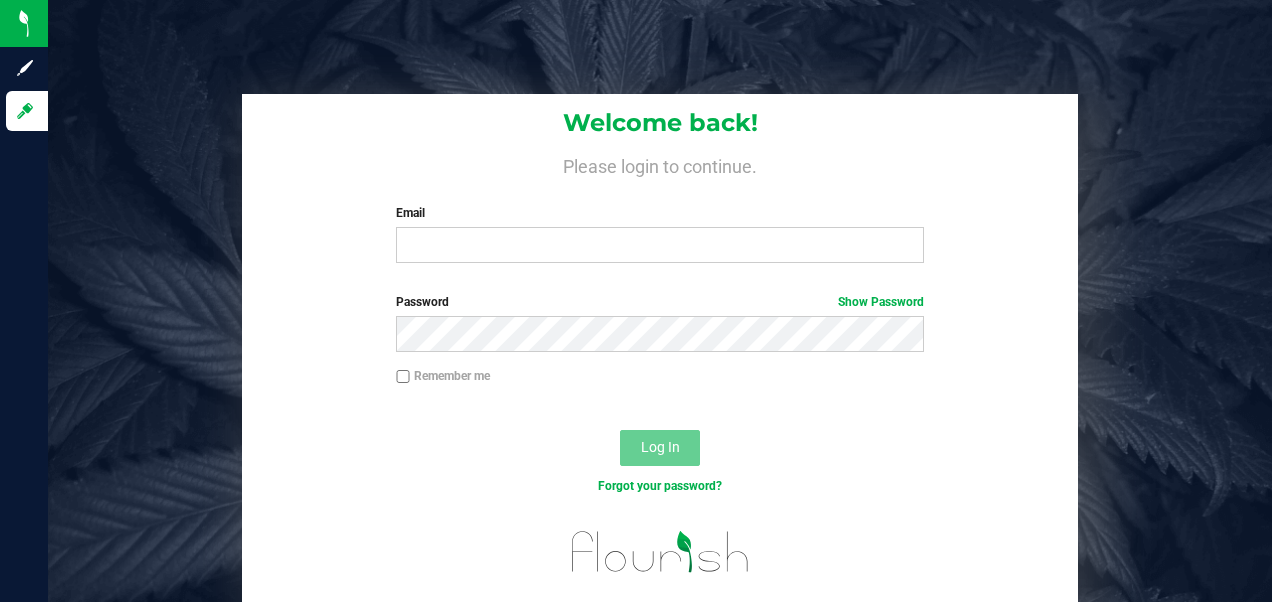 scroll, scrollTop: 0, scrollLeft: 0, axis: both 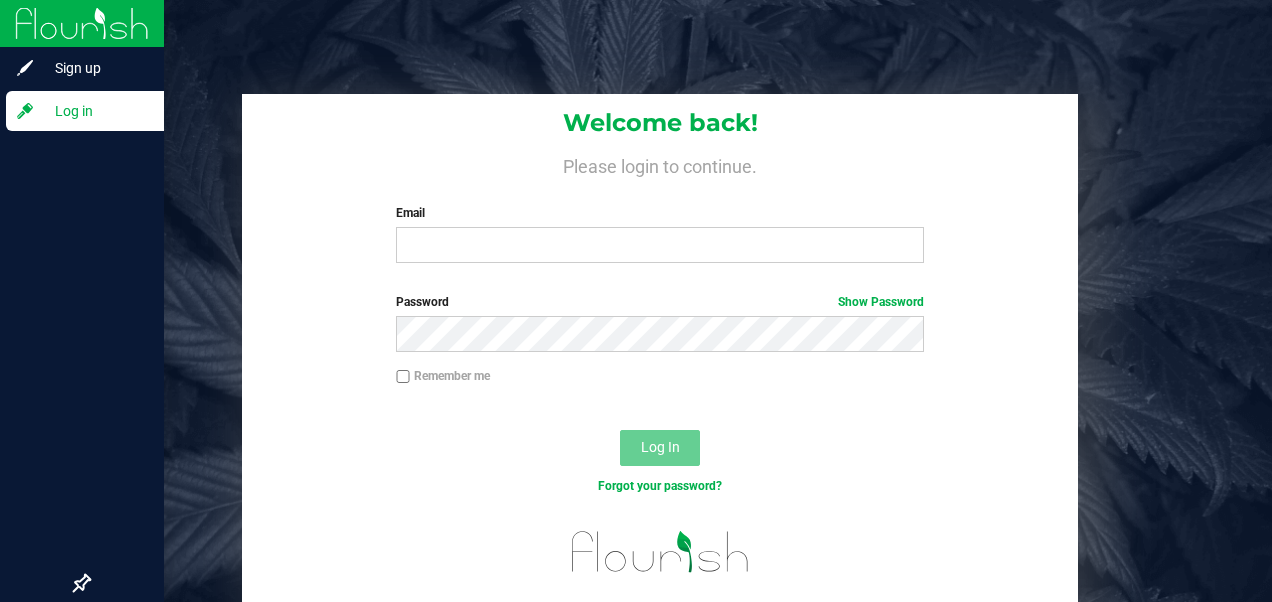 drag, startPoint x: 0, startPoint y: 0, endPoint x: 2, endPoint y: 246, distance: 246.00813 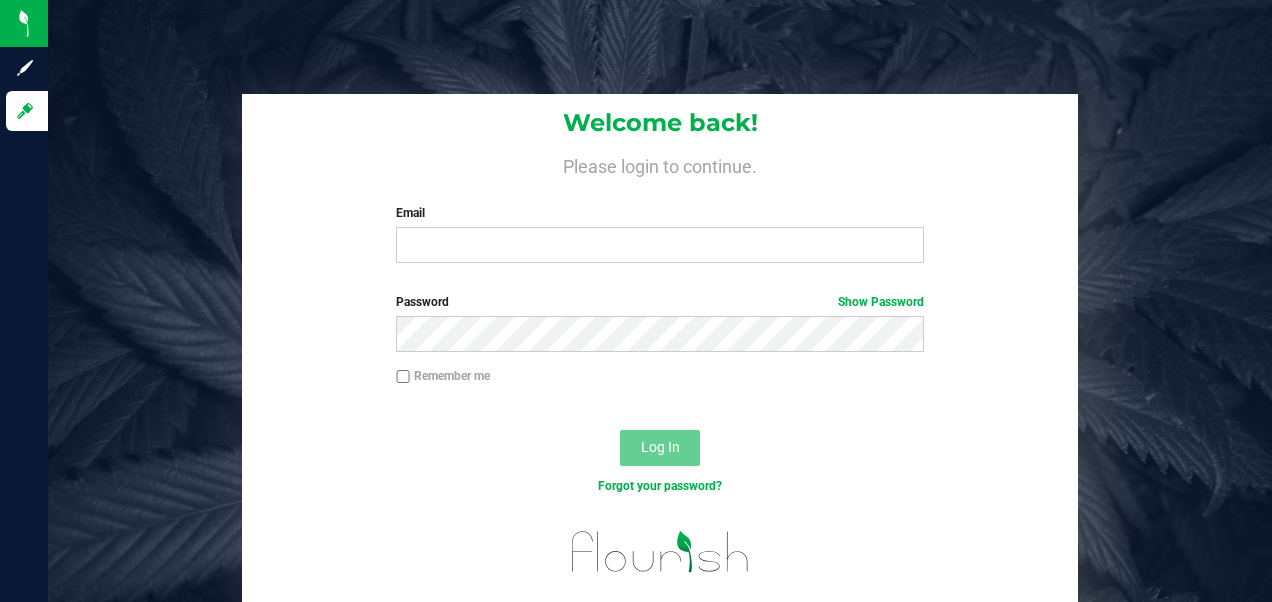 drag, startPoint x: 2, startPoint y: 246, endPoint x: 295, endPoint y: 26, distance: 366.40005 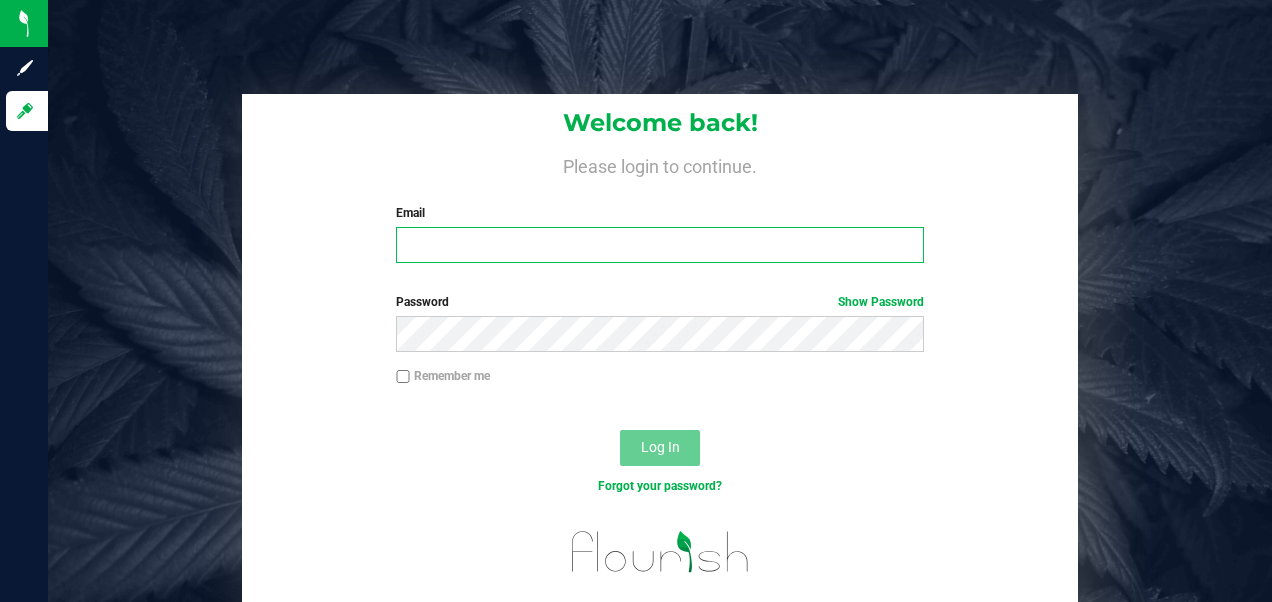 click on "Email" at bounding box center [659, 245] 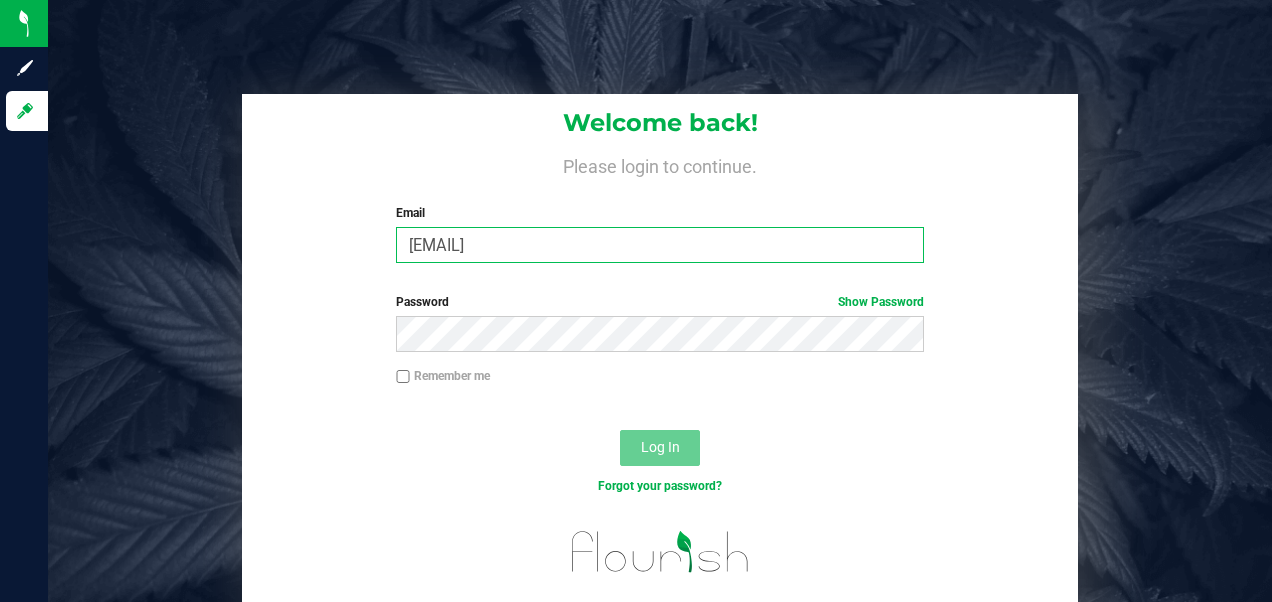 type on "[EMAIL]" 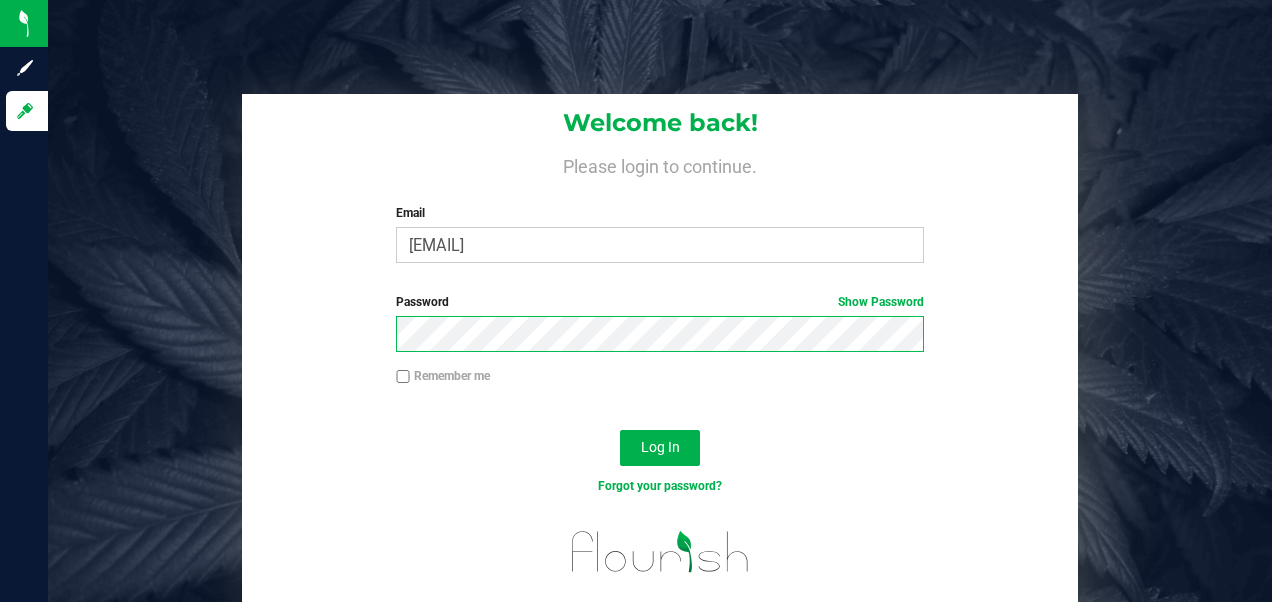 click on "Log In" at bounding box center [660, 448] 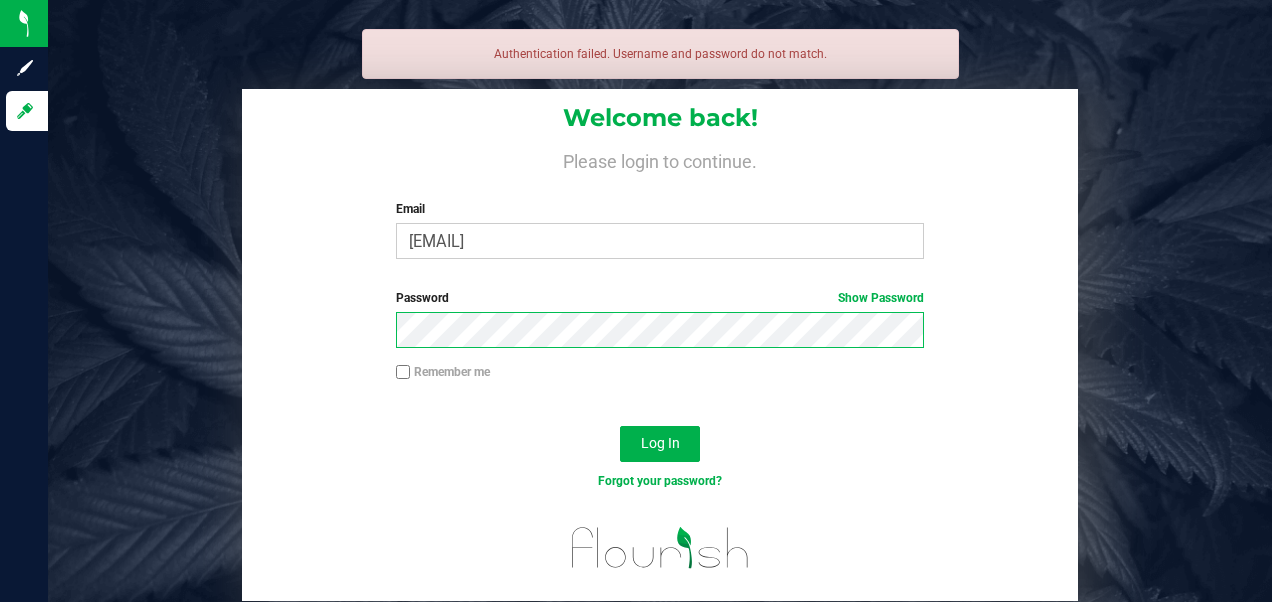 click on "Log In" at bounding box center (660, 444) 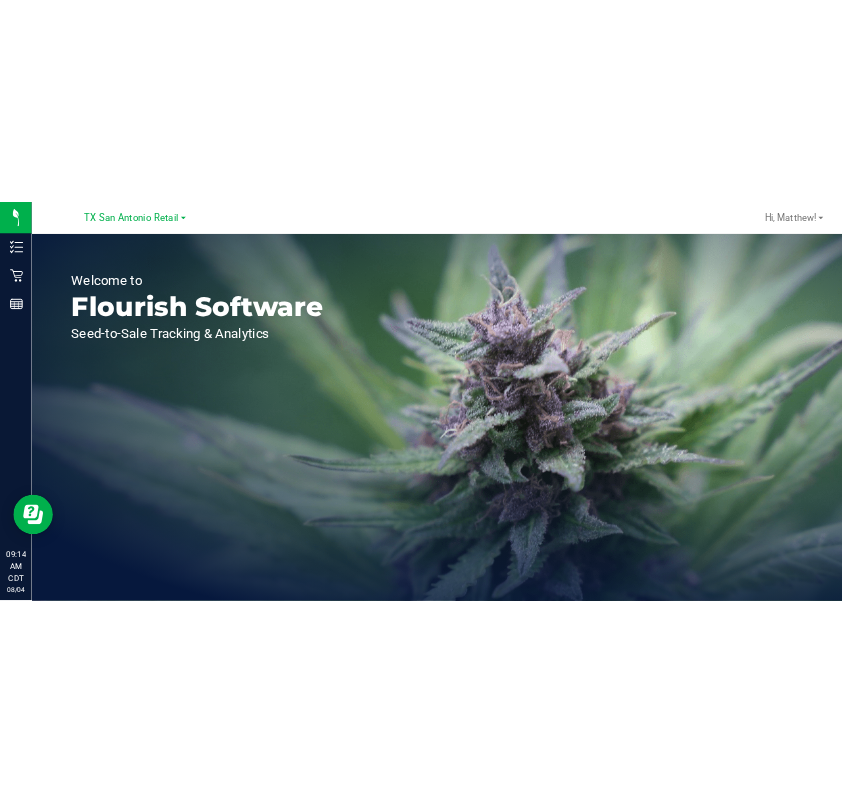 scroll, scrollTop: 0, scrollLeft: 0, axis: both 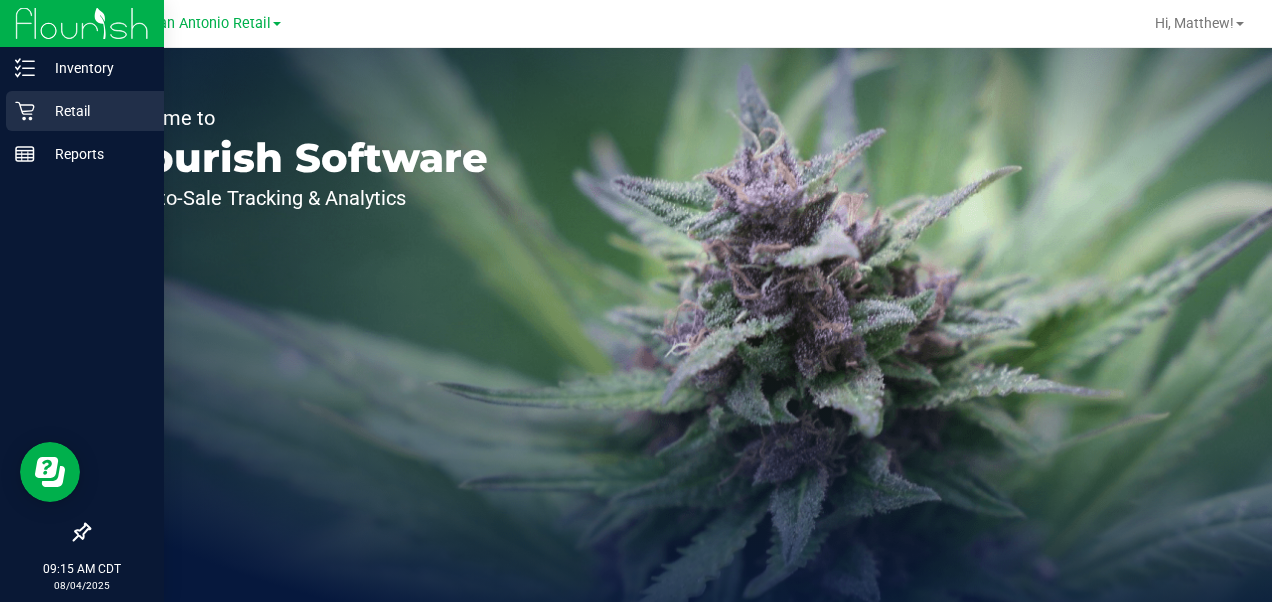 click on "Retail" at bounding box center (95, 111) 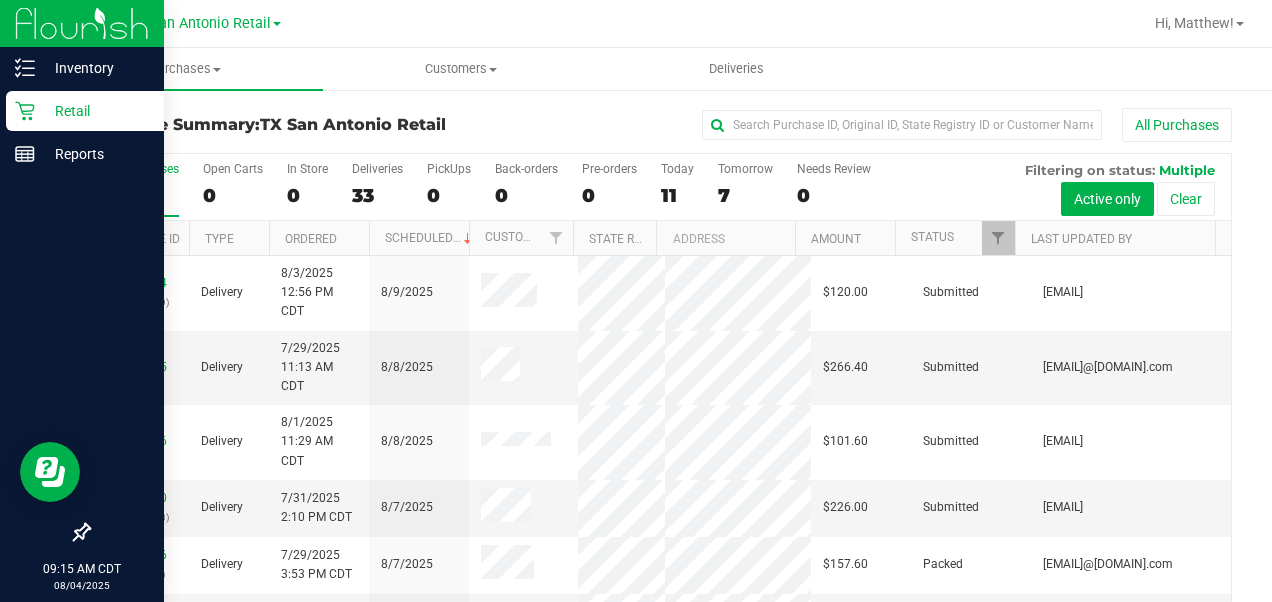 drag, startPoint x: 22, startPoint y: 258, endPoint x: 11, endPoint y: 235, distance: 25.495098 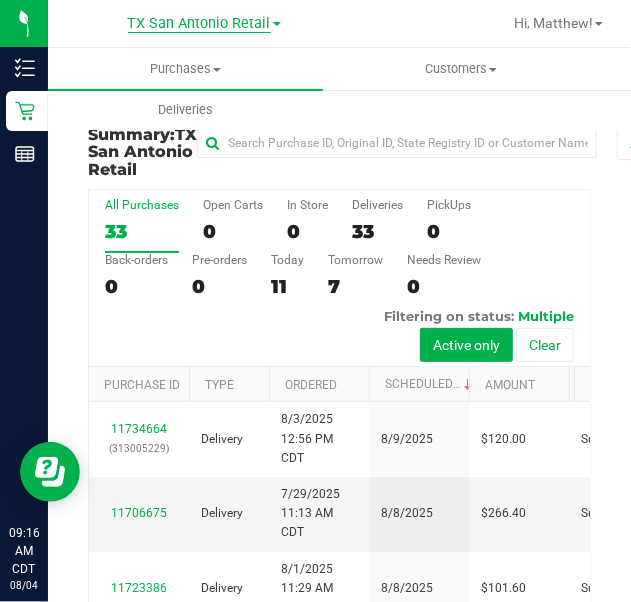click on "TX San Antonio Retail" at bounding box center (199, 24) 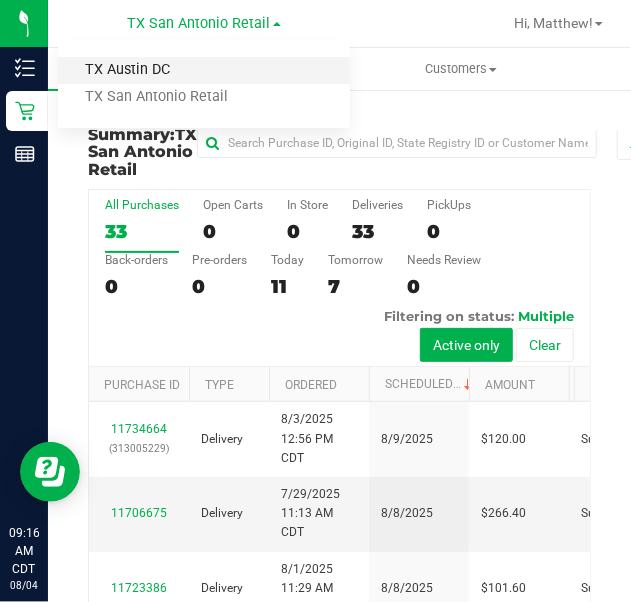 click on "TX Austin DC" at bounding box center [204, 70] 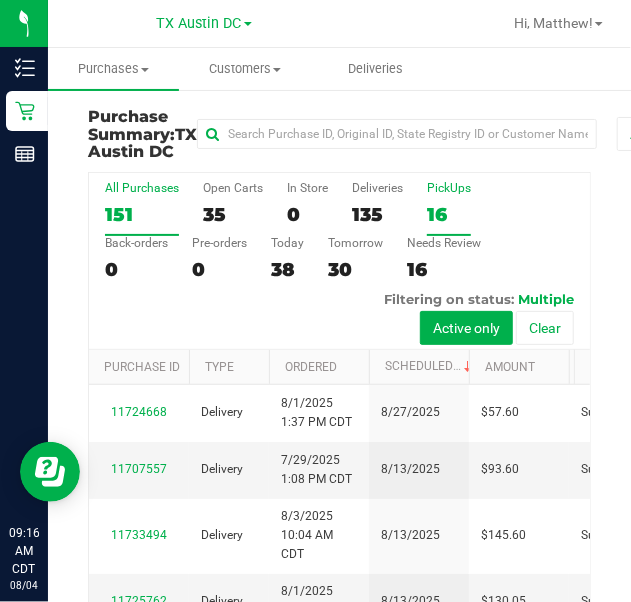 click on "16" at bounding box center [449, 214] 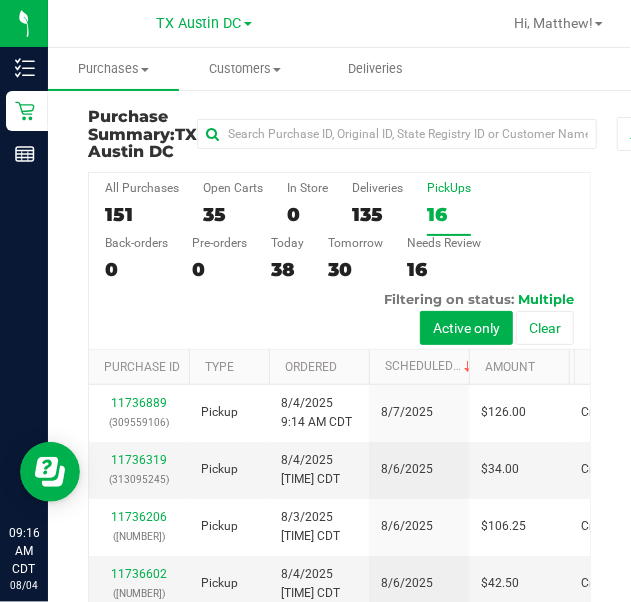 click on "Purchase Summary:
TX [CITY] DC
All Purchases
All Purchases
151
Open Carts
35
In Store
0
Deliveries
135
PickUps
16
Back-orders
0" at bounding box center (339, 460) 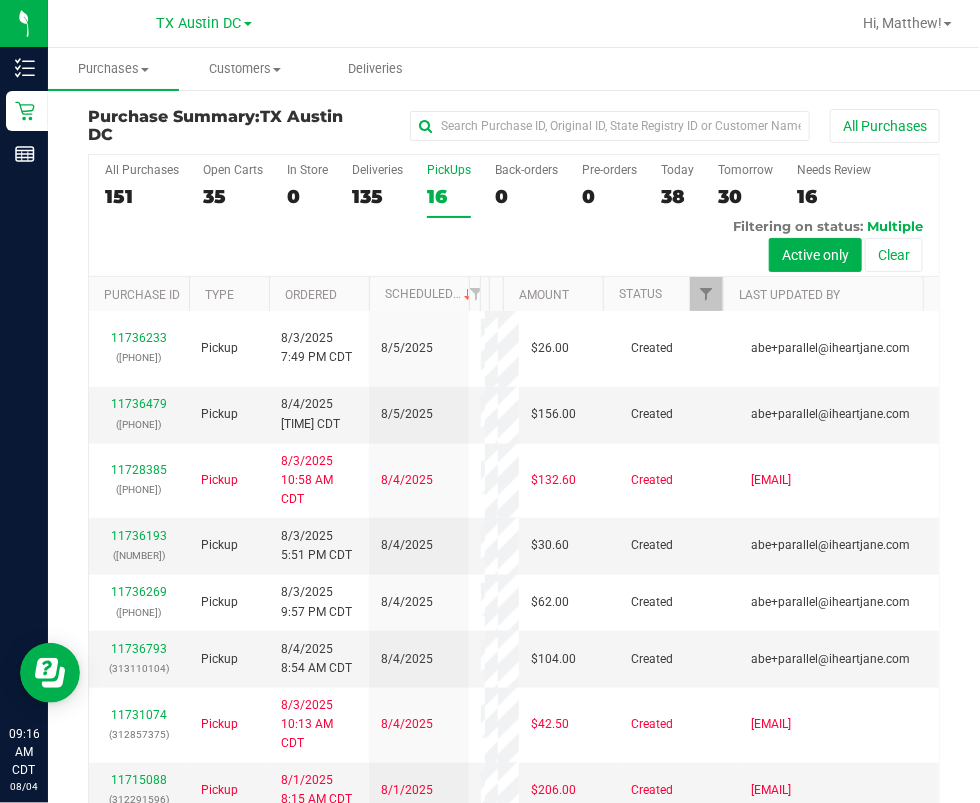 scroll, scrollTop: 627, scrollLeft: 0, axis: vertical 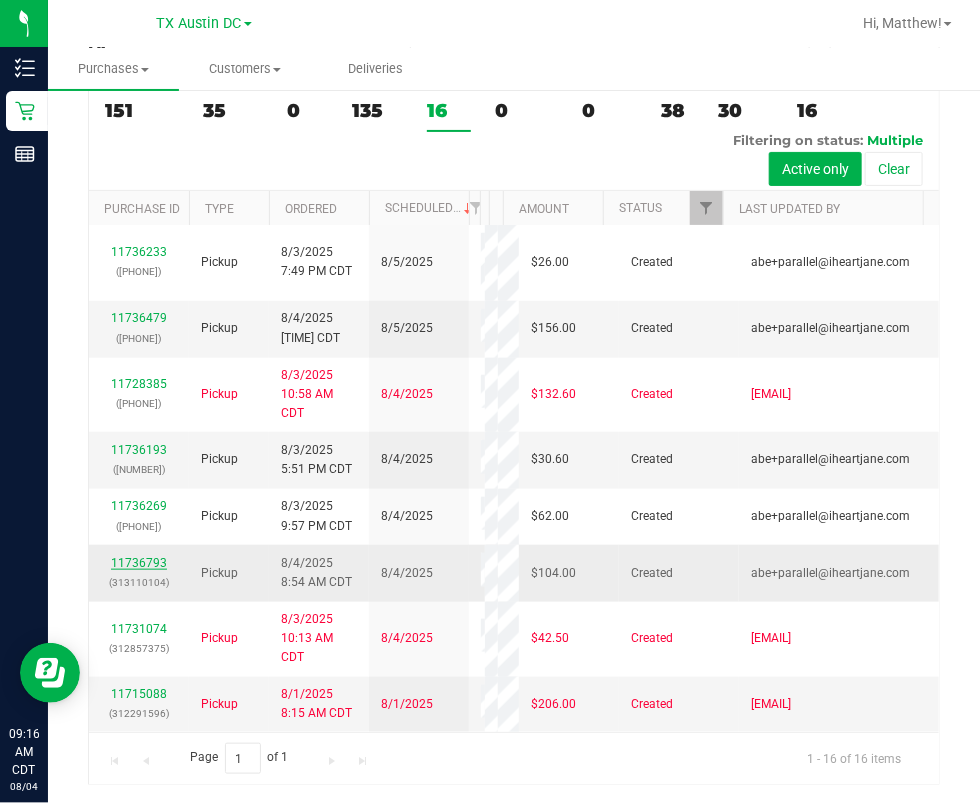 click on "11736793" at bounding box center (139, 563) 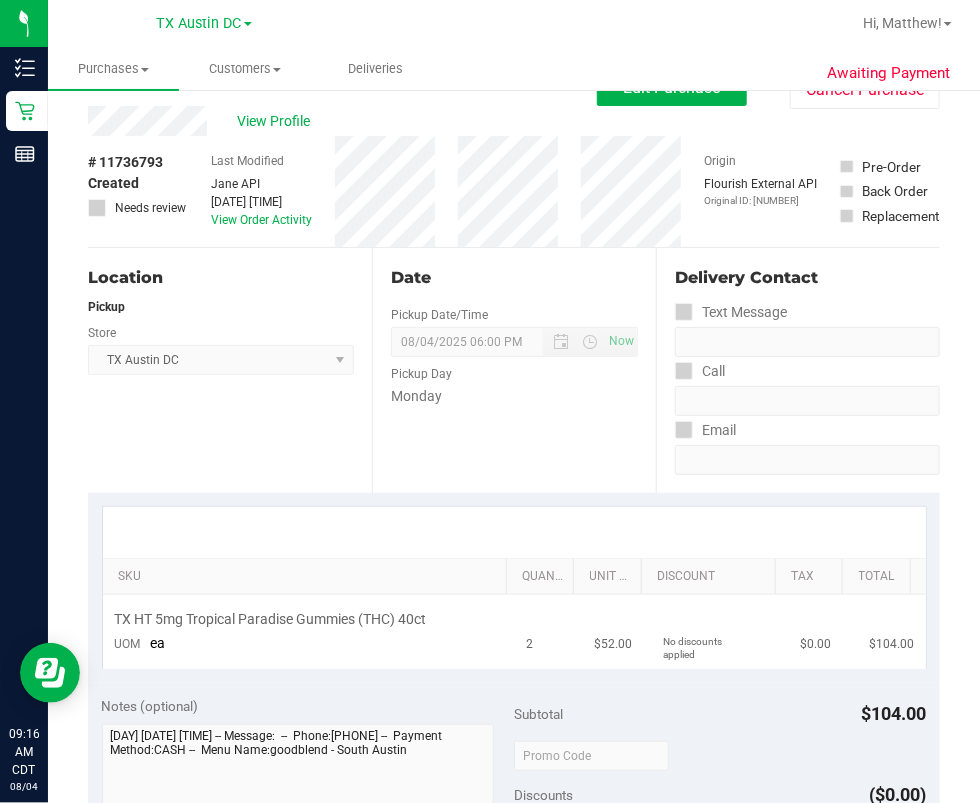 scroll, scrollTop: 0, scrollLeft: 0, axis: both 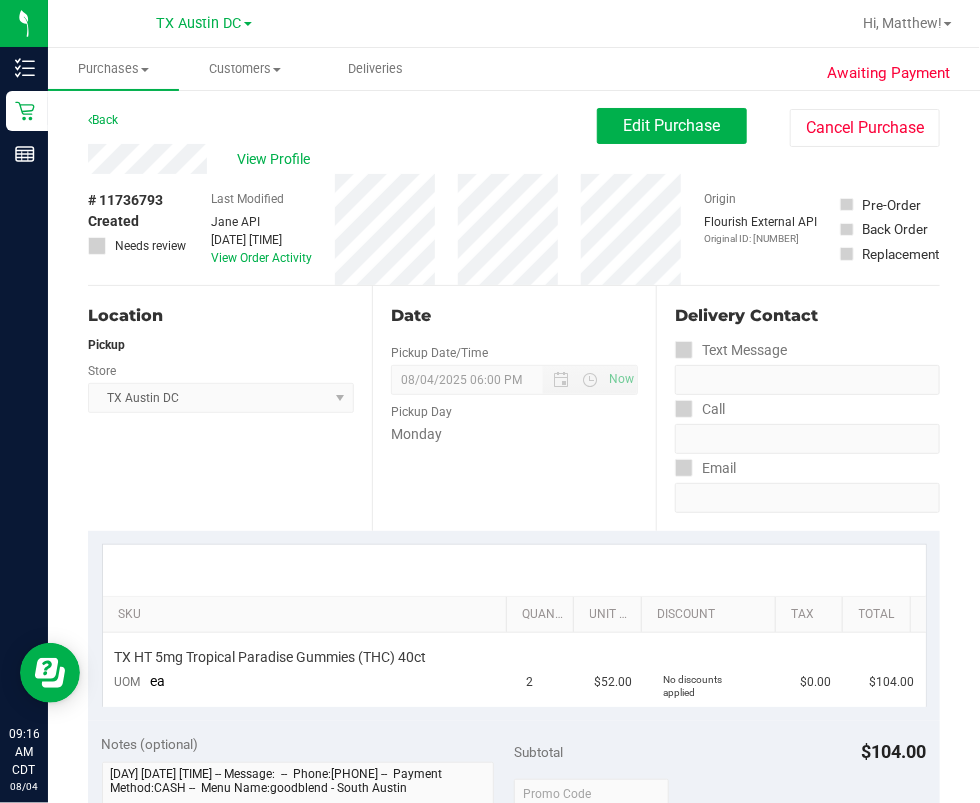 click on "Date
Pickup Date/Time
[DATE]
Now
[DATE] [TIME]
Now
Pickup Day
[DAY]" at bounding box center (514, 408) 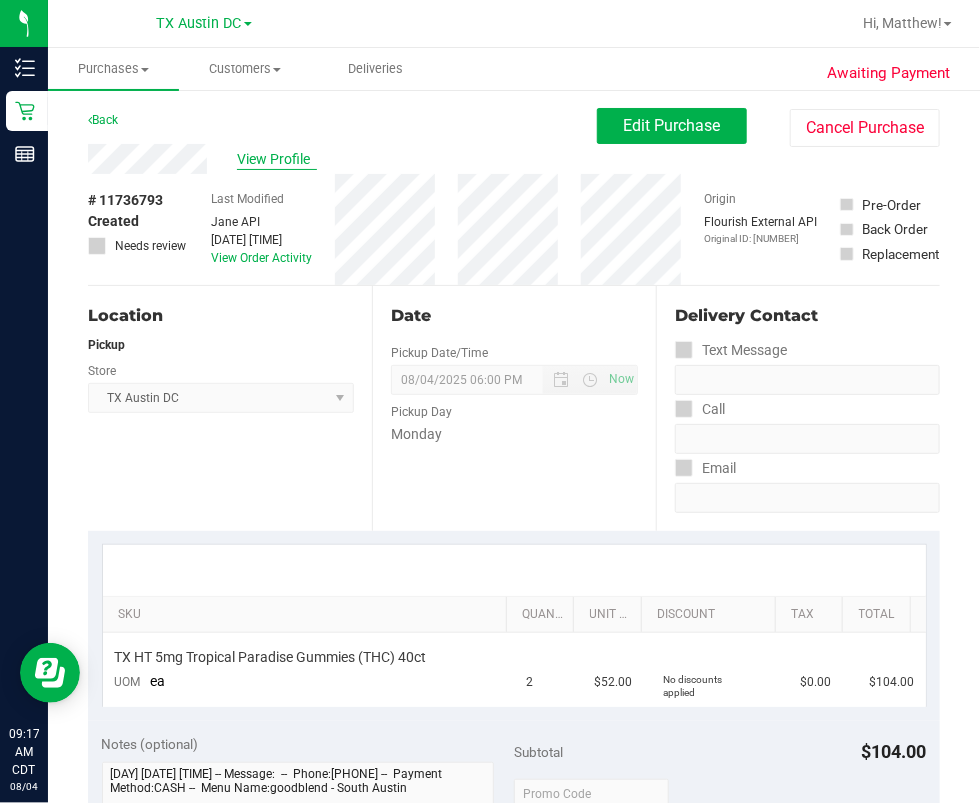 click on "View Profile" at bounding box center [277, 159] 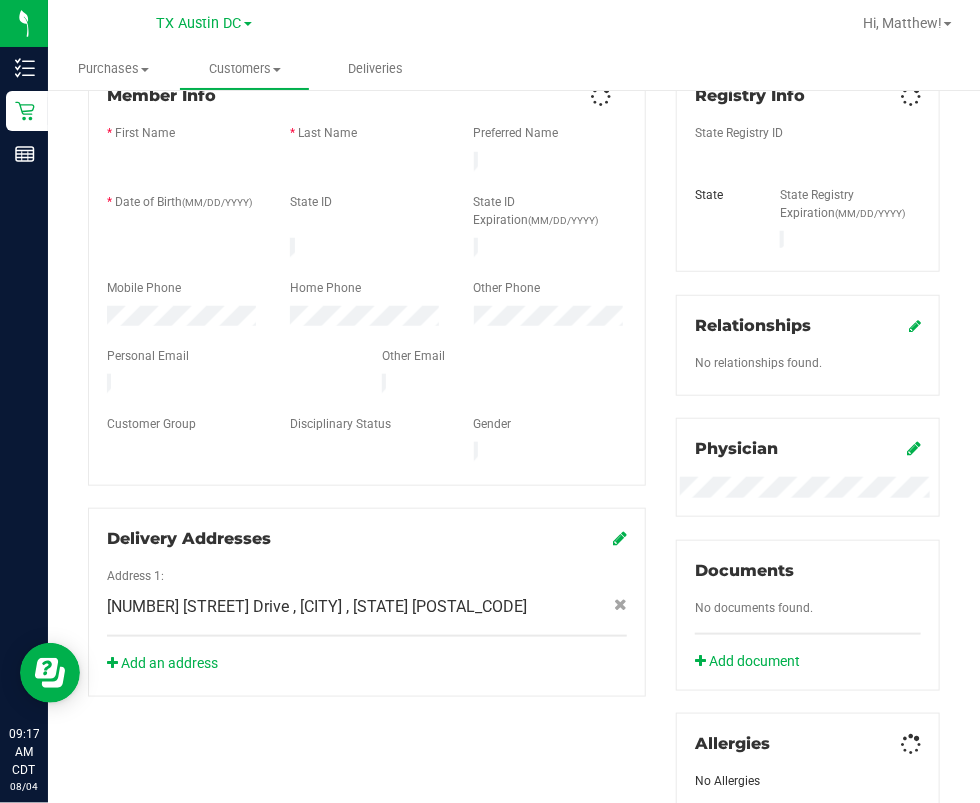 scroll, scrollTop: 693, scrollLeft: 0, axis: vertical 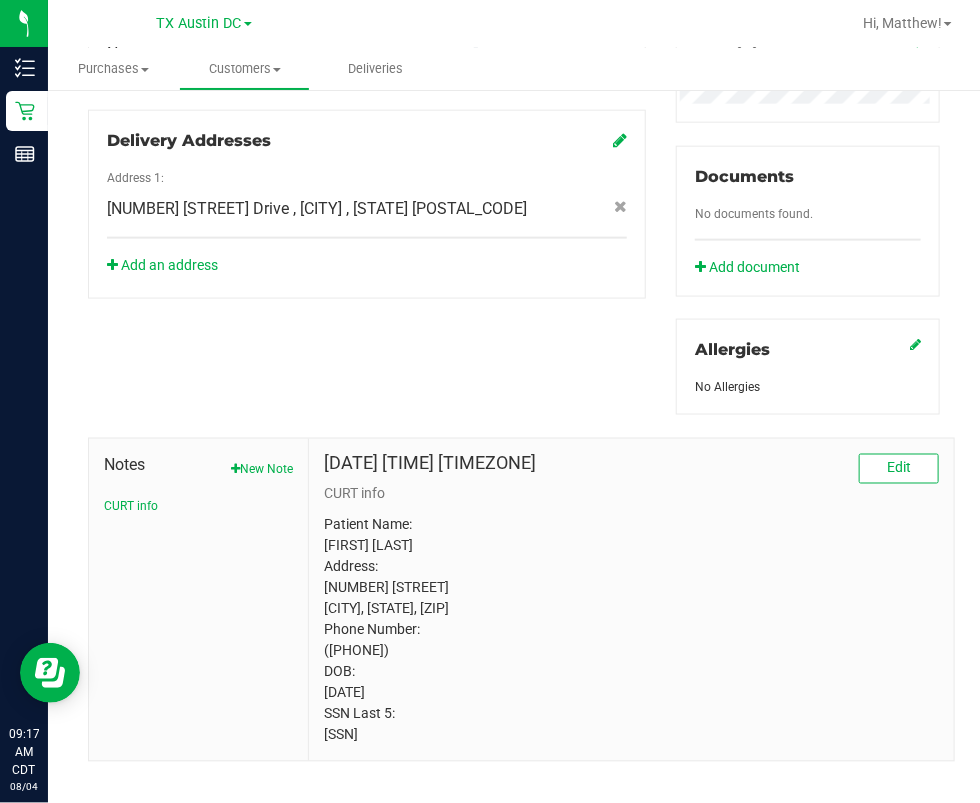 click on "Patient Name:
[FIRST] [LAST]
Address:
[NUMBER] [STREET]
[CITY], [STATE], [ZIP]
Phone Number:
([PHONE])
DOB:
[DATE]
SSN Last 5:
[SSN]" at bounding box center [631, 630] 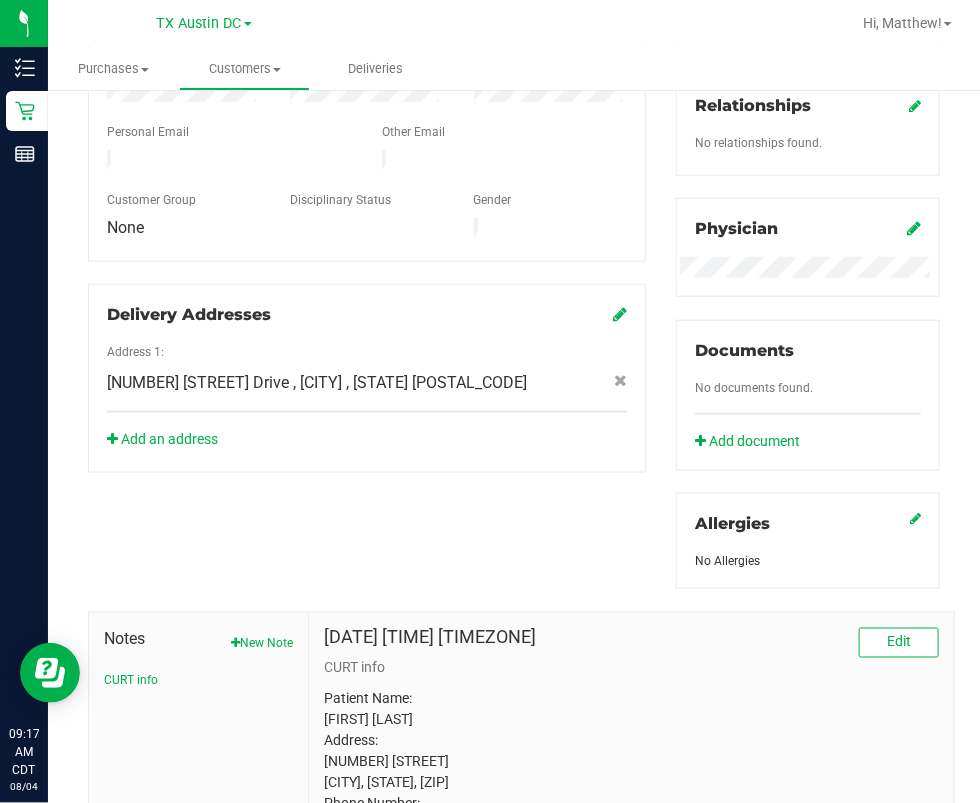 scroll, scrollTop: 713, scrollLeft: 0, axis: vertical 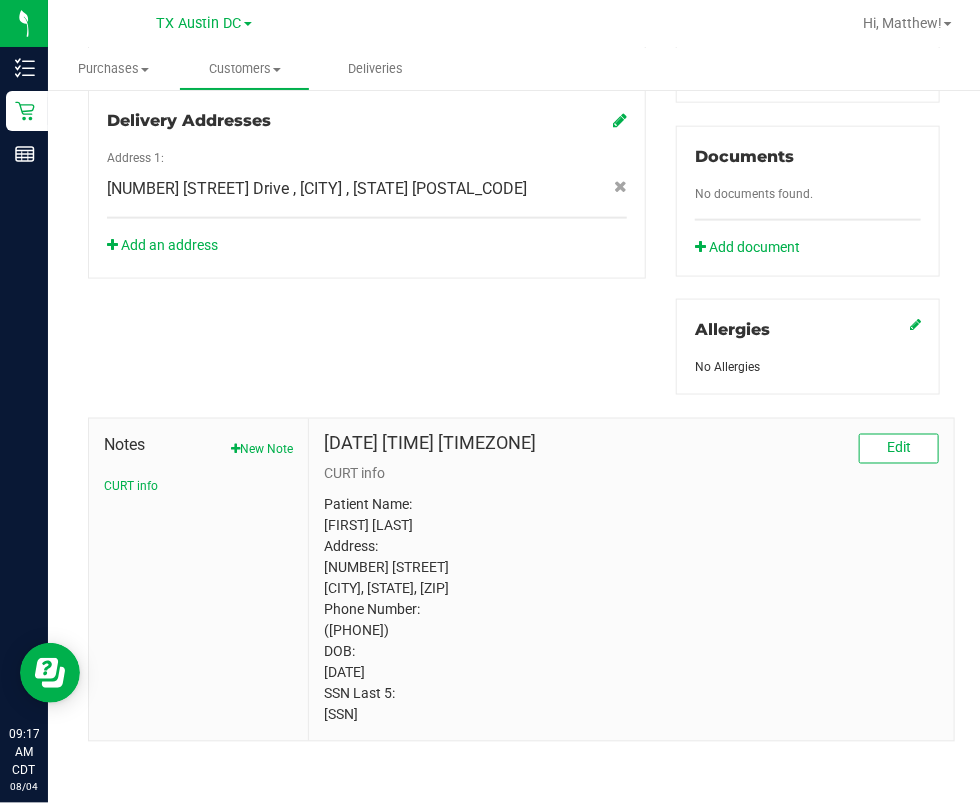click on "Patient Name:
[FIRST] [LAST]
Address:
[NUMBER] [STREET]
[CITY], [STATE], [ZIP]
Phone Number:
([PHONE])
DOB:
[DATE]
SSN Last 5:
[SSN]" at bounding box center (631, 610) 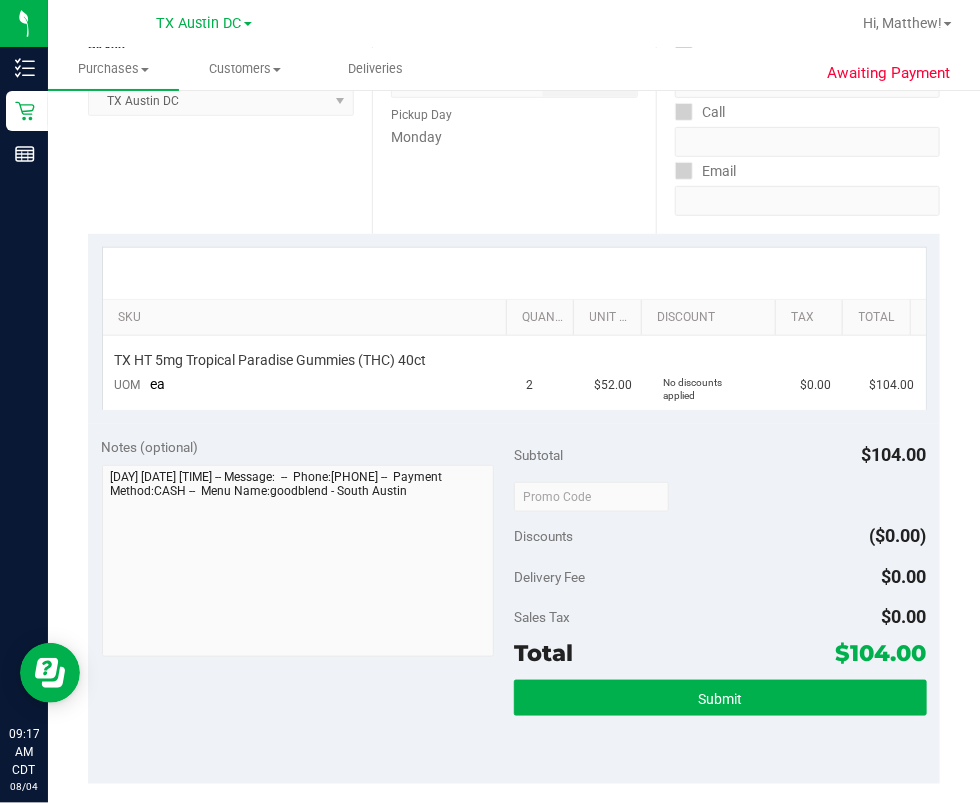 scroll, scrollTop: 313, scrollLeft: 0, axis: vertical 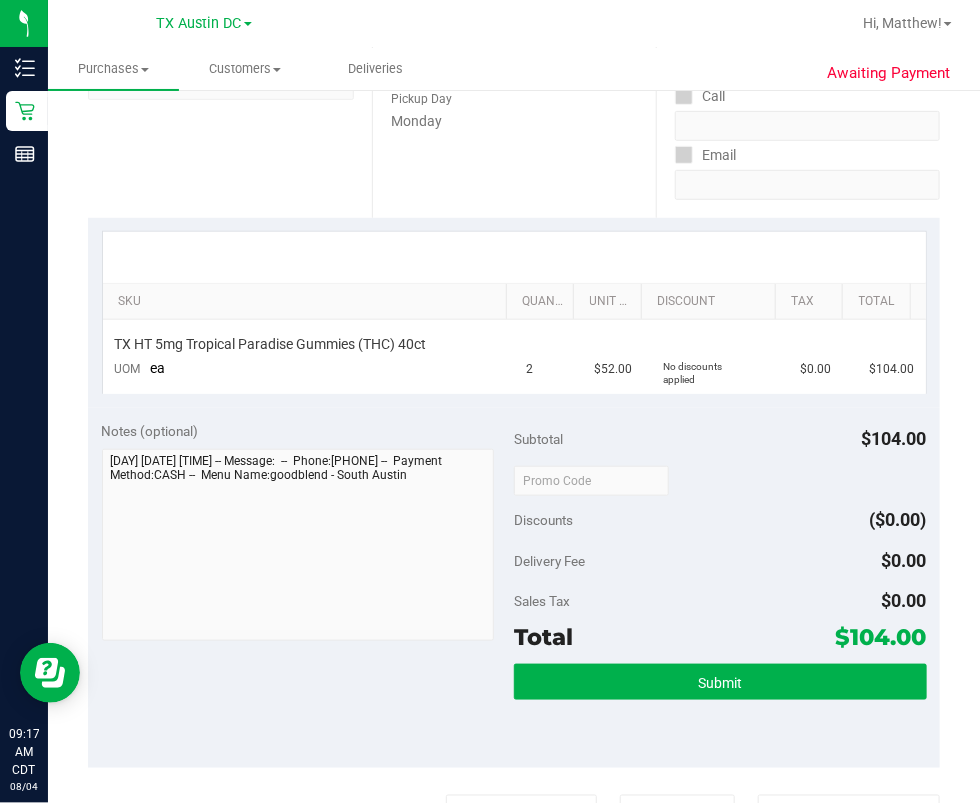 click on "Delivery Fee
$0.00" at bounding box center [720, 561] 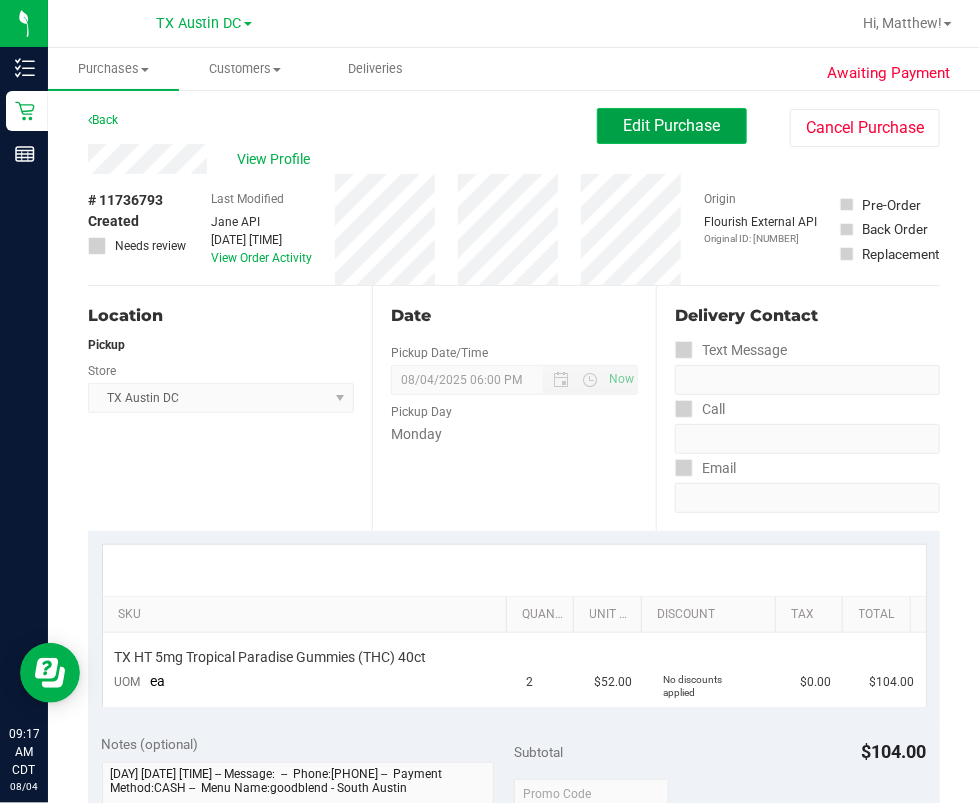 click on "Edit Purchase" at bounding box center (672, 125) 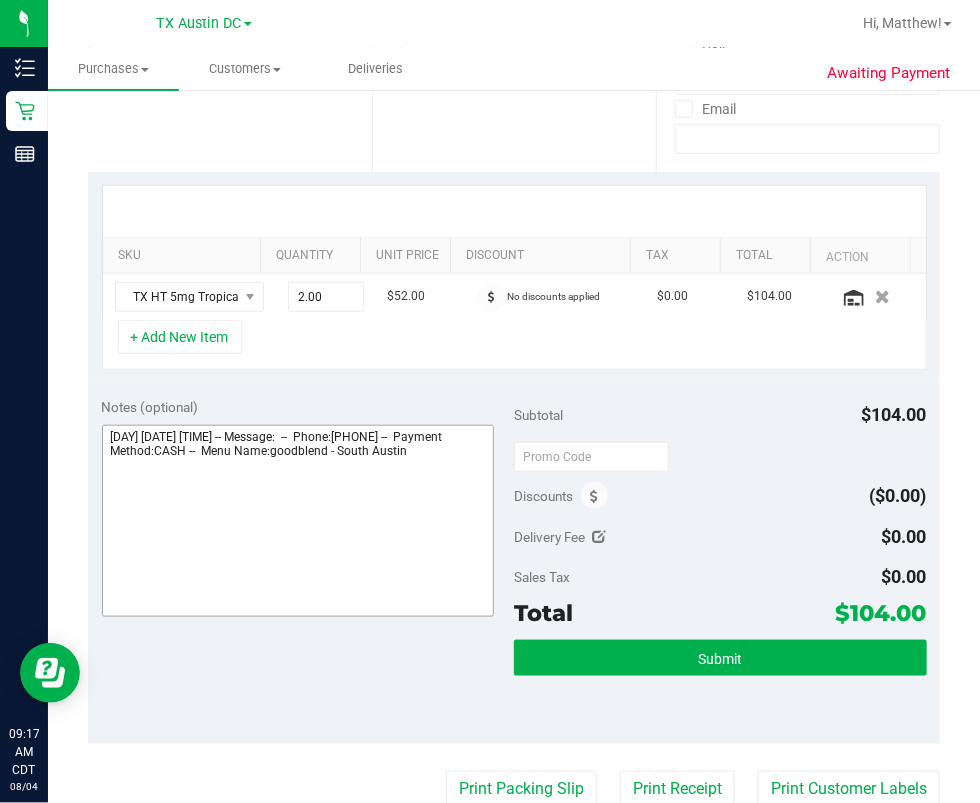 scroll, scrollTop: 400, scrollLeft: 0, axis: vertical 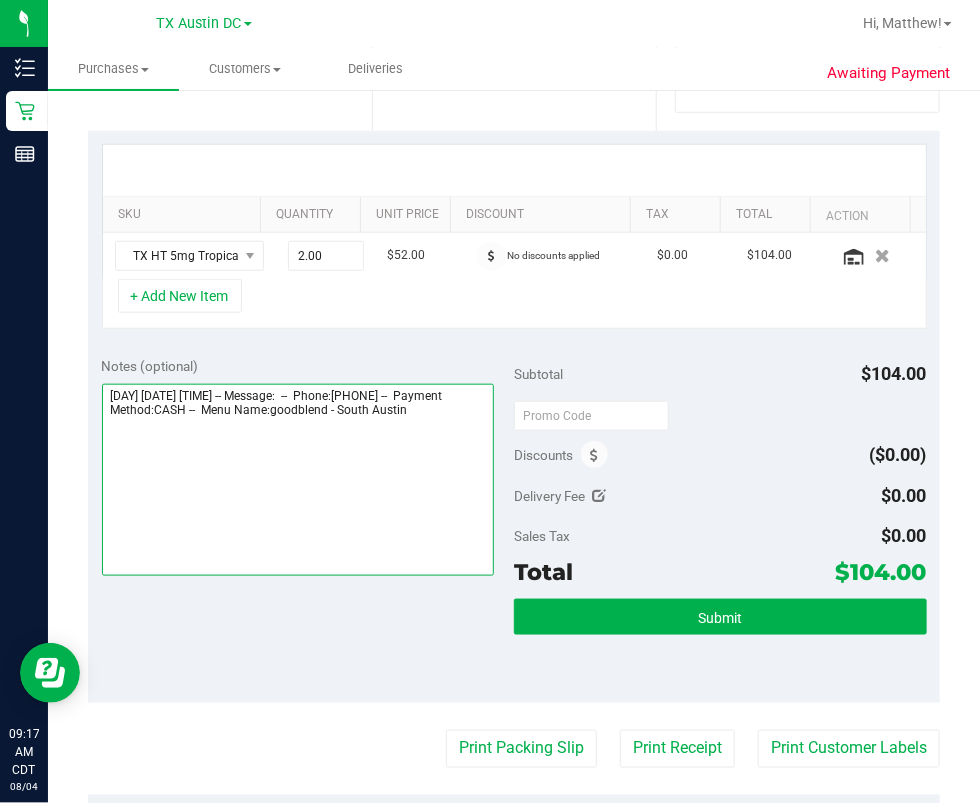 click at bounding box center (298, 480) 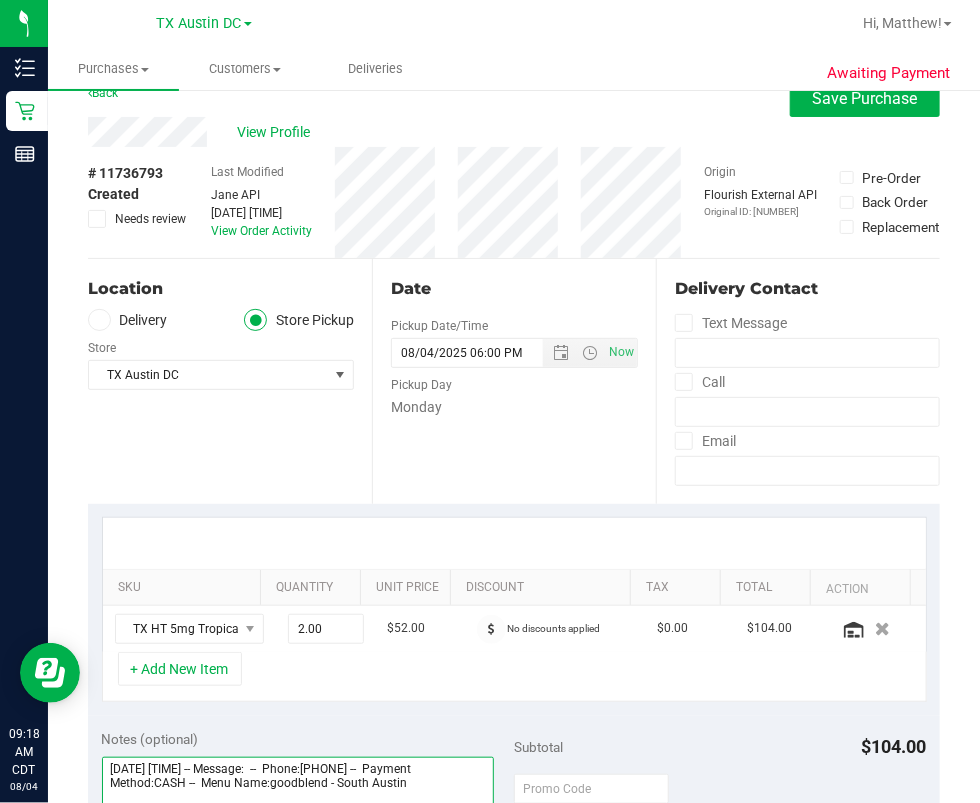 scroll, scrollTop: 0, scrollLeft: 0, axis: both 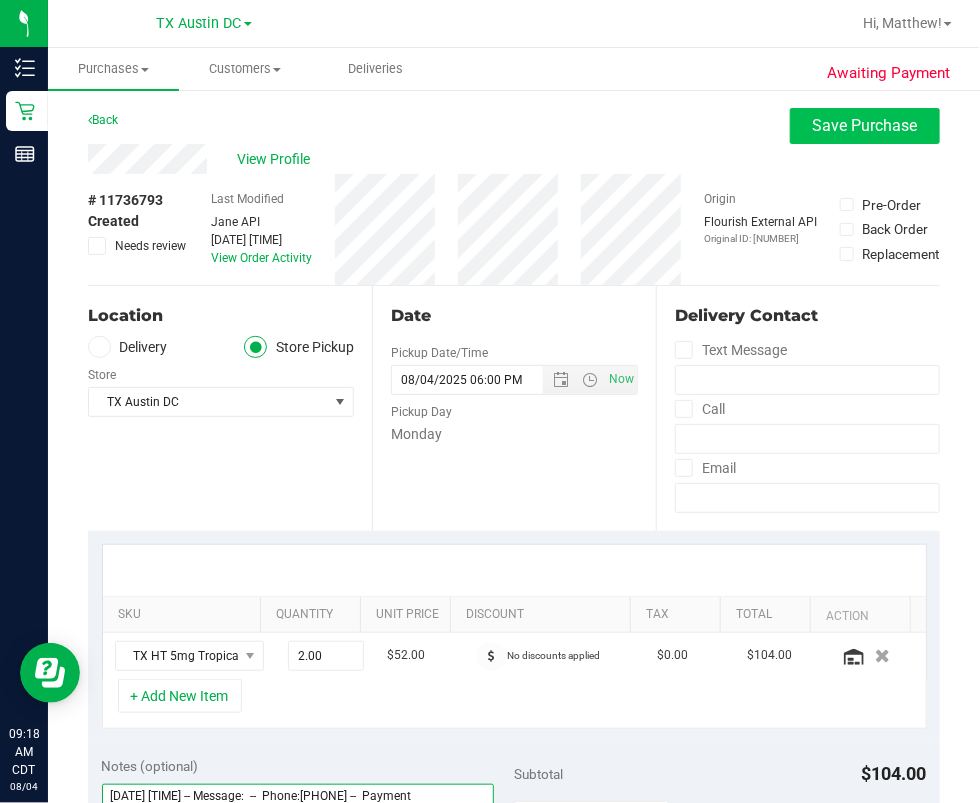 type on "[DATE] [TIME] -- Message:  --  Phone:[PHONE] --  Payment Method:CASH --  Menu Name:goodblend - South Austin
confirmed south austin pu [DATE] --- mp
** same day **" 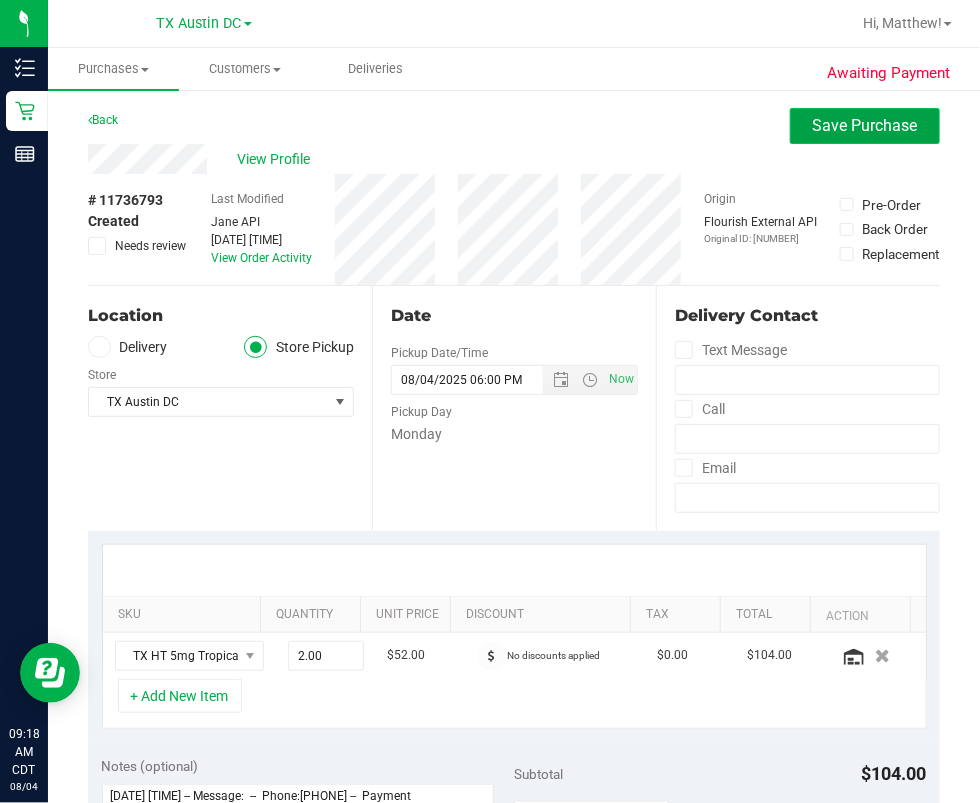 click on "Save Purchase" at bounding box center [865, 125] 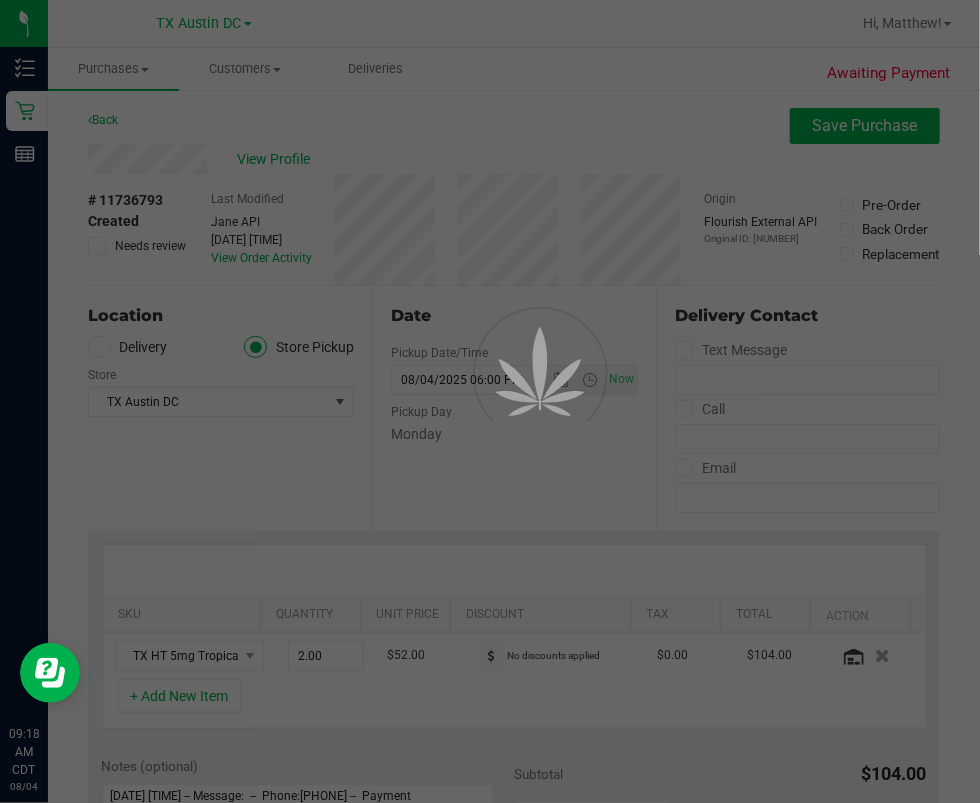 click at bounding box center (490, 401) 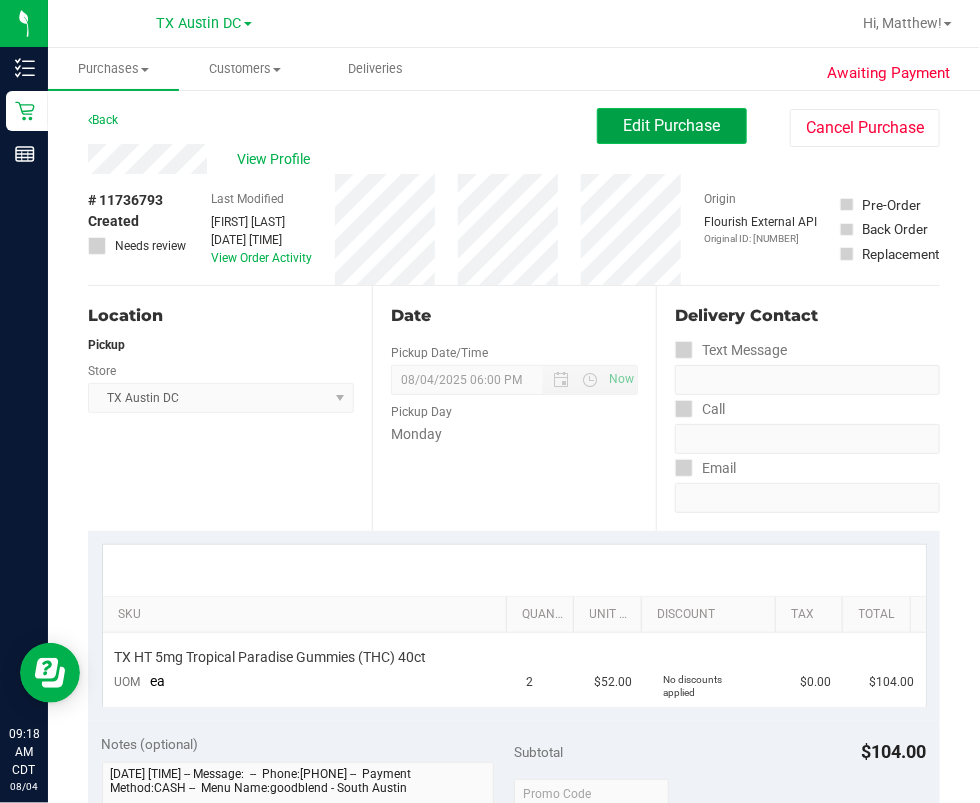 click on "Edit Purchase" at bounding box center [672, 125] 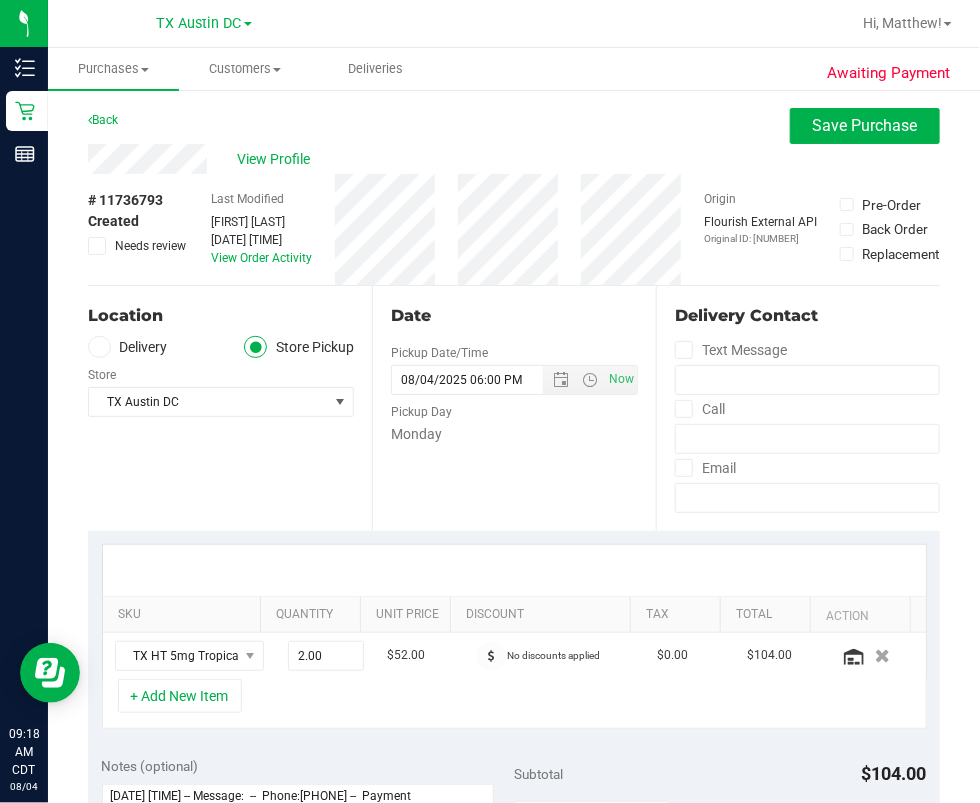 click on "Delivery" at bounding box center [128, 347] 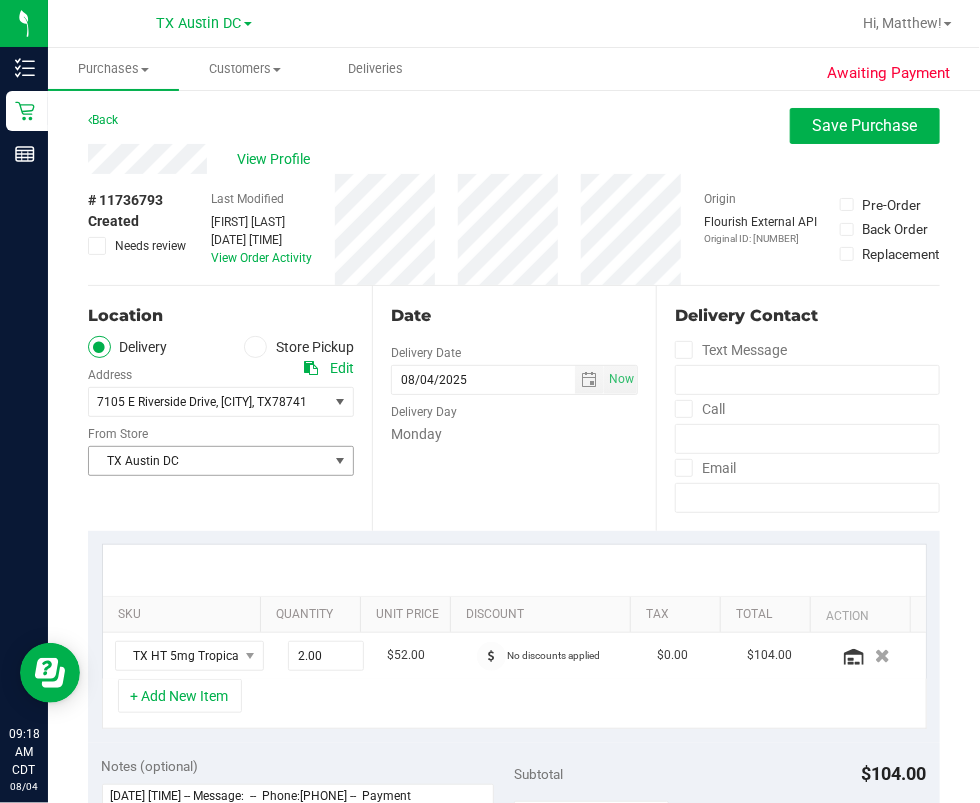 click on "Location
Delivery
Store Pickup
Address
Edit
7105 E Riverside Drive
, Austin
, TX
78741
Select address 7105 E Riverside Drive
From Store
TX Austin DC Select Store Bonita Springs WC Boynton Beach WC Bradenton WC Brandon WC Brooksville WC Call Center Clermont WC Crestview WC Deerfield Beach WC Delray Beach WC Deltona WC Ft Walton Beach WC Ft. Lauderdale WC" at bounding box center (230, 408) 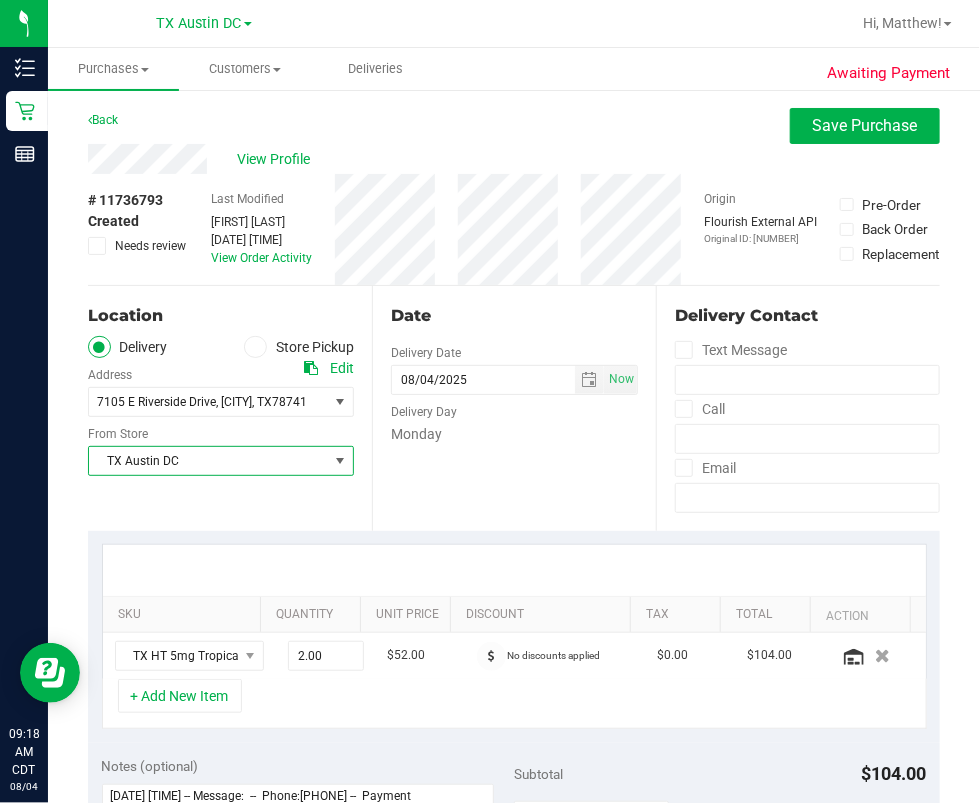 click on "TX Austin DC" at bounding box center [208, 461] 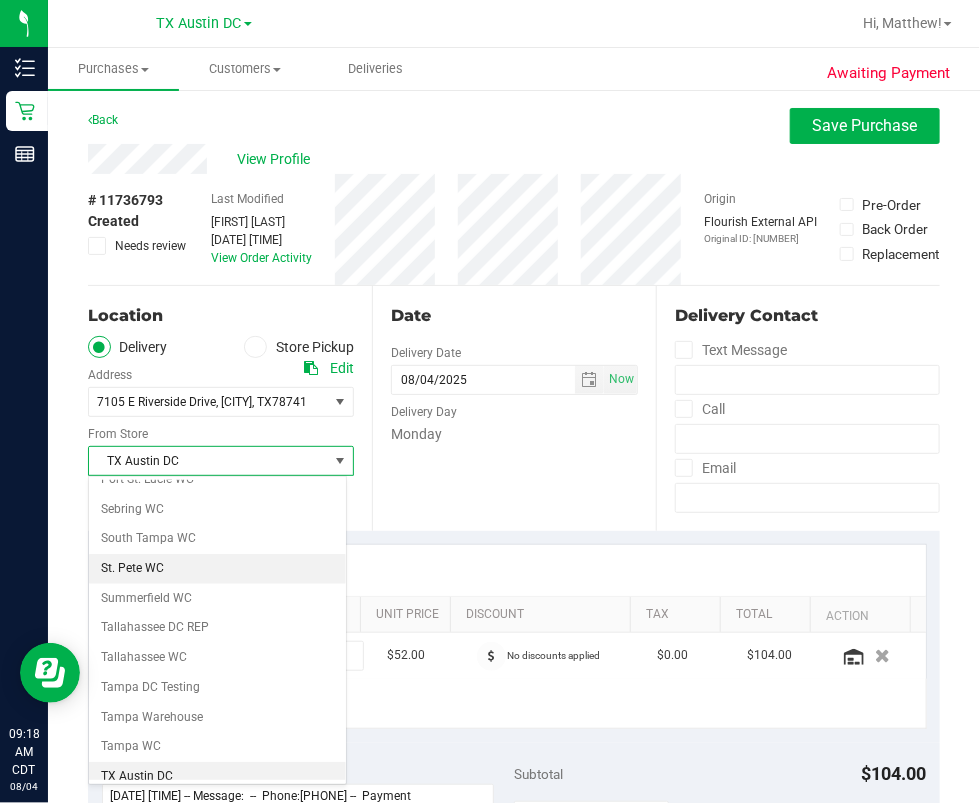 scroll, scrollTop: 1440, scrollLeft: 0, axis: vertical 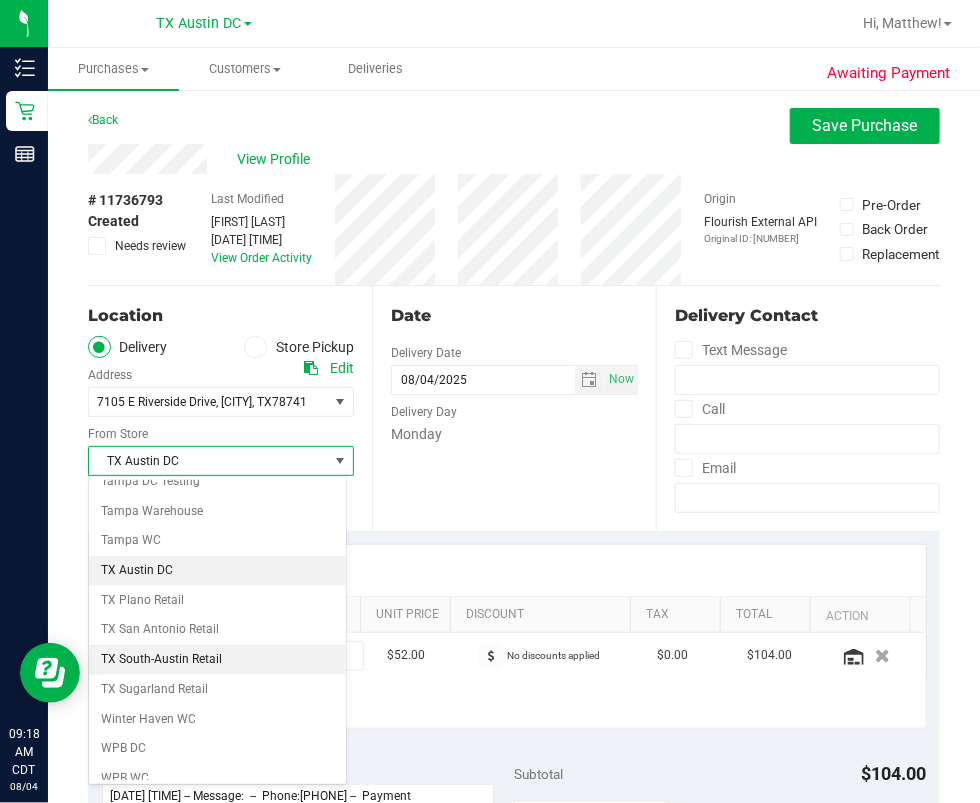 click on "TX South-Austin Retail" at bounding box center [217, 660] 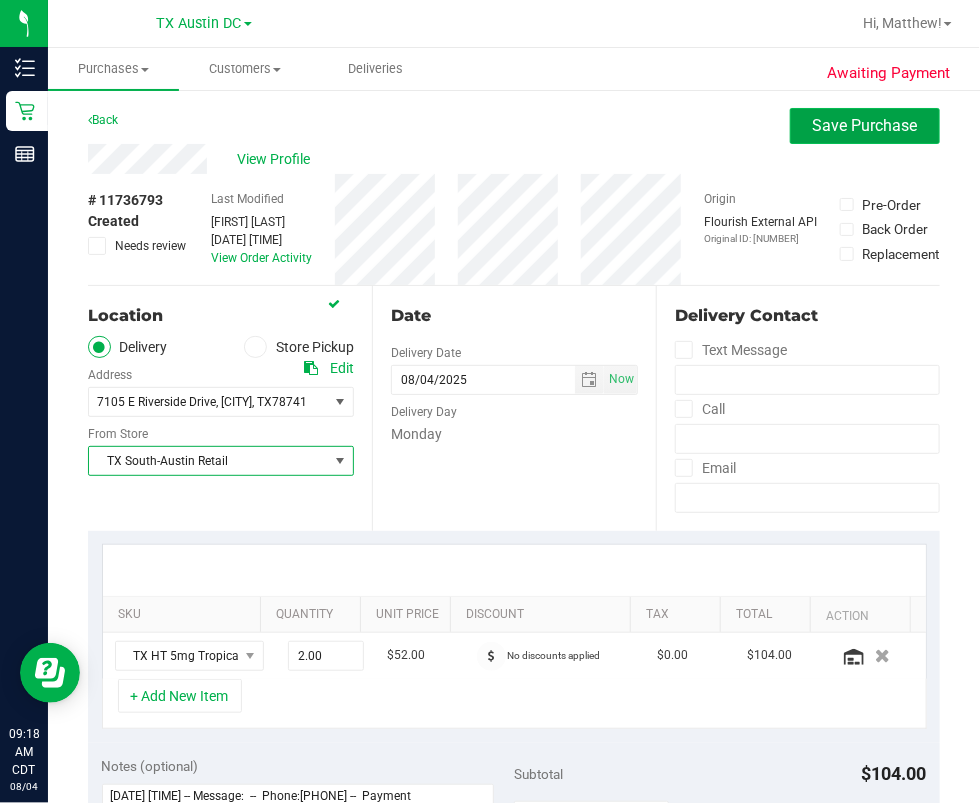 click on "Save Purchase" at bounding box center (865, 125) 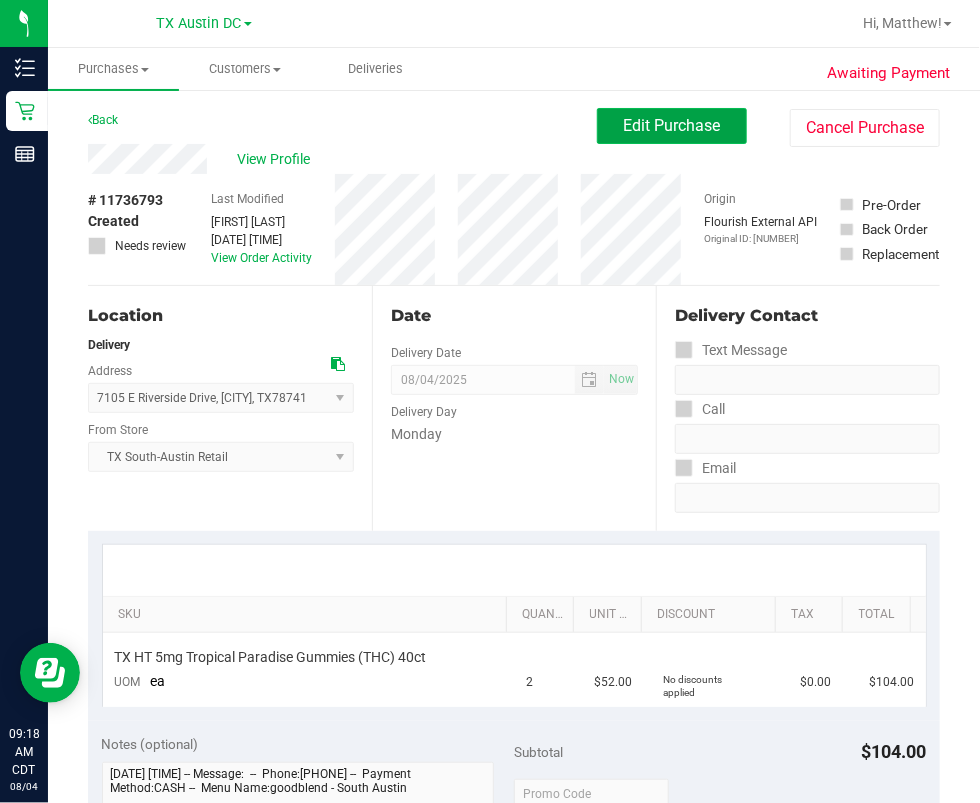 click on "Edit Purchase" at bounding box center (672, 125) 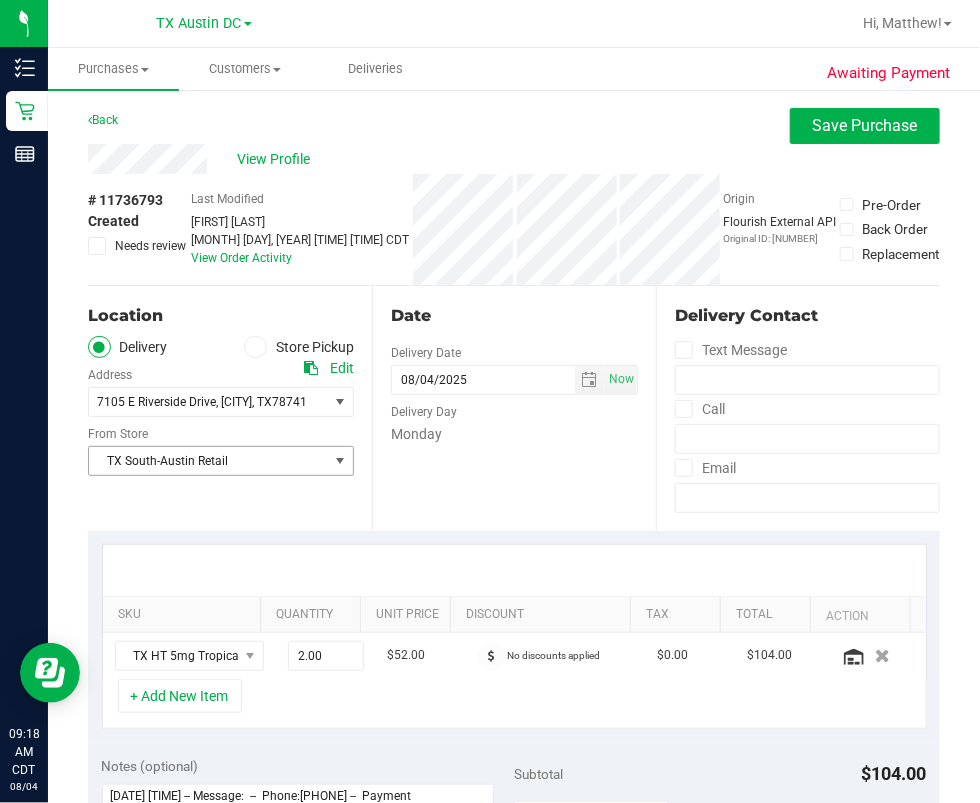 click on "TX South-Austin Retail" at bounding box center (208, 461) 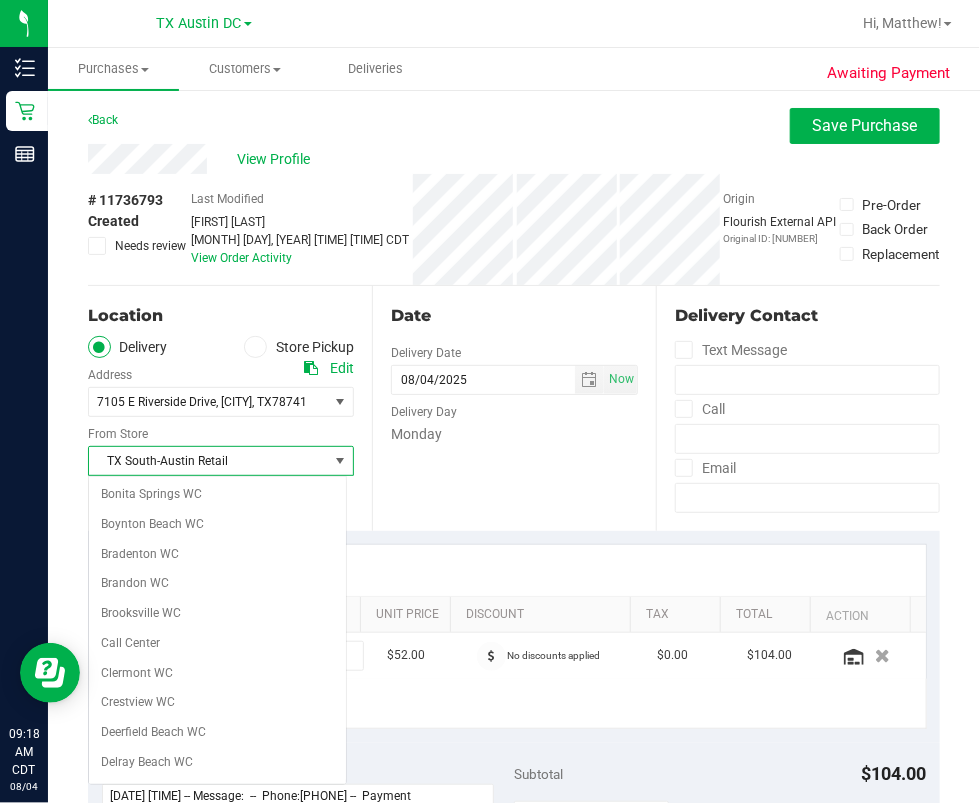 scroll, scrollTop: 1322, scrollLeft: 0, axis: vertical 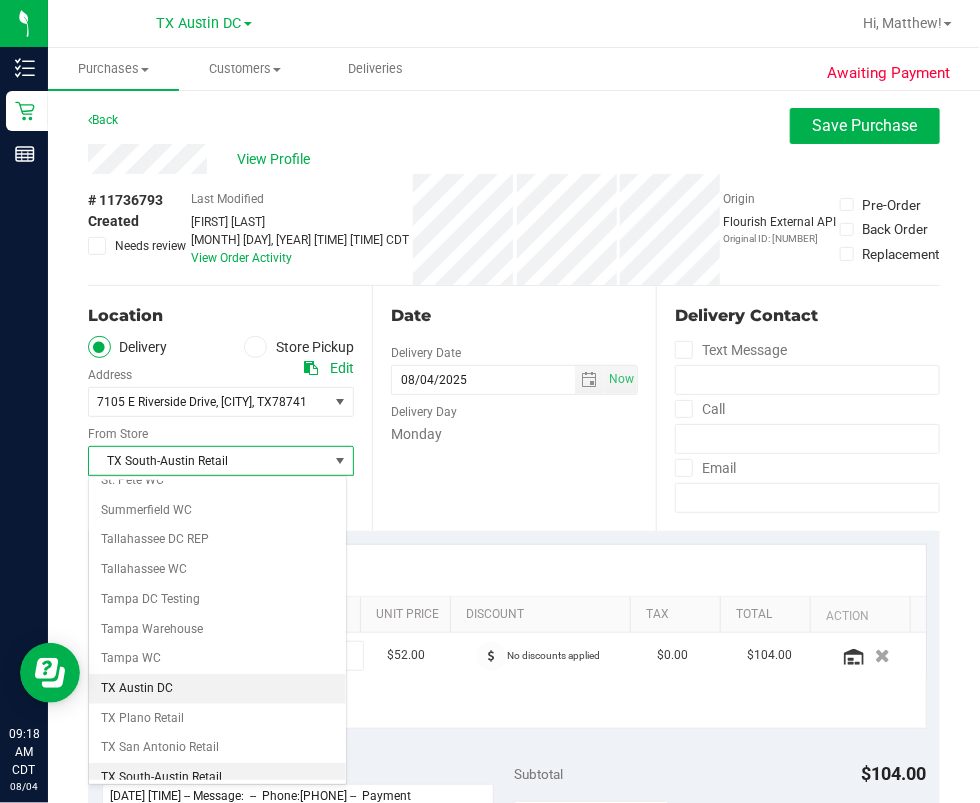 click on "TX Austin DC" at bounding box center (217, 689) 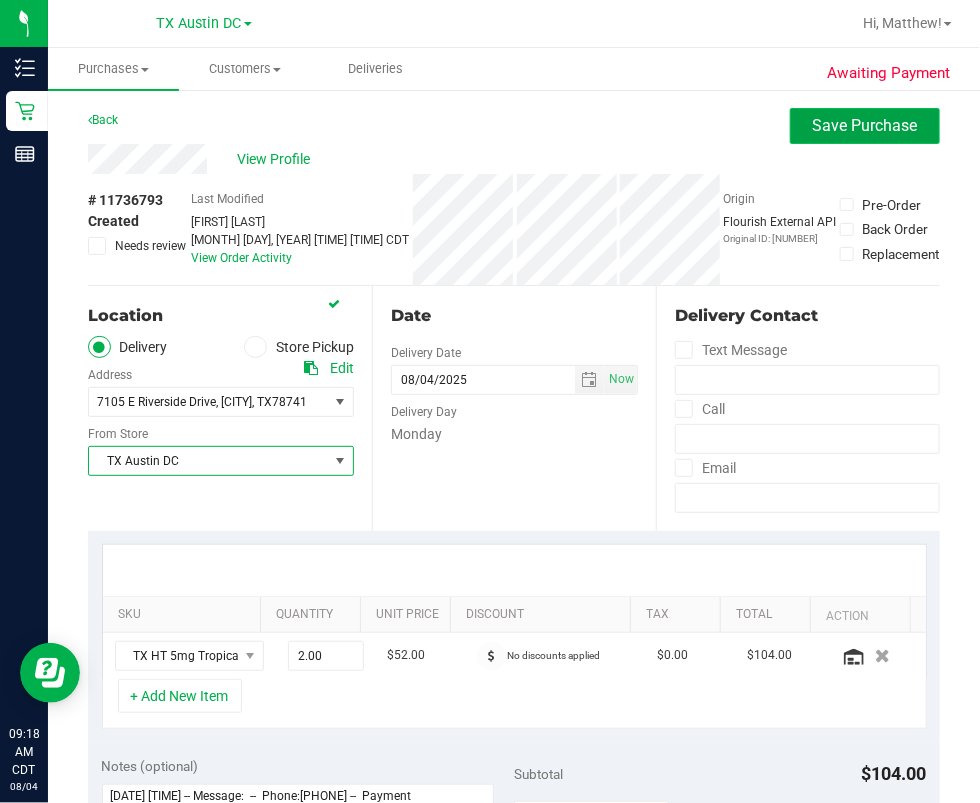 click on "Save Purchase" at bounding box center (865, 125) 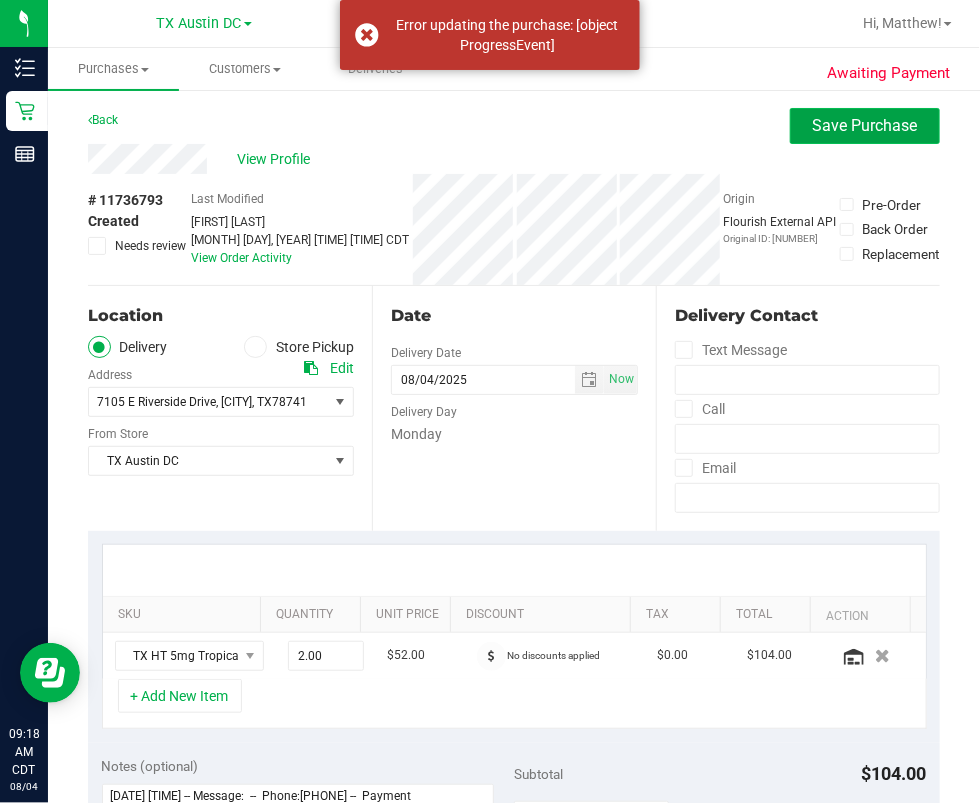 click on "Save Purchase" at bounding box center (865, 125) 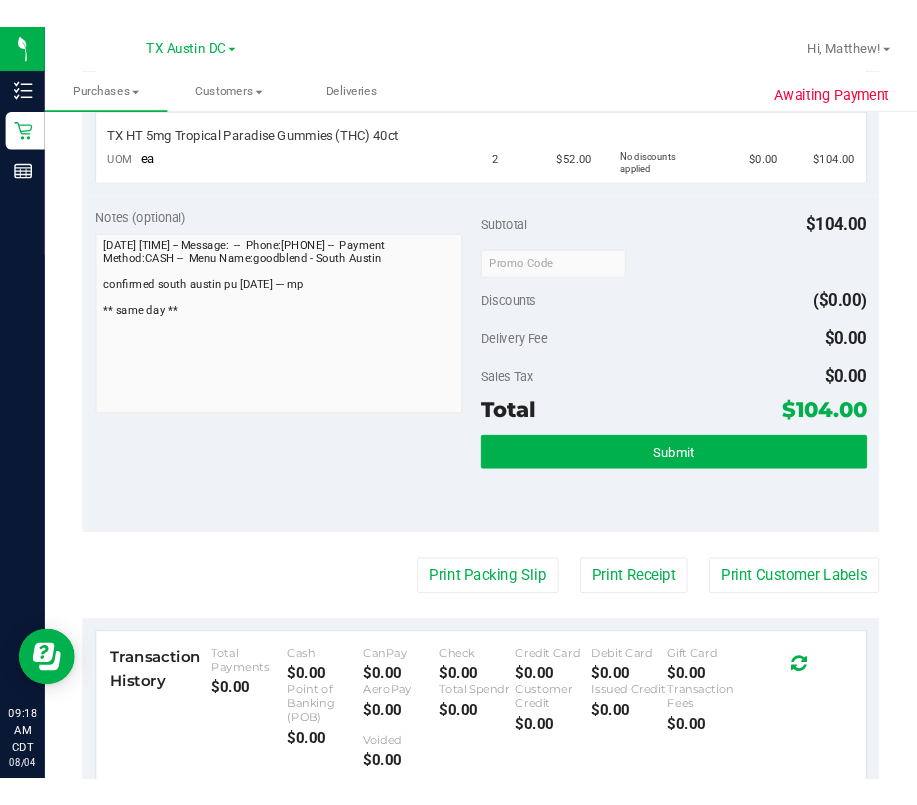 scroll, scrollTop: 434, scrollLeft: 0, axis: vertical 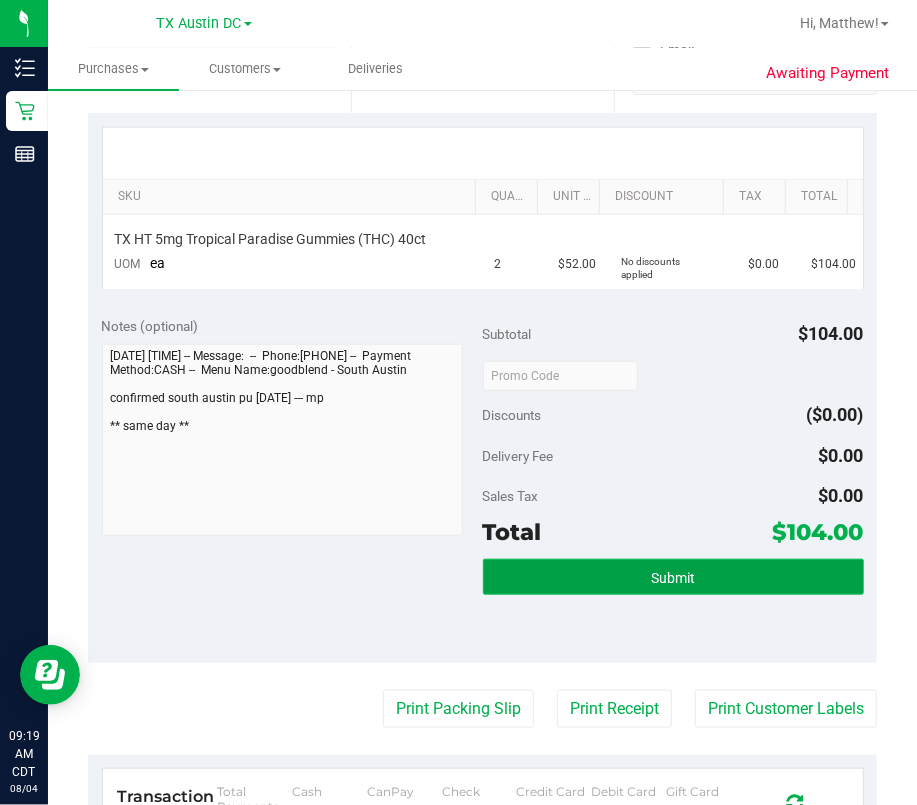 click on "Submit" at bounding box center (673, 577) 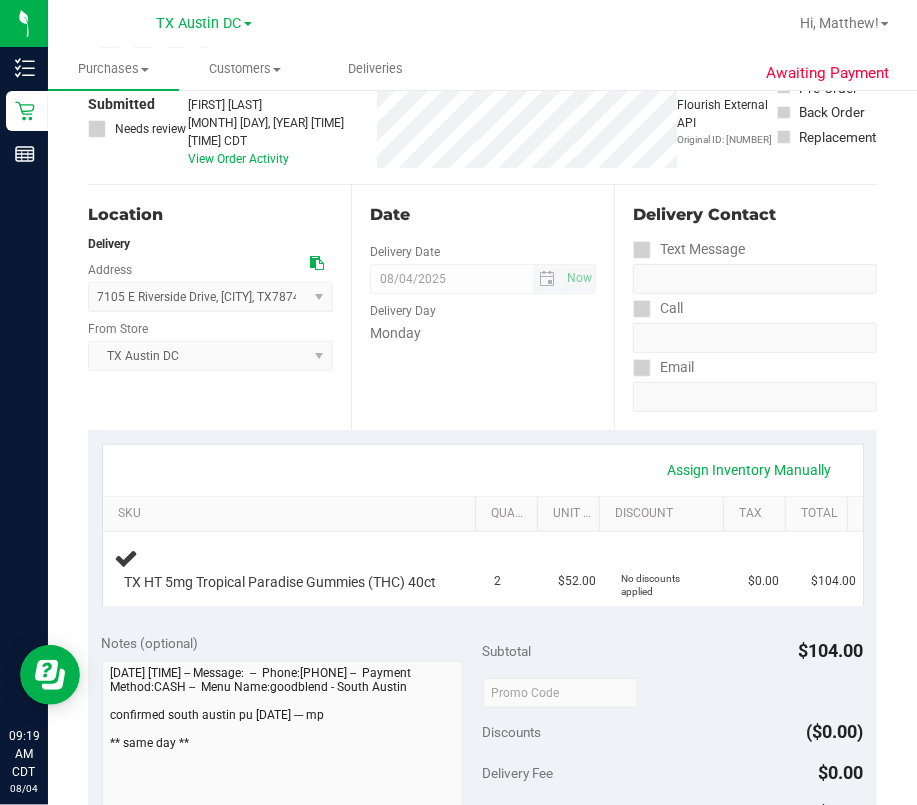 scroll, scrollTop: 0, scrollLeft: 0, axis: both 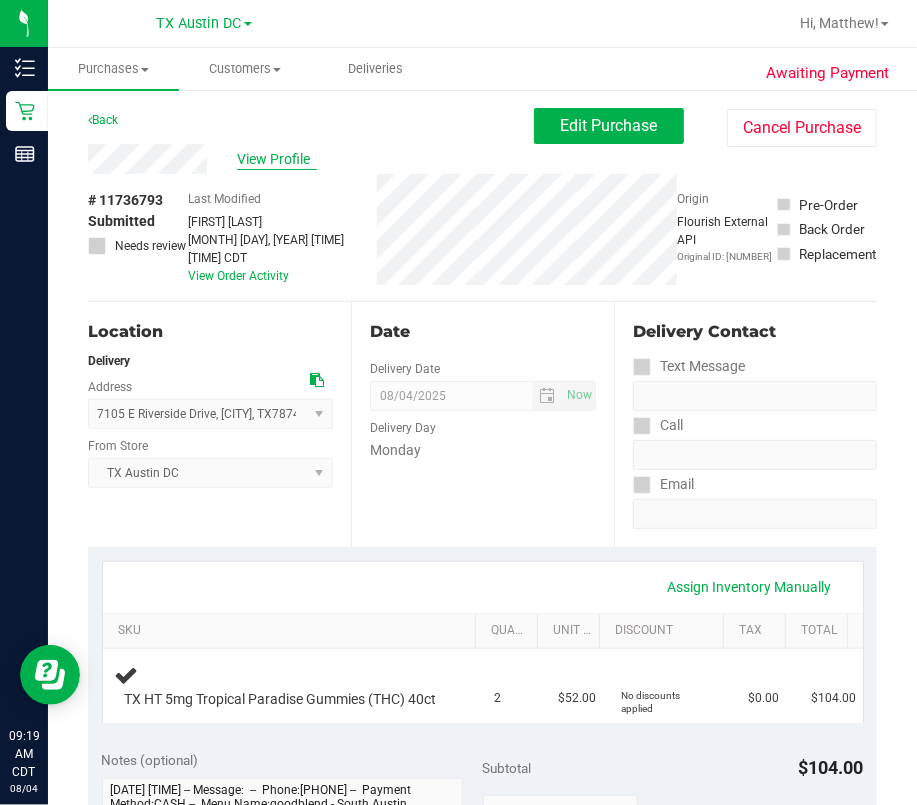 click on "View Profile" at bounding box center [277, 159] 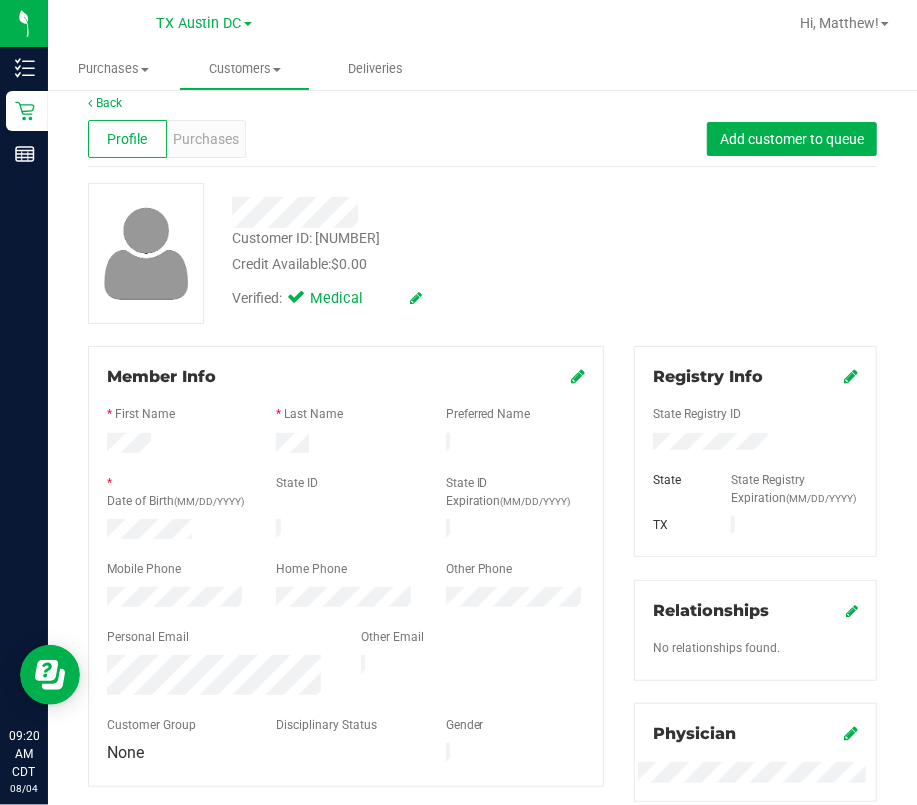 scroll, scrollTop: 0, scrollLeft: 0, axis: both 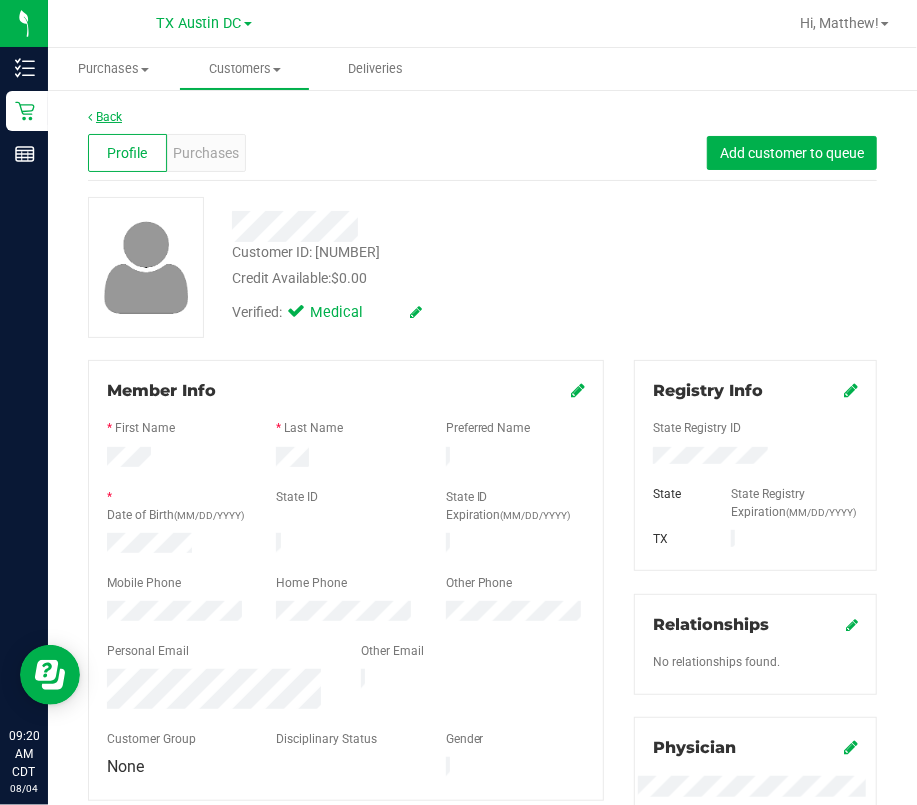 click on "Back" at bounding box center [482, 117] 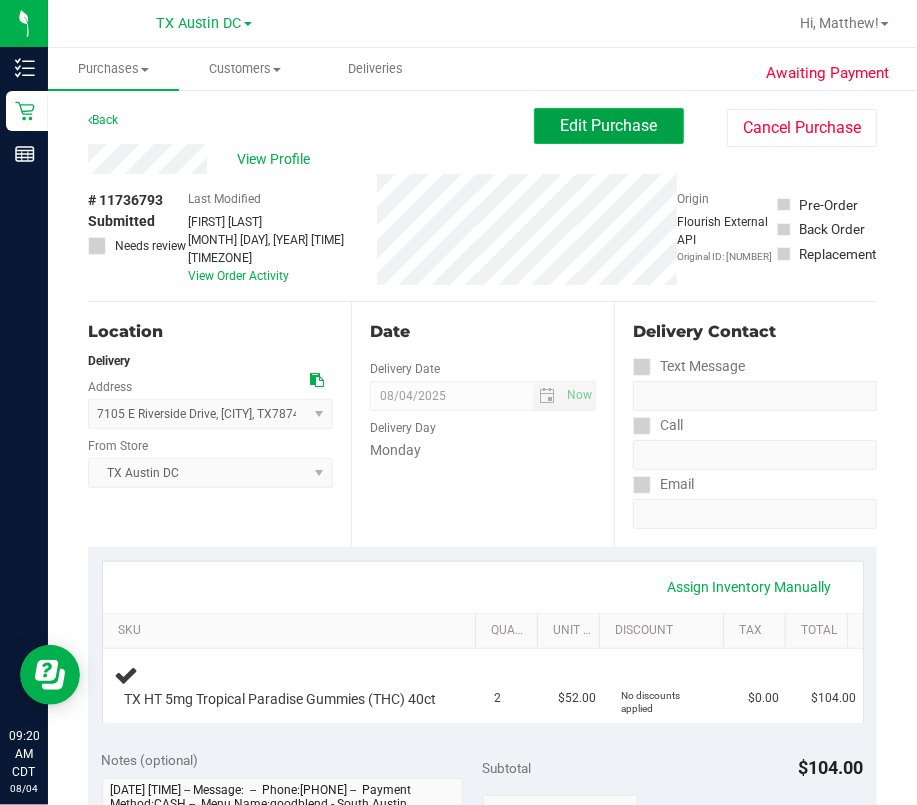 click on "Edit Purchase" at bounding box center [609, 125] 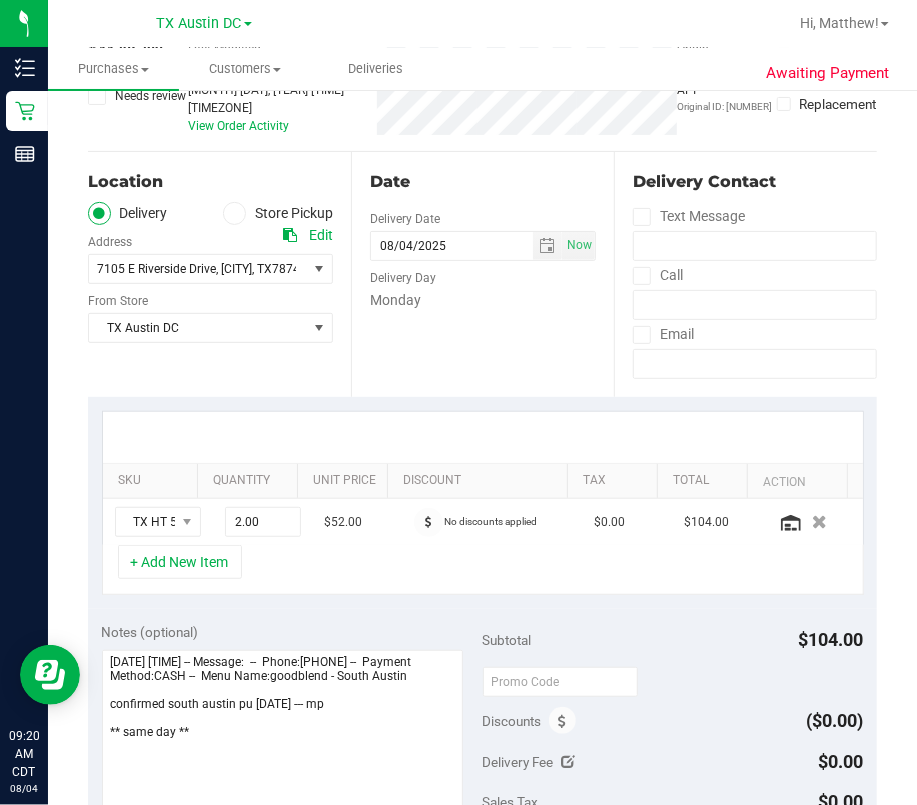 scroll, scrollTop: 400, scrollLeft: 0, axis: vertical 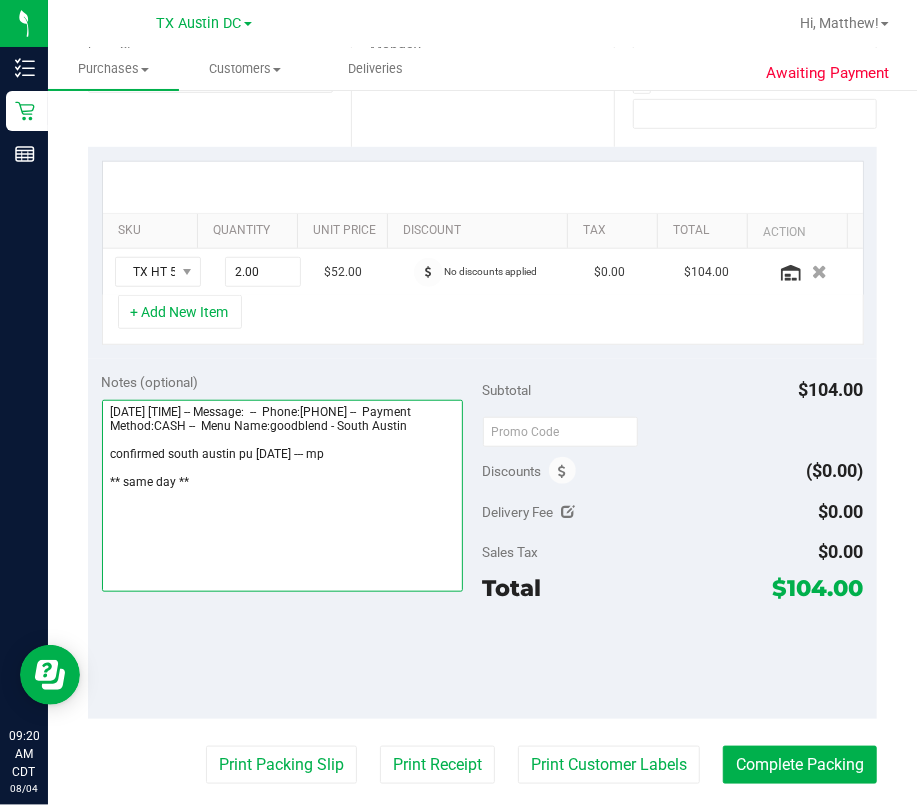 click at bounding box center [282, 496] 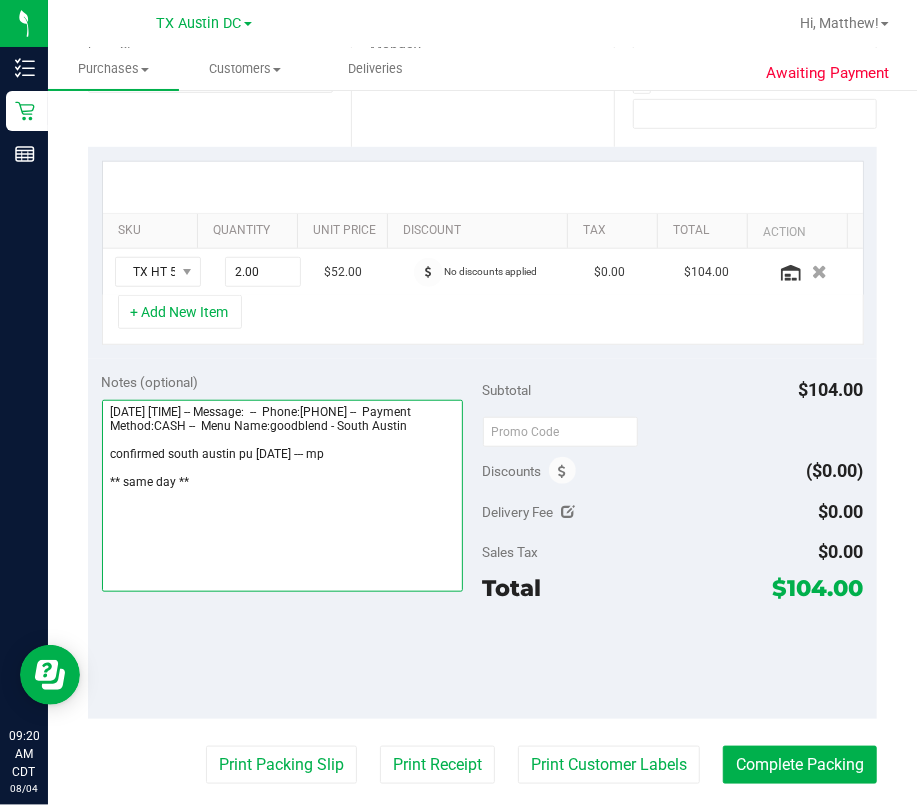 click at bounding box center (282, 496) 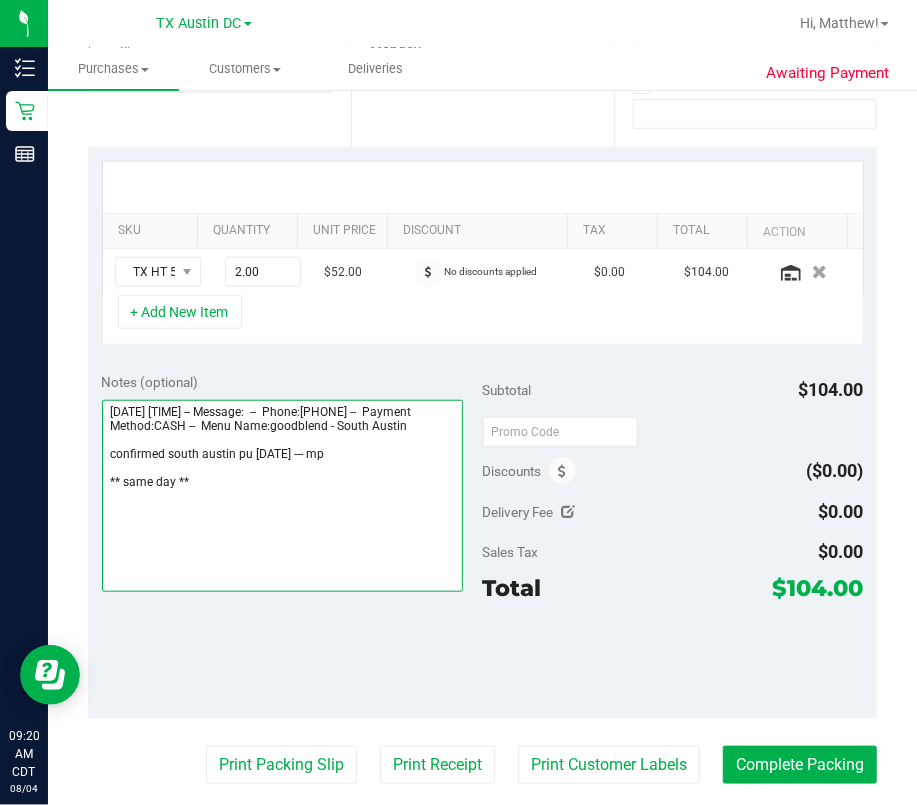 drag, startPoint x: 138, startPoint y: 443, endPoint x: 210, endPoint y: 483, distance: 82.36504 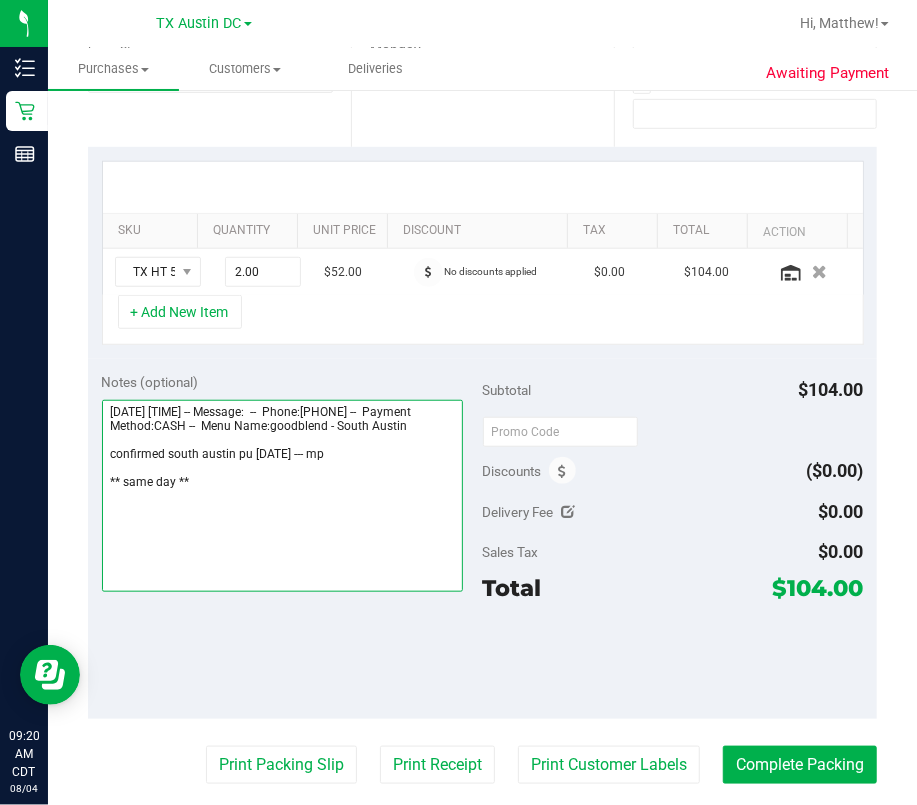 click at bounding box center [282, 496] 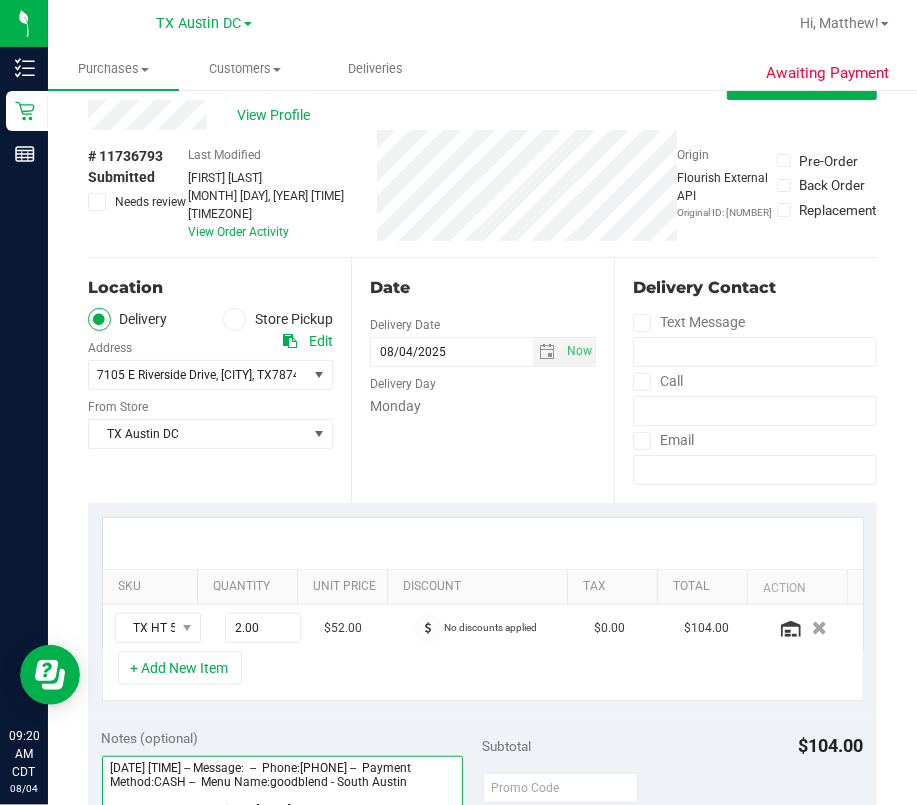 scroll, scrollTop: 0, scrollLeft: 0, axis: both 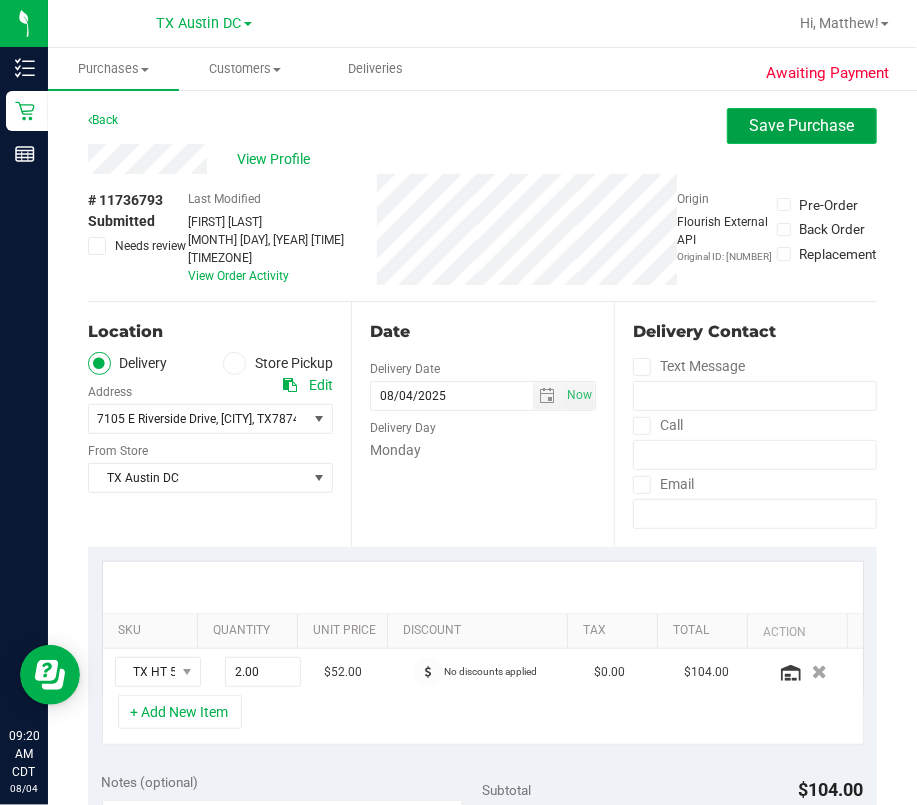 click on "Save Purchase" at bounding box center (802, 125) 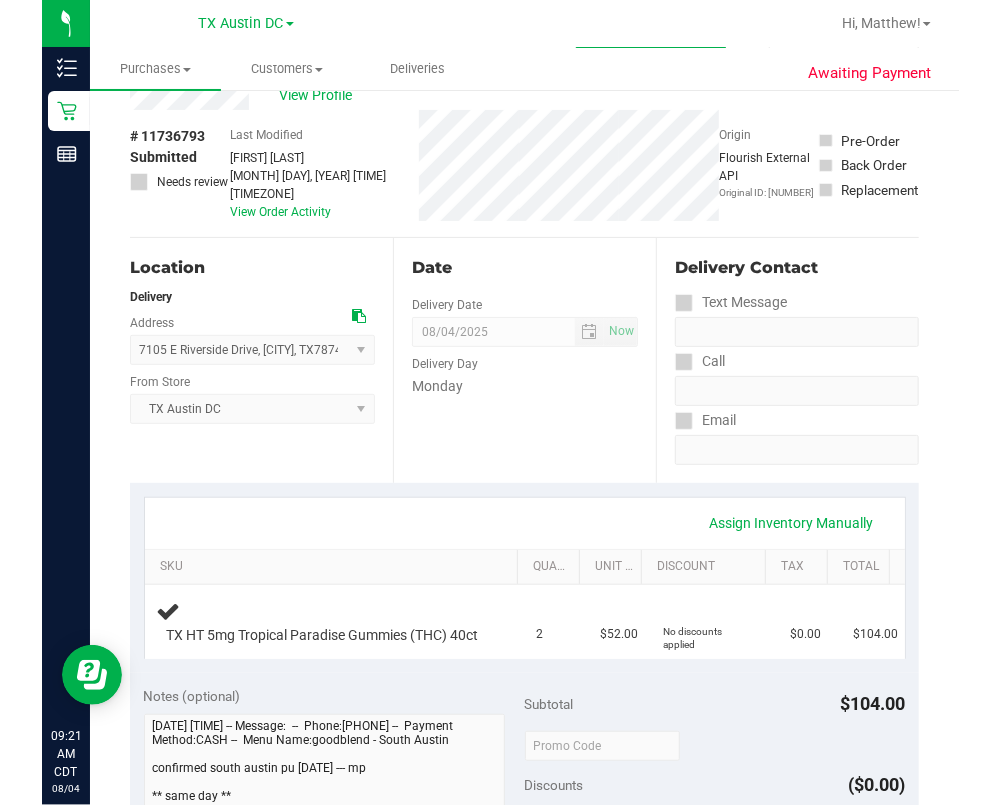 scroll, scrollTop: 0, scrollLeft: 0, axis: both 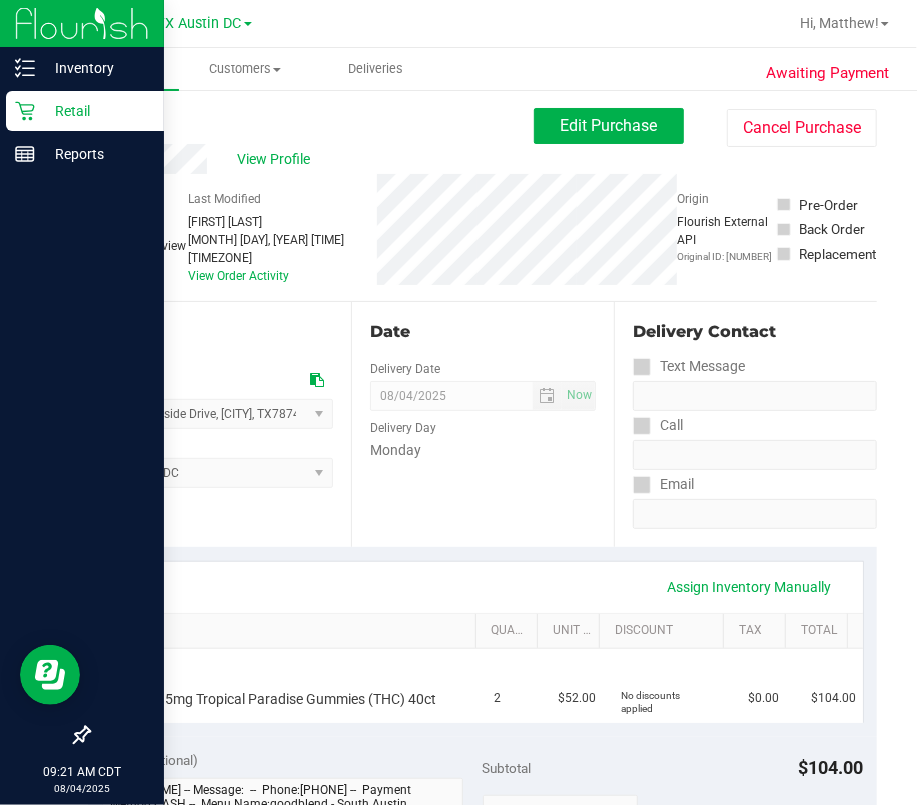 click on "Retail" at bounding box center [95, 111] 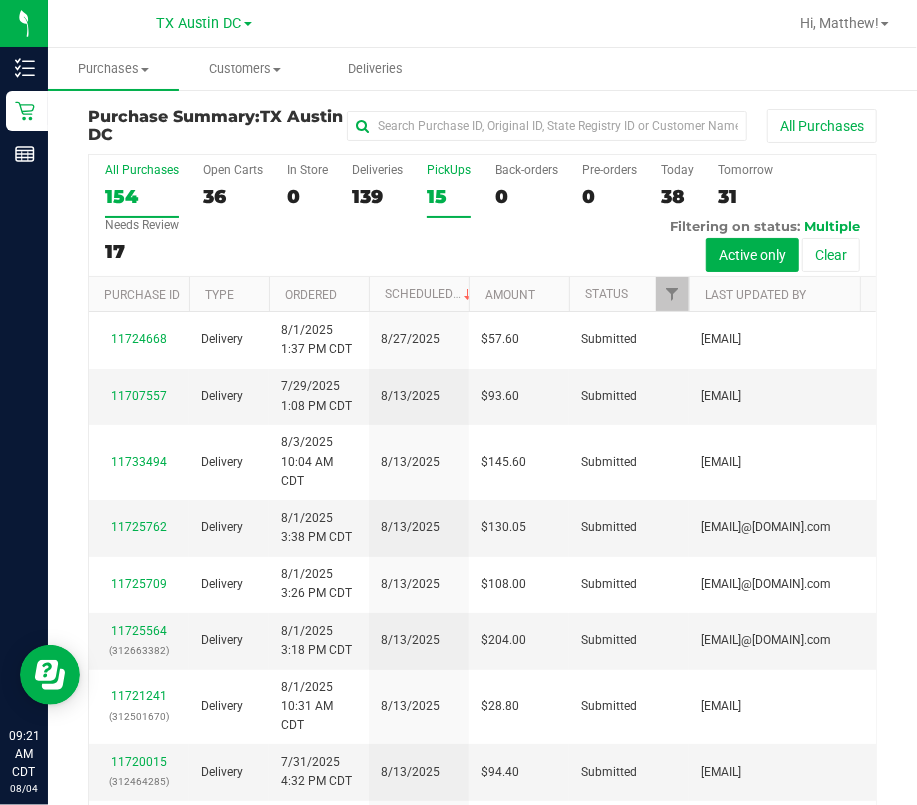 click on "15" at bounding box center (449, 196) 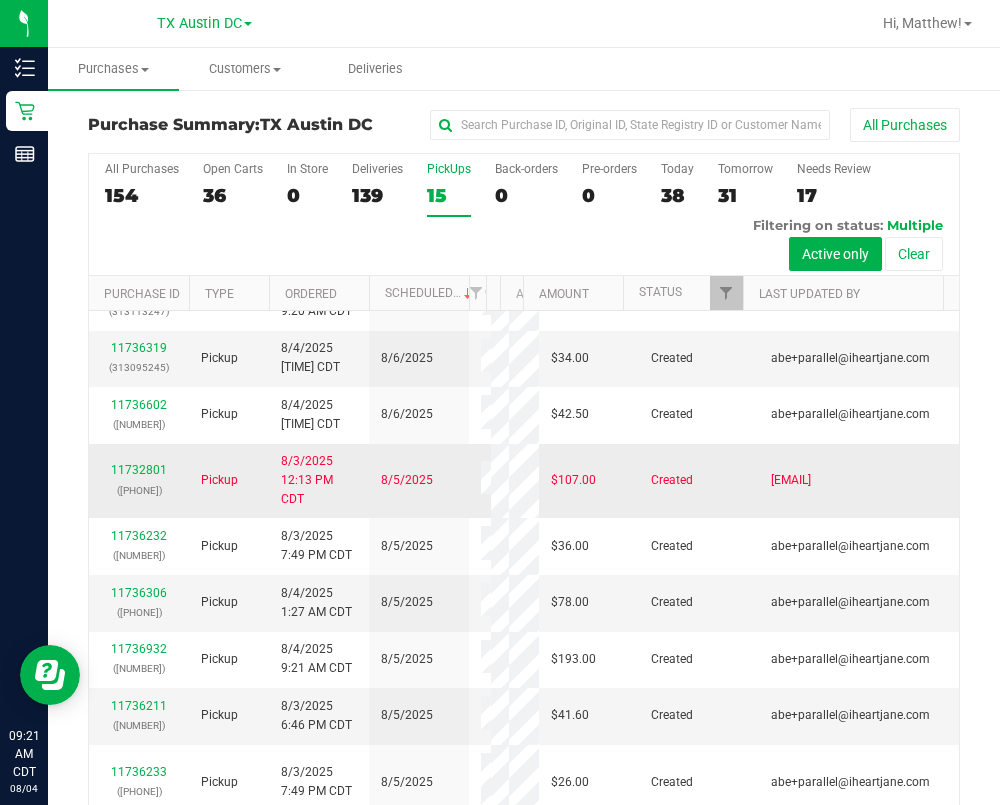 scroll, scrollTop: 0, scrollLeft: 0, axis: both 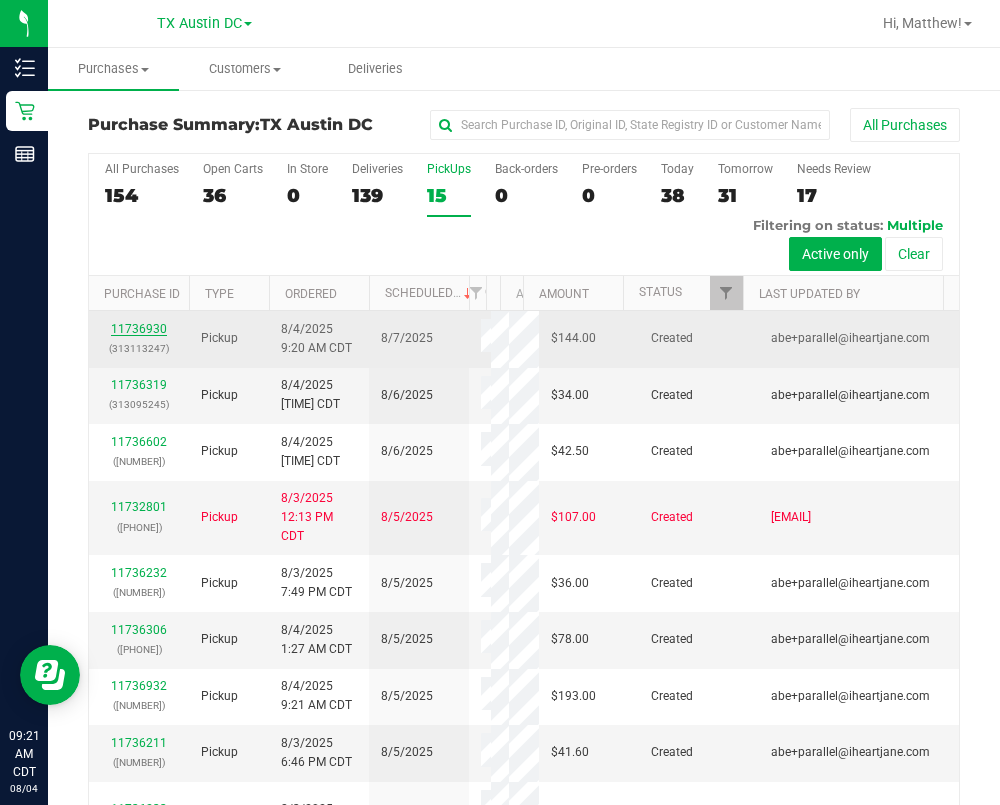 click on "11736930" at bounding box center [139, 329] 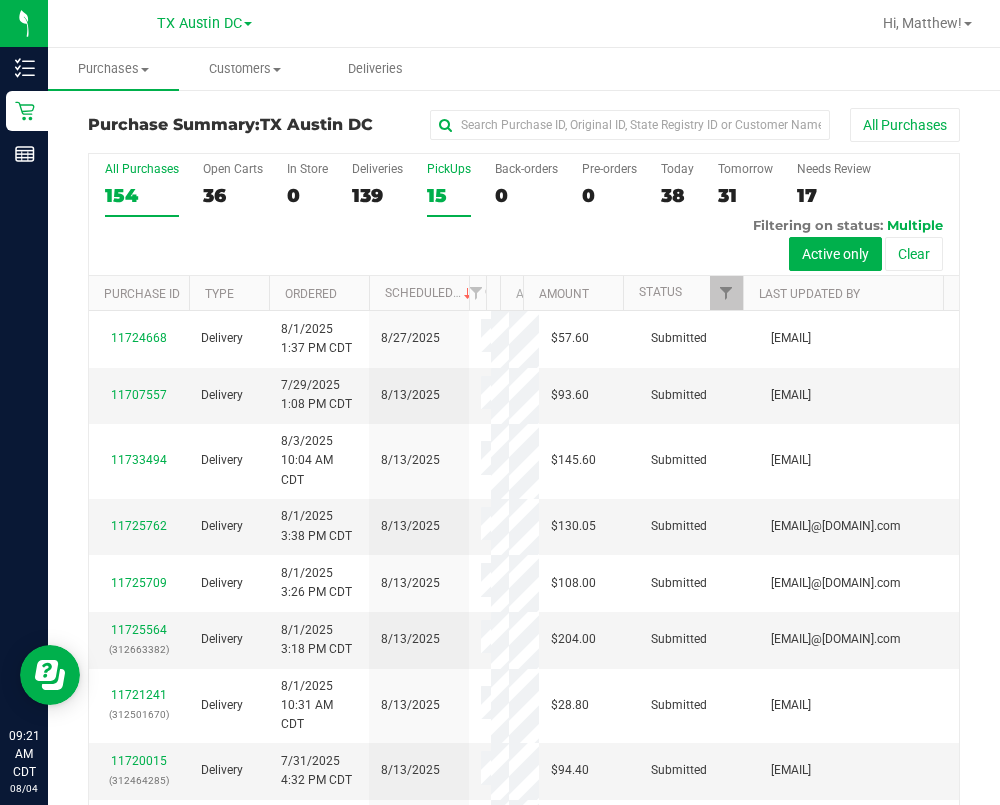 click on "15" at bounding box center [449, 195] 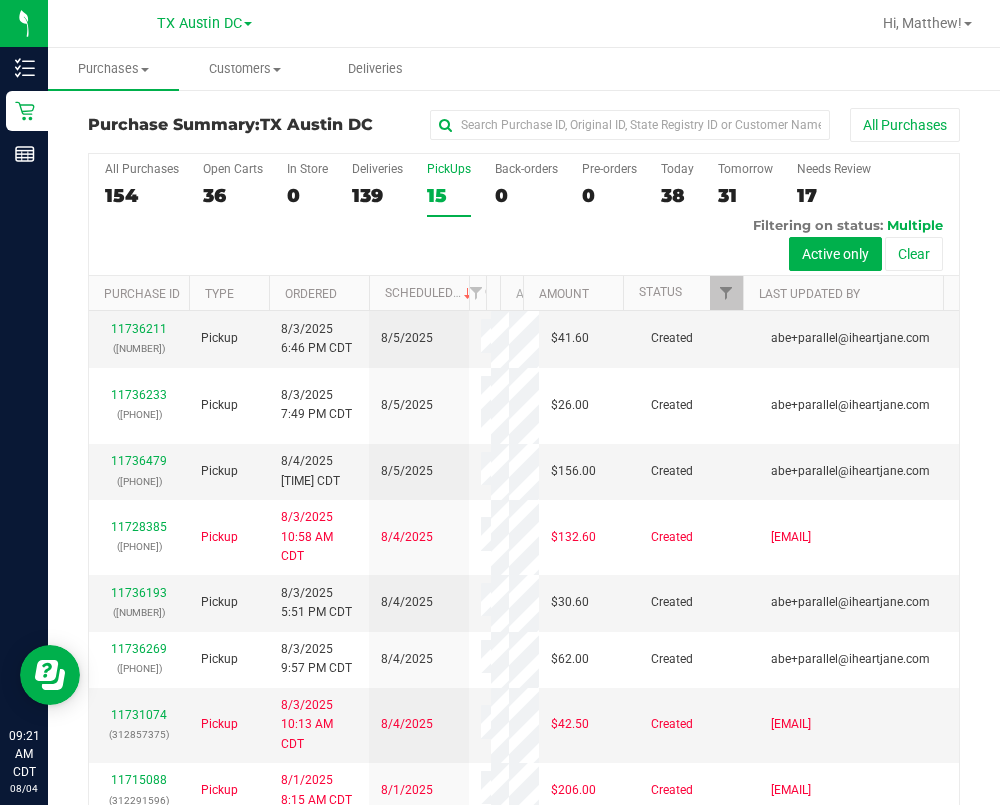 scroll, scrollTop: 570, scrollLeft: 0, axis: vertical 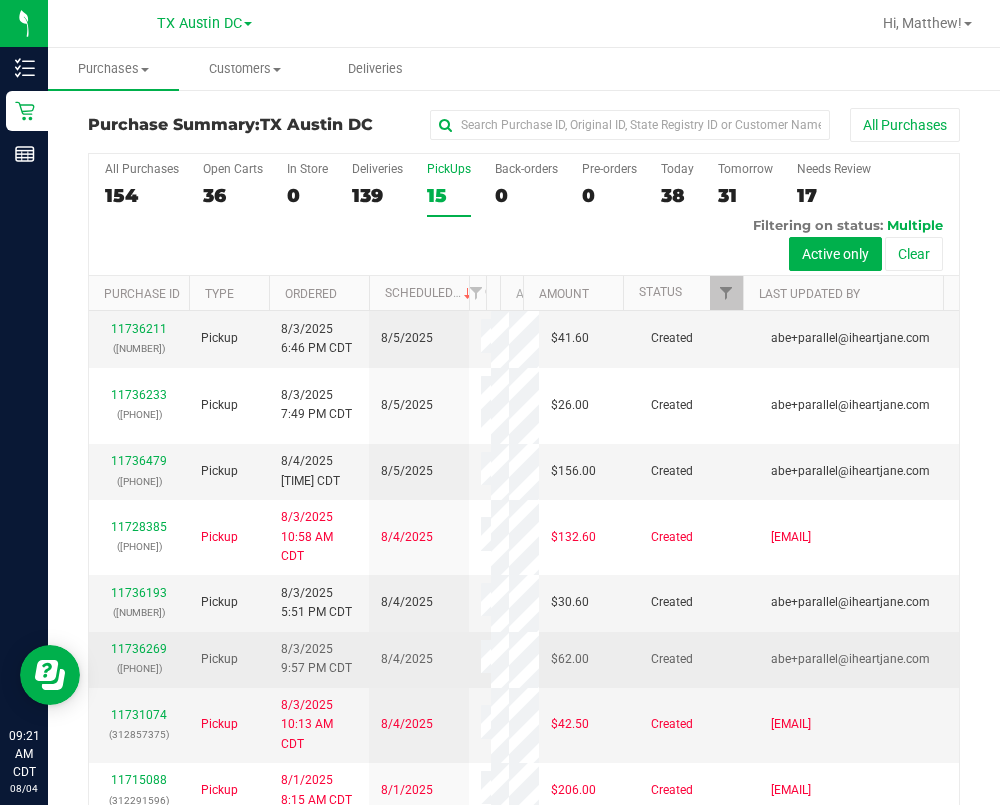 click on "11736269
(313086888)" at bounding box center [139, 659] 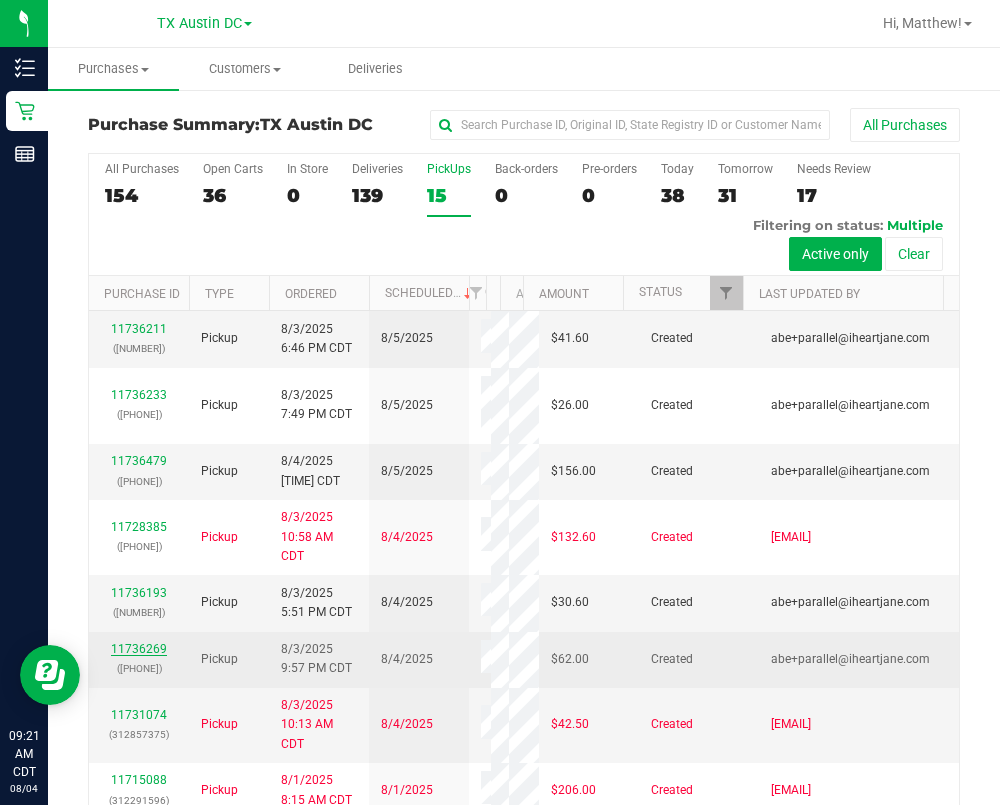 click on "11736269" at bounding box center (139, 649) 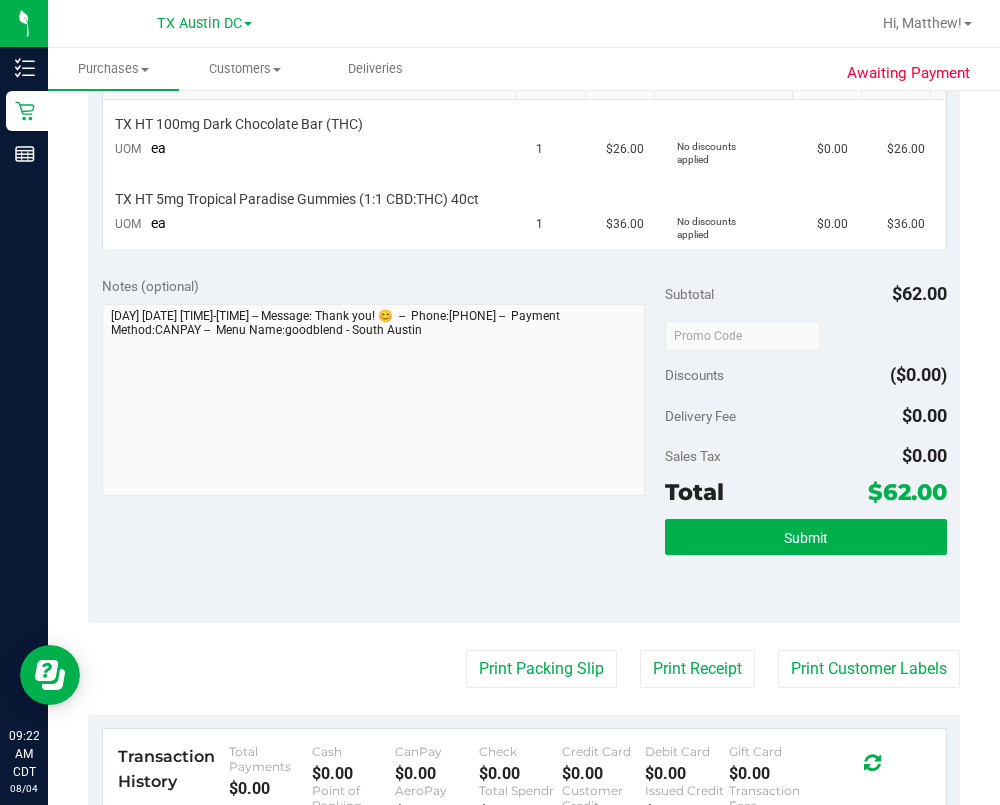 scroll, scrollTop: 0, scrollLeft: 0, axis: both 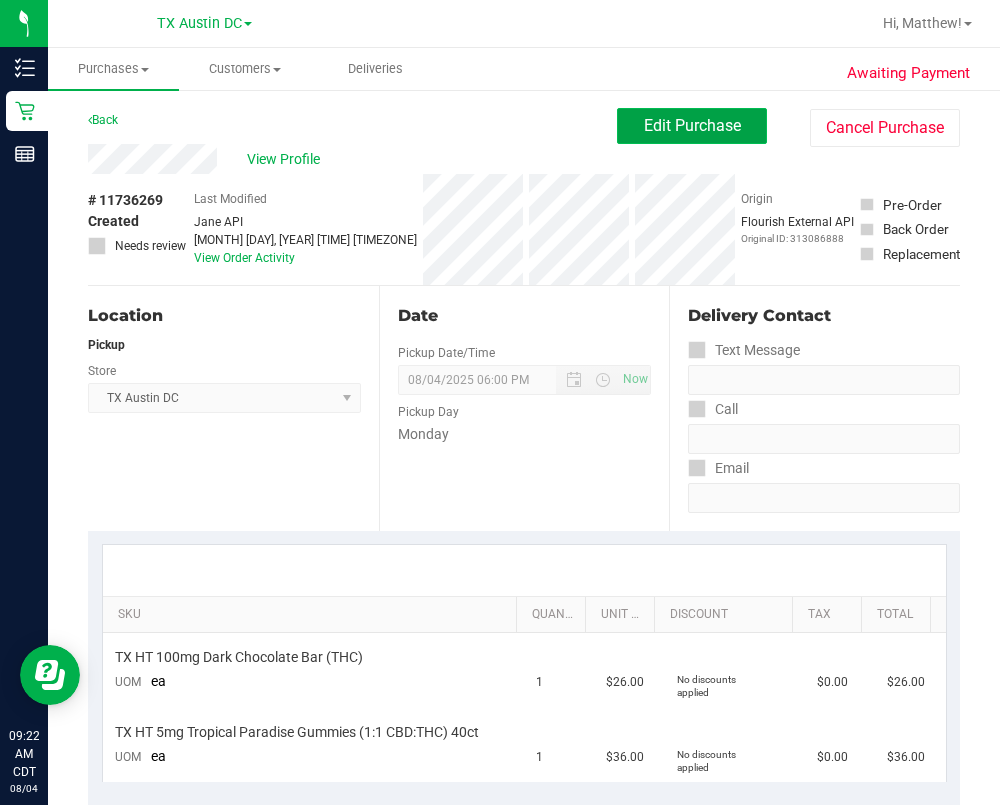 click on "Edit Purchase" at bounding box center (692, 125) 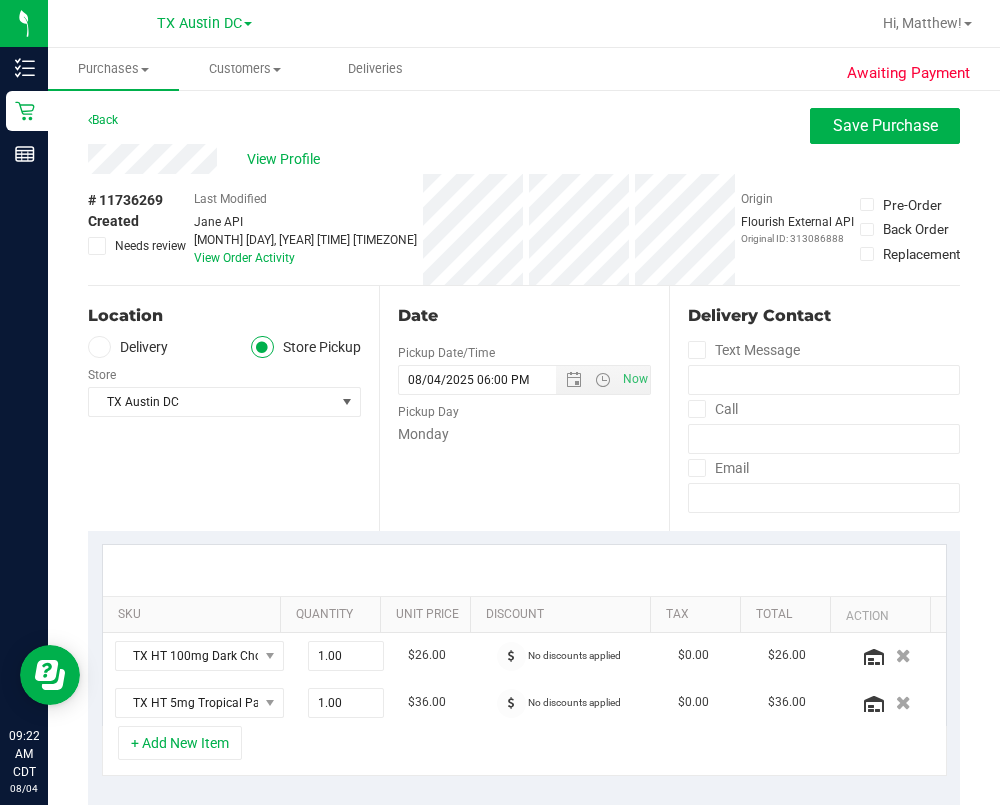 click on "Delivery" at bounding box center [128, 347] 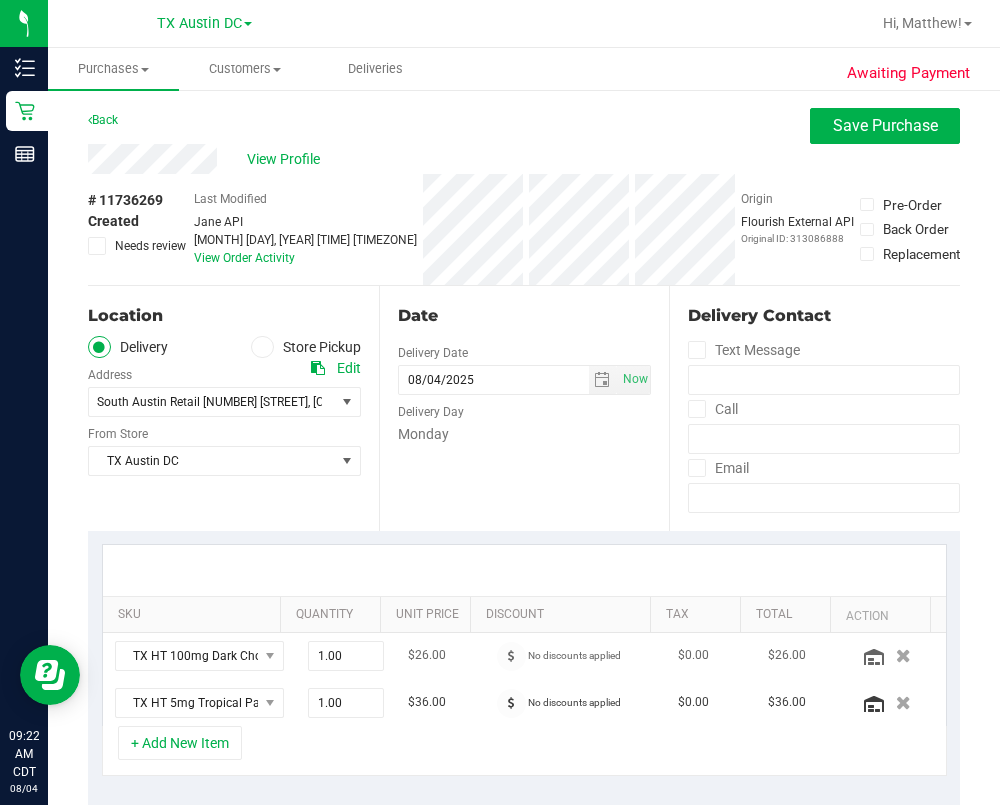 scroll, scrollTop: 666, scrollLeft: 0, axis: vertical 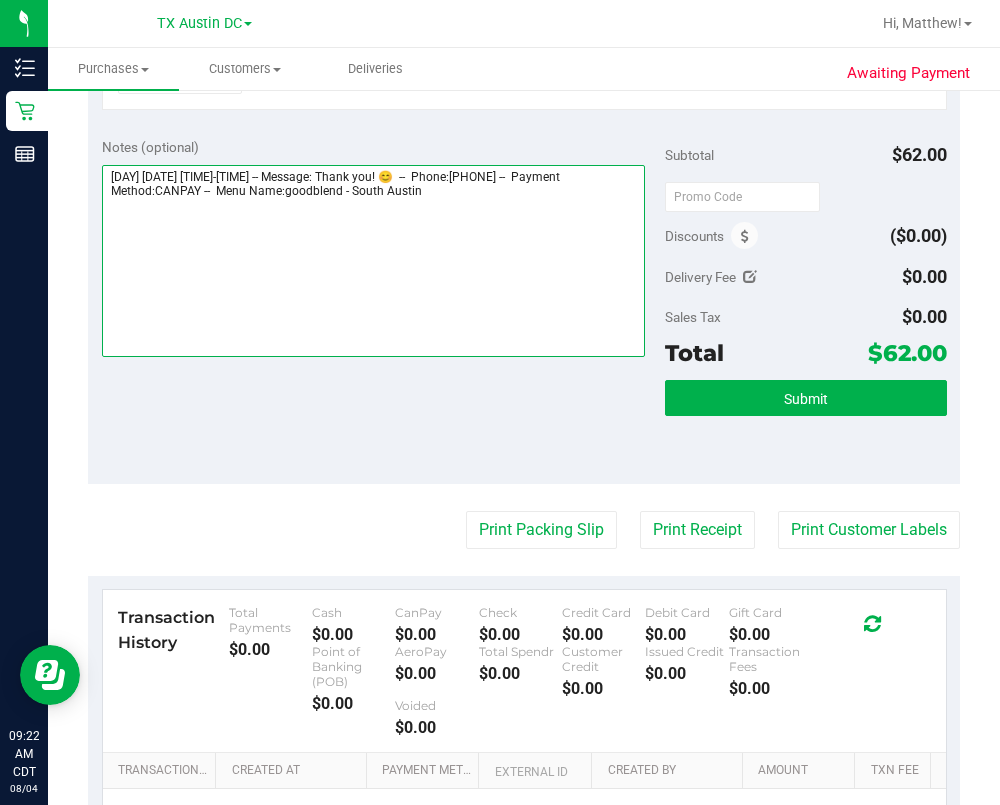 click at bounding box center [373, 261] 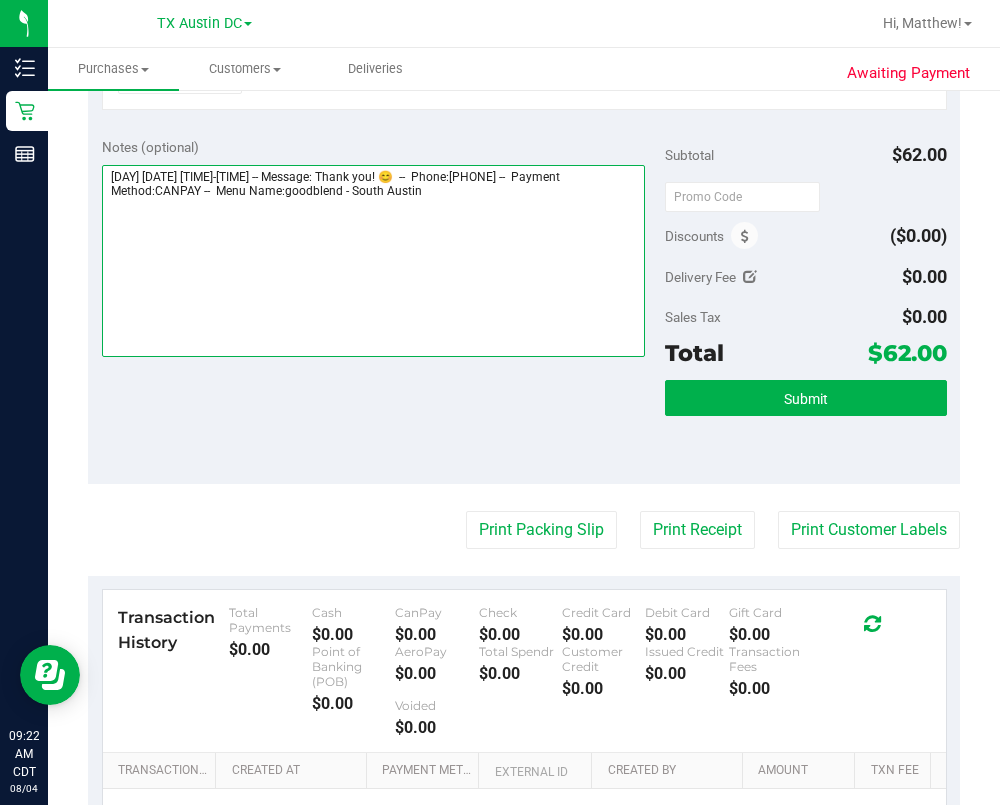 click at bounding box center [373, 261] 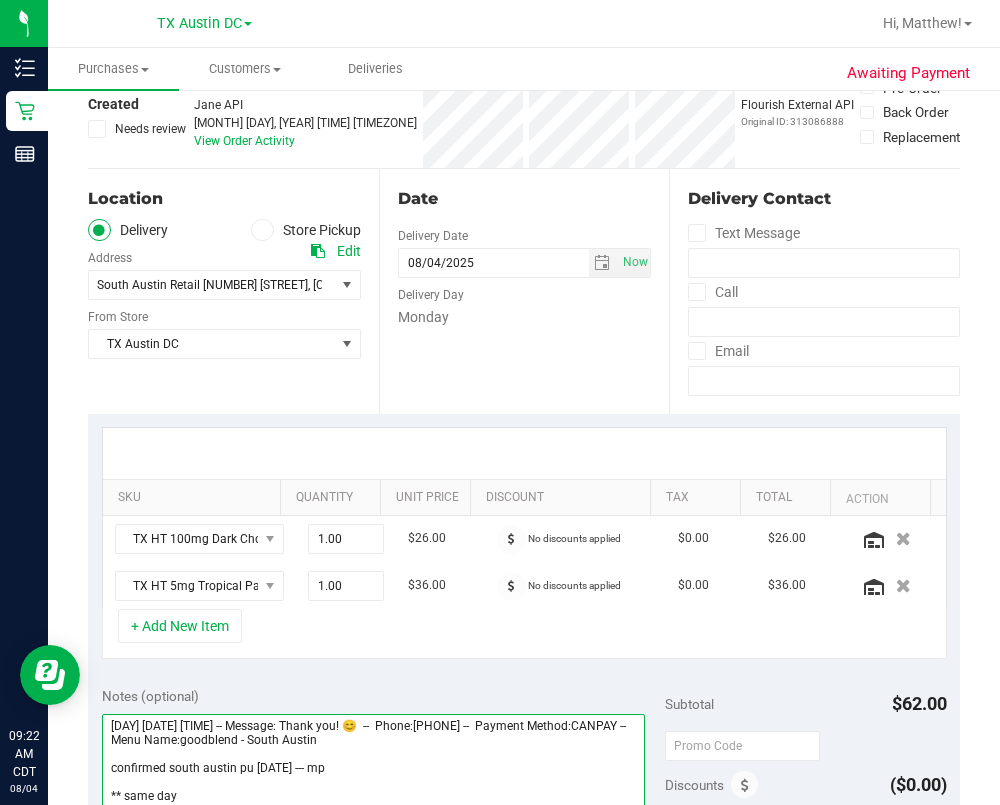 scroll, scrollTop: 0, scrollLeft: 0, axis: both 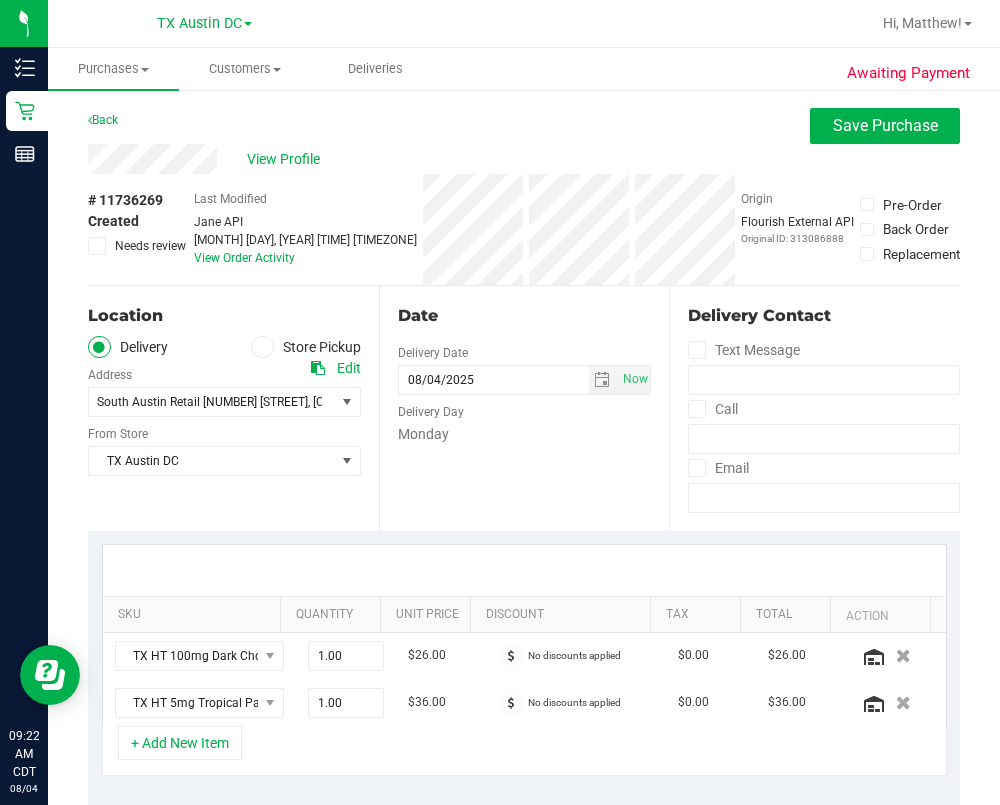 click on "Back
Save Purchase" at bounding box center [524, 126] 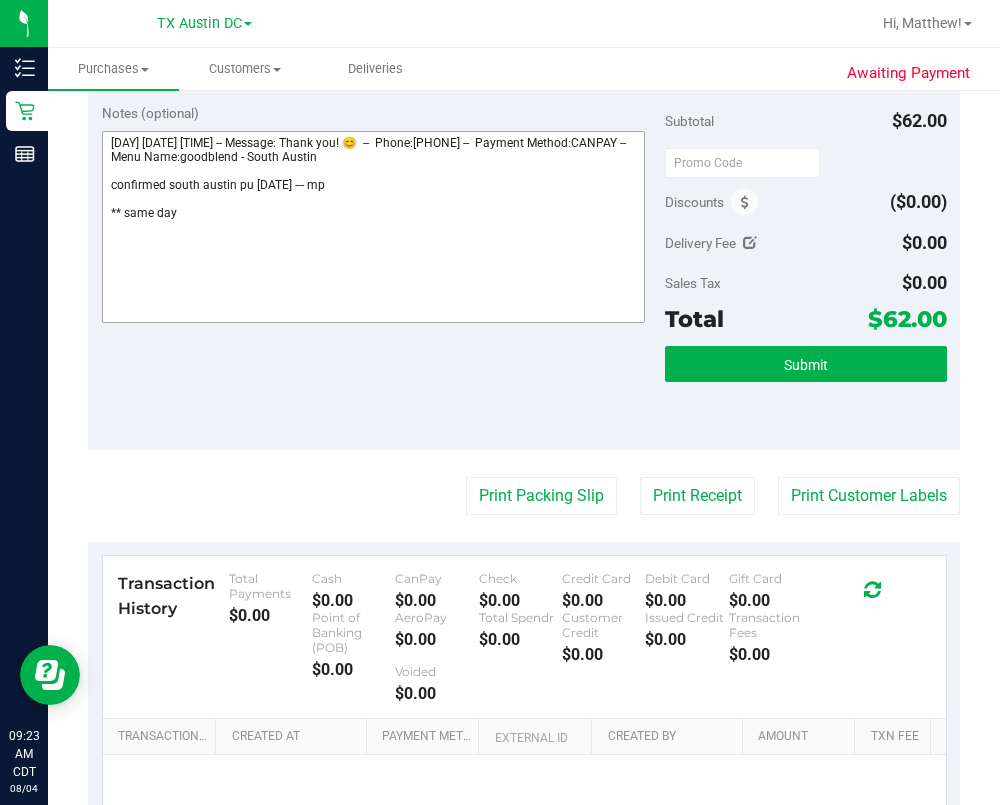 scroll, scrollTop: 666, scrollLeft: 0, axis: vertical 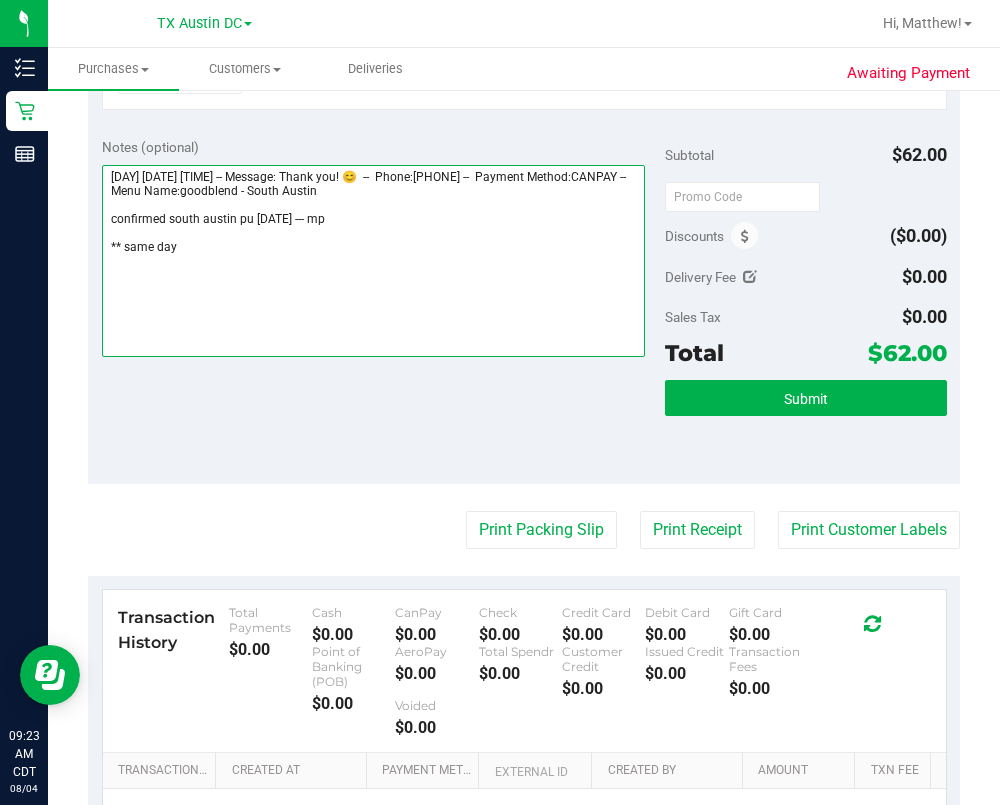 click at bounding box center [373, 261] 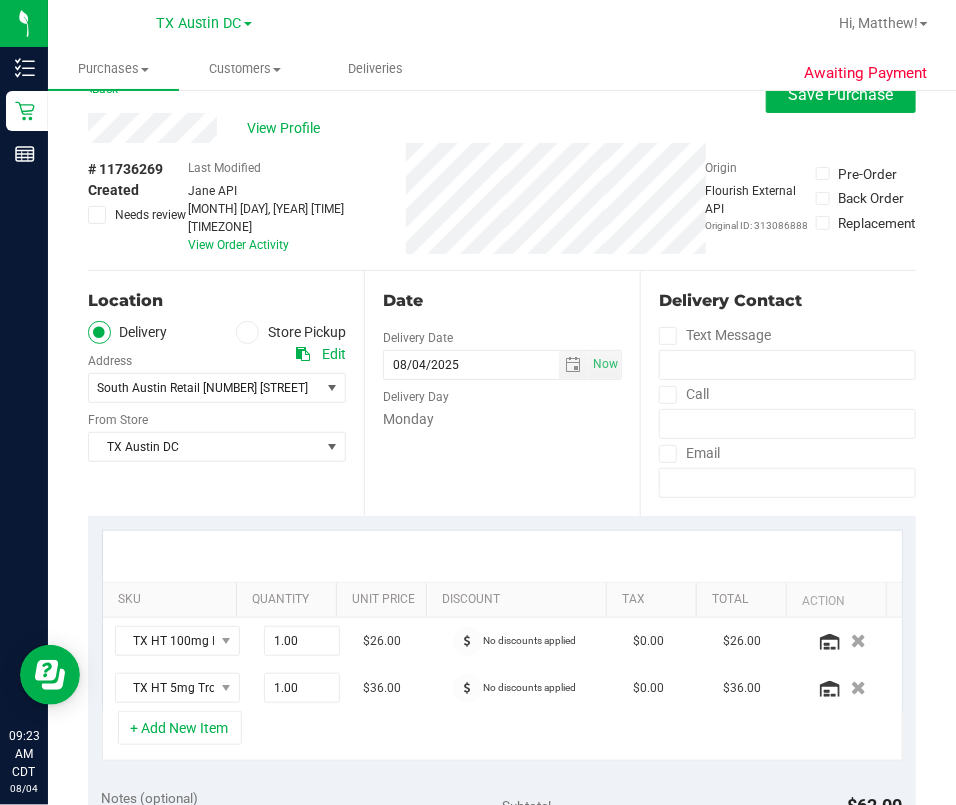 scroll, scrollTop: 0, scrollLeft: 0, axis: both 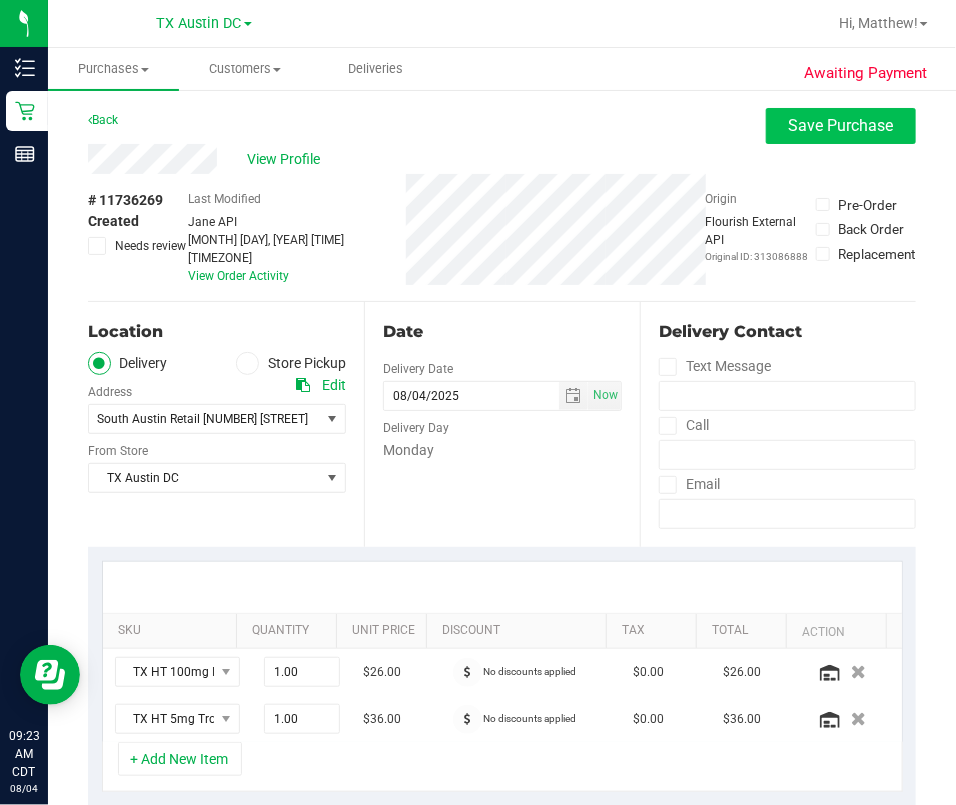 type on "Monday 08/04/2025 10:00-18:00 -- Message: Thank you! 😊  --  Phone:5125656565 --  Payment Method:CANPAY --  Menu Name:goodblend - South Austin
confirmed south austin pu 8/4 --- mp
** same day **" 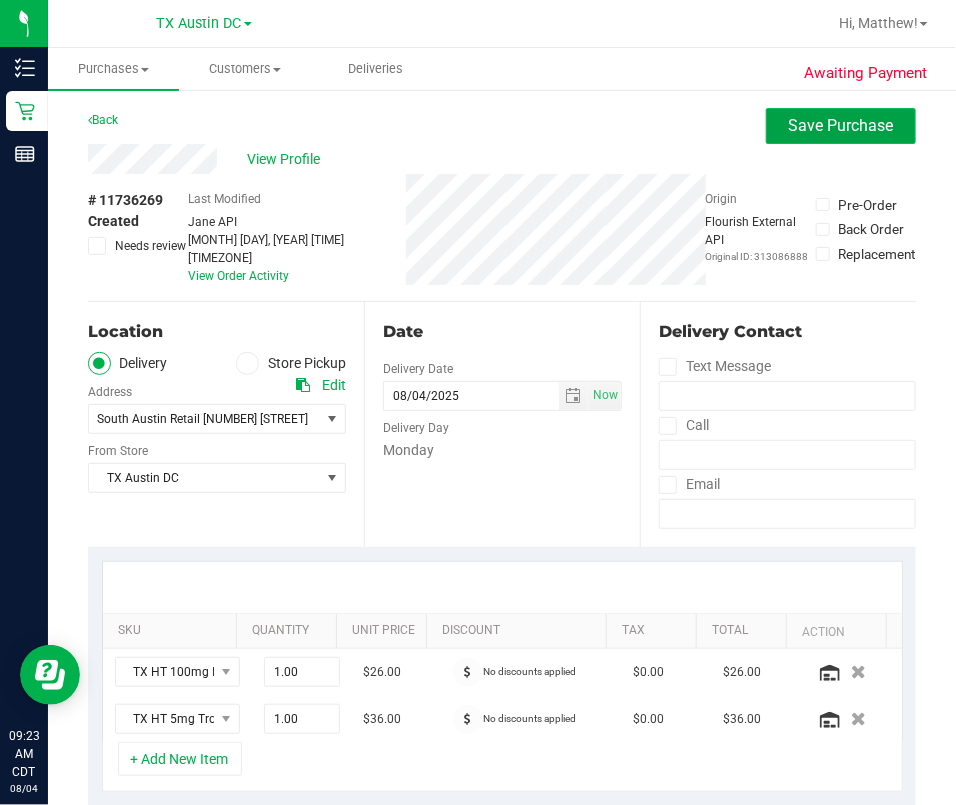 click on "Save Purchase" at bounding box center (841, 125) 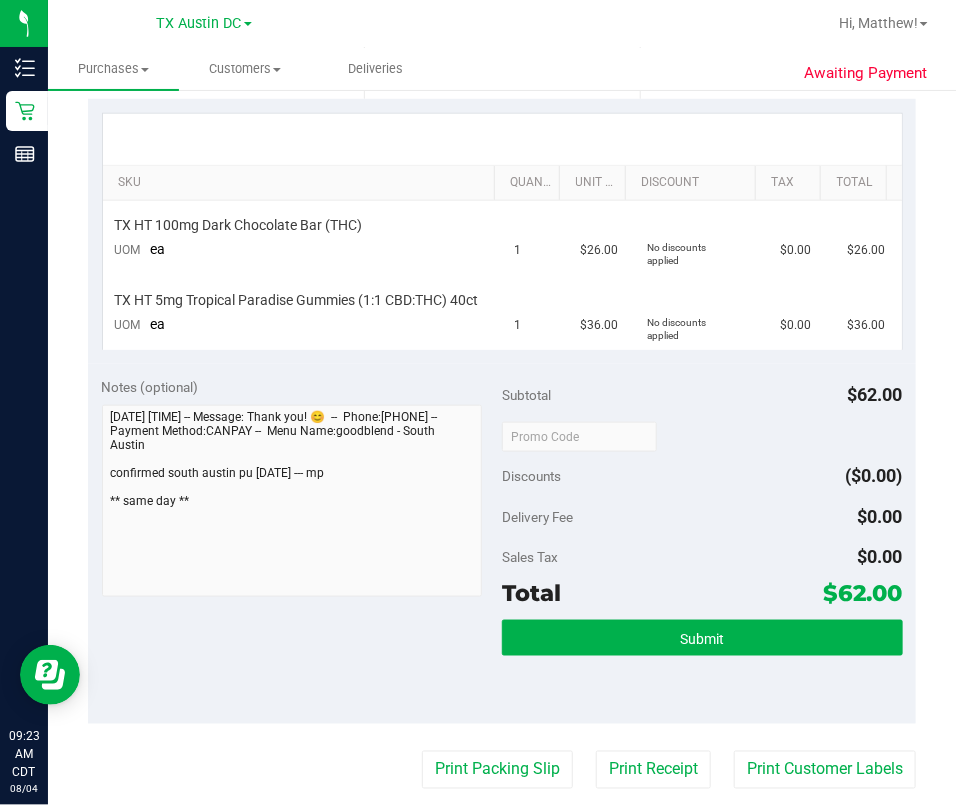 scroll, scrollTop: 400, scrollLeft: 0, axis: vertical 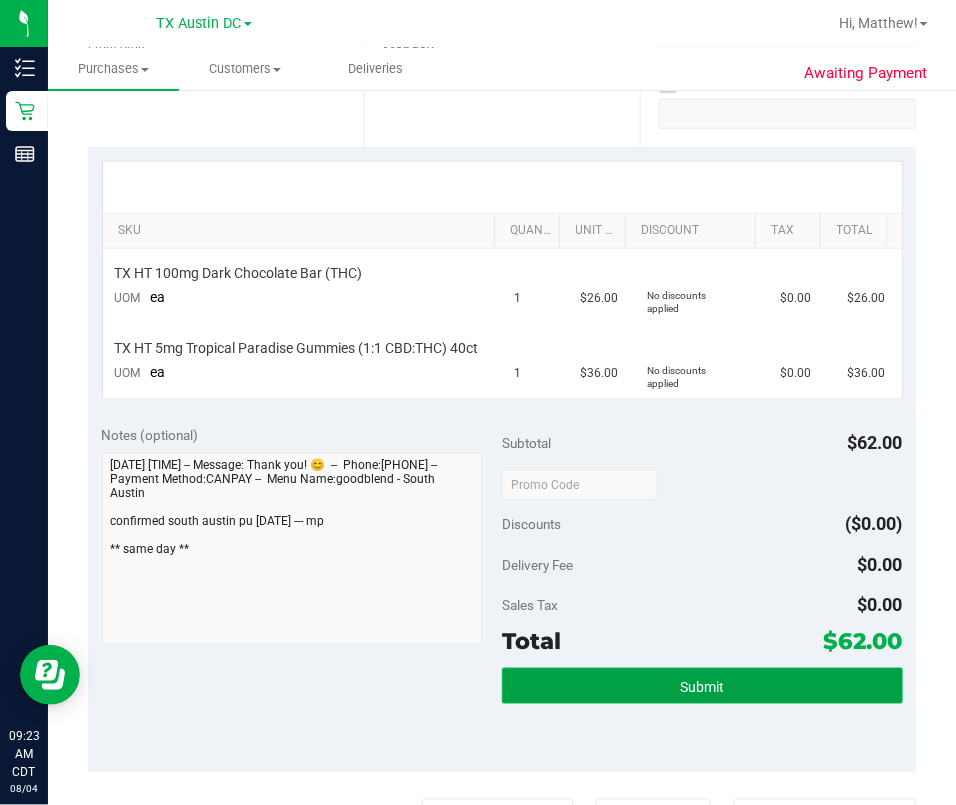 click on "Submit" at bounding box center (702, 686) 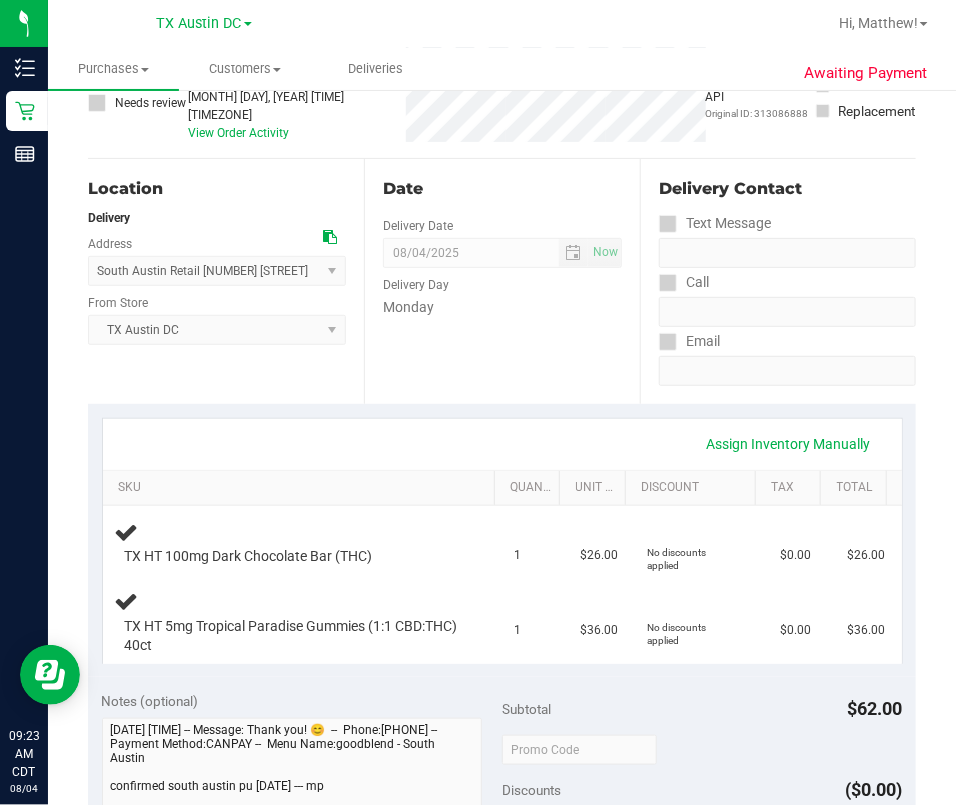 scroll, scrollTop: 0, scrollLeft: 0, axis: both 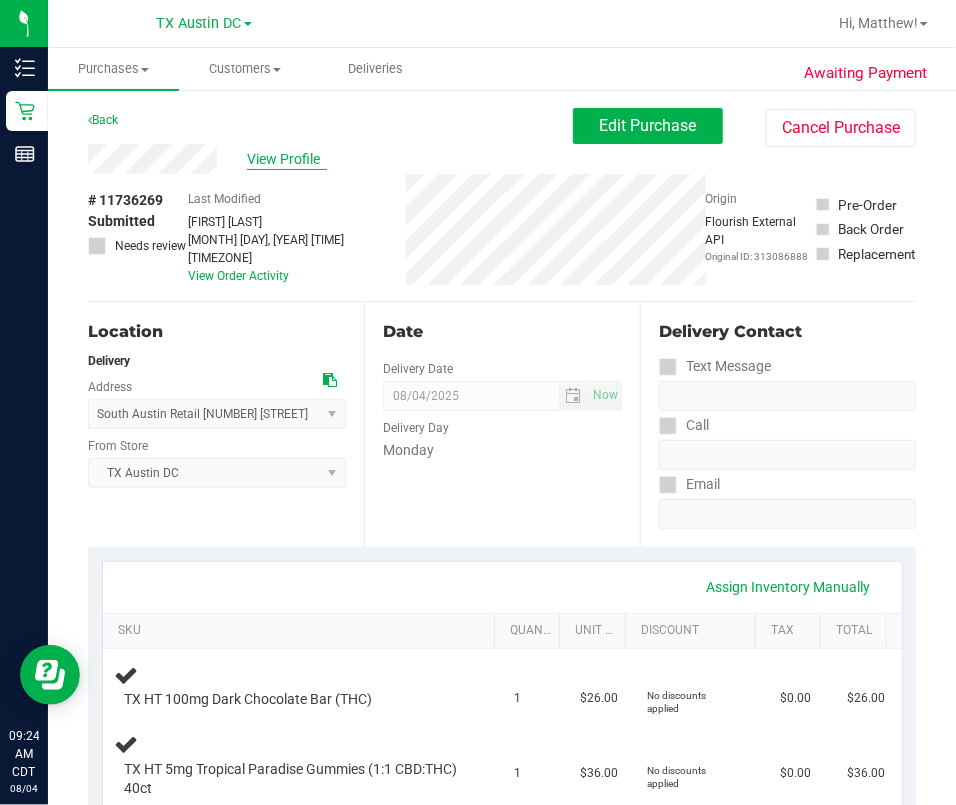 click on "View Profile" at bounding box center [287, 159] 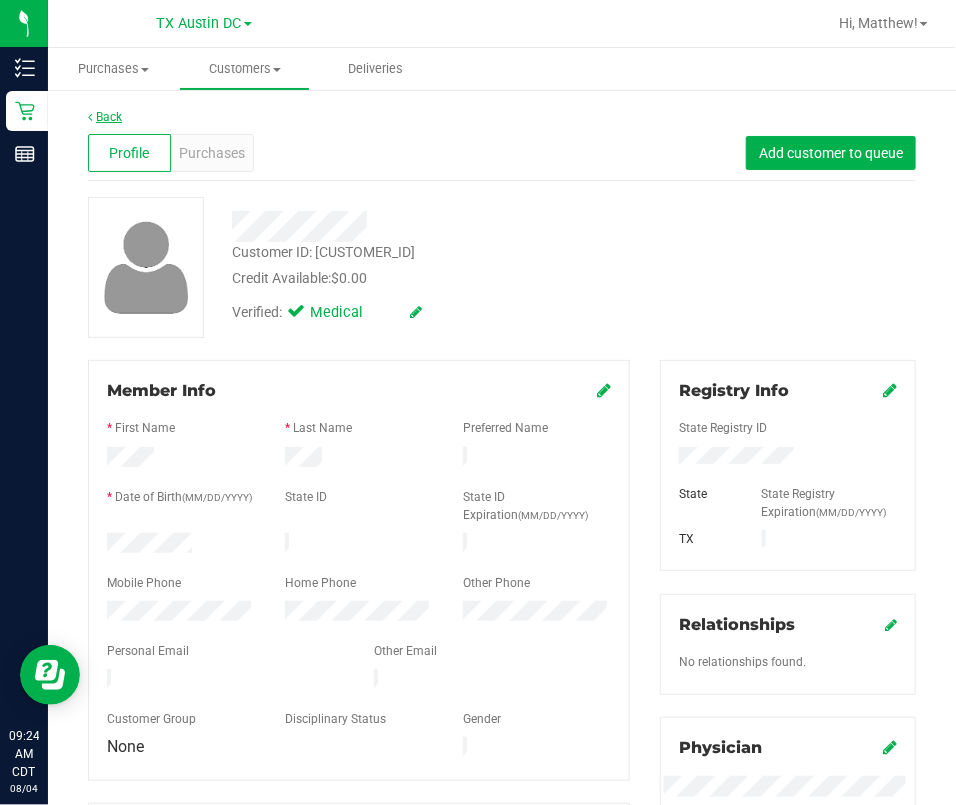 click on "Back" at bounding box center (105, 117) 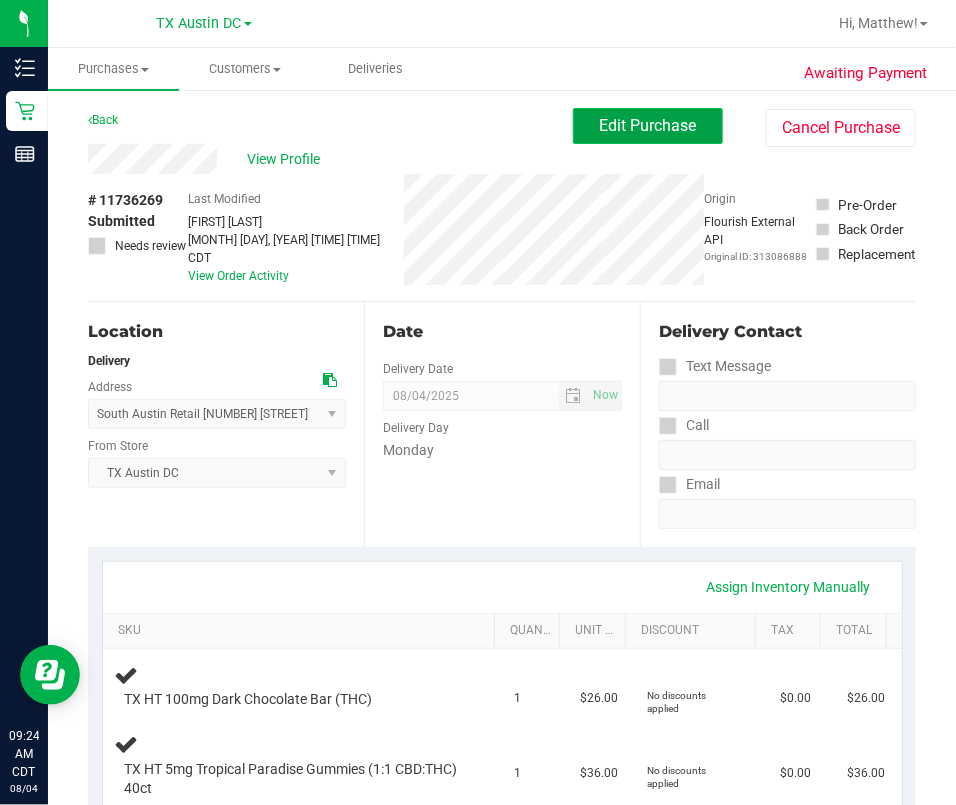 click on "Edit Purchase" at bounding box center (648, 126) 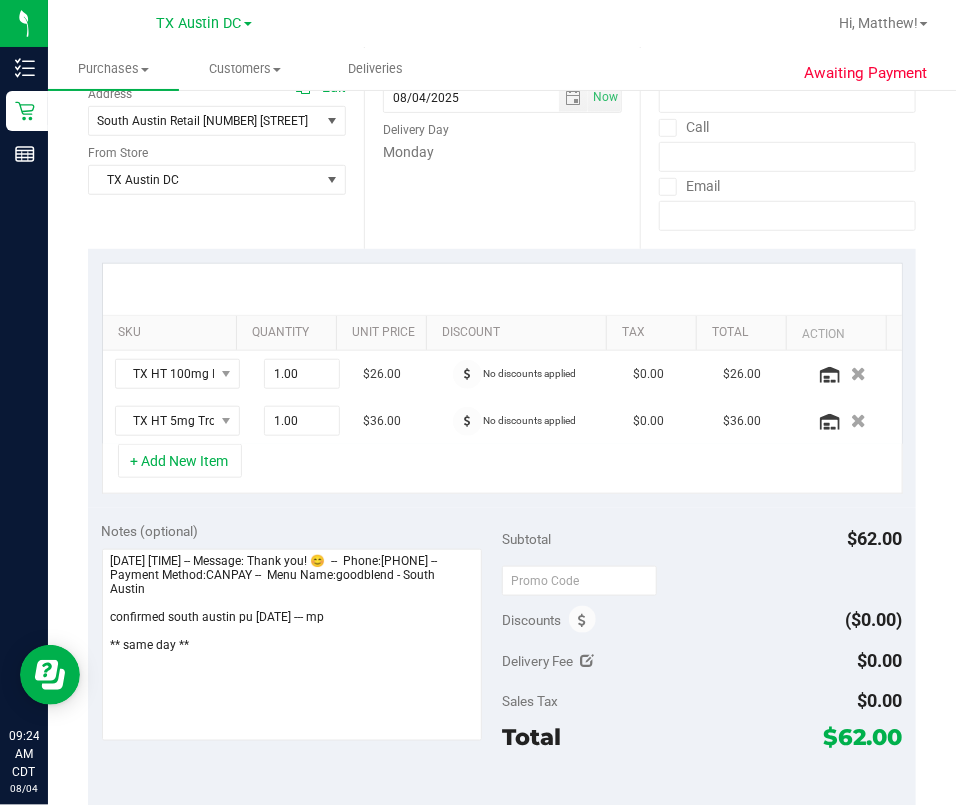scroll, scrollTop: 666, scrollLeft: 0, axis: vertical 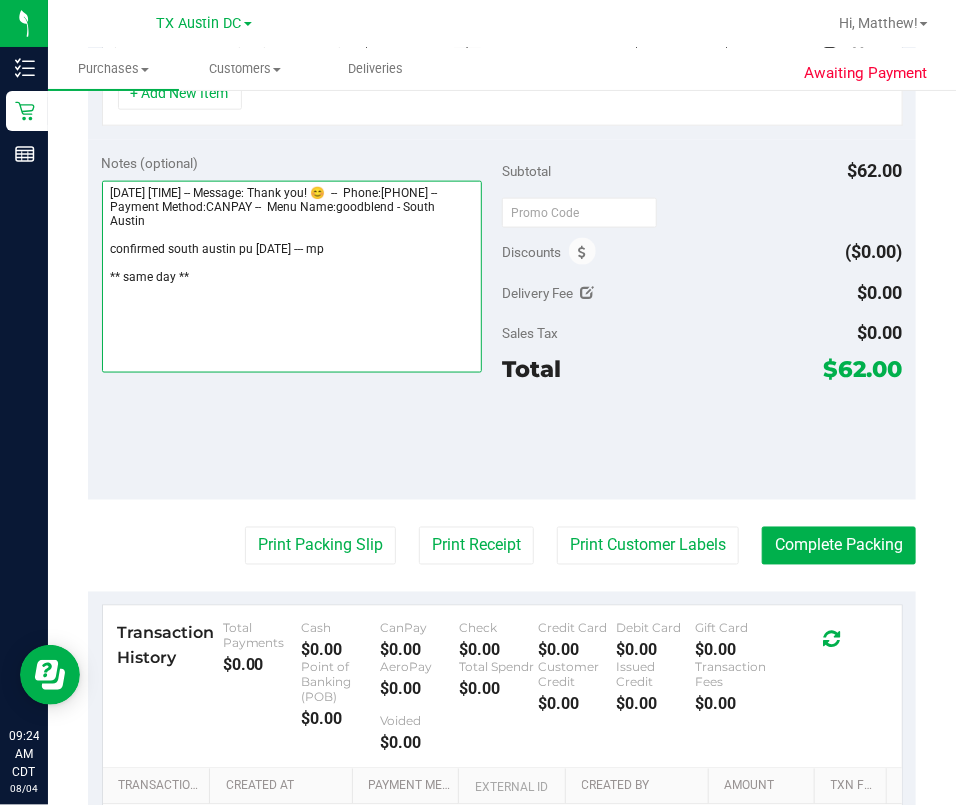 click at bounding box center (292, 277) 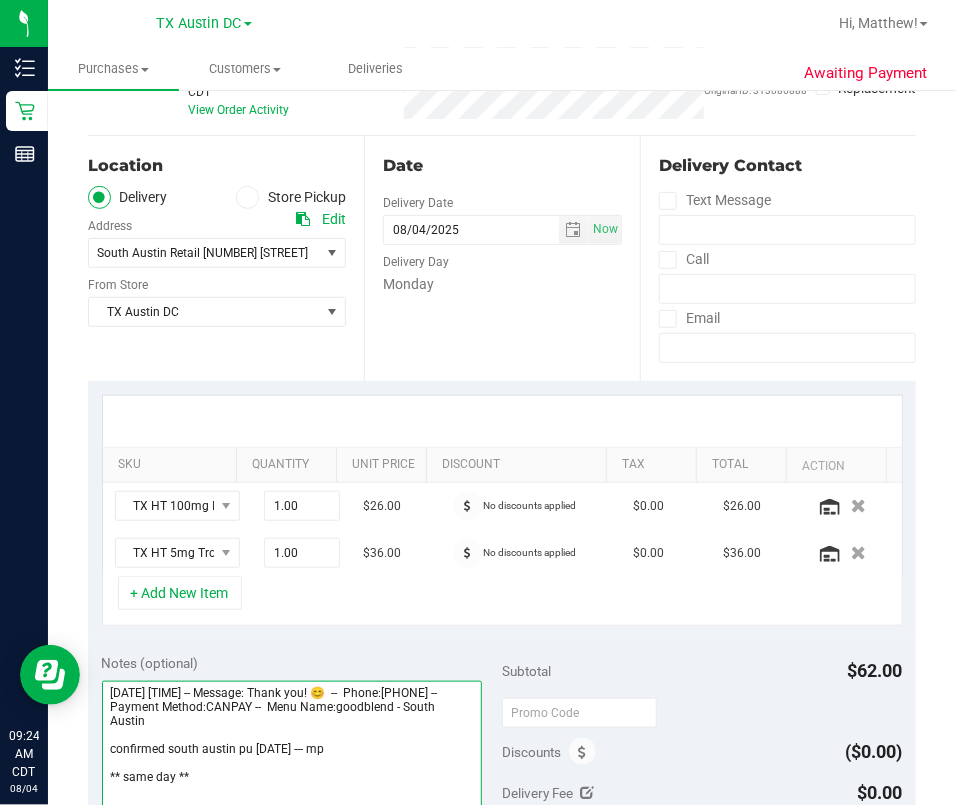 scroll, scrollTop: 0, scrollLeft: 0, axis: both 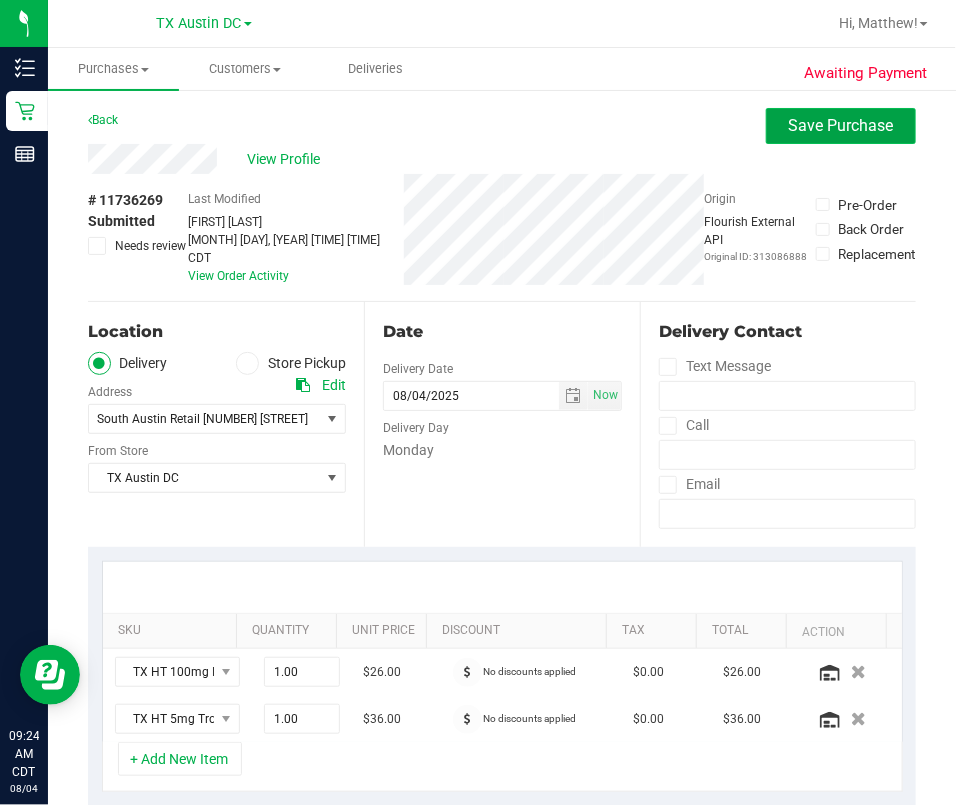click on "Save Purchase" at bounding box center (841, 125) 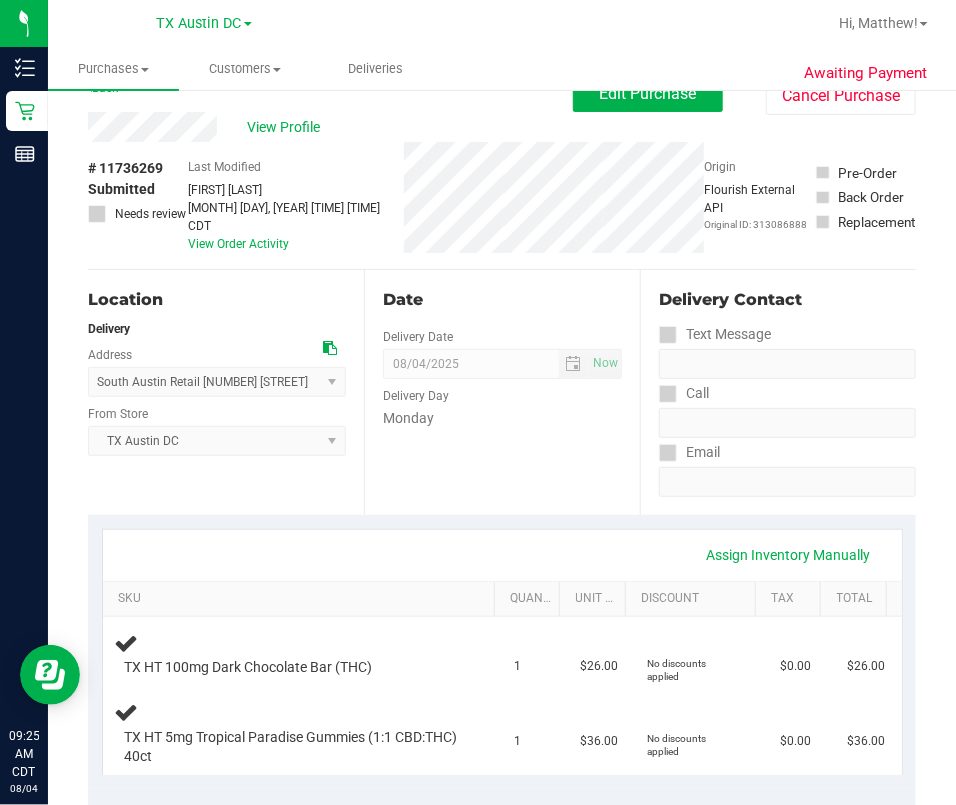 scroll, scrollTop: 0, scrollLeft: 0, axis: both 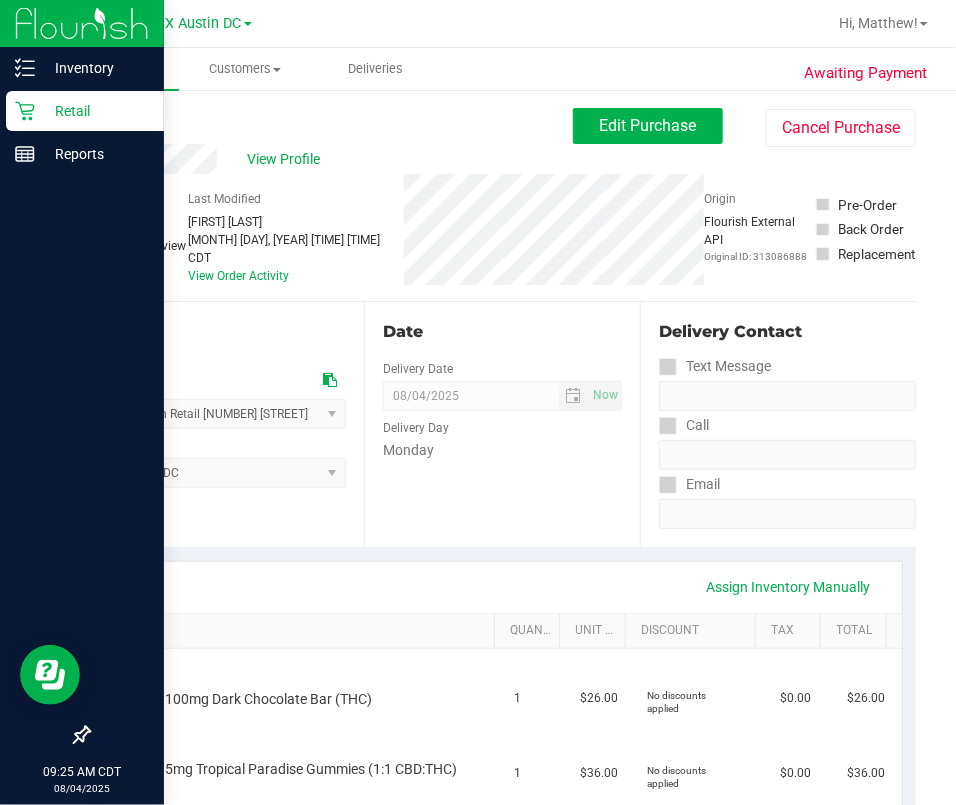 click on "Retail" at bounding box center [85, 111] 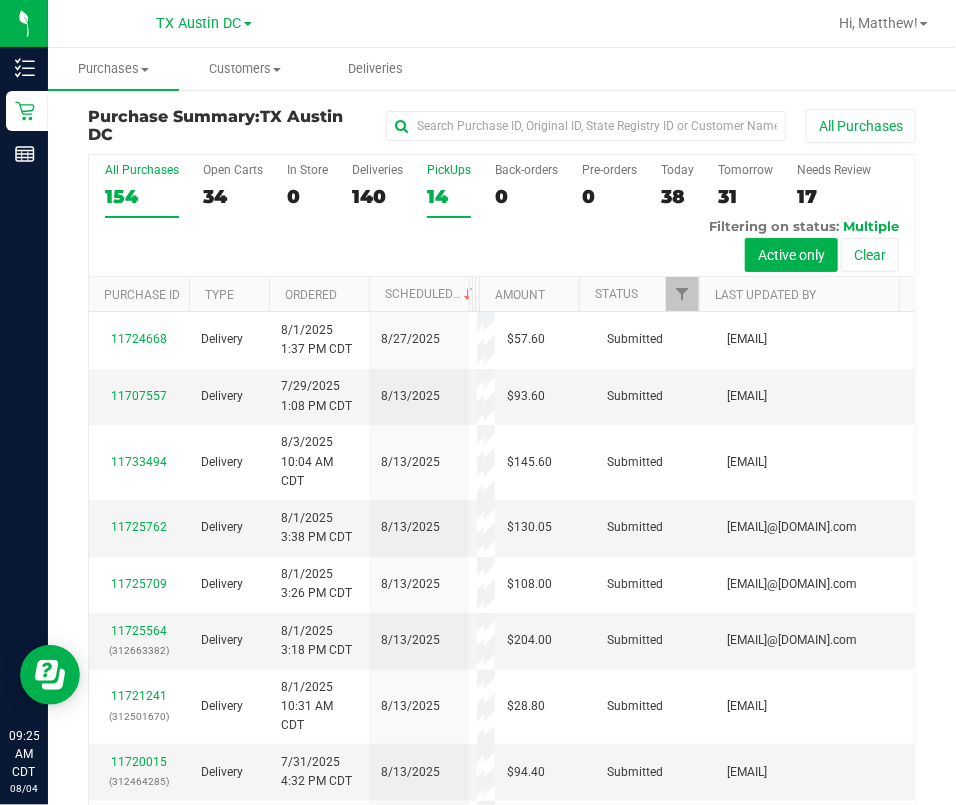 click on "PickUps" at bounding box center [449, 170] 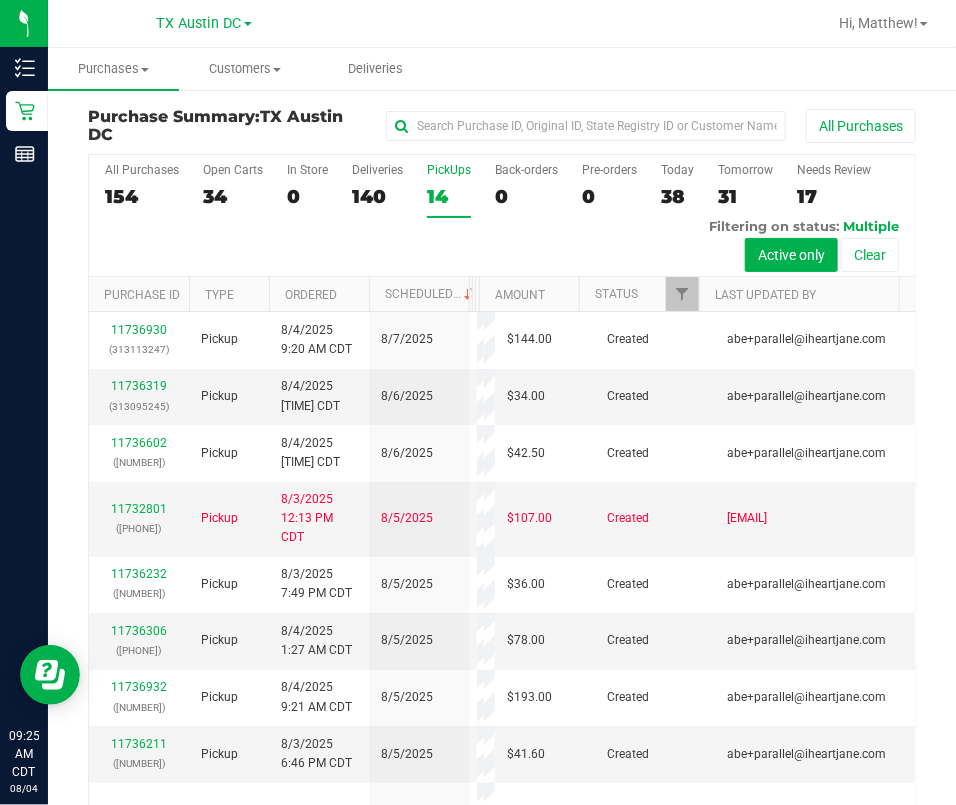 scroll, scrollTop: 85, scrollLeft: 0, axis: vertical 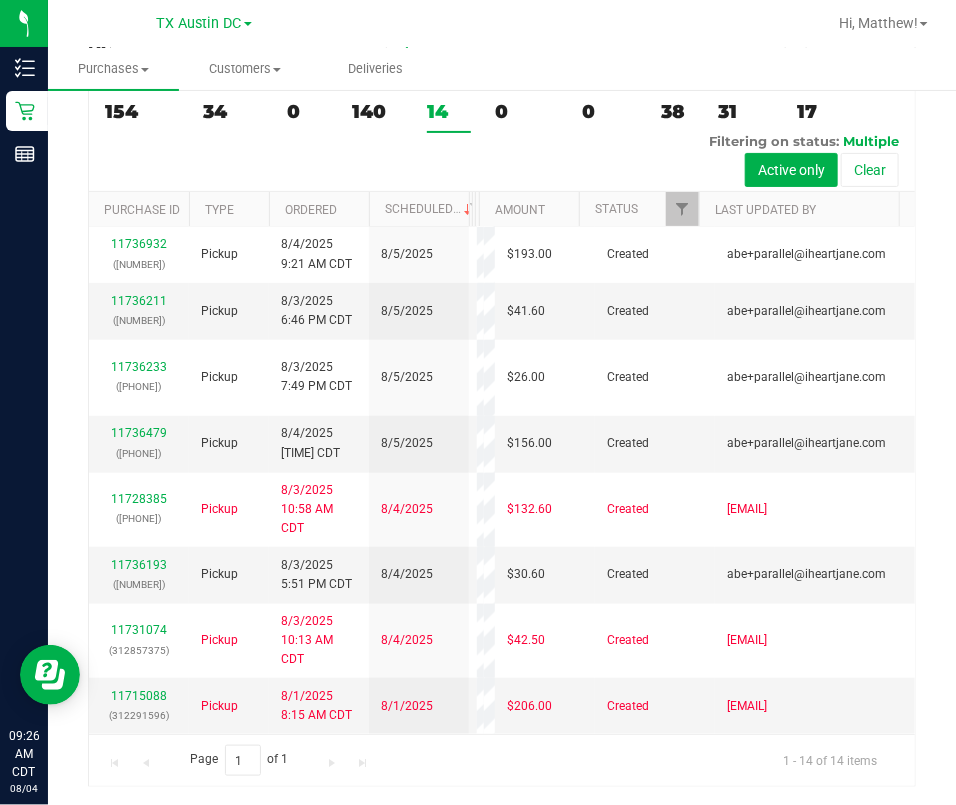 click on "TX Austin DC" at bounding box center (204, 22) 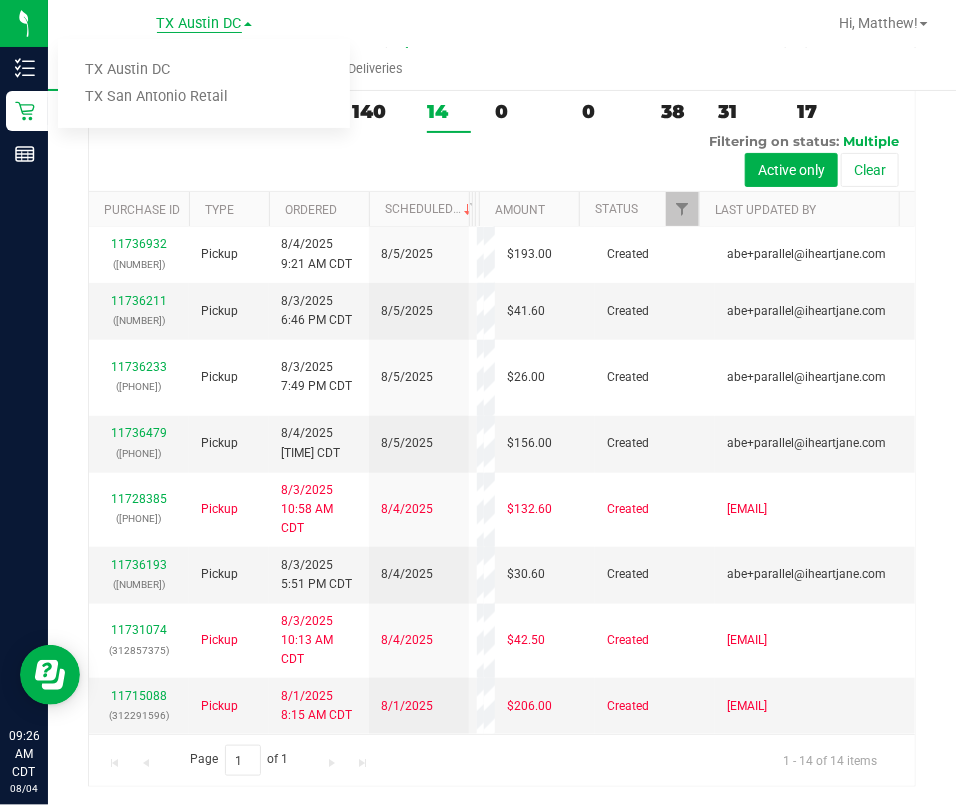 click on "TX Austin DC" at bounding box center [199, 24] 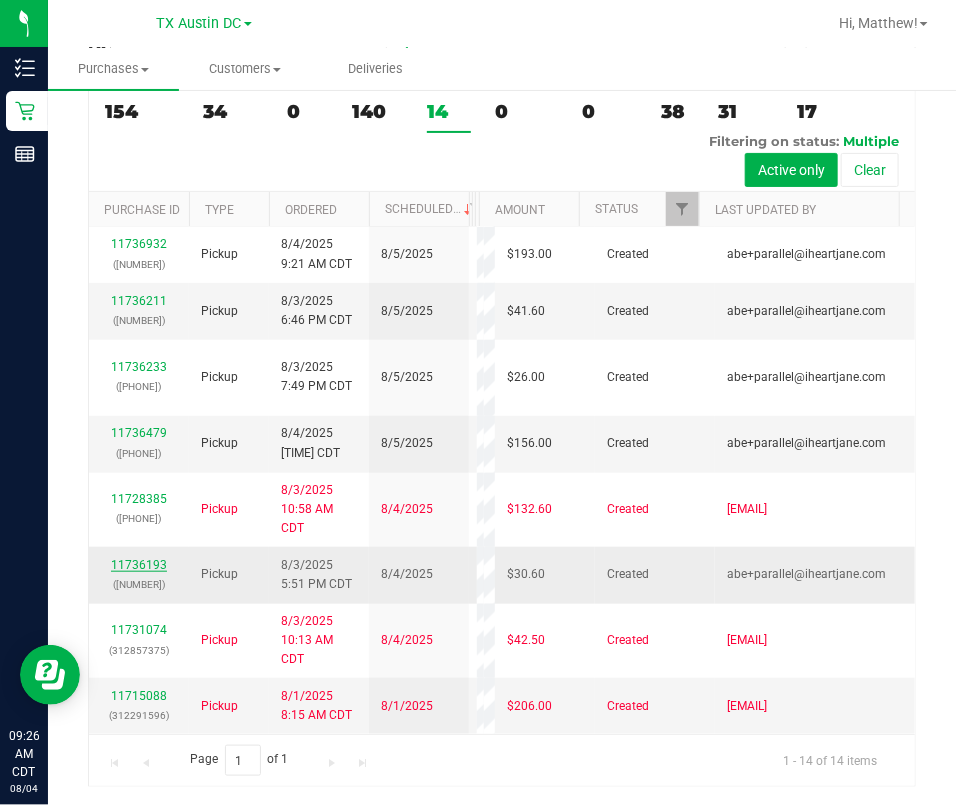 click on "11736193" at bounding box center [139, 565] 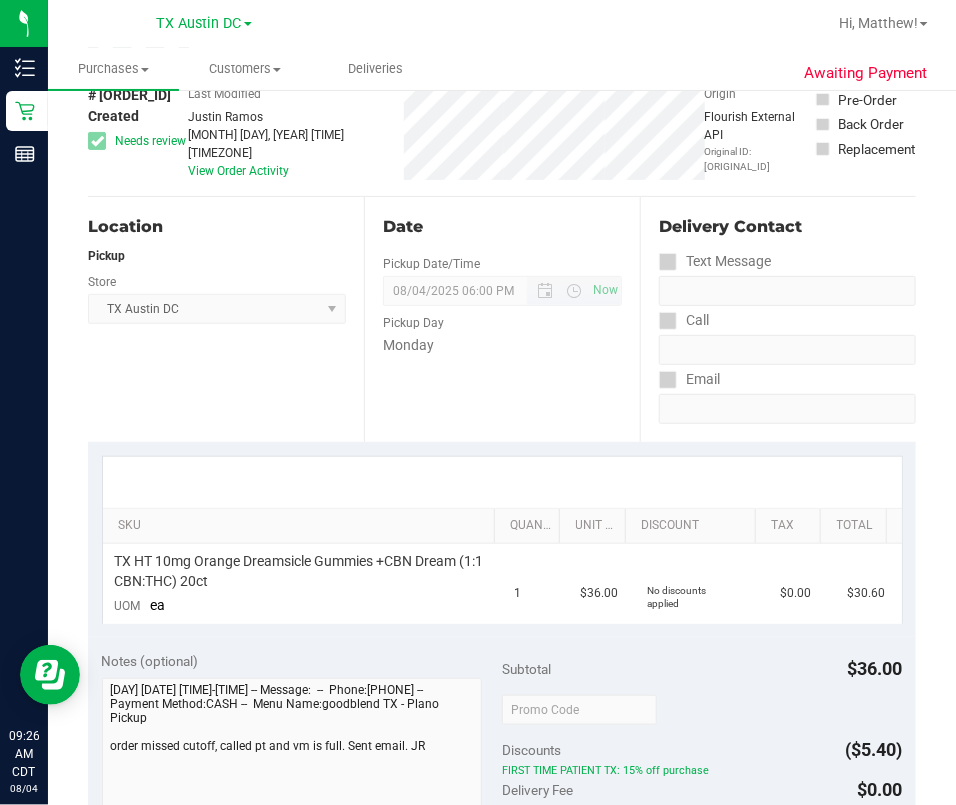 scroll, scrollTop: 133, scrollLeft: 0, axis: vertical 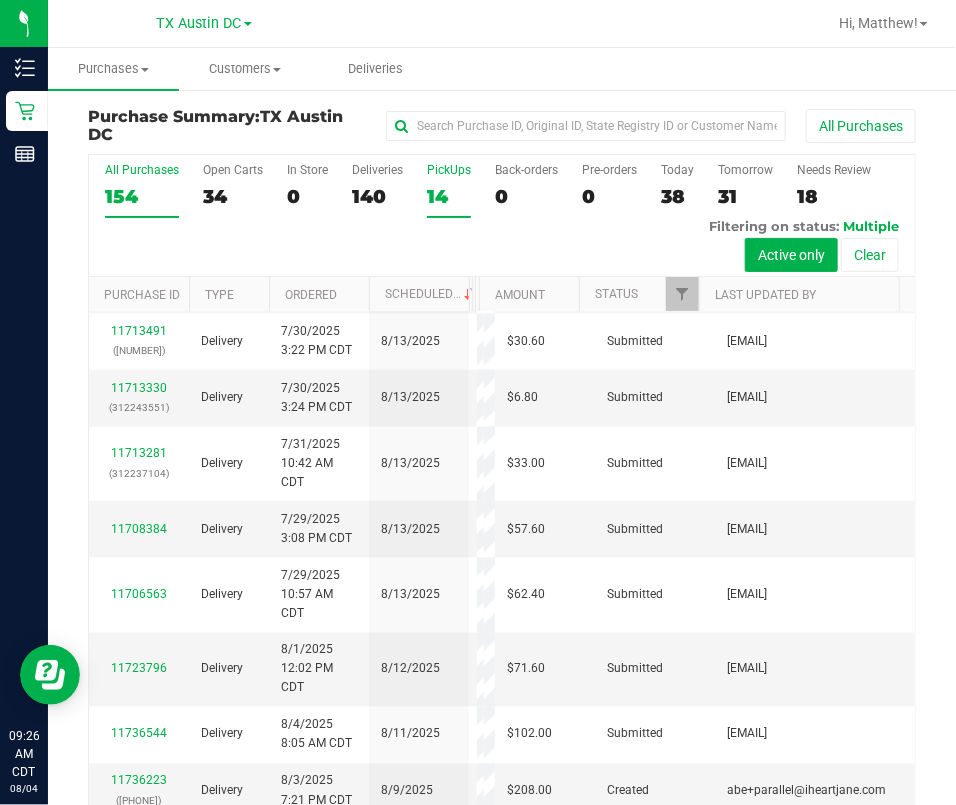 click on "PickUps
14" at bounding box center [449, 190] 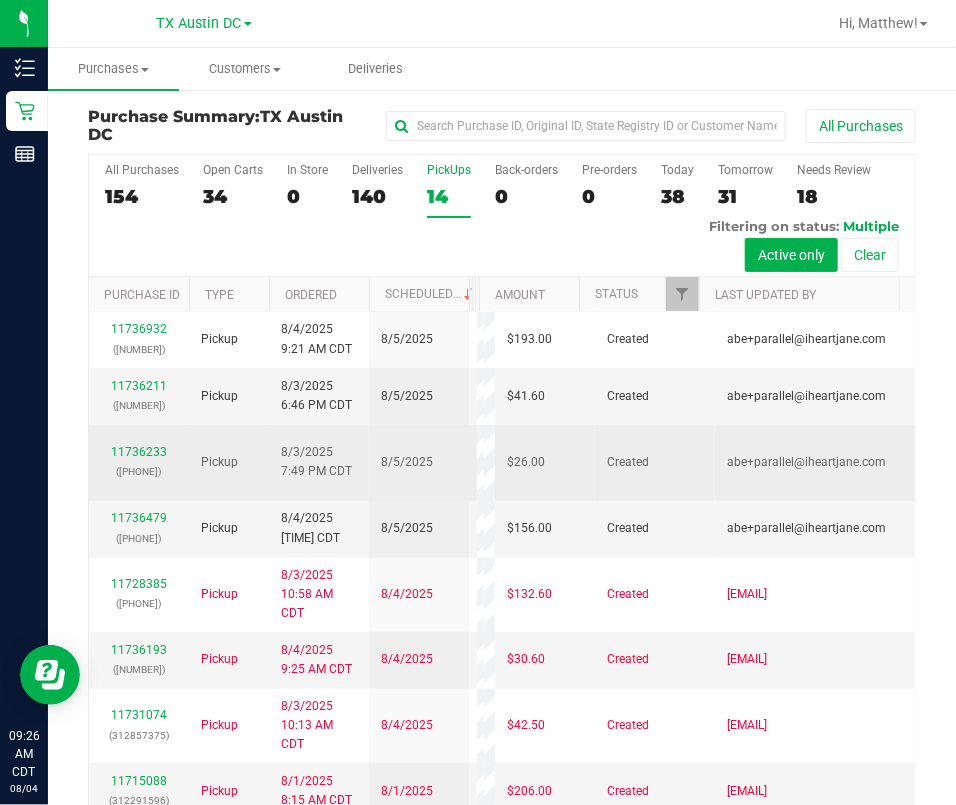 scroll, scrollTop: 364, scrollLeft: 0, axis: vertical 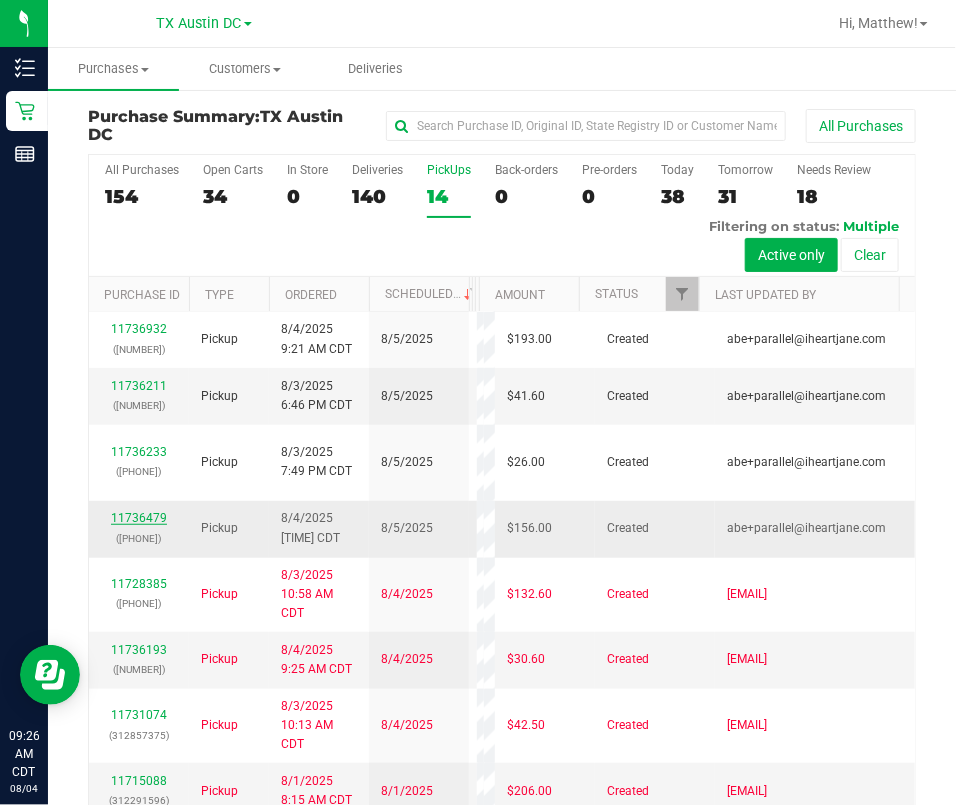 click on "11736479" at bounding box center (139, 518) 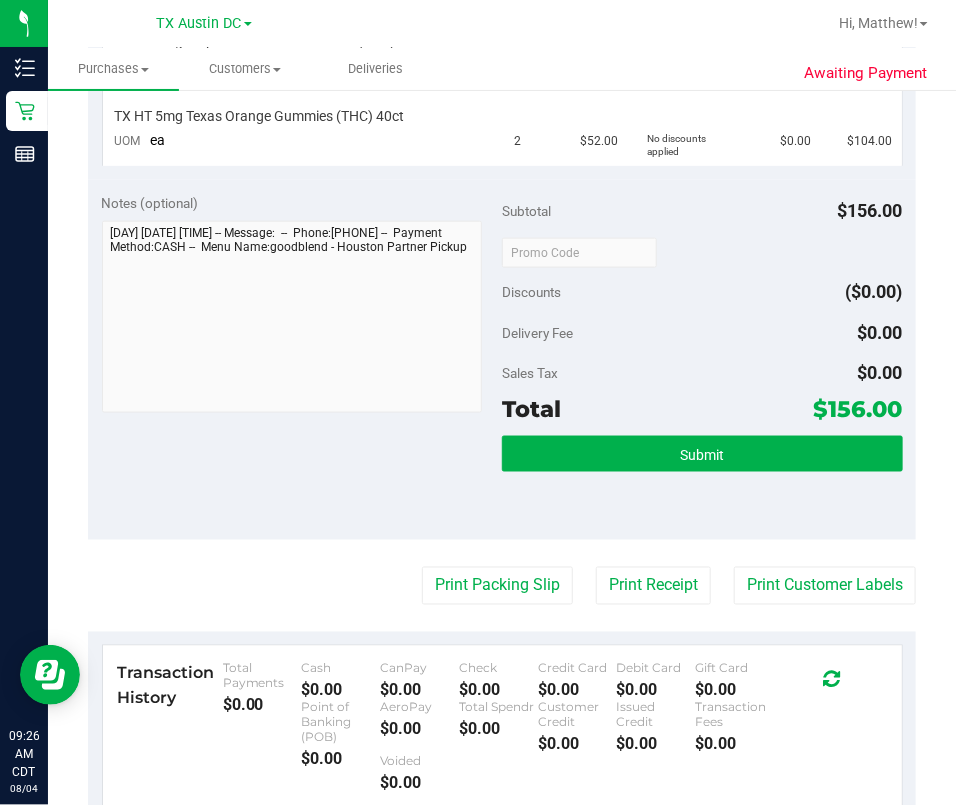 scroll, scrollTop: 533, scrollLeft: 0, axis: vertical 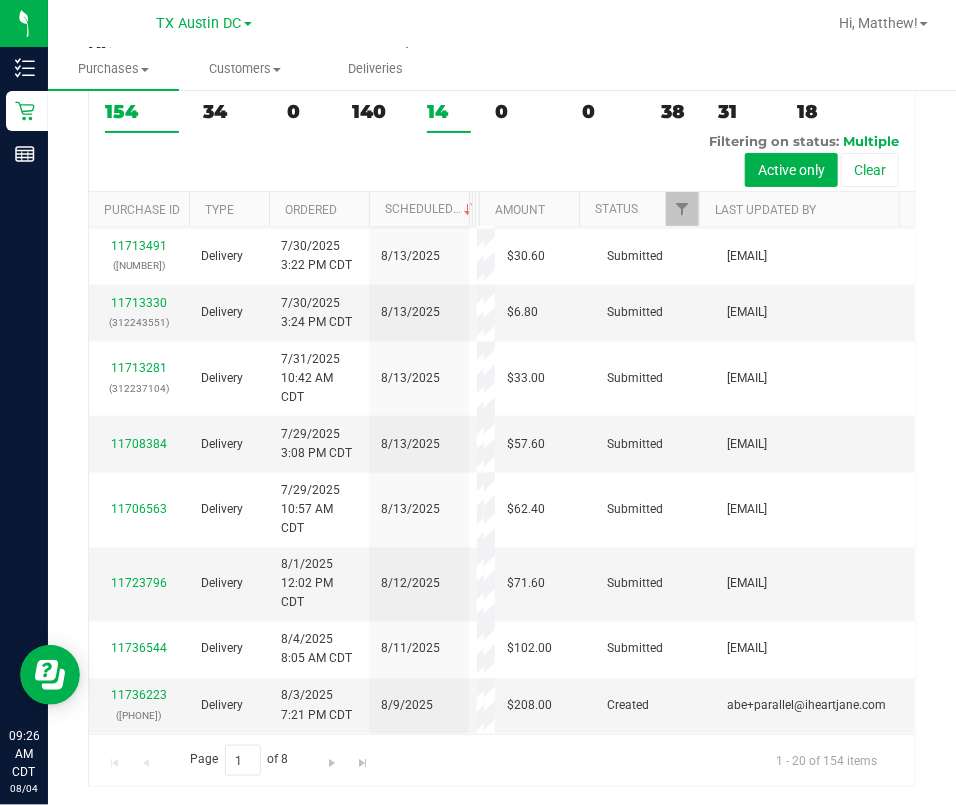 click on "14" at bounding box center (449, 111) 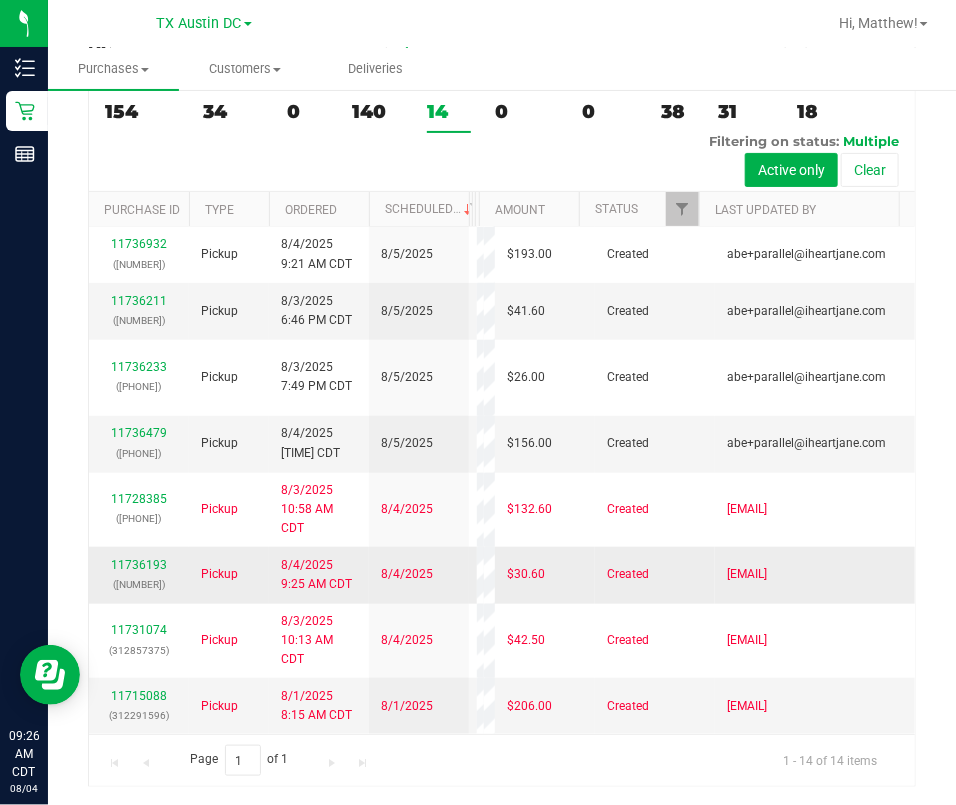 scroll, scrollTop: 533, scrollLeft: 0, axis: vertical 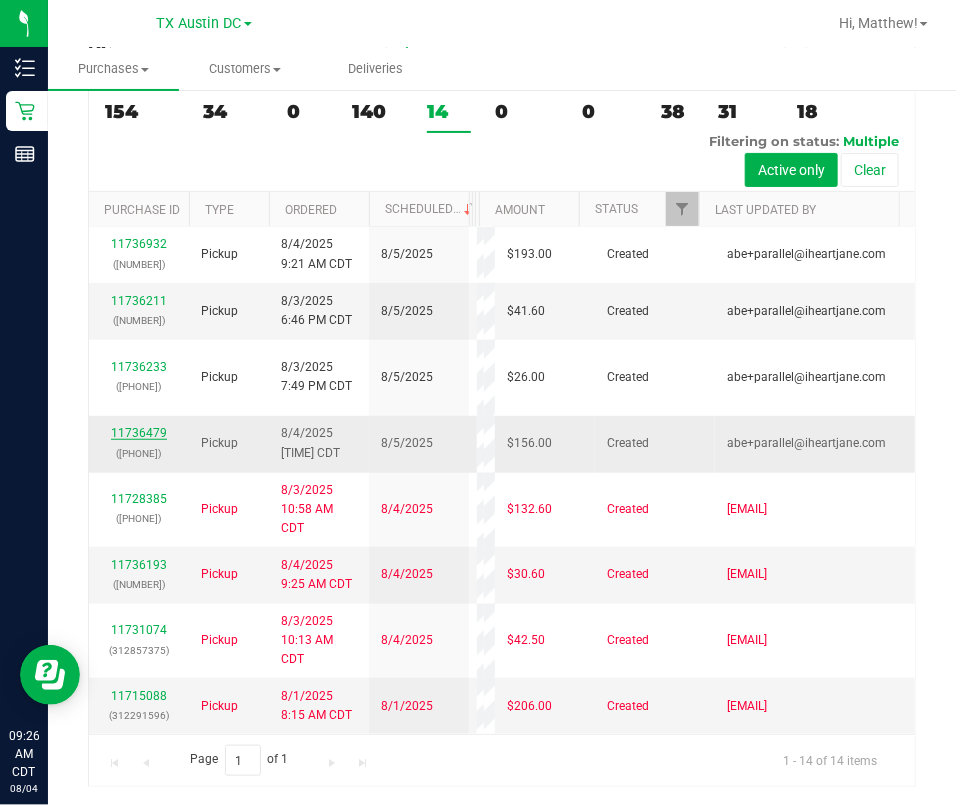 click on "11736479" at bounding box center (139, 433) 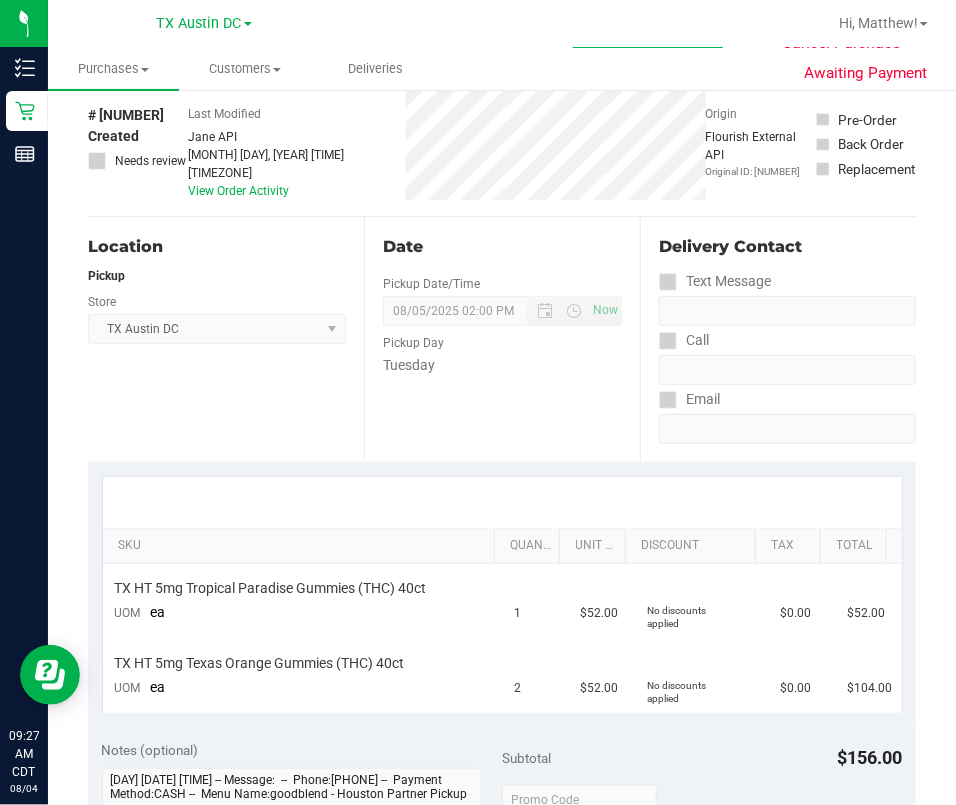 scroll, scrollTop: 0, scrollLeft: 0, axis: both 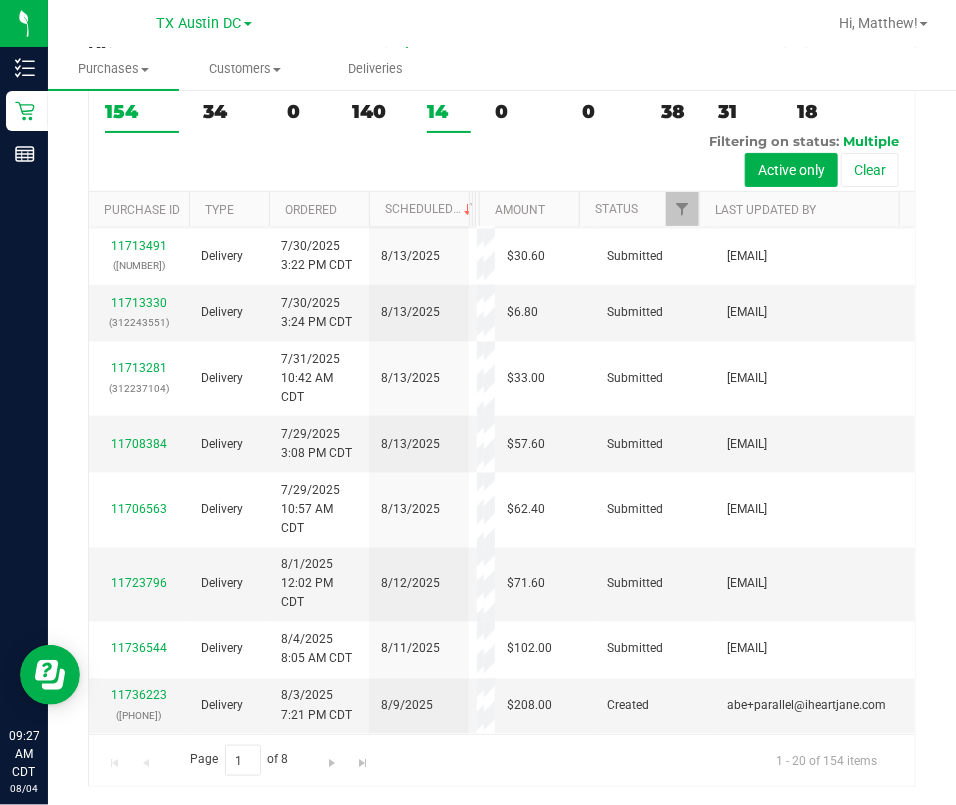 click on "14" at bounding box center (449, 111) 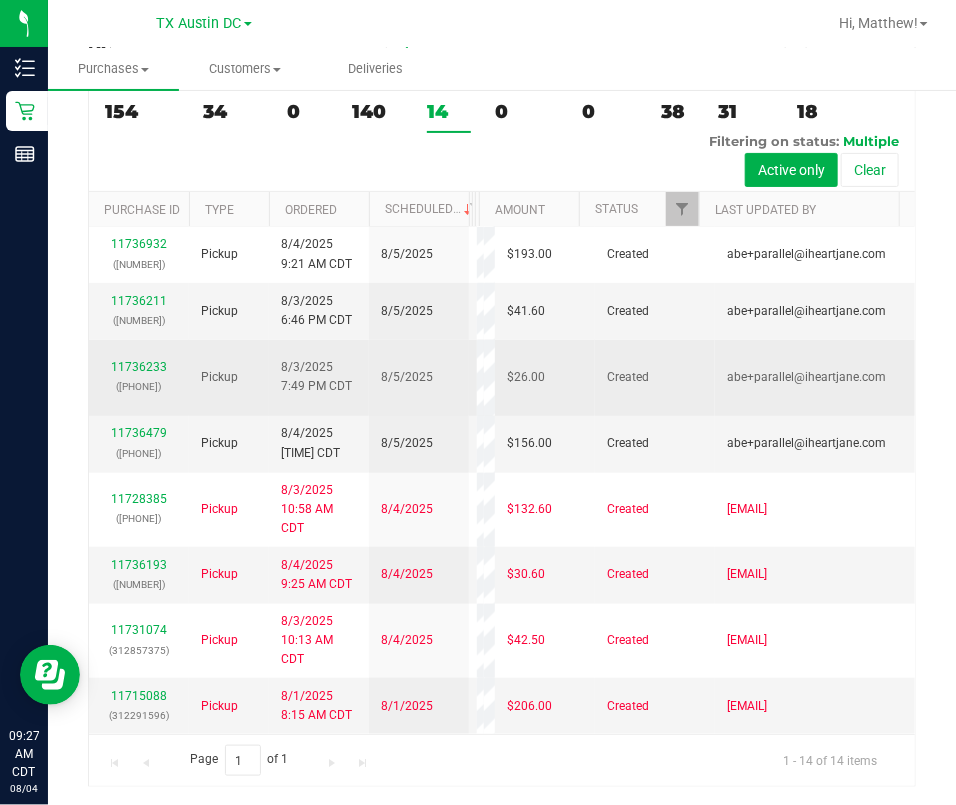 scroll, scrollTop: 365, scrollLeft: 0, axis: vertical 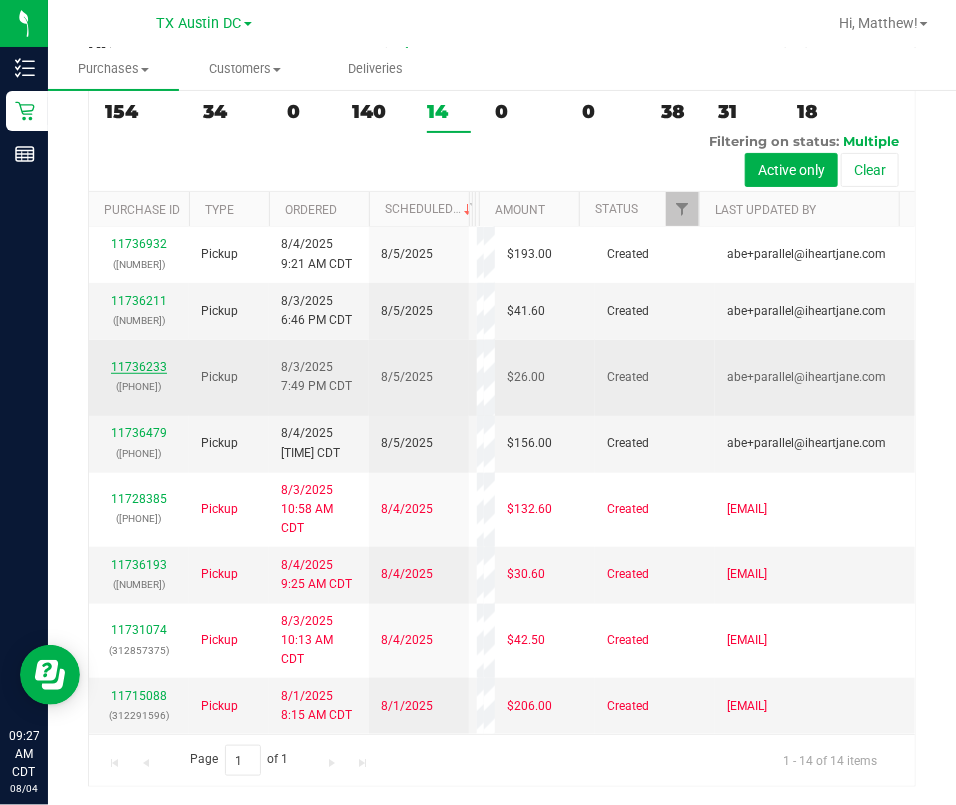 click on "11736233" at bounding box center [139, 367] 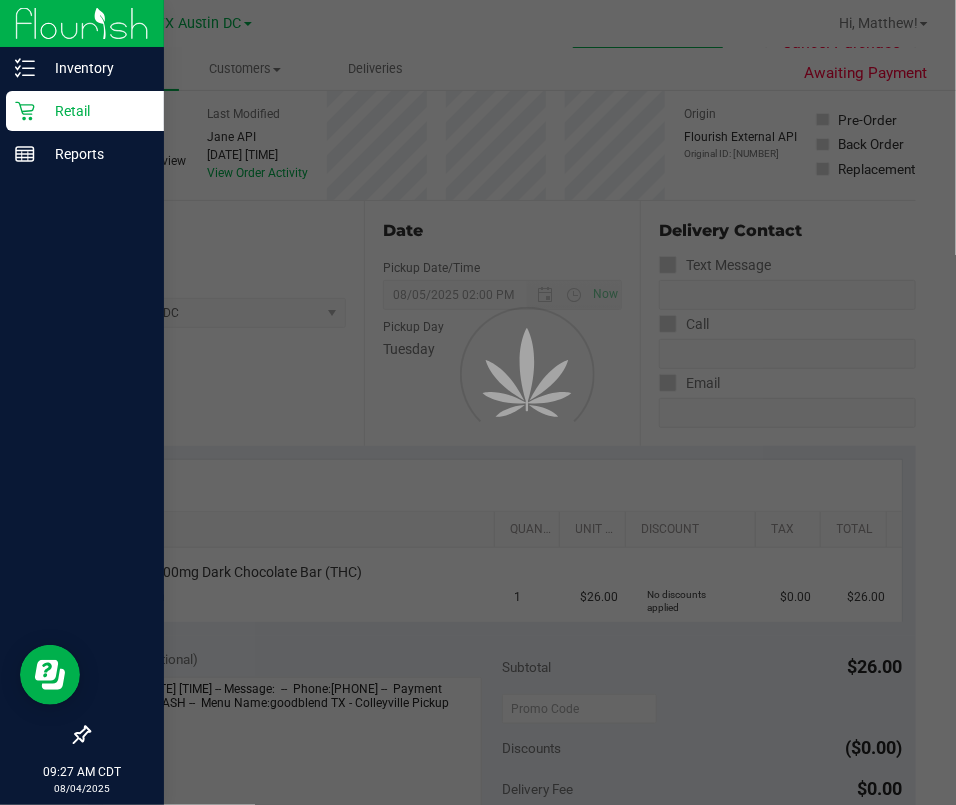 scroll, scrollTop: 0, scrollLeft: 0, axis: both 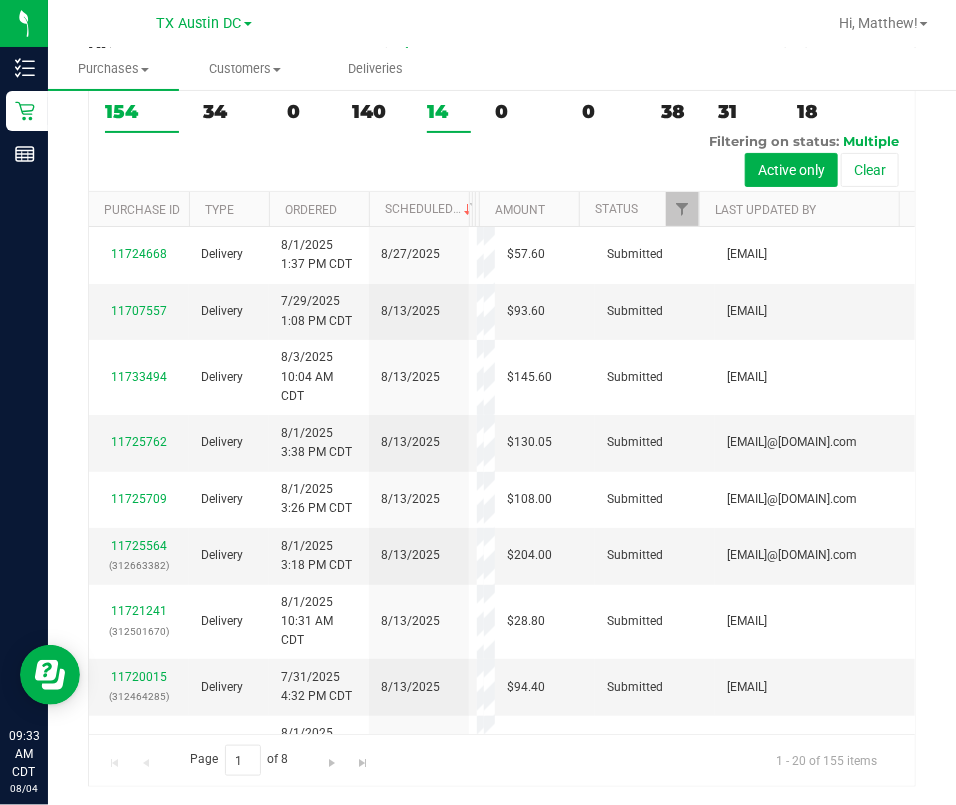 click on "14" at bounding box center (449, 111) 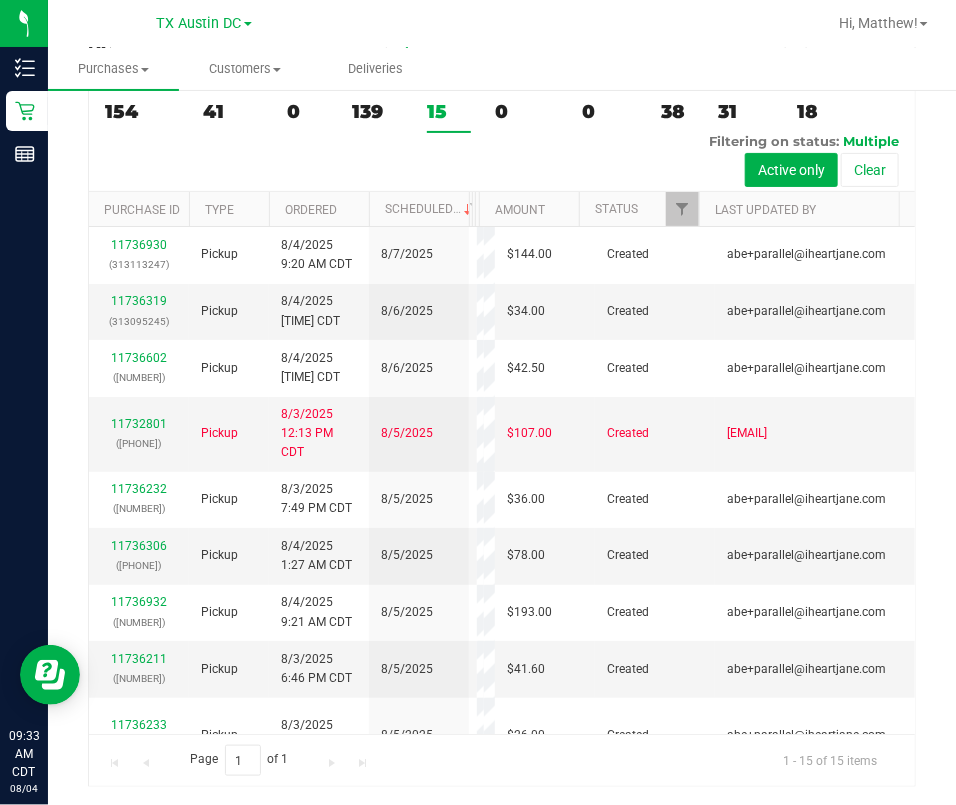 scroll, scrollTop: 687, scrollLeft: 0, axis: vertical 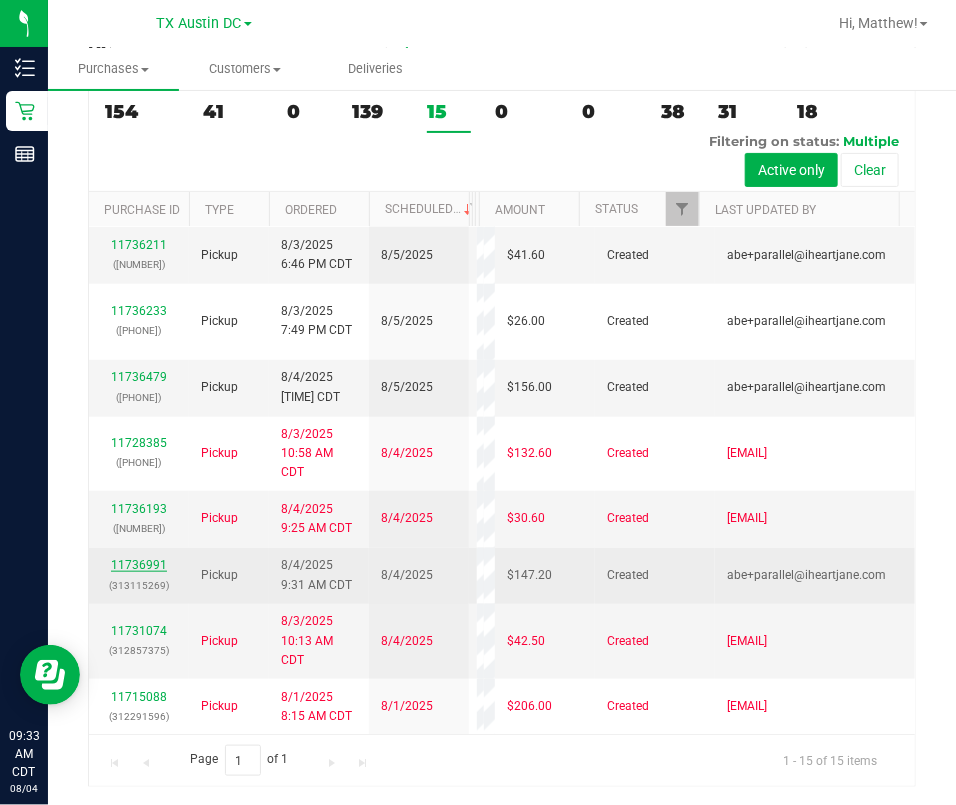 click on "11736991" at bounding box center (139, 565) 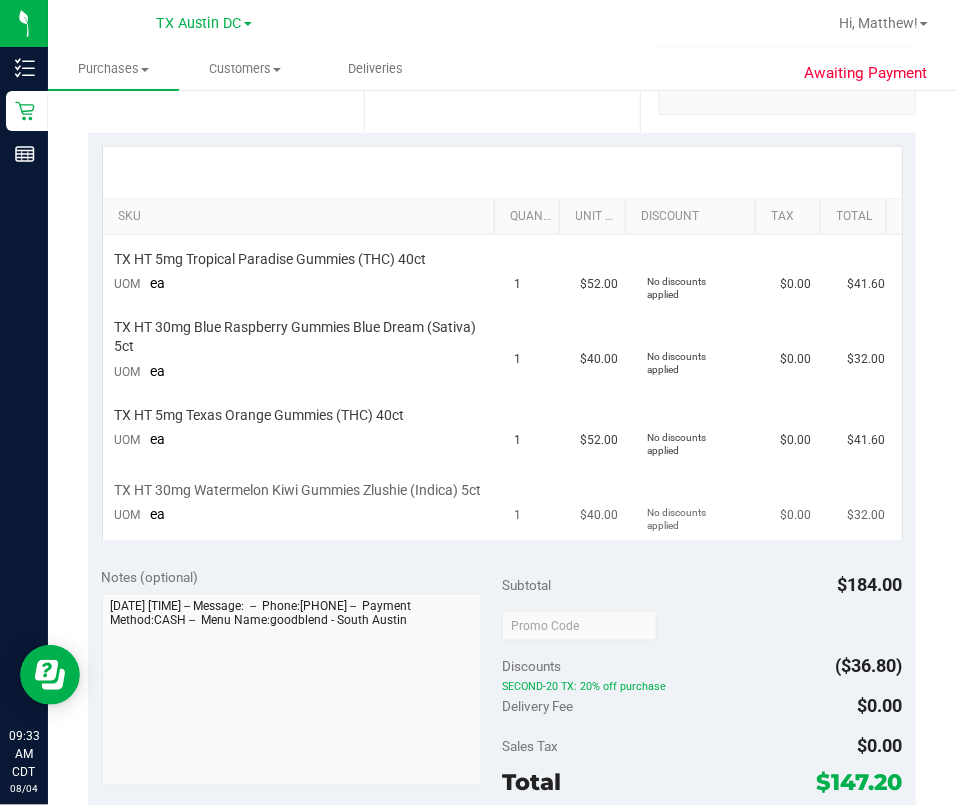 scroll, scrollTop: 400, scrollLeft: 0, axis: vertical 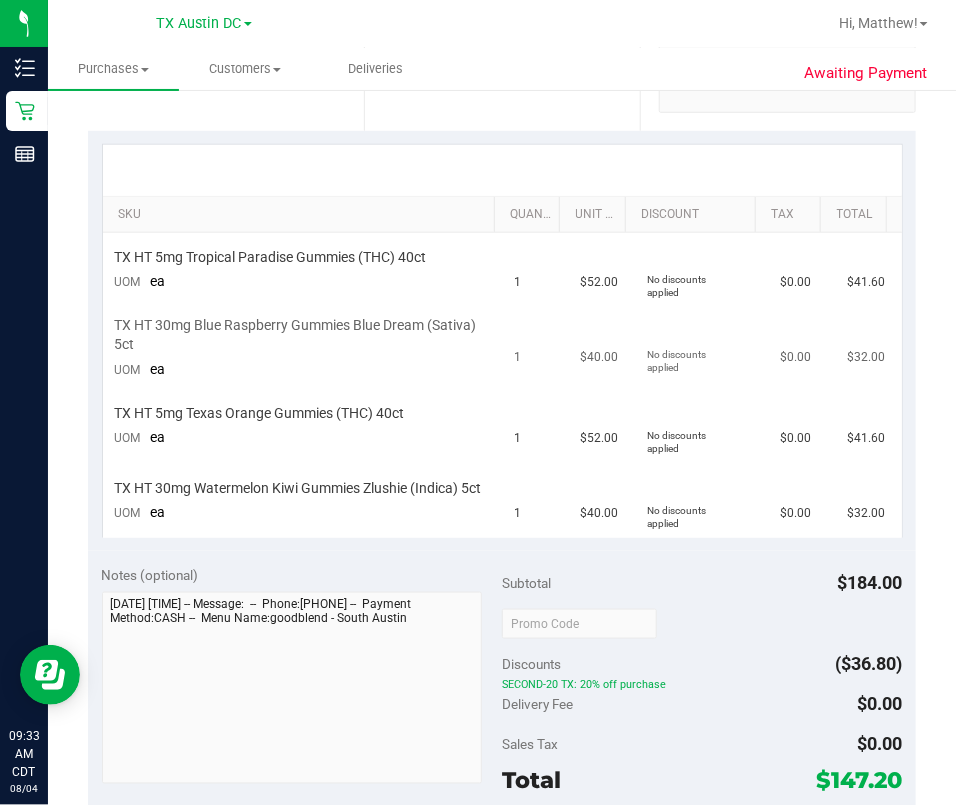 click on "$40.00" at bounding box center [602, 348] 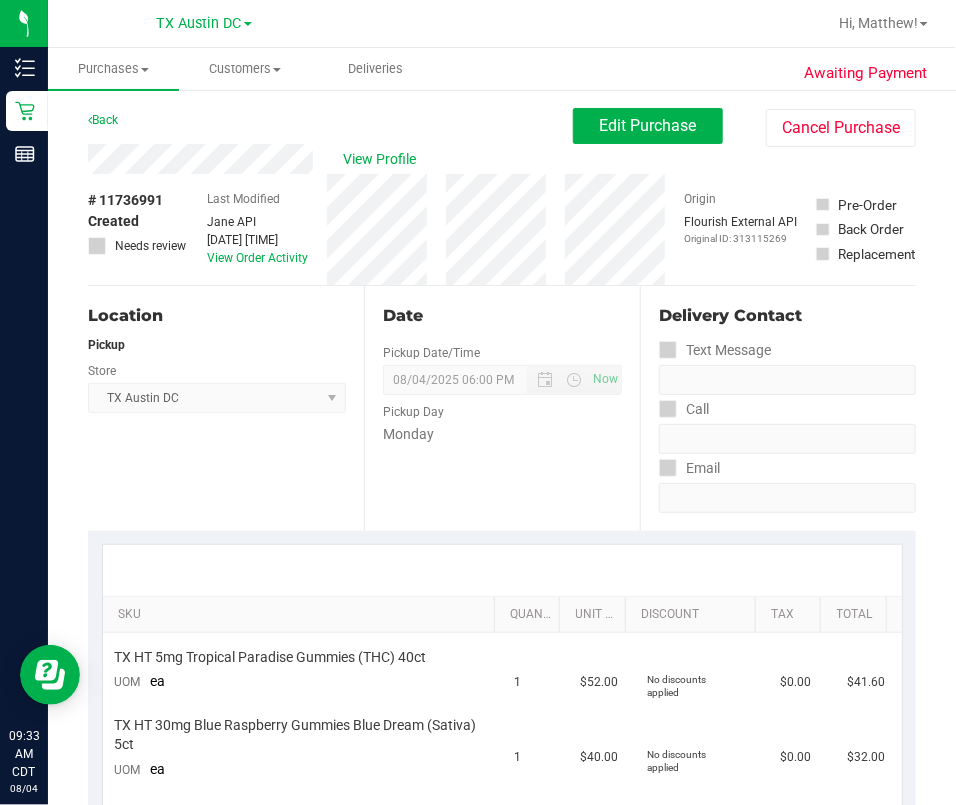 click on "Awaiting Payment
Back
Edit Purchase
Cancel Purchase
View Profile
# 11736991
Created
Needs review
Last Modified
Jane API
Aug 4, 2025 9:31:39 AM CDT
View Order Activity
Origin" at bounding box center (502, 979) 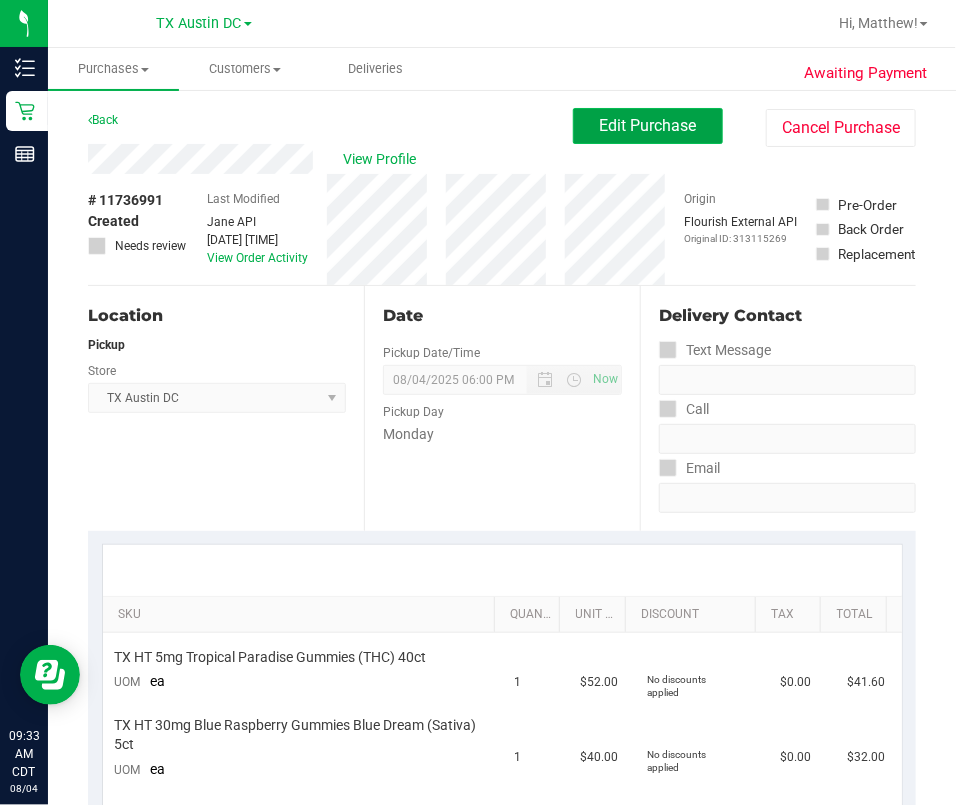click on "Edit Purchase" at bounding box center [648, 125] 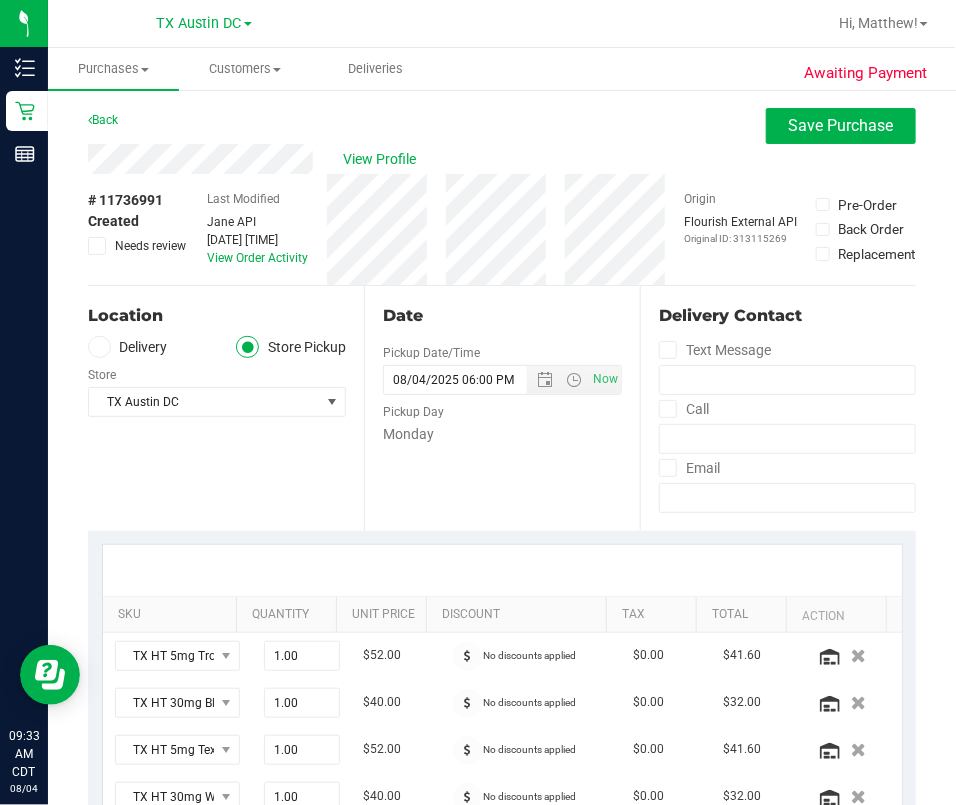 click on "Delivery" at bounding box center (128, 347) 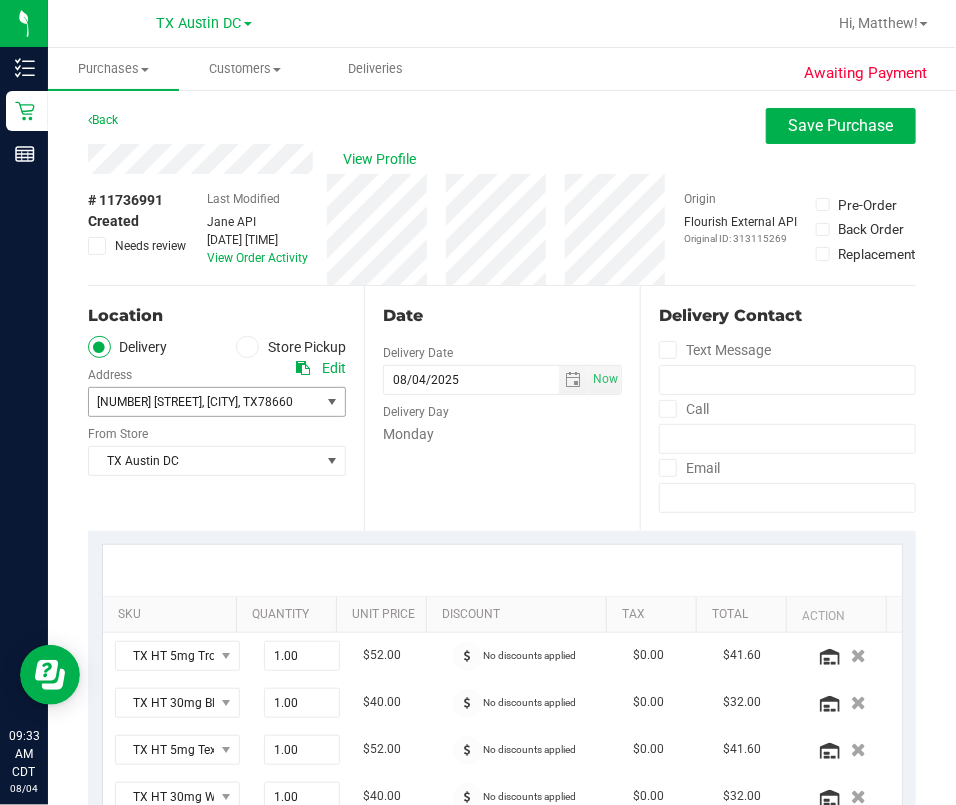 click on "2113 Maple Vista Dr
, Pflugerville
, TX
78660" at bounding box center (198, 402) 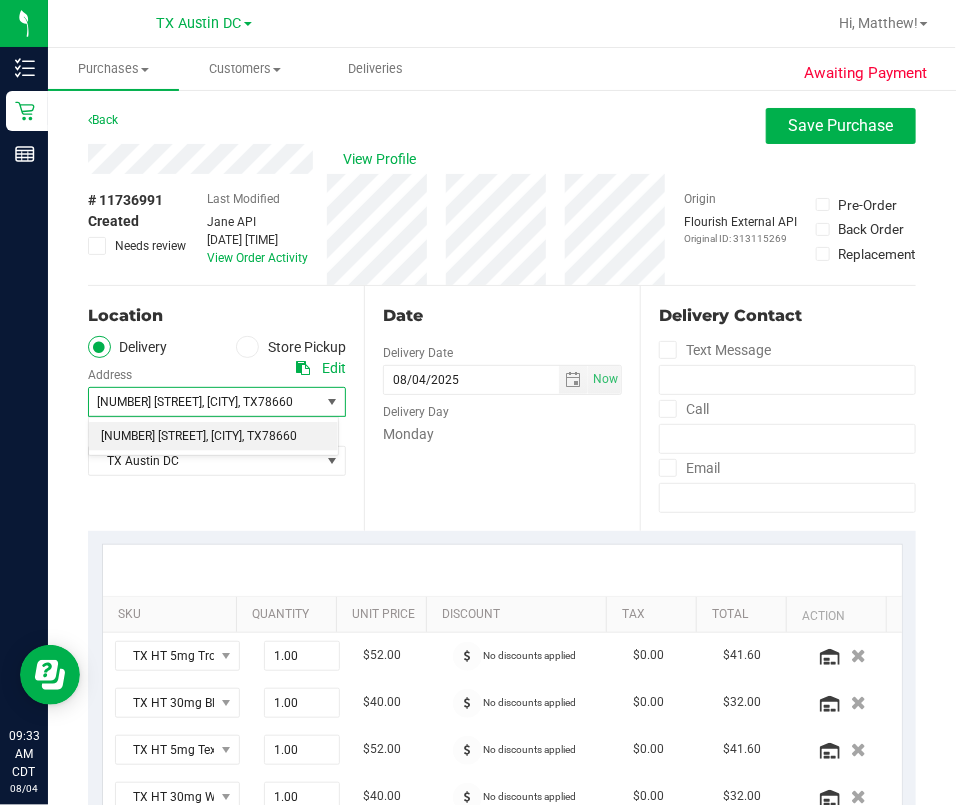 click on "2113 Maple Vista Dr
, Pflugerville
, TX
78660" at bounding box center [198, 402] 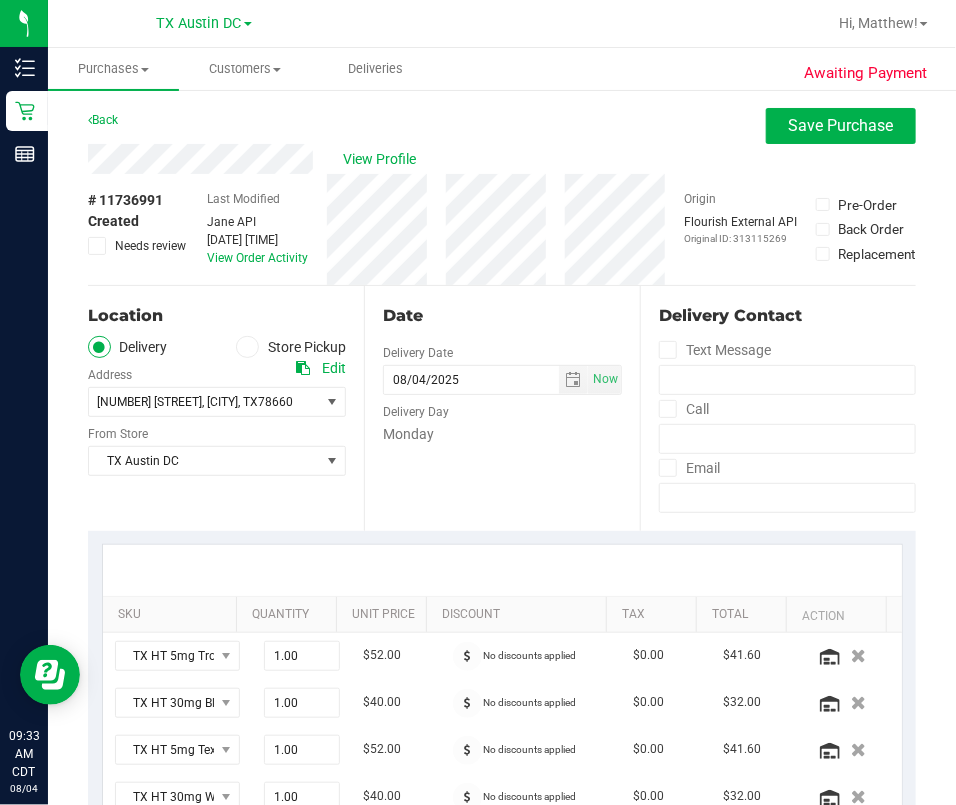 click on "Edit" at bounding box center (334, 368) 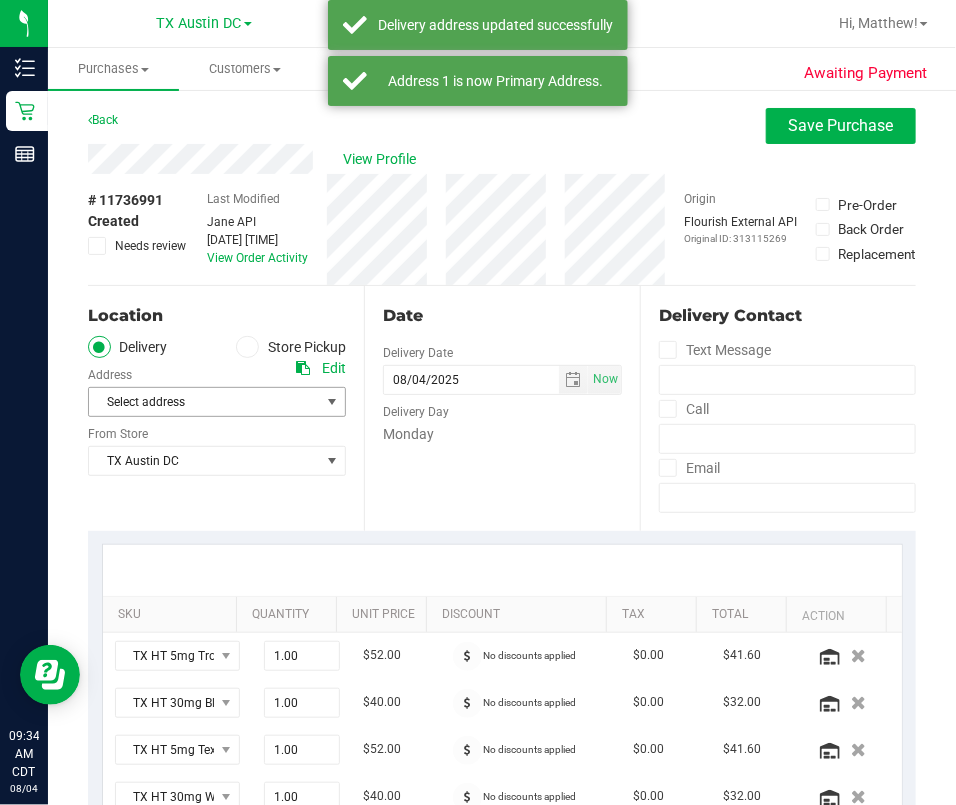 click on "Select address" at bounding box center [217, 402] 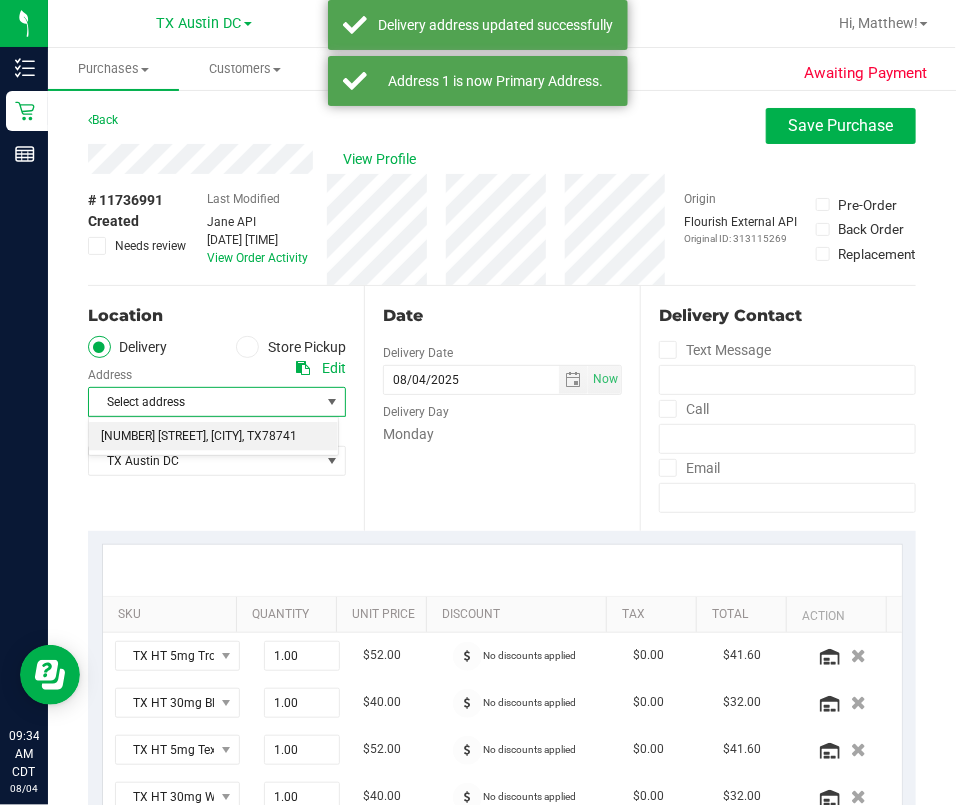 click on ", TX" at bounding box center (252, 437) 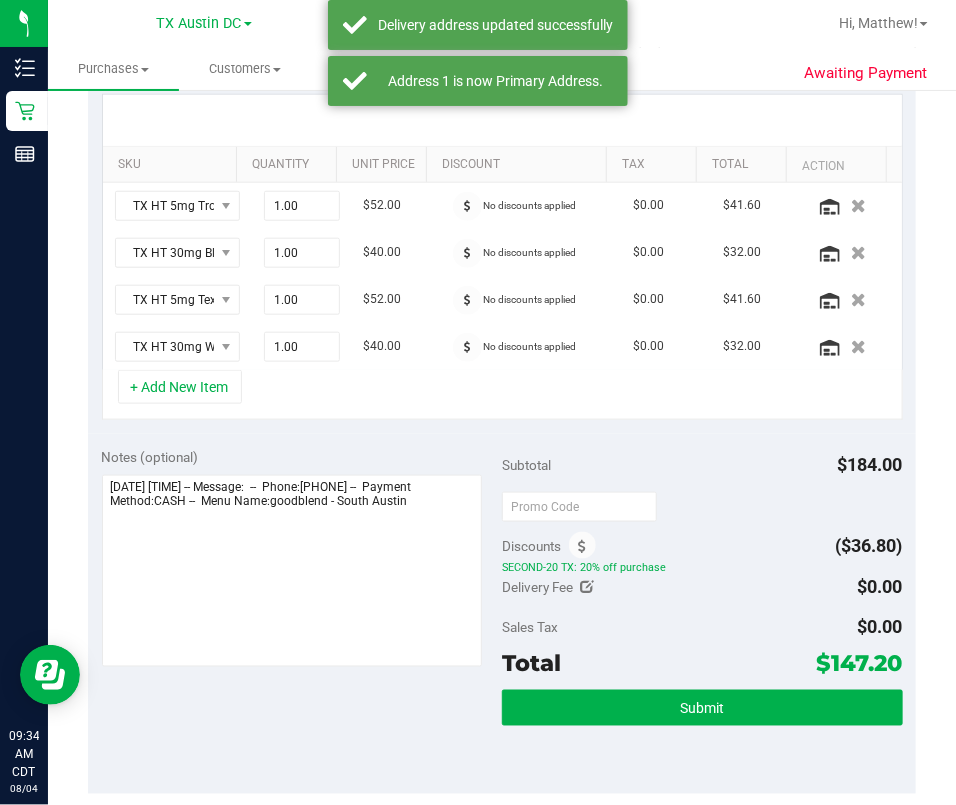 scroll, scrollTop: 666, scrollLeft: 0, axis: vertical 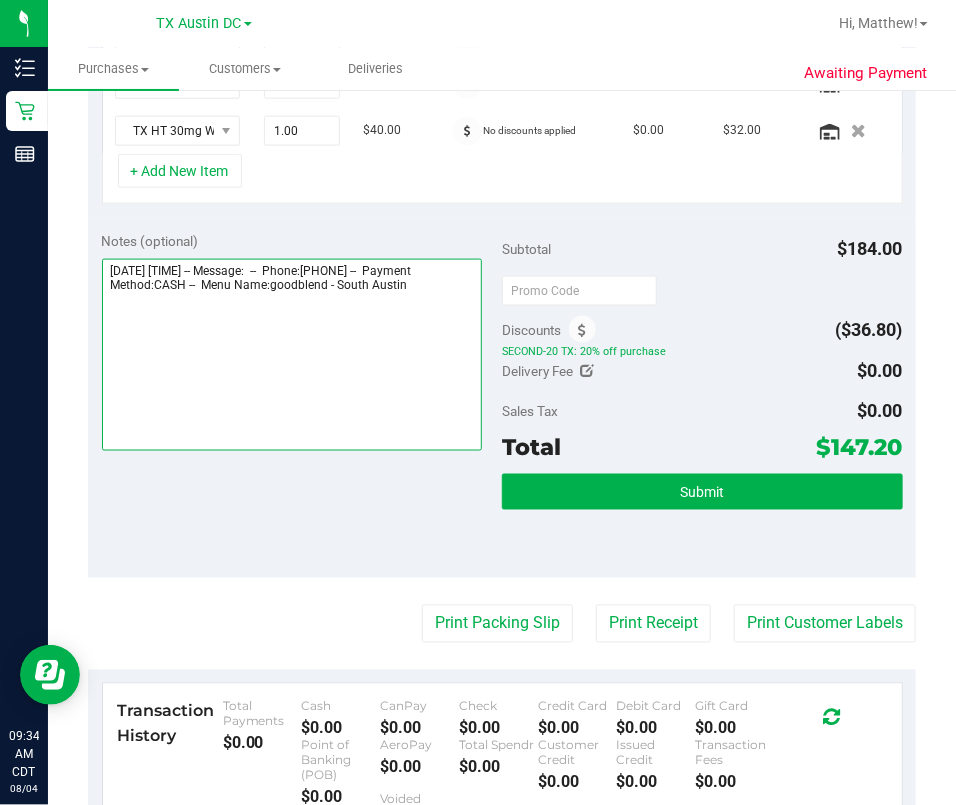 click at bounding box center [292, 355] 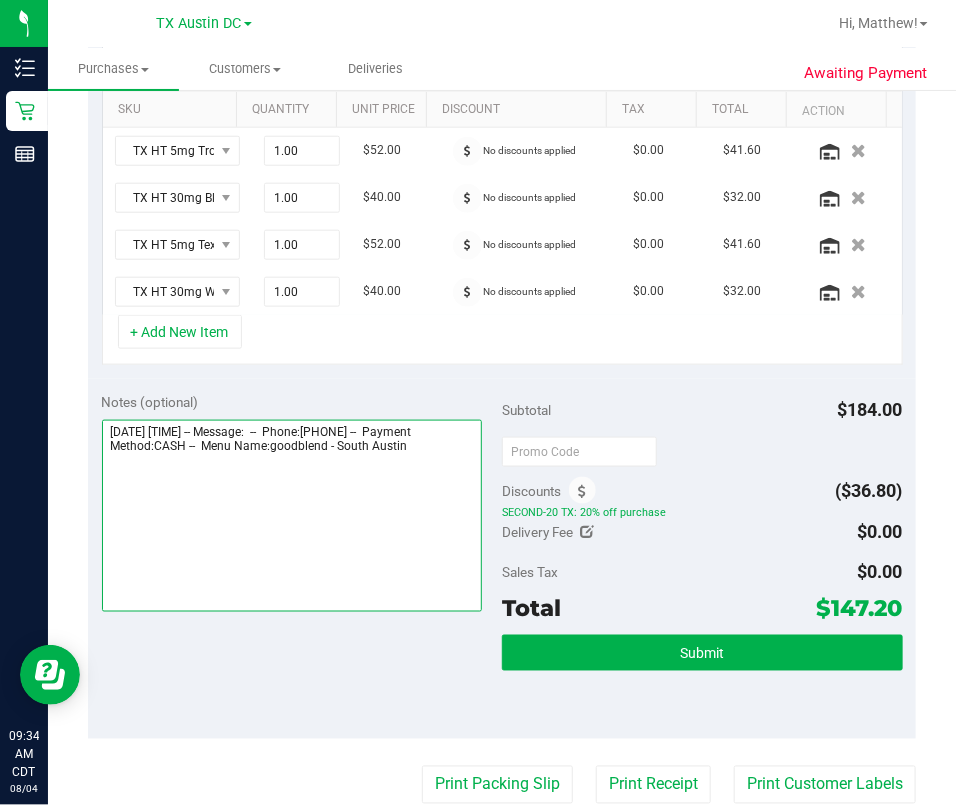 scroll, scrollTop: 0, scrollLeft: 0, axis: both 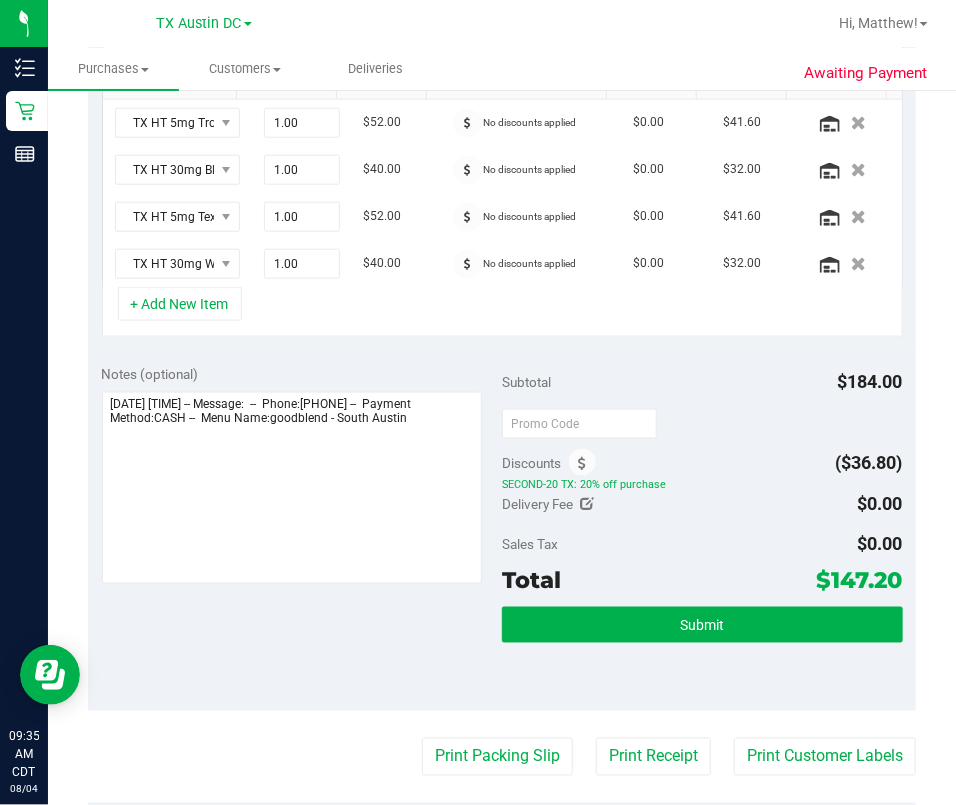 drag, startPoint x: 385, startPoint y: 352, endPoint x: 396, endPoint y: 410, distance: 59.03389 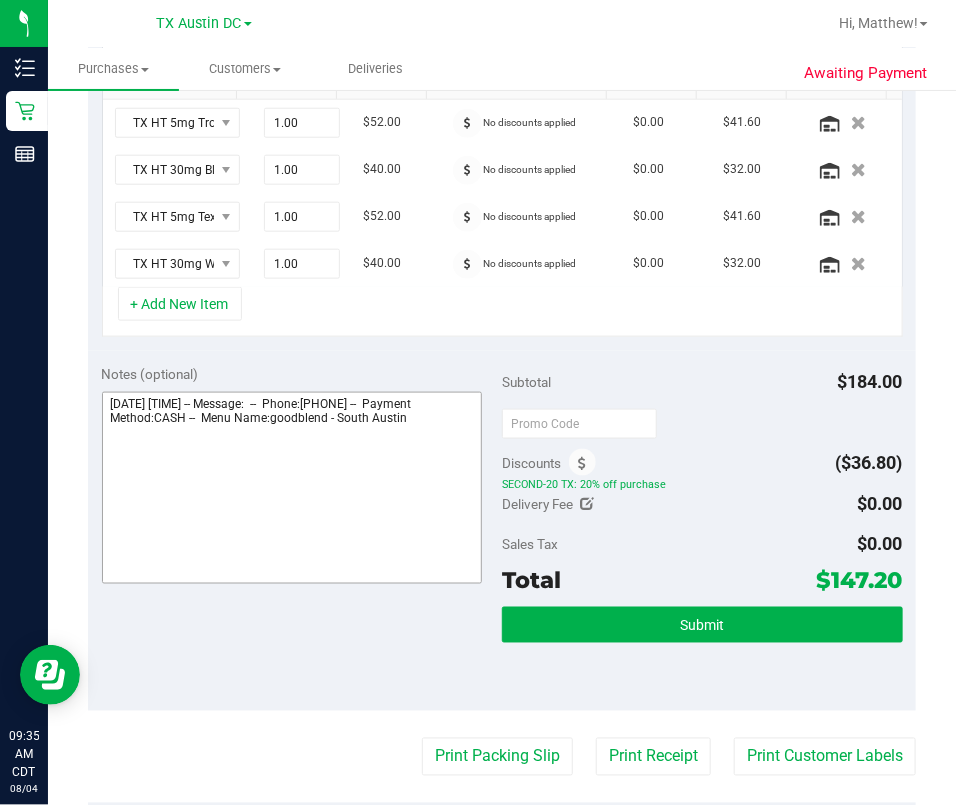 click on "Notes (optional)
Subtotal
$184.00
Discounts
($36.80)
SECOND-20 TX:
20%
off
purchase
Delivery Fee
$0.00
Sales Tax
$0.00" at bounding box center (502, 531) 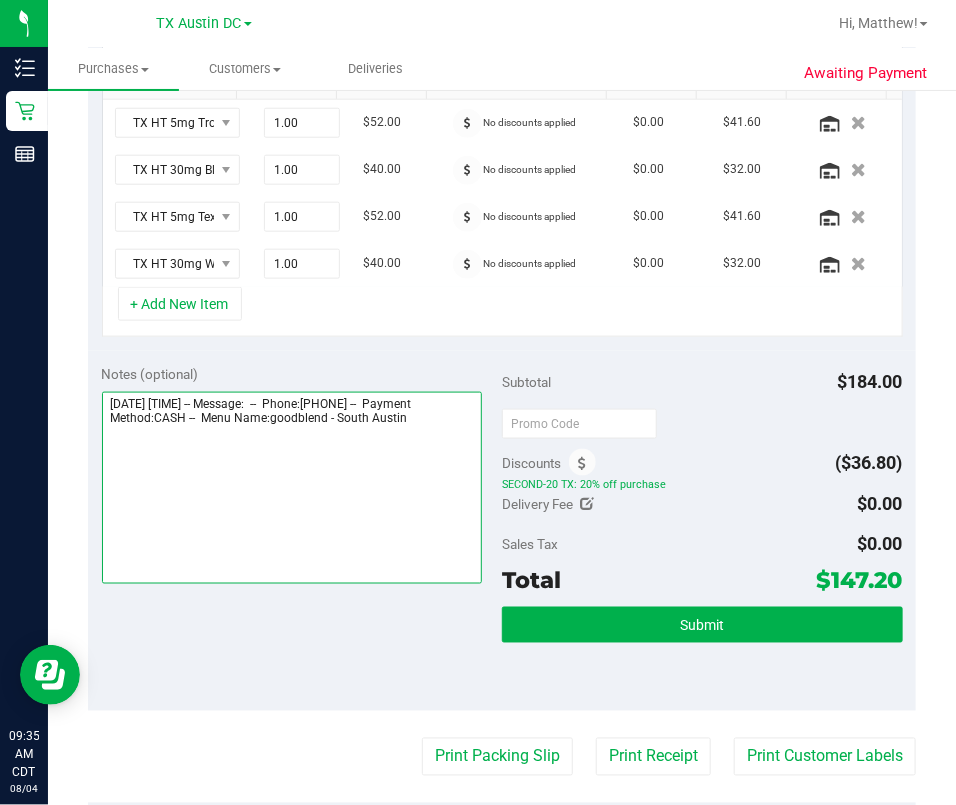 click at bounding box center (292, 488) 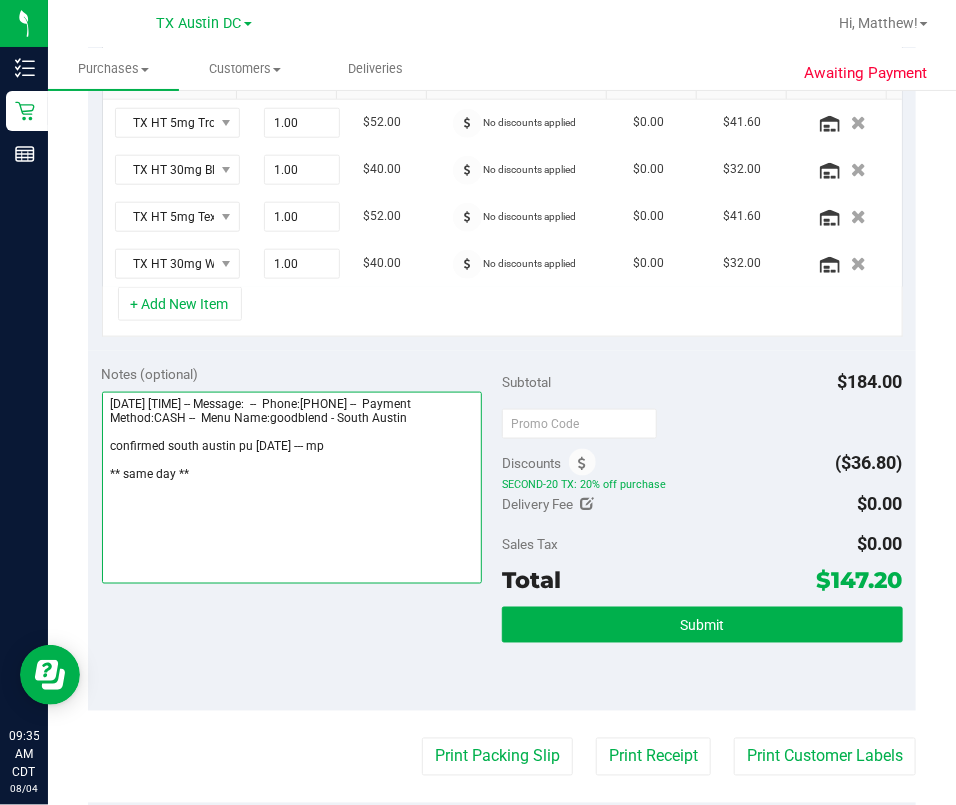 type on "[DATE] [TIME] -- Message:  --  Phone:[PHONE] --  Payment Method:CASH --  Menu Name:goodblend - [CITY]
confirmed [CITY] pu 8/4 --- mp
** same day **" 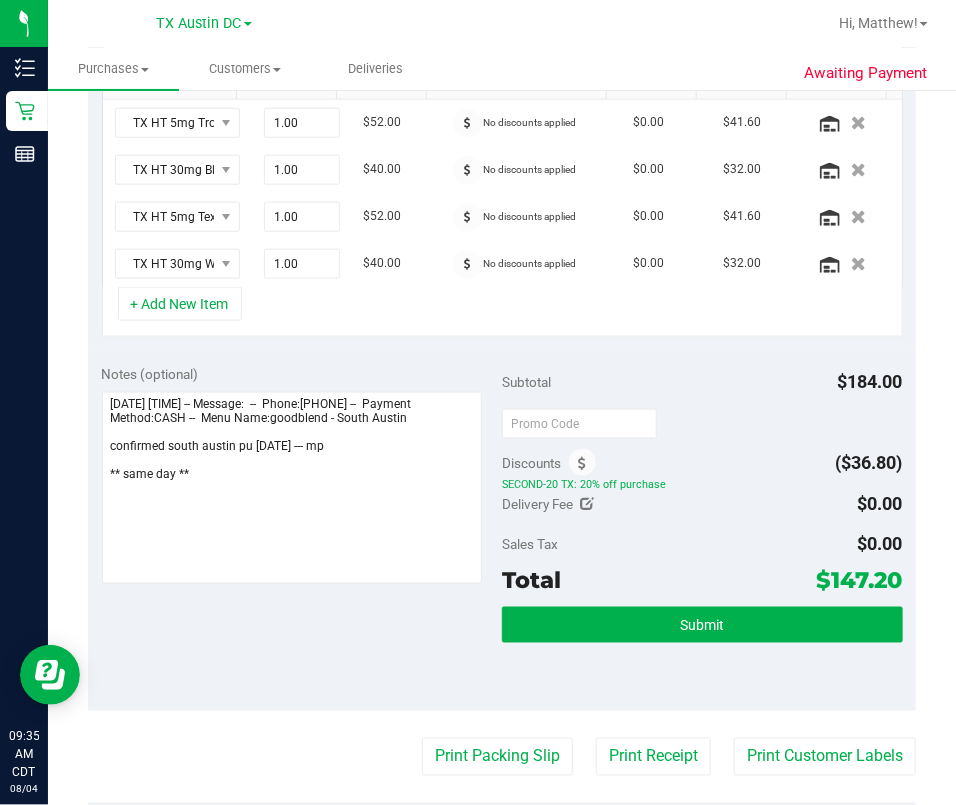 click on "Sales Tax
$0.00" at bounding box center [702, 544] 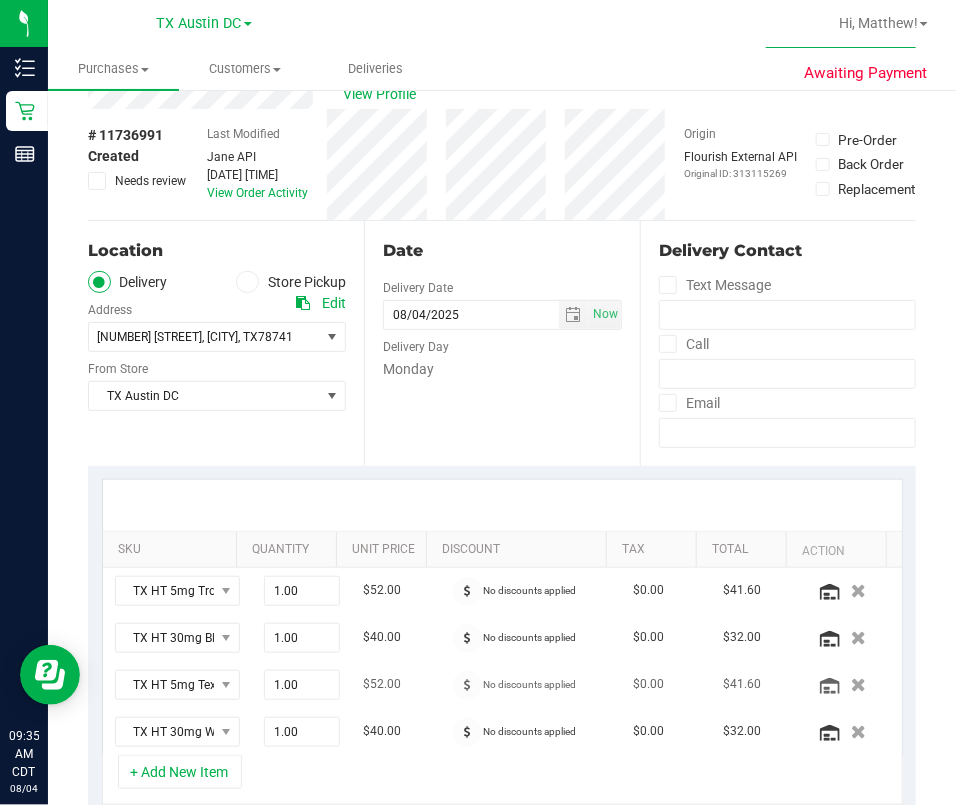 scroll, scrollTop: 0, scrollLeft: 0, axis: both 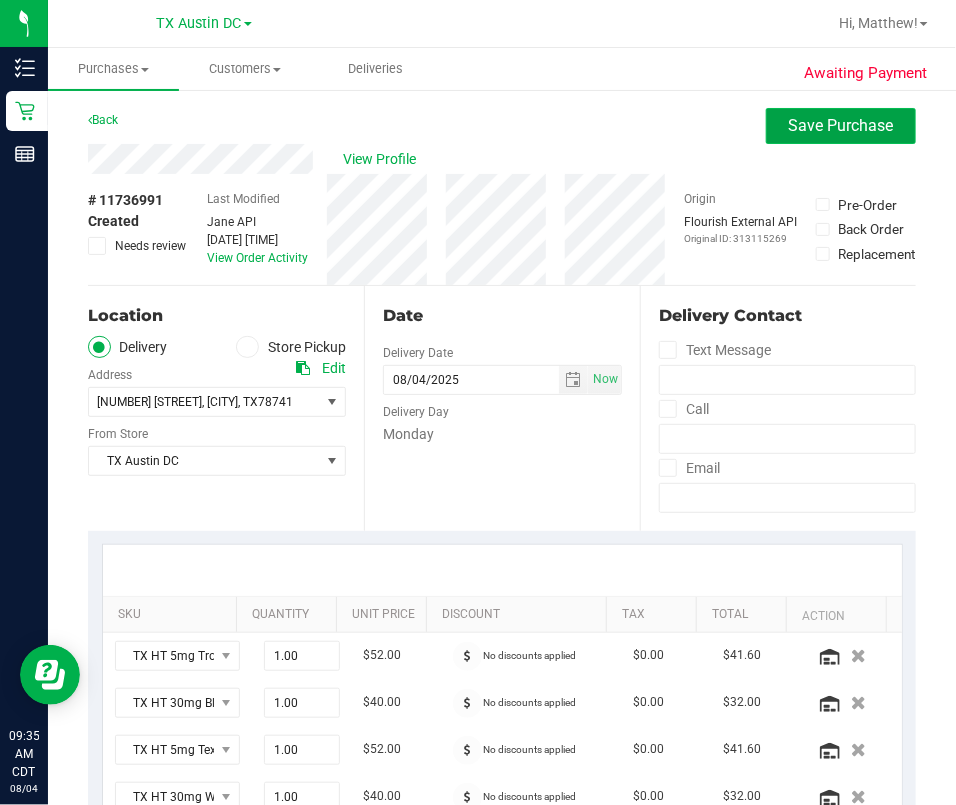 click on "Save Purchase" at bounding box center (841, 125) 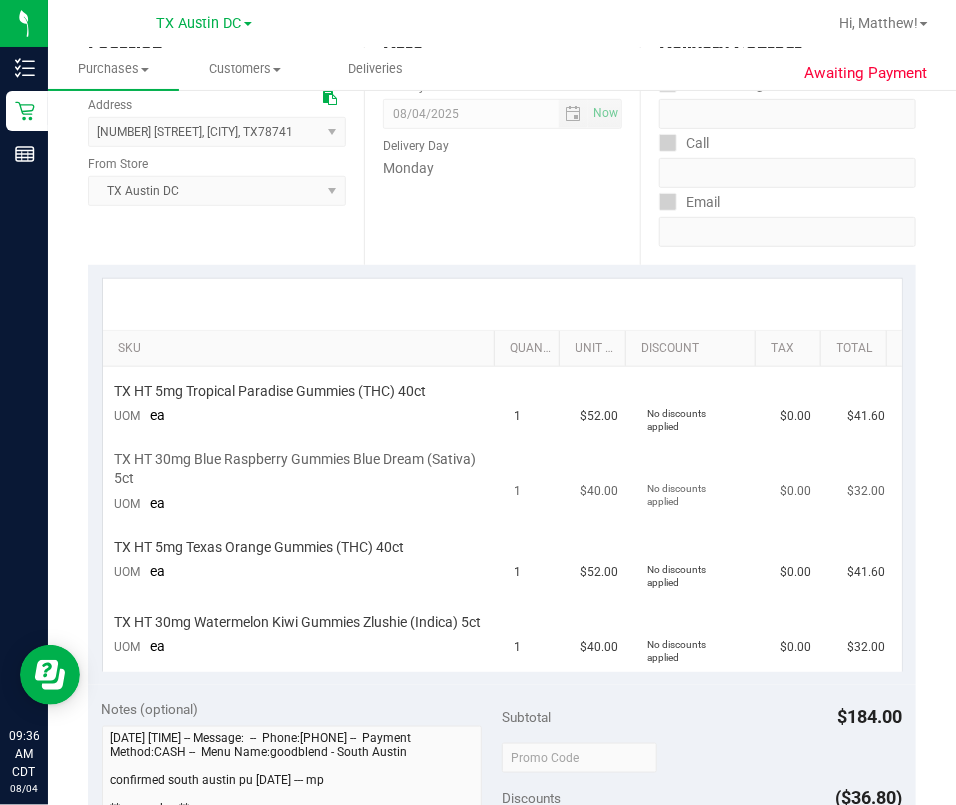 scroll, scrollTop: 400, scrollLeft: 0, axis: vertical 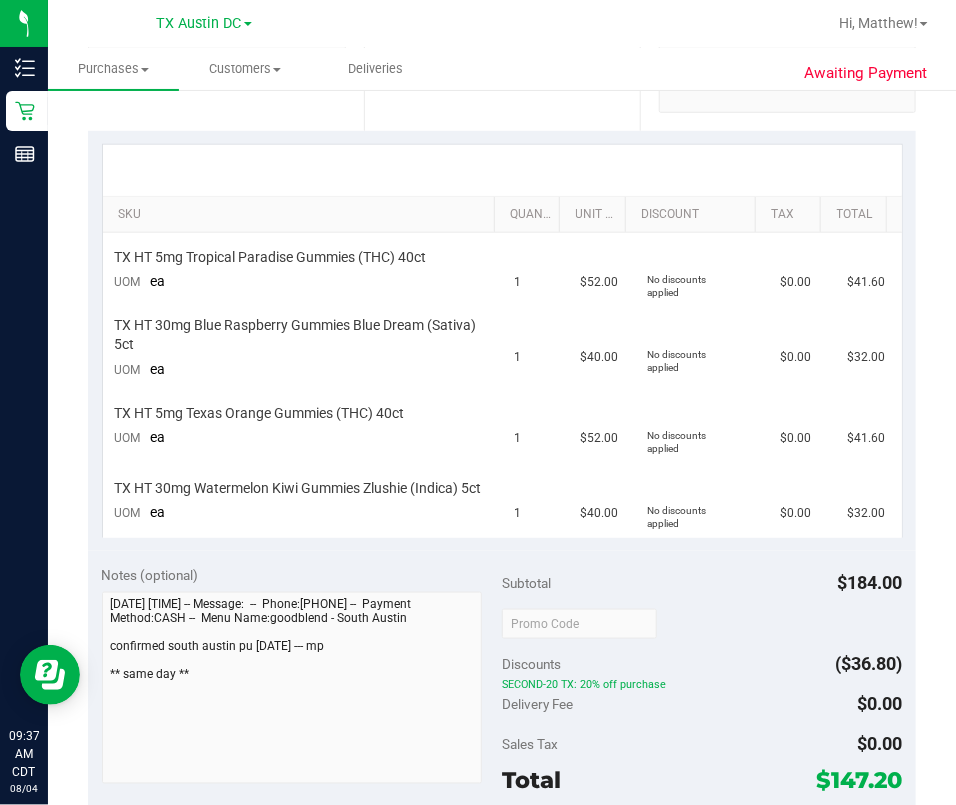 click on "Delivery Fee
$0.00" at bounding box center [702, 704] 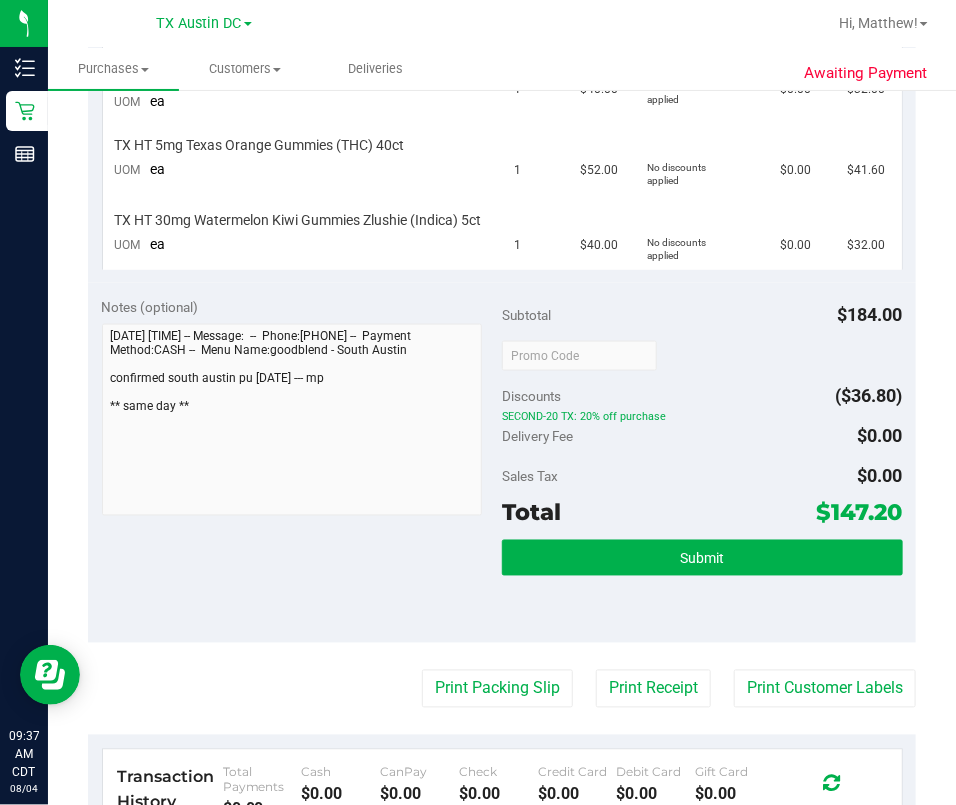 scroll, scrollTop: 533, scrollLeft: 0, axis: vertical 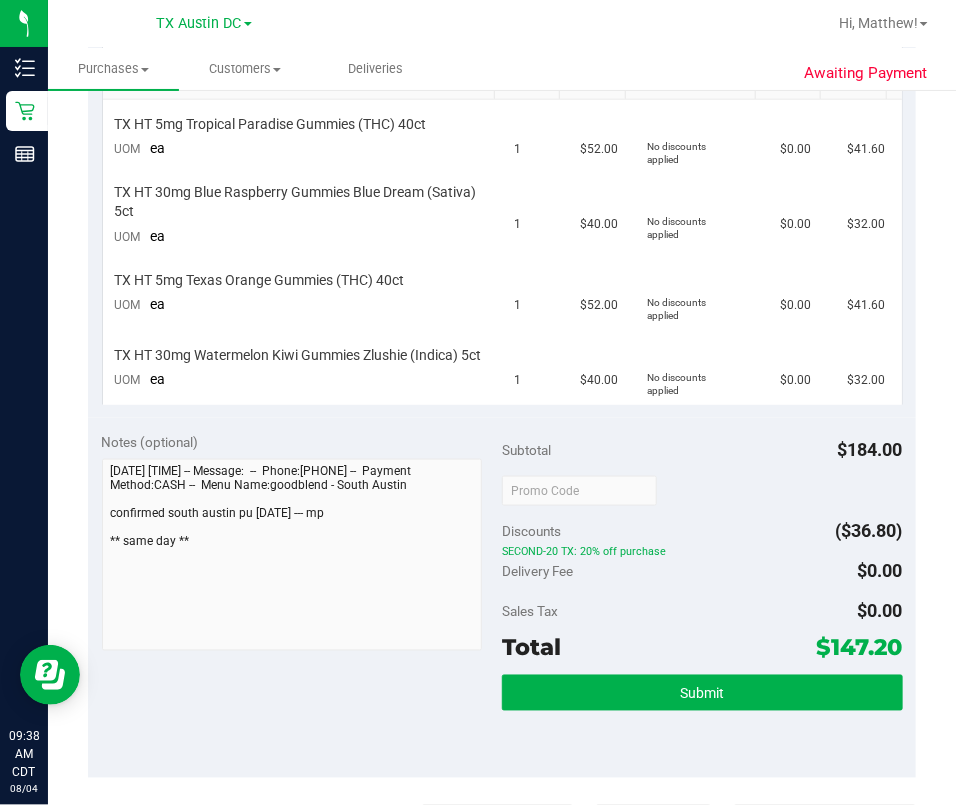 drag, startPoint x: 751, startPoint y: 654, endPoint x: 751, endPoint y: 668, distance: 14 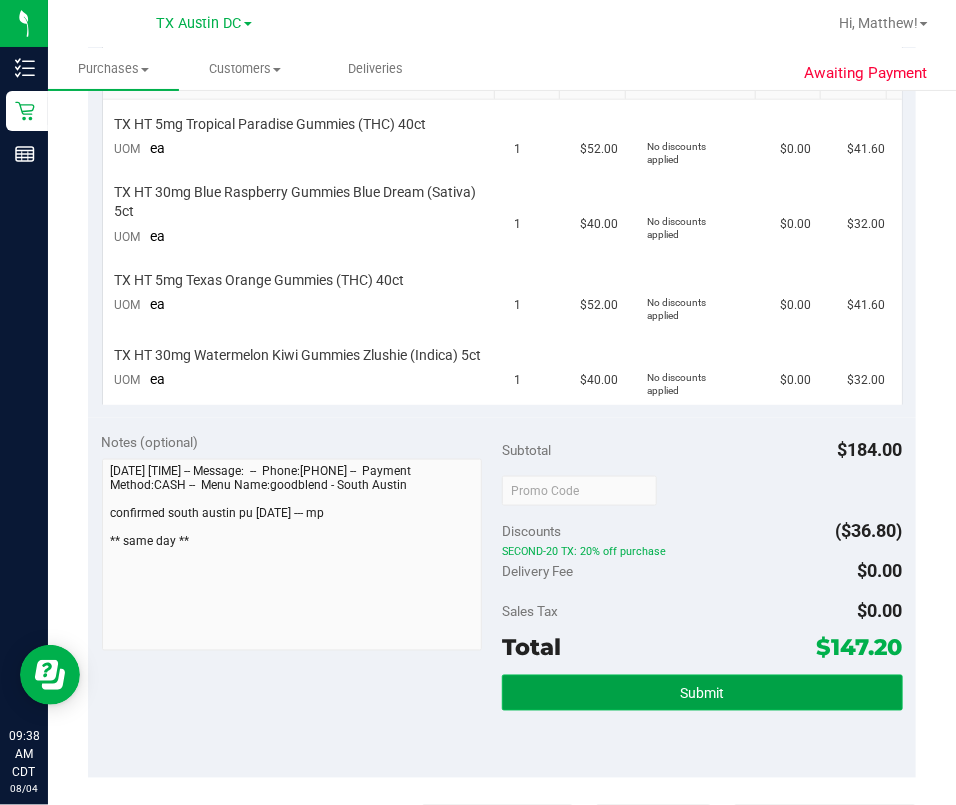 click on "Submit" at bounding box center [702, 693] 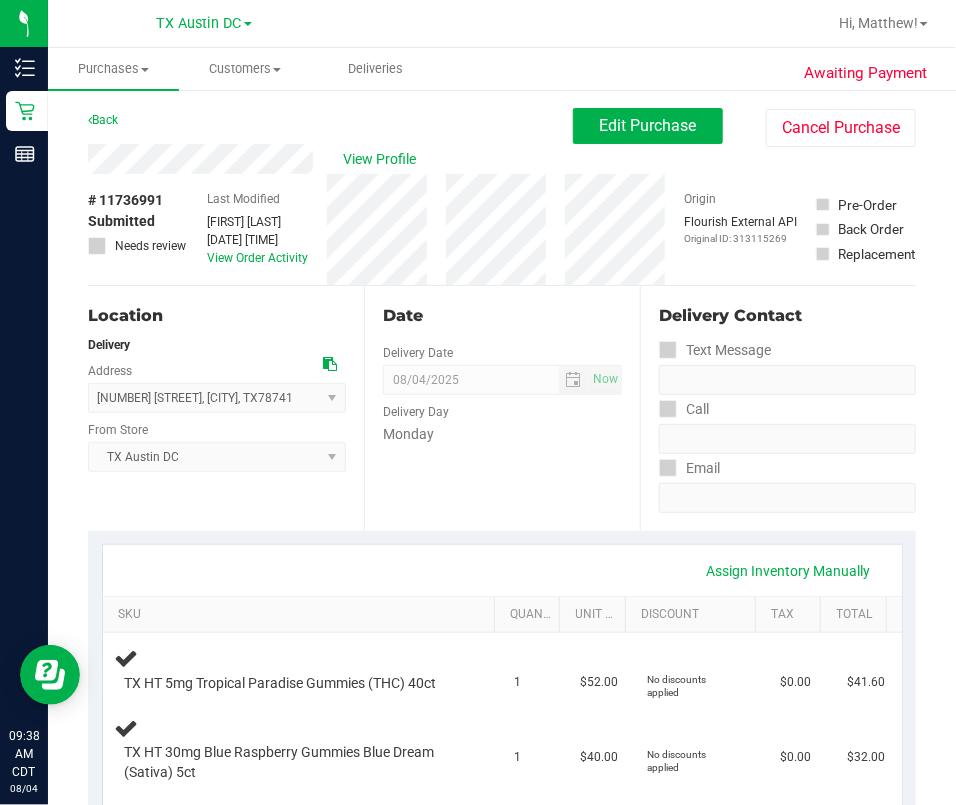 scroll, scrollTop: 0, scrollLeft: 0, axis: both 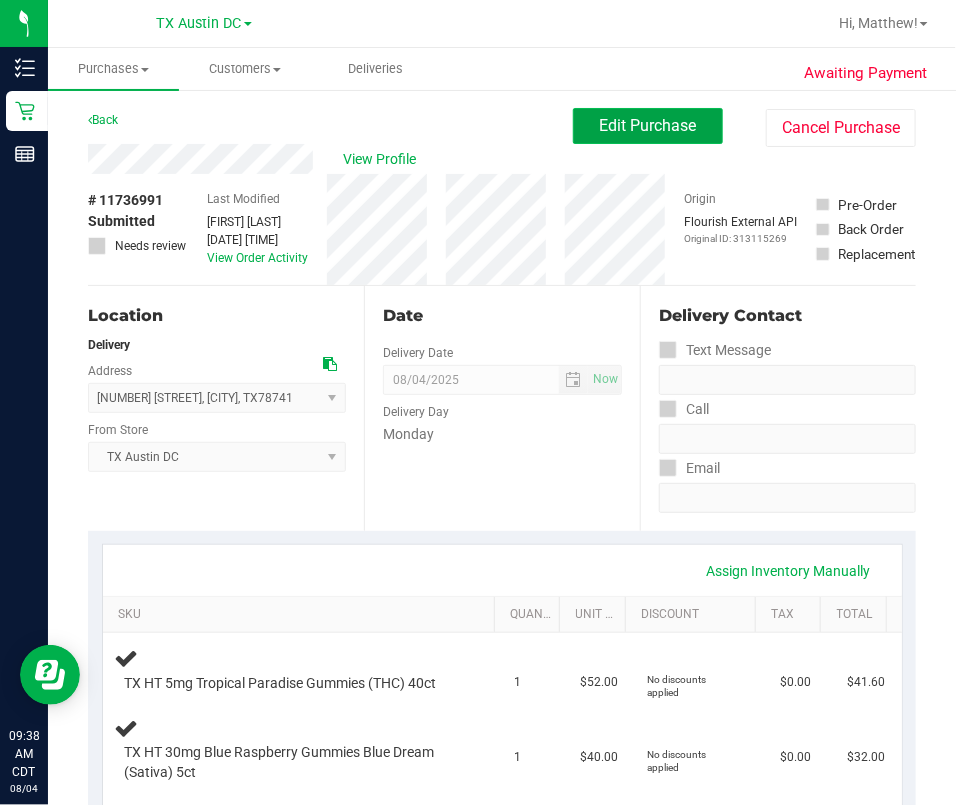 click on "Edit Purchase" at bounding box center (648, 126) 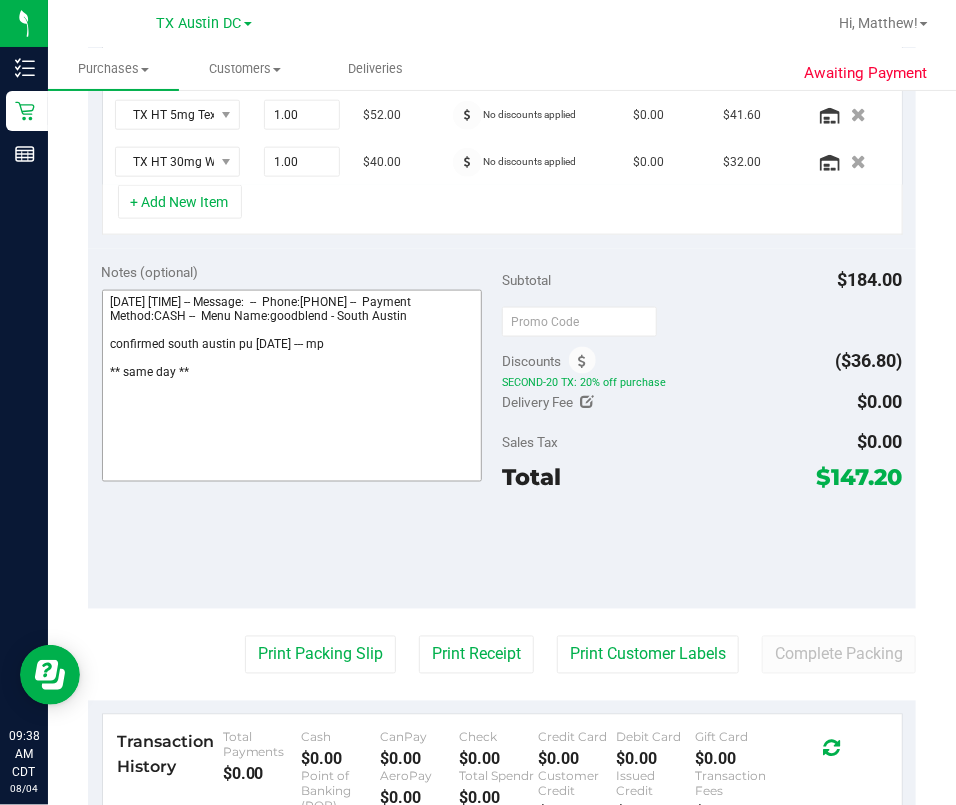 scroll, scrollTop: 666, scrollLeft: 0, axis: vertical 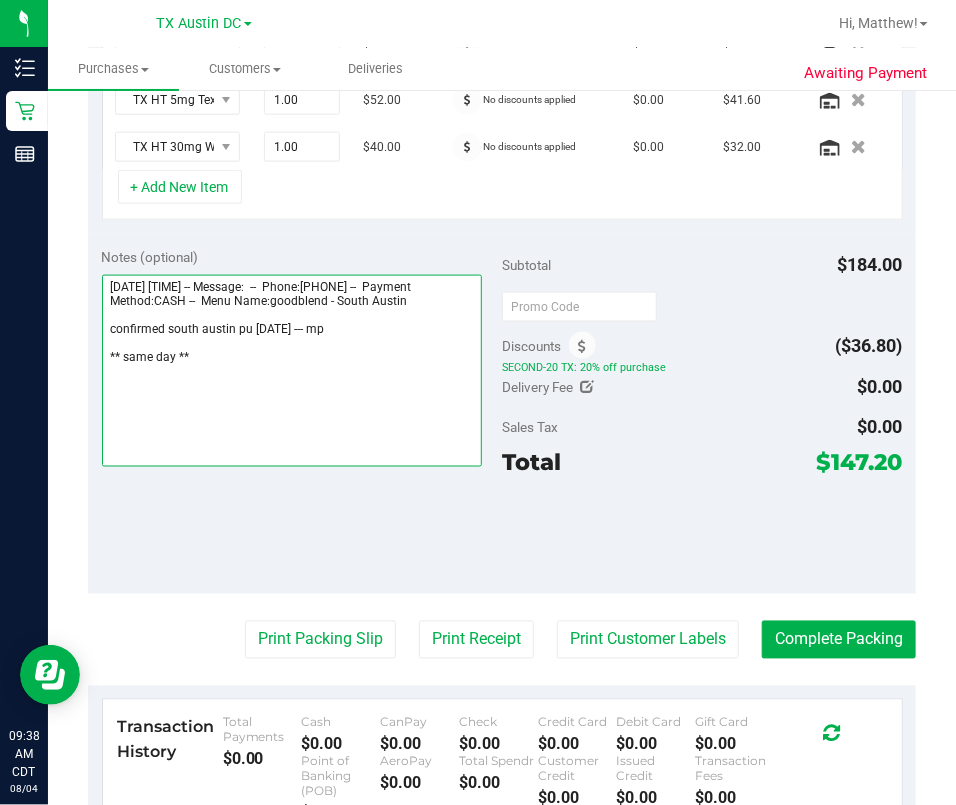 click at bounding box center [292, 371] 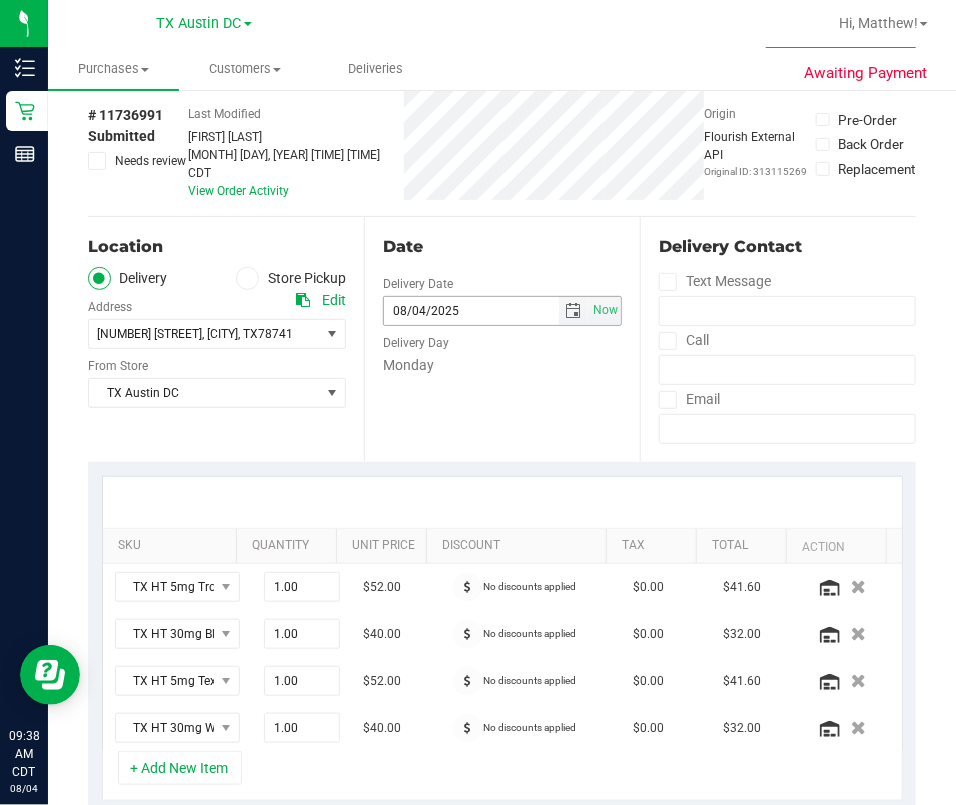 scroll, scrollTop: 0, scrollLeft: 0, axis: both 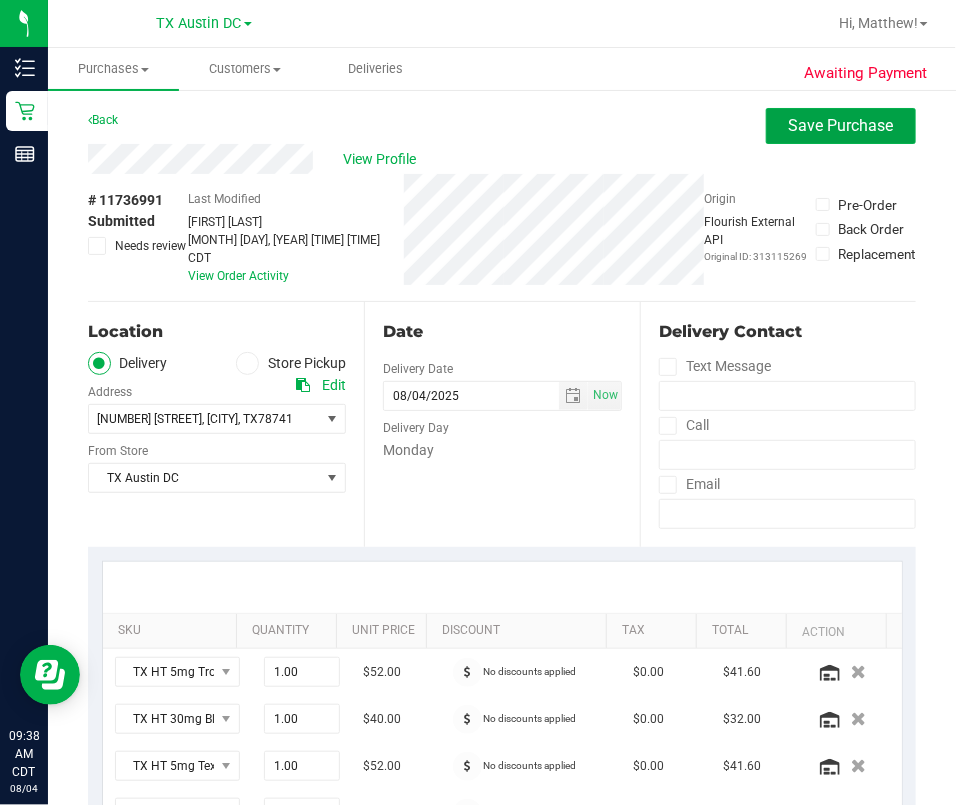 drag, startPoint x: 844, startPoint y: 120, endPoint x: 700, endPoint y: 120, distance: 144 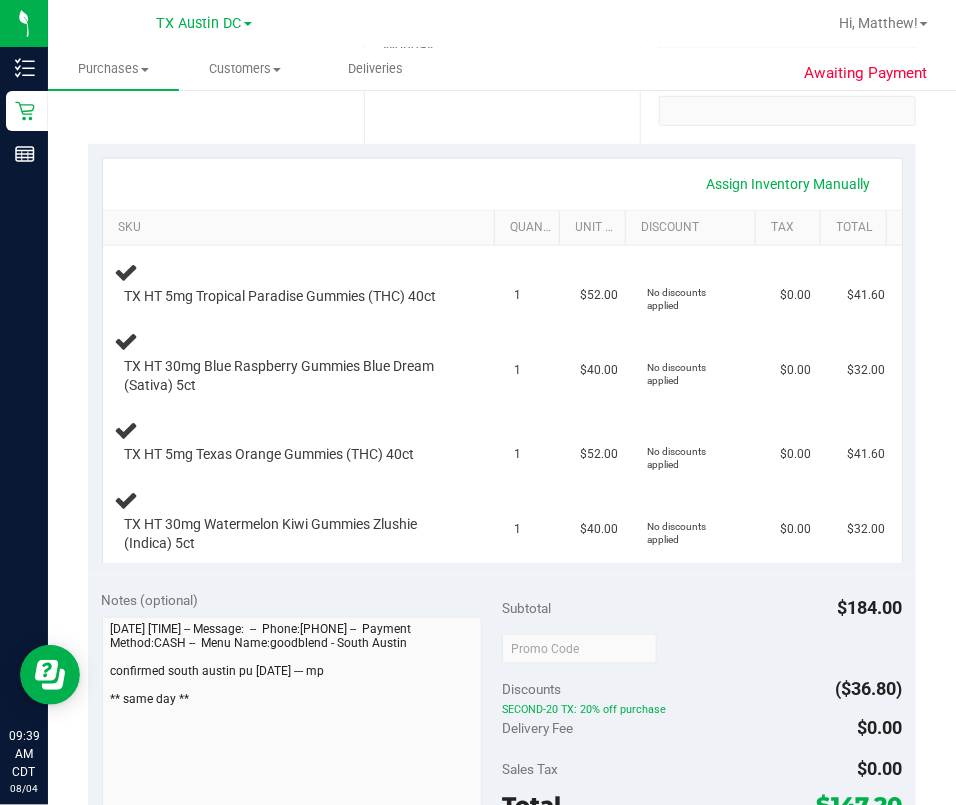 scroll, scrollTop: 800, scrollLeft: 0, axis: vertical 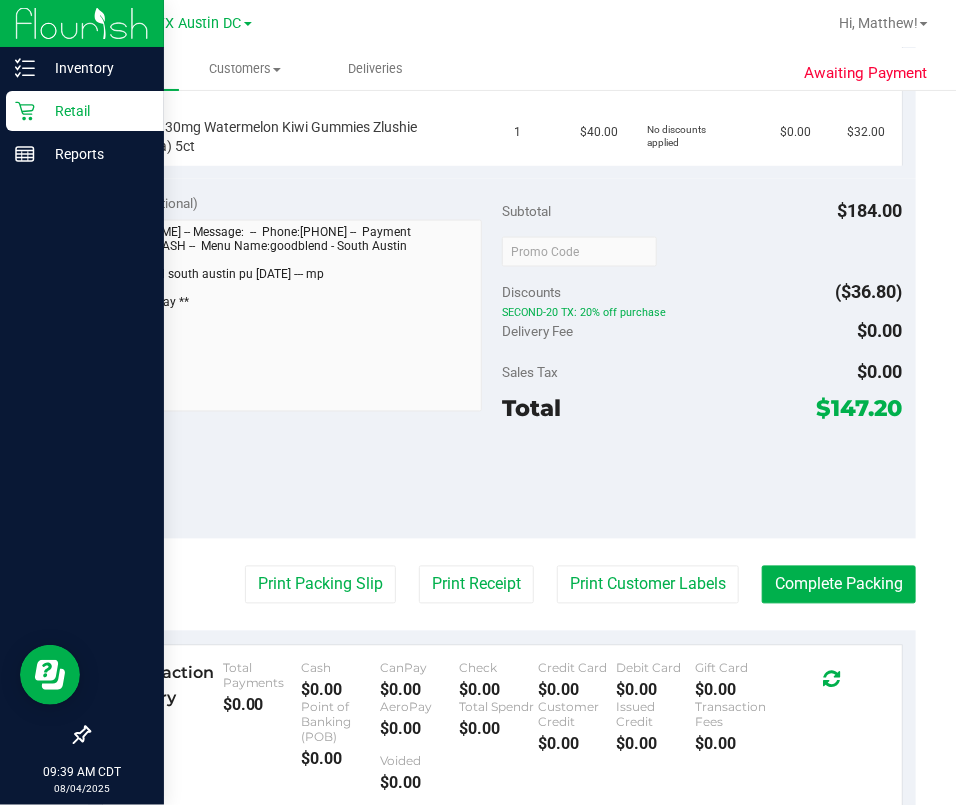 click on "Retail" at bounding box center (95, 111) 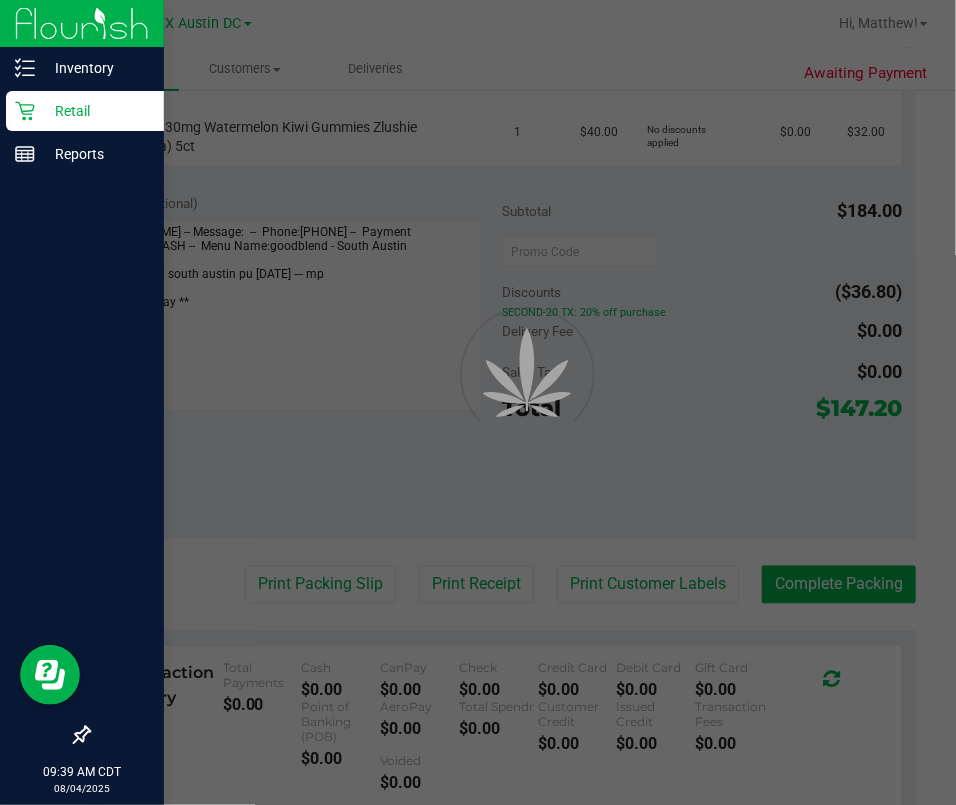 scroll, scrollTop: 0, scrollLeft: 0, axis: both 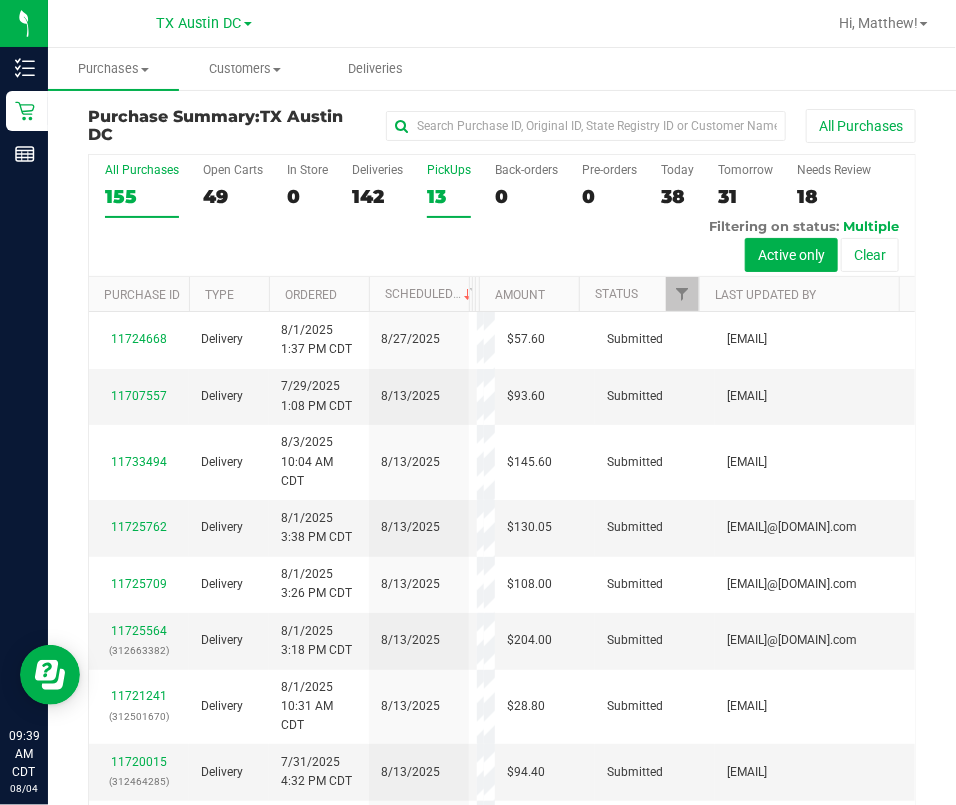 click on "PickUps
13" at bounding box center [449, 190] 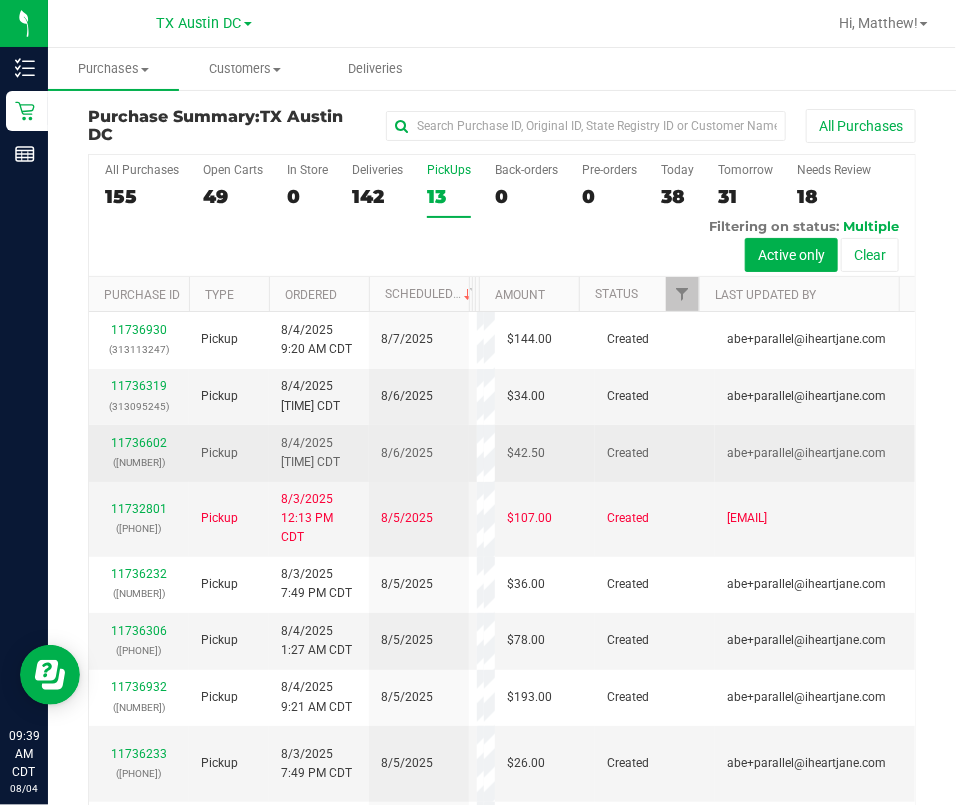 click on "$42.50" at bounding box center [545, 453] 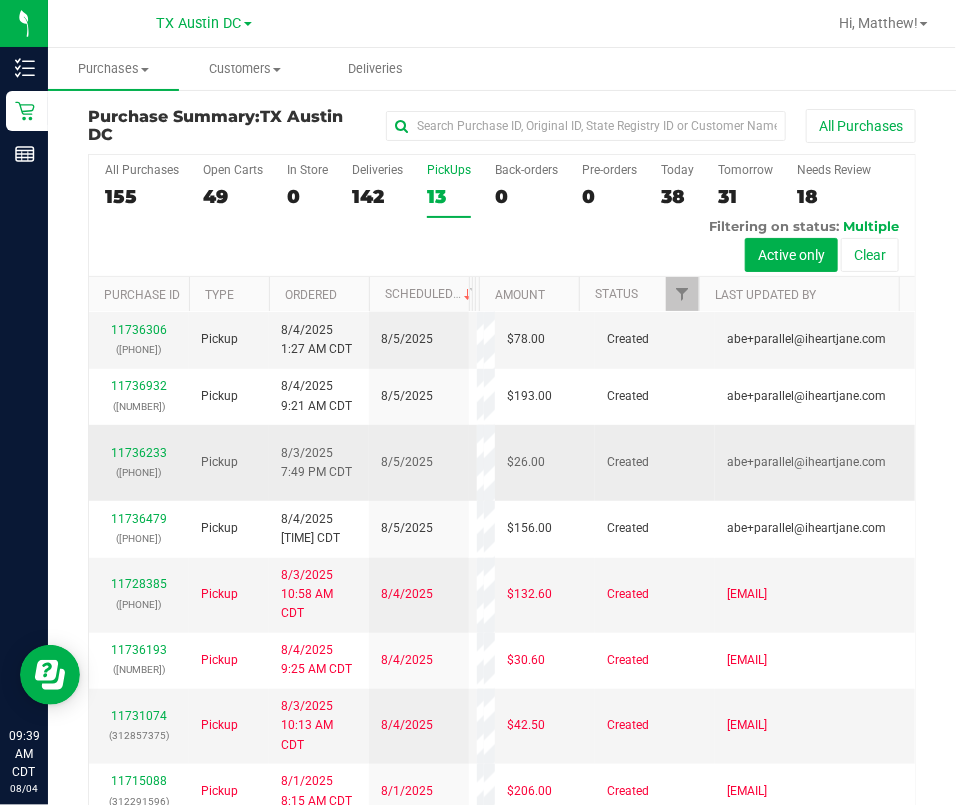 scroll, scrollTop: 533, scrollLeft: 0, axis: vertical 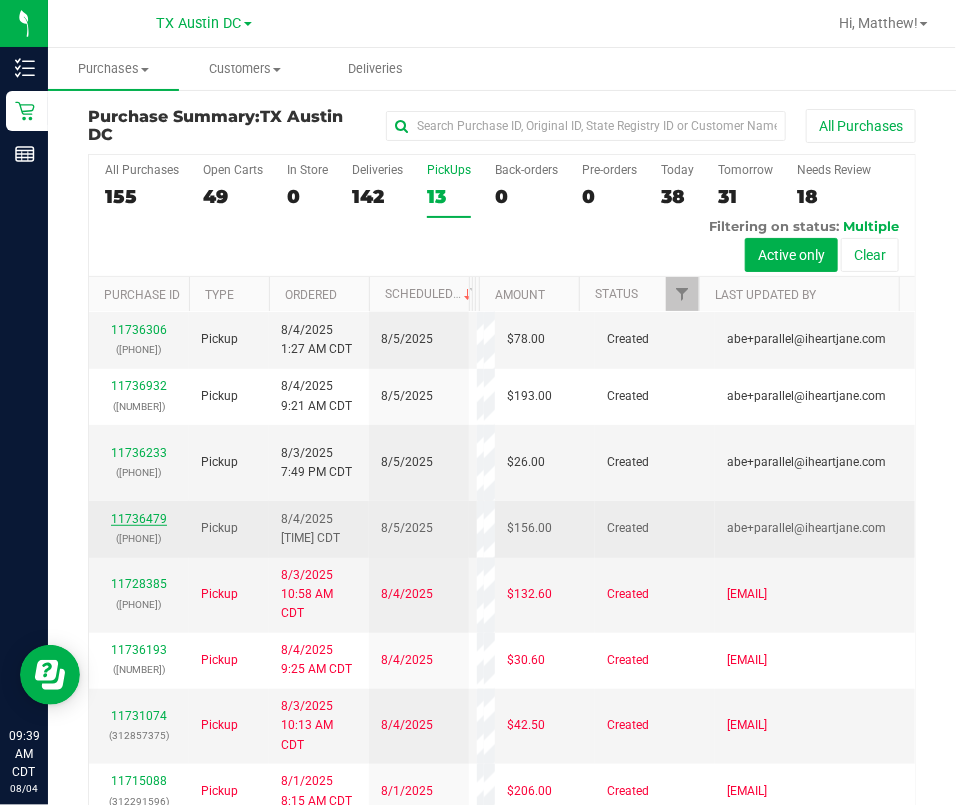 click on "11736479" at bounding box center [139, 519] 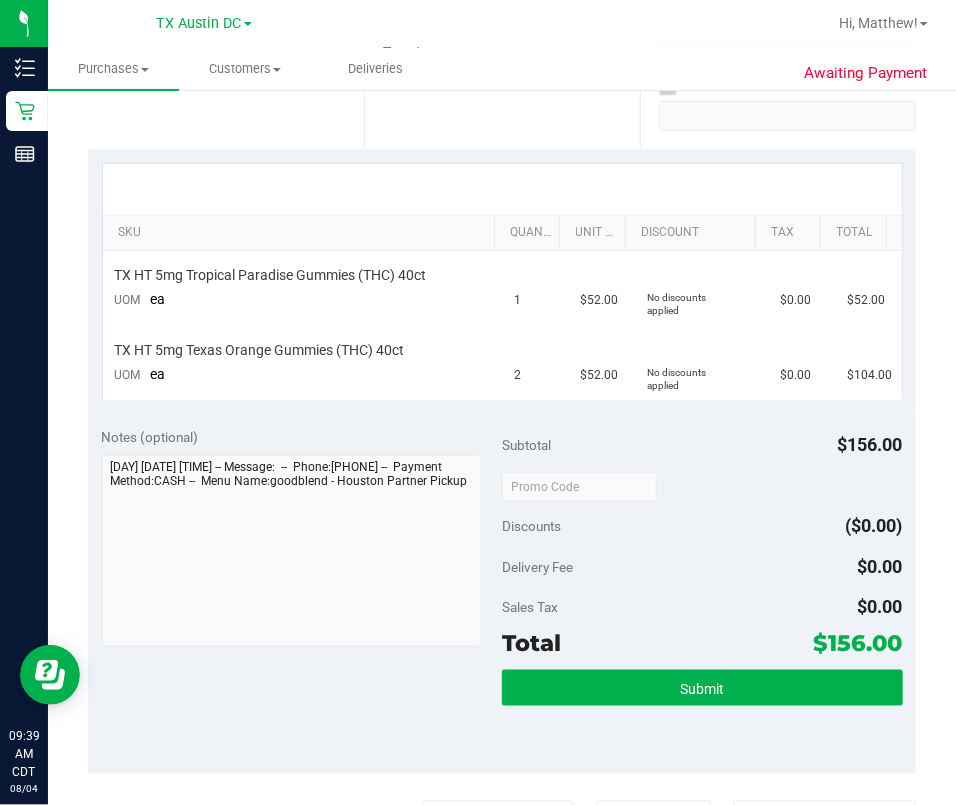 scroll, scrollTop: 400, scrollLeft: 0, axis: vertical 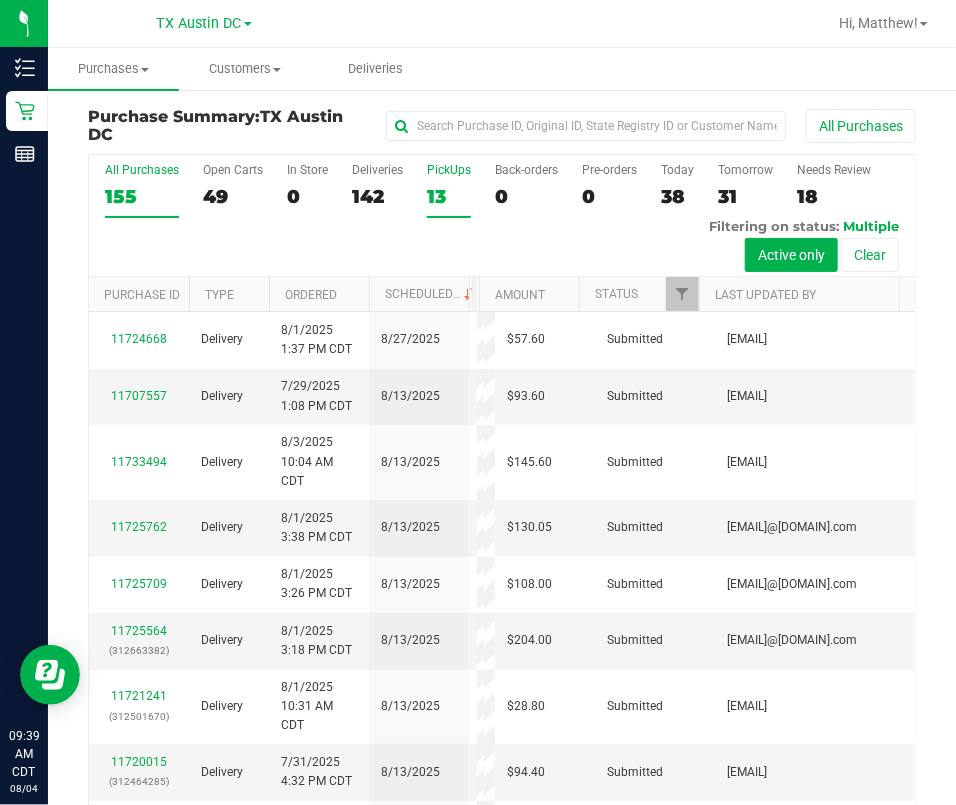 click on "13" at bounding box center (449, 196) 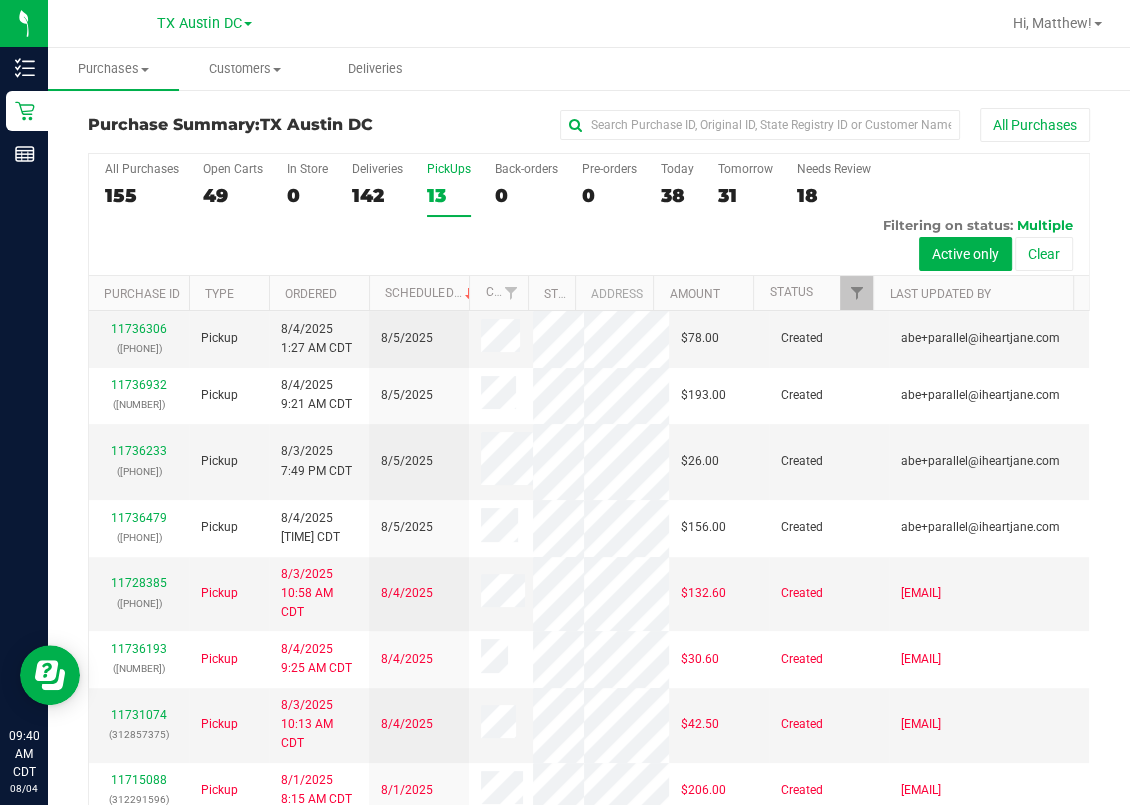 scroll, scrollTop: 266, scrollLeft: 0, axis: vertical 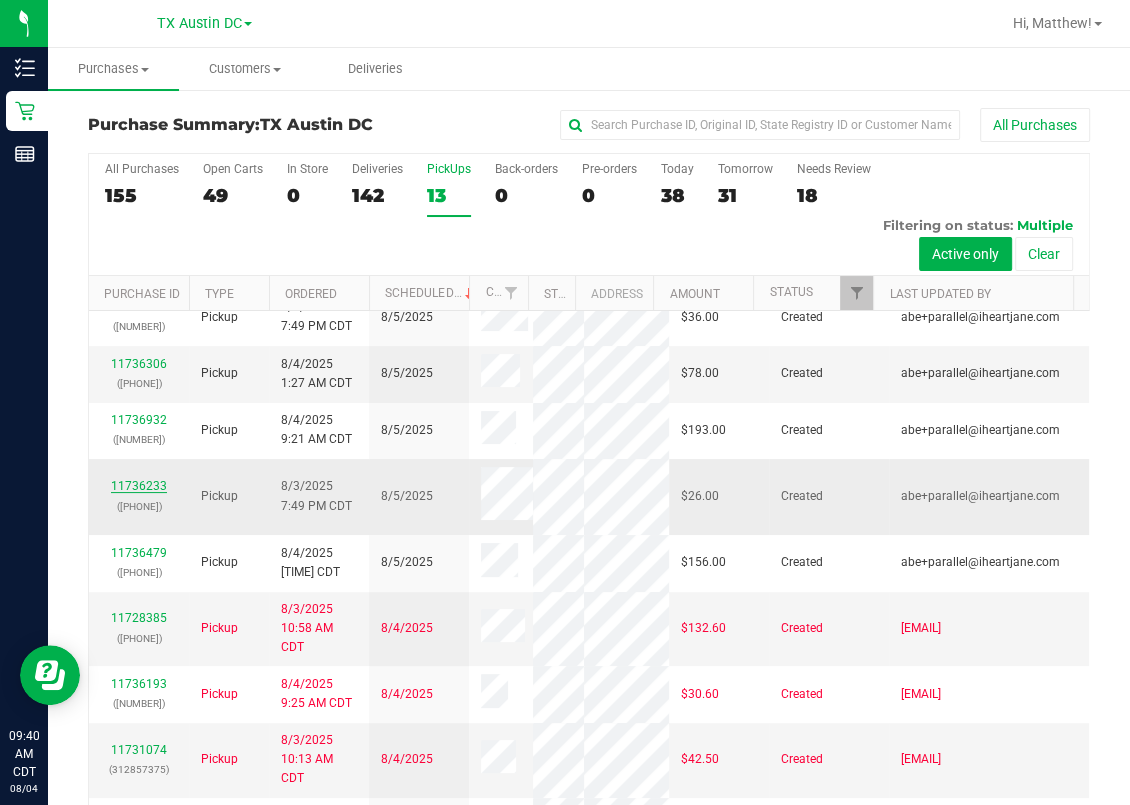 click on "11736233" at bounding box center [139, 486] 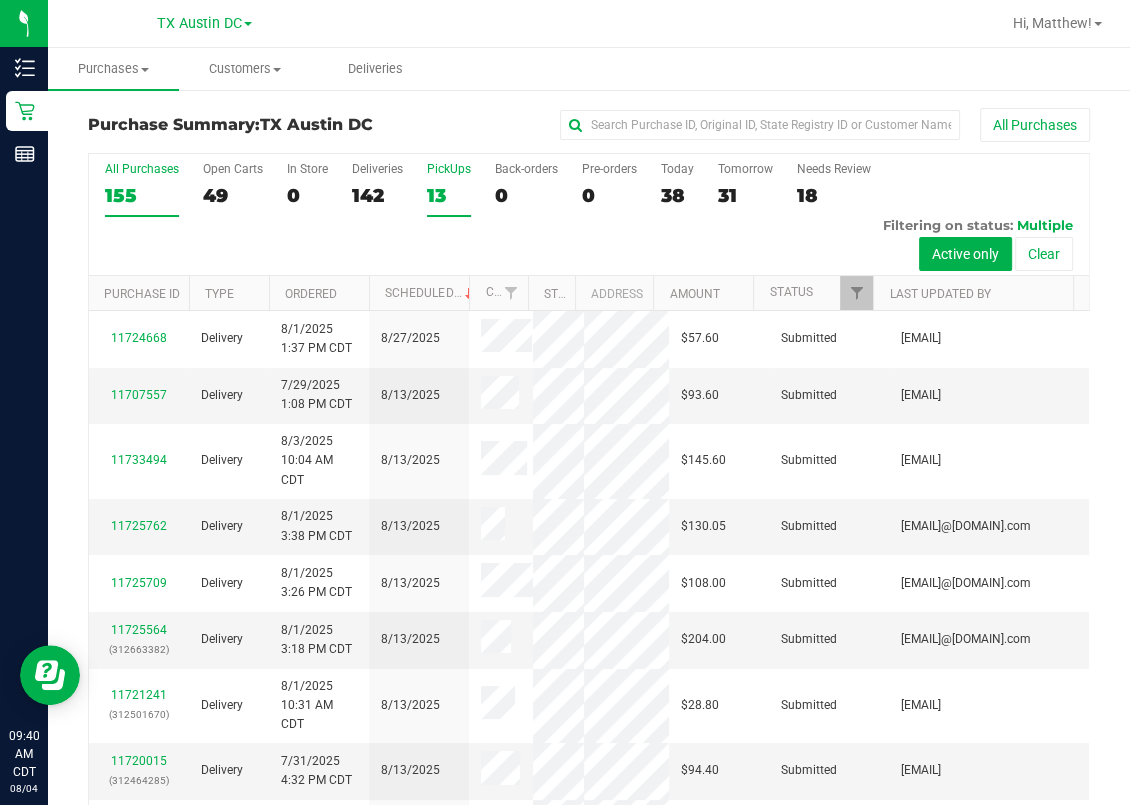 click on "13" at bounding box center (449, 195) 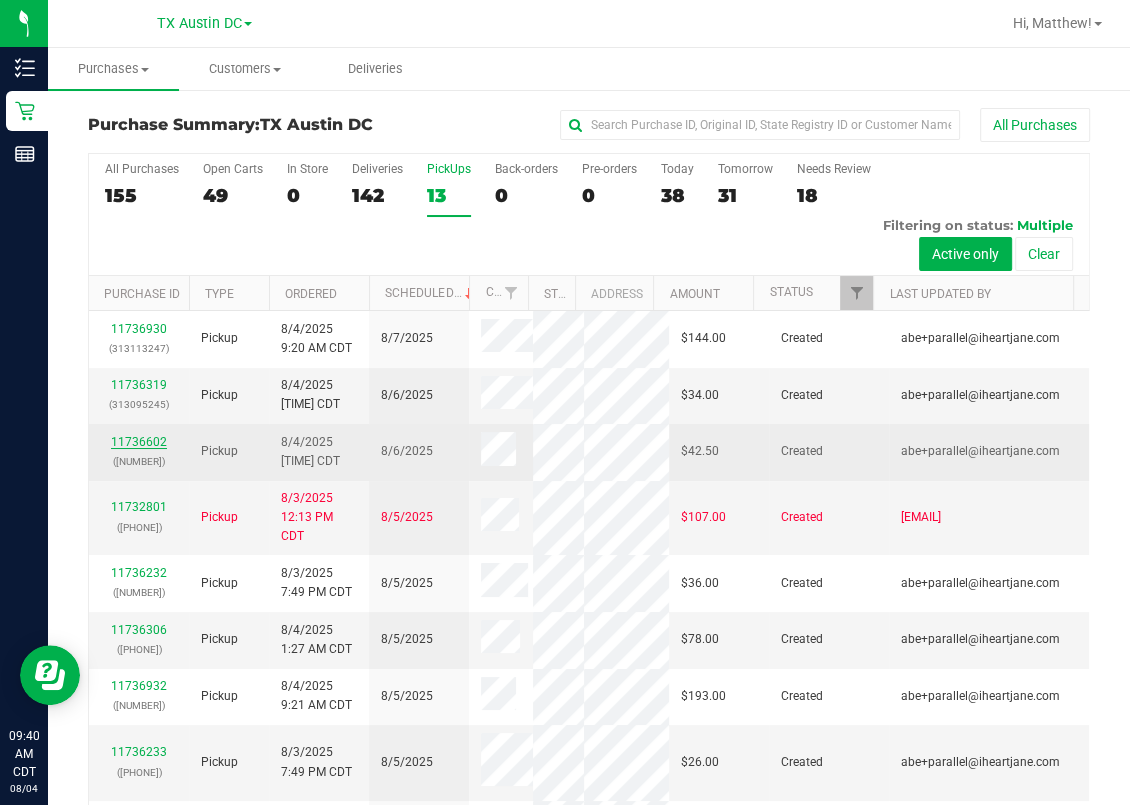 click on "11736602" at bounding box center (139, 442) 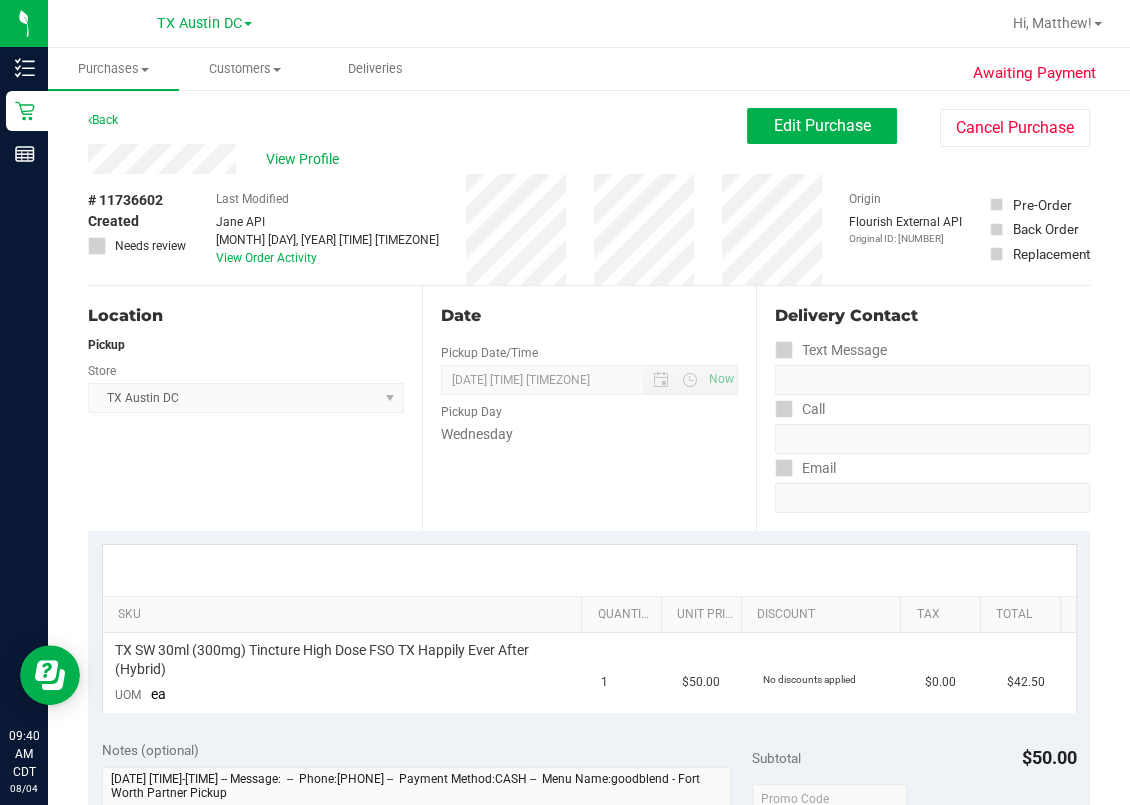 scroll, scrollTop: 133, scrollLeft: 0, axis: vertical 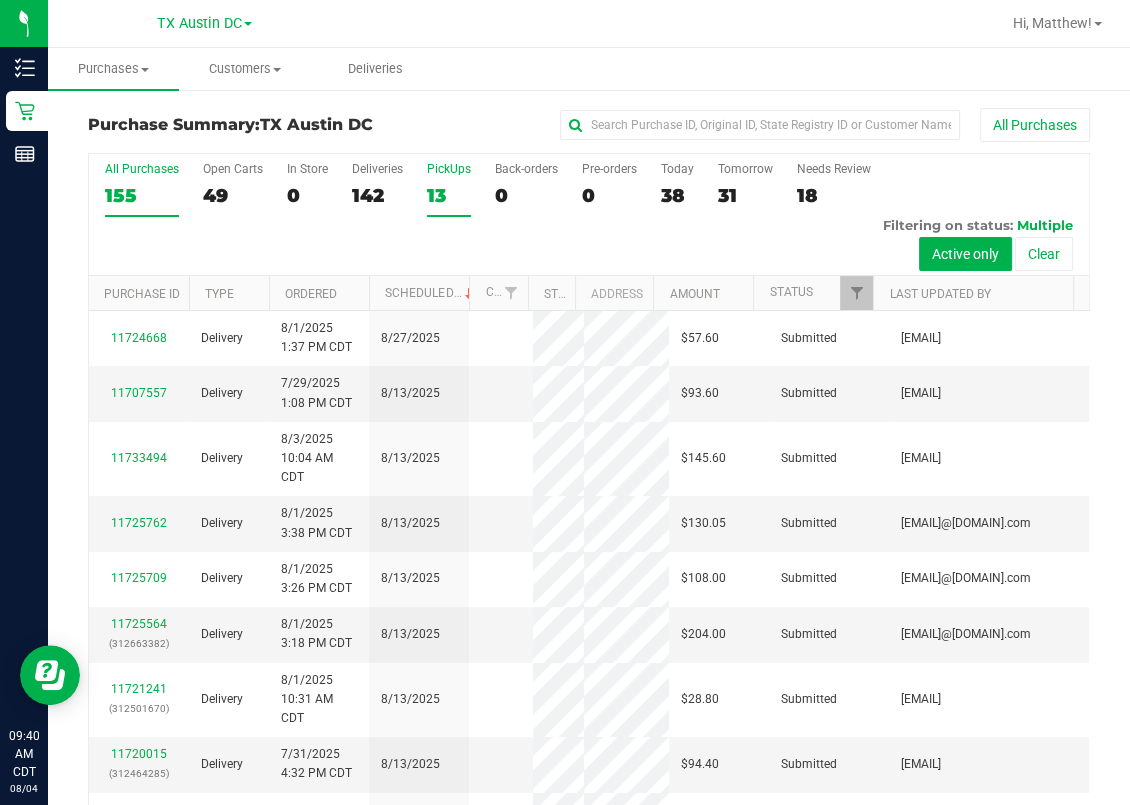 click on "13" at bounding box center [449, 195] 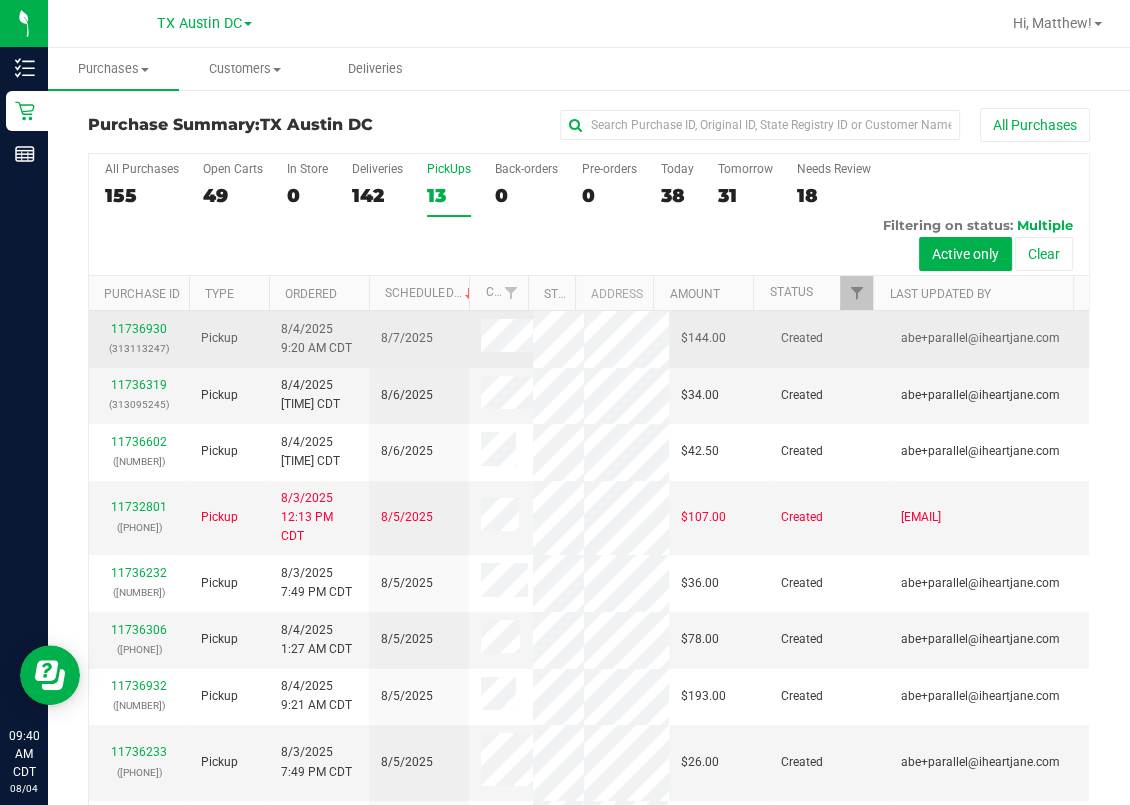 click on "(313113247)" at bounding box center [139, 348] 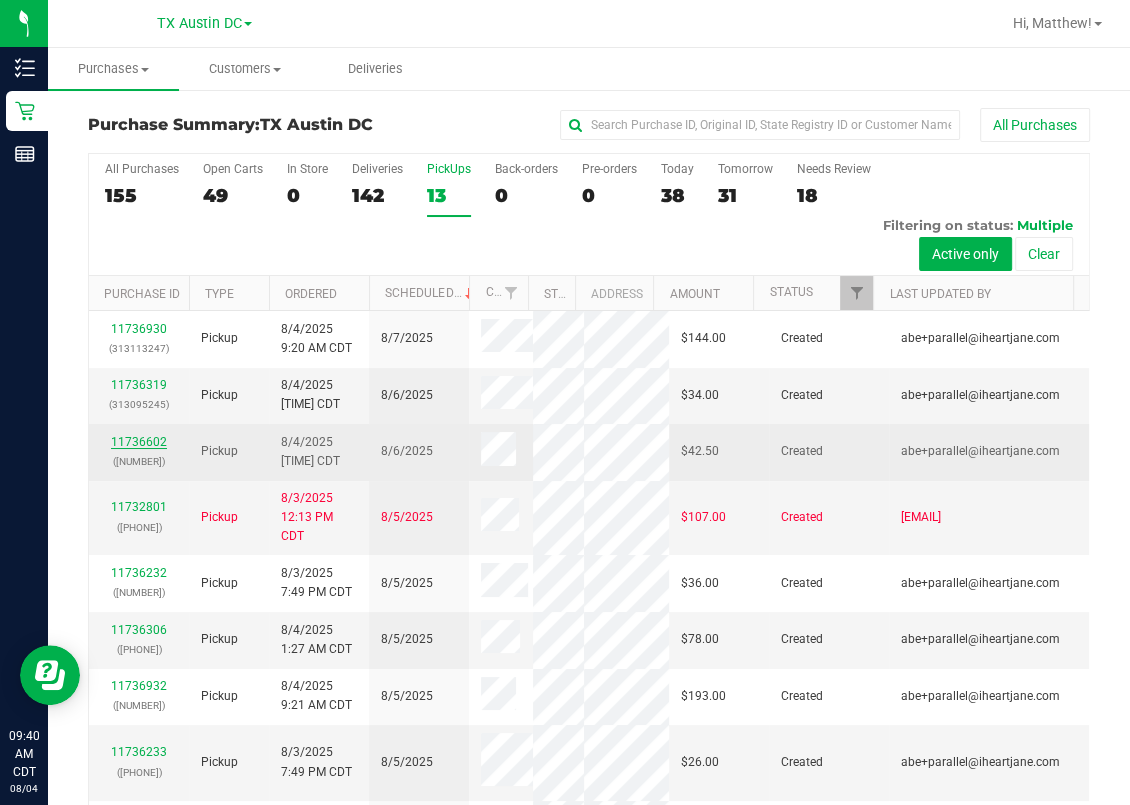 click on "11736602" at bounding box center (139, 442) 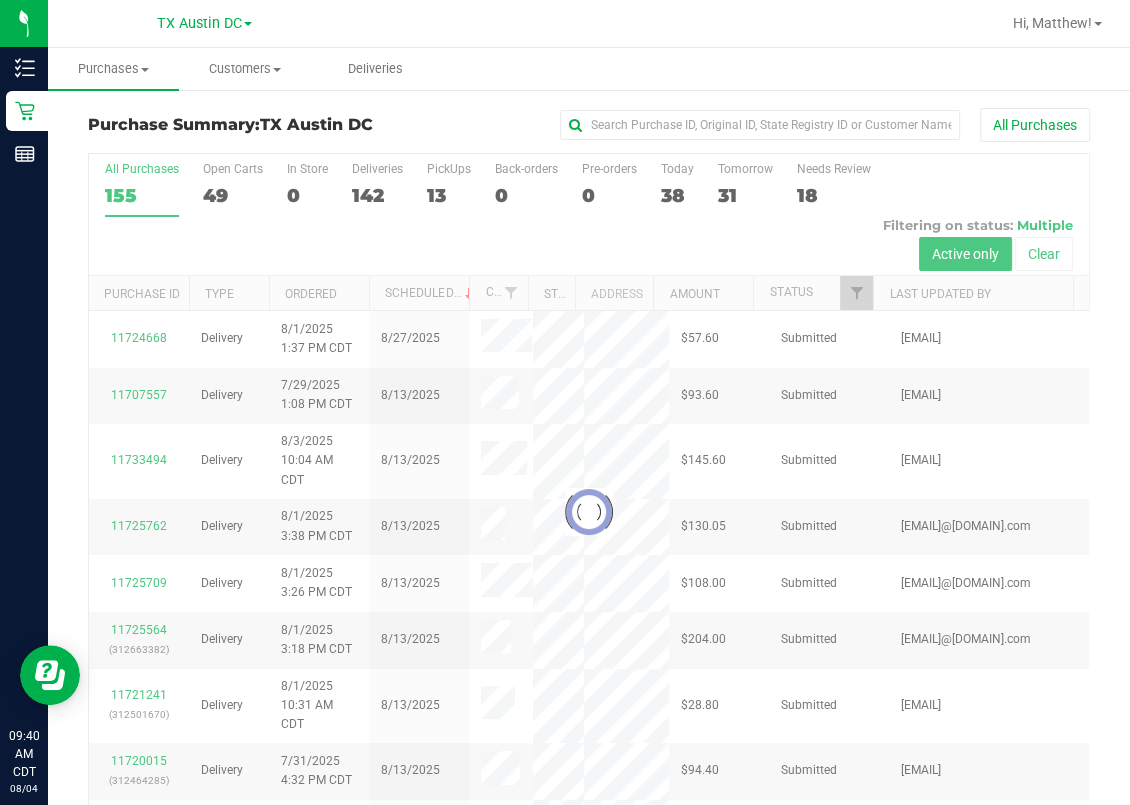 click at bounding box center (589, 512) 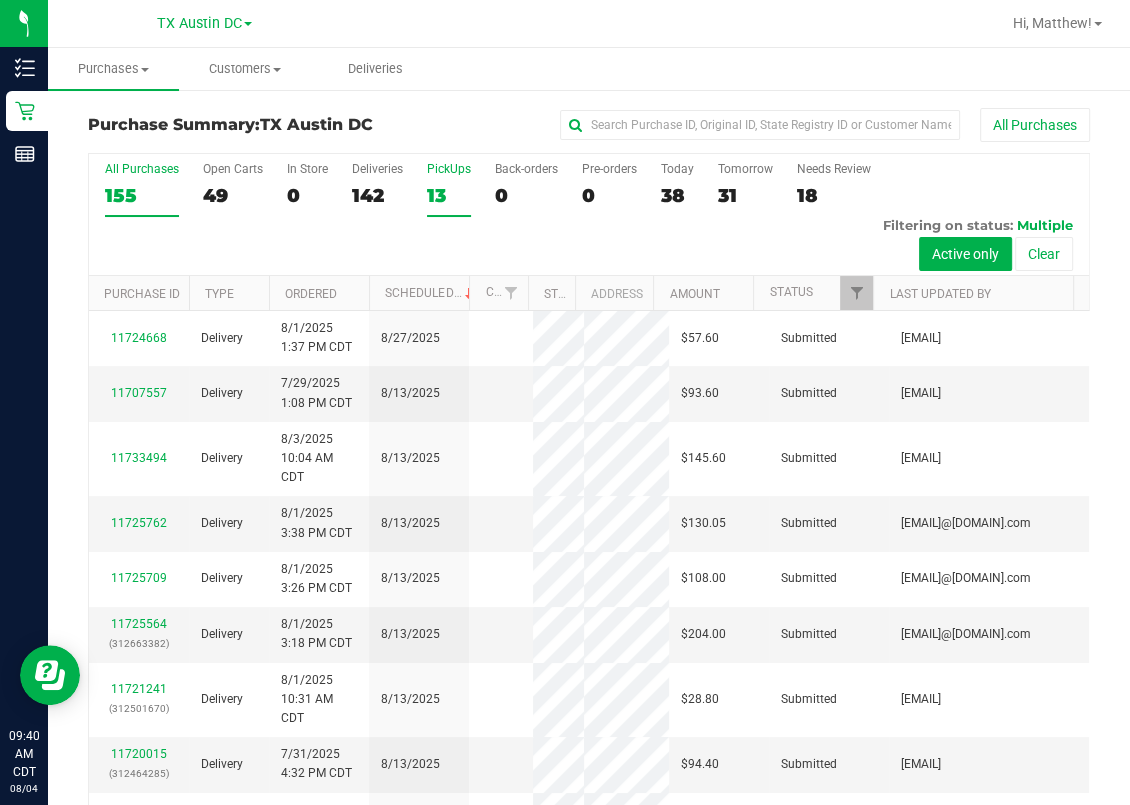 click on "PickUps
13" at bounding box center (449, 189) 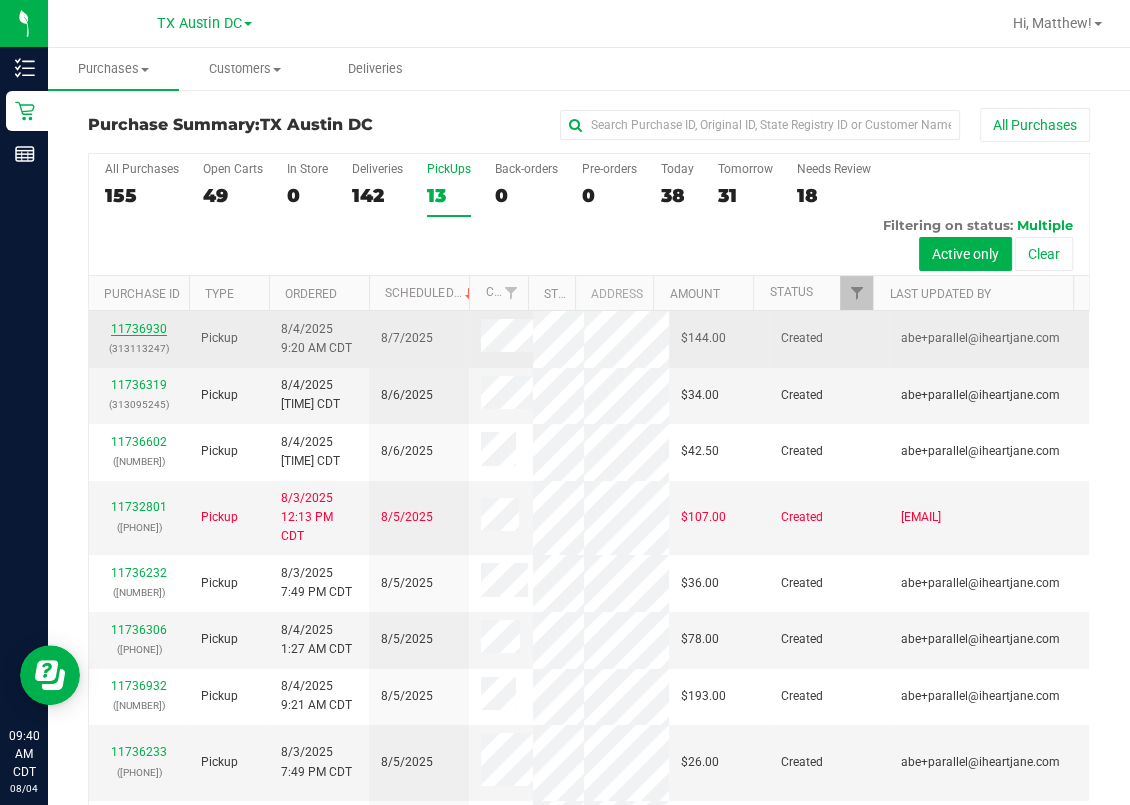 click on "11736930" at bounding box center (139, 329) 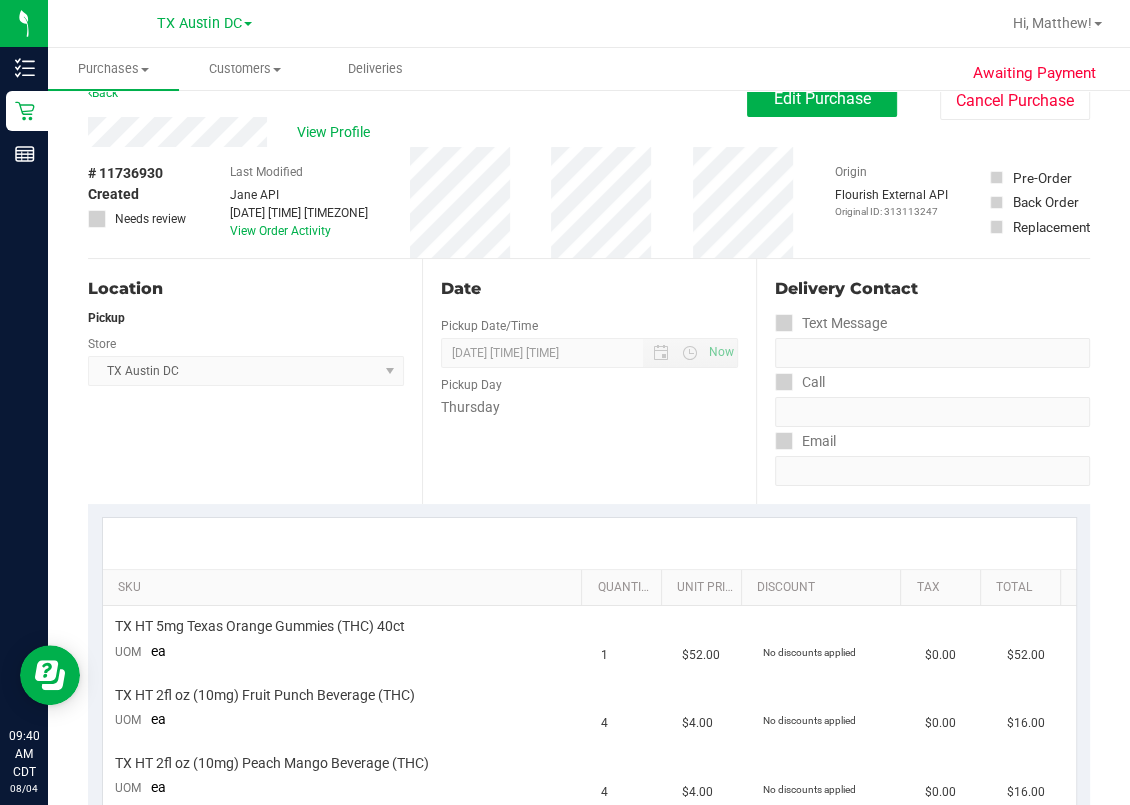 scroll, scrollTop: 0, scrollLeft: 0, axis: both 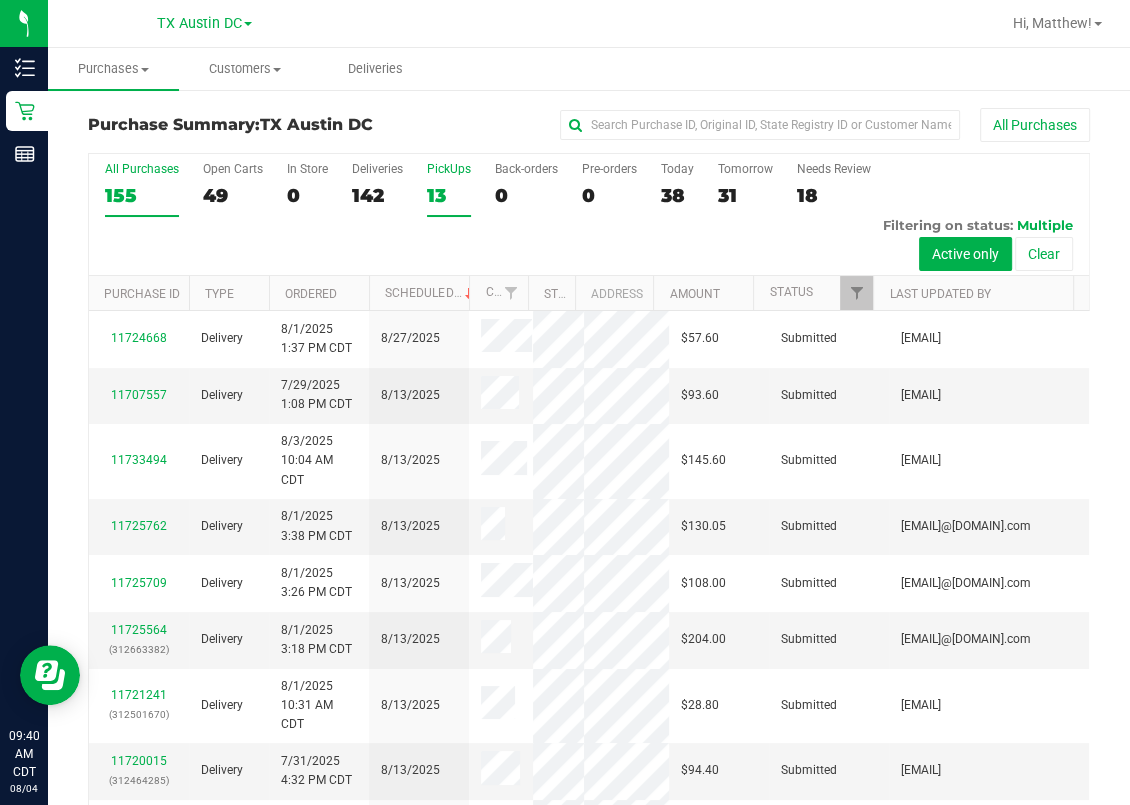 click on "13" at bounding box center [449, 195] 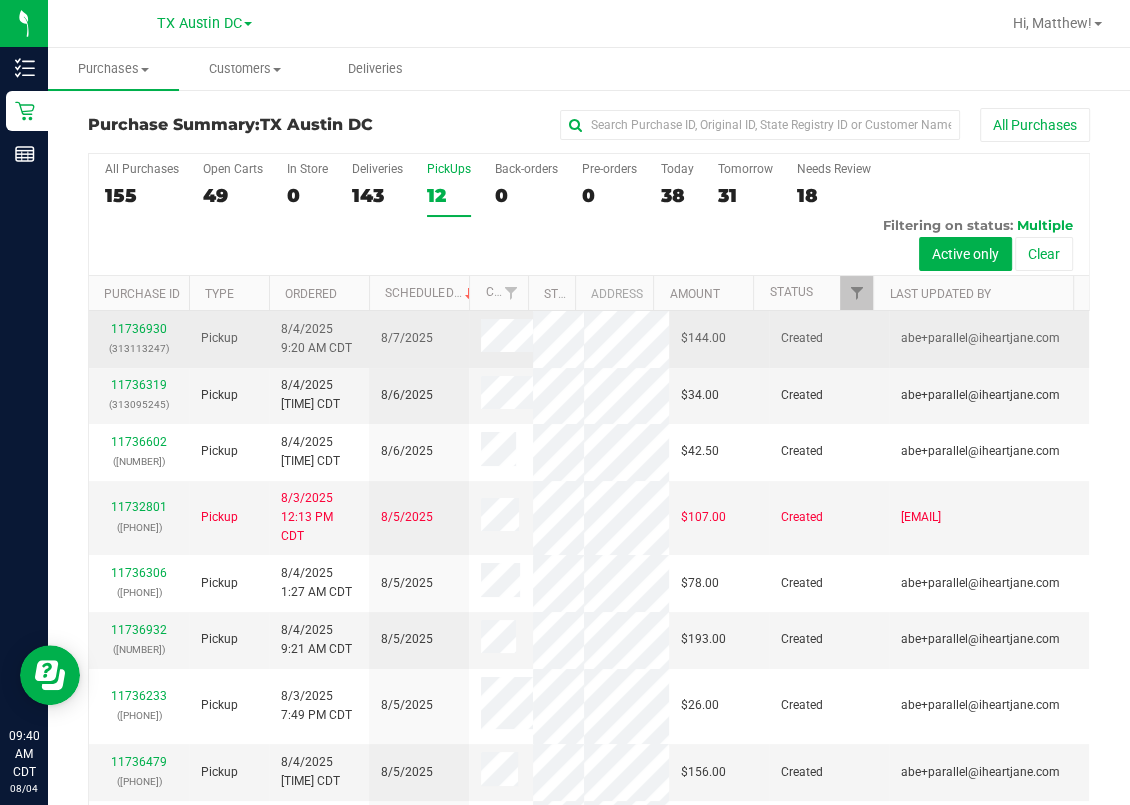 click on "11736930
(313113247)" at bounding box center [139, 339] 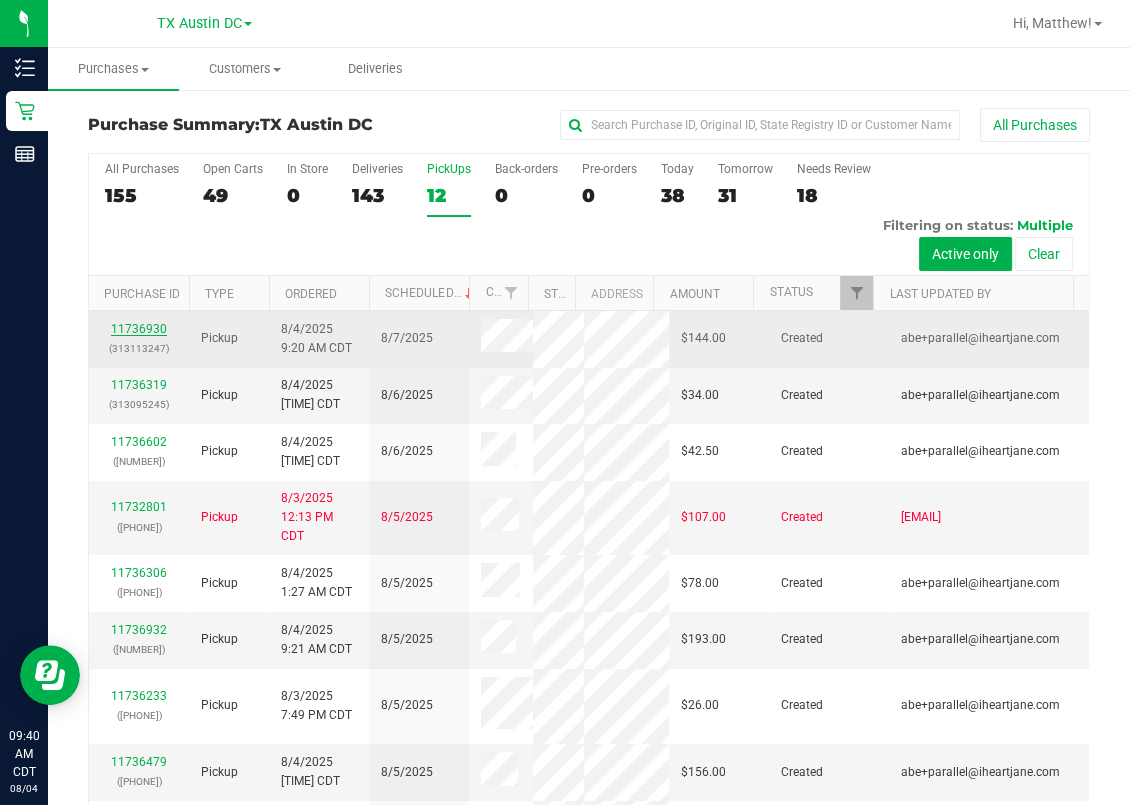 click on "11736930" at bounding box center [139, 329] 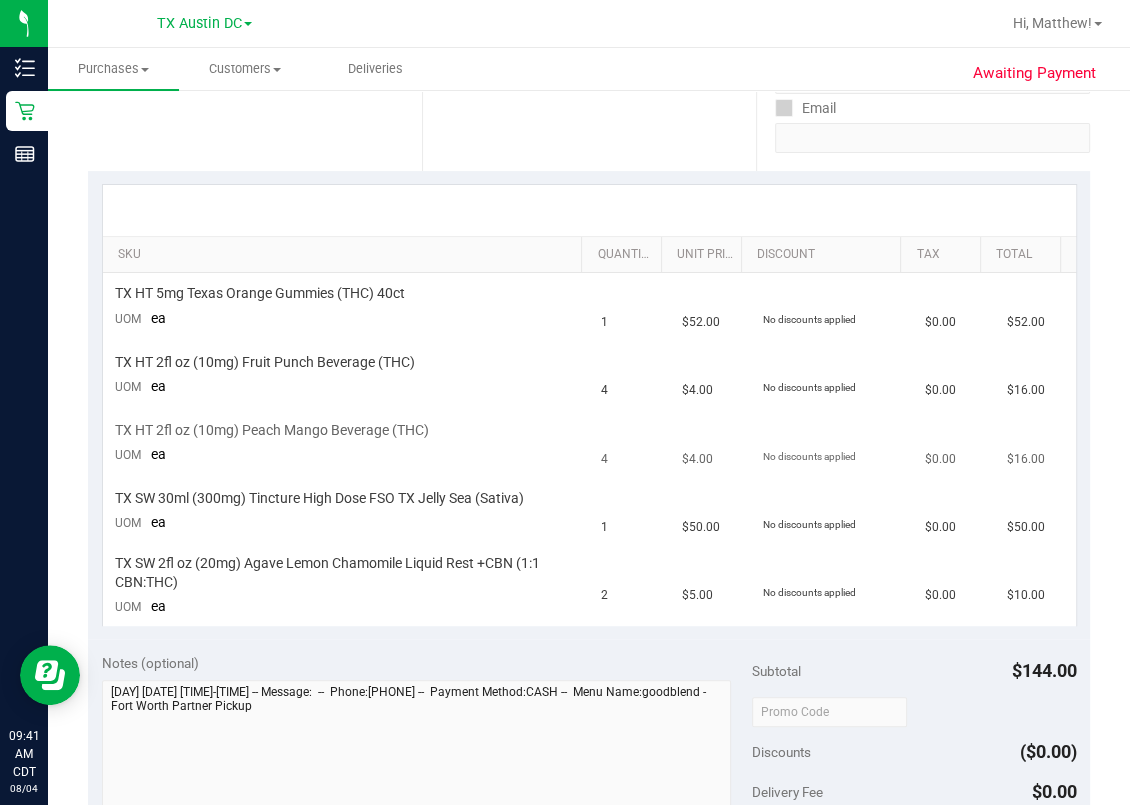scroll, scrollTop: 533, scrollLeft: 0, axis: vertical 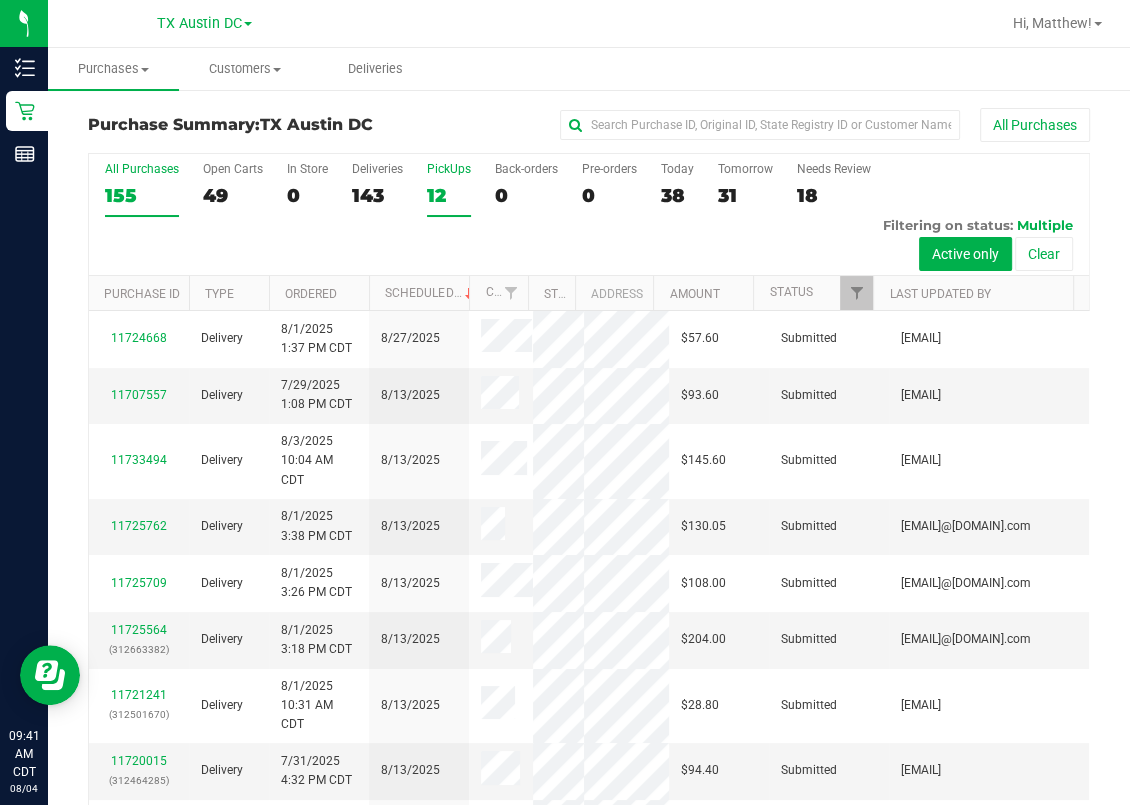click on "PickUps
12" at bounding box center [449, 189] 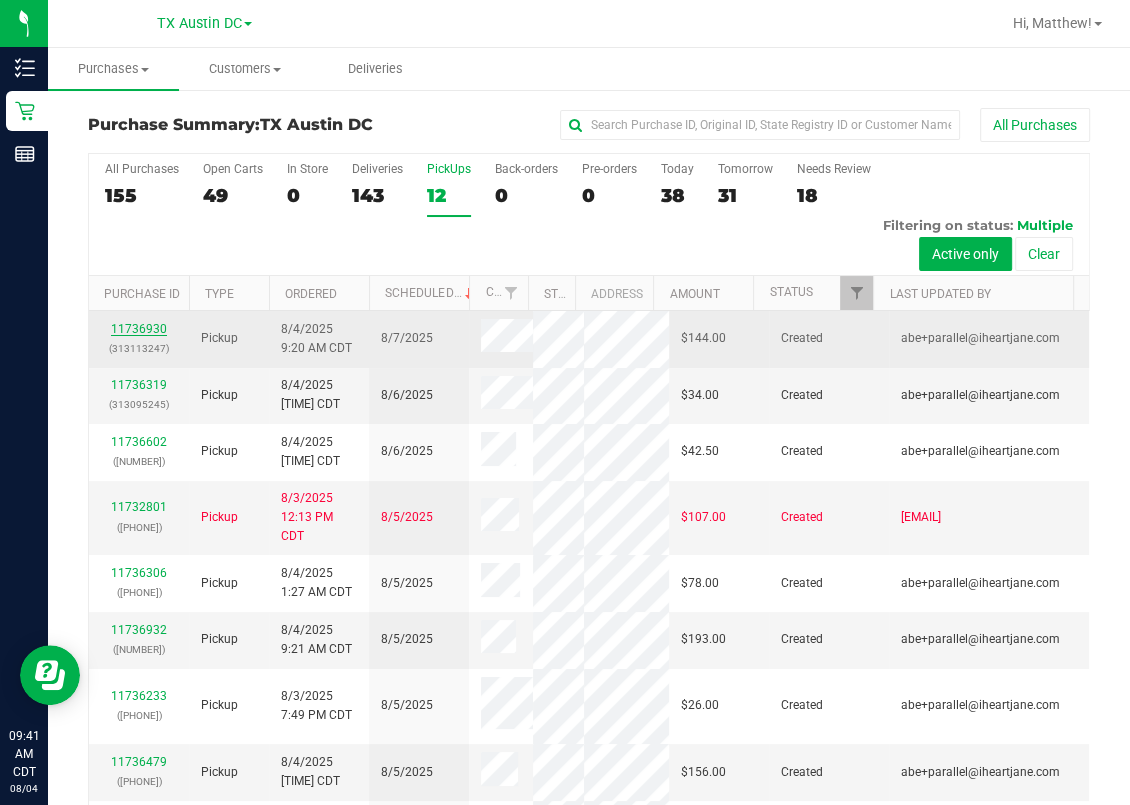 click on "11736930" at bounding box center (139, 329) 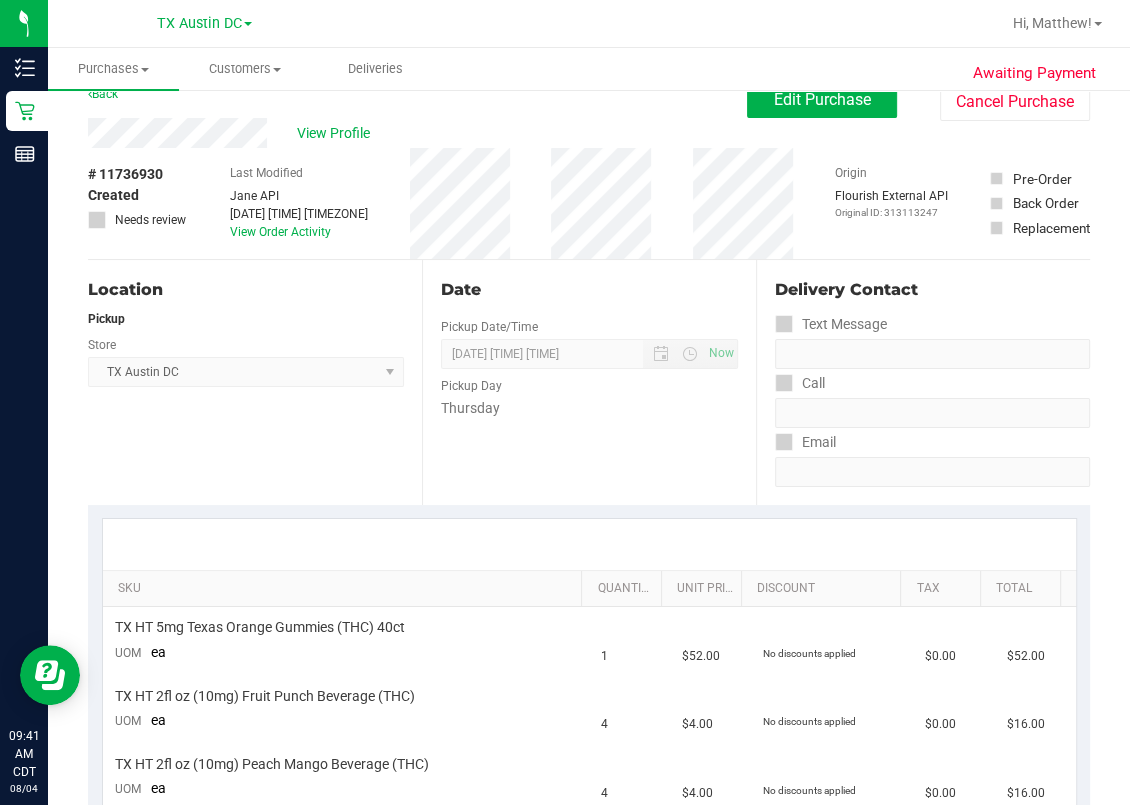scroll, scrollTop: 0, scrollLeft: 0, axis: both 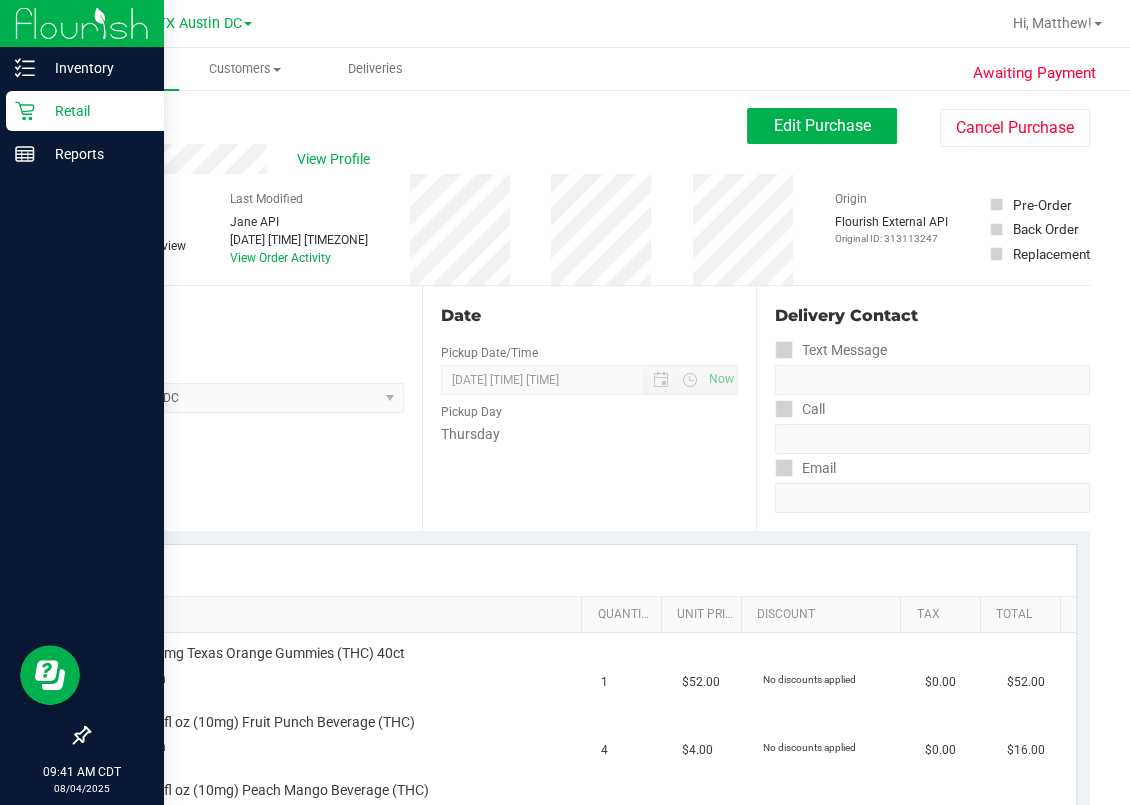 click 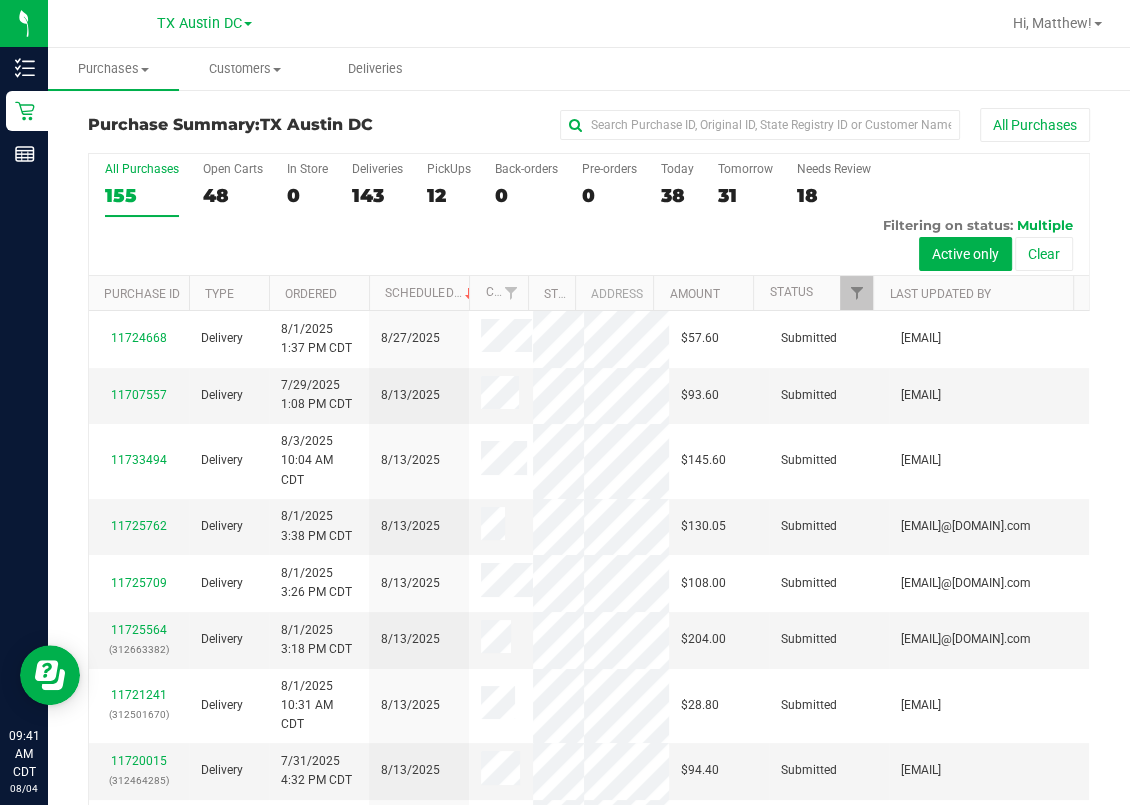click on "TX Austin DC" at bounding box center (204, 22) 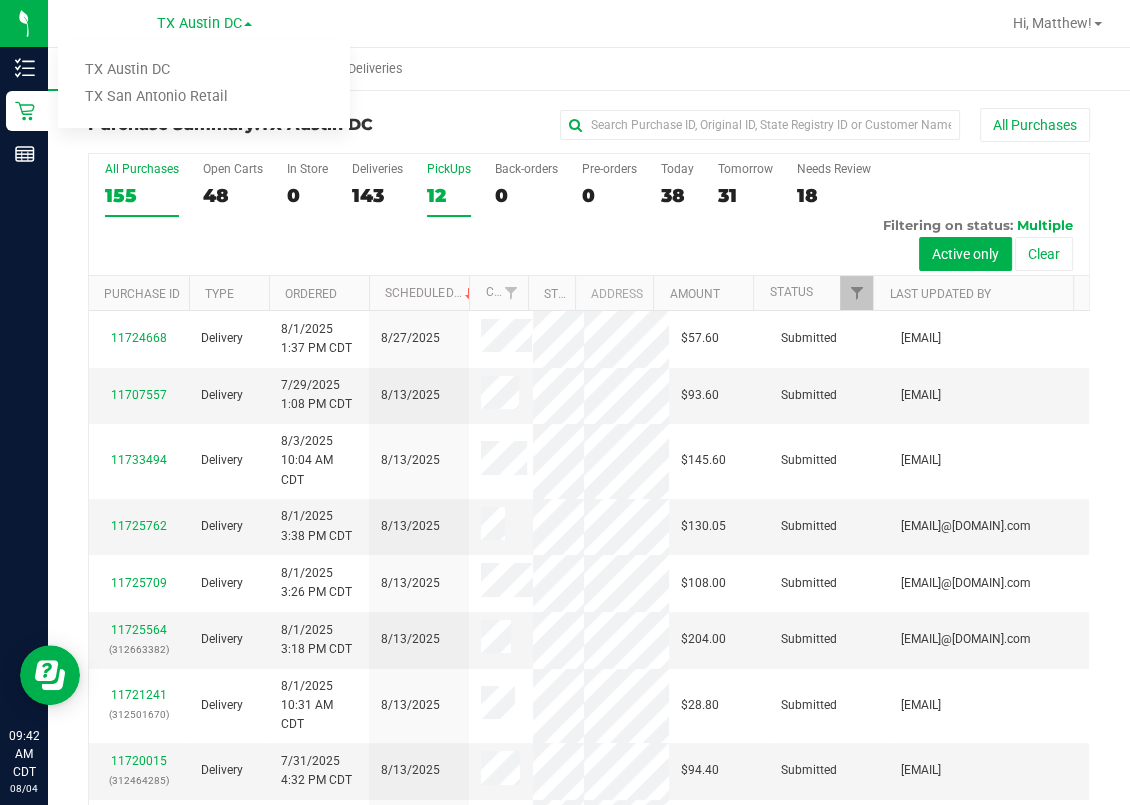 click on "PickUps" at bounding box center [449, 169] 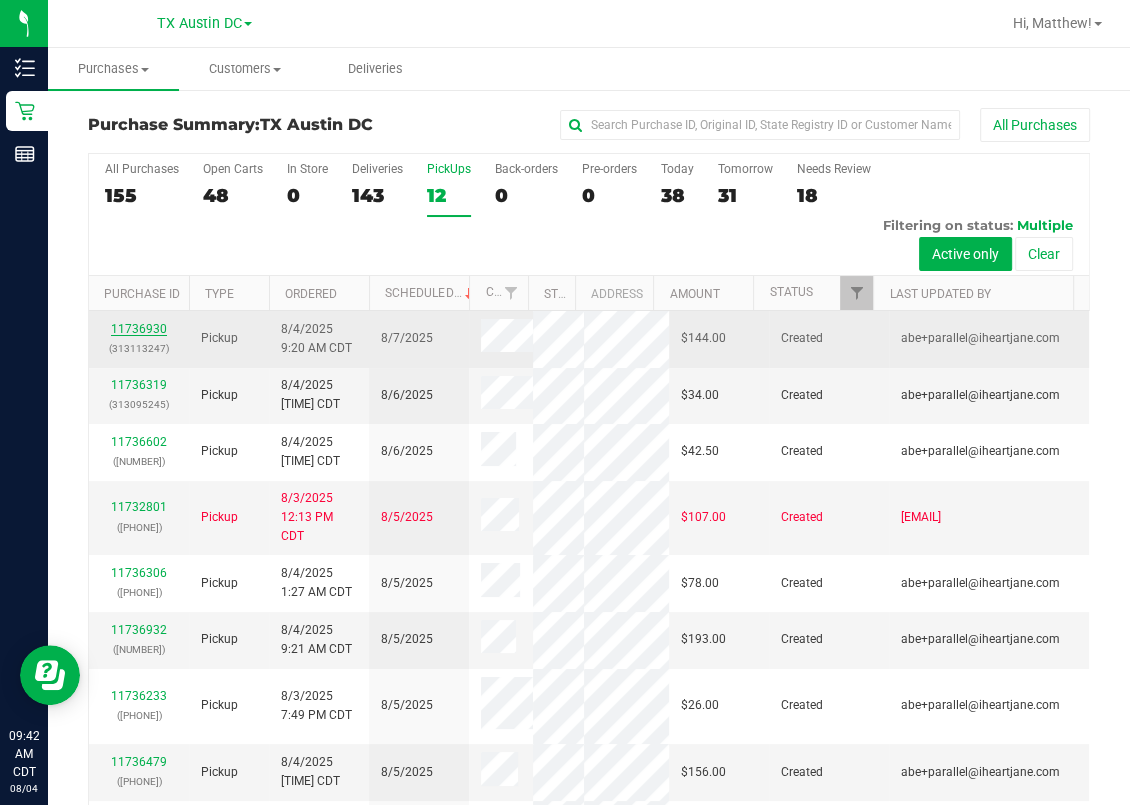 click on "11736930" at bounding box center [139, 329] 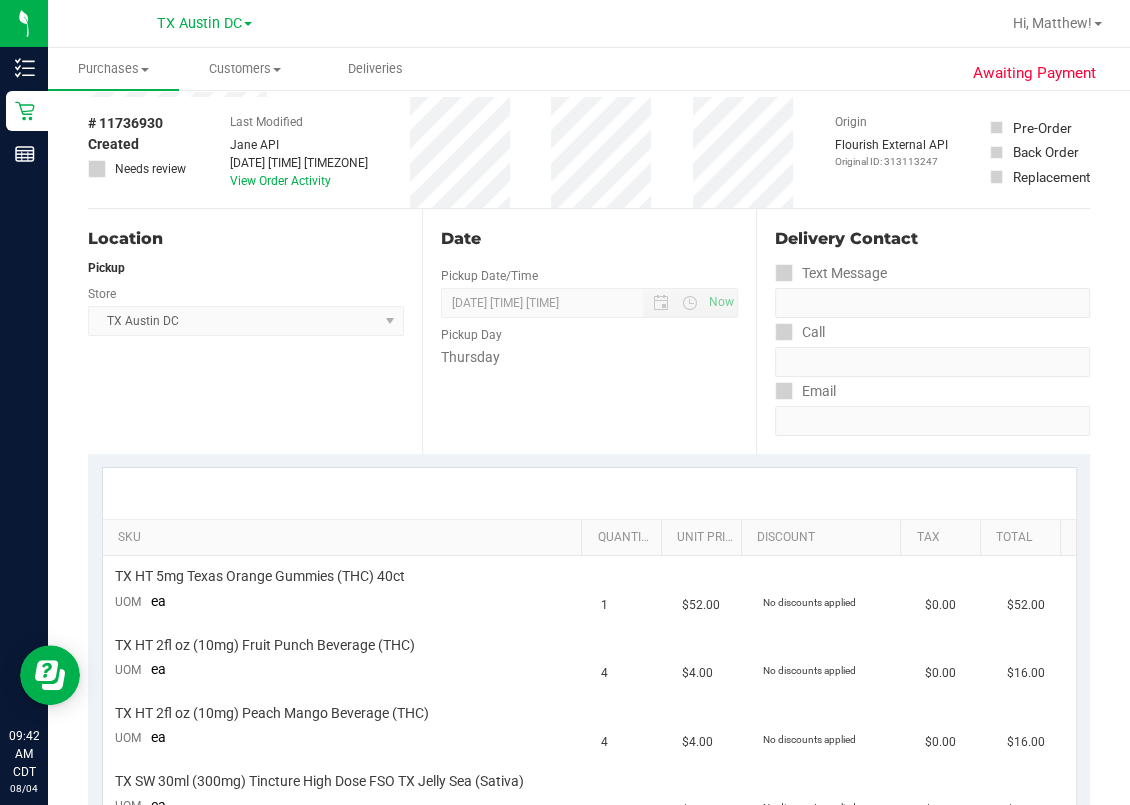 scroll, scrollTop: 0, scrollLeft: 0, axis: both 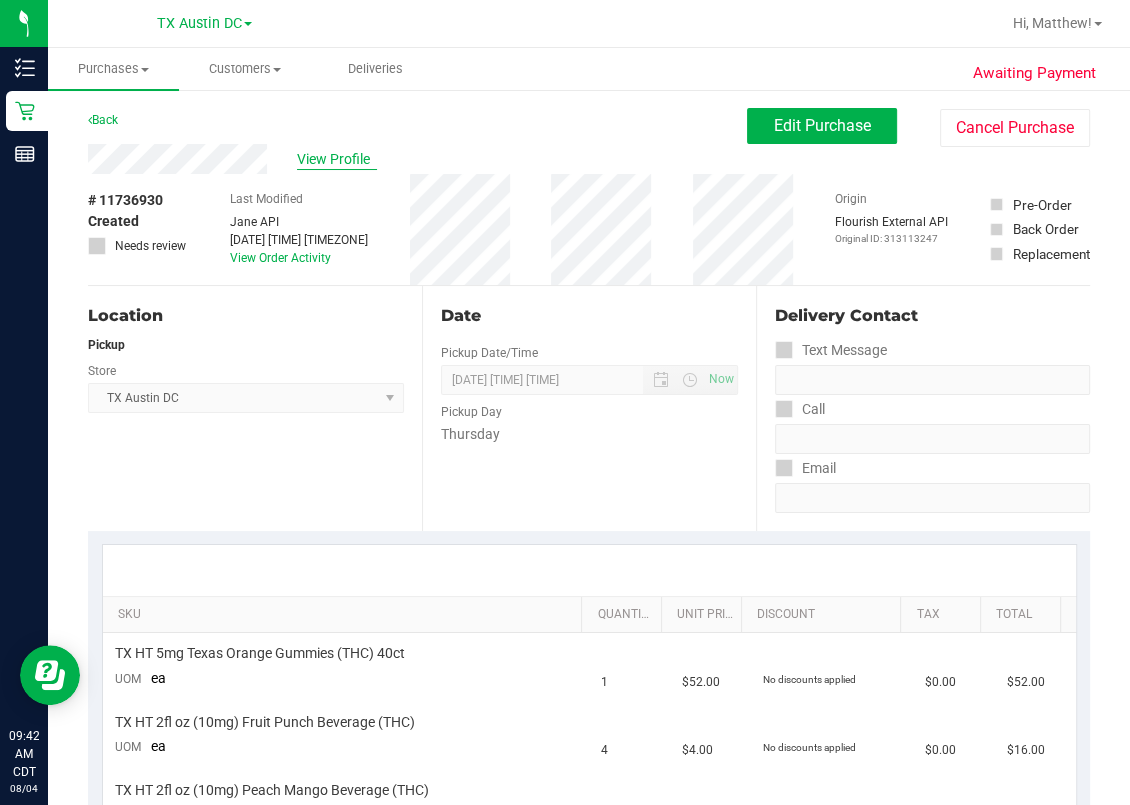 click on "View Profile" at bounding box center [337, 159] 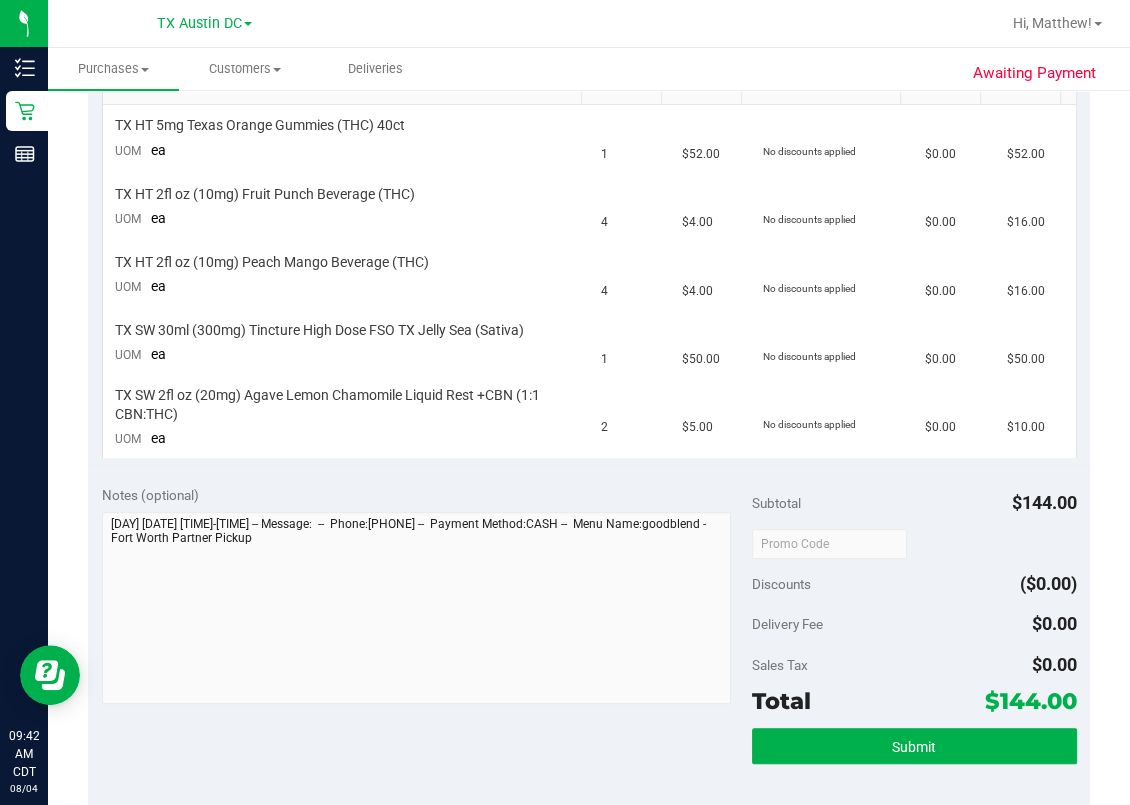 scroll, scrollTop: 800, scrollLeft: 0, axis: vertical 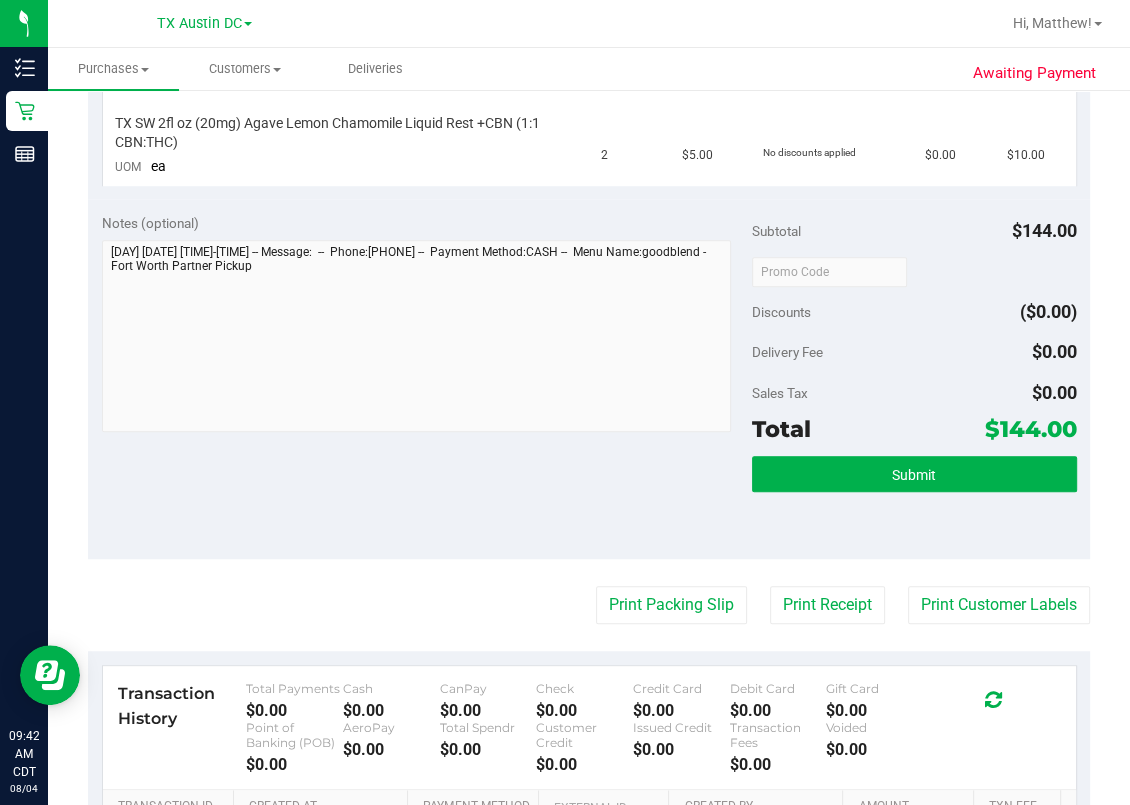 click on "Notes (optional)
Subtotal
$144.00
Discounts
($0.00)
Delivery Fee
$0.00
Sales Tax
$0.00
Total
$144.00" at bounding box center (589, 379) 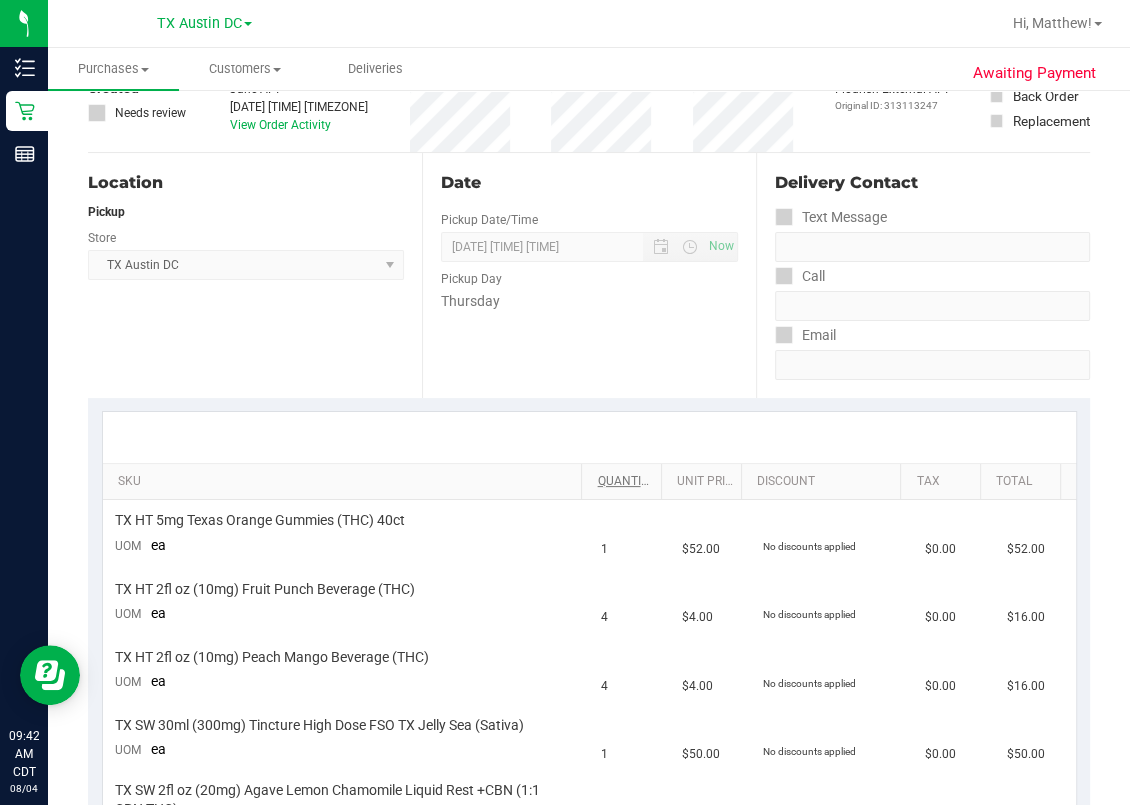 scroll, scrollTop: 0, scrollLeft: 0, axis: both 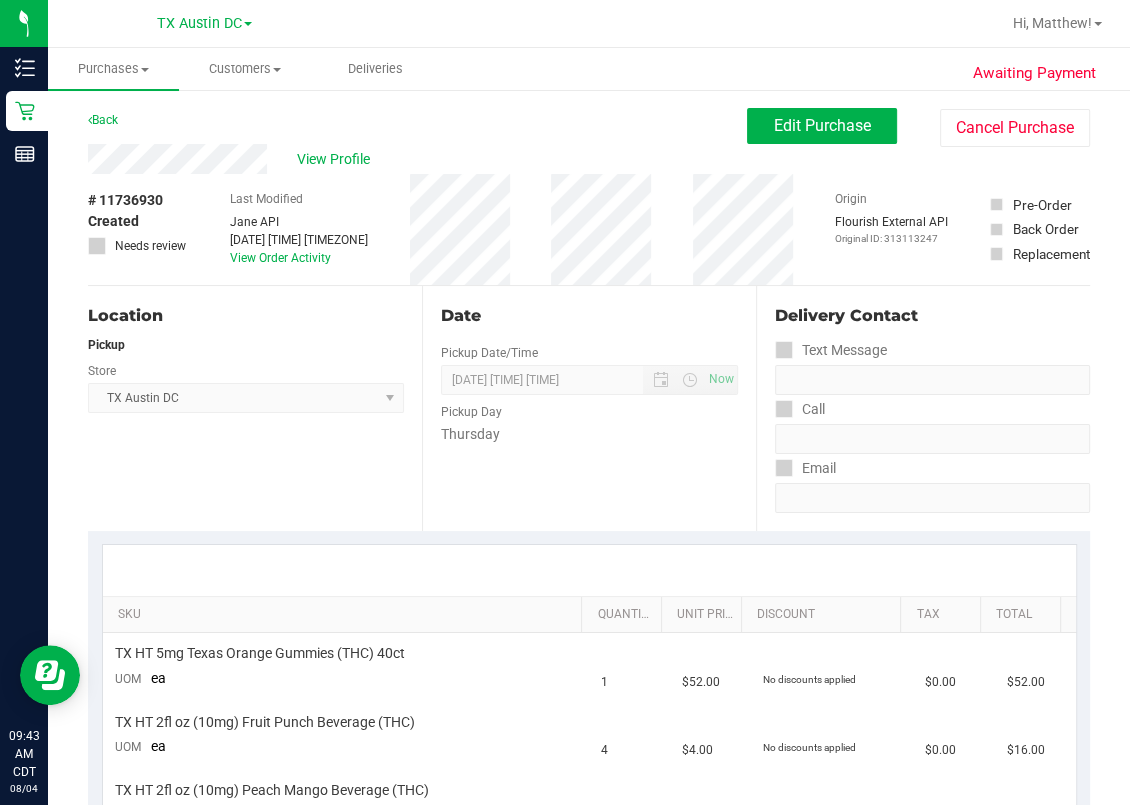 drag, startPoint x: 83, startPoint y: 158, endPoint x: 589, endPoint y: 123, distance: 507.209 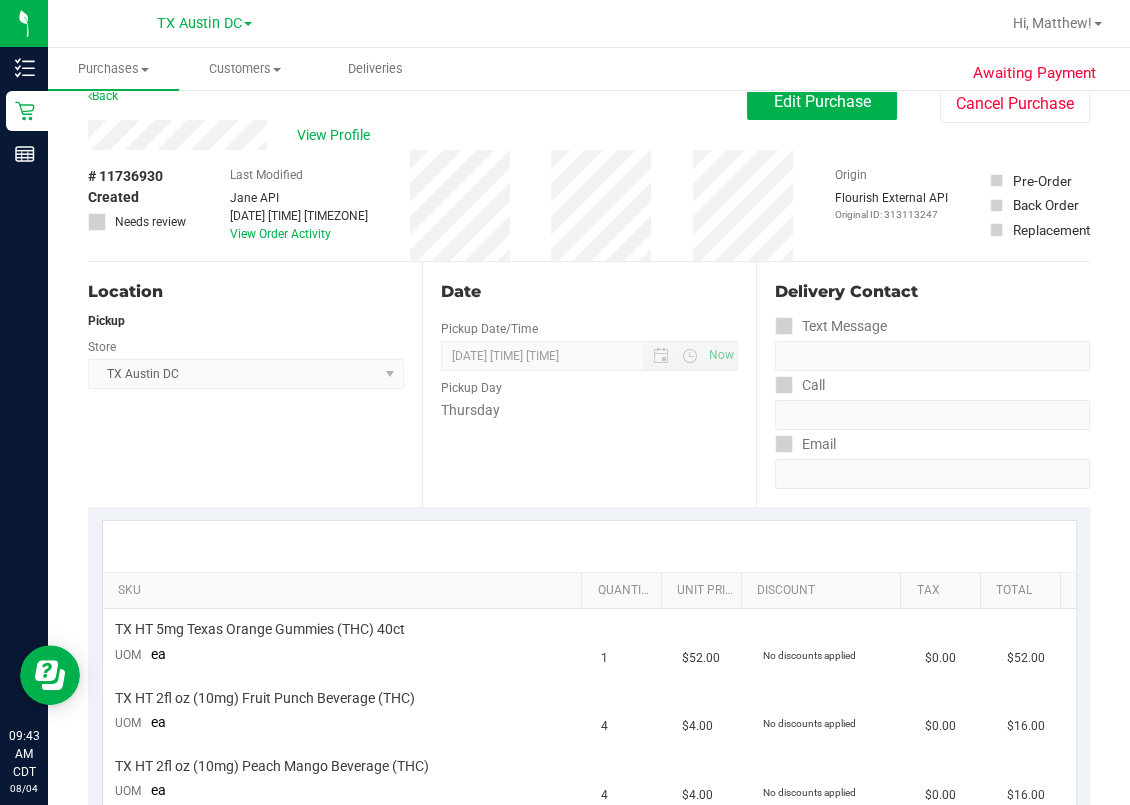 scroll, scrollTop: 0, scrollLeft: 0, axis: both 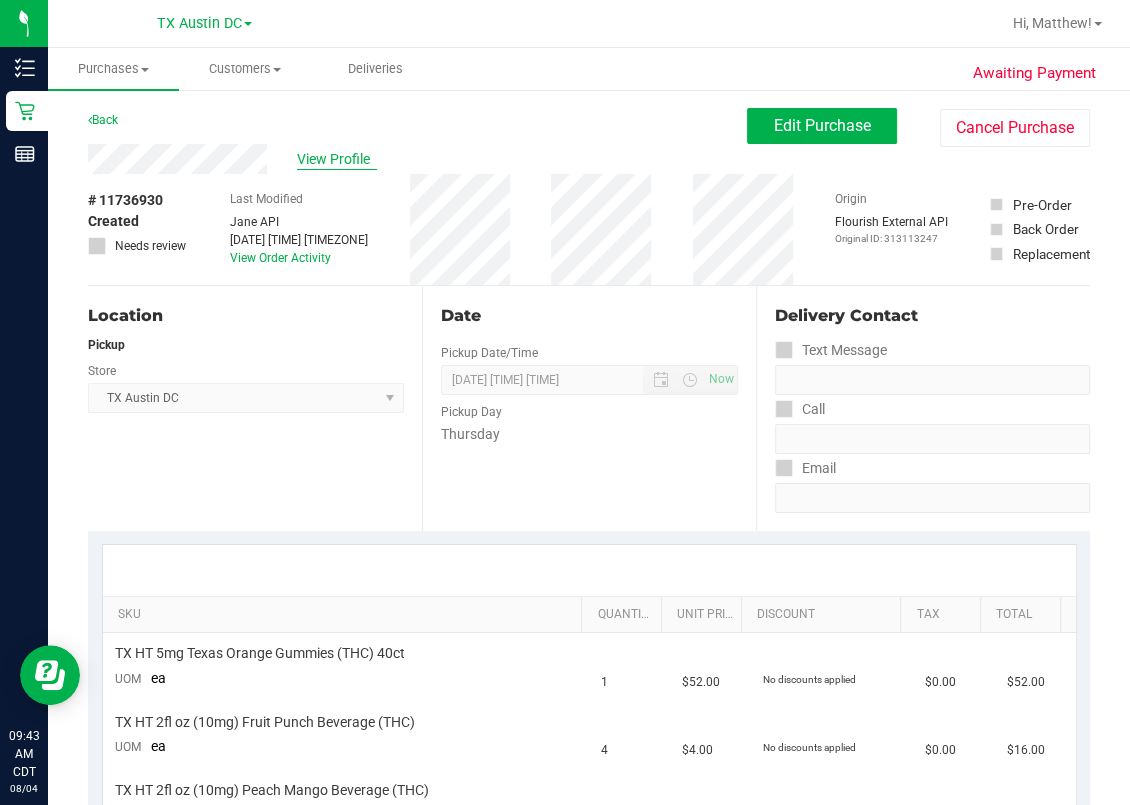 click on "View Profile" at bounding box center [337, 159] 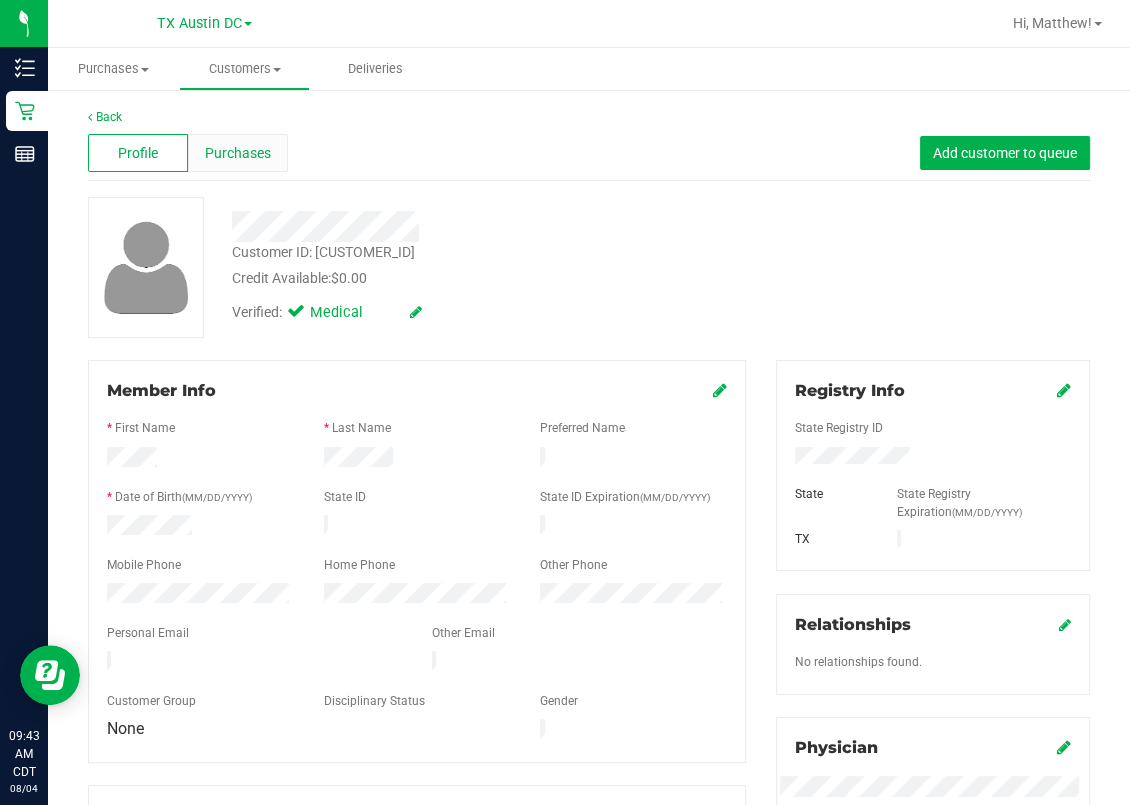 click on "Purchases" at bounding box center [238, 153] 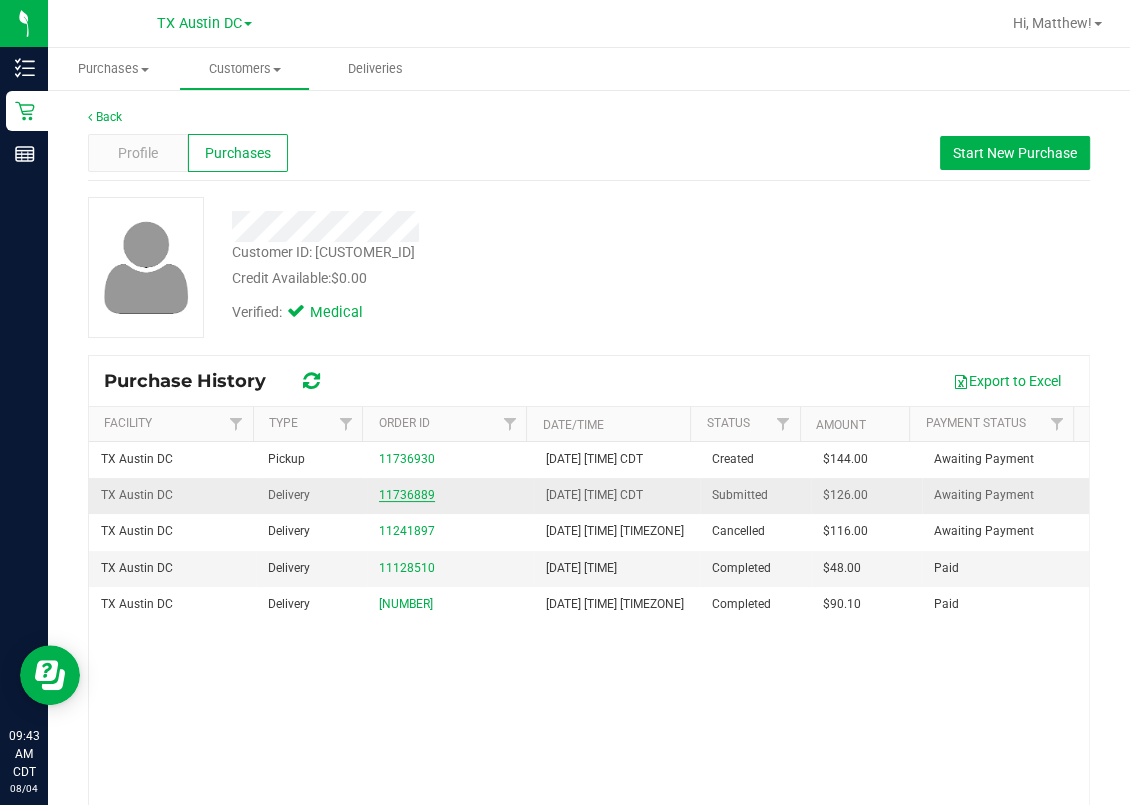 click on "11736889" at bounding box center [407, 495] 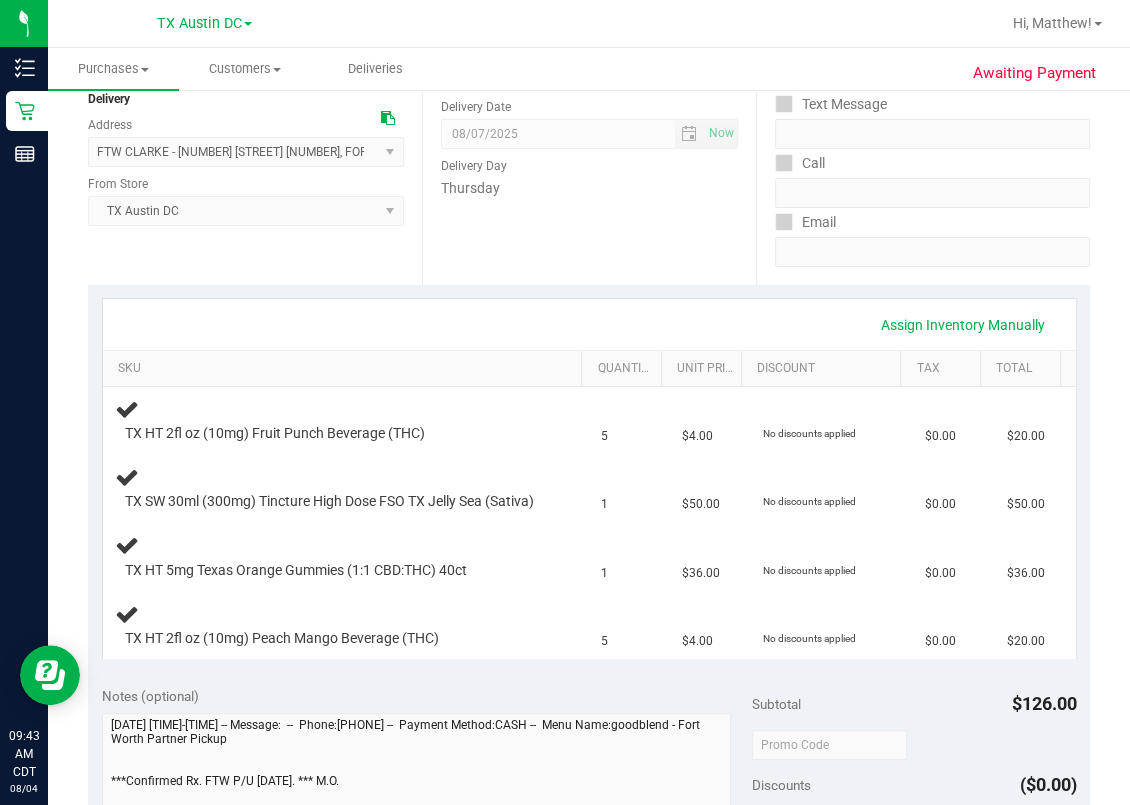 scroll, scrollTop: 400, scrollLeft: 0, axis: vertical 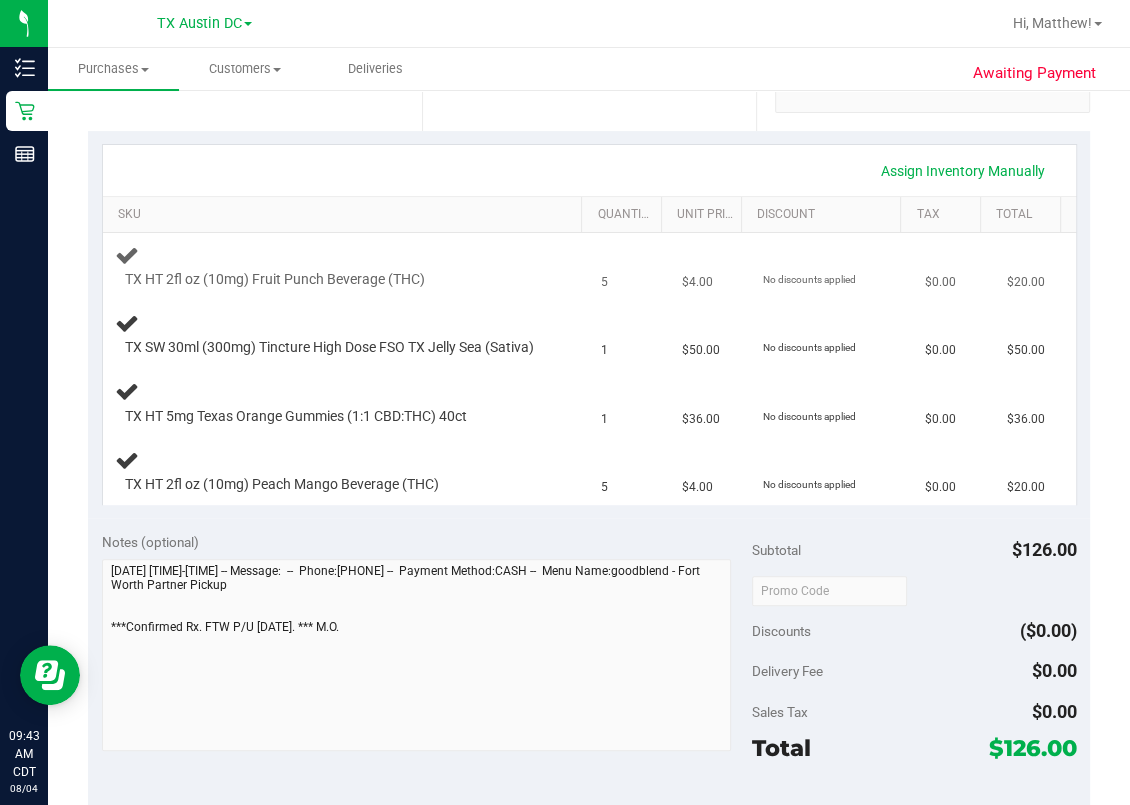 click on "TX HT 2fl oz (10mg) Fruit Punch Beverage (THC)" at bounding box center [275, 279] 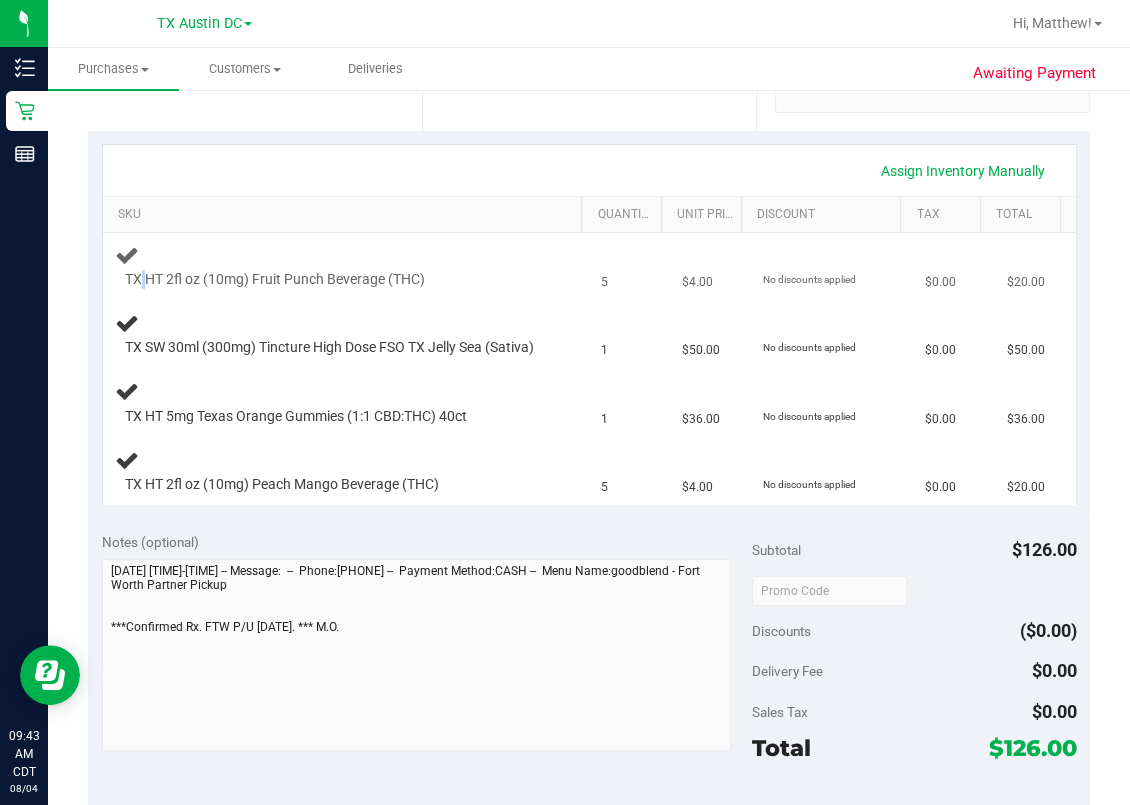 click on "TX HT 2fl oz (10mg) Fruit Punch Beverage (THC)" at bounding box center [275, 279] 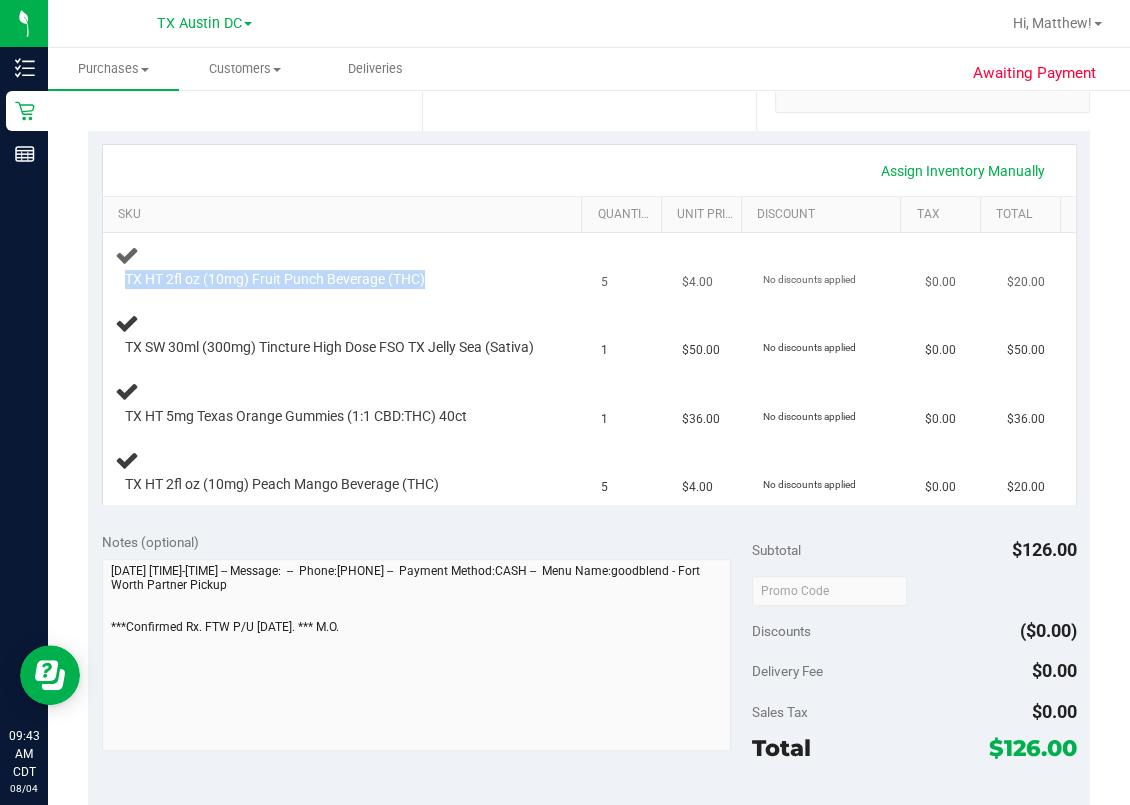 click on "TX HT 2fl oz (10mg) Fruit Punch Beverage (THC)" at bounding box center (275, 279) 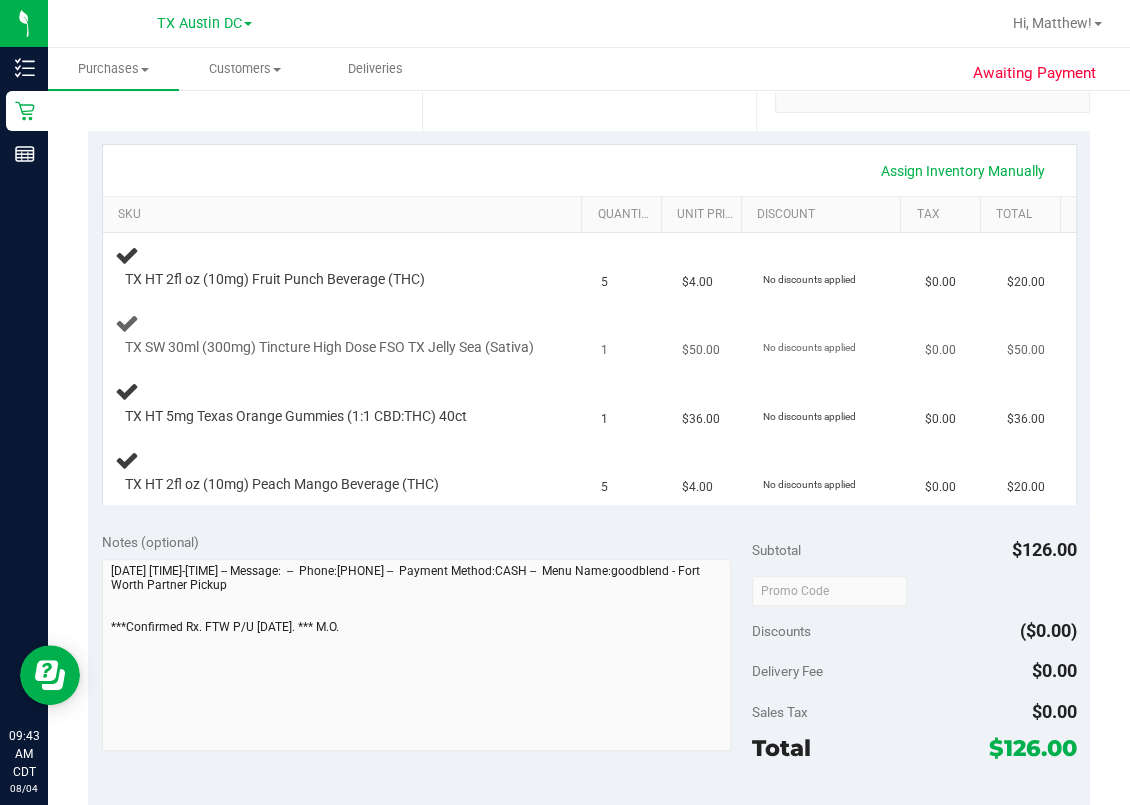 drag, startPoint x: 141, startPoint y: 276, endPoint x: 471, endPoint y: 330, distance: 334.389 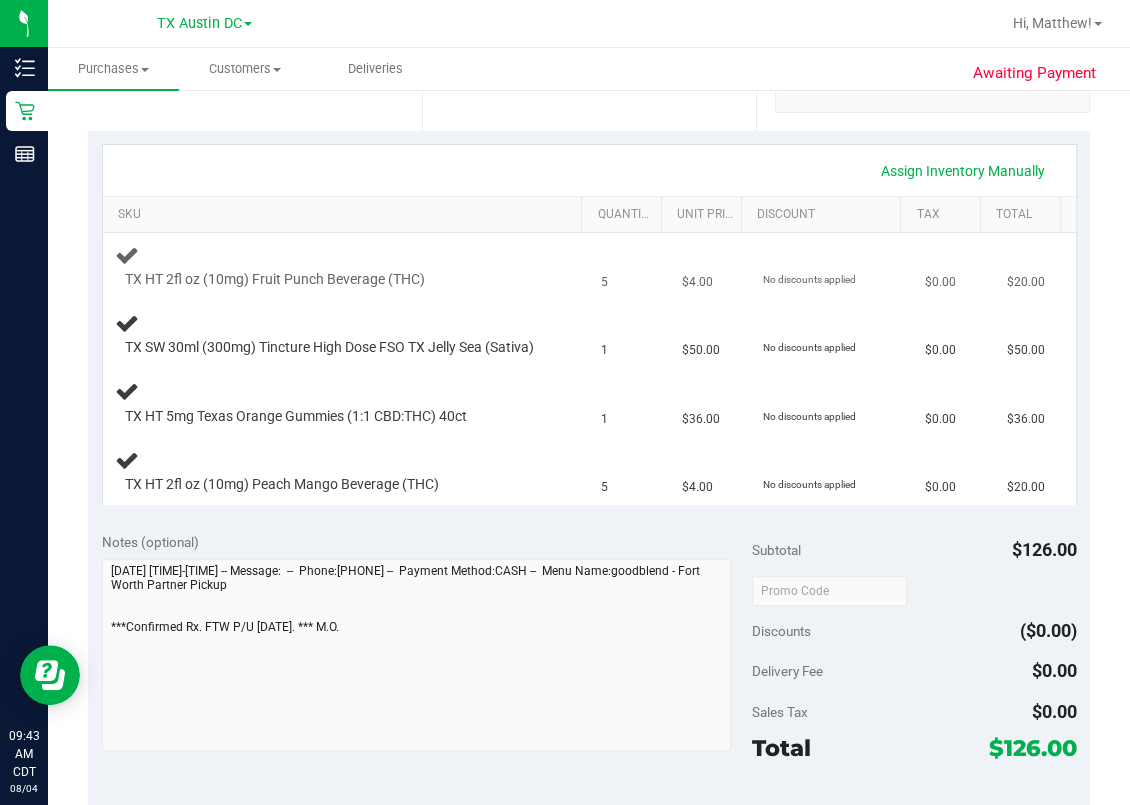 click on "TX HT 2fl oz (10mg) Fruit Punch Beverage (THC)" at bounding box center [275, 279] 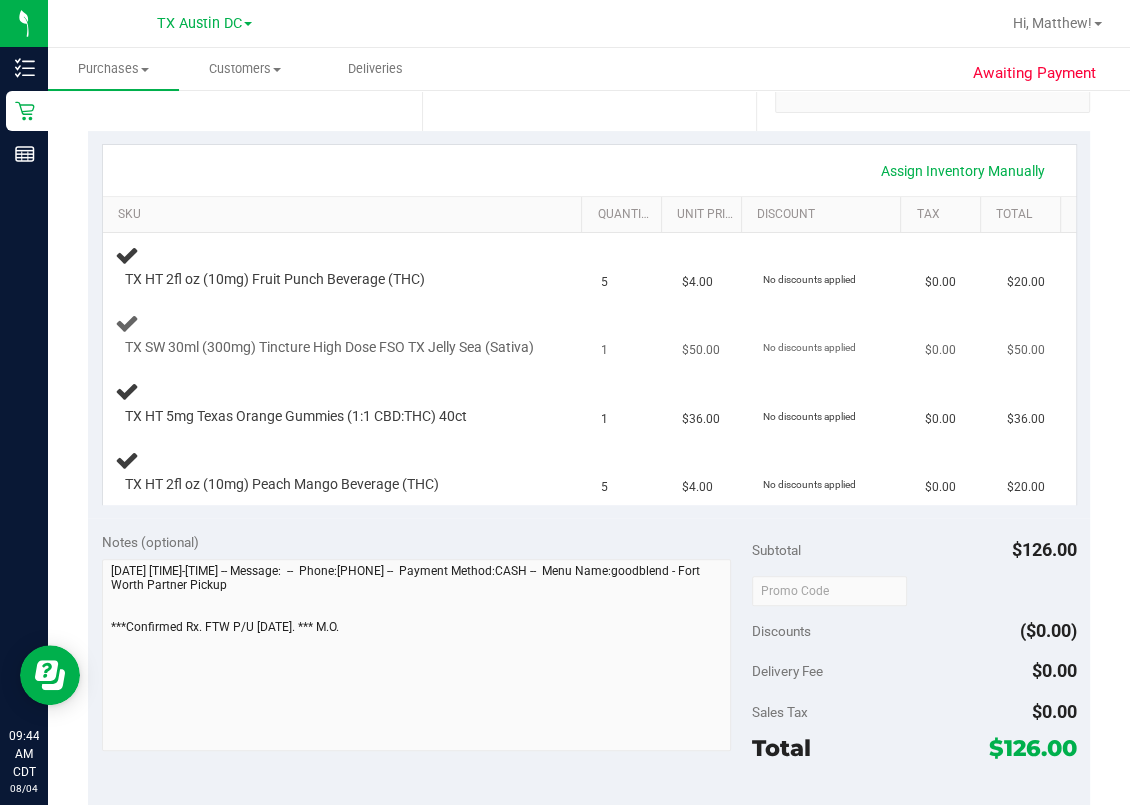 click on "TX SW 30ml (300mg) Tincture High Dose FSO TX Jelly Sea (Sativa)" at bounding box center [329, 347] 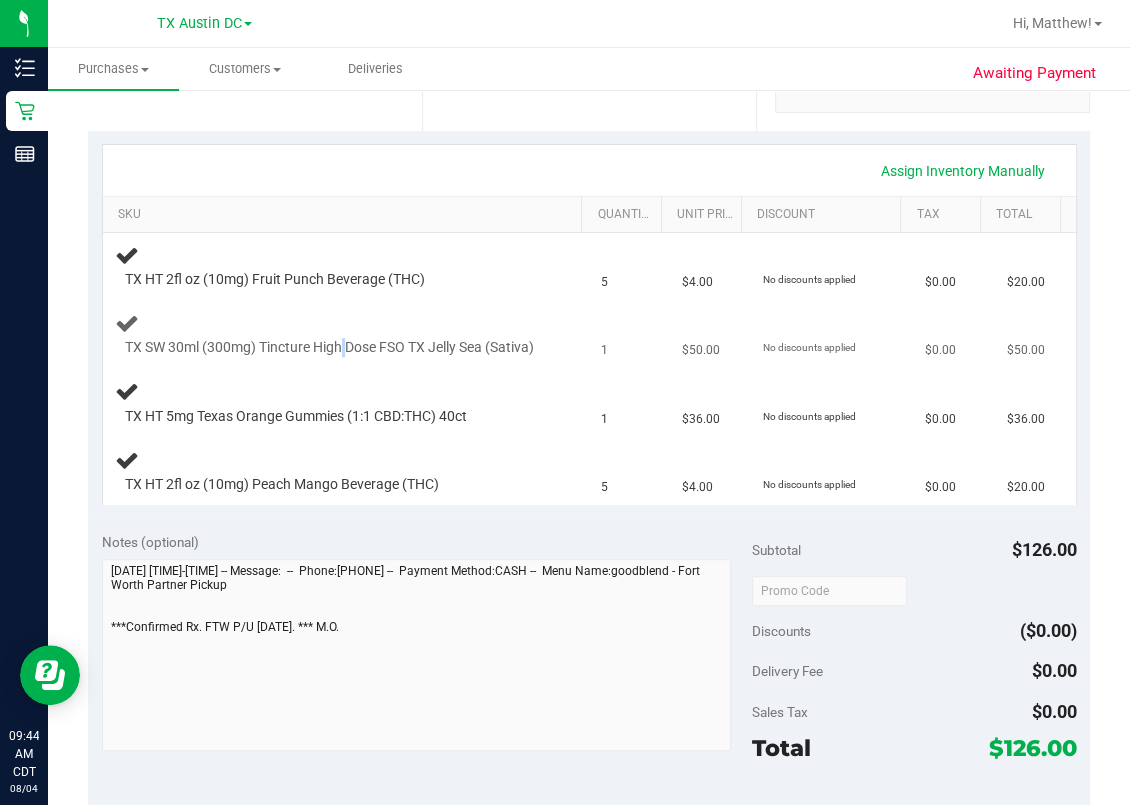 click on "TX SW 30ml (300mg) Tincture High Dose FSO TX Jelly Sea (Sativa)" at bounding box center (329, 347) 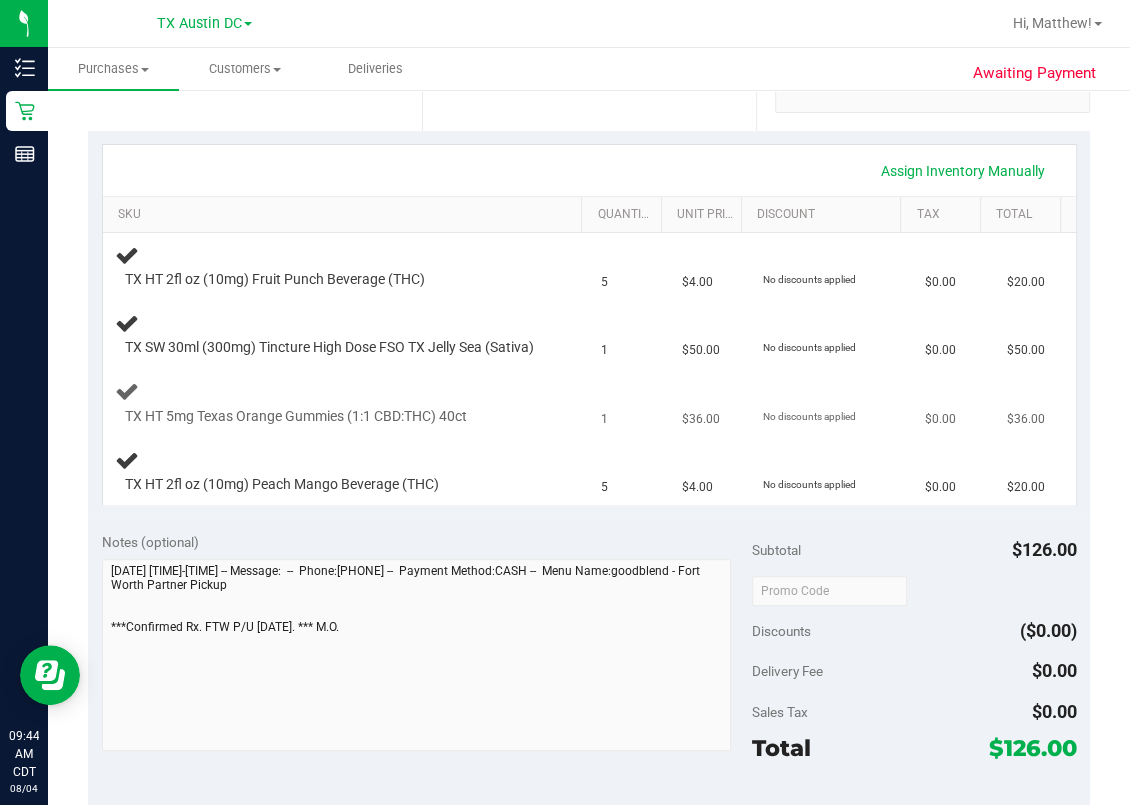 click on "TX HT 5mg Texas Orange Gummies (1:1 CBD:THC) 40ct" at bounding box center [296, 416] 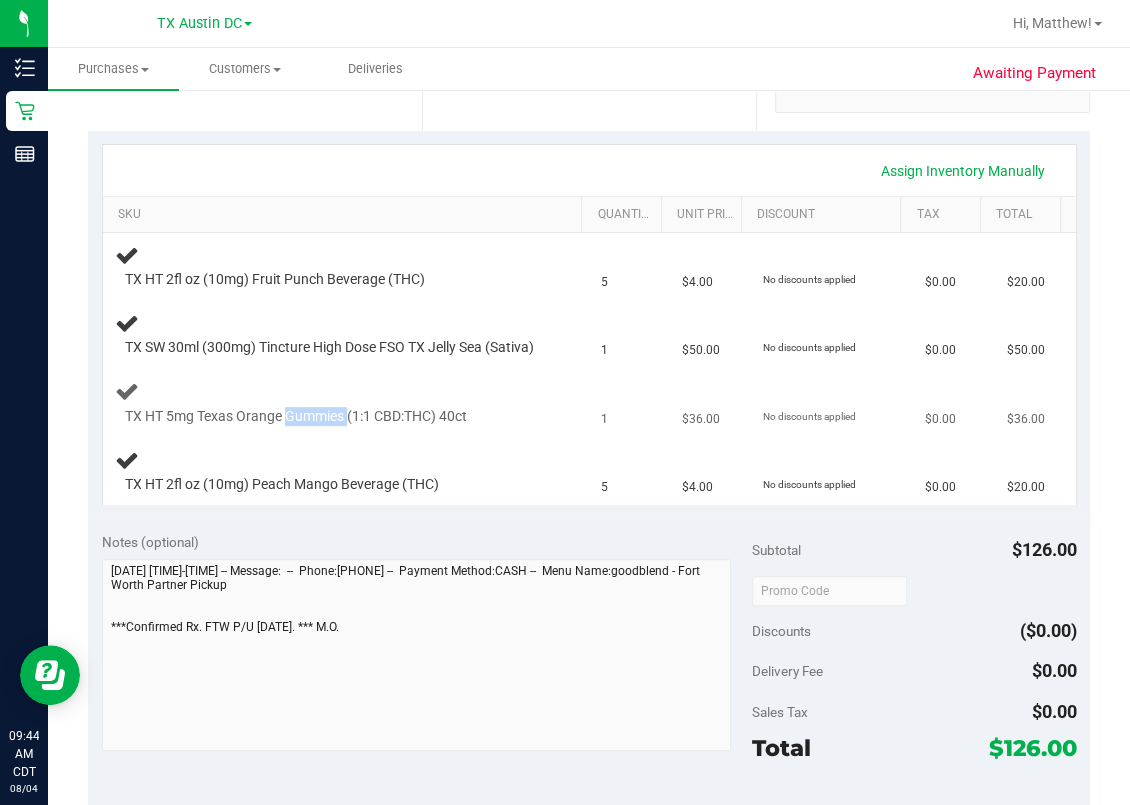 click on "TX HT 5mg Texas Orange Gummies (1:1 CBD:THC) 40ct" at bounding box center (296, 416) 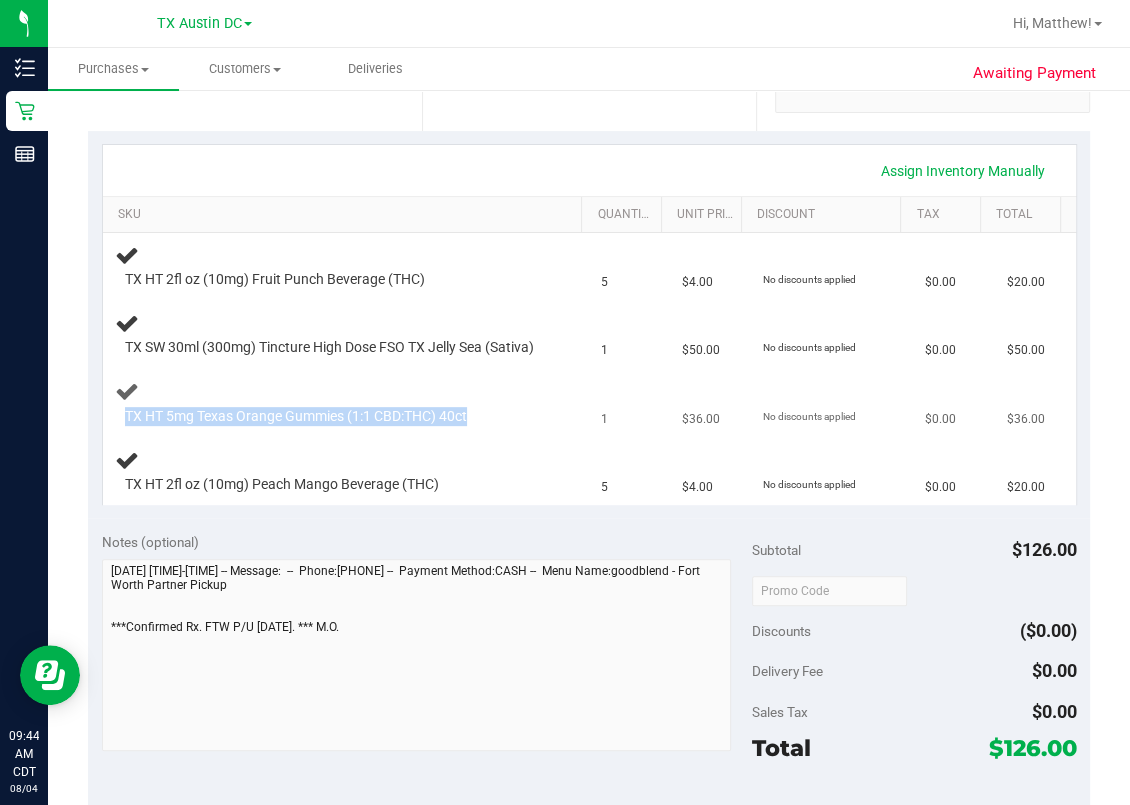 click on "TX HT 5mg Texas Orange Gummies (1:1 CBD:THC) 40ct" at bounding box center (296, 416) 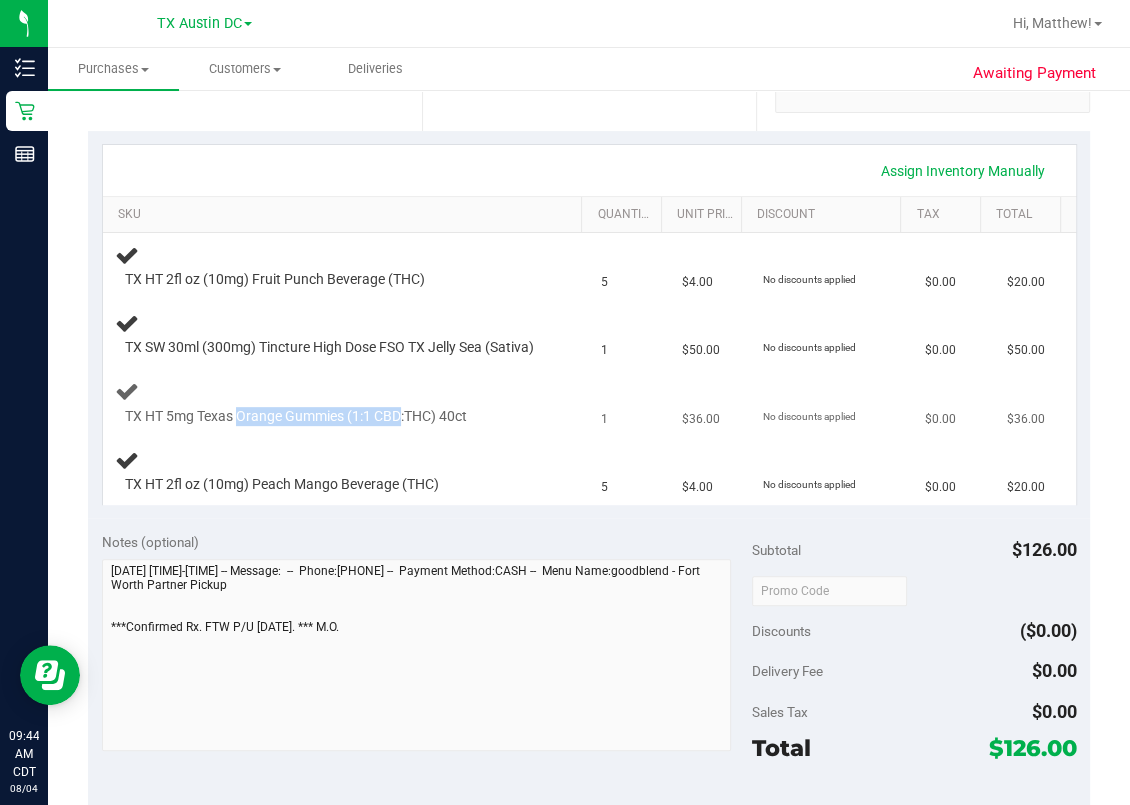 drag, startPoint x: 252, startPoint y: 433, endPoint x: 396, endPoint y: 420, distance: 144.58562 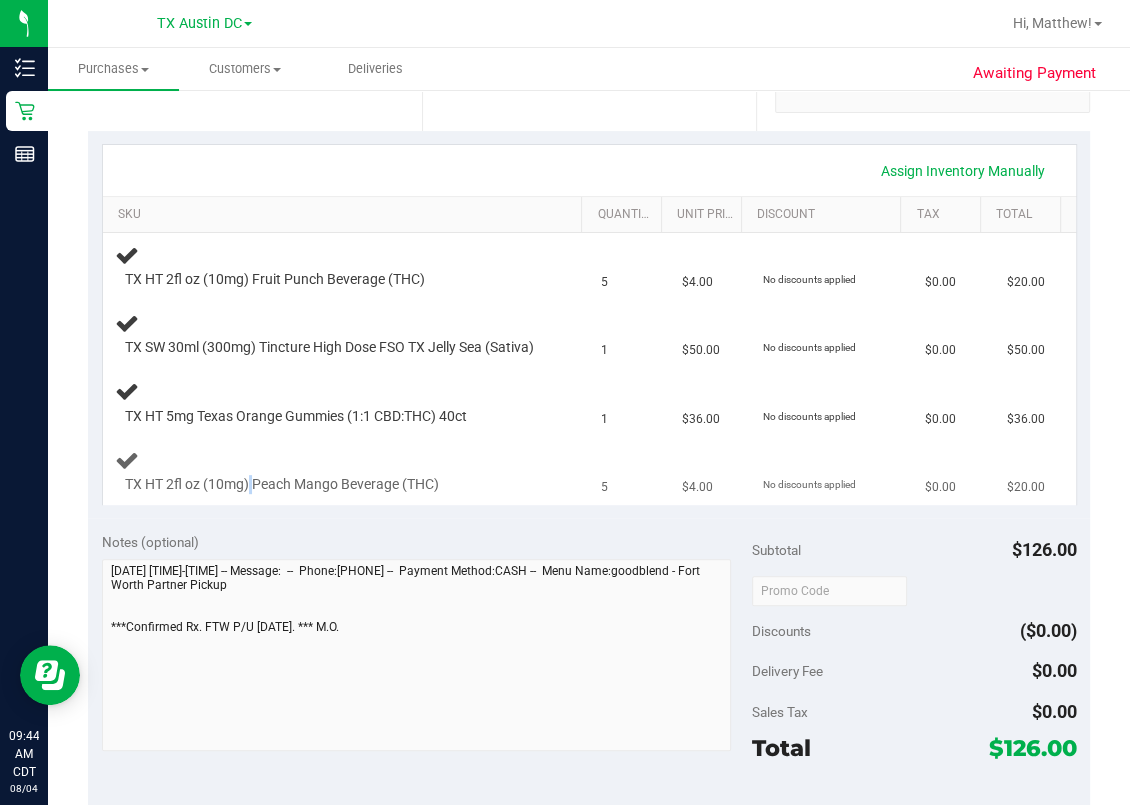 drag, startPoint x: 396, startPoint y: 420, endPoint x: 250, endPoint y: 492, distance: 162.78821 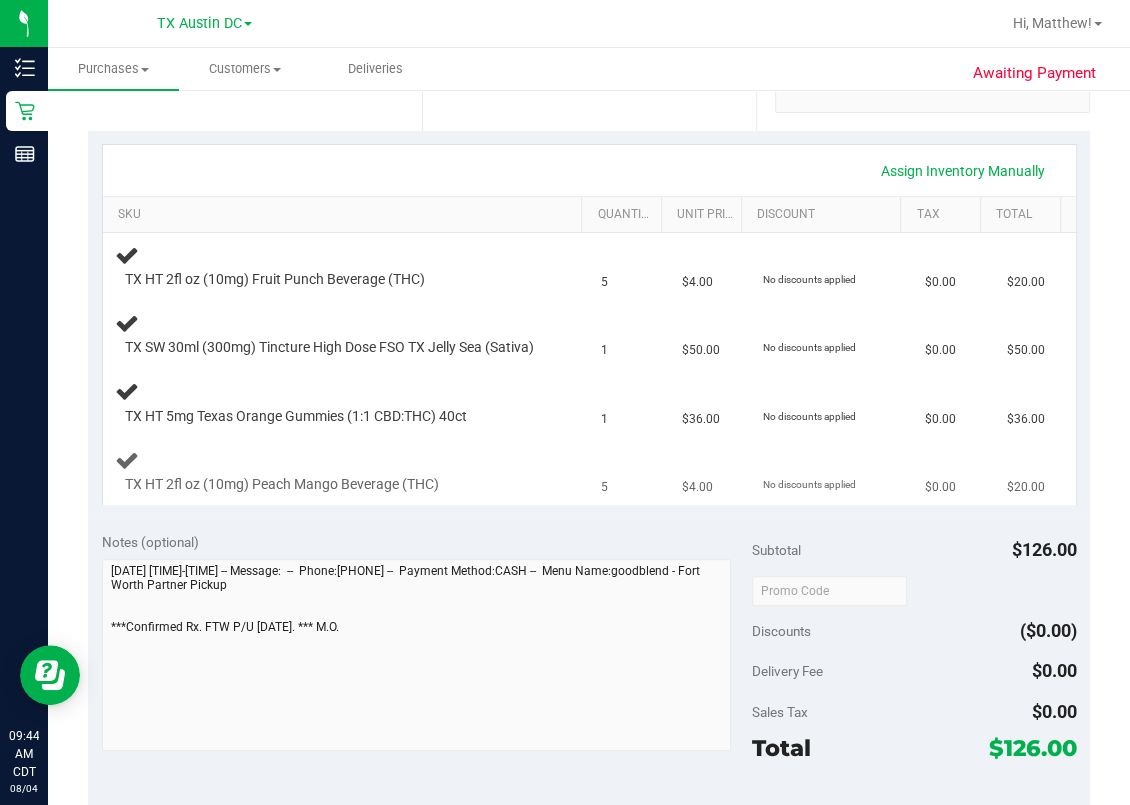 click on "TX HT 2fl oz (10mg) Peach Mango Beverage (THC)" at bounding box center [282, 484] 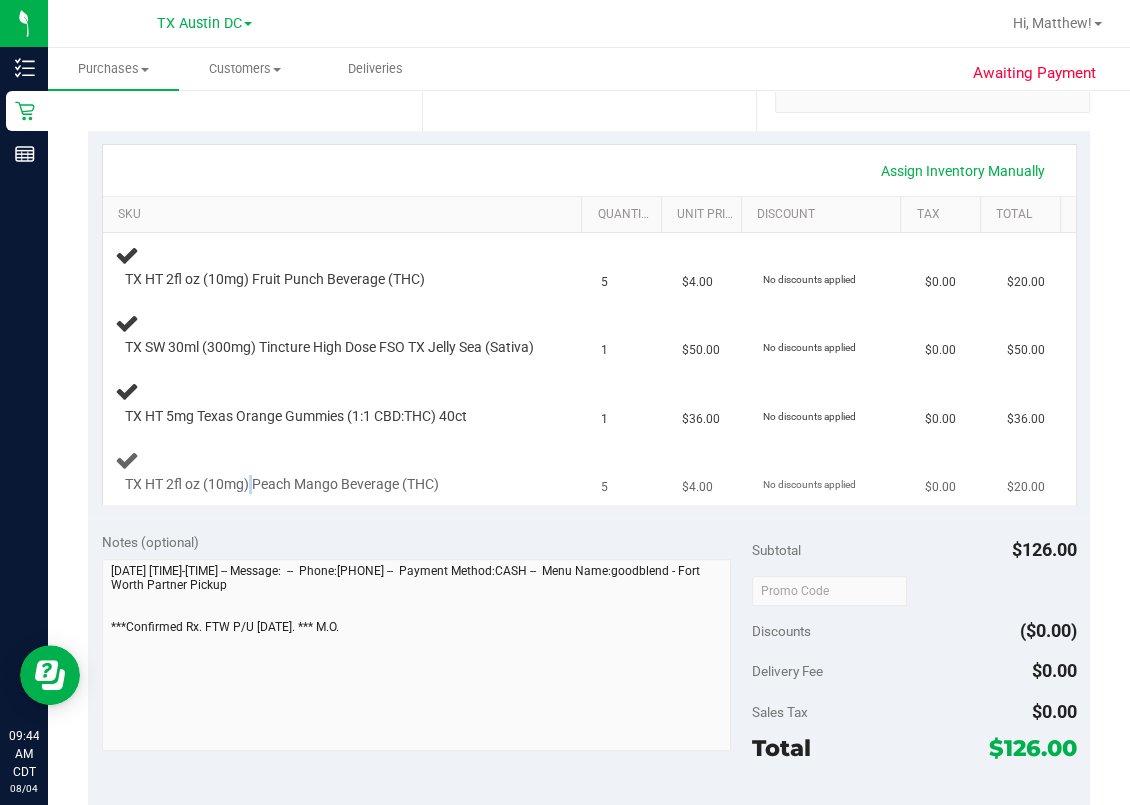 click on "TX HT 2fl oz (10mg) Peach Mango Beverage (THC)" at bounding box center [282, 484] 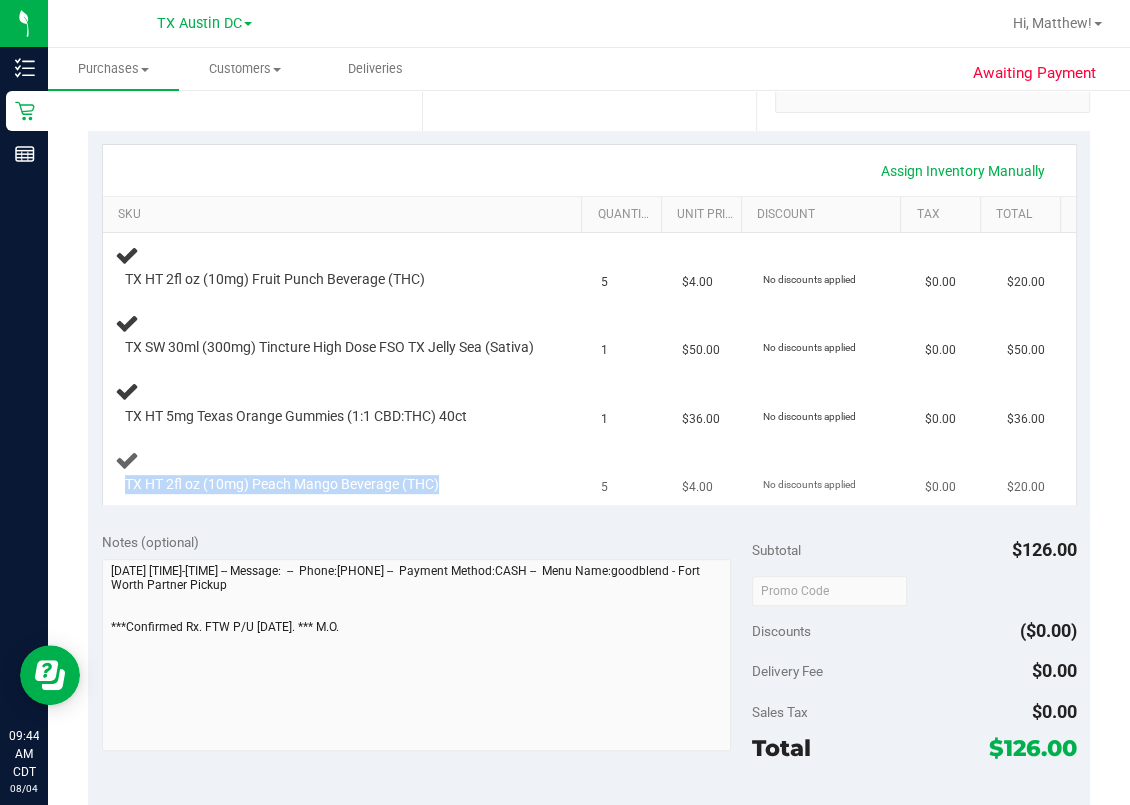 click on "TX HT 2fl oz (10mg) Peach Mango Beverage (THC)" at bounding box center (282, 484) 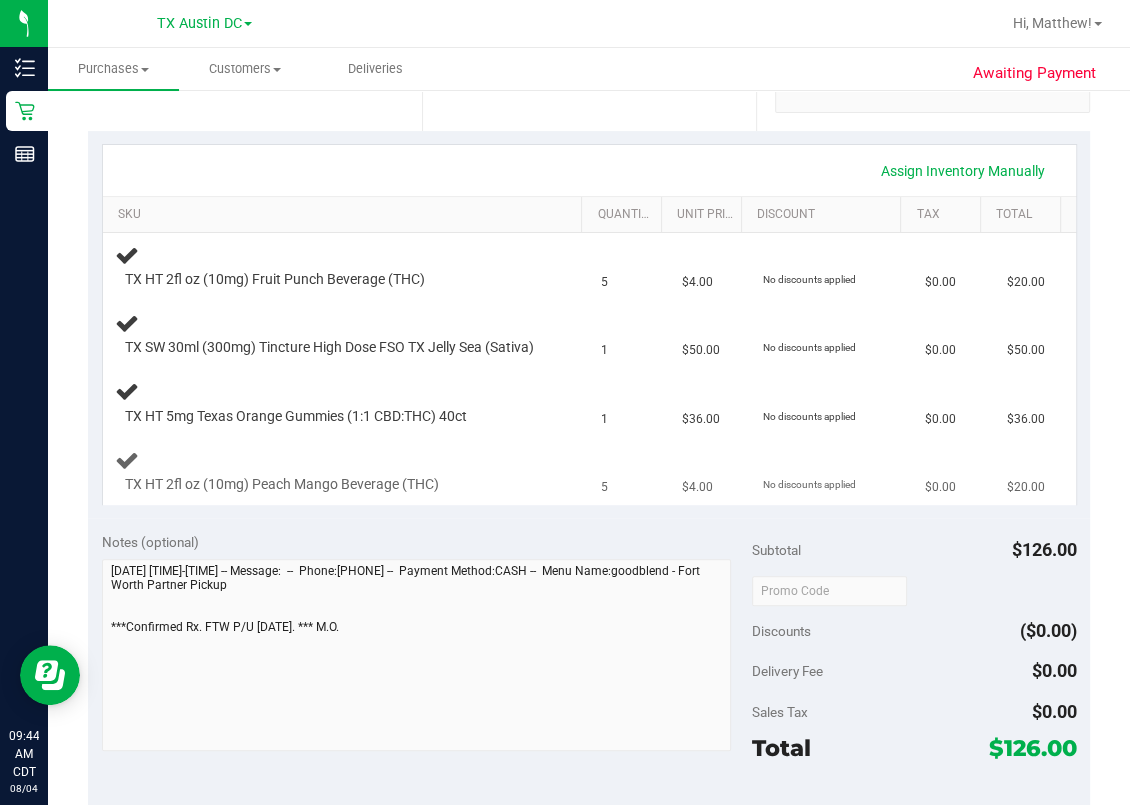 click on "$4.00" at bounding box center [697, 487] 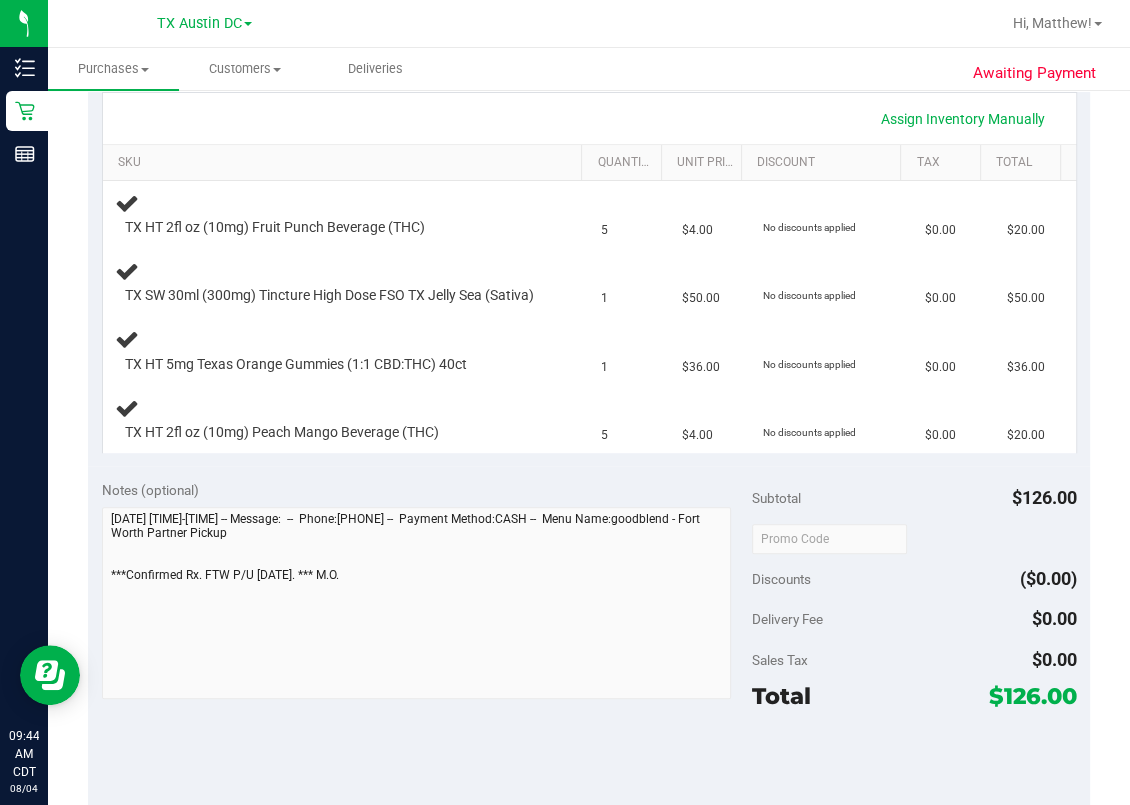 scroll, scrollTop: 133, scrollLeft: 0, axis: vertical 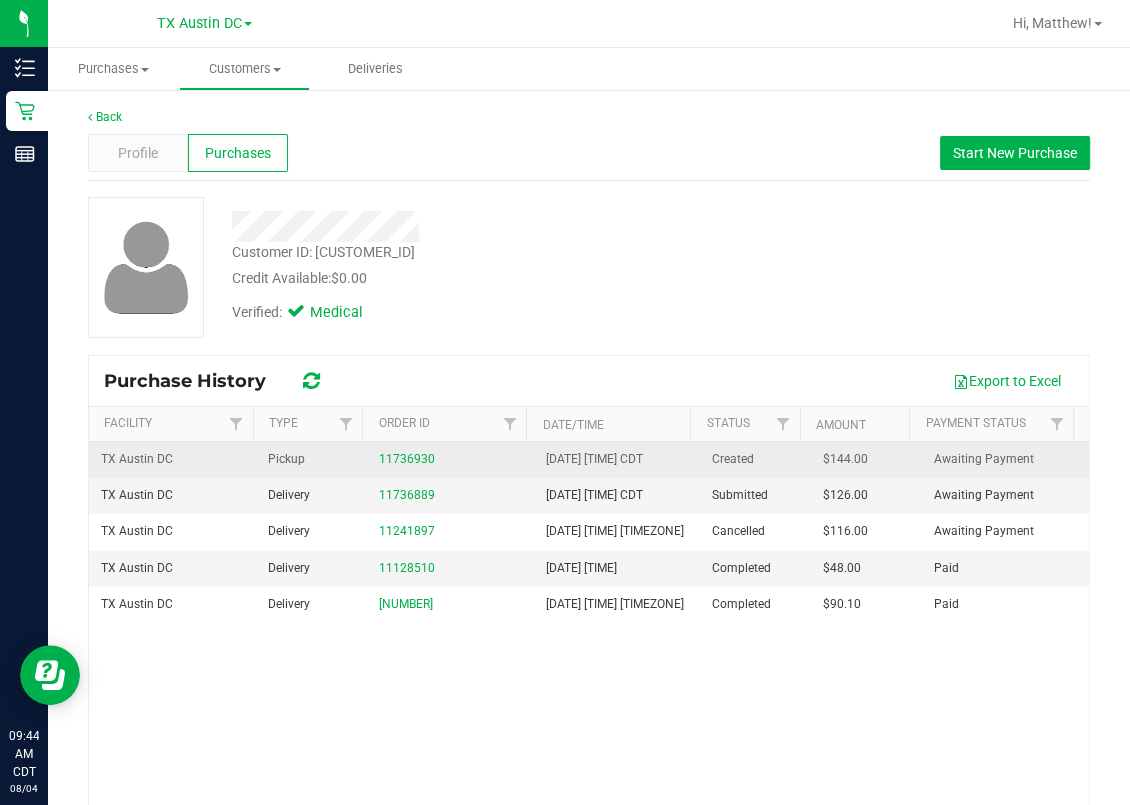 click on "11736930" at bounding box center [450, 459] 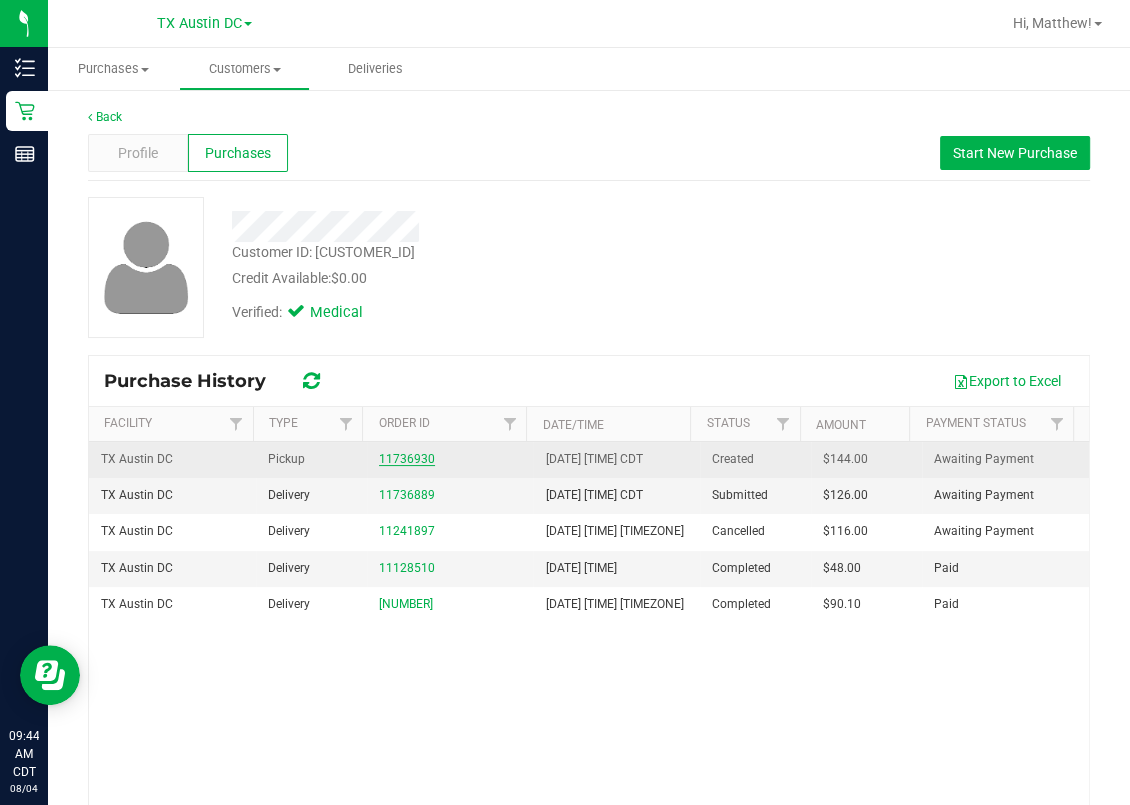 click on "11736930" at bounding box center (407, 459) 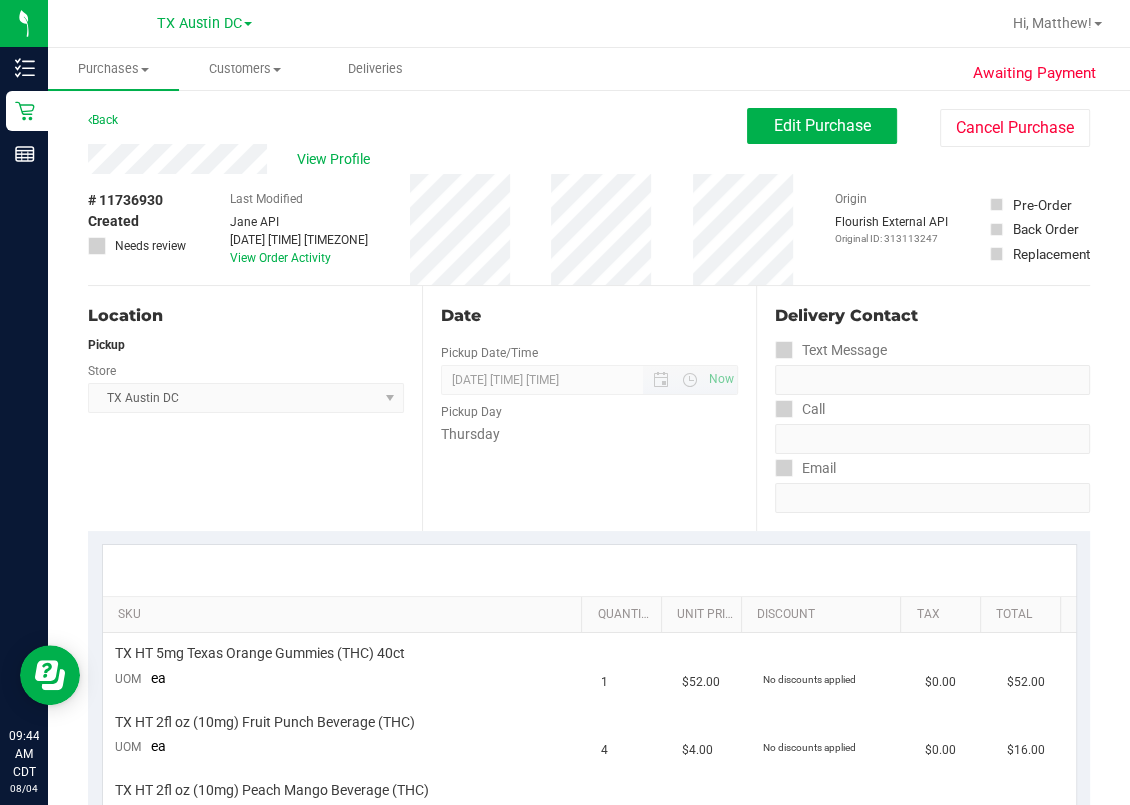 scroll, scrollTop: 266, scrollLeft: 0, axis: vertical 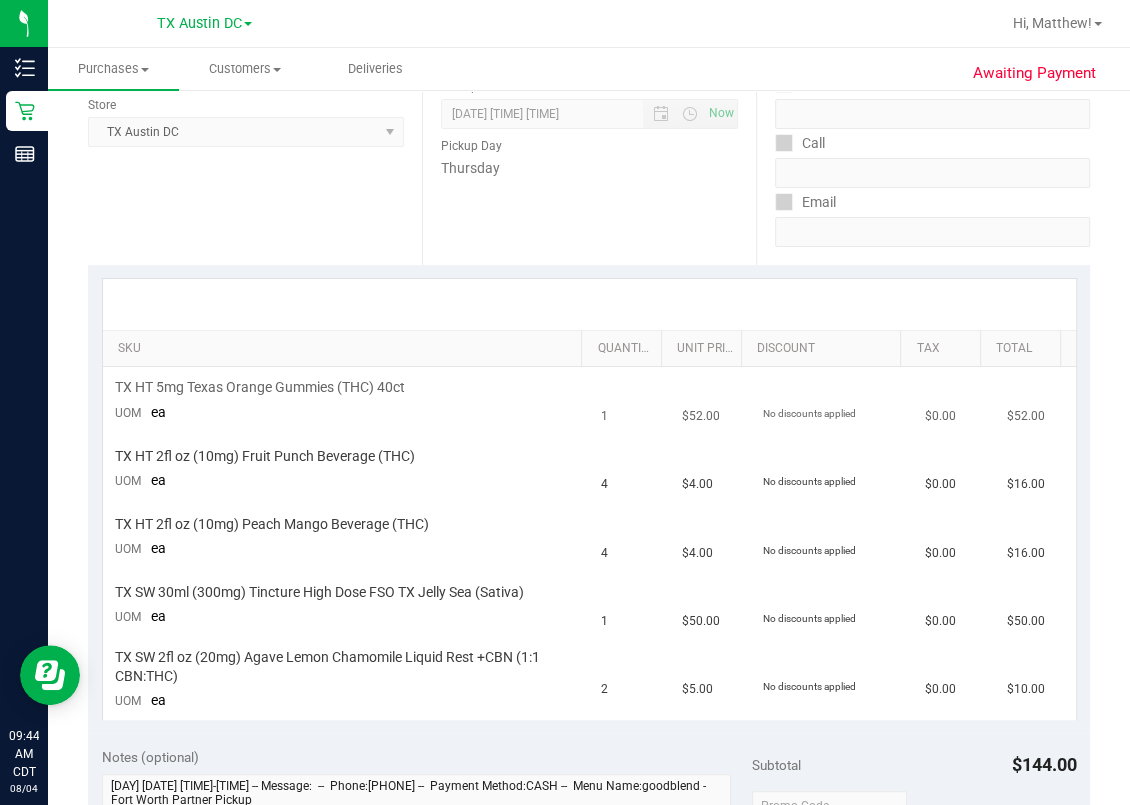 click on "TX HT 5mg Texas Orange Gummies (THC) 40ct" at bounding box center (260, 387) 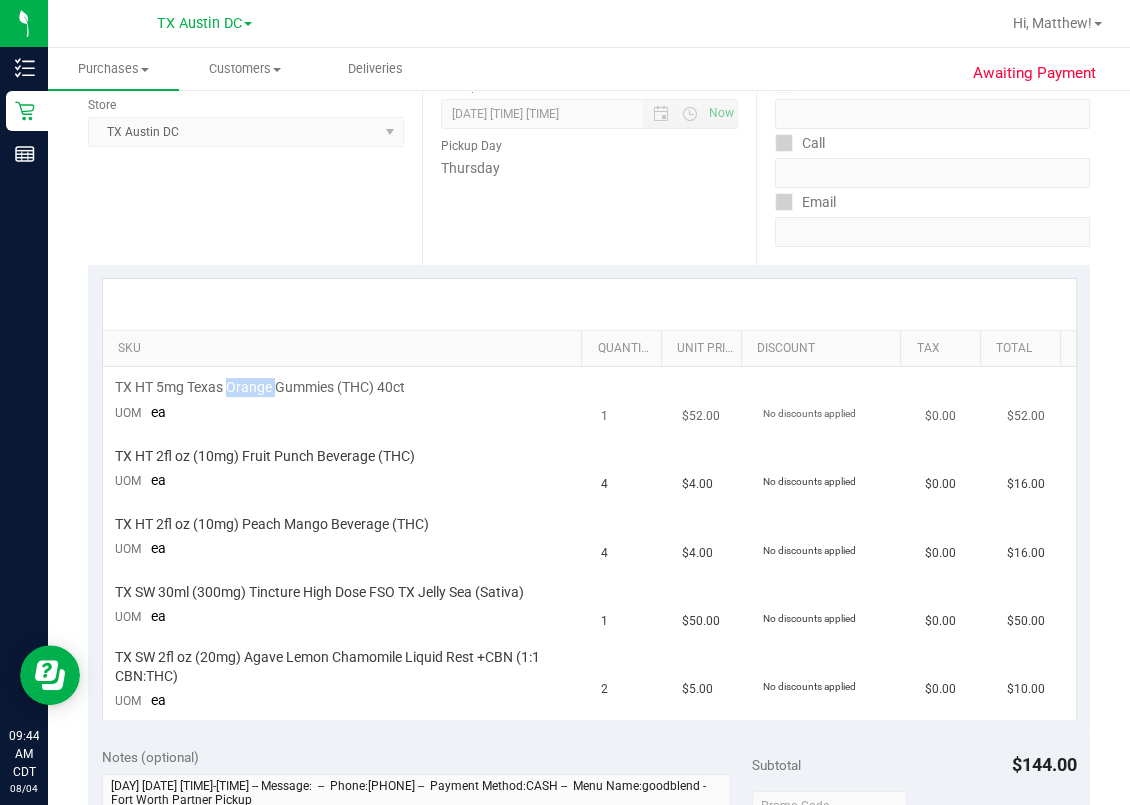 click on "TX HT 5mg Texas Orange Gummies (THC) 40ct" at bounding box center [260, 387] 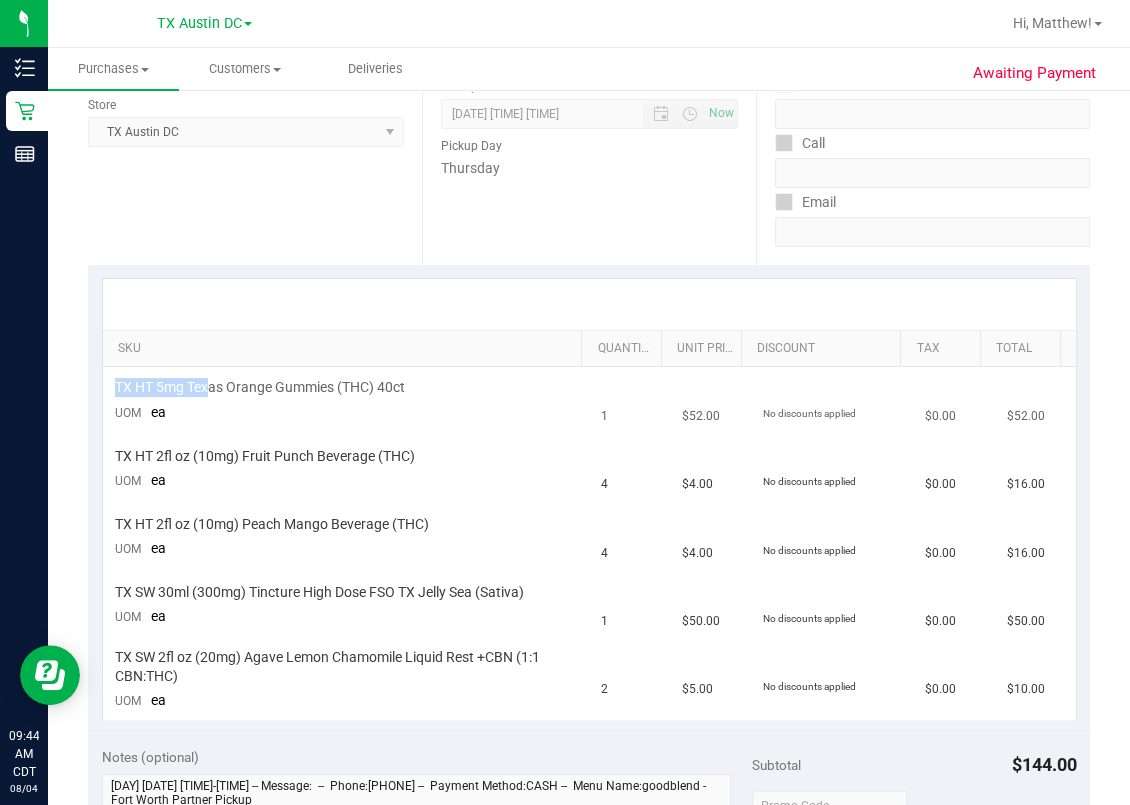 drag, startPoint x: 234, startPoint y: 396, endPoint x: 209, endPoint y: 377, distance: 31.400637 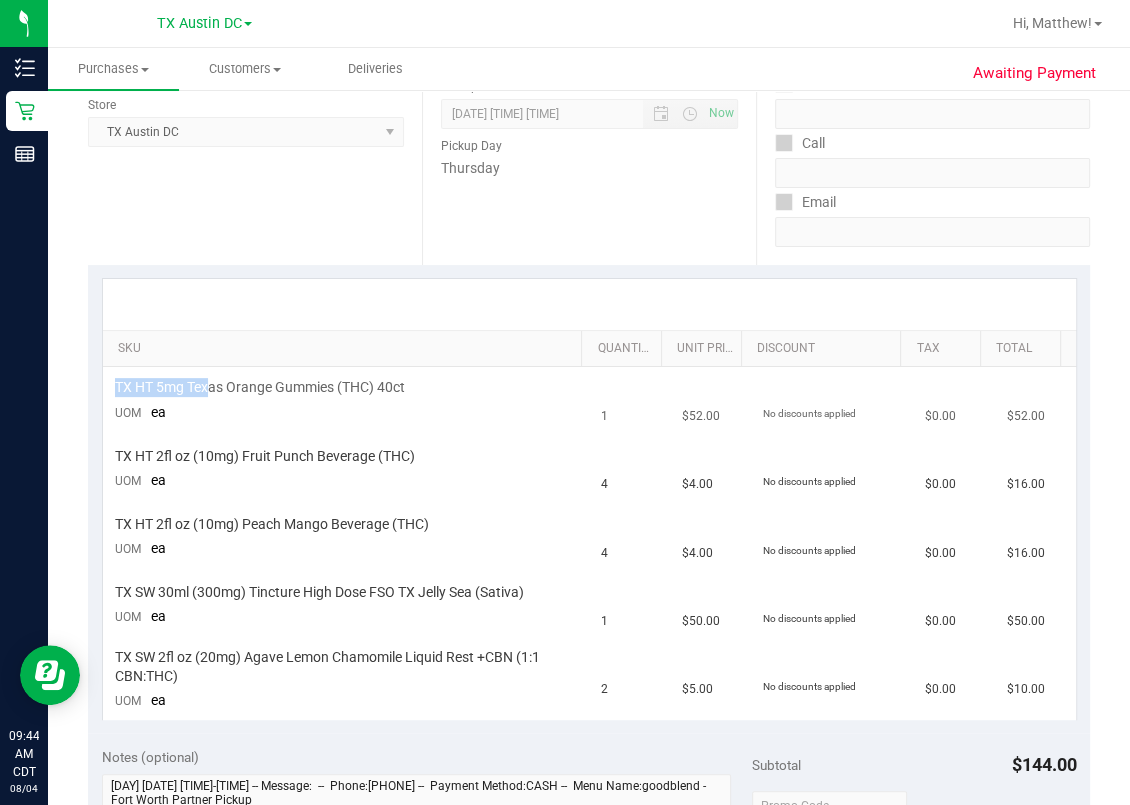 click on "TX HT 5mg Texas Orange Gummies (THC) 40ct
UOM
ea" at bounding box center [346, 401] 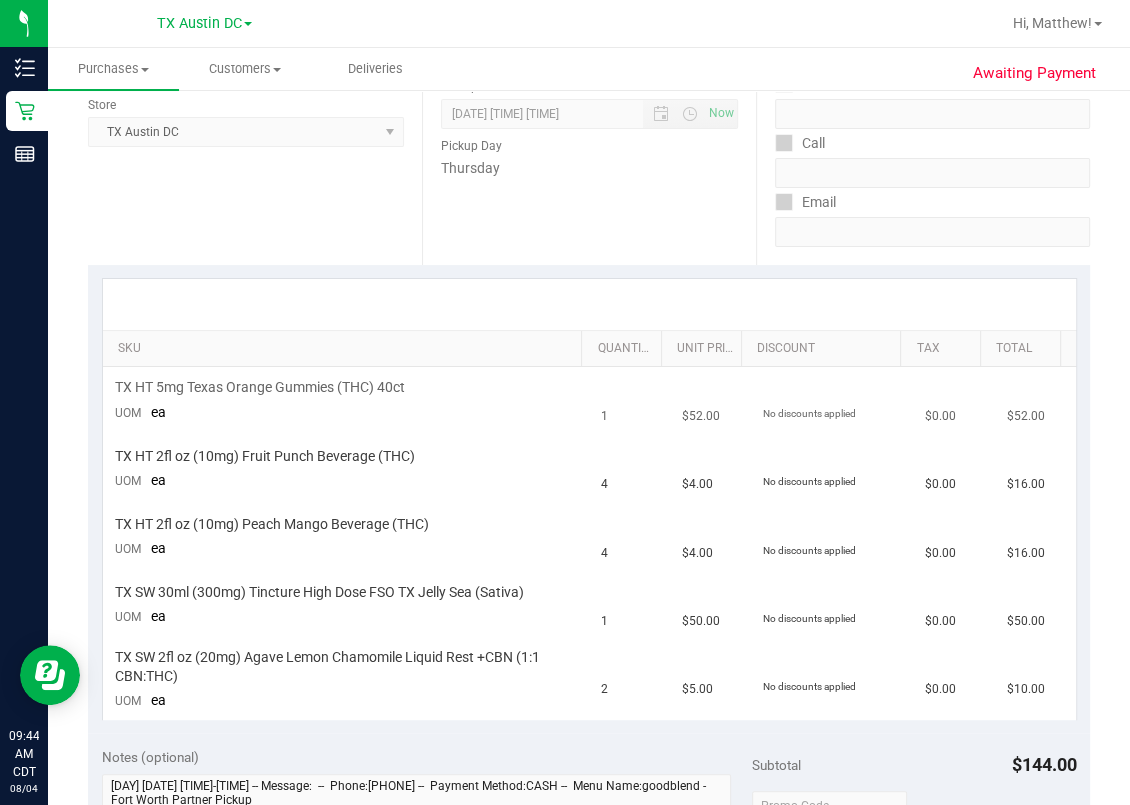 drag, startPoint x: 209, startPoint y: 377, endPoint x: 234, endPoint y: 382, distance: 25.495098 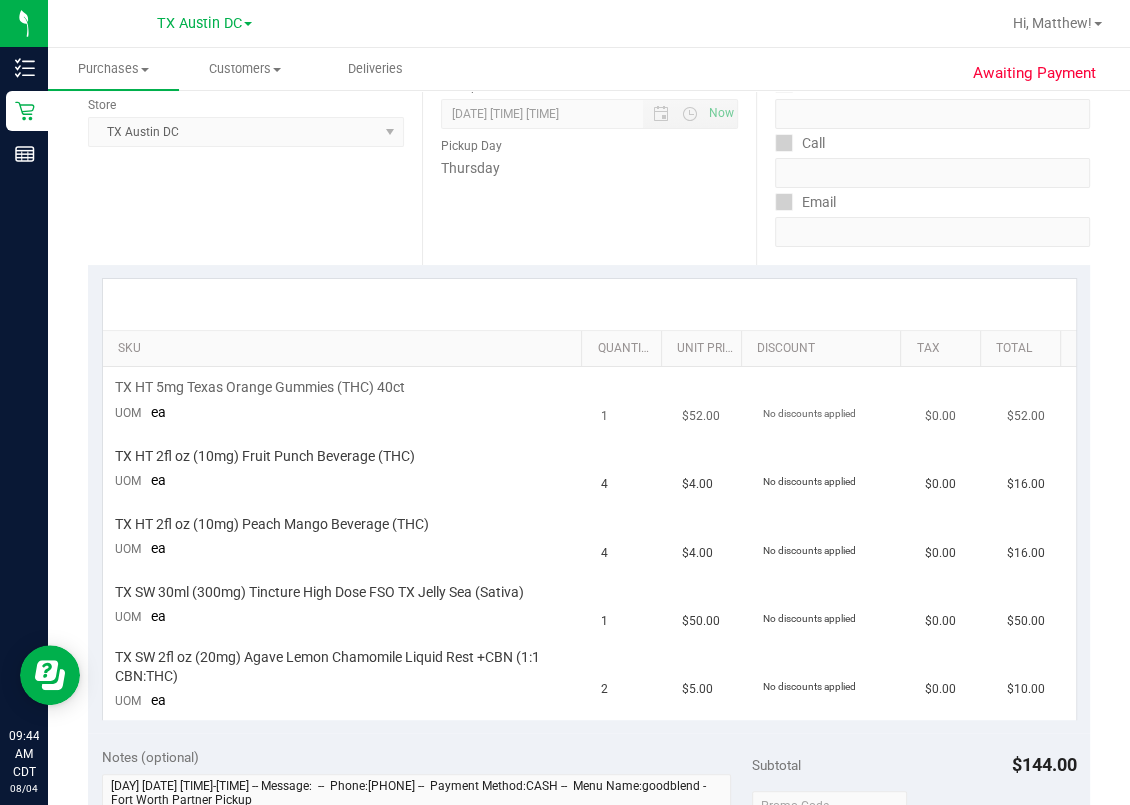 click on "TX HT 5mg Texas Orange Gummies (THC) 40ct" at bounding box center (260, 387) 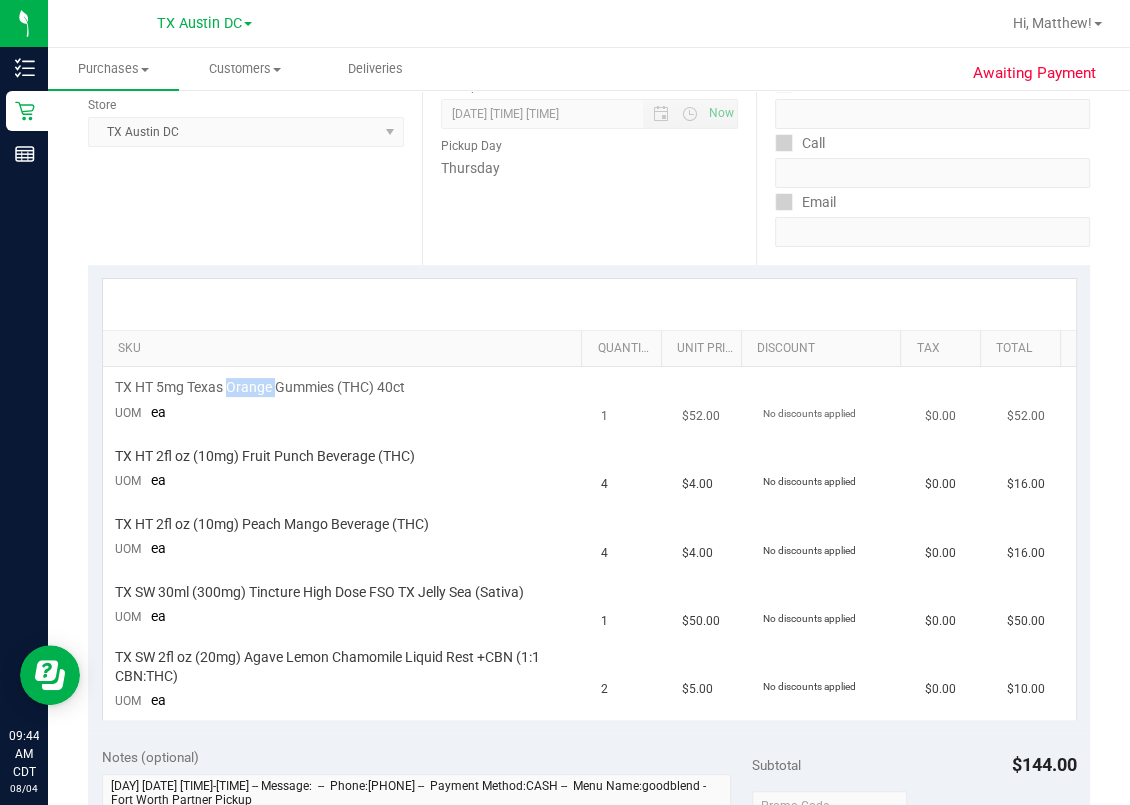 click on "TX HT 5mg Texas Orange Gummies (THC) 40ct" at bounding box center [260, 387] 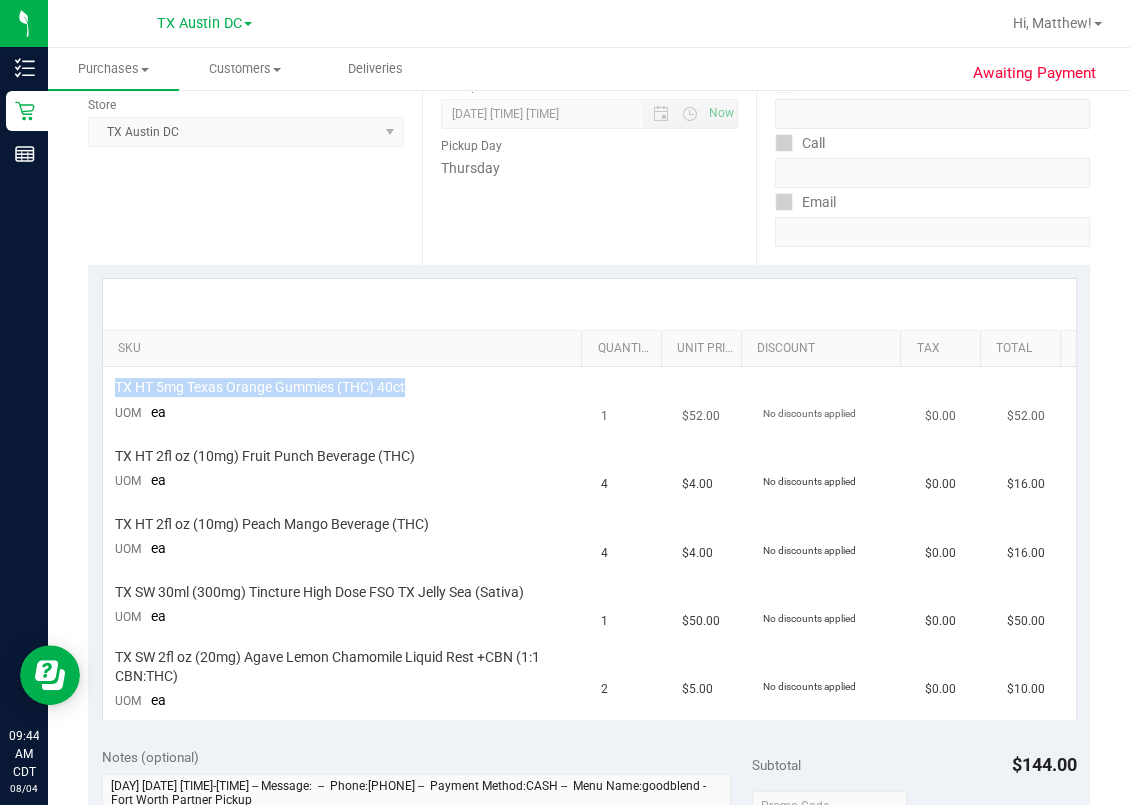 click on "TX HT 5mg Texas Orange Gummies (THC) 40ct" at bounding box center [260, 387] 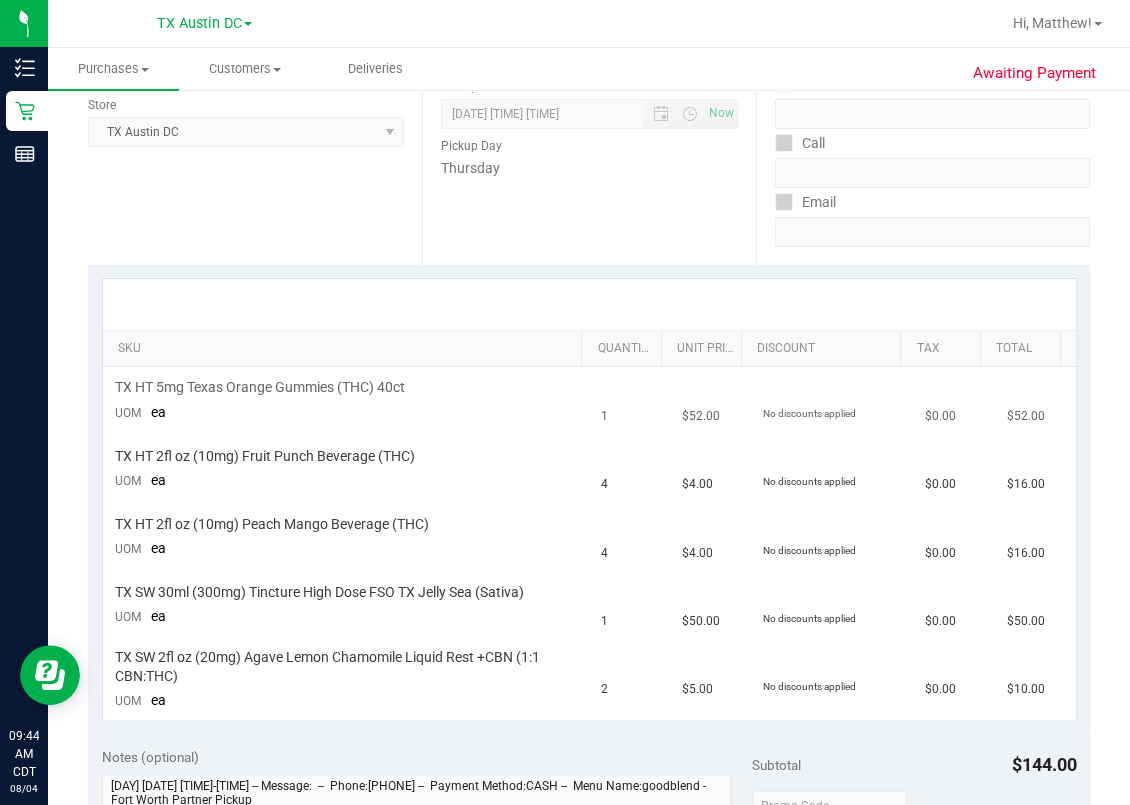 drag, startPoint x: 234, startPoint y: 383, endPoint x: 509, endPoint y: 412, distance: 276.52487 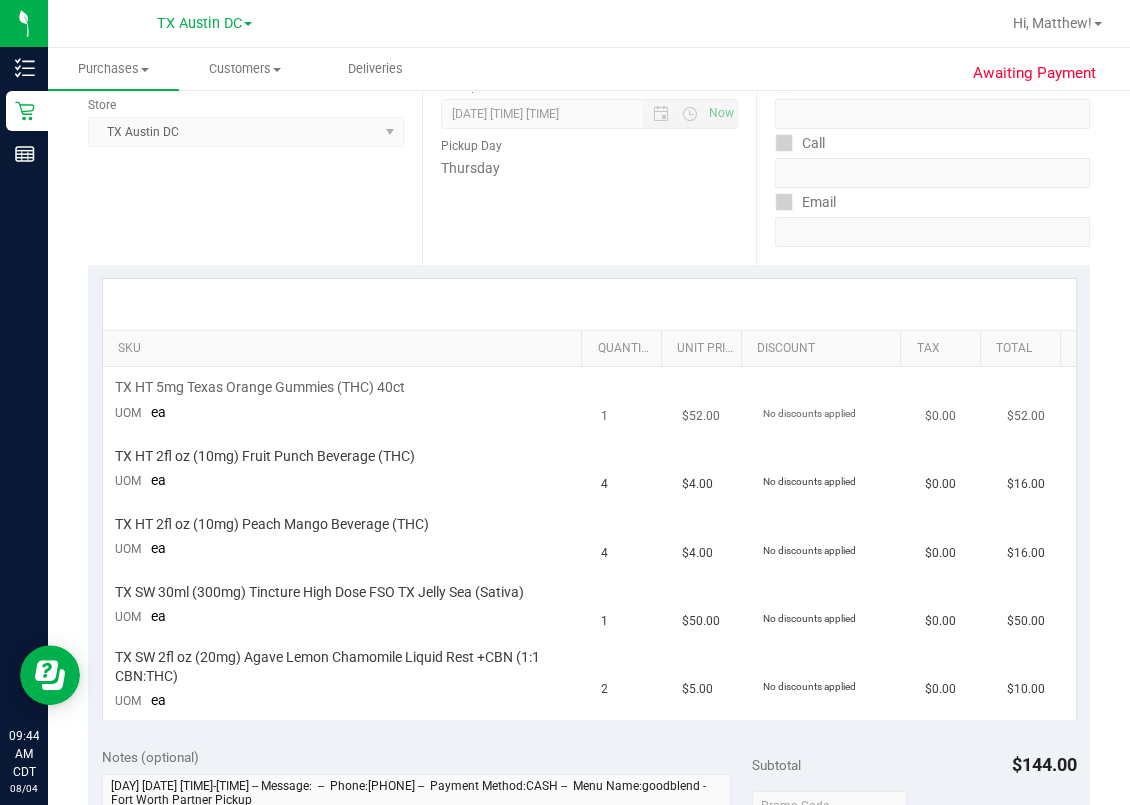 click on "TX HT 5mg Texas Orange Gummies (THC) 40ct
UOM
ea" at bounding box center (346, 401) 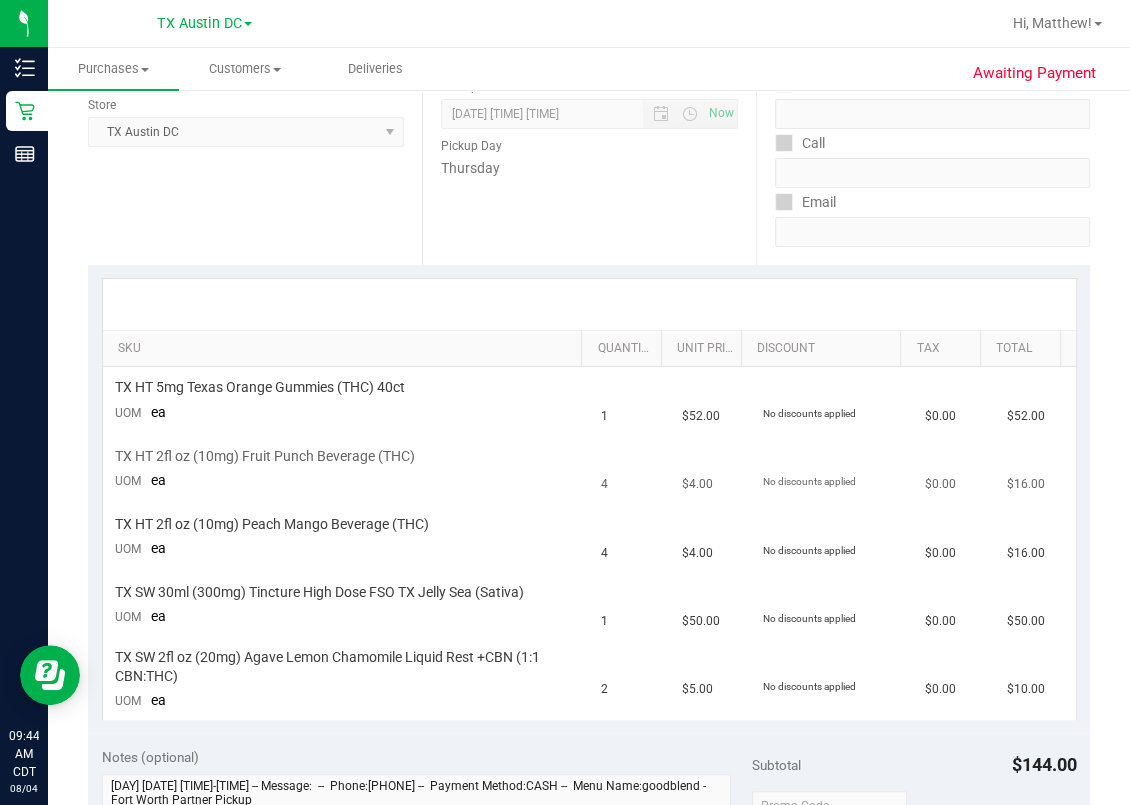 click on "TX HT 2fl oz (10mg) Fruit Punch Beverage (THC)" at bounding box center [265, 456] 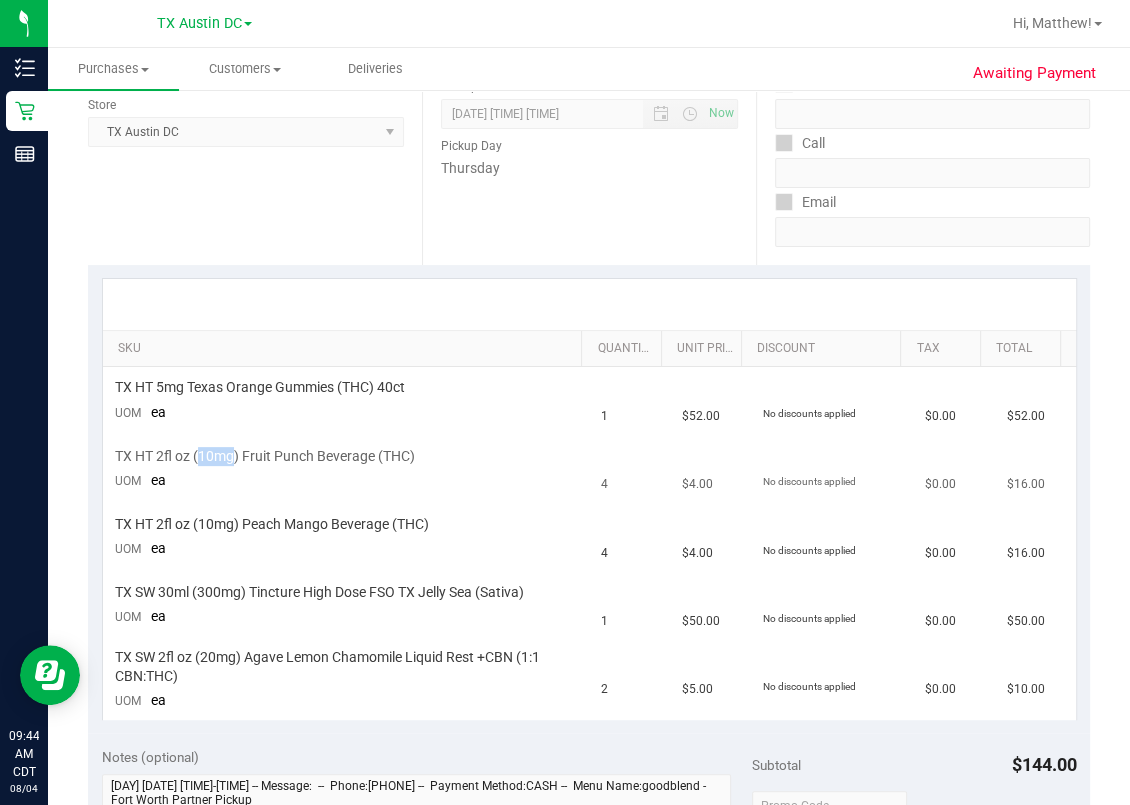 click on "TX HT 2fl oz (10mg) Fruit Punch Beverage (THC)" at bounding box center (265, 456) 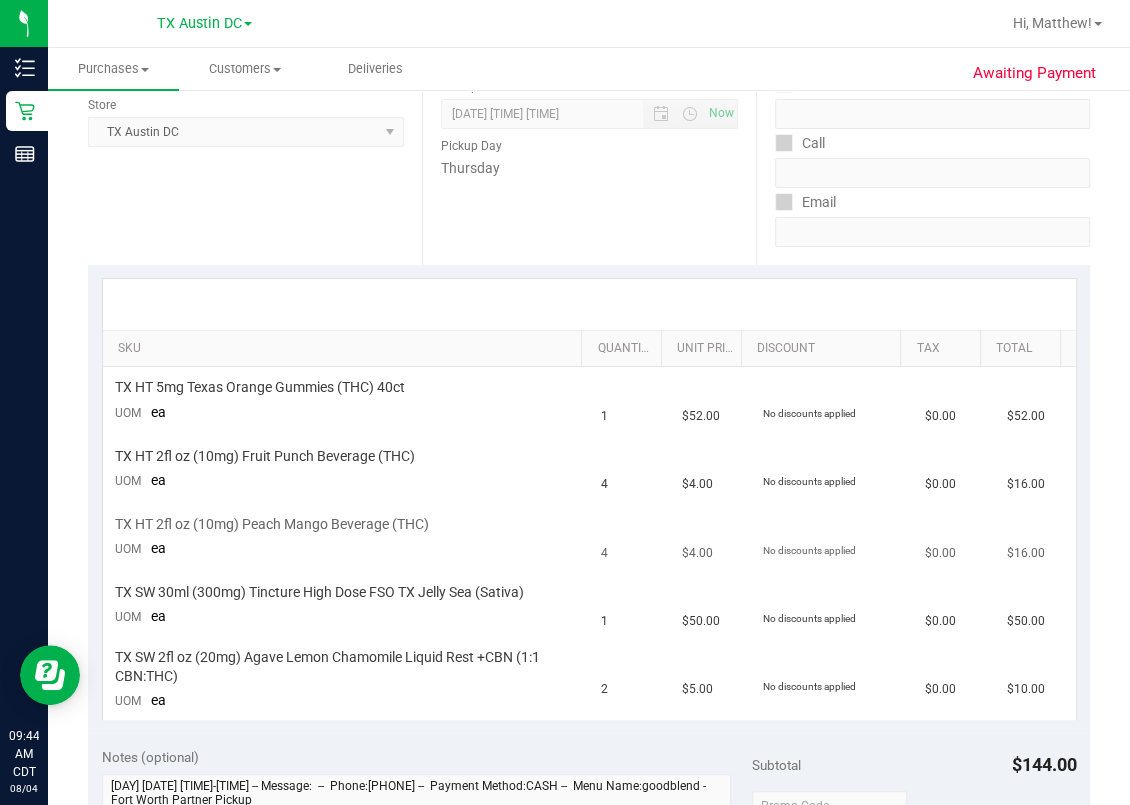 drag, startPoint x: 206, startPoint y: 453, endPoint x: 305, endPoint y: 522, distance: 120.67311 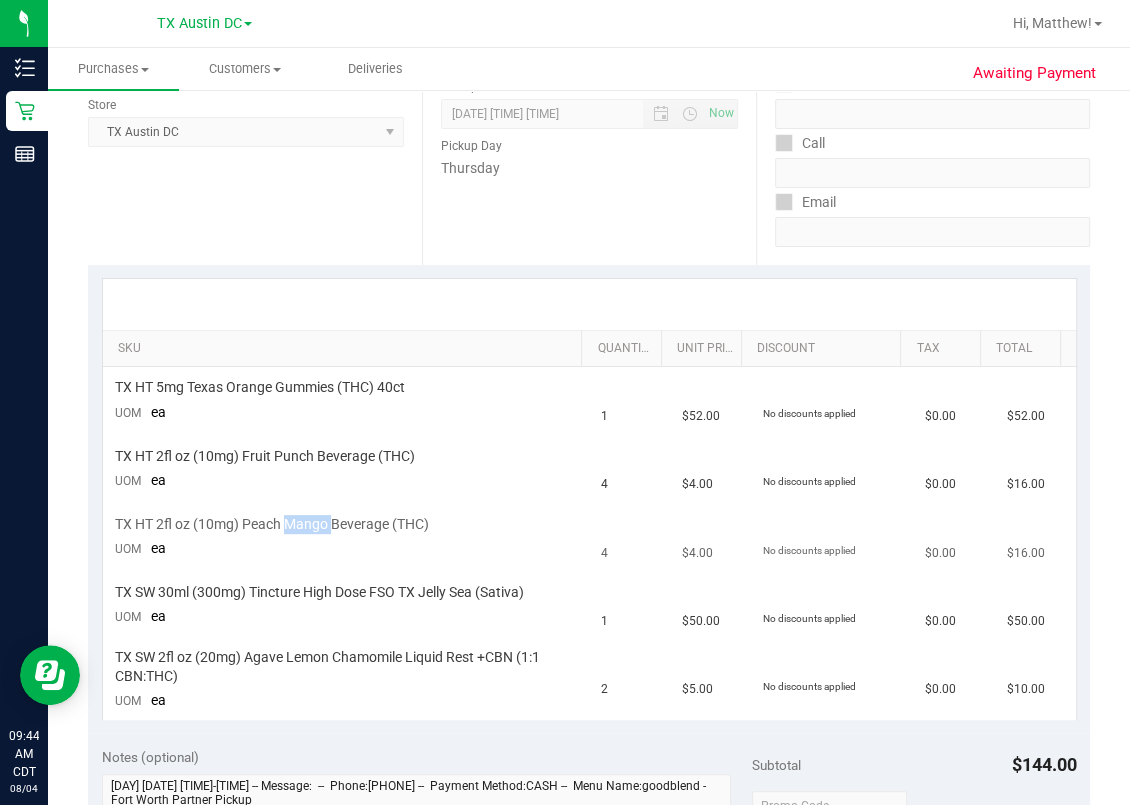 click on "TX HT 2fl oz (10mg) Peach Mango Beverage (THC)" at bounding box center [272, 524] 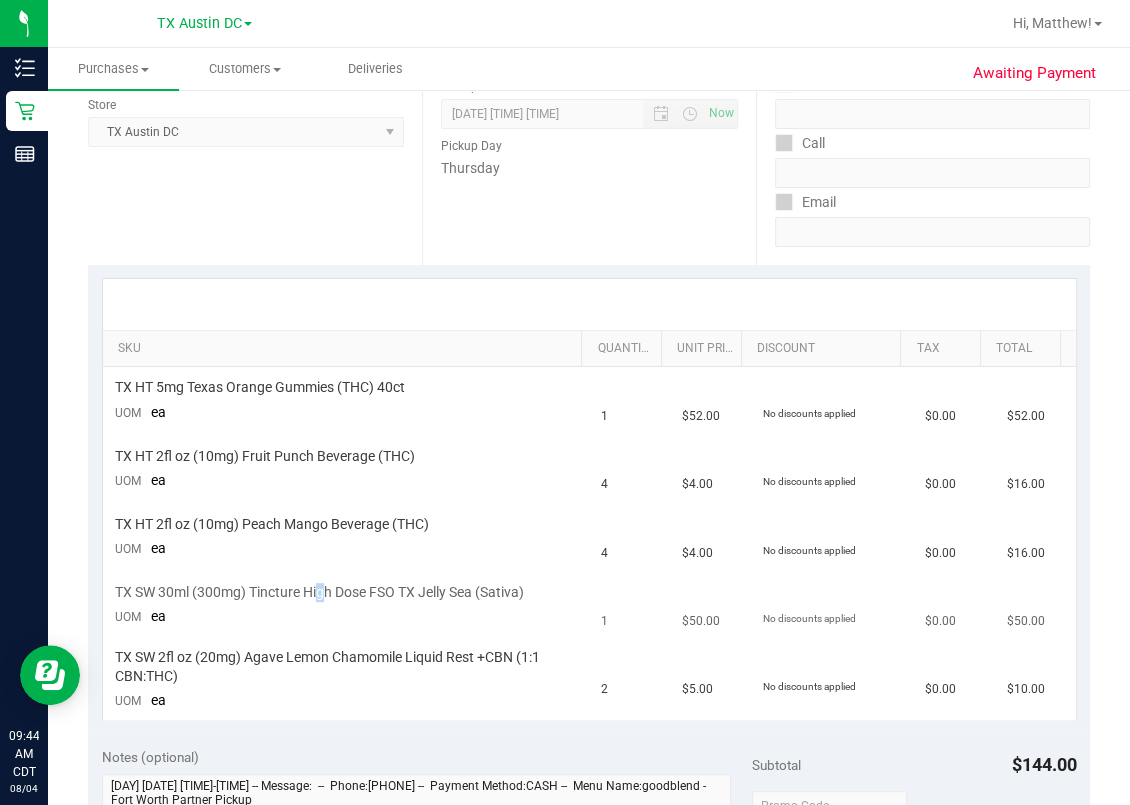 drag, startPoint x: 305, startPoint y: 522, endPoint x: 324, endPoint y: 585, distance: 65.802734 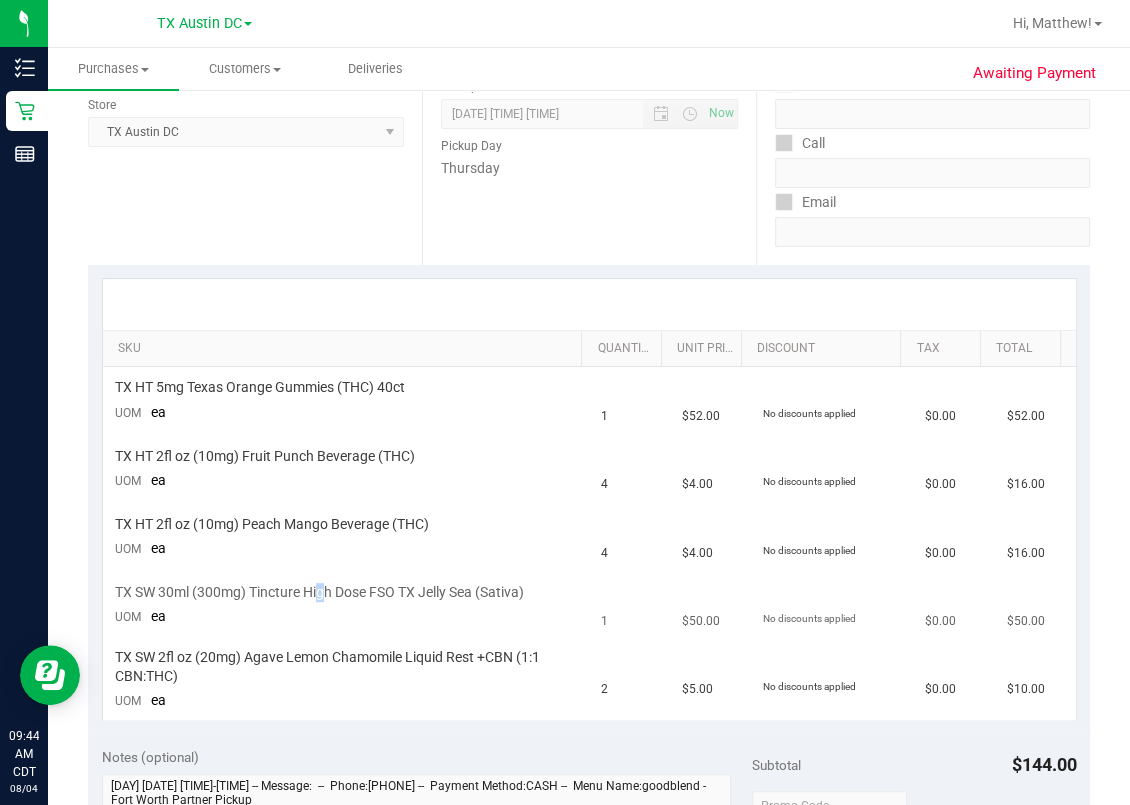 click on "TX SW 30ml (300mg) Tincture High Dose FSO TX Jelly Sea (Sativa)" at bounding box center (319, 592) 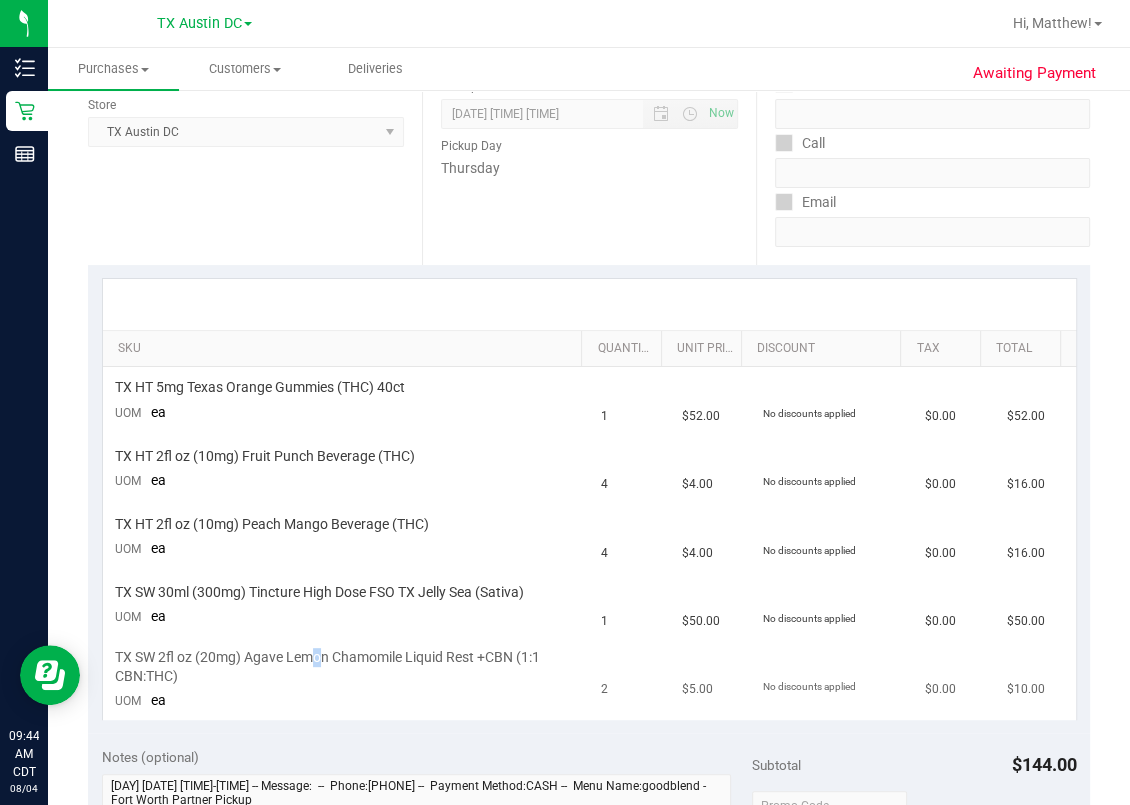 drag, startPoint x: 324, startPoint y: 585, endPoint x: 320, endPoint y: 659, distance: 74.10803 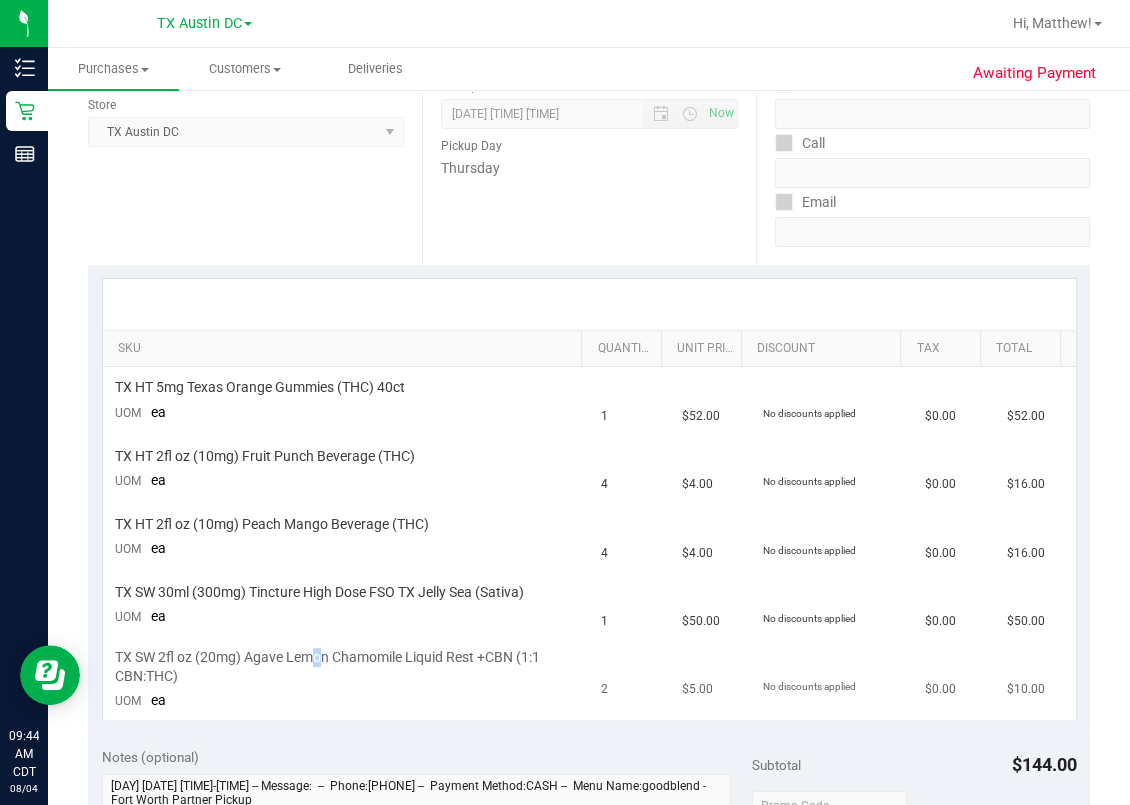 click on "TX SW 2fl oz (20mg) Agave Lemon Chamomile Liquid Rest +CBN (1:1 CBN:THC)" at bounding box center (346, 667) 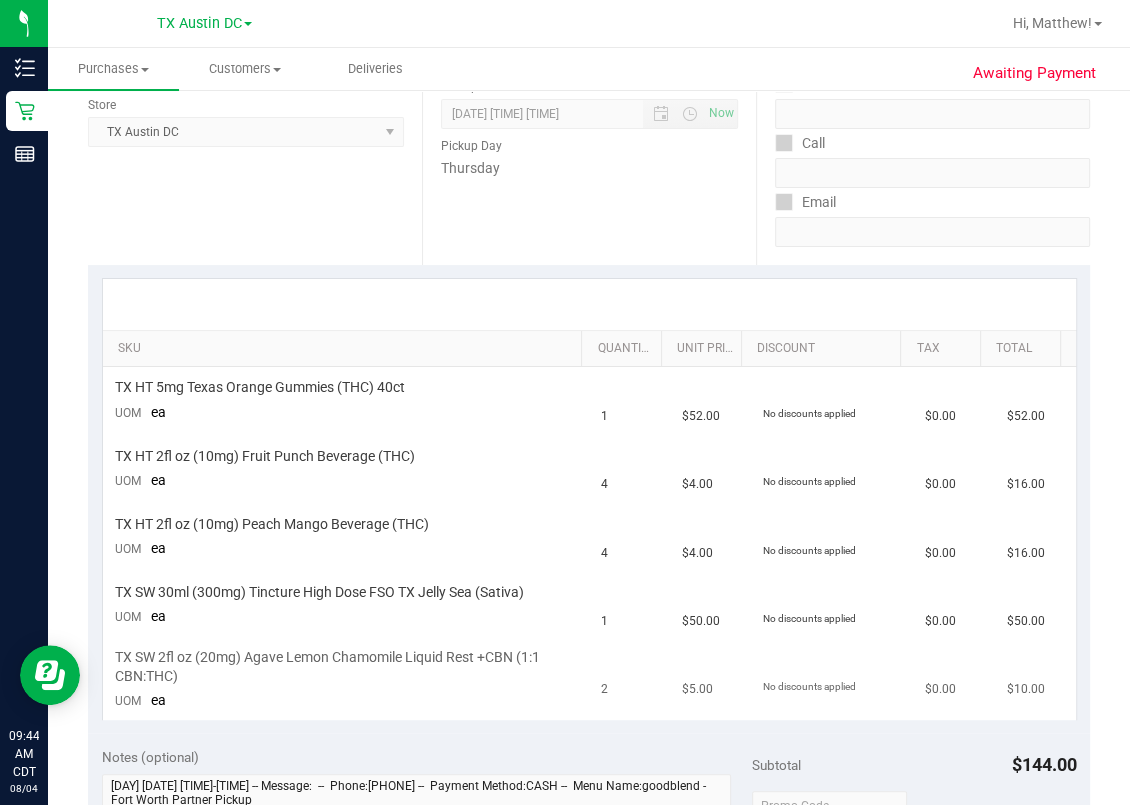 drag, startPoint x: 320, startPoint y: 659, endPoint x: 268, endPoint y: 656, distance: 52.086468 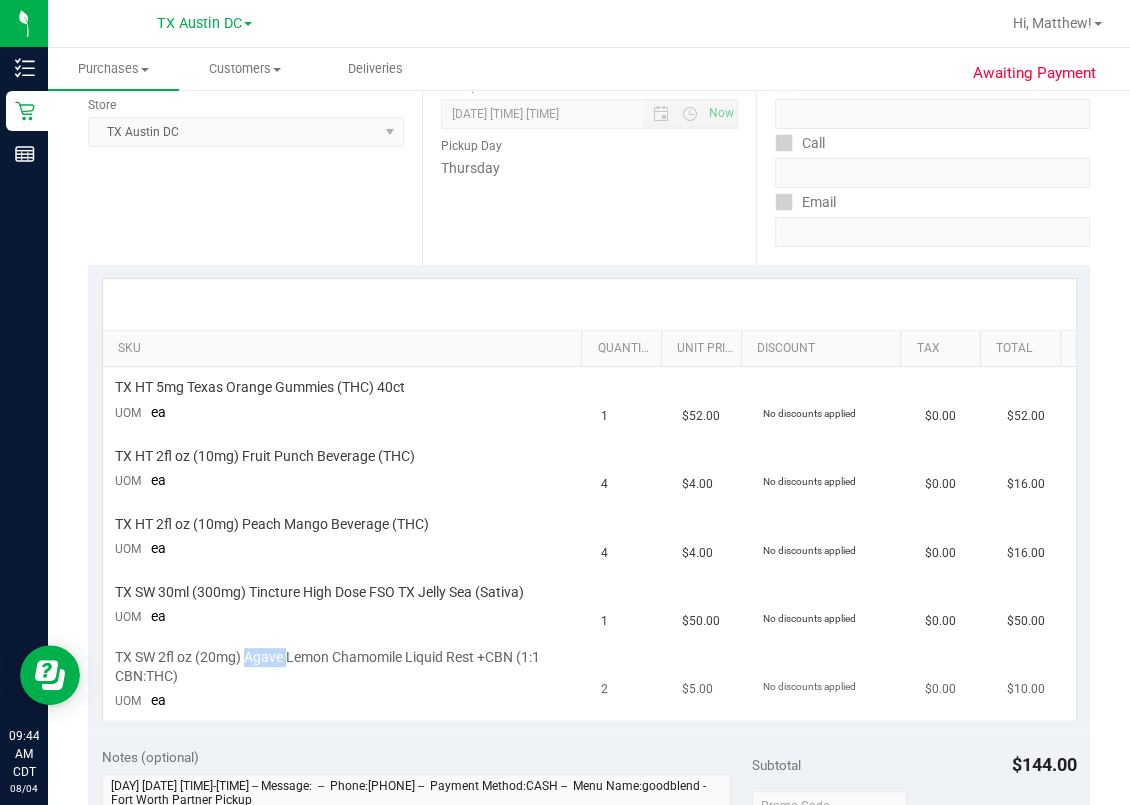 click on "TX SW 2fl oz (20mg) Agave Lemon Chamomile Liquid Rest +CBN (1:1 CBN:THC)" at bounding box center [346, 667] 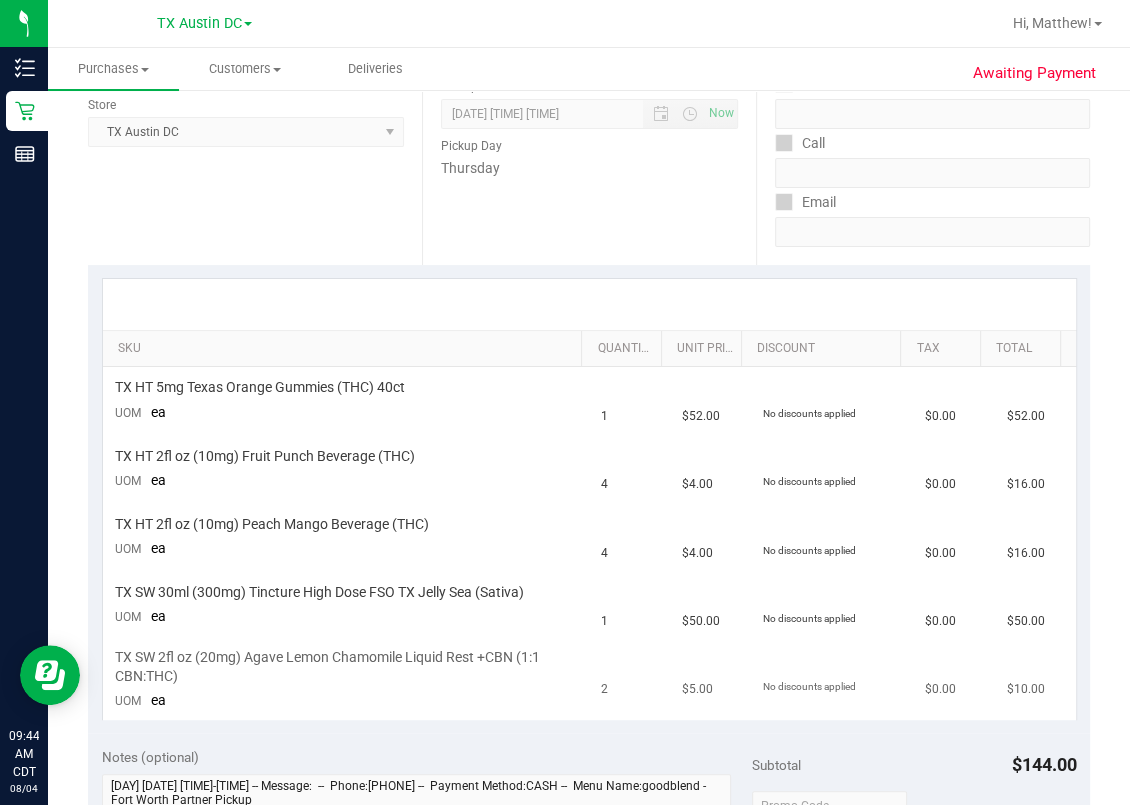 drag, startPoint x: 268, startPoint y: 656, endPoint x: 222, endPoint y: 652, distance: 46.173584 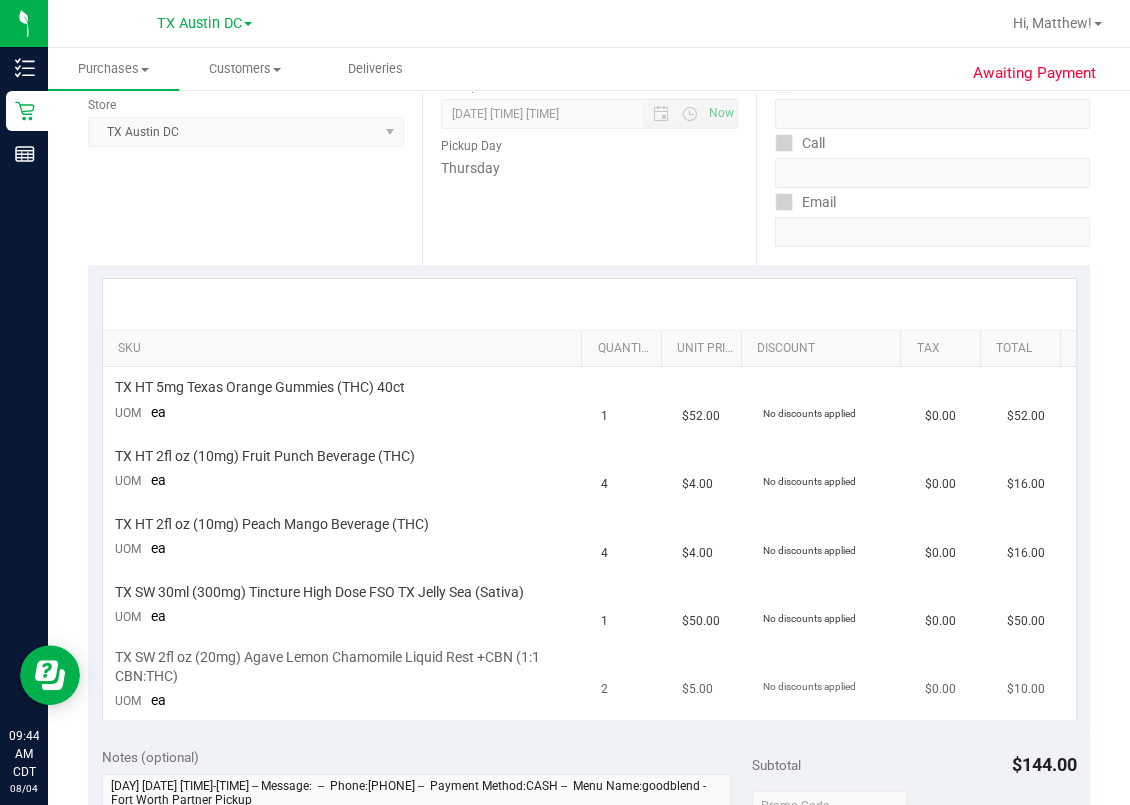 click on "TX SW 2fl oz (20mg) Agave Lemon Chamomile Liquid Rest +CBN (1:1 CBN:THC)" at bounding box center [346, 667] 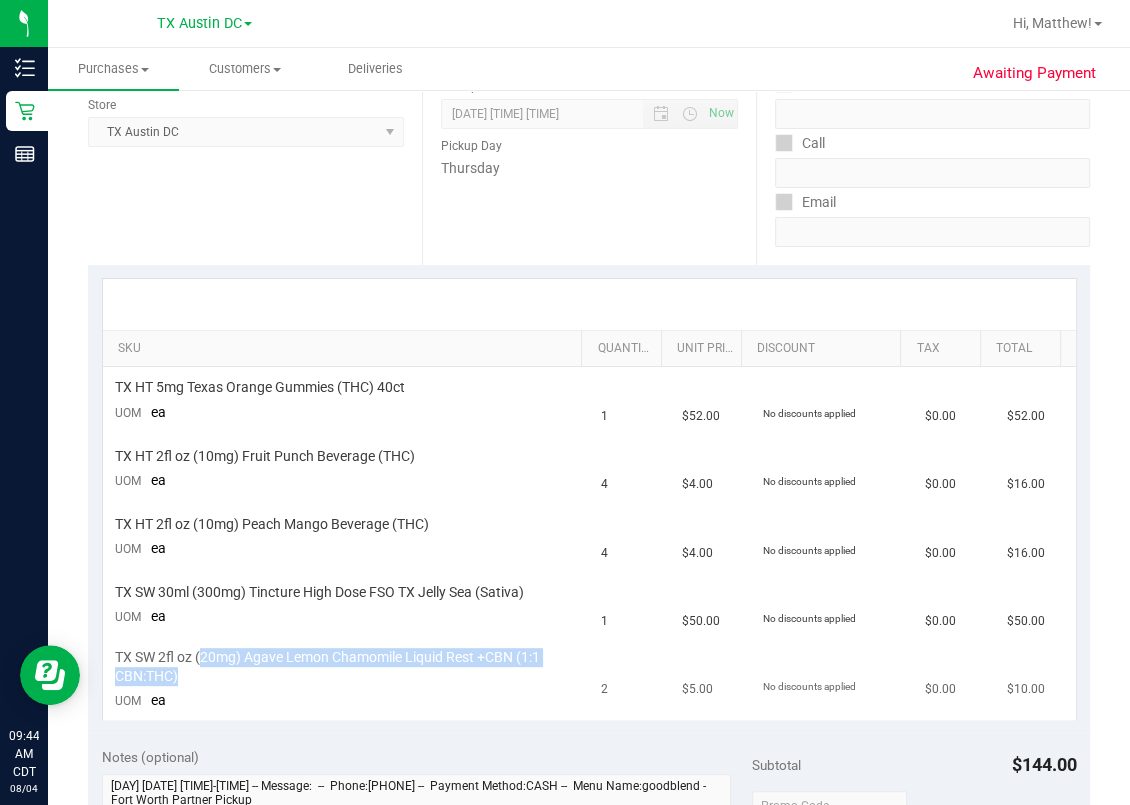 drag, startPoint x: 222, startPoint y: 652, endPoint x: 532, endPoint y: 668, distance: 310.41263 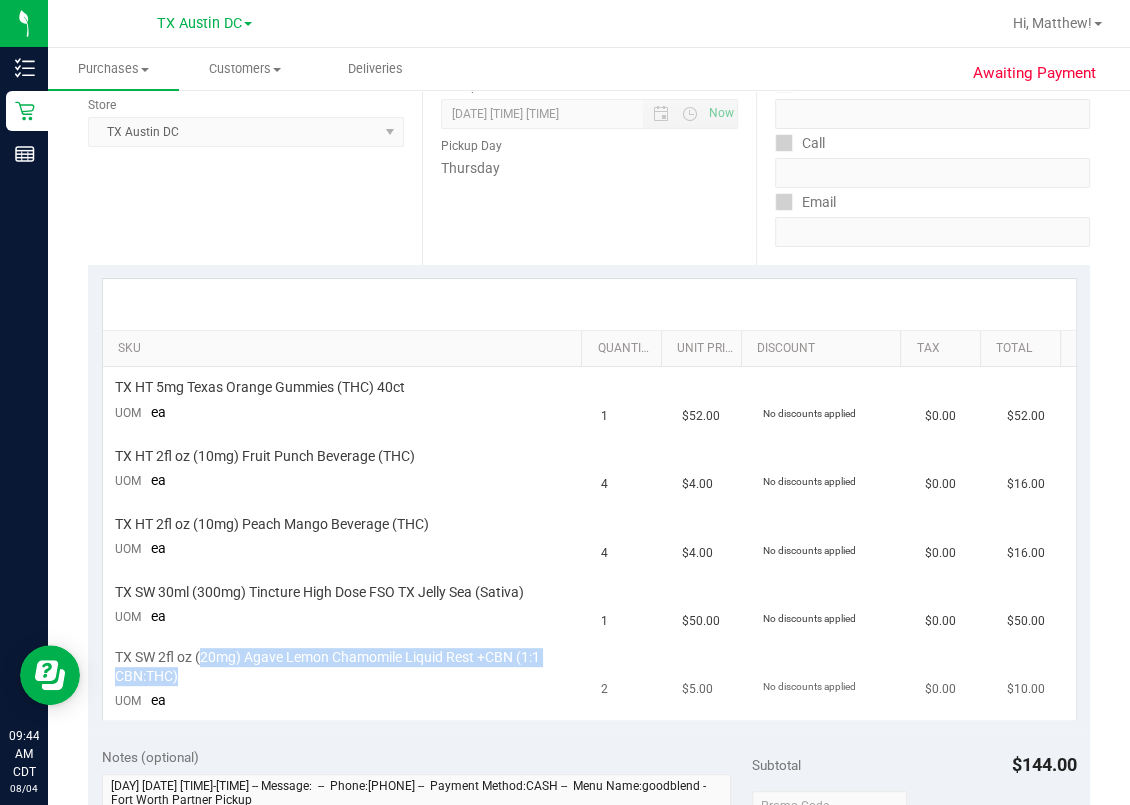 click on "TX SW 2fl oz (20mg) Agave Lemon Chamomile Liquid Rest +CBN (1:1 CBN:THC)" at bounding box center [346, 667] 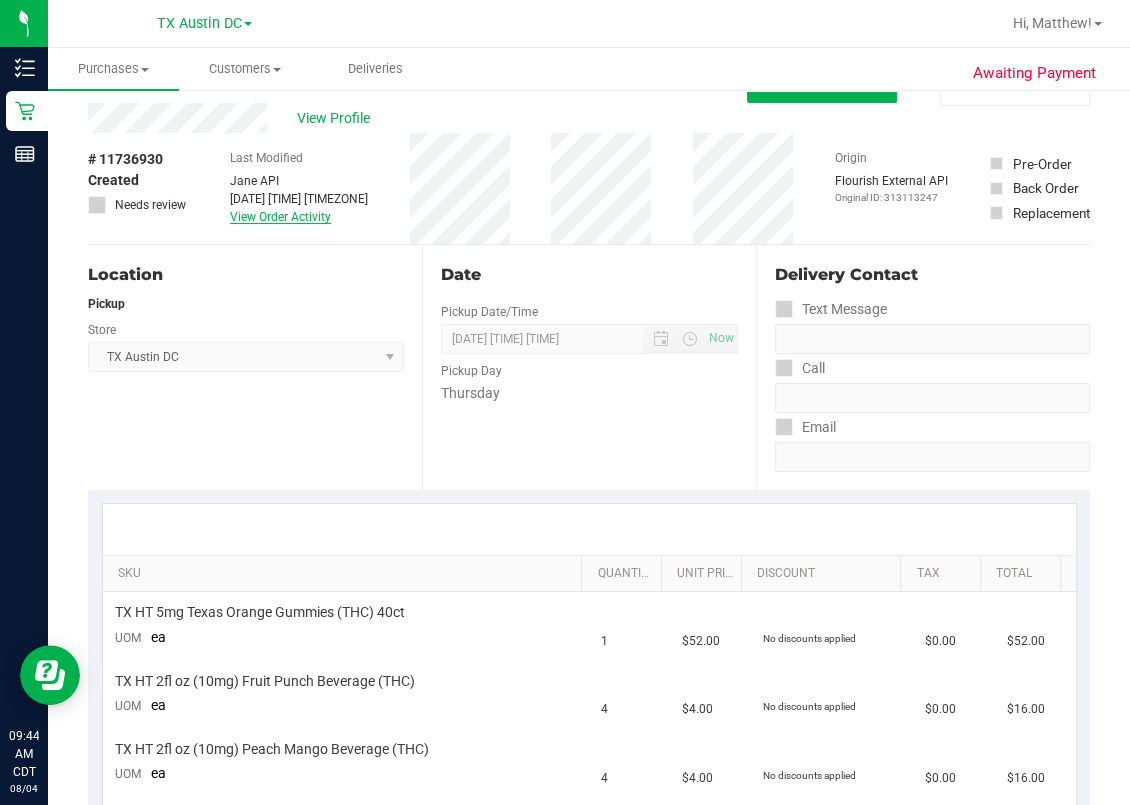 scroll, scrollTop: 0, scrollLeft: 0, axis: both 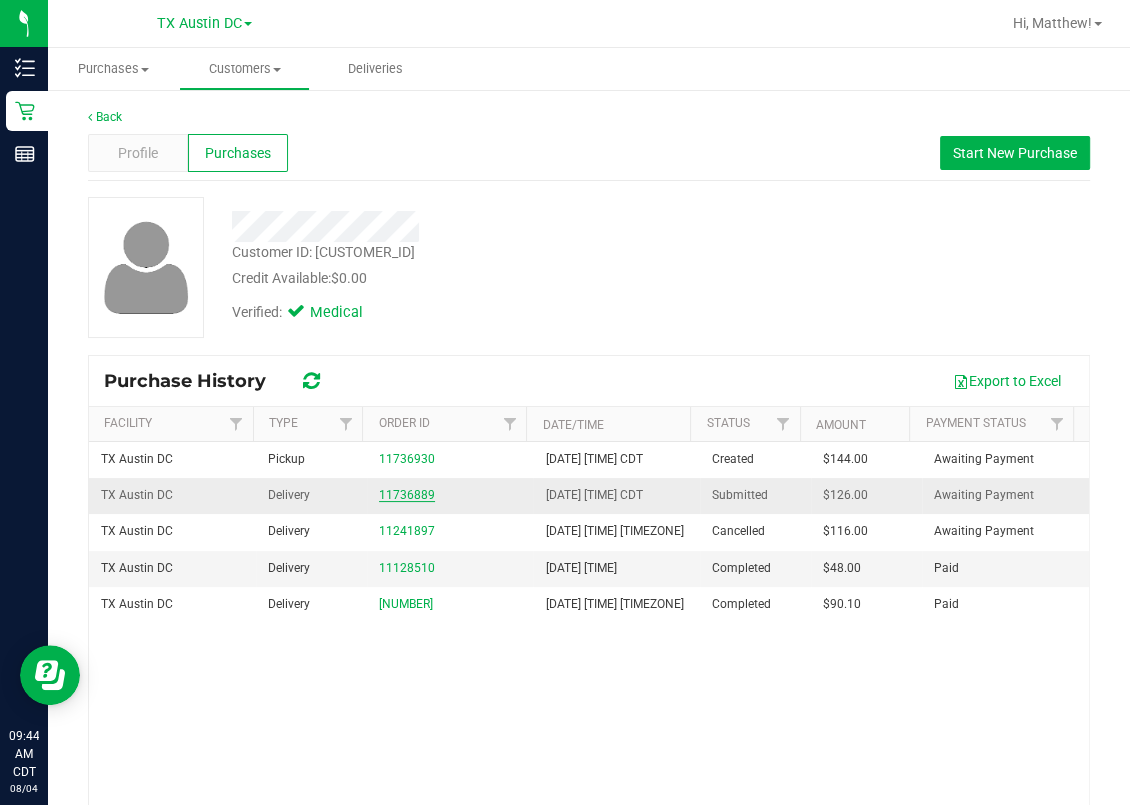 click on "11736889" at bounding box center [407, 495] 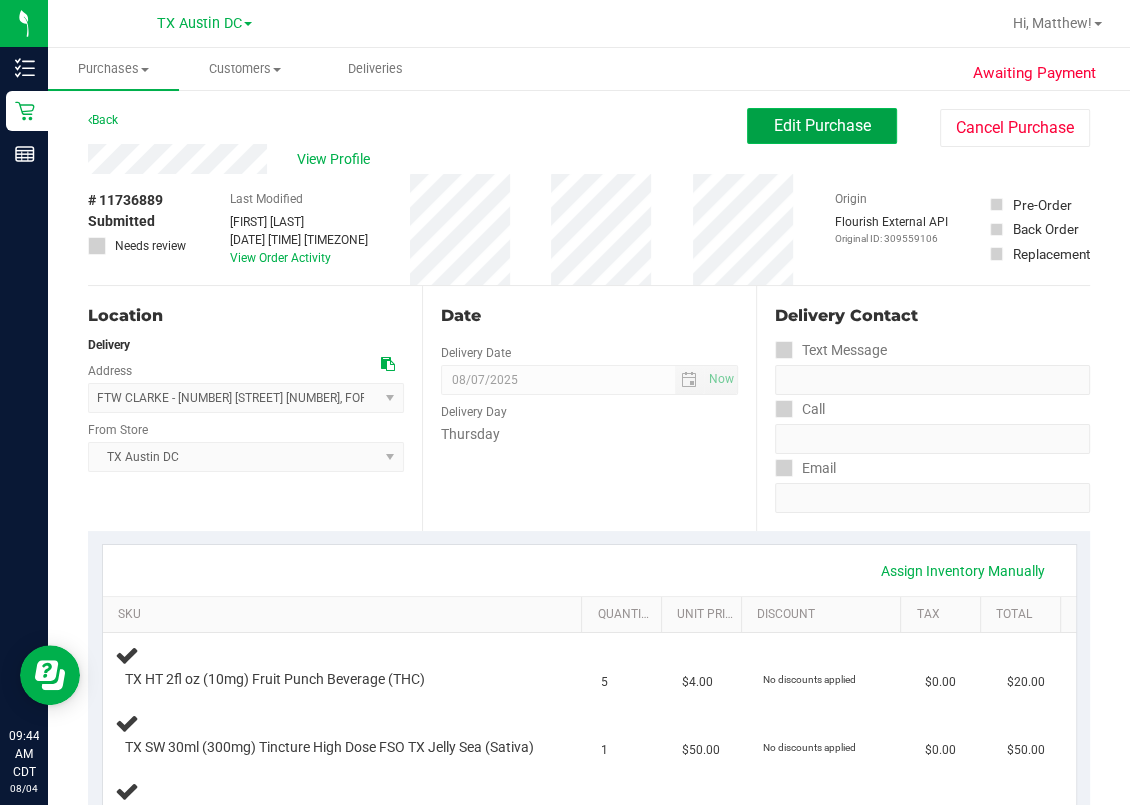 click on "Edit Purchase" at bounding box center [822, 125] 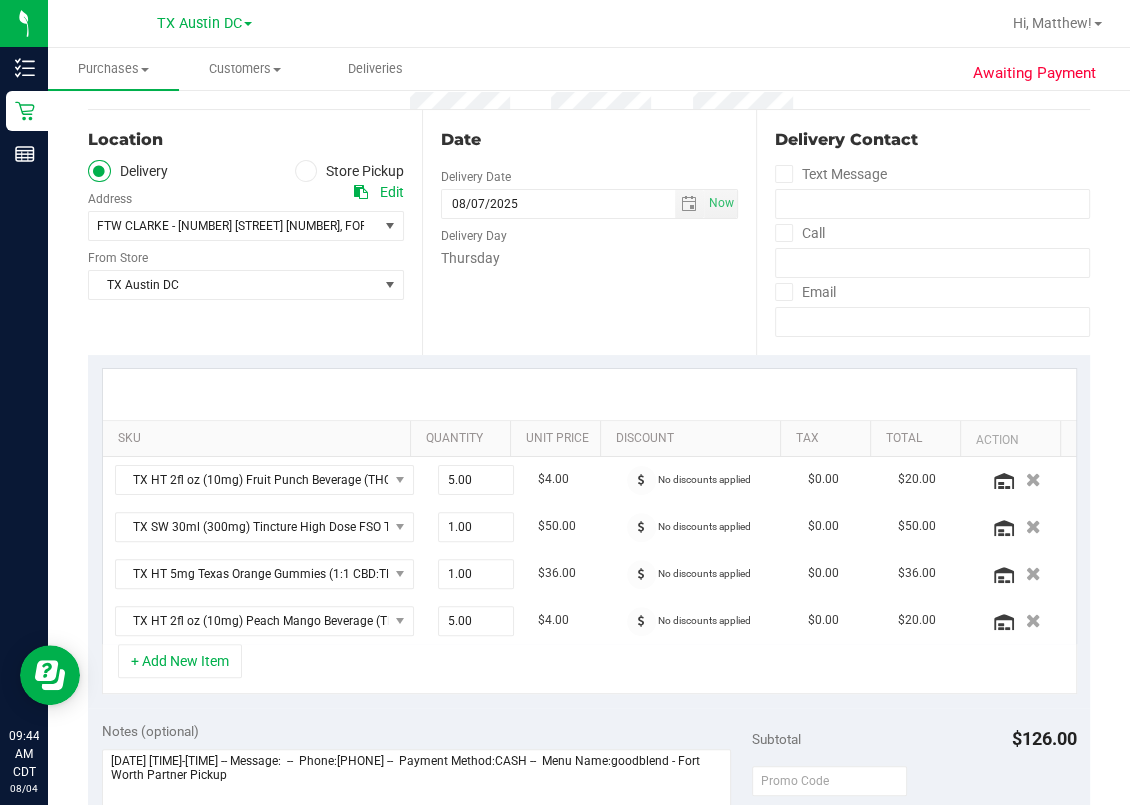 scroll, scrollTop: 533, scrollLeft: 0, axis: vertical 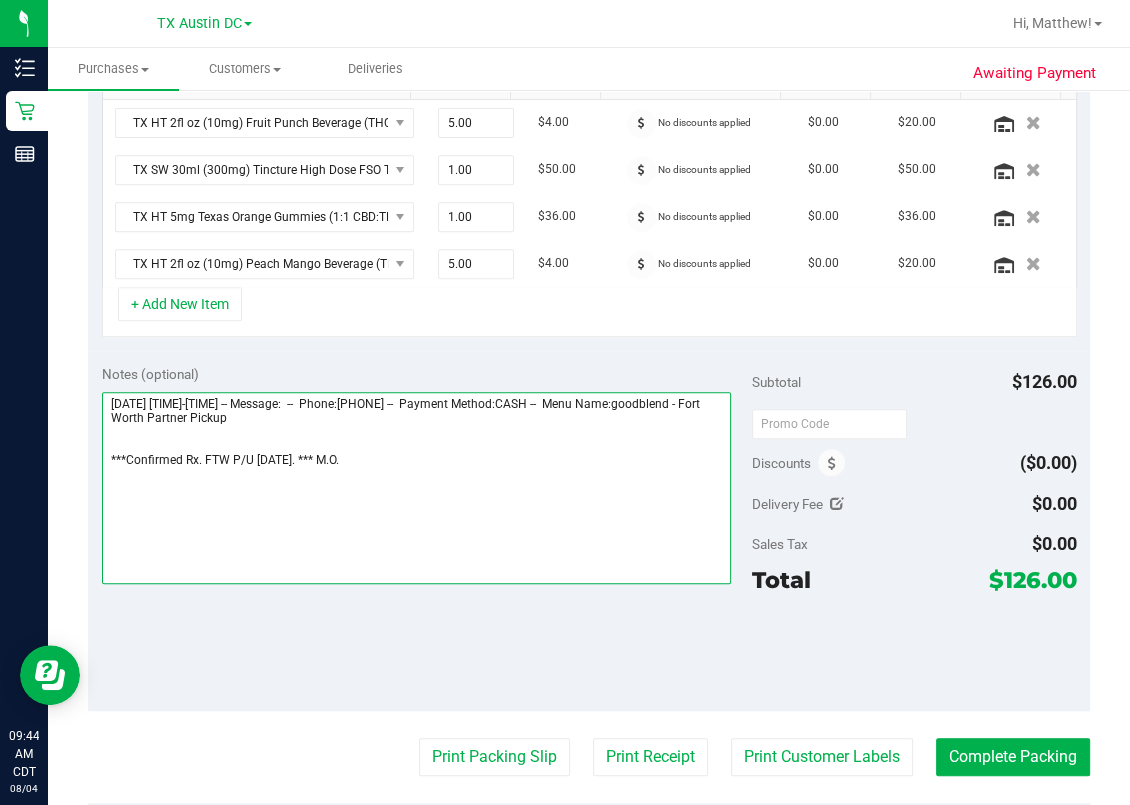 click at bounding box center (417, 488) 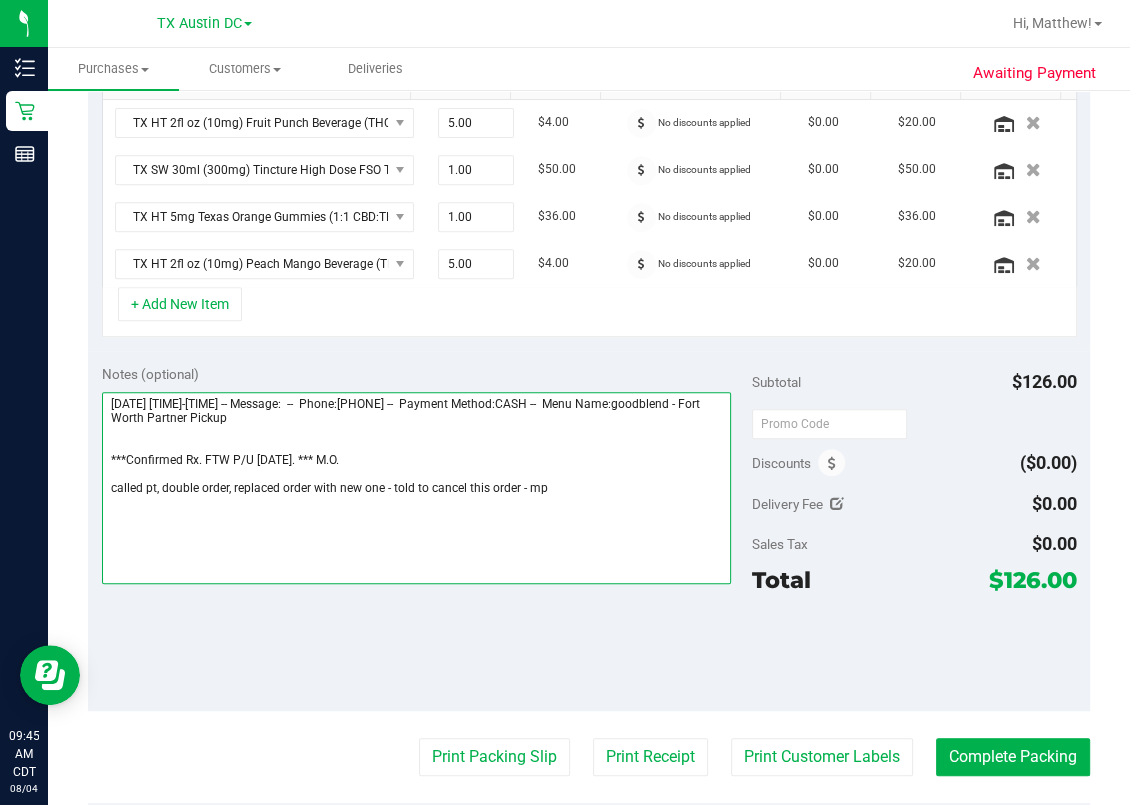 click at bounding box center [417, 488] 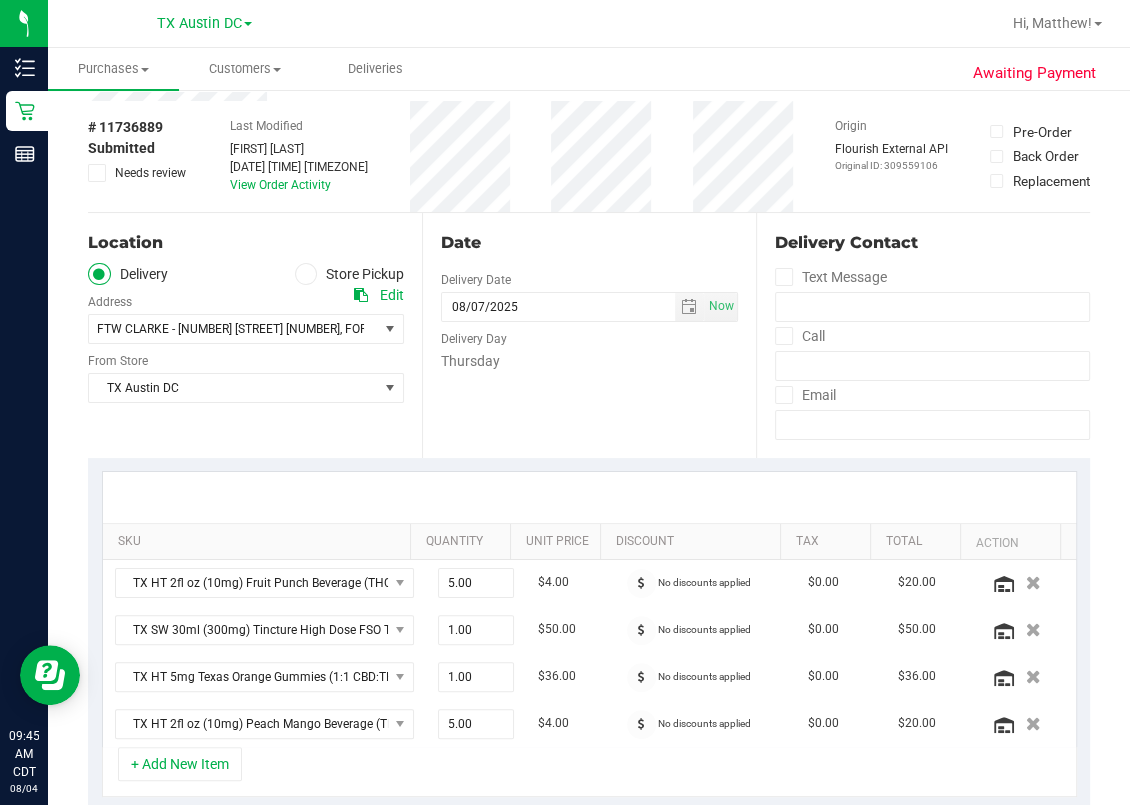 scroll, scrollTop: 0, scrollLeft: 0, axis: both 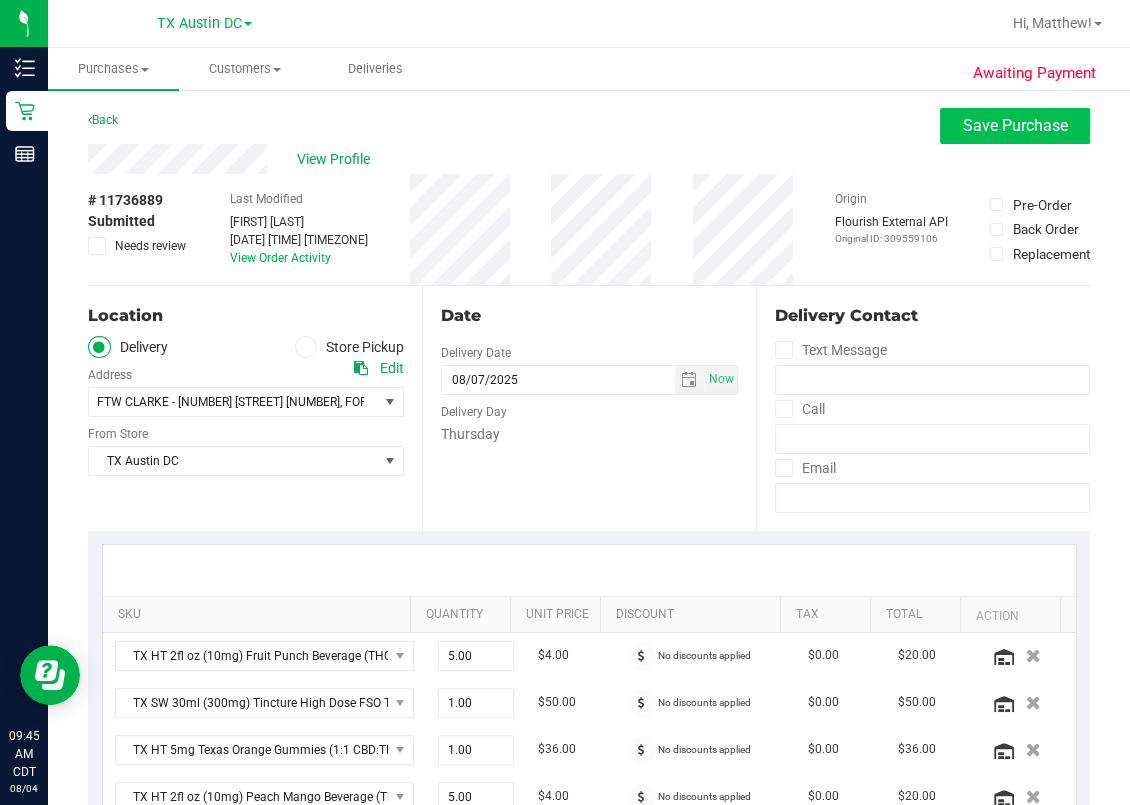type on "Thursday 08/07/2025 10:00-14:00 -- Message:  --  Phone:3099928830 --  Payment Method:CASH --  Menu Name:goodblend - Fort Worth Partner Pickup
***Confirmed Rx. FTW P/U Thurs 8/7. *** M.O.
called pt, double order, replaced this order with new one - told to cancel this order - mp" 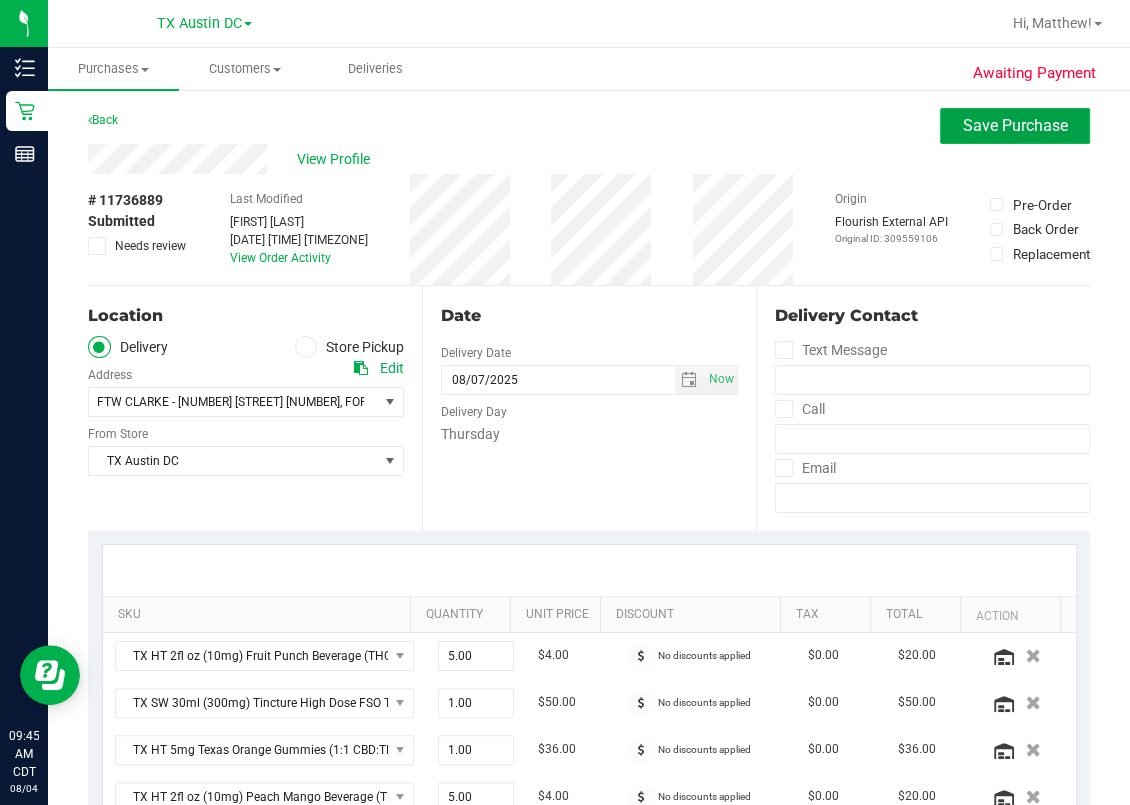 click on "Save Purchase" at bounding box center [1015, 126] 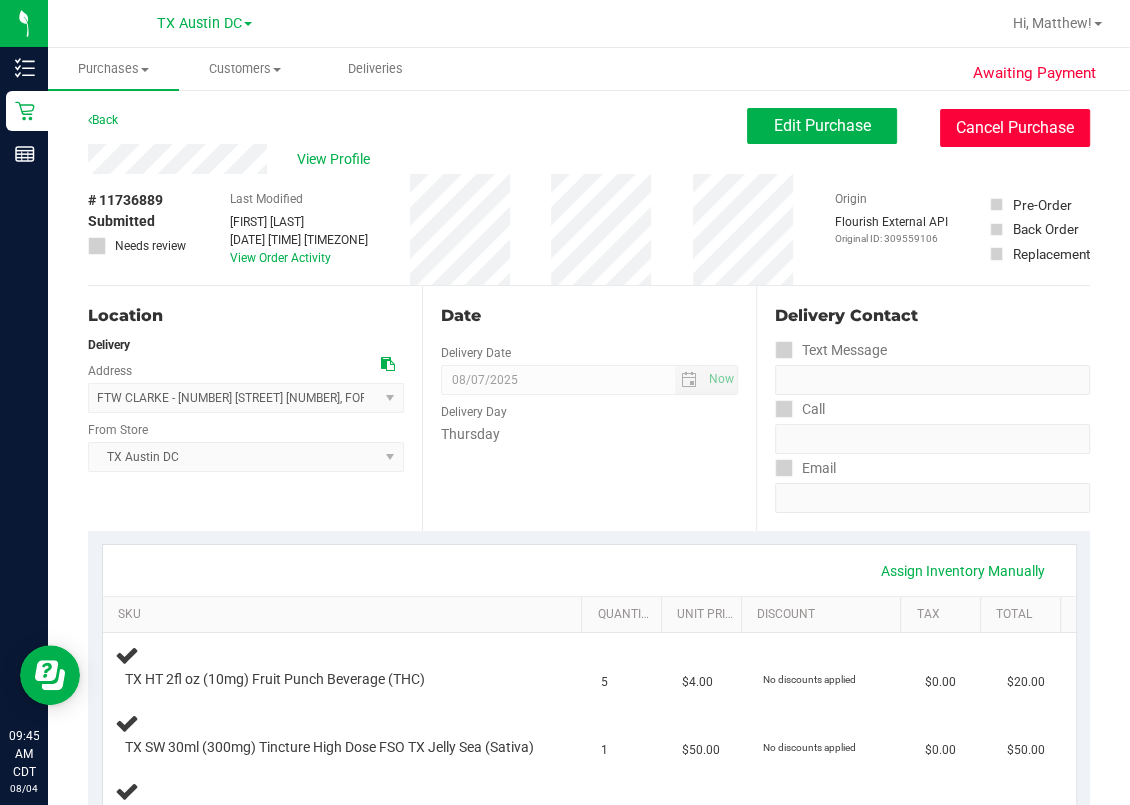 click on "Cancel Purchase" at bounding box center [1015, 128] 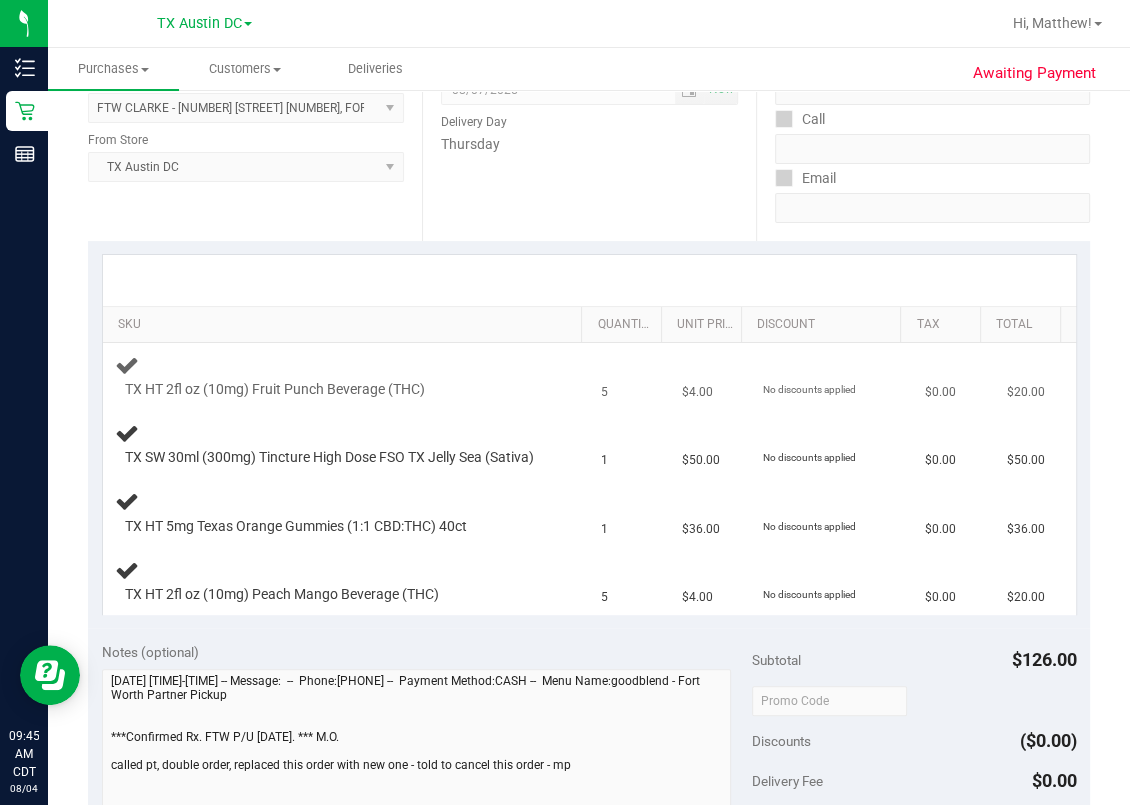 scroll, scrollTop: 0, scrollLeft: 0, axis: both 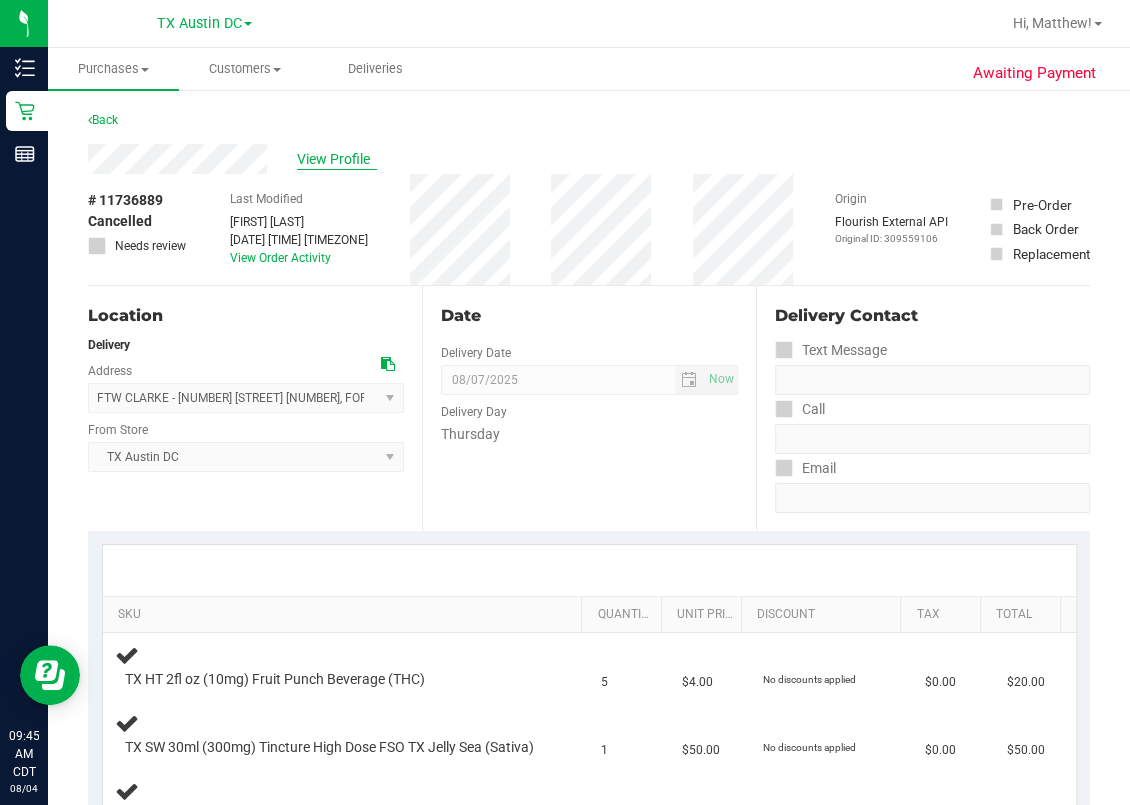 click on "View Profile" at bounding box center [337, 159] 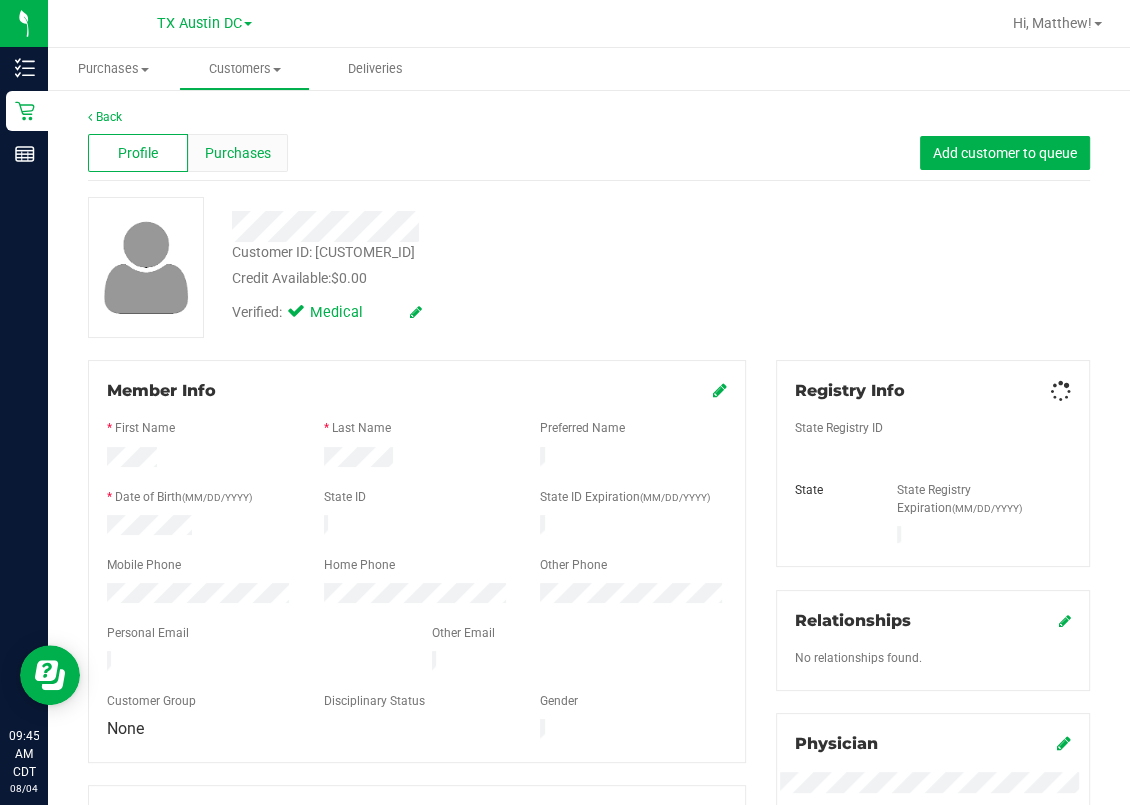 click on "Purchases" at bounding box center (238, 153) 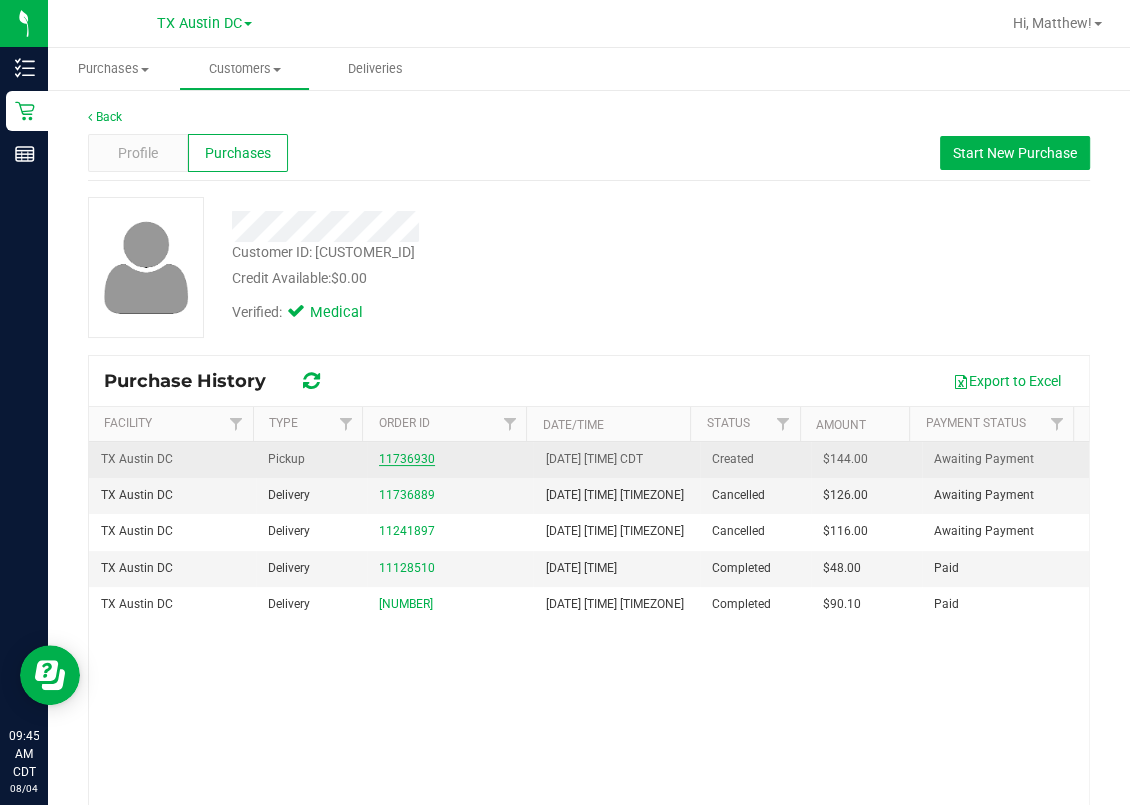 click on "11736930" at bounding box center [407, 459] 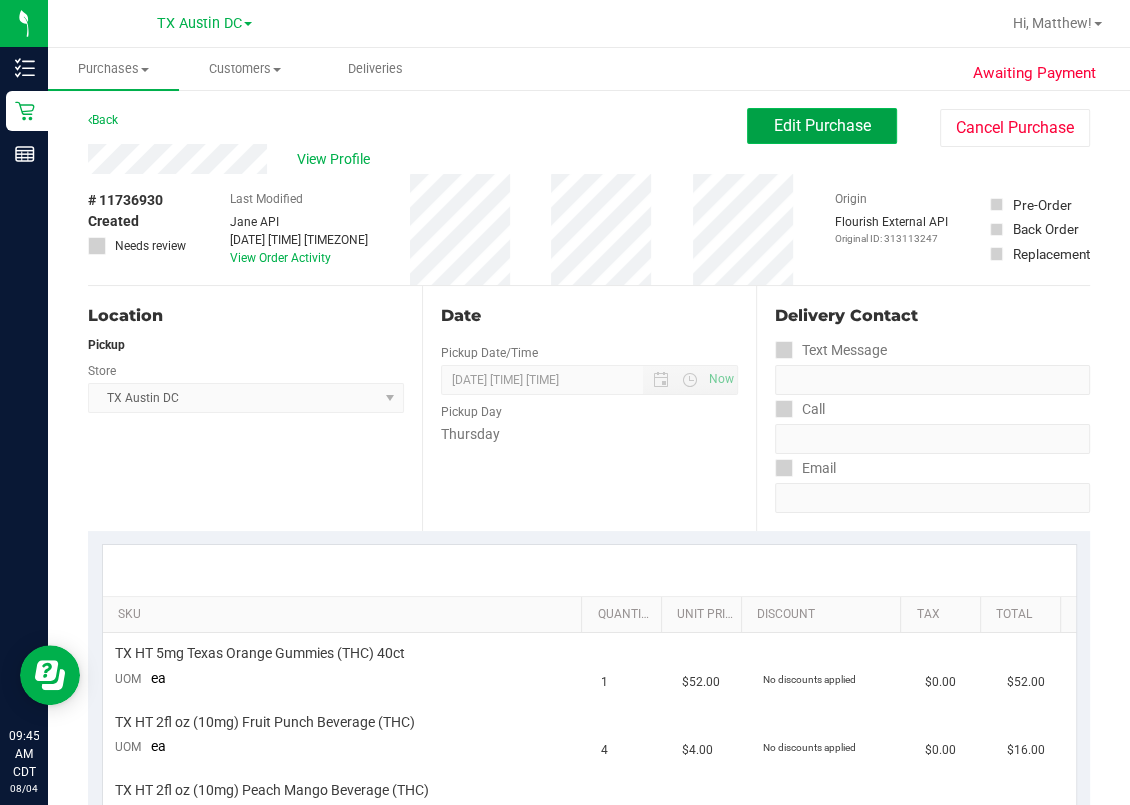 click on "Edit Purchase" at bounding box center (822, 125) 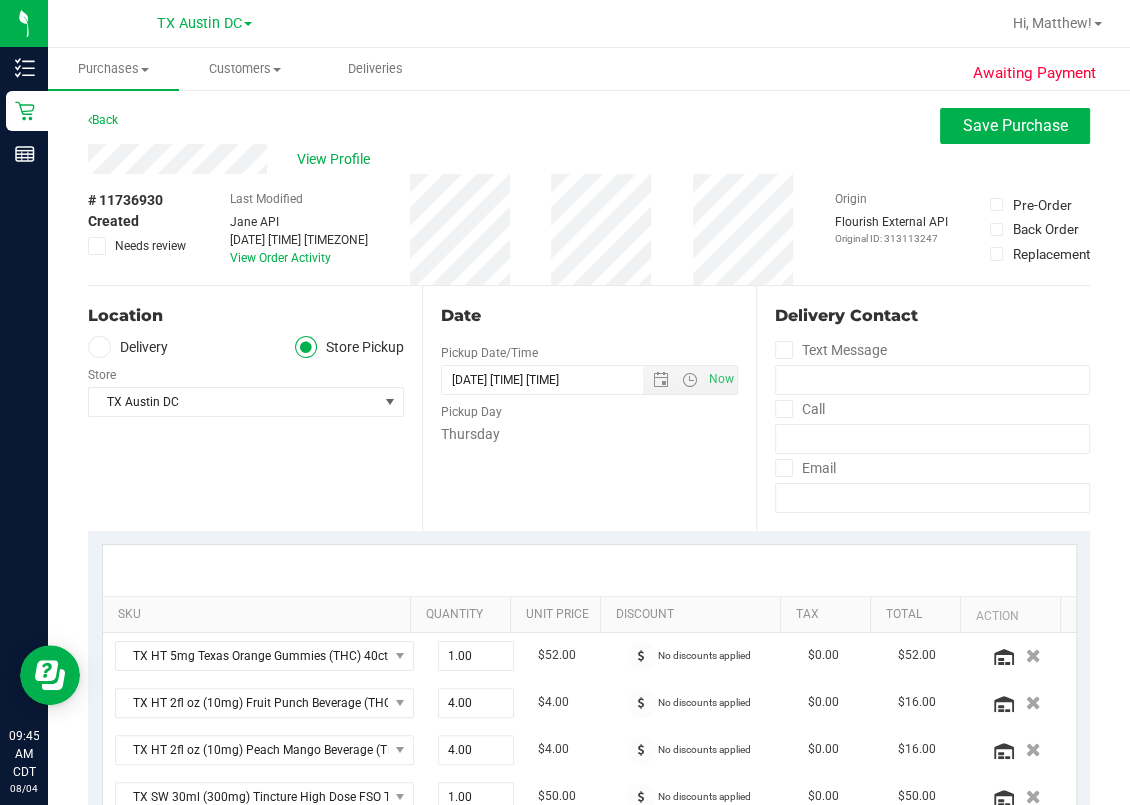 click on "Delivery" at bounding box center [128, 347] 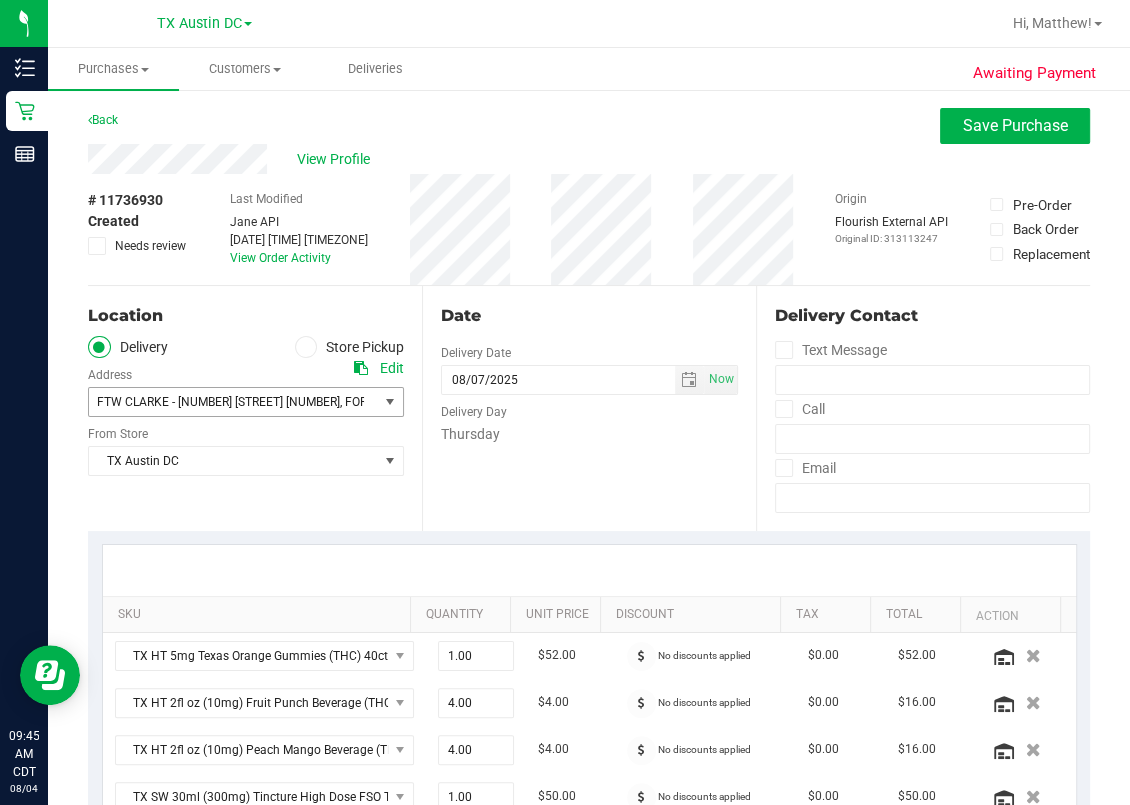click at bounding box center [390, 402] 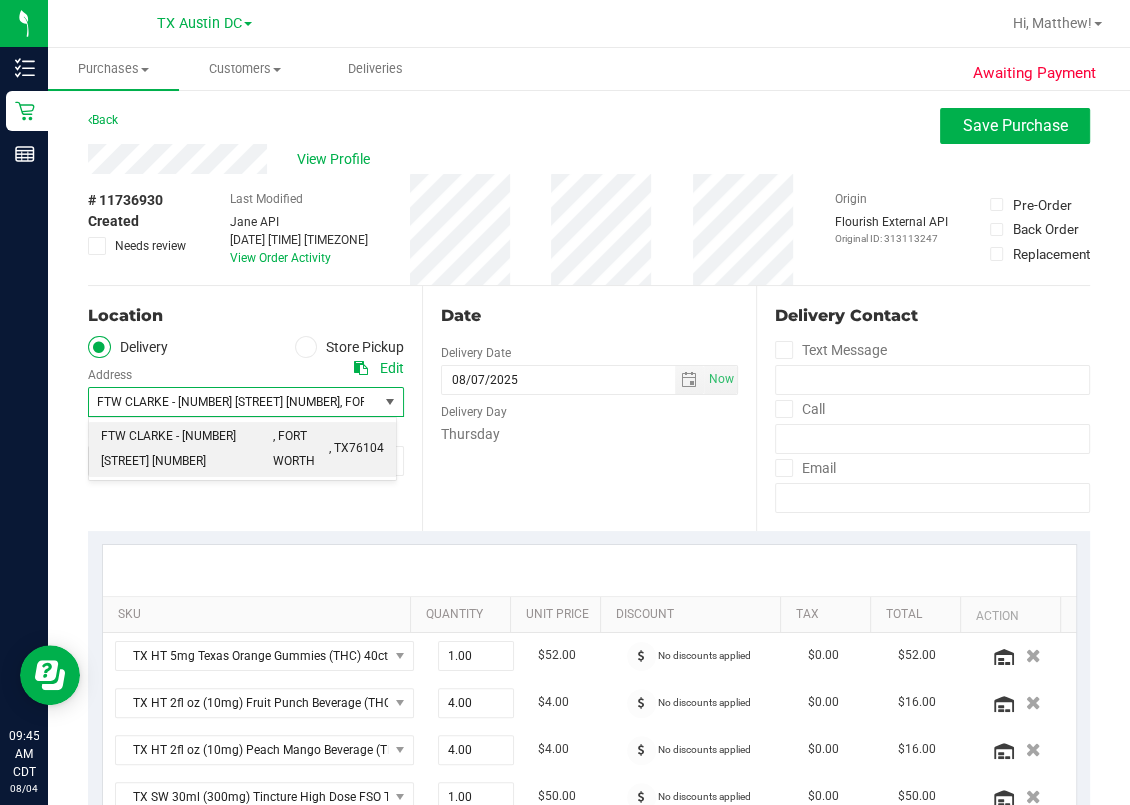 click at bounding box center (390, 402) 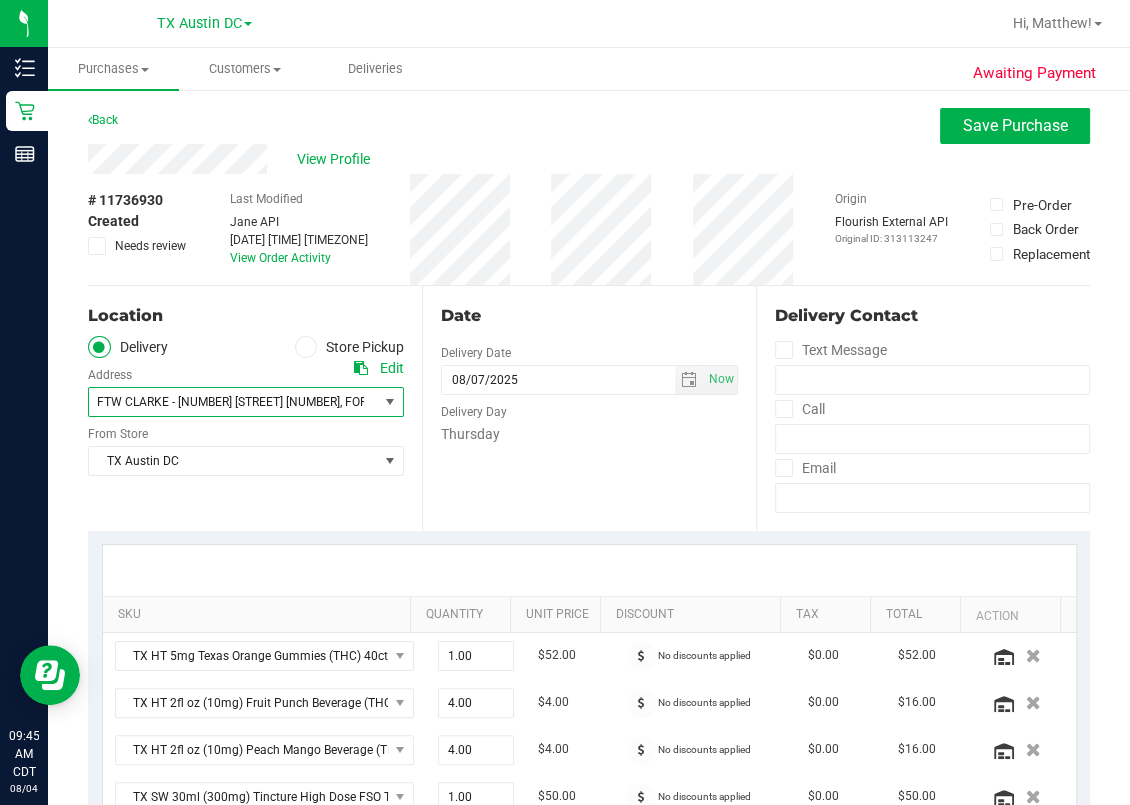 scroll, scrollTop: 666, scrollLeft: 0, axis: vertical 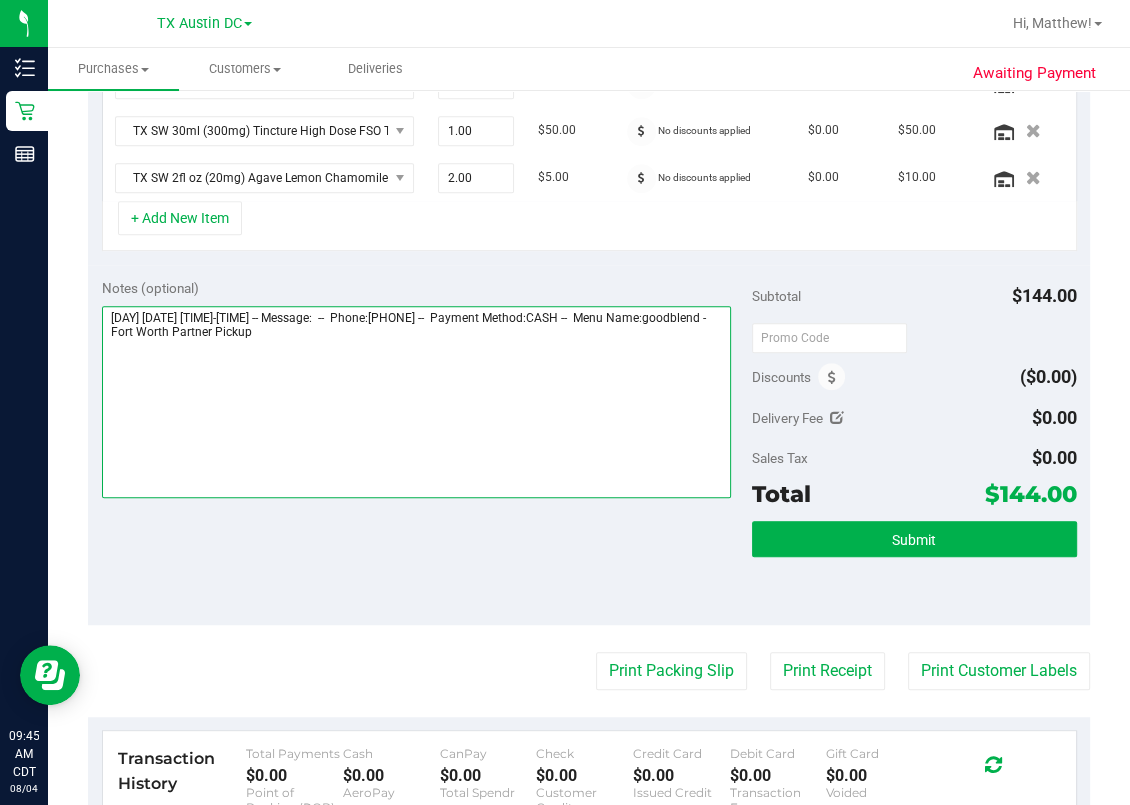 click at bounding box center (417, 402) 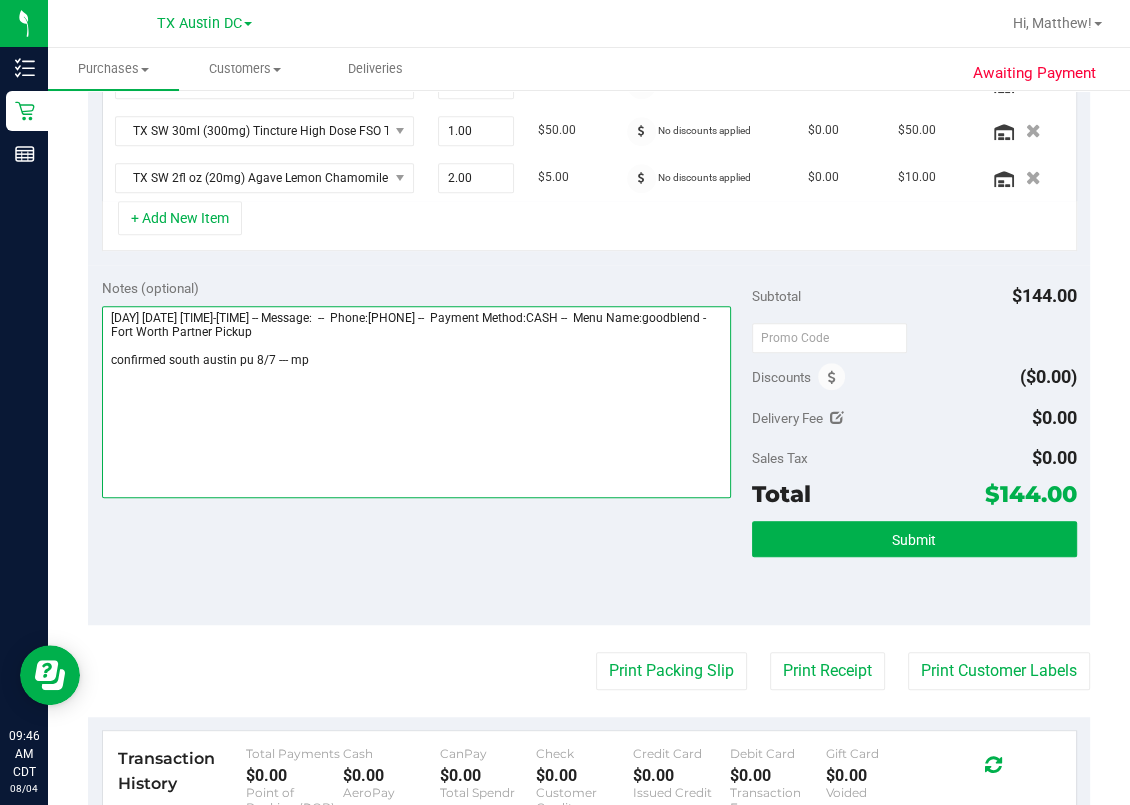 click at bounding box center (417, 402) 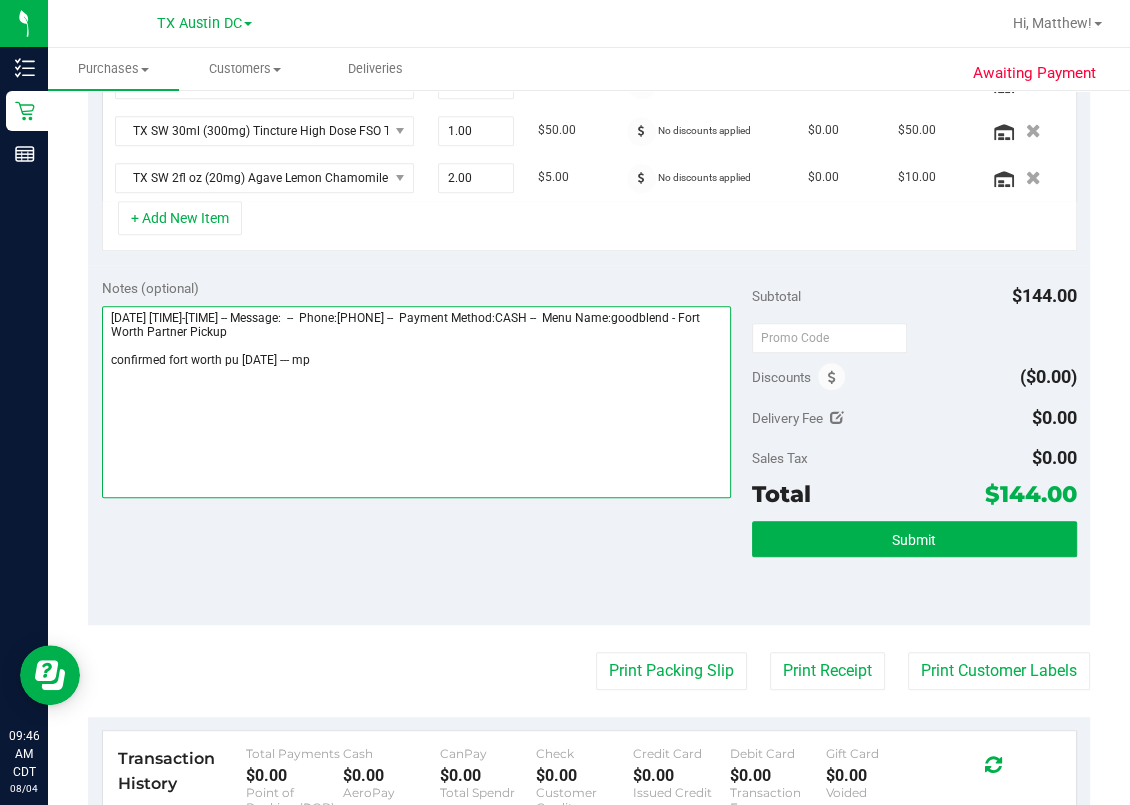 type on "Thursday 08/07/2025 10:00-14:00 -- Message:  --  Phone:3099928830 --  Payment Method:CASH --  Menu Name:goodblend - Fort Worth Partner Pickup
confirmed fort worth pu 8/7 --- mp" 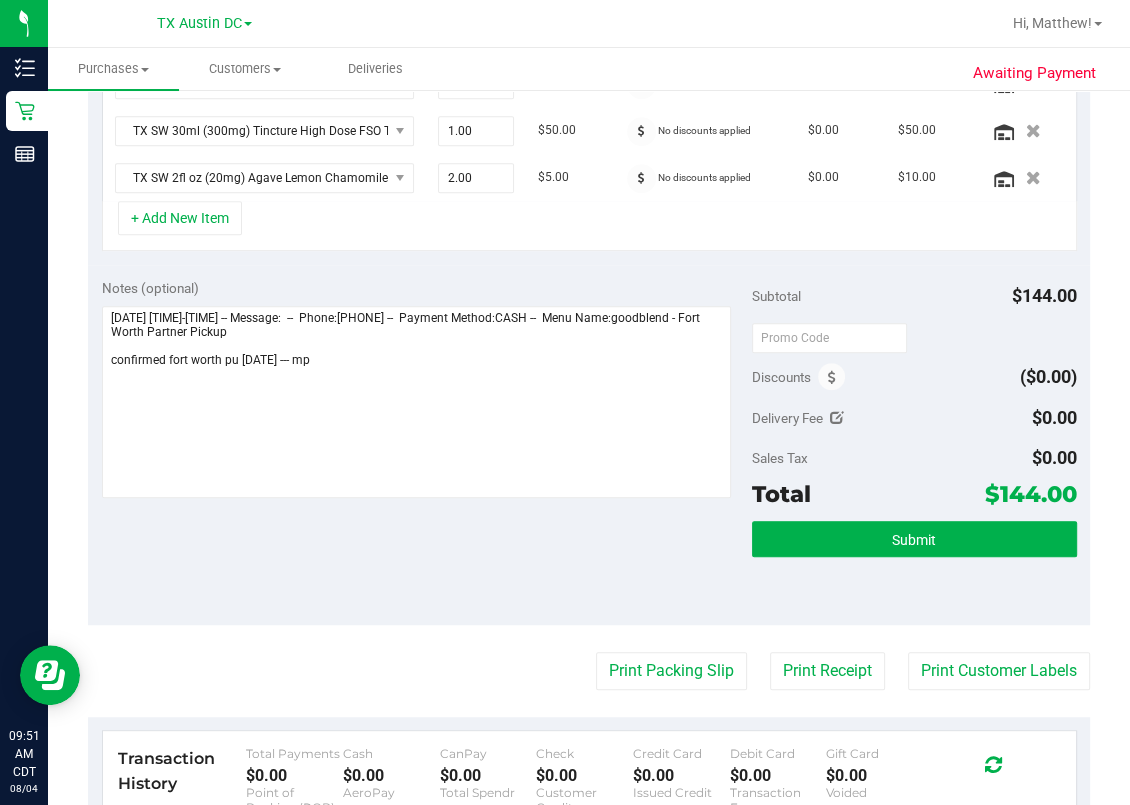 click on "Notes (optional)
Subtotal
$144.00
Discounts
($0.00)
Delivery Fee
$0.00
Sales Tax
$0.00
Total" at bounding box center (589, 445) 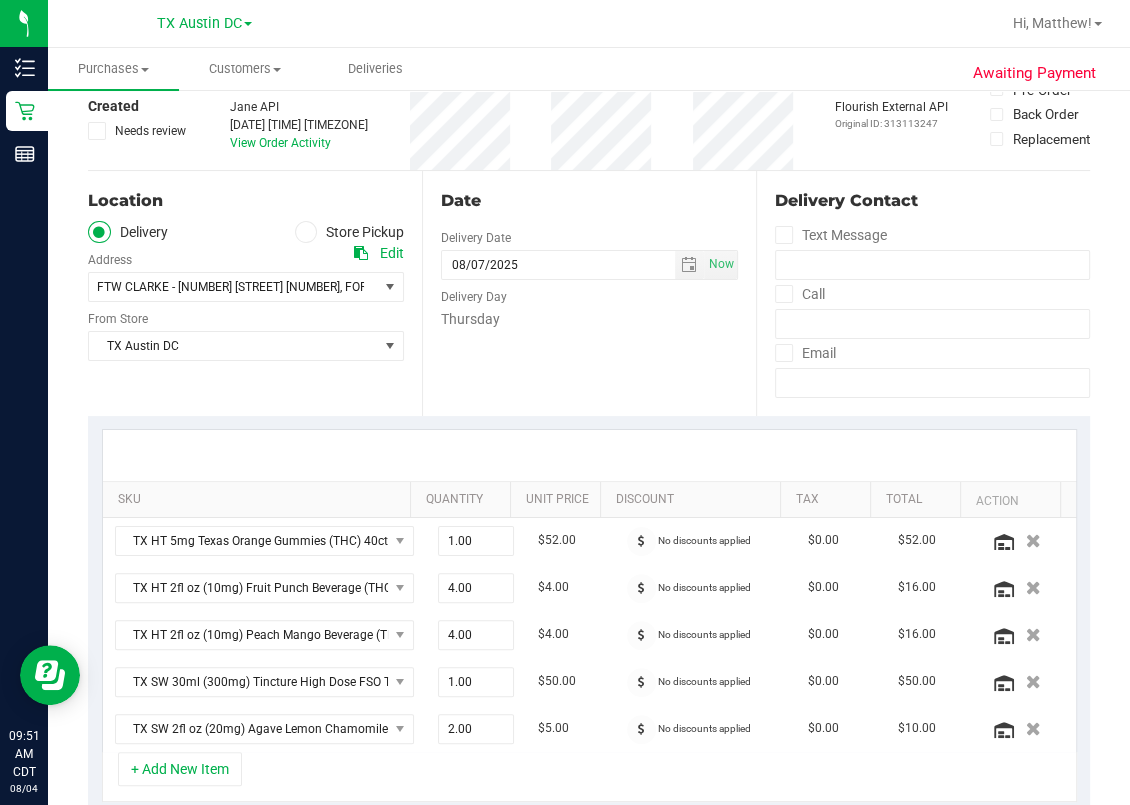 scroll, scrollTop: 0, scrollLeft: 0, axis: both 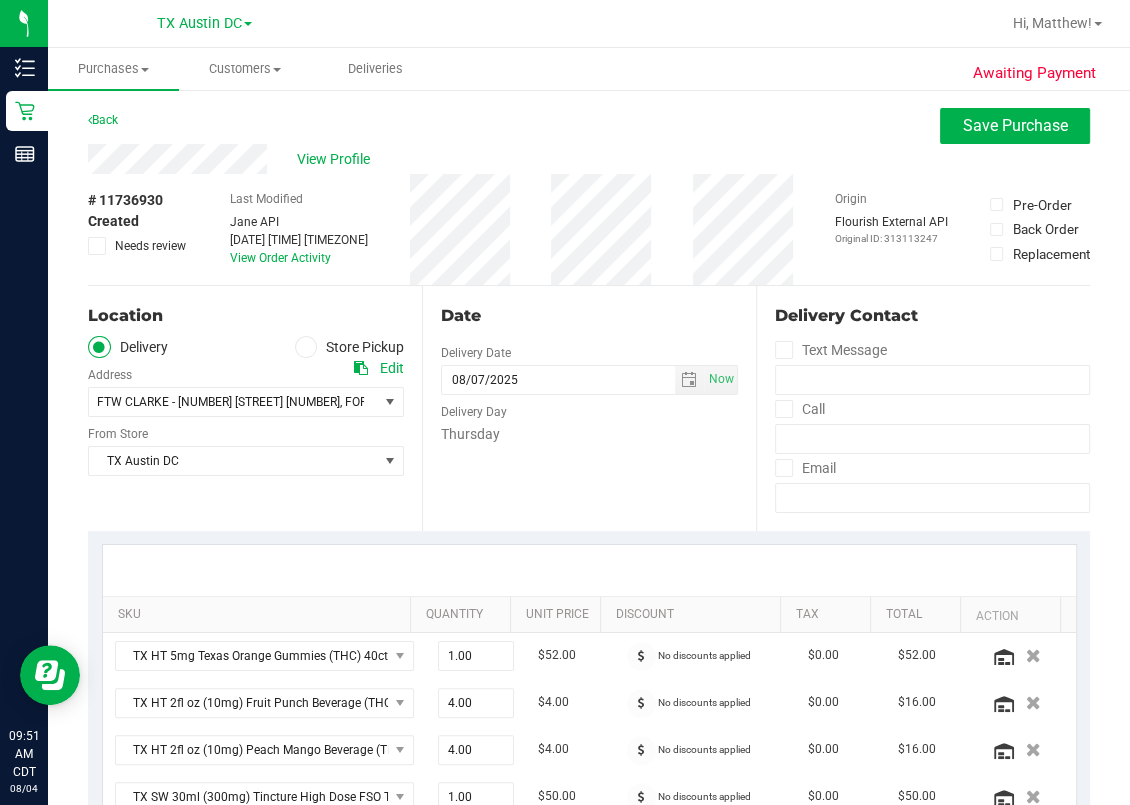 click on "Date
Delivery Date
08/07/2025
Now
08/07/2025 02:00 PM
Now
Delivery Day
Thursday" at bounding box center (589, 408) 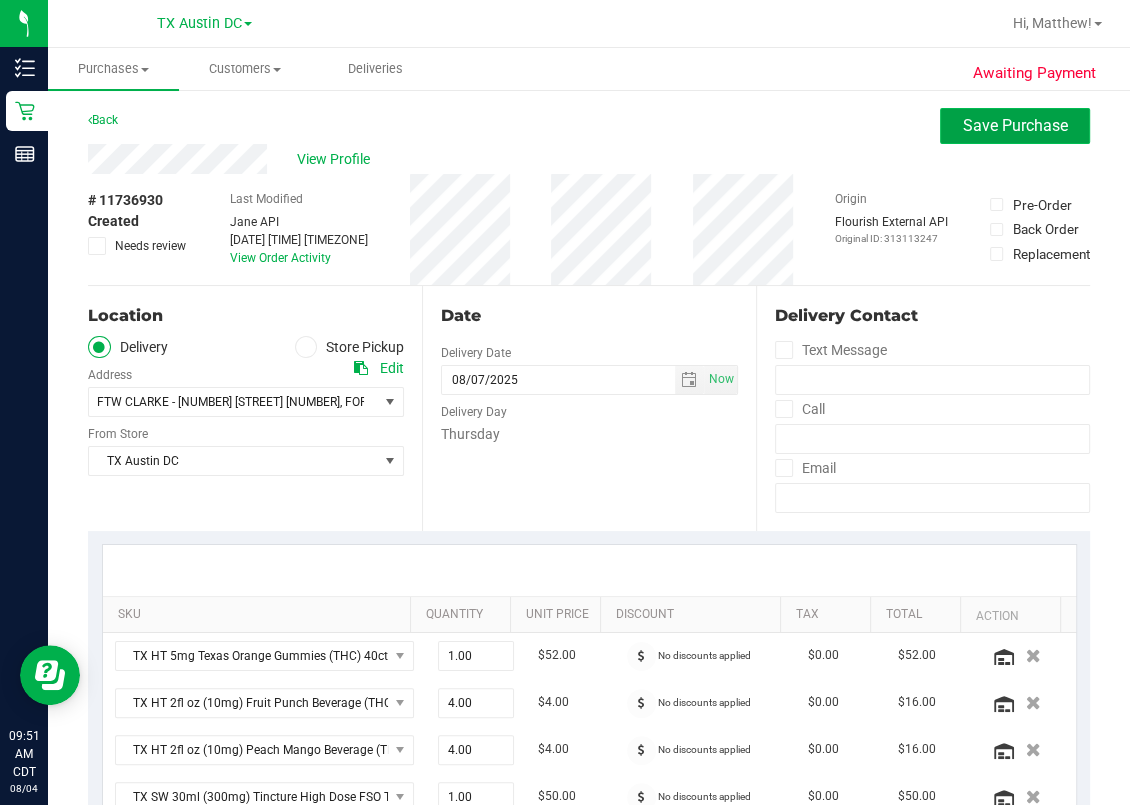 click on "Save Purchase" at bounding box center [1015, 125] 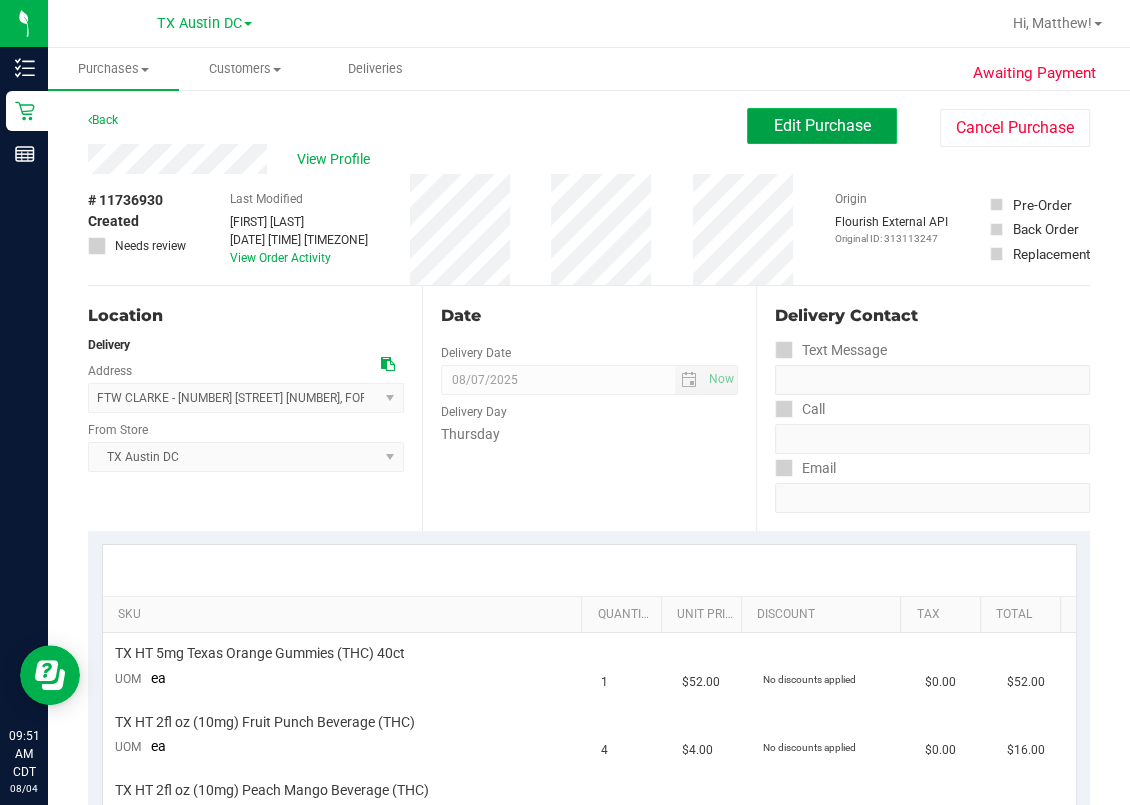 click on "Edit Purchase" at bounding box center [822, 126] 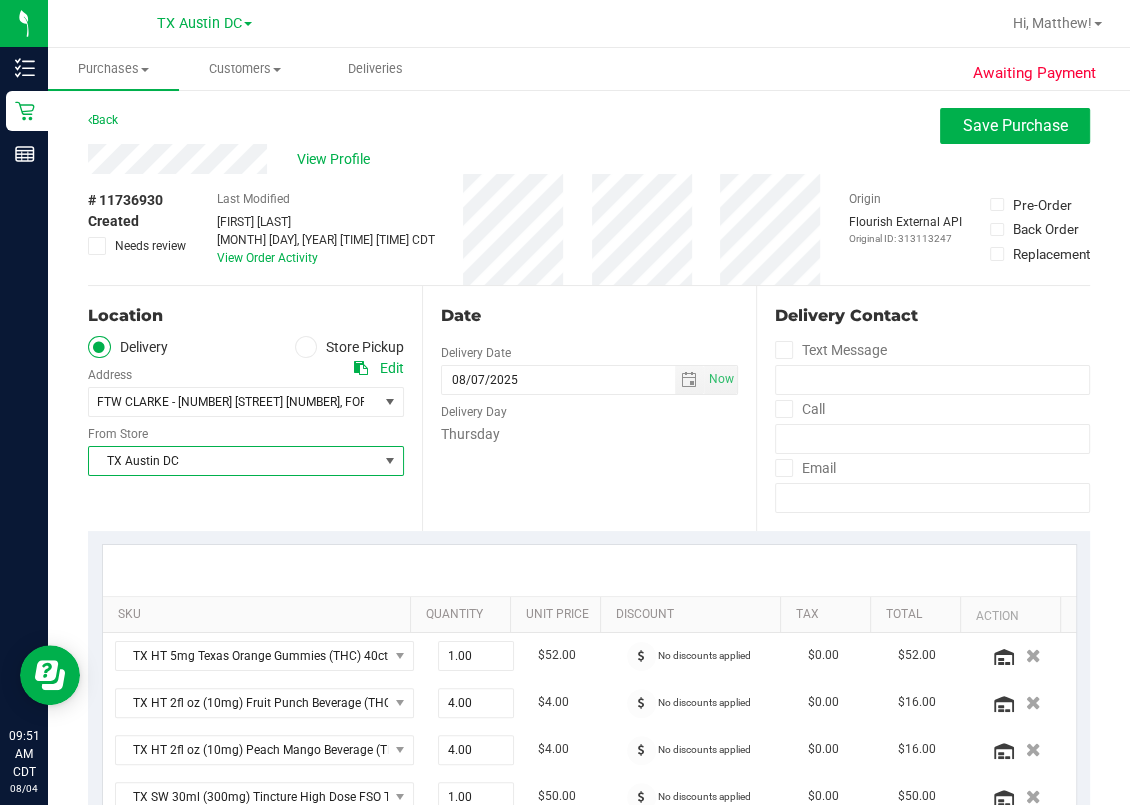 click on "TX Austin DC" at bounding box center (233, 461) 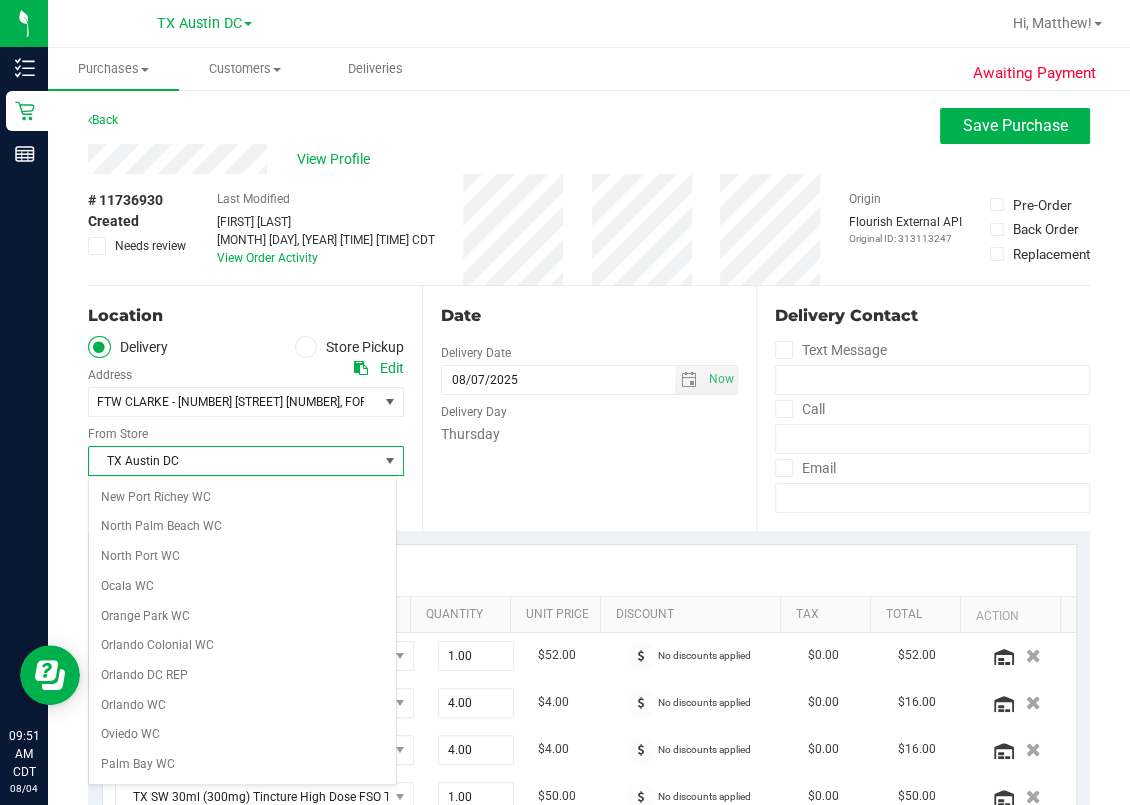 scroll, scrollTop: 1440, scrollLeft: 0, axis: vertical 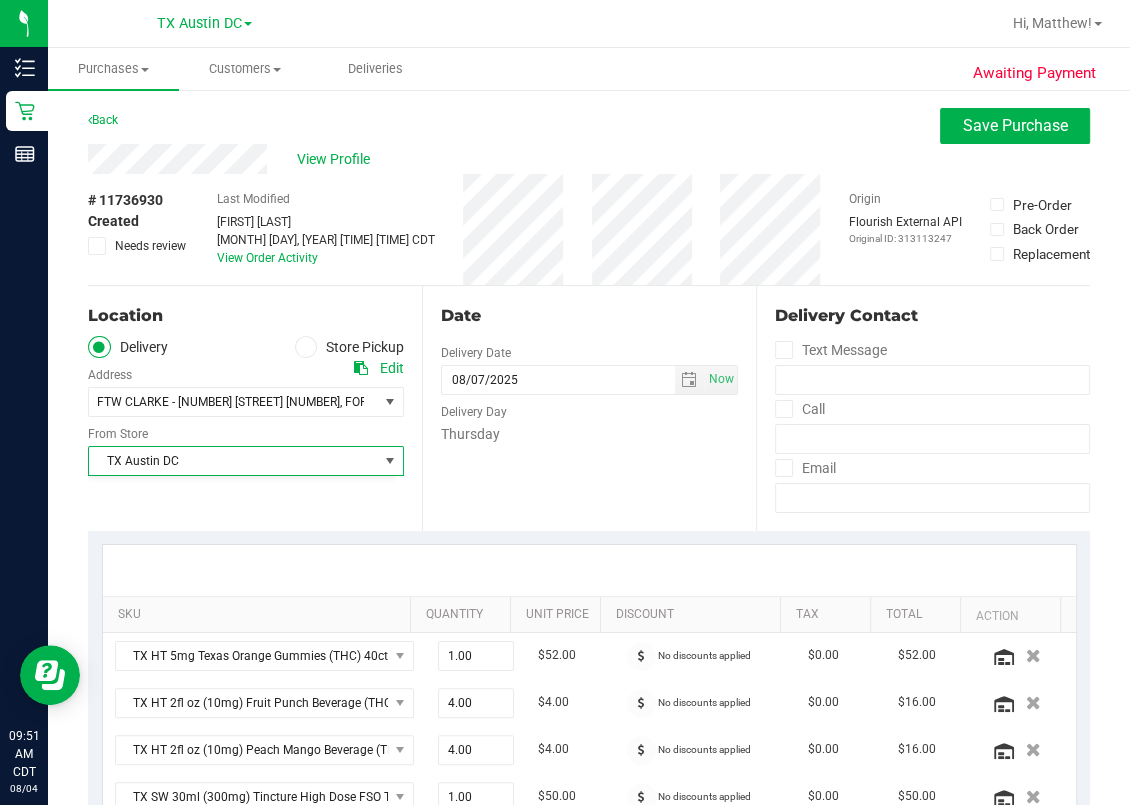 click on "Date
Delivery Date
08/07/2025
Now
08/07/2025 07:00 AM
Now
Delivery Day
Thursday" at bounding box center (589, 408) 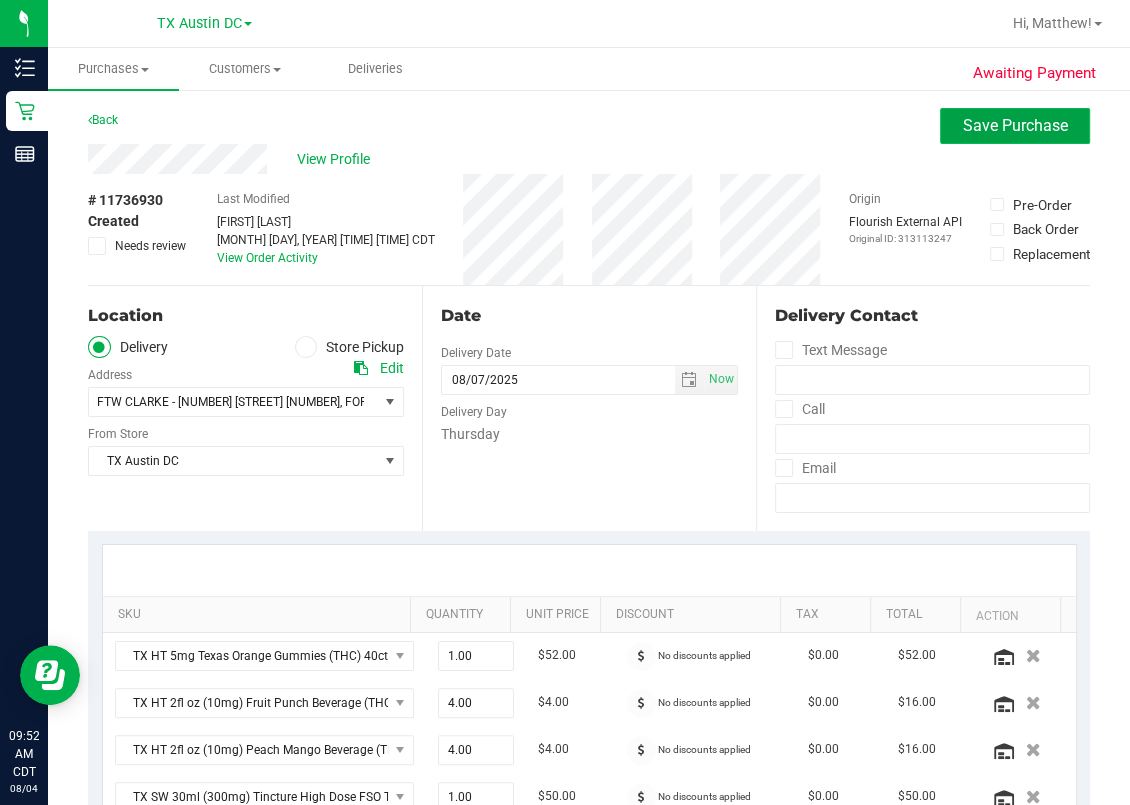 click on "Save Purchase" at bounding box center (1015, 125) 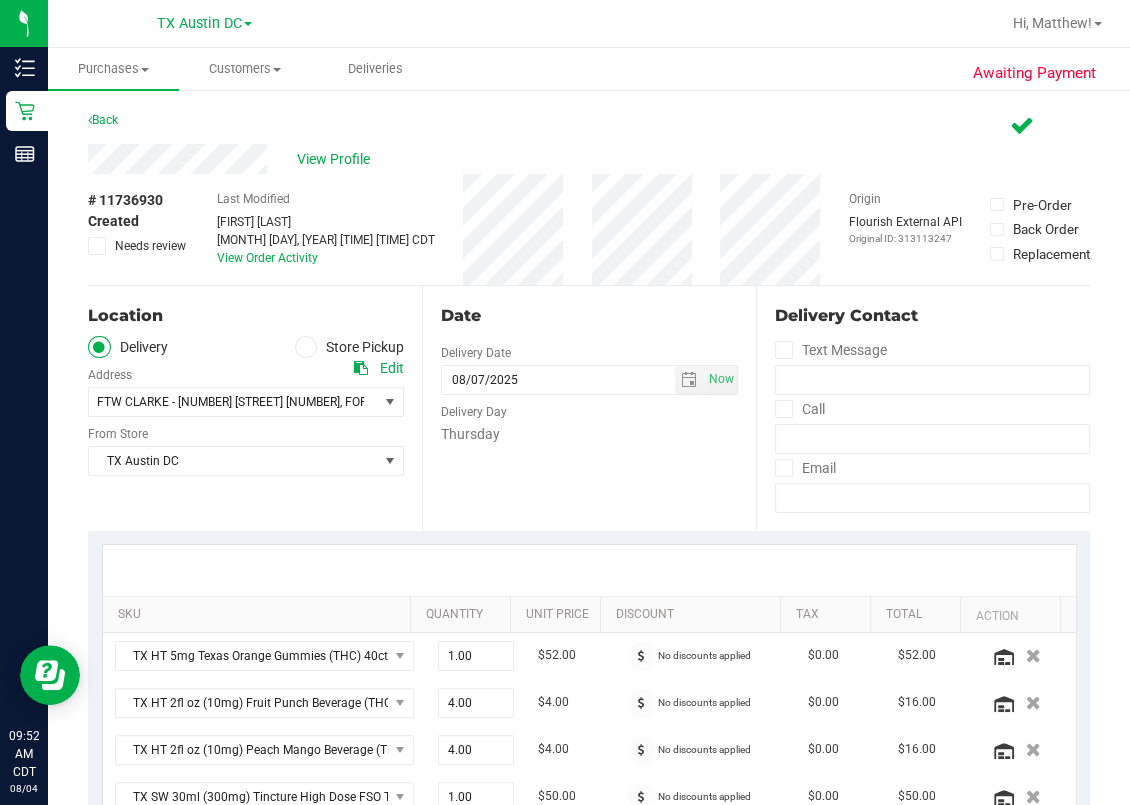 scroll, scrollTop: 266, scrollLeft: 0, axis: vertical 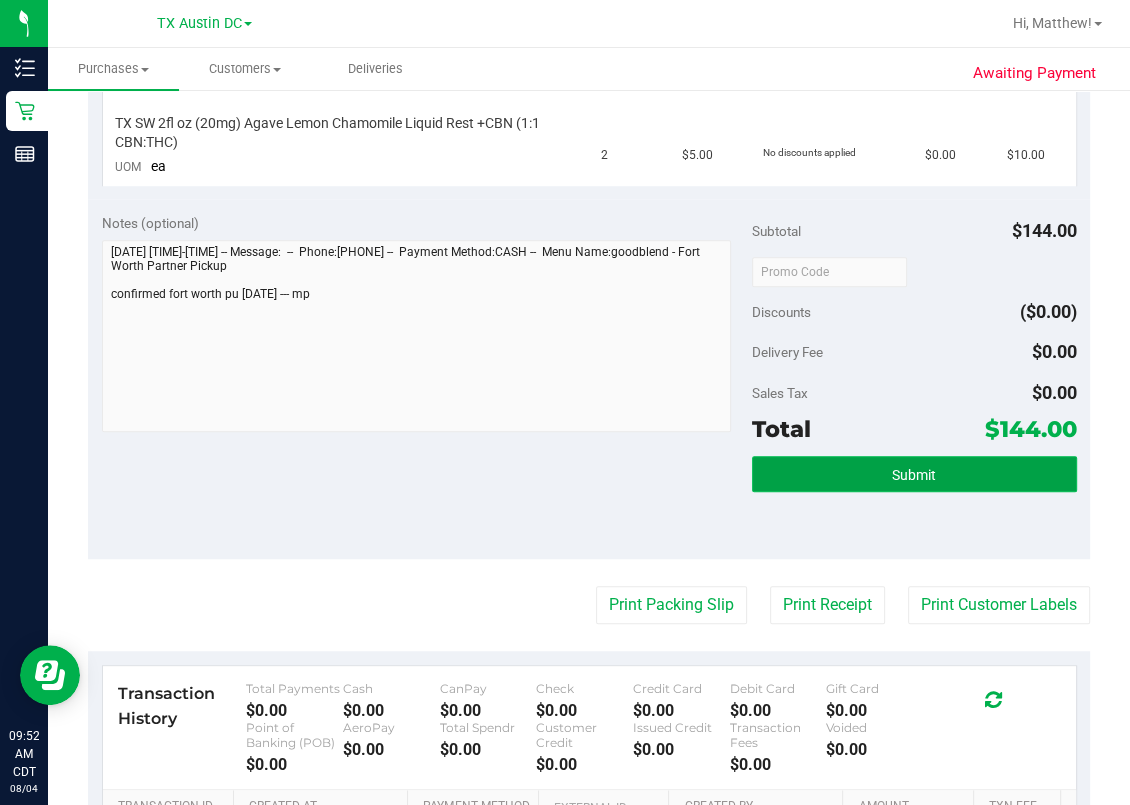 click on "Submit" at bounding box center (914, 475) 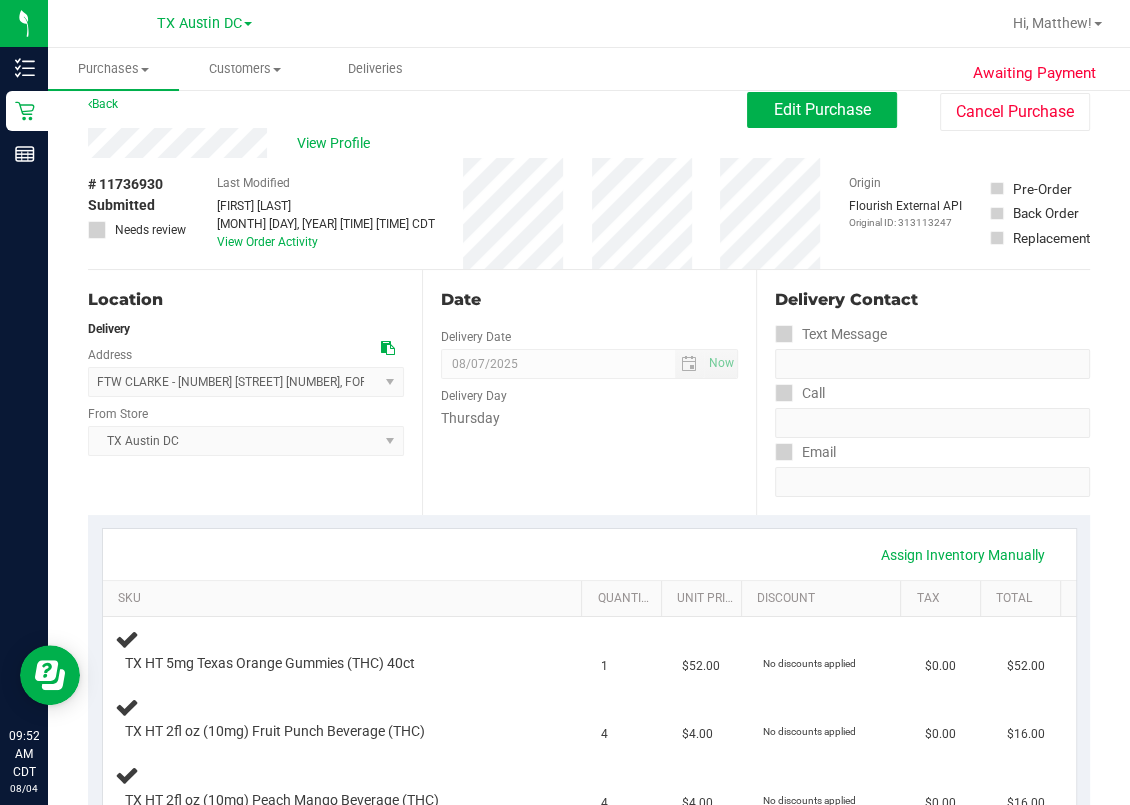 scroll, scrollTop: 0, scrollLeft: 0, axis: both 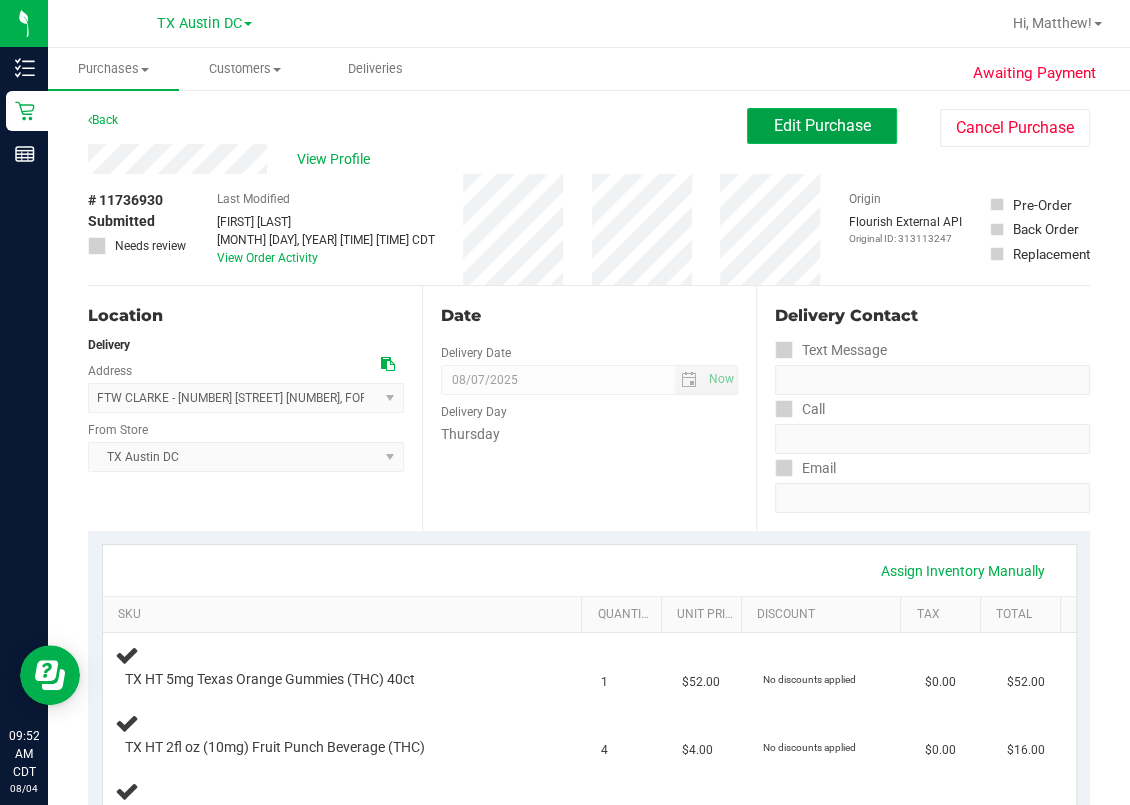 click on "Edit Purchase" at bounding box center (822, 125) 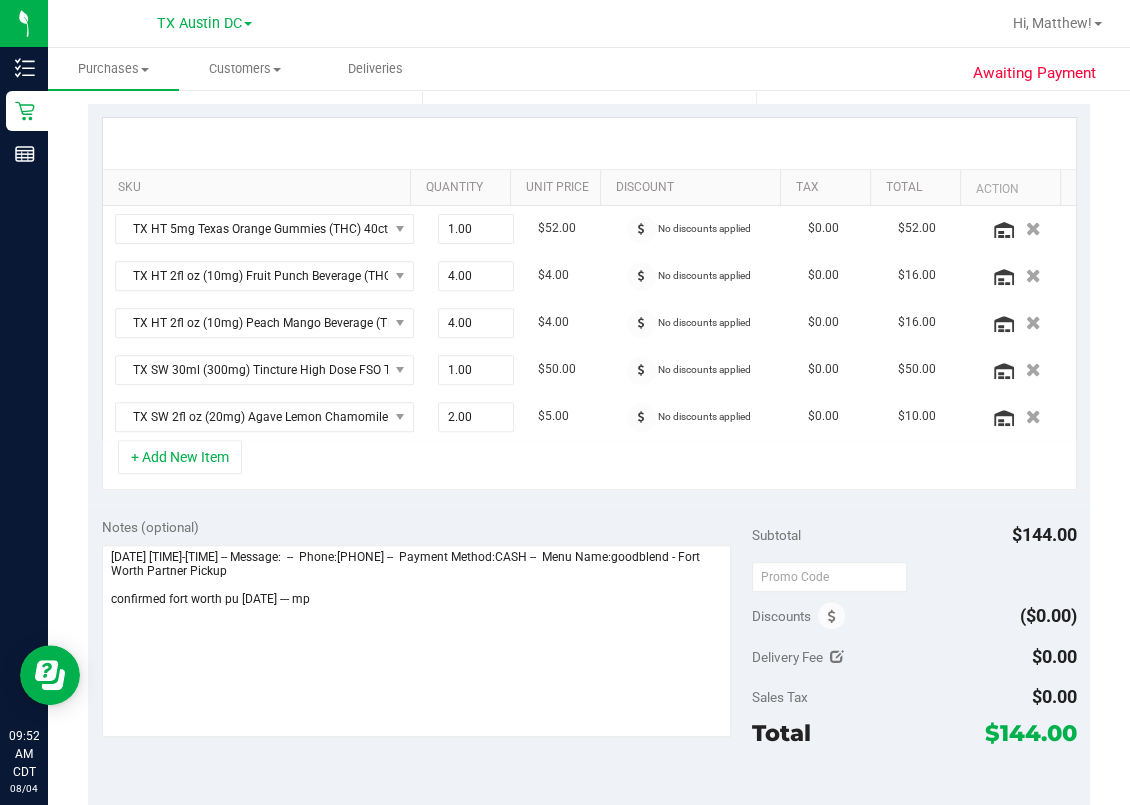 scroll, scrollTop: 800, scrollLeft: 0, axis: vertical 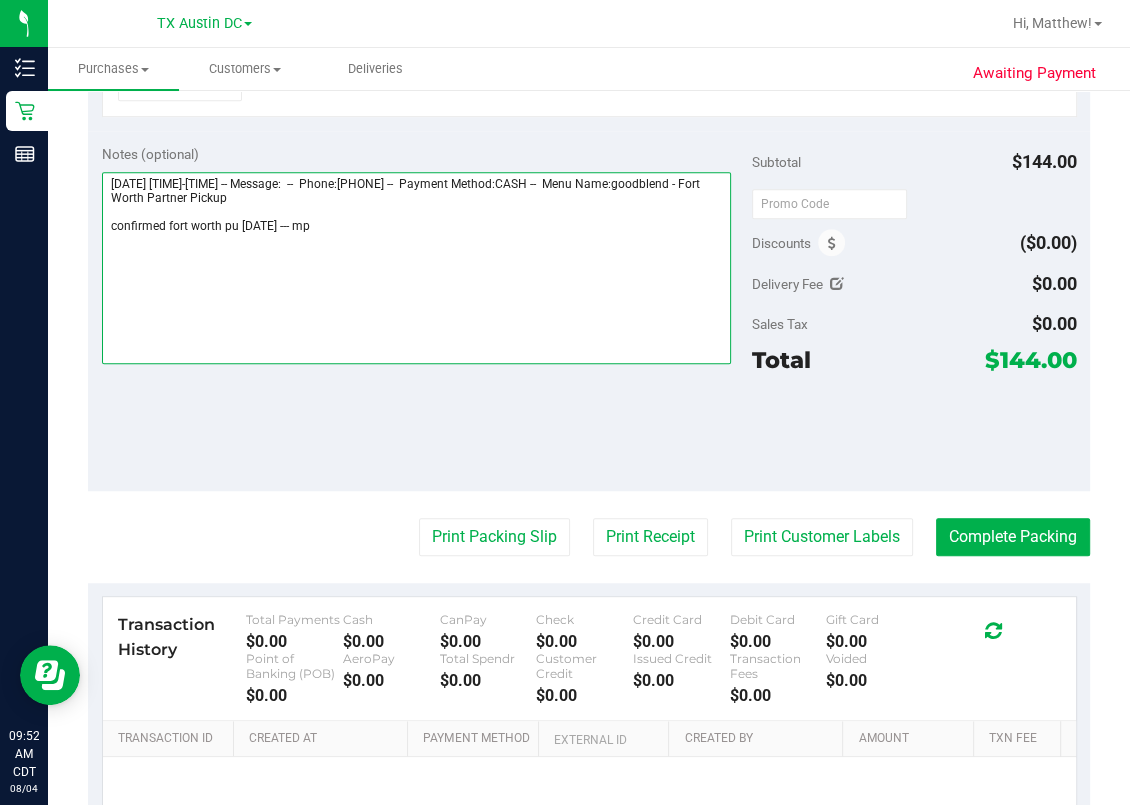 click at bounding box center (417, 268) 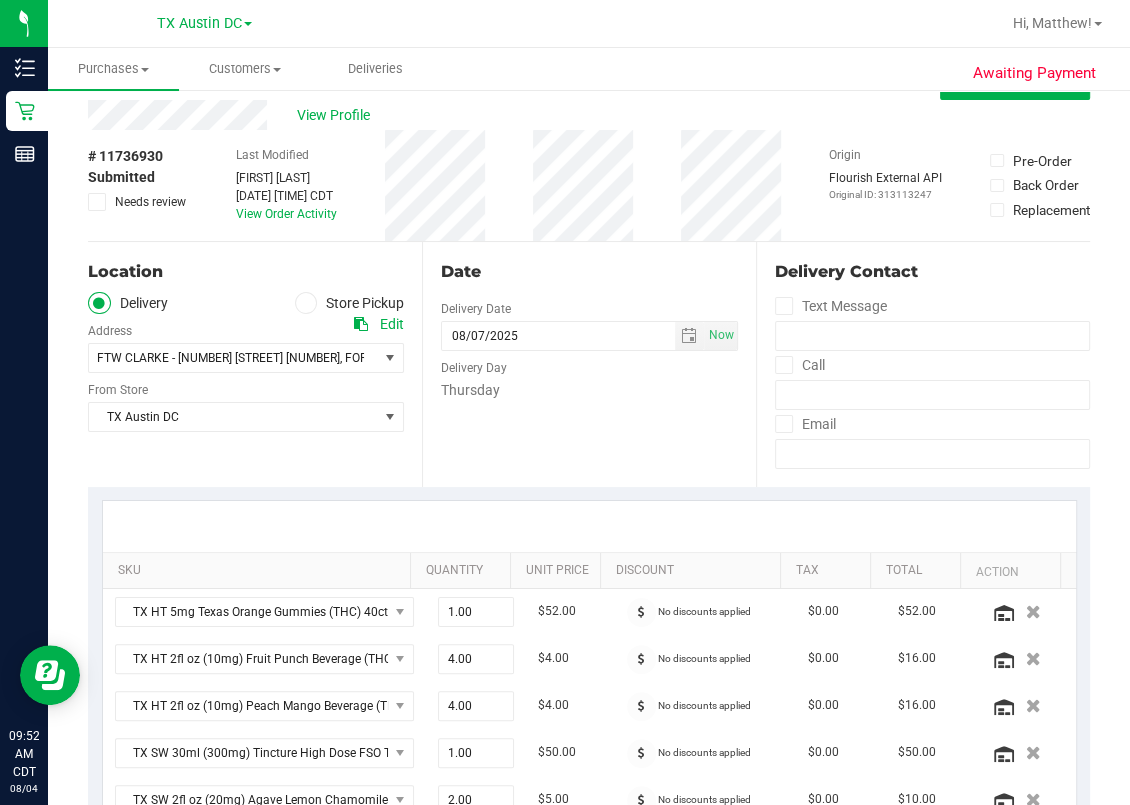 scroll, scrollTop: 0, scrollLeft: 0, axis: both 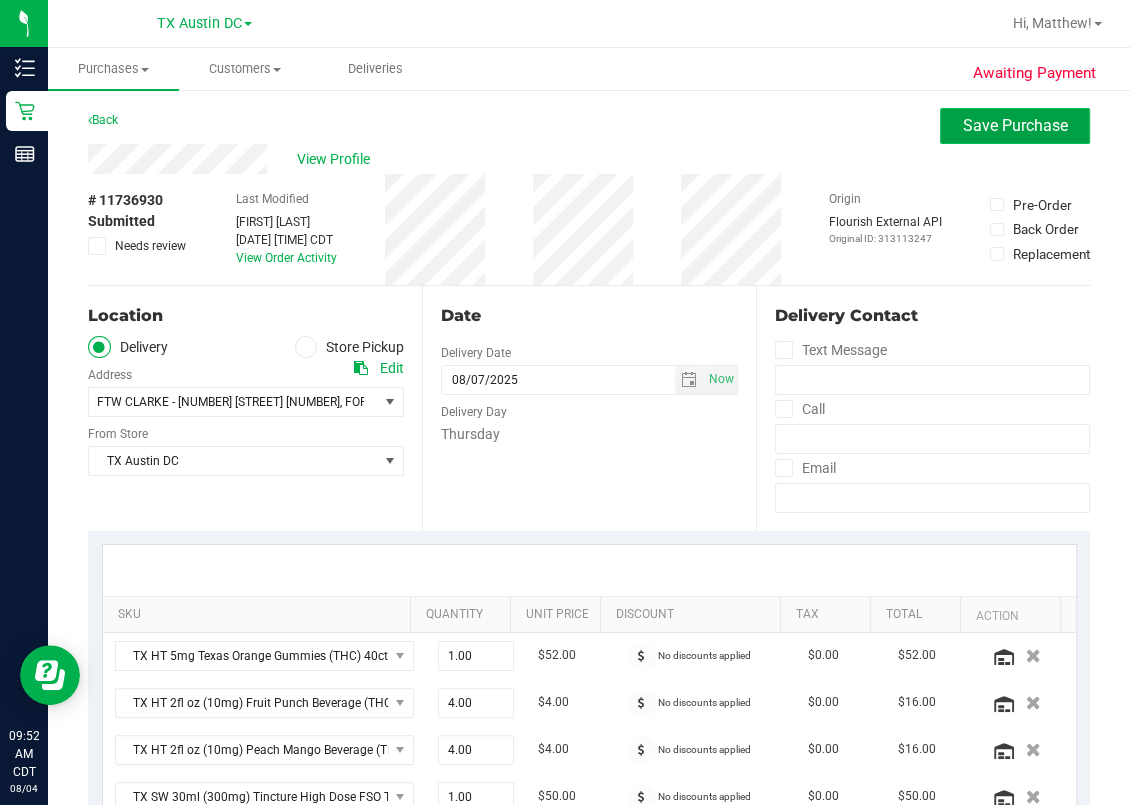 click on "Save Purchase" at bounding box center [1015, 125] 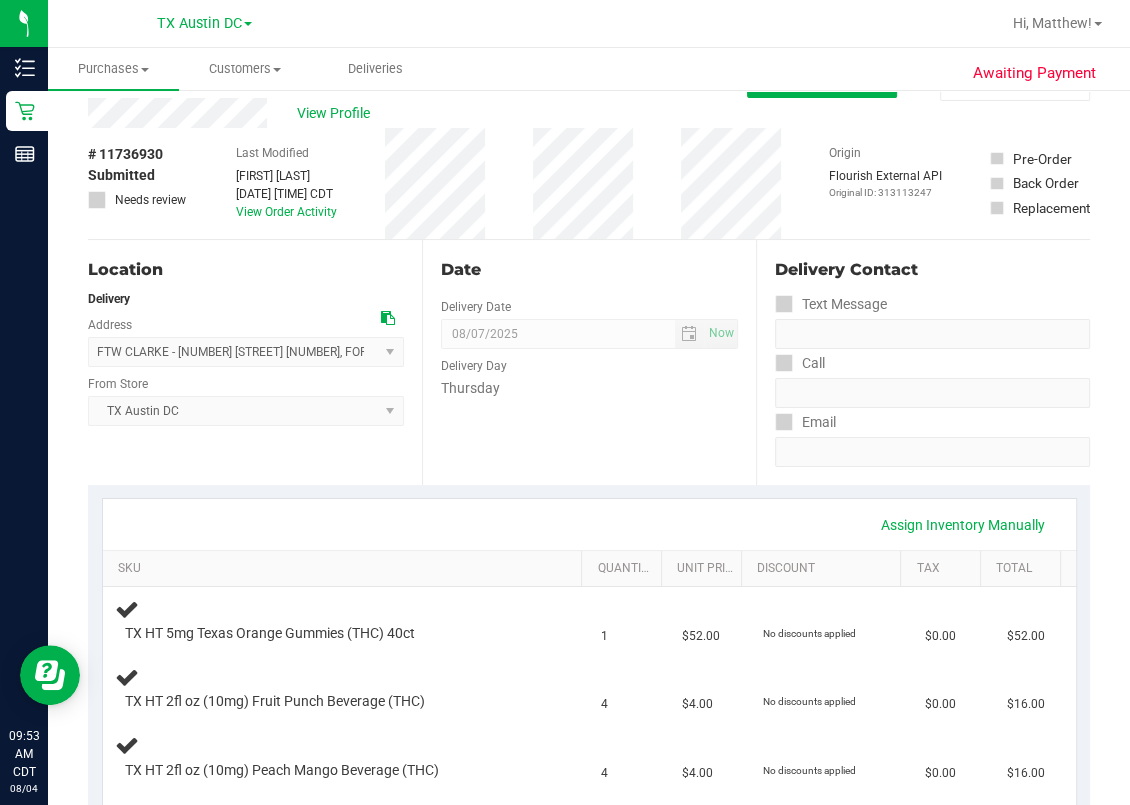 scroll, scrollTop: 0, scrollLeft: 0, axis: both 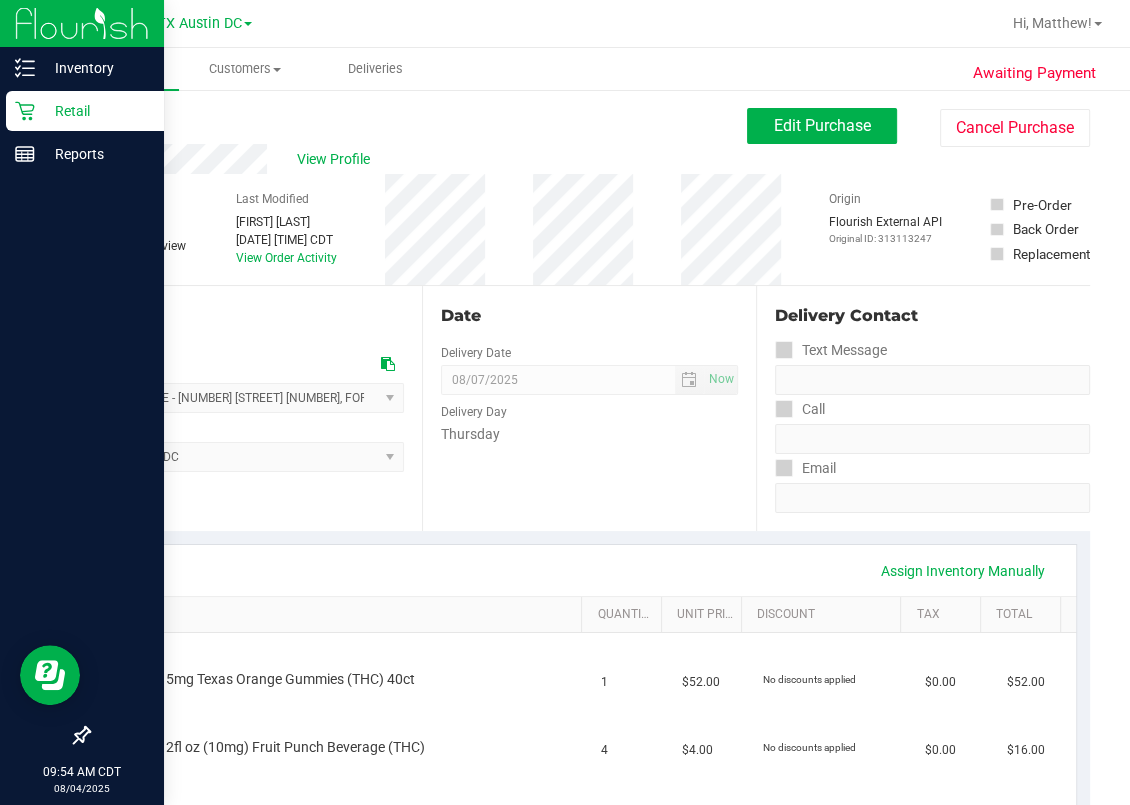 click on "Retail" at bounding box center (85, 111) 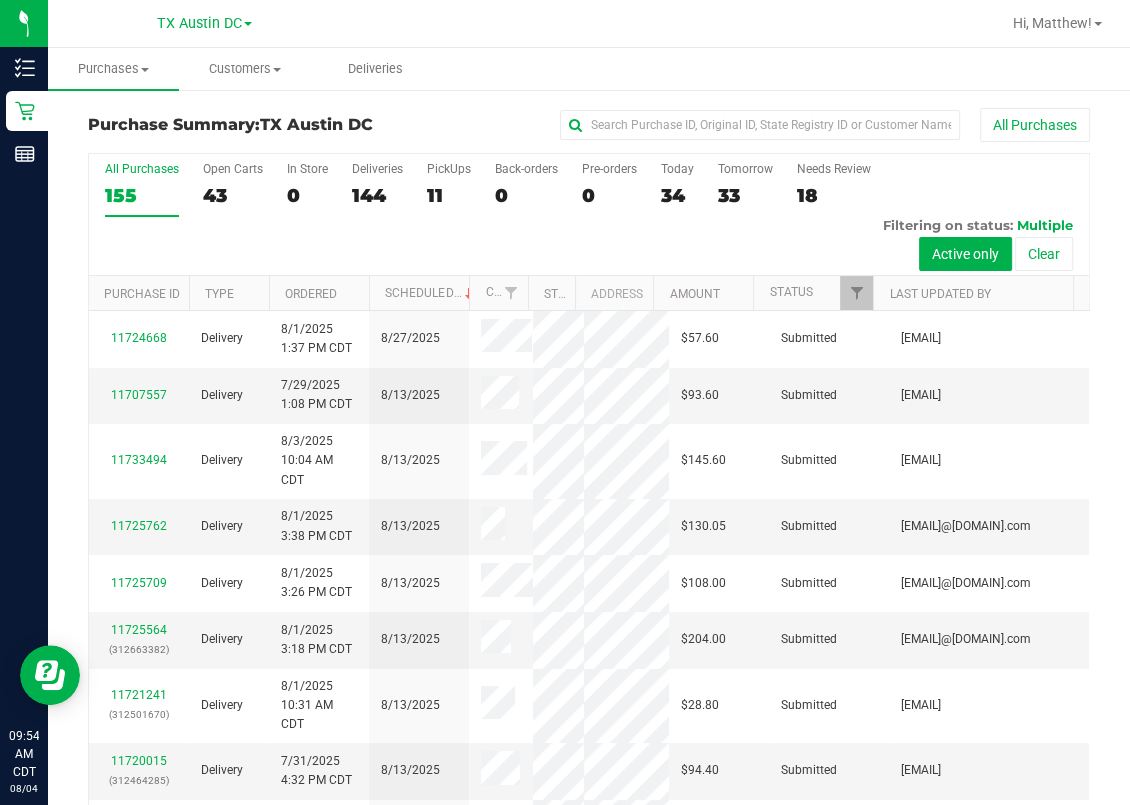 click on "All Purchases
155
Open Carts
43
In Store
0
Deliveries
144
PickUps
11
Back-orders
0
Pre-orders
0
Today
34
Tomorrow
33" at bounding box center [589, 162] 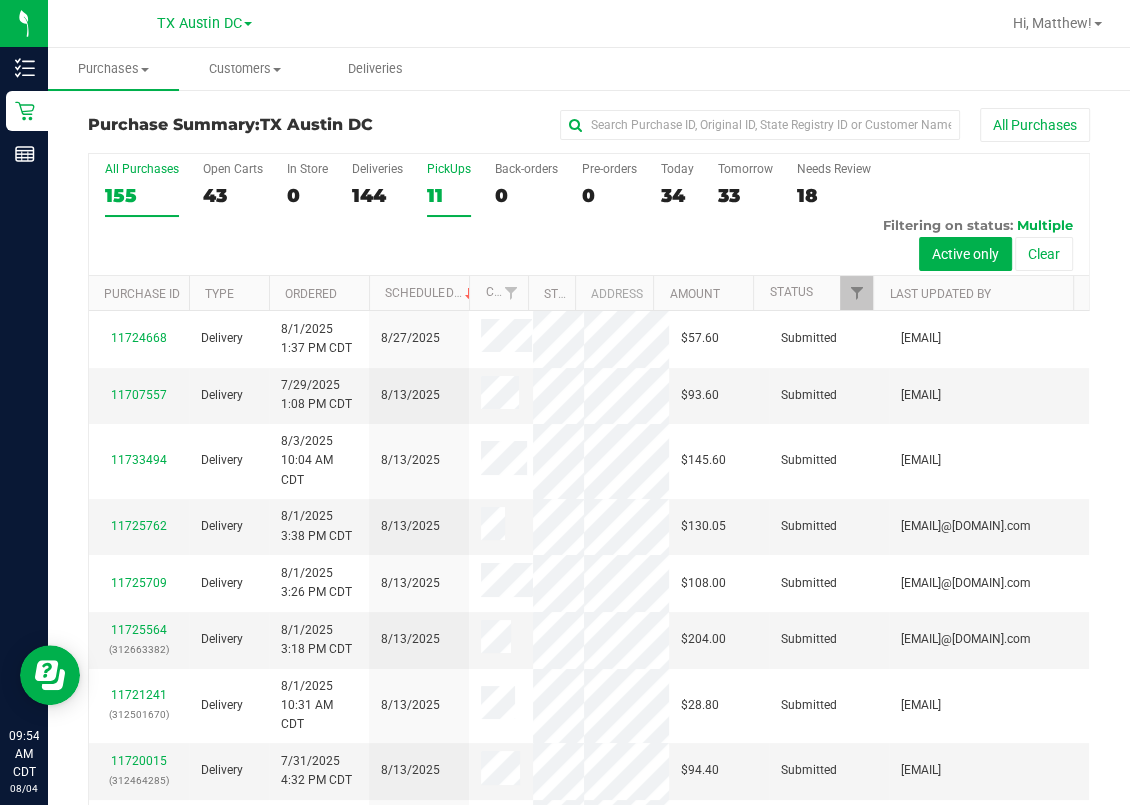 click on "PickUps" at bounding box center [449, 169] 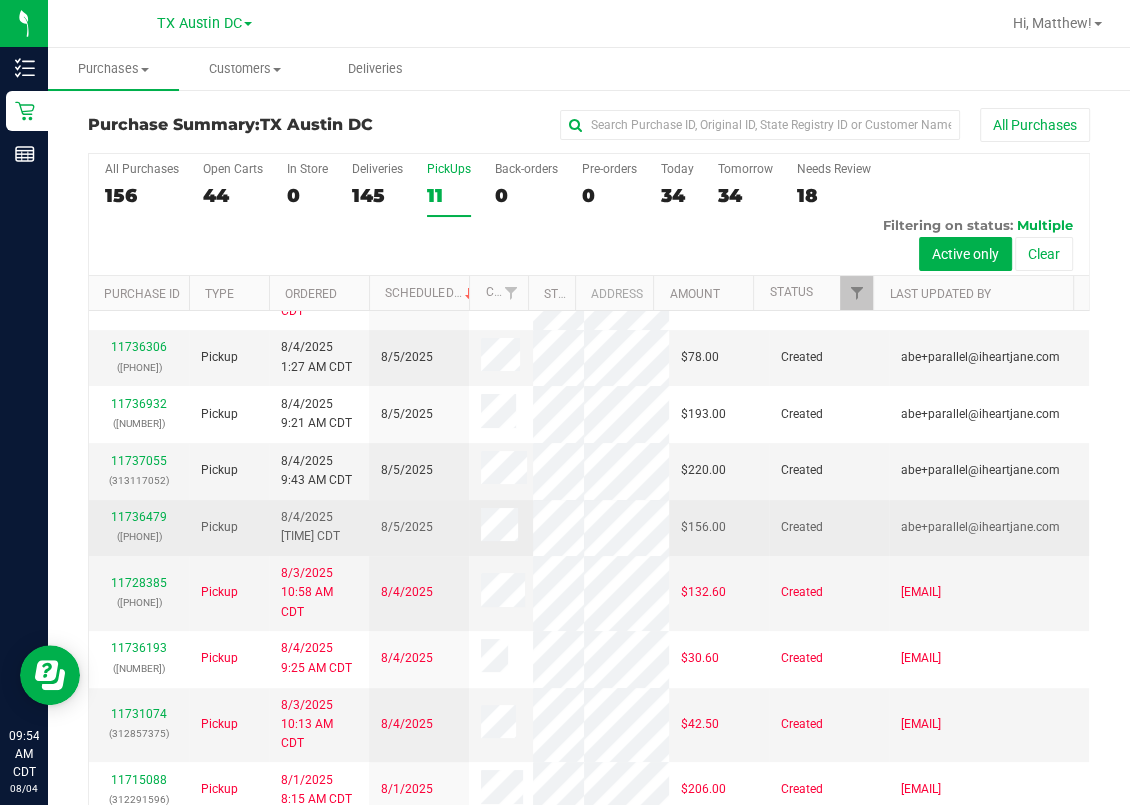 scroll, scrollTop: 140, scrollLeft: 0, axis: vertical 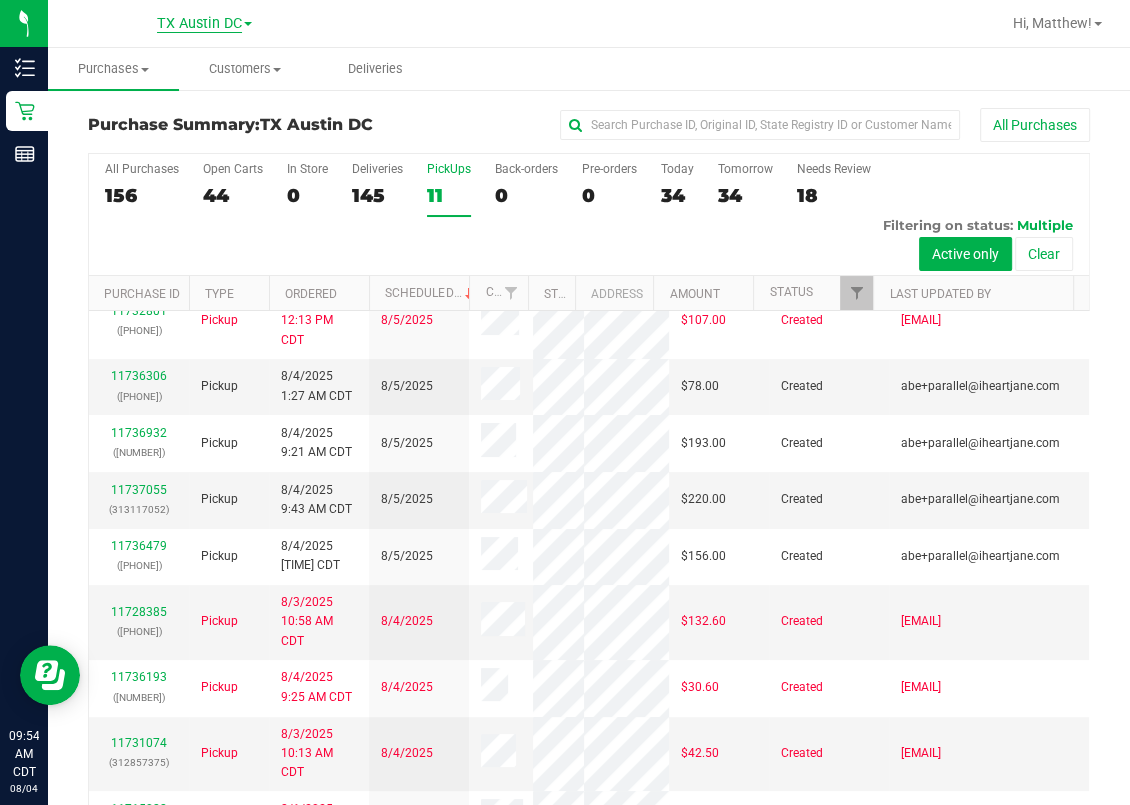click on "TX Austin DC" at bounding box center (199, 24) 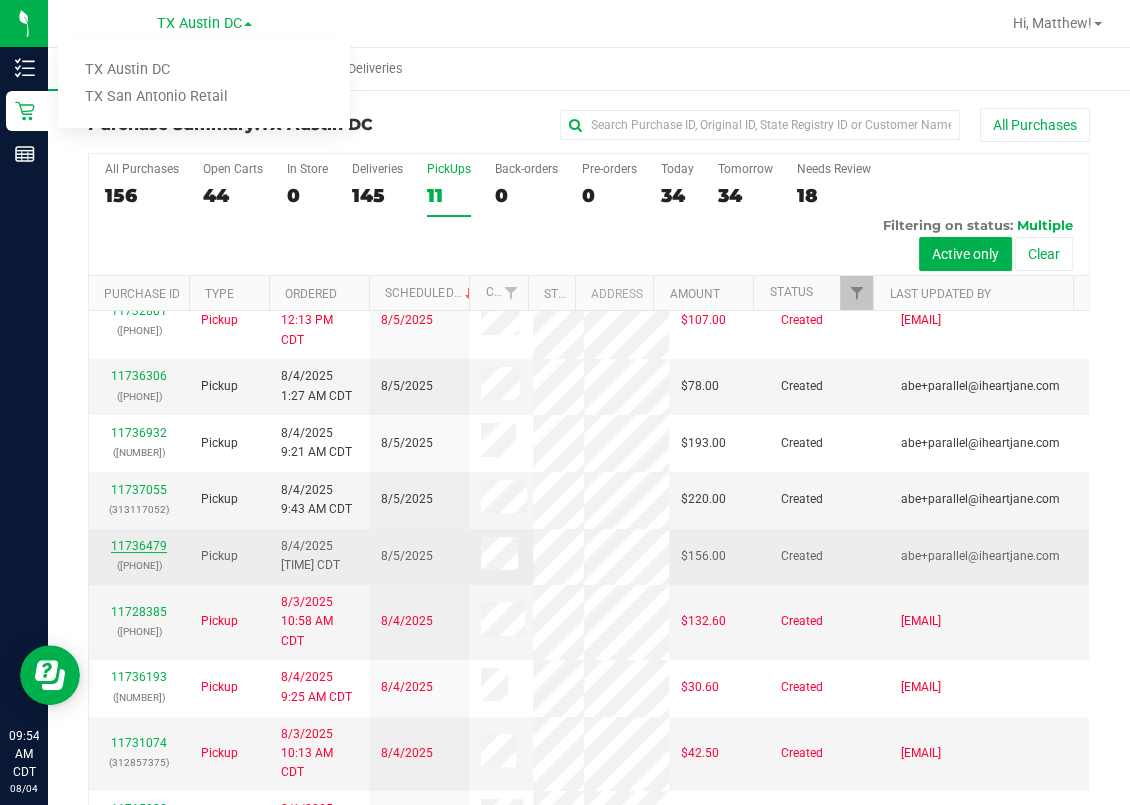 click on "11736479" at bounding box center (139, 546) 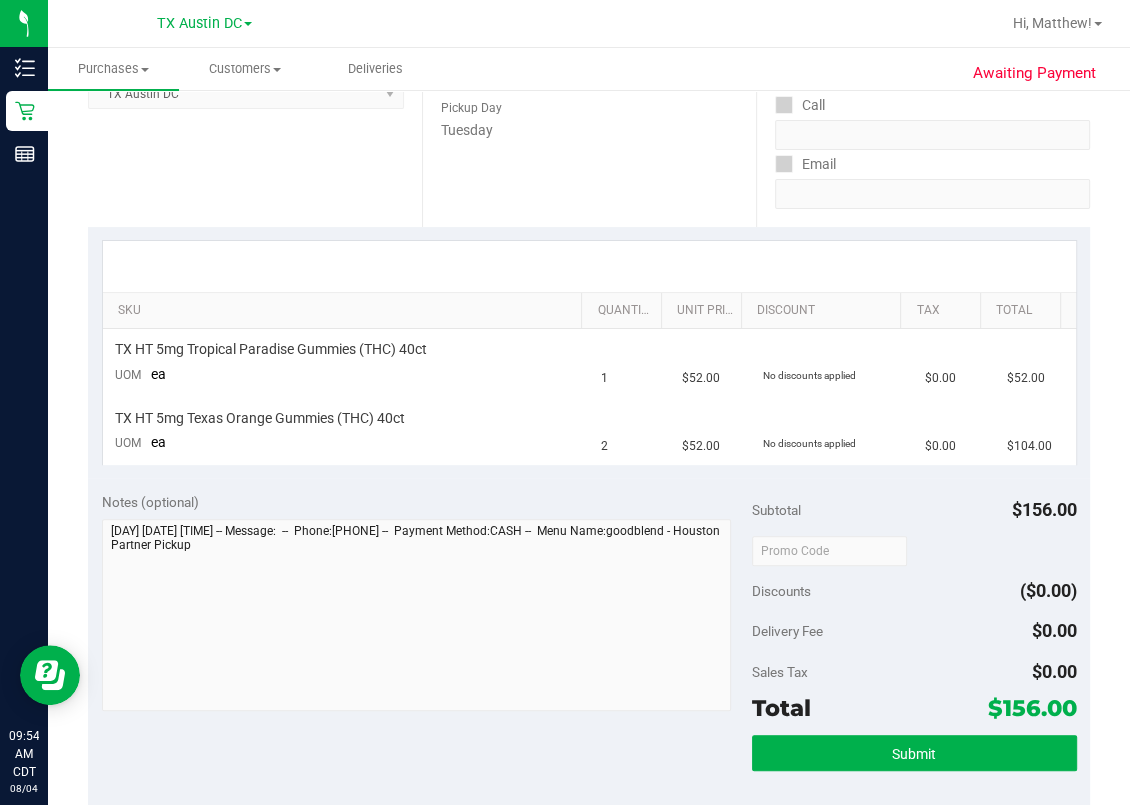 scroll, scrollTop: 666, scrollLeft: 0, axis: vertical 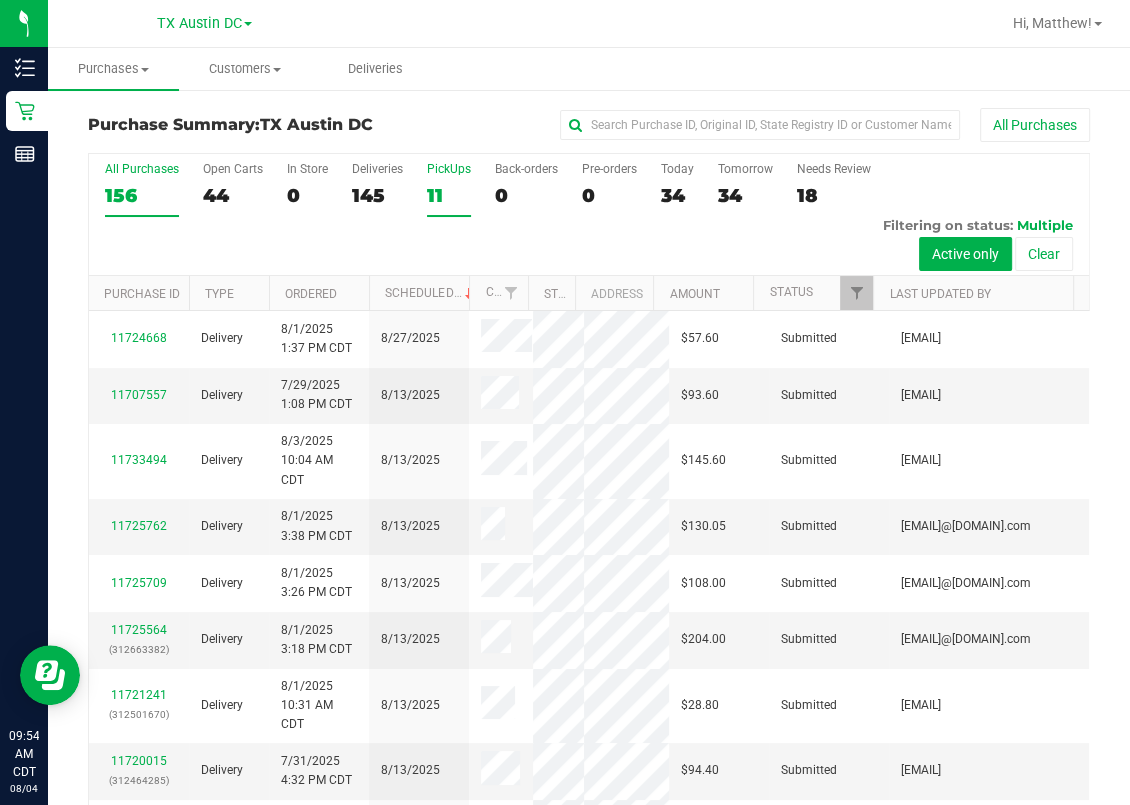 click on "11" at bounding box center (449, 195) 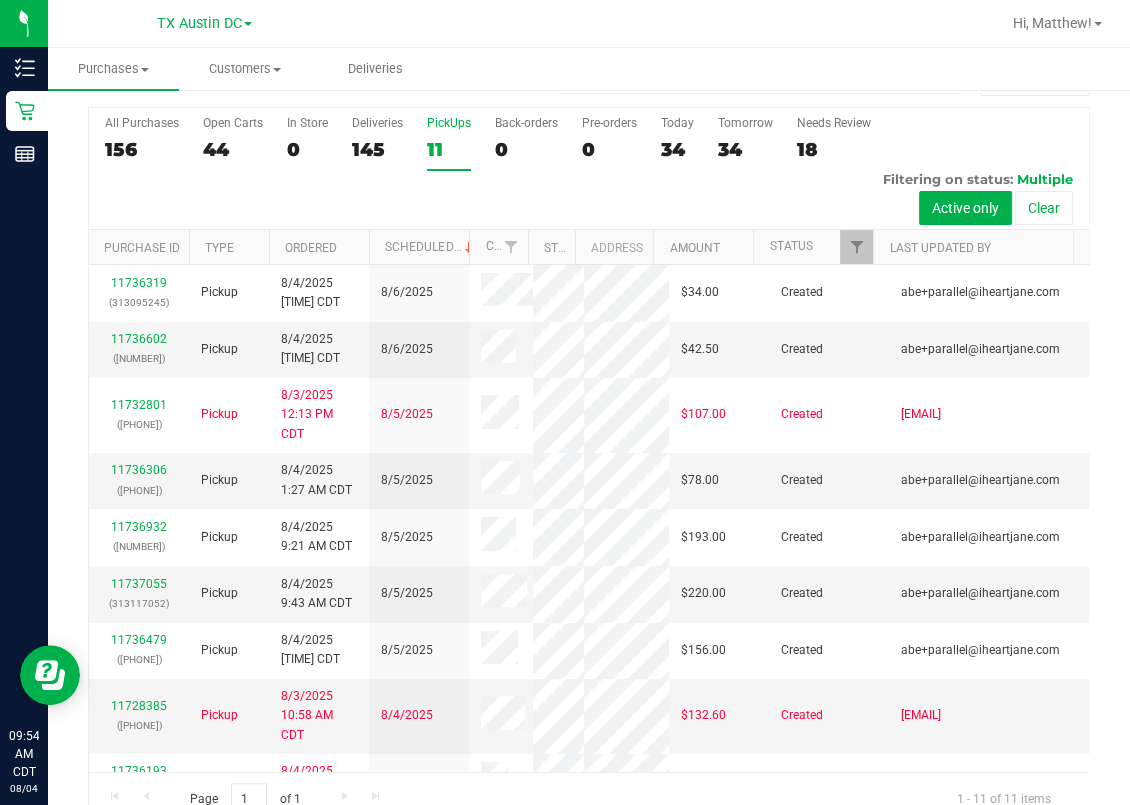 scroll, scrollTop: 83, scrollLeft: 0, axis: vertical 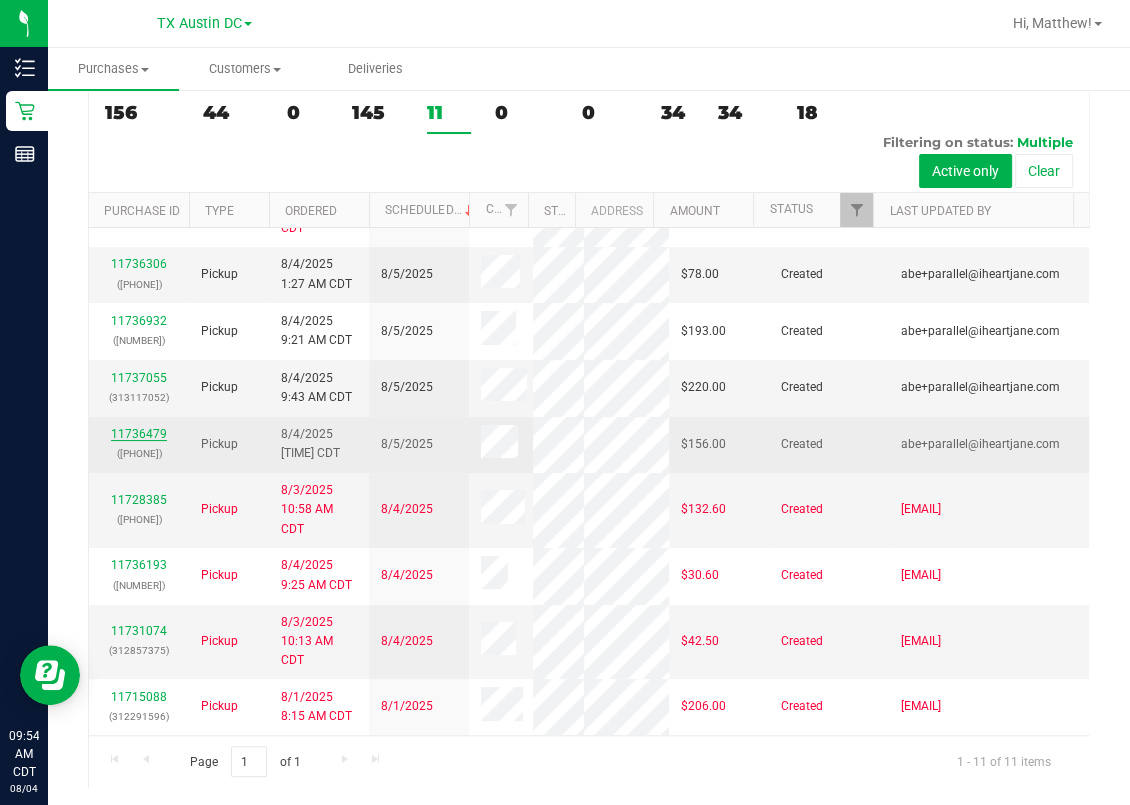 click on "11736479" at bounding box center [139, 434] 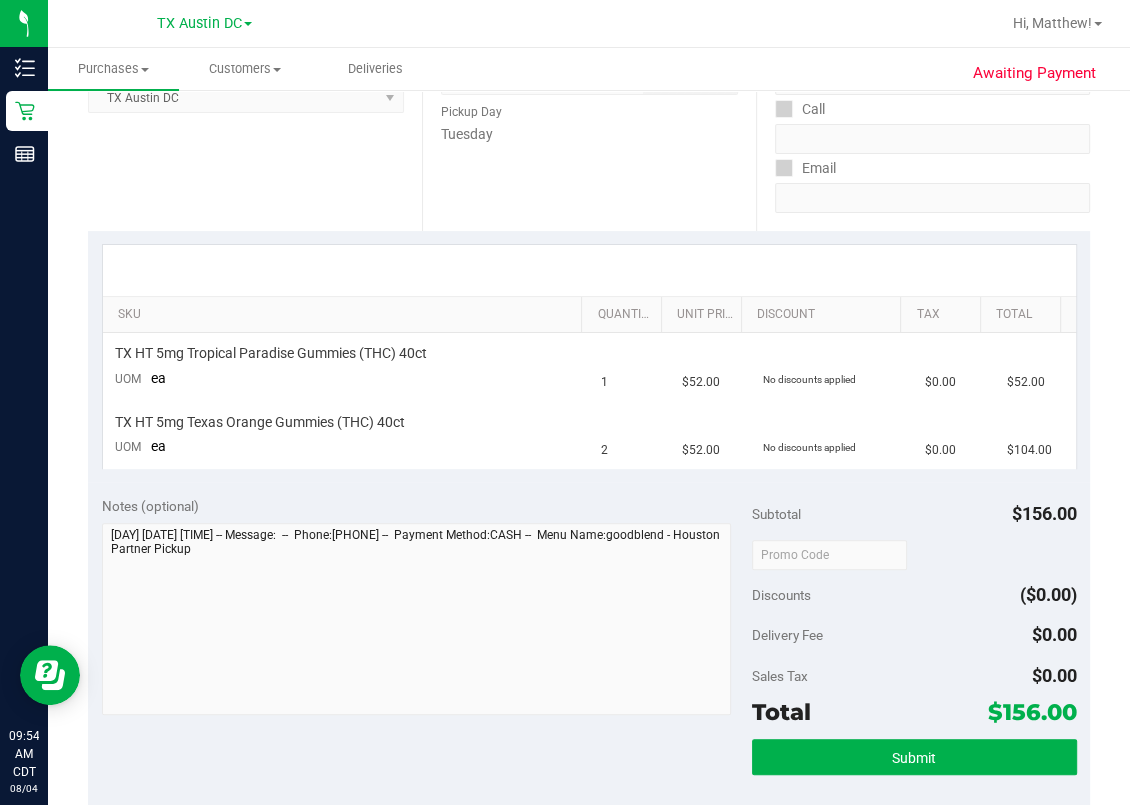 scroll, scrollTop: 0, scrollLeft: 0, axis: both 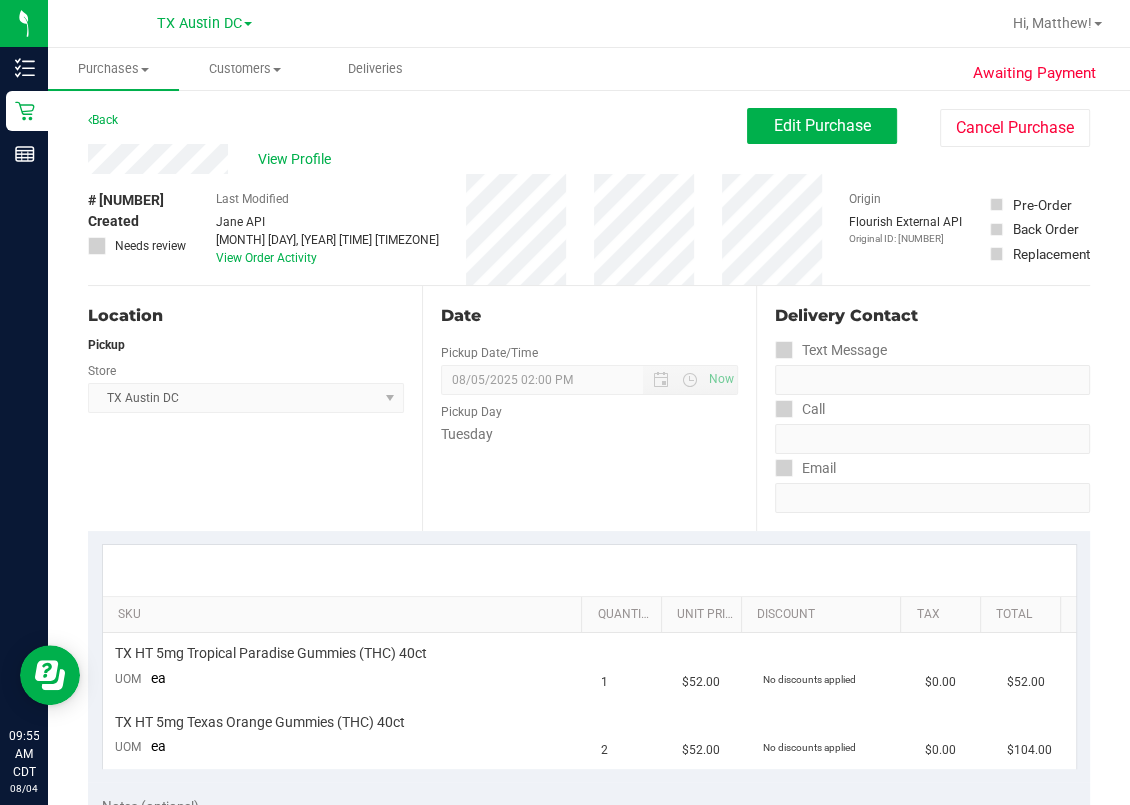 click on "Date
Pickup Date/Time
08/05/2025
Now
08/05/2025 02:00 PM
Now
Pickup Day
Tuesday" at bounding box center [589, 408] 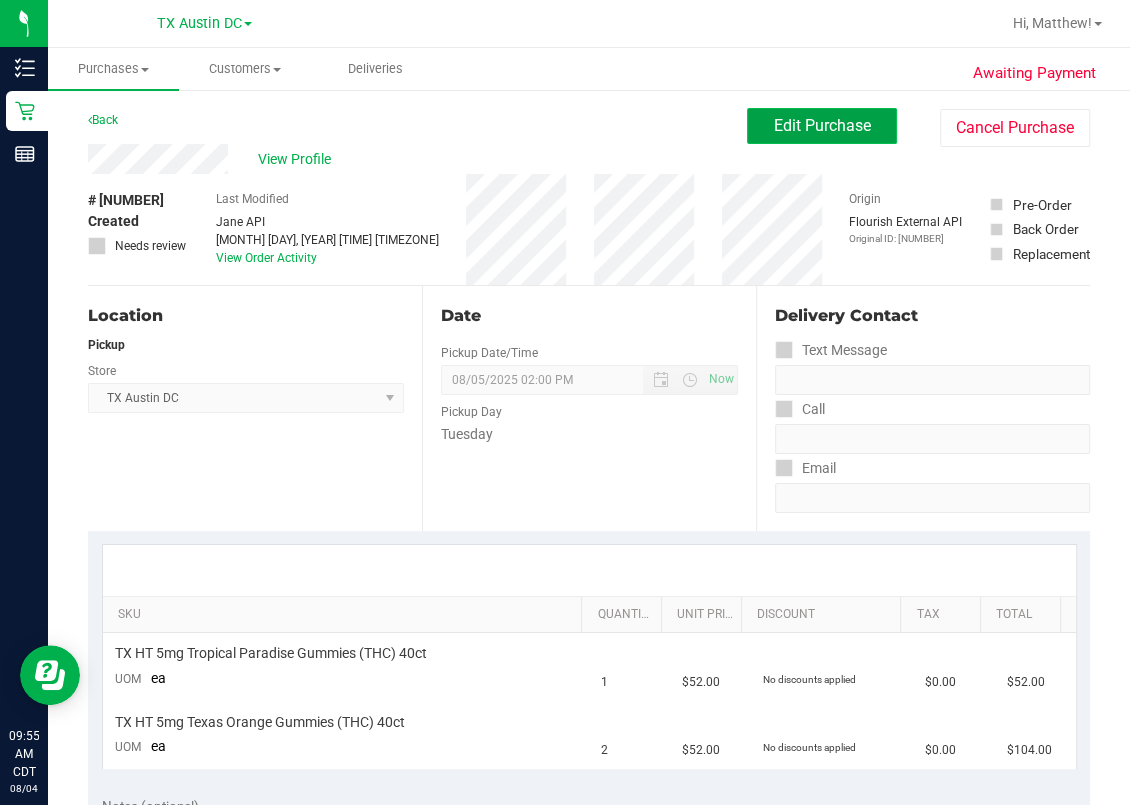 click on "Edit Purchase" at bounding box center (822, 125) 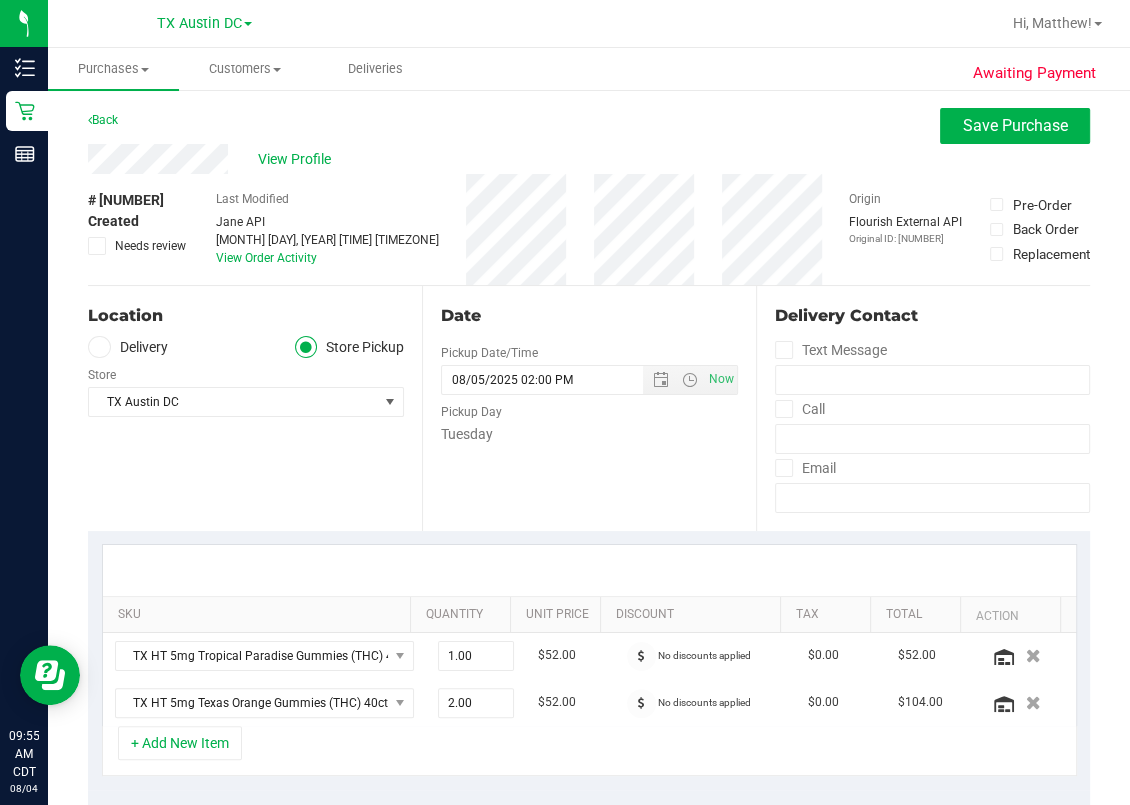 click on "Delivery" at bounding box center (128, 347) 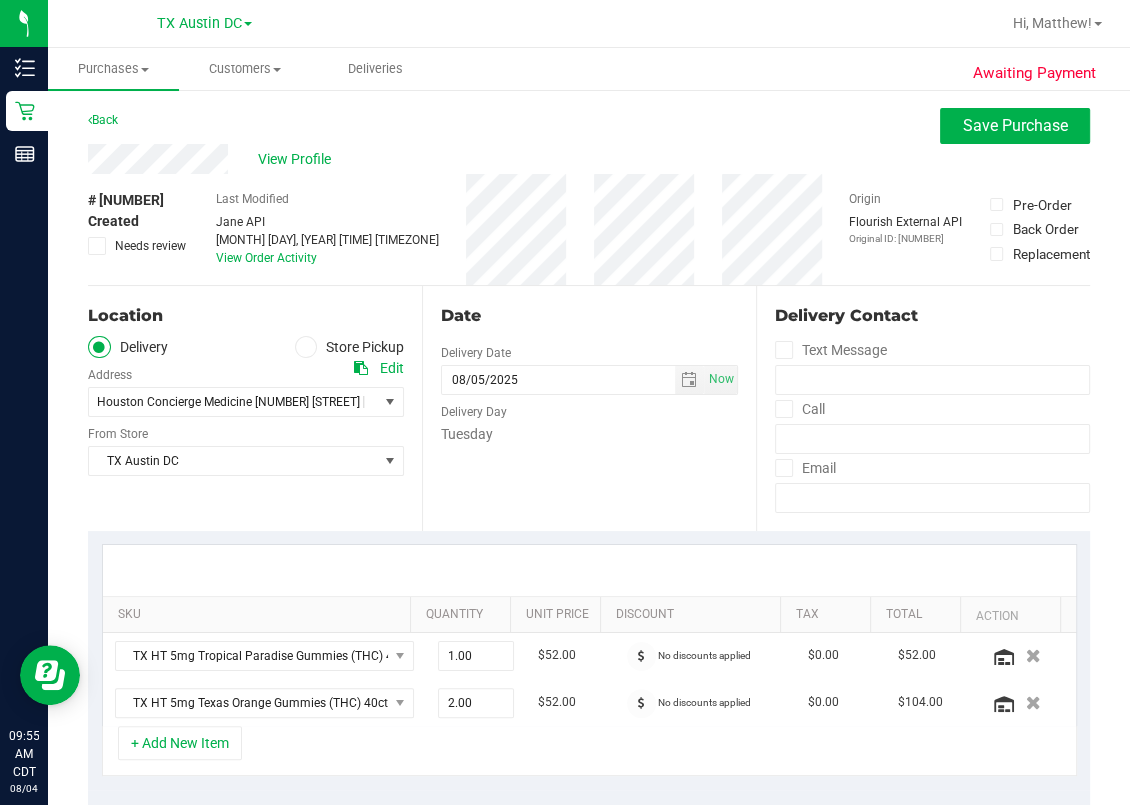 click on "Date
Delivery Date
08/05/2025
Now
08/05/2025 02:00 PM
Now
Delivery Day
Tuesday" at bounding box center (589, 408) 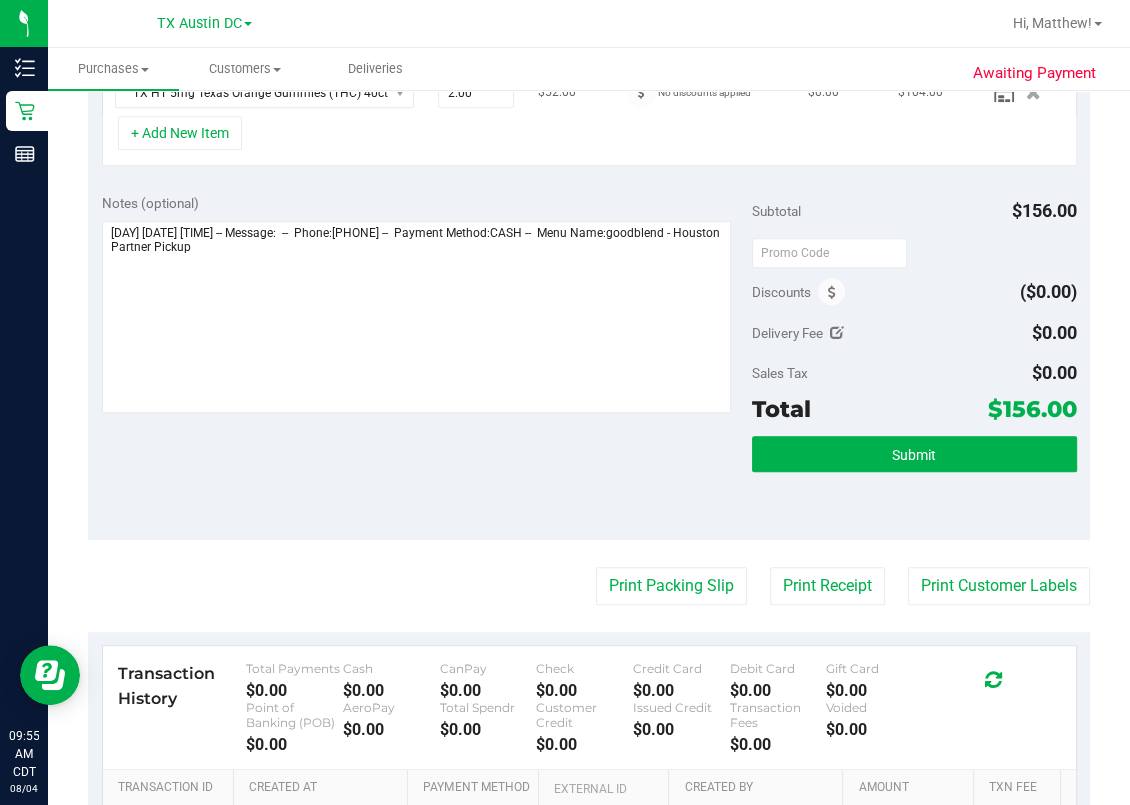 scroll, scrollTop: 266, scrollLeft: 0, axis: vertical 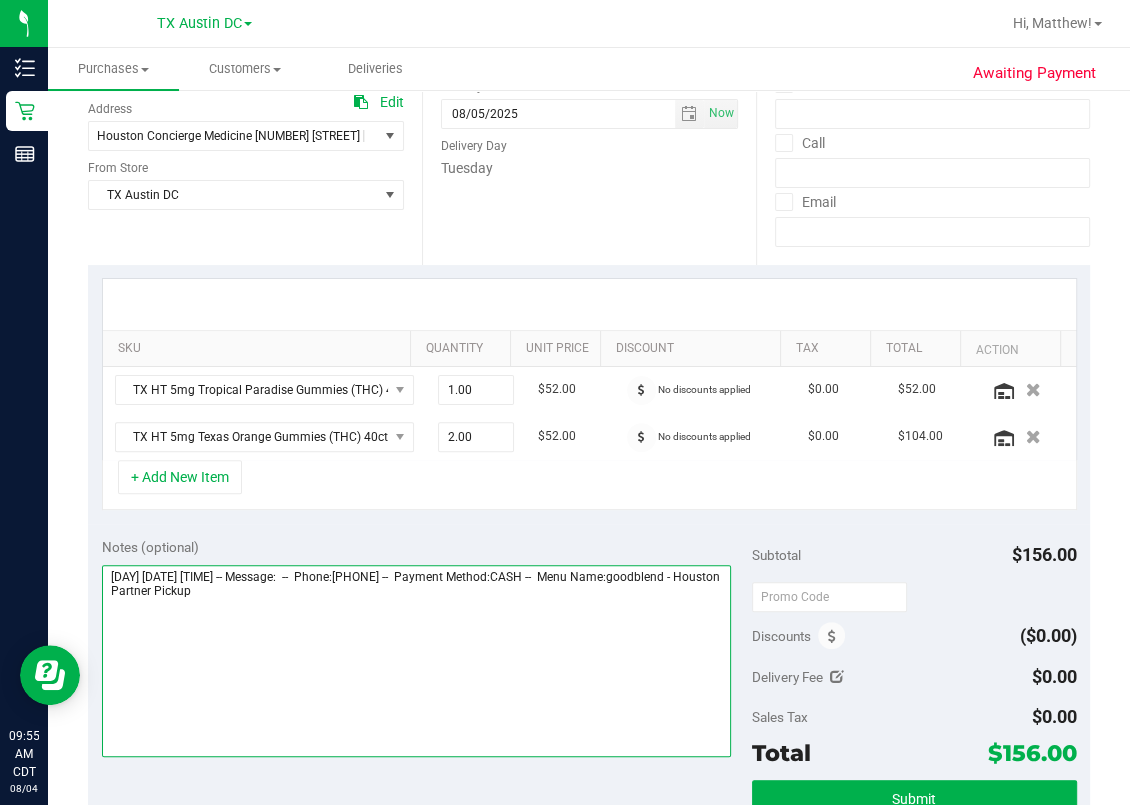 click at bounding box center (417, 661) 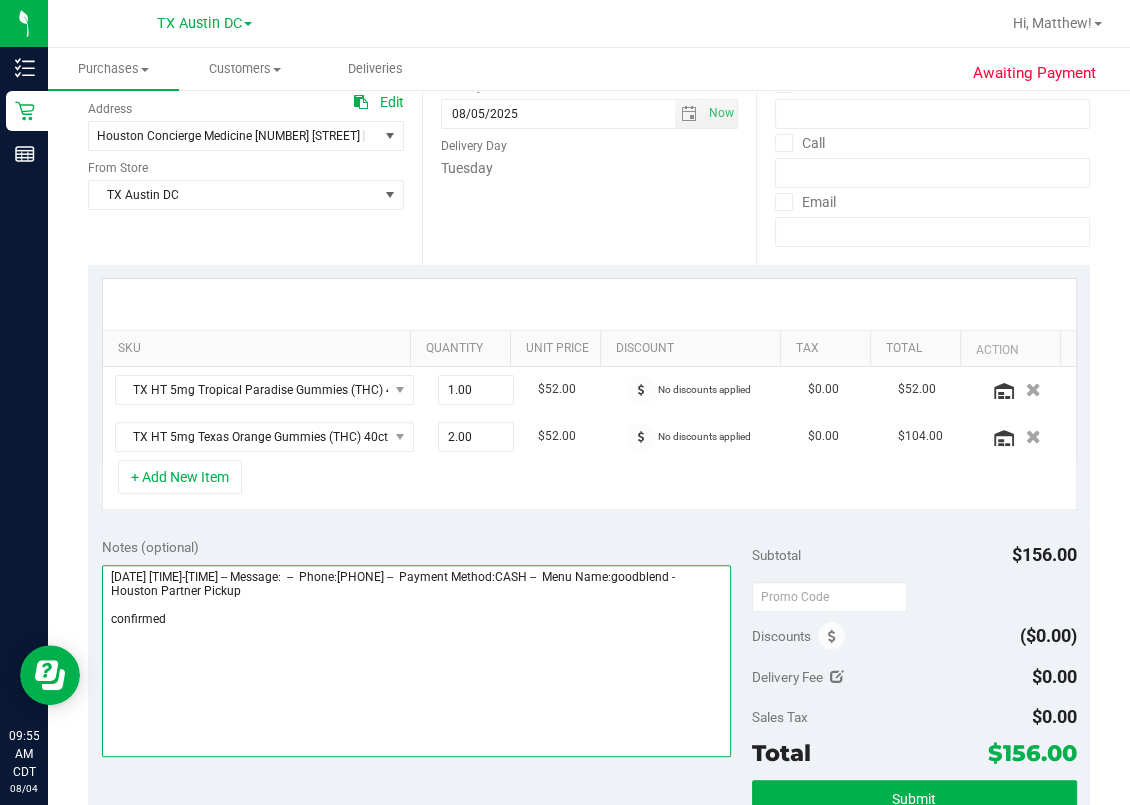 type on "Tuesday 08/05/2025 10:00-14:00 -- Message:  --  Phone:3172429449 --  Payment Method:CASH --  Menu Name:goodblend - Houston Partner Pickup
confirmed" 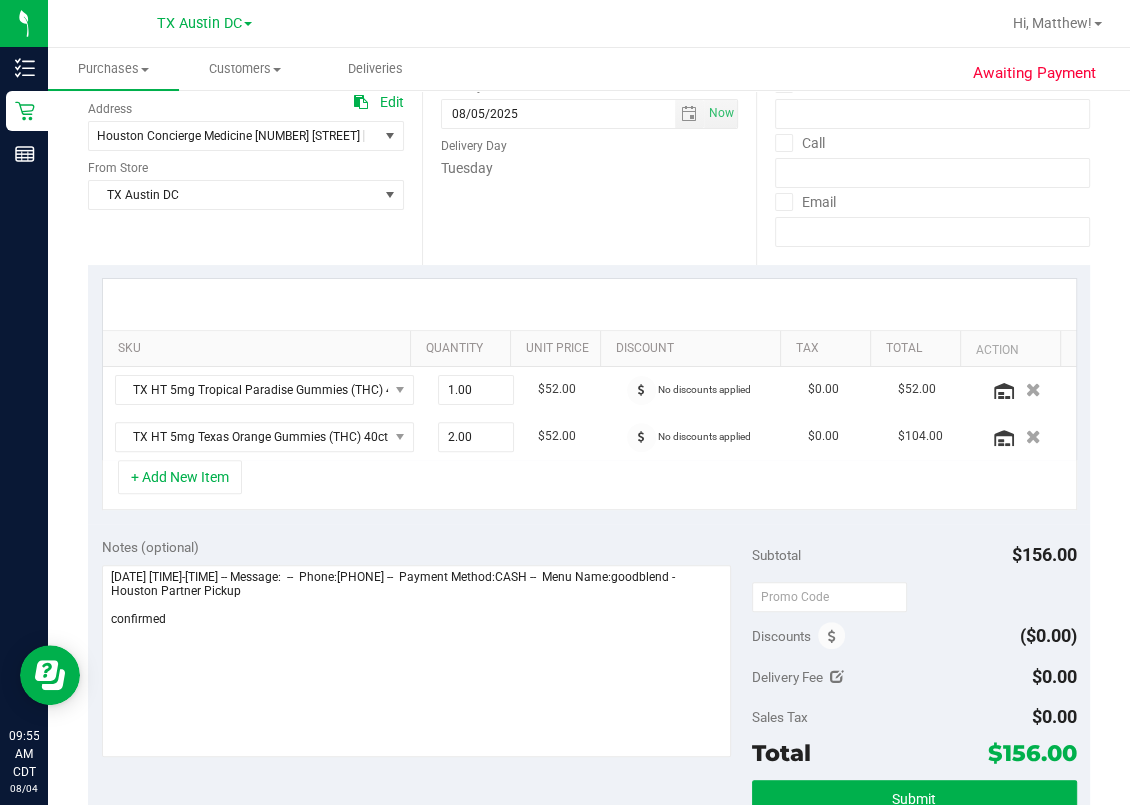 scroll, scrollTop: 0, scrollLeft: 0, axis: both 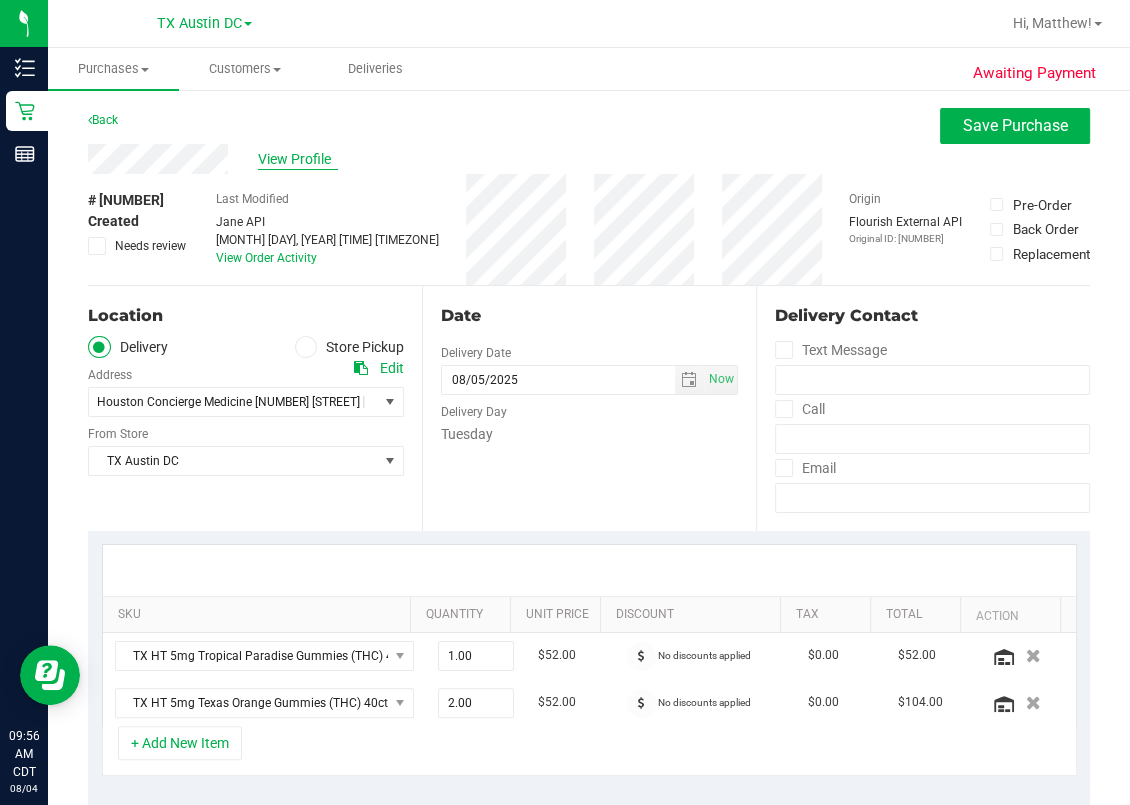 click on "View Profile" at bounding box center (298, 159) 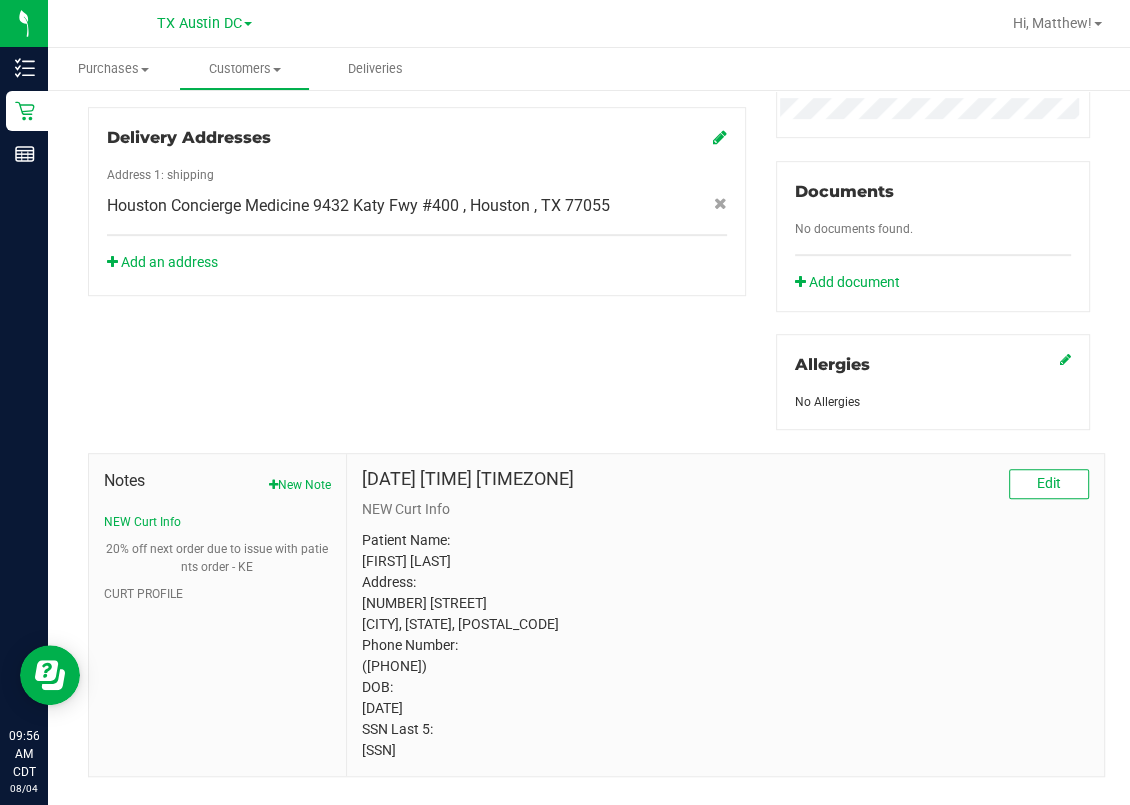 scroll, scrollTop: 711, scrollLeft: 0, axis: vertical 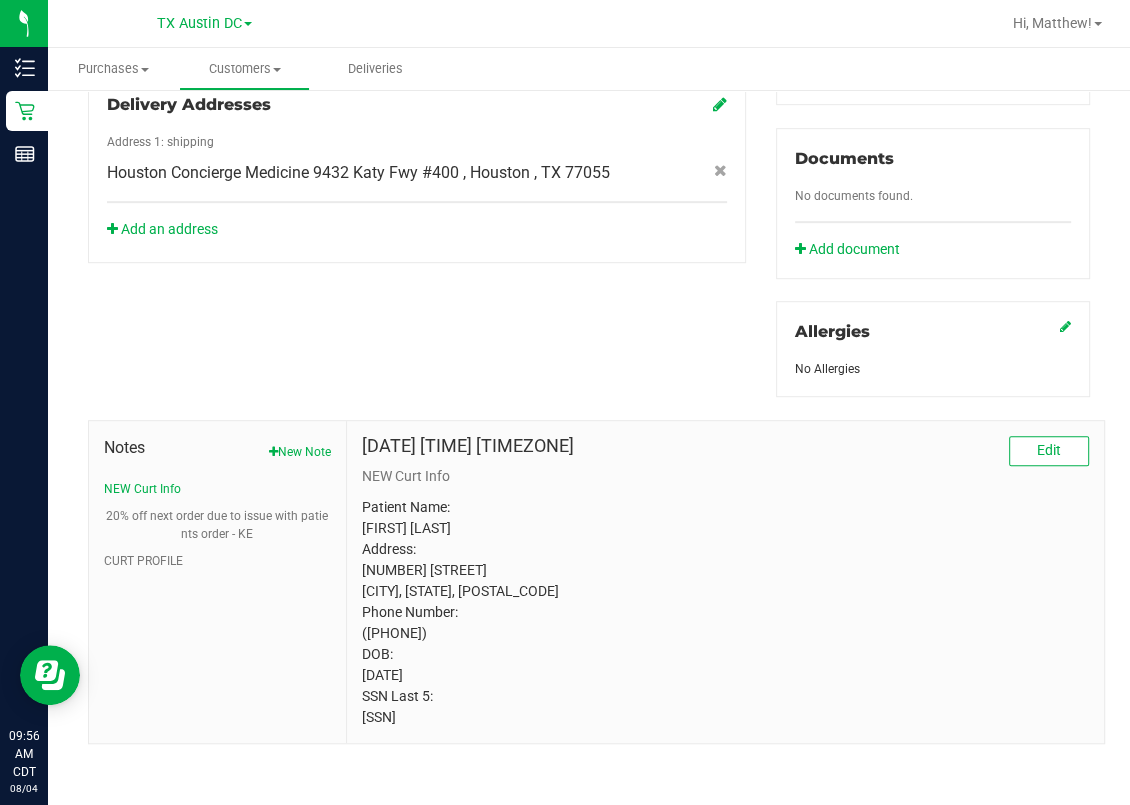 click on "Patient Name:
Kevin Barnes
Address:
6 WINTER WHEAT PL
SPRING, TX, 77381
Phone Number:
(317) 242-9449
DOB:
08/16/1981
SSN Last 5:
11111" at bounding box center [725, 612] 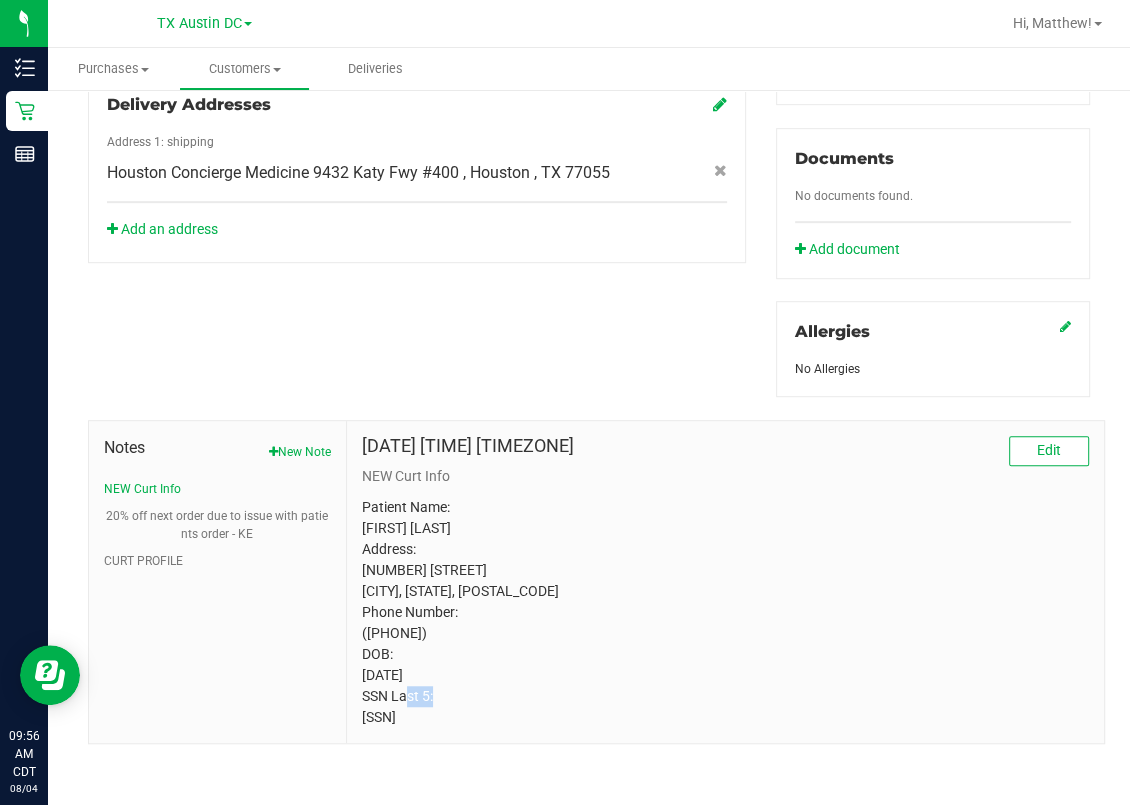 click on "Patient Name:
Kevin Barnes
Address:
6 WINTER WHEAT PL
SPRING, TX, 77381
Phone Number:
(317) 242-9449
DOB:
08/16/1981
SSN Last 5:
11111" at bounding box center [725, 612] 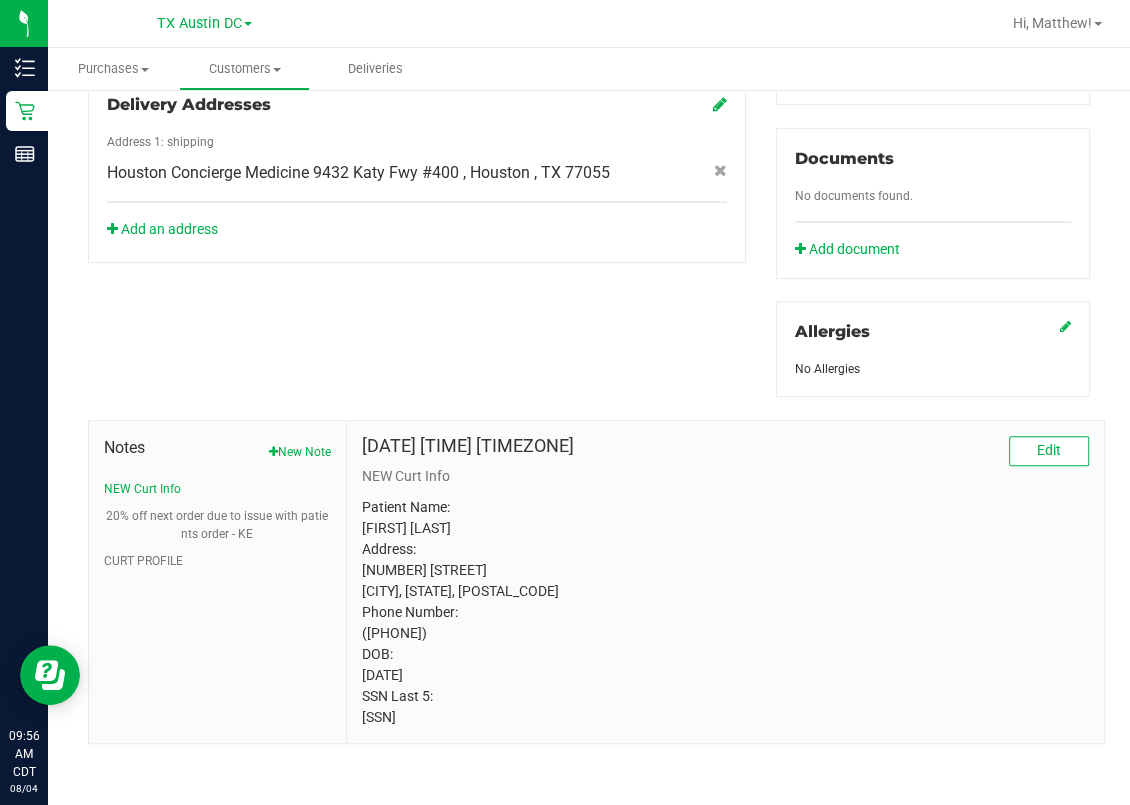 drag, startPoint x: 757, startPoint y: 632, endPoint x: 676, endPoint y: 634, distance: 81.02469 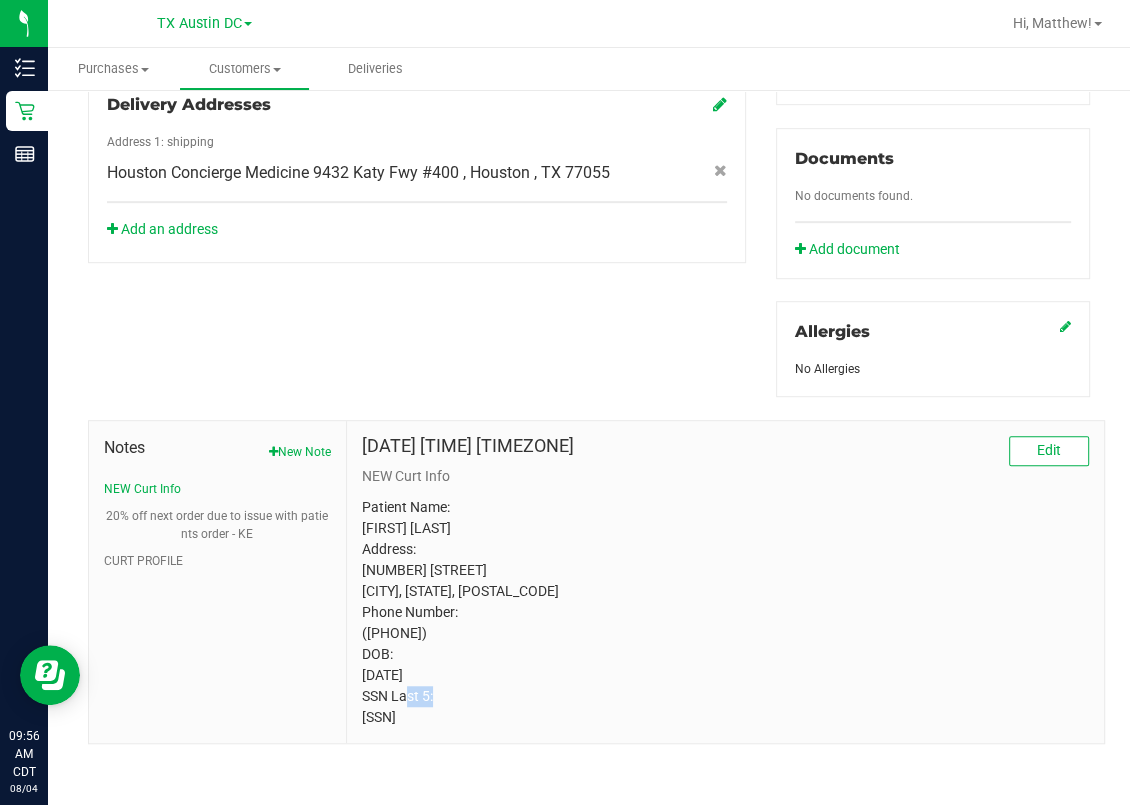 click on "Patient Name:
Kevin Barnes
Address:
6 WINTER WHEAT PL
SPRING, TX, 77381
Phone Number:
(317) 242-9449
DOB:
08/16/1981
SSN Last 5:
11111" at bounding box center [725, 612] 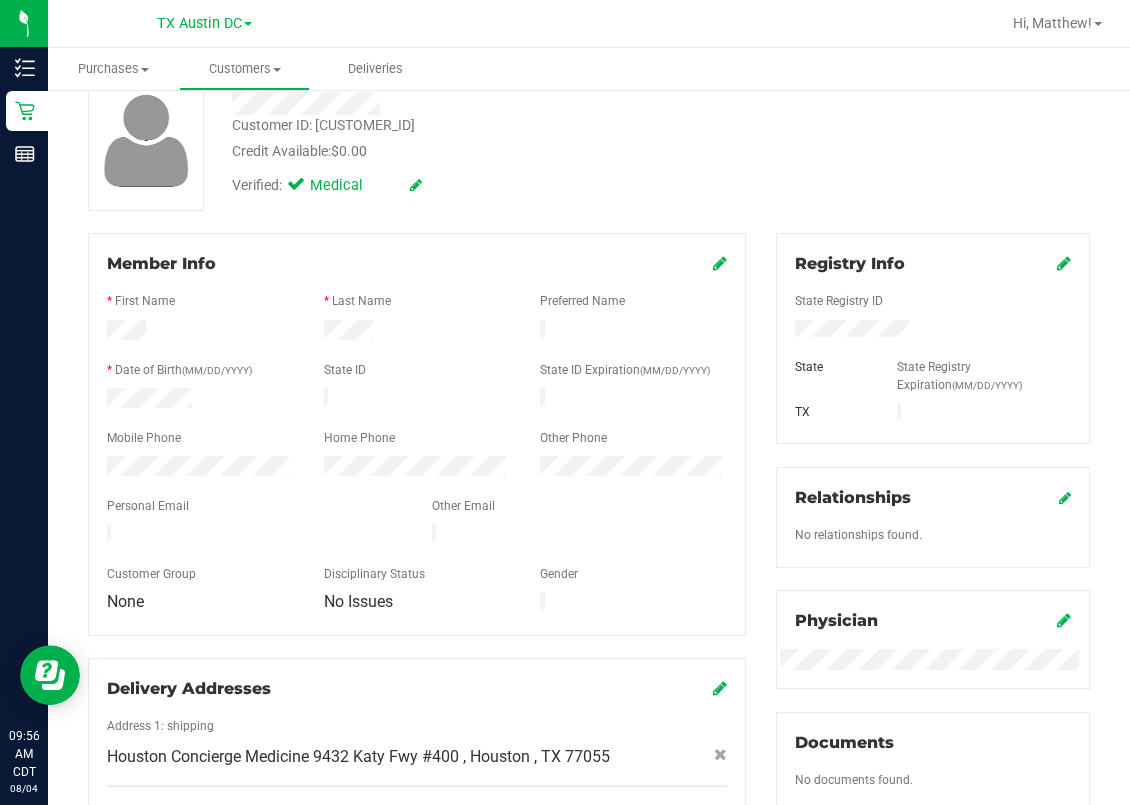 scroll, scrollTop: 0, scrollLeft: 0, axis: both 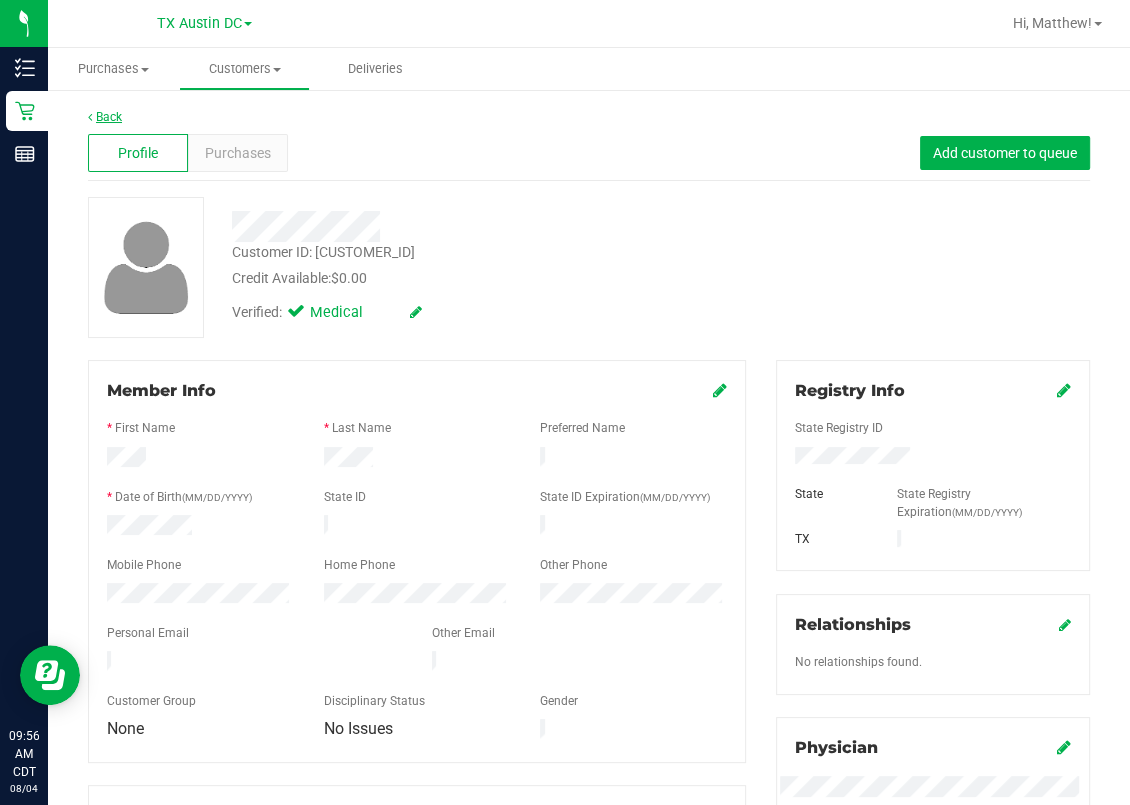 click on "Back" at bounding box center (105, 117) 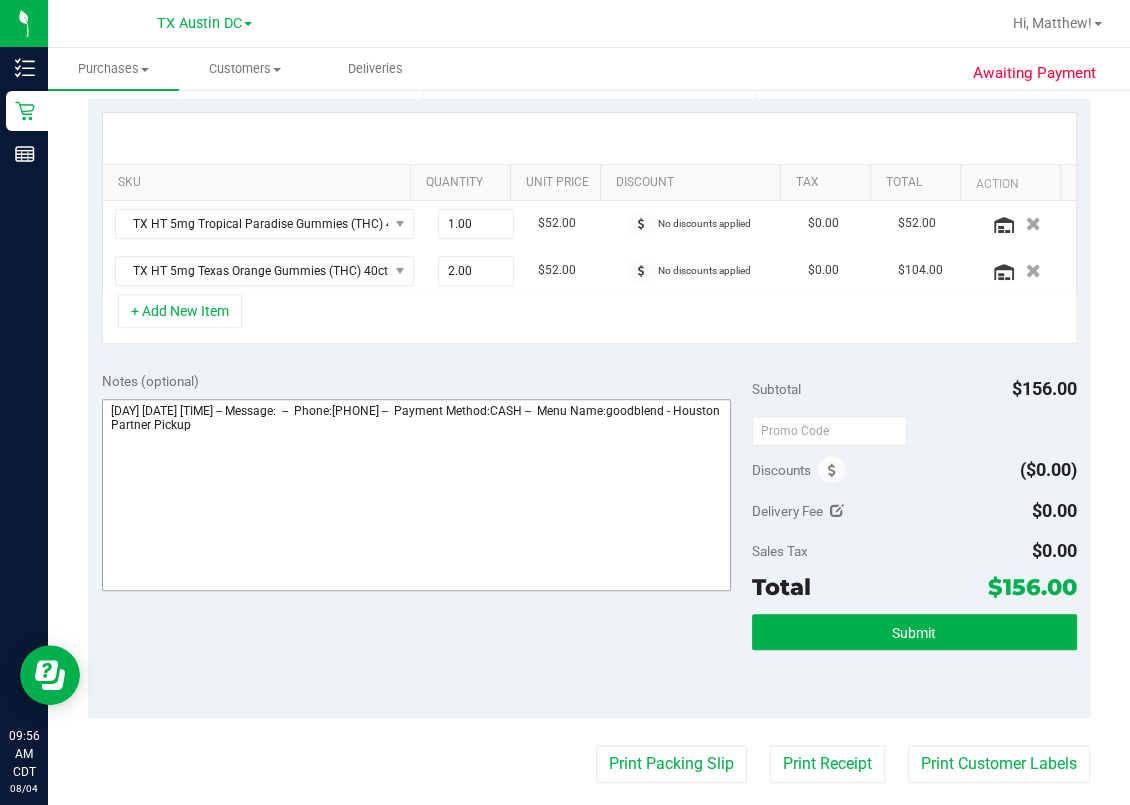 scroll, scrollTop: 666, scrollLeft: 0, axis: vertical 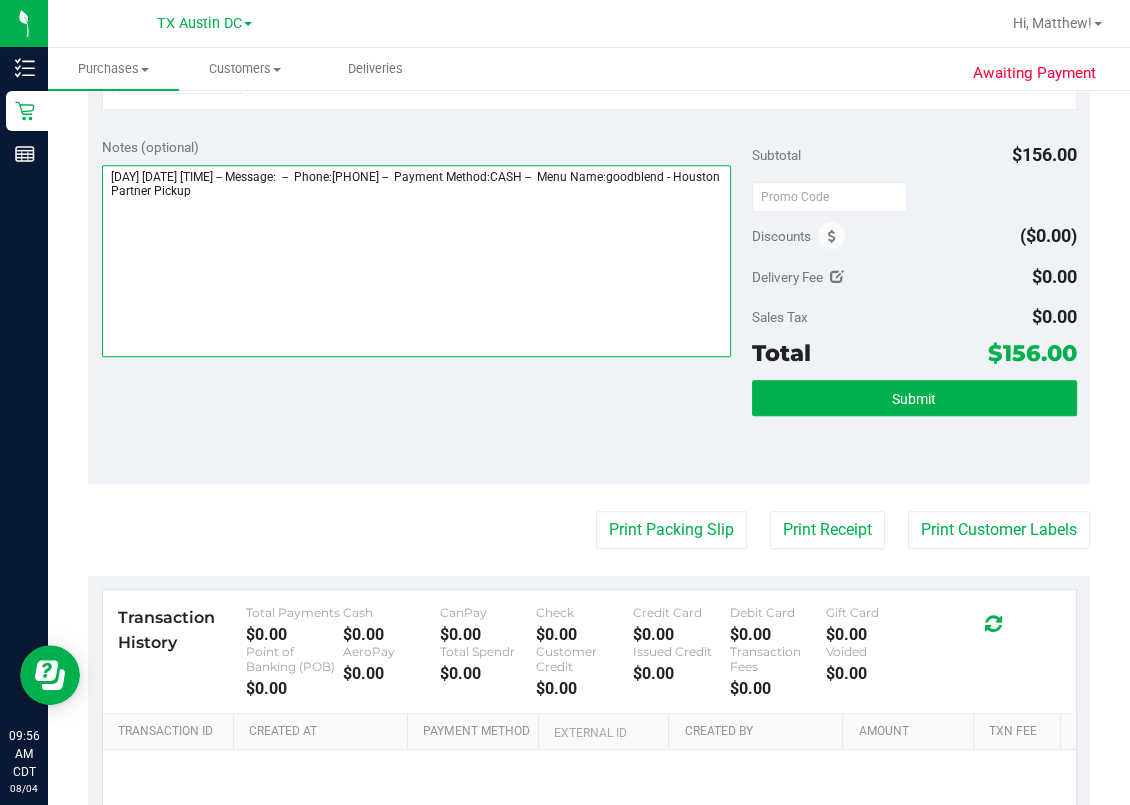 click at bounding box center (417, 261) 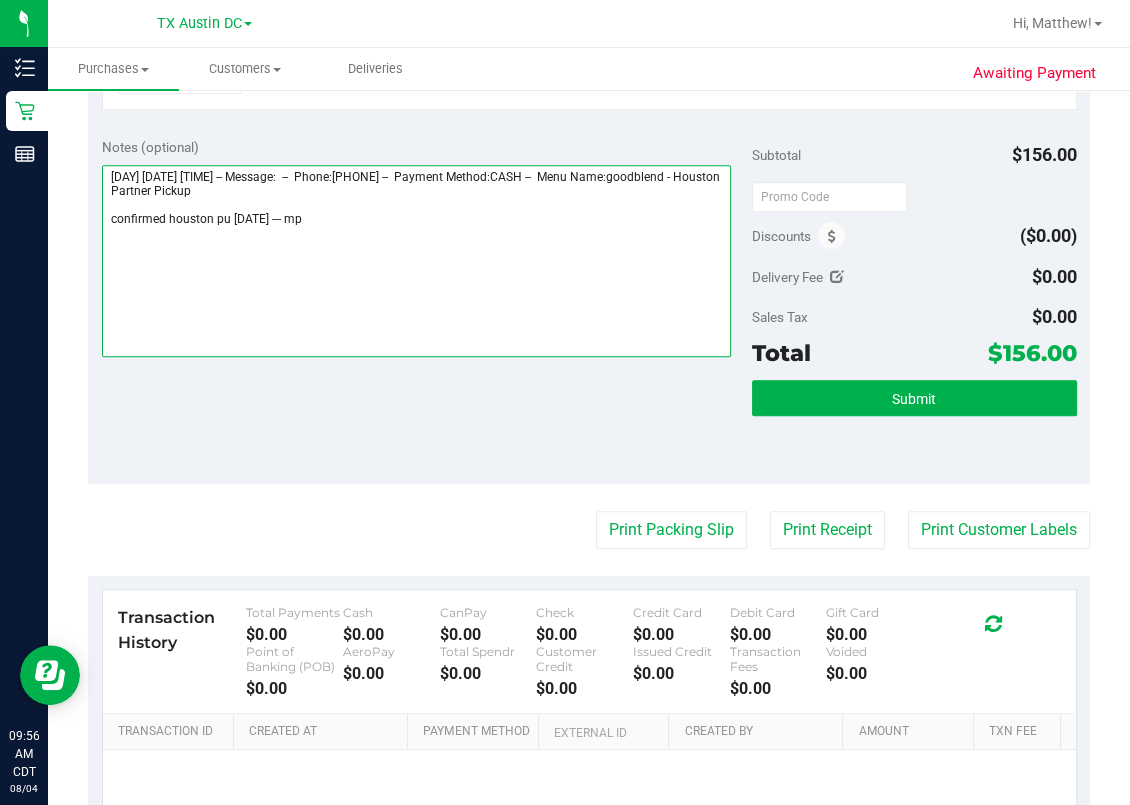 type on "Tuesday 08/05/2025 10:00-14:00 -- Message:  --  Phone:3172429449 --  Payment Method:CASH --  Menu Name:goodblend - Houston Partner Pickup
confirmed houston pu 8/5 --- mp" 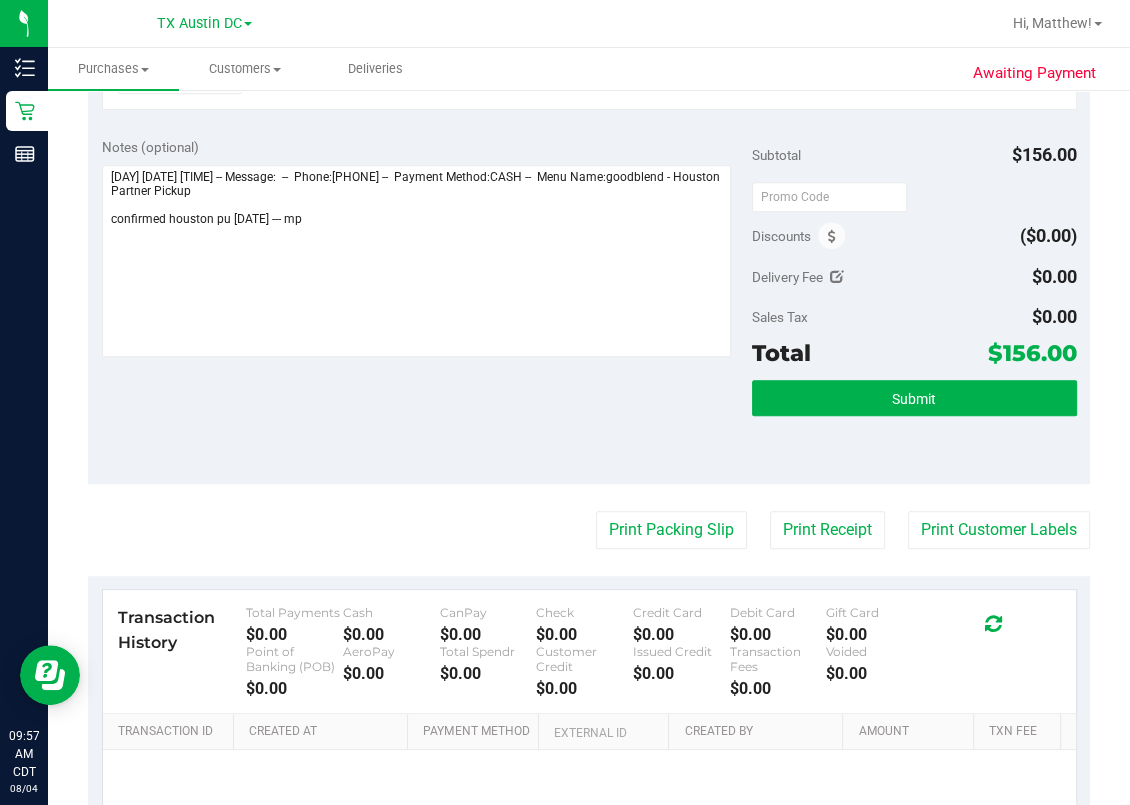 click on "Submit" at bounding box center (914, 425) 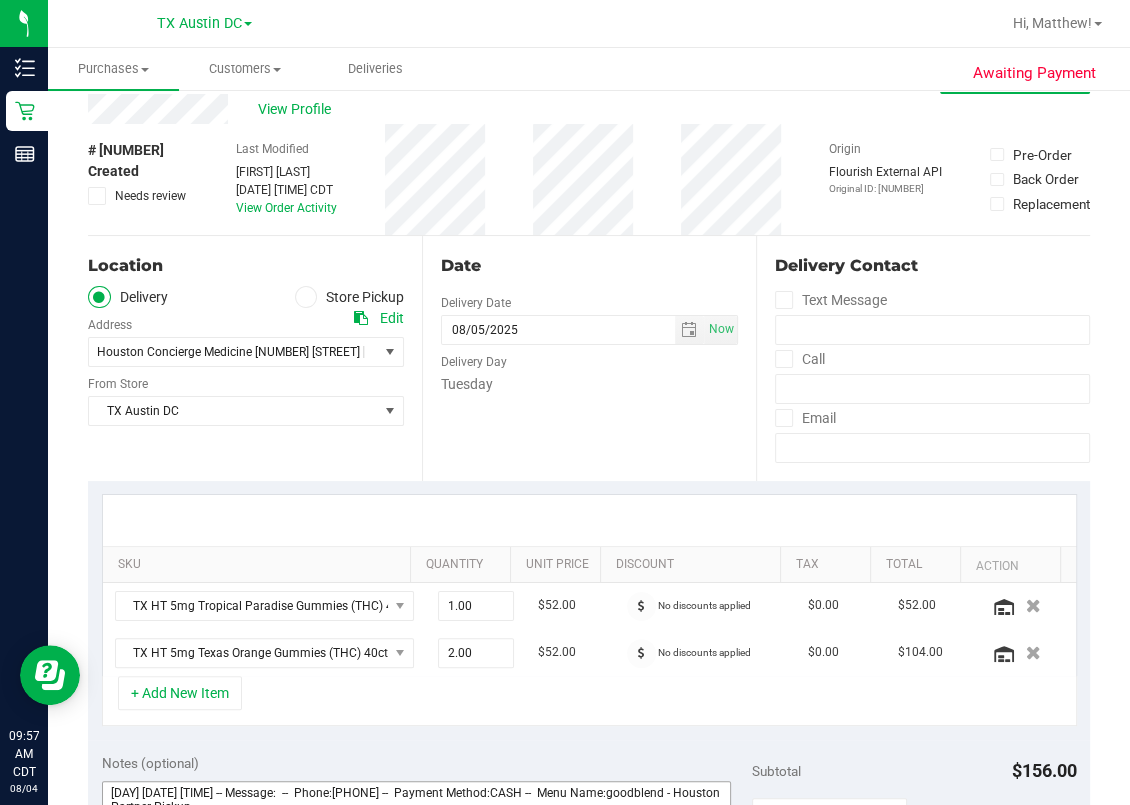 scroll, scrollTop: 0, scrollLeft: 0, axis: both 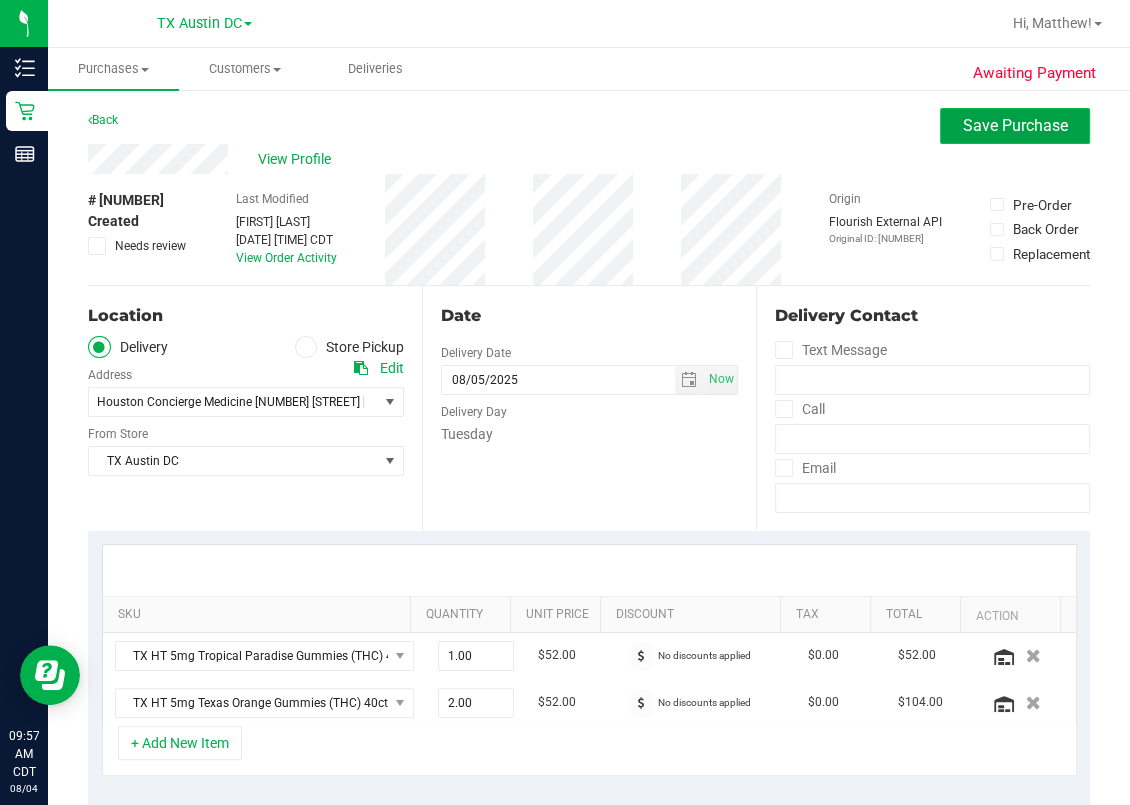 click on "Save Purchase" at bounding box center [1015, 125] 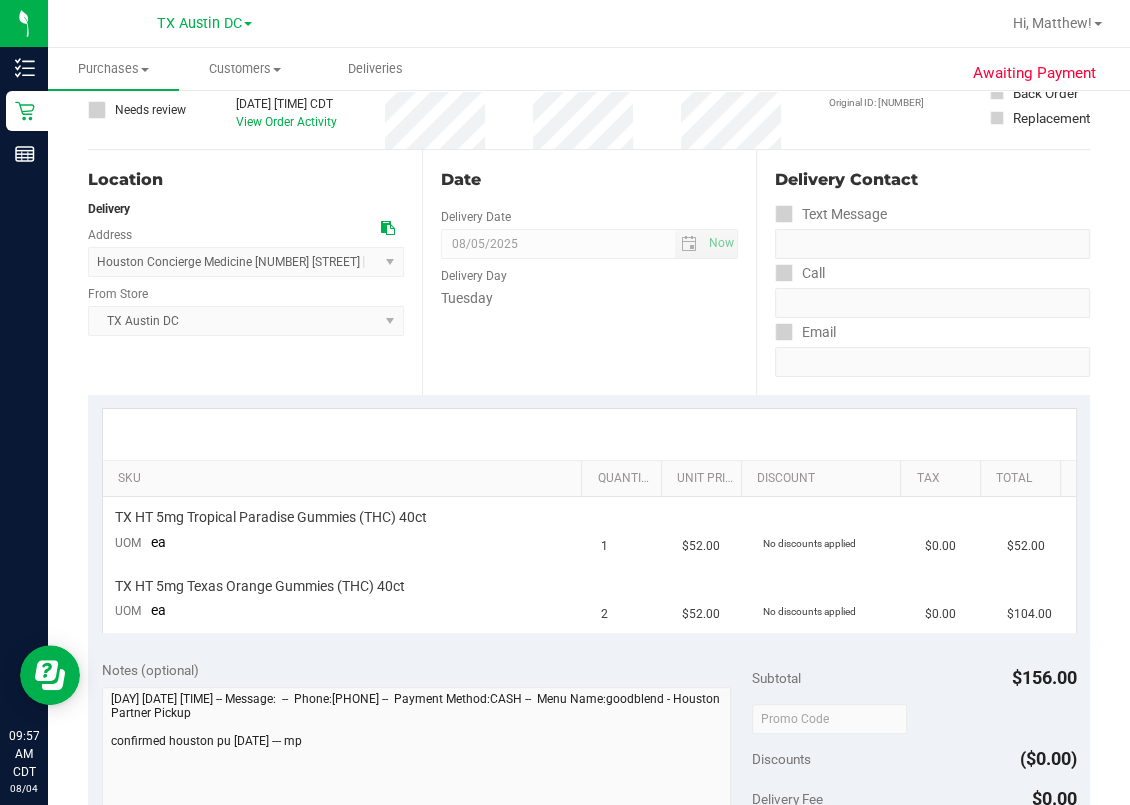 scroll, scrollTop: 0, scrollLeft: 0, axis: both 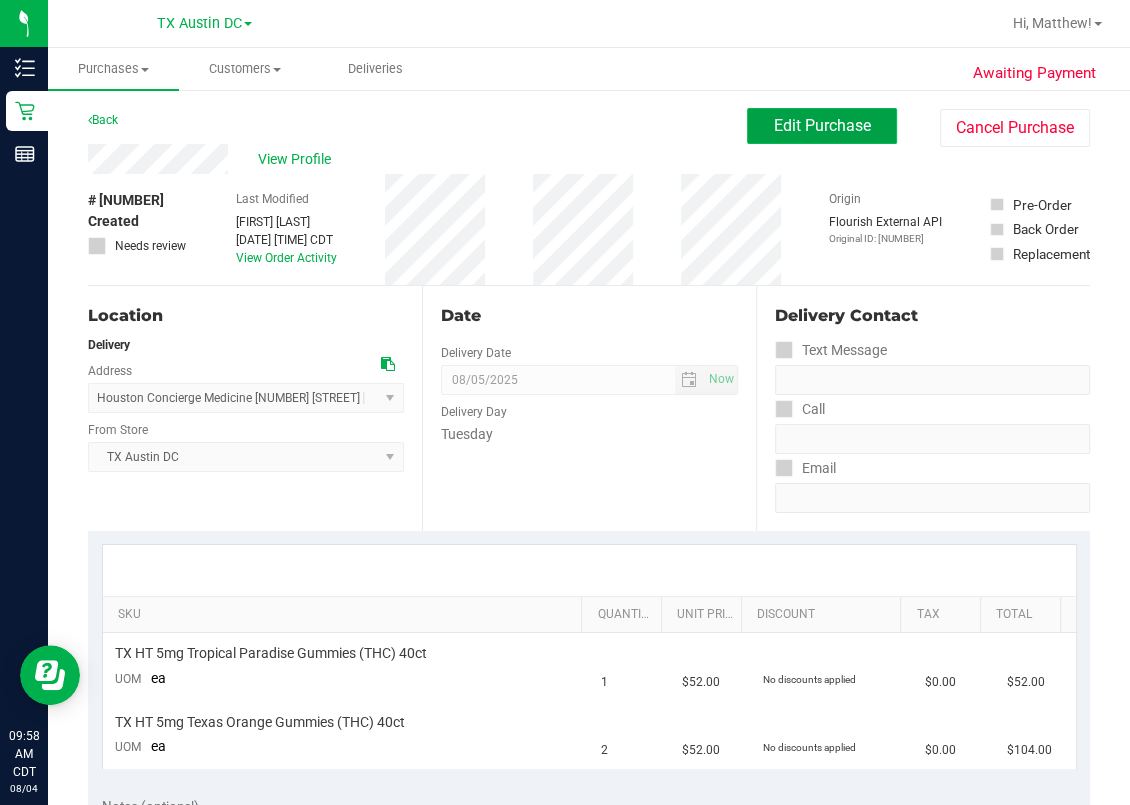 click on "Edit Purchase" at bounding box center (822, 125) 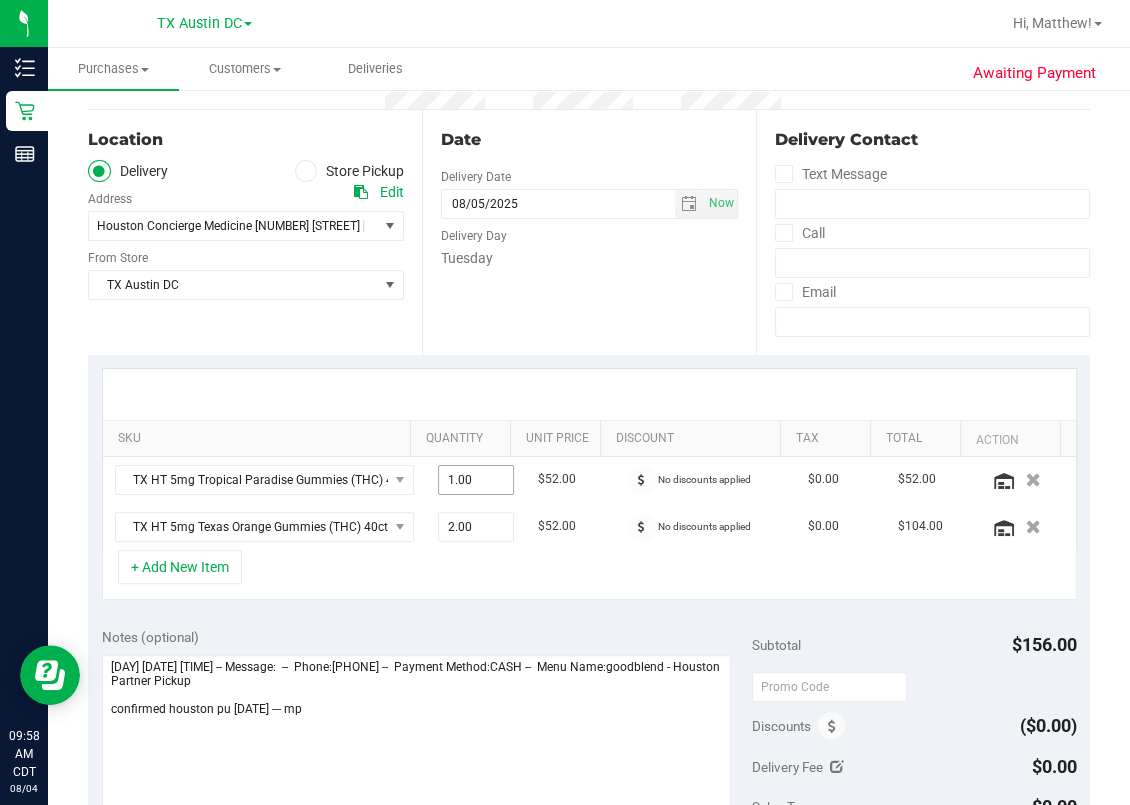 scroll, scrollTop: 400, scrollLeft: 0, axis: vertical 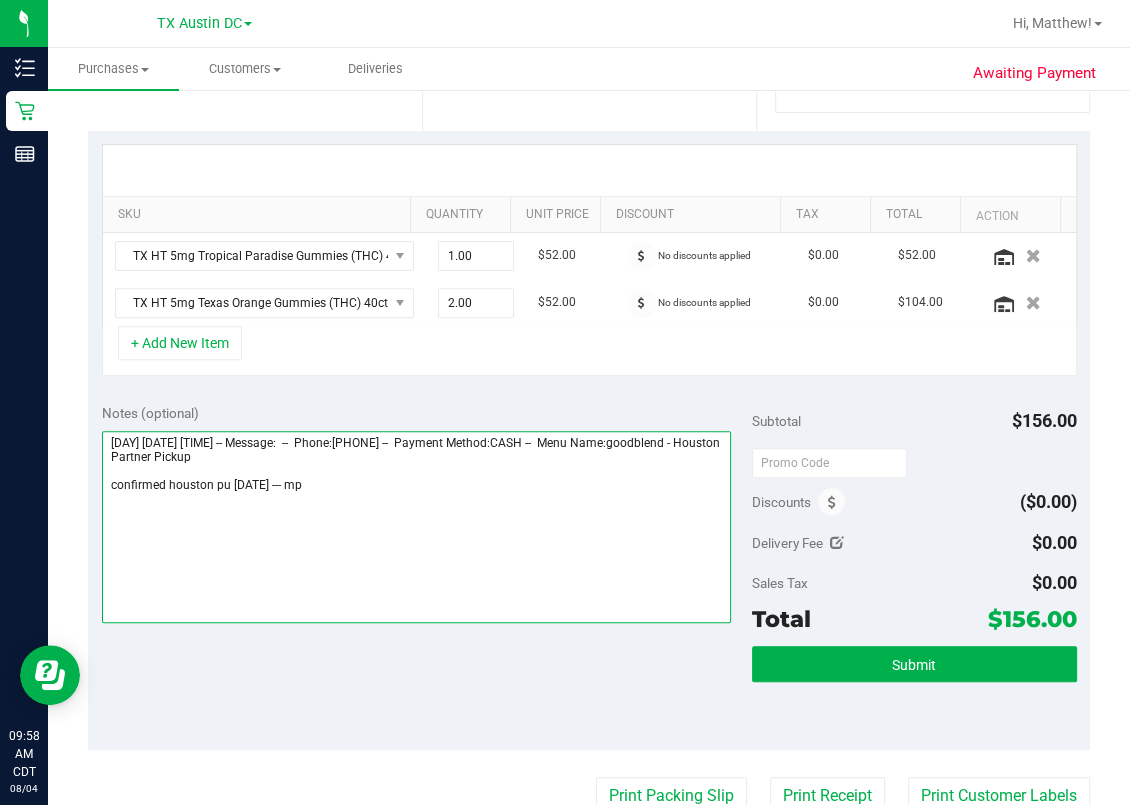 click at bounding box center [417, 527] 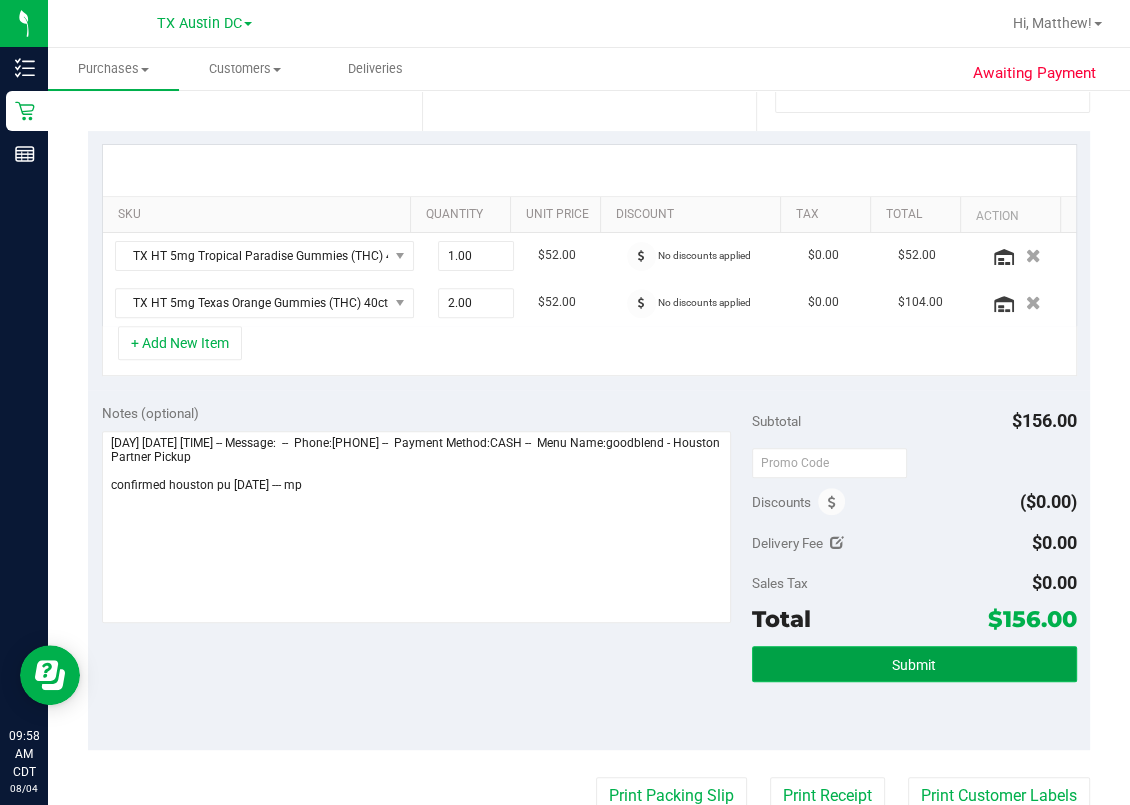 click on "Submit" at bounding box center [914, 664] 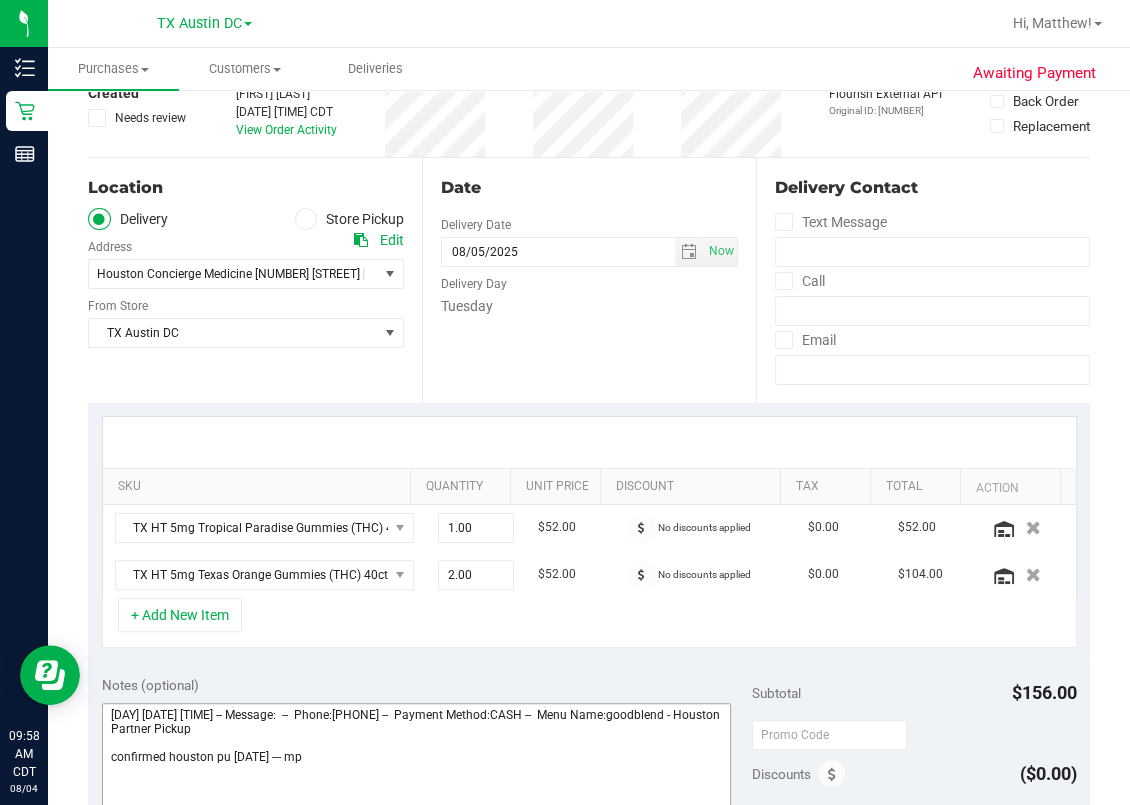 scroll, scrollTop: 0, scrollLeft: 0, axis: both 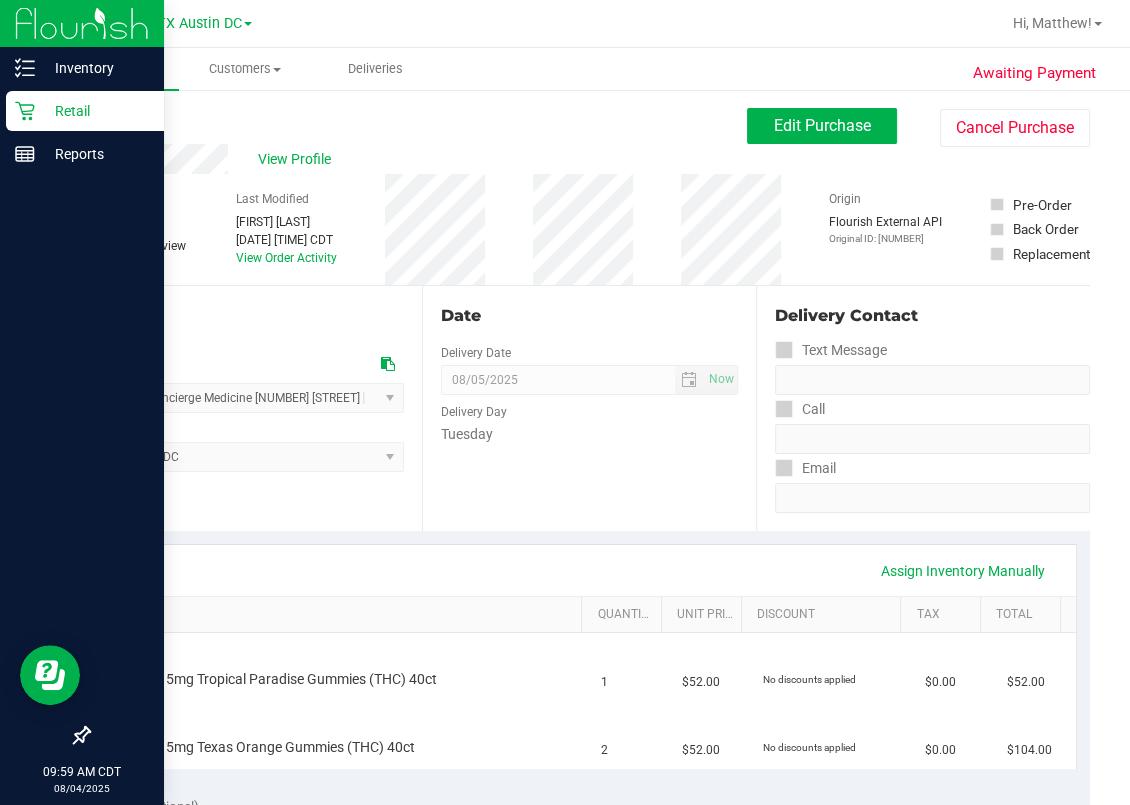 click 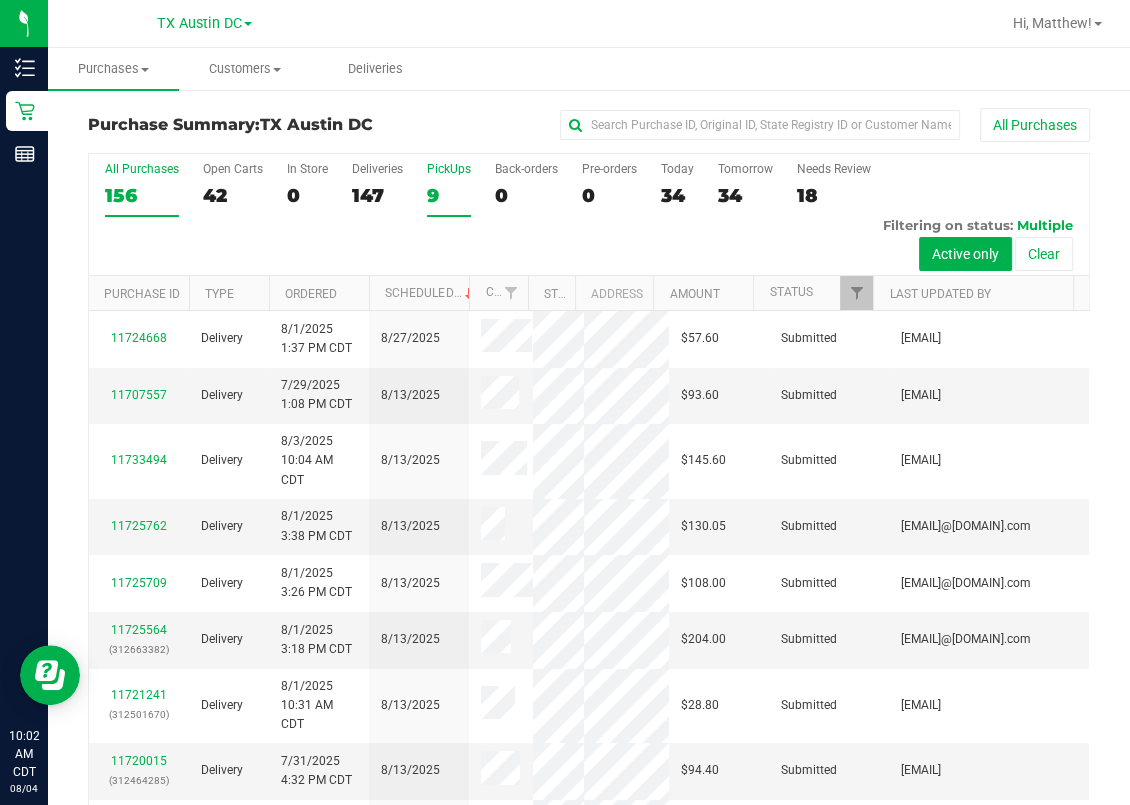 click on "9" at bounding box center (449, 195) 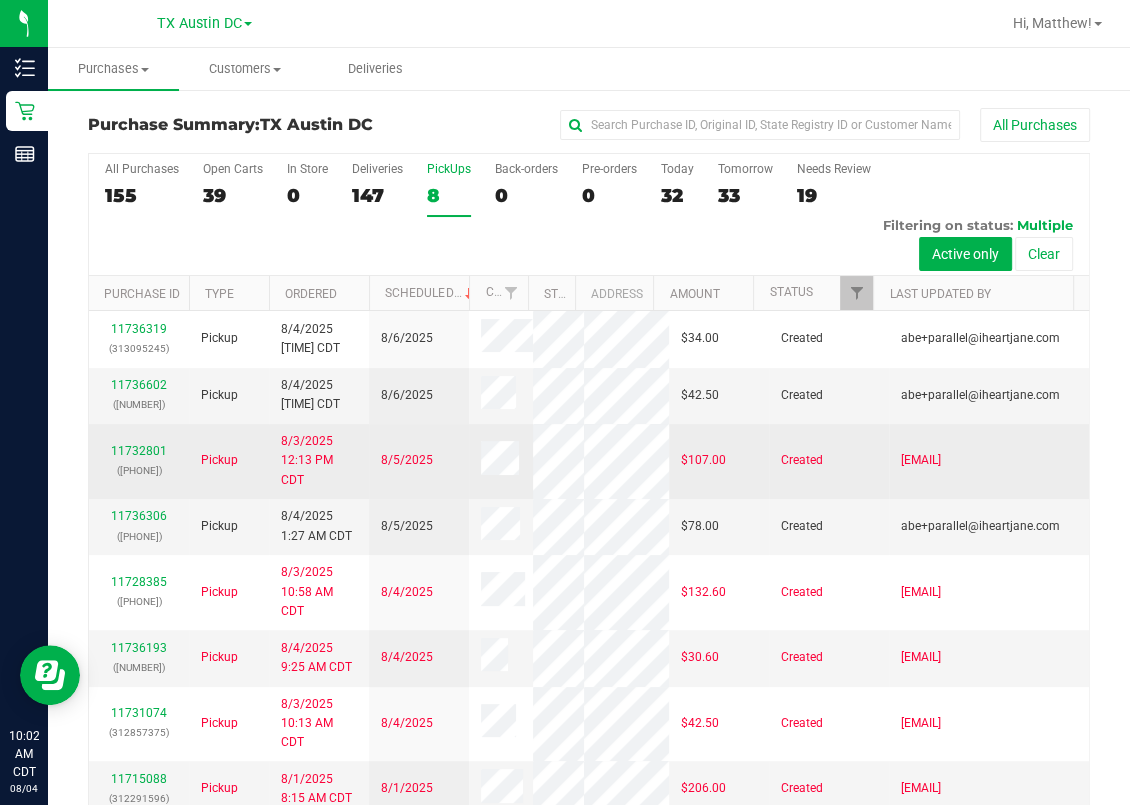 scroll, scrollTop: 240, scrollLeft: 0, axis: vertical 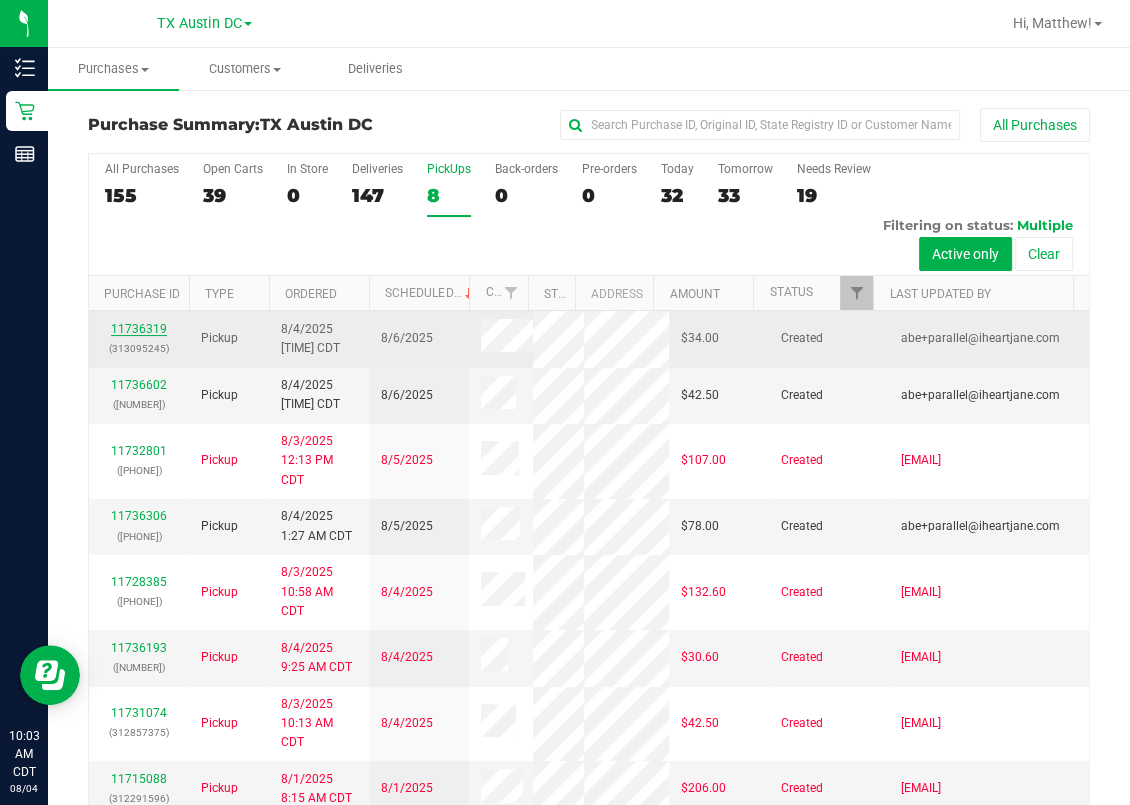 click on "11736319" at bounding box center [139, 329] 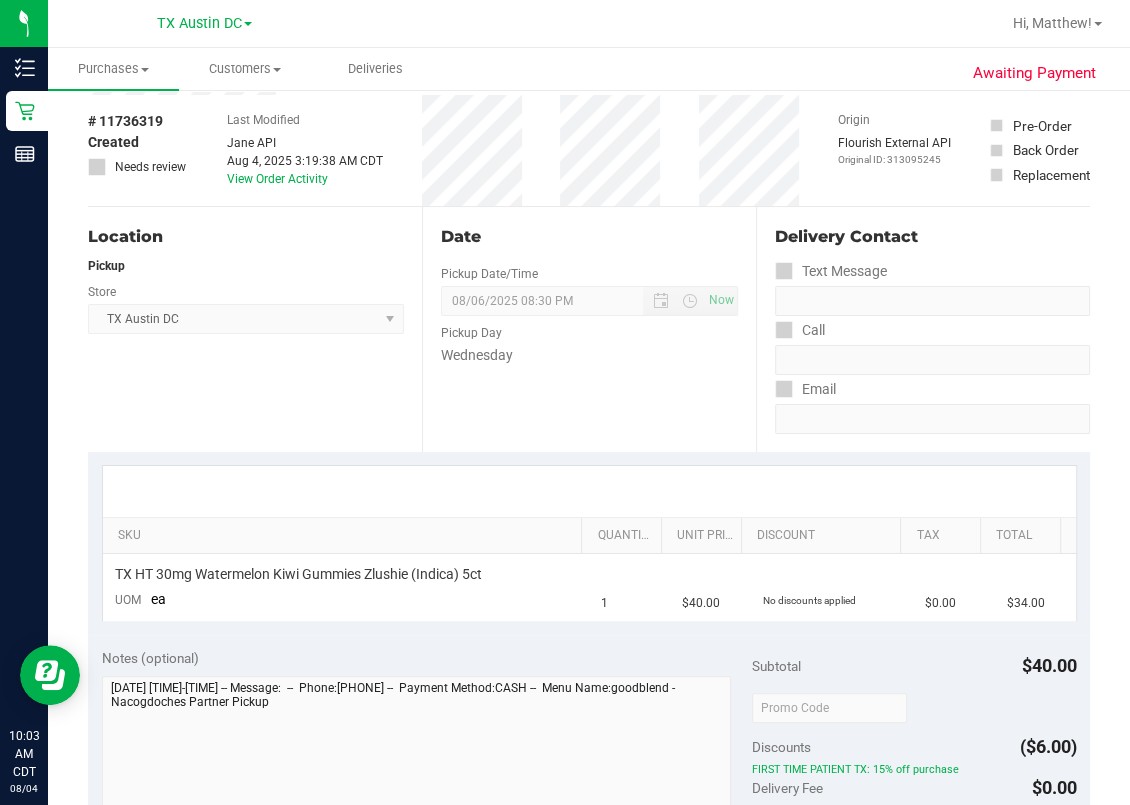 scroll, scrollTop: 0, scrollLeft: 0, axis: both 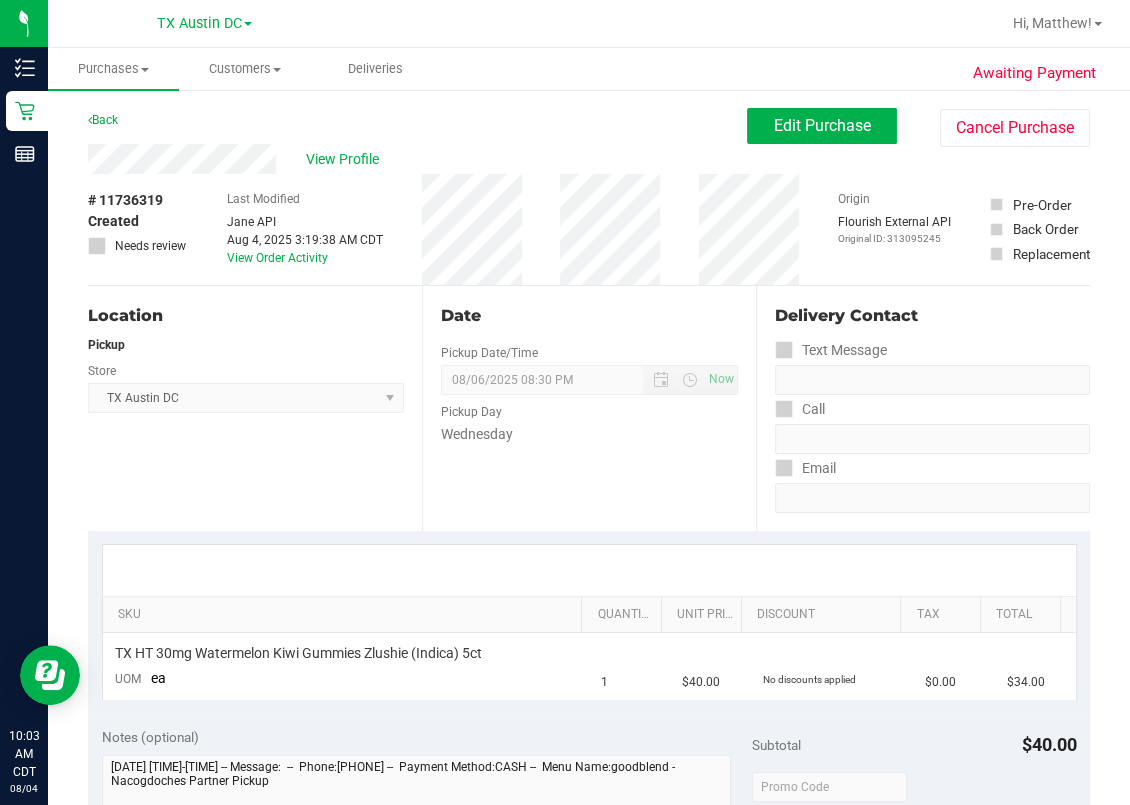 click on "# 11736319
Created
Needs review" at bounding box center (138, 229) 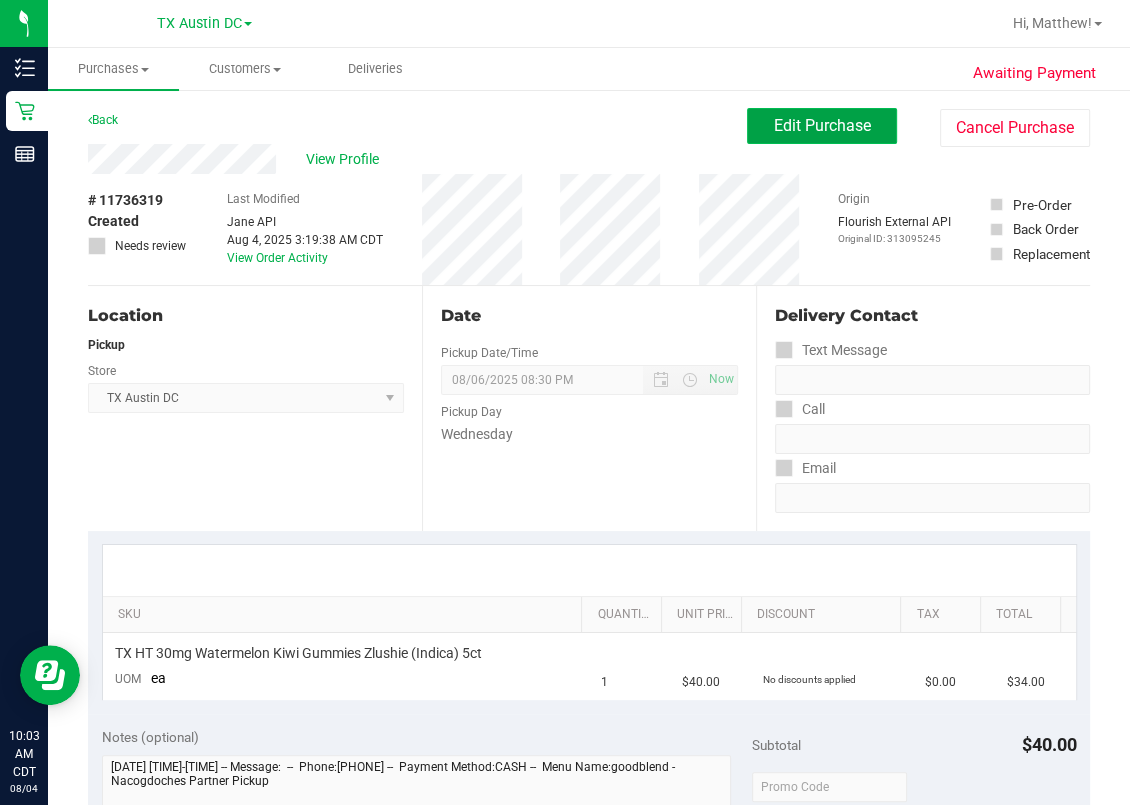 click on "Edit Purchase" at bounding box center [822, 126] 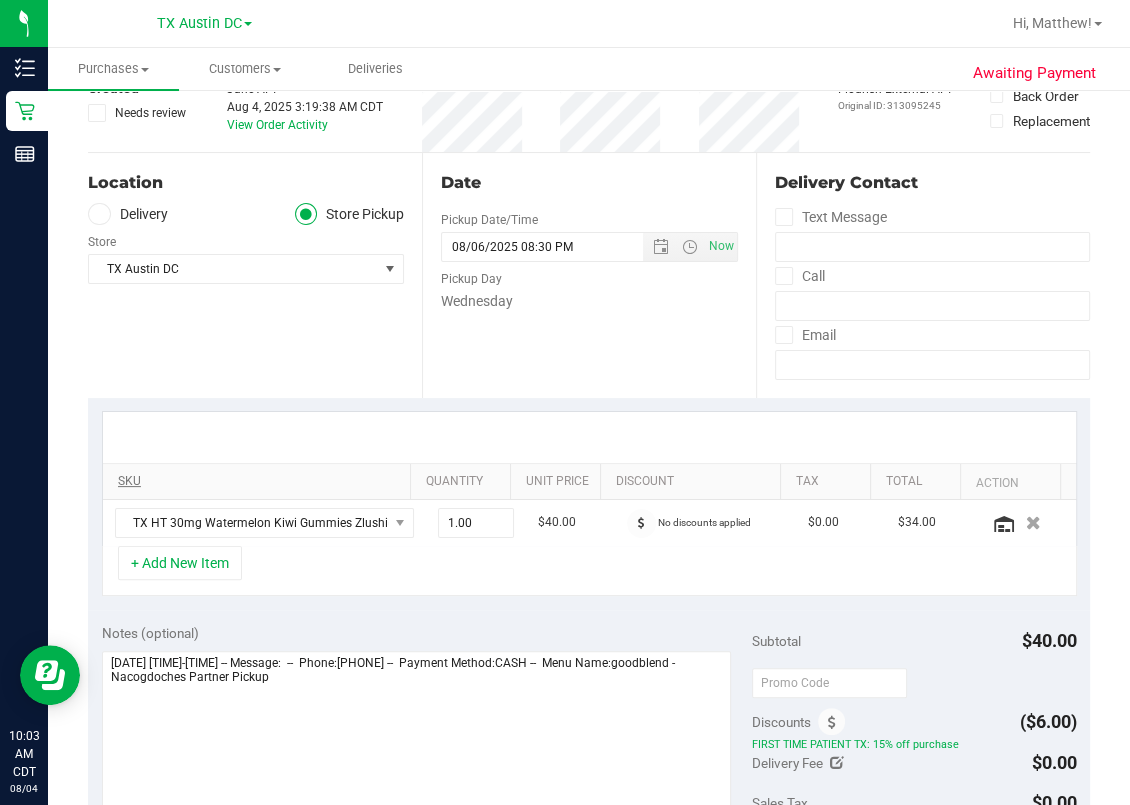 scroll, scrollTop: 0, scrollLeft: 0, axis: both 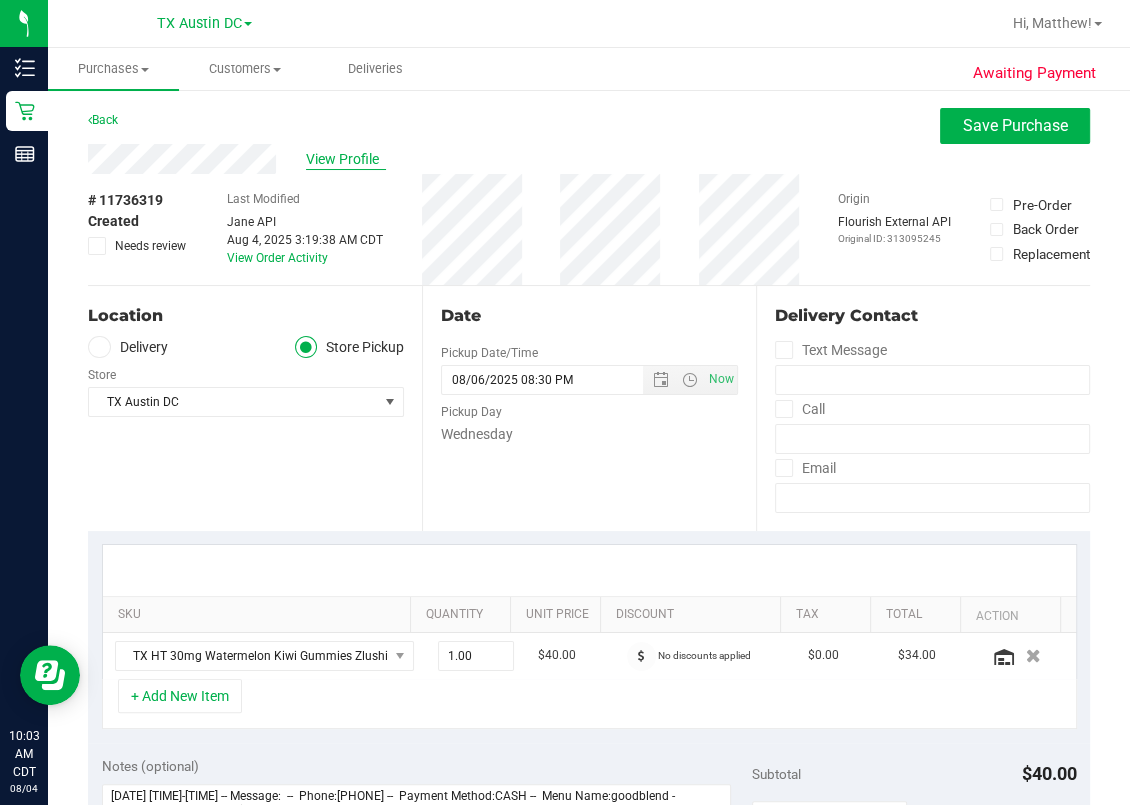 click on "View Profile" at bounding box center (346, 159) 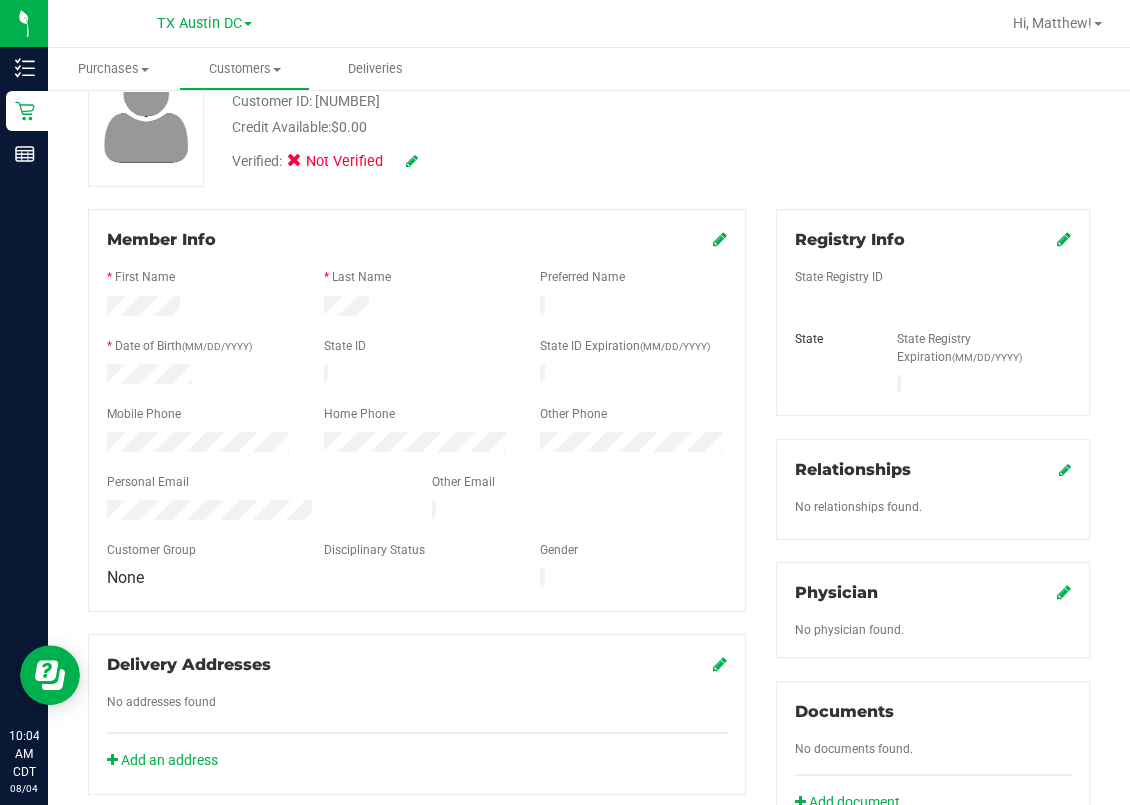 scroll, scrollTop: 0, scrollLeft: 0, axis: both 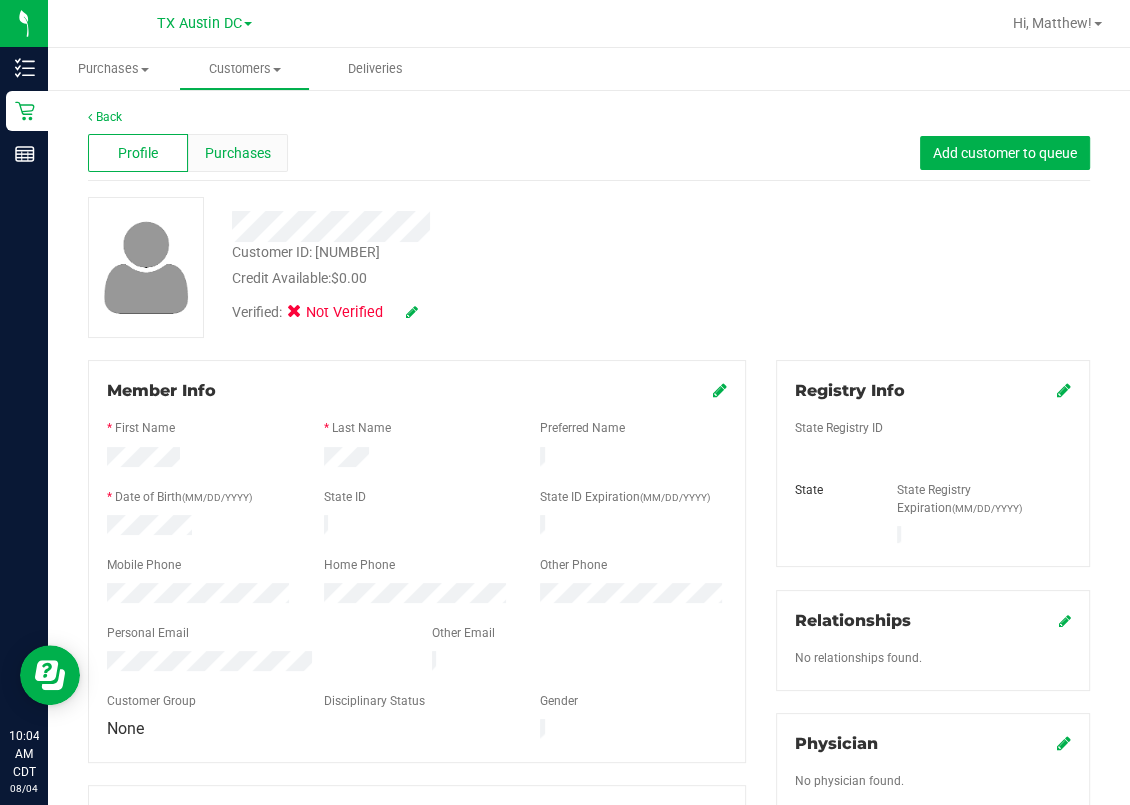 click on "Purchases" at bounding box center (238, 153) 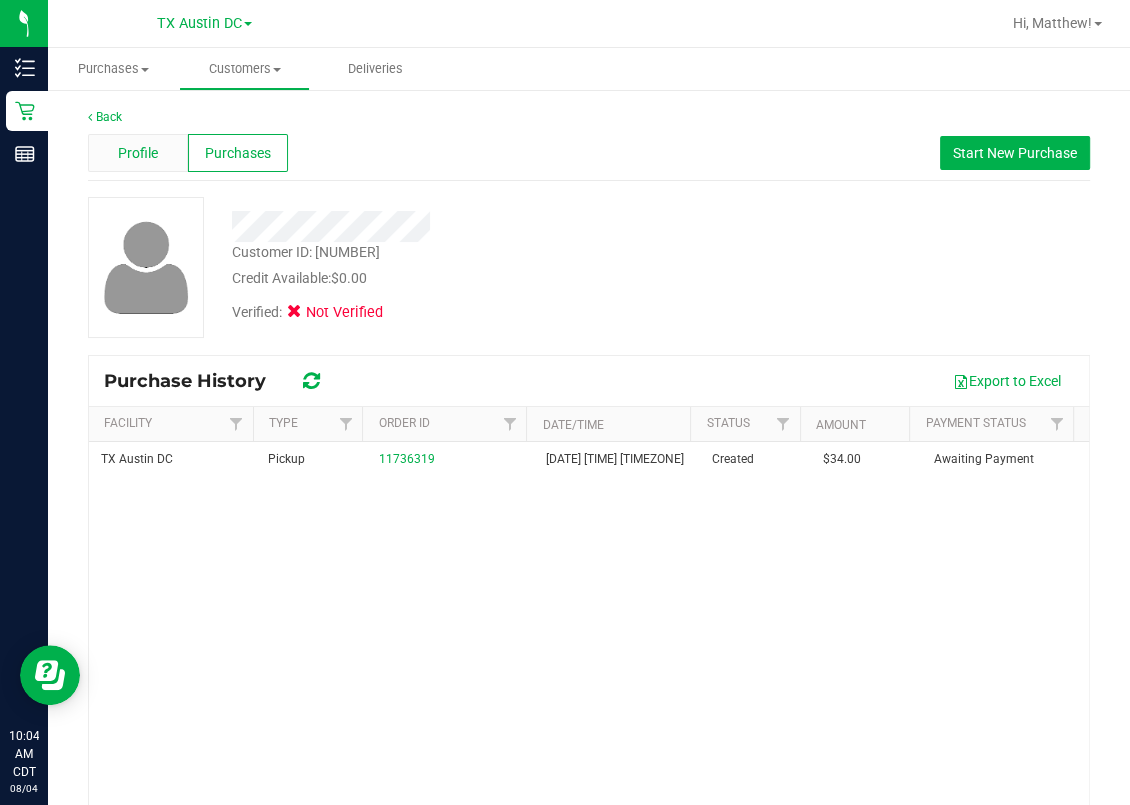 click on "Profile" at bounding box center (138, 153) 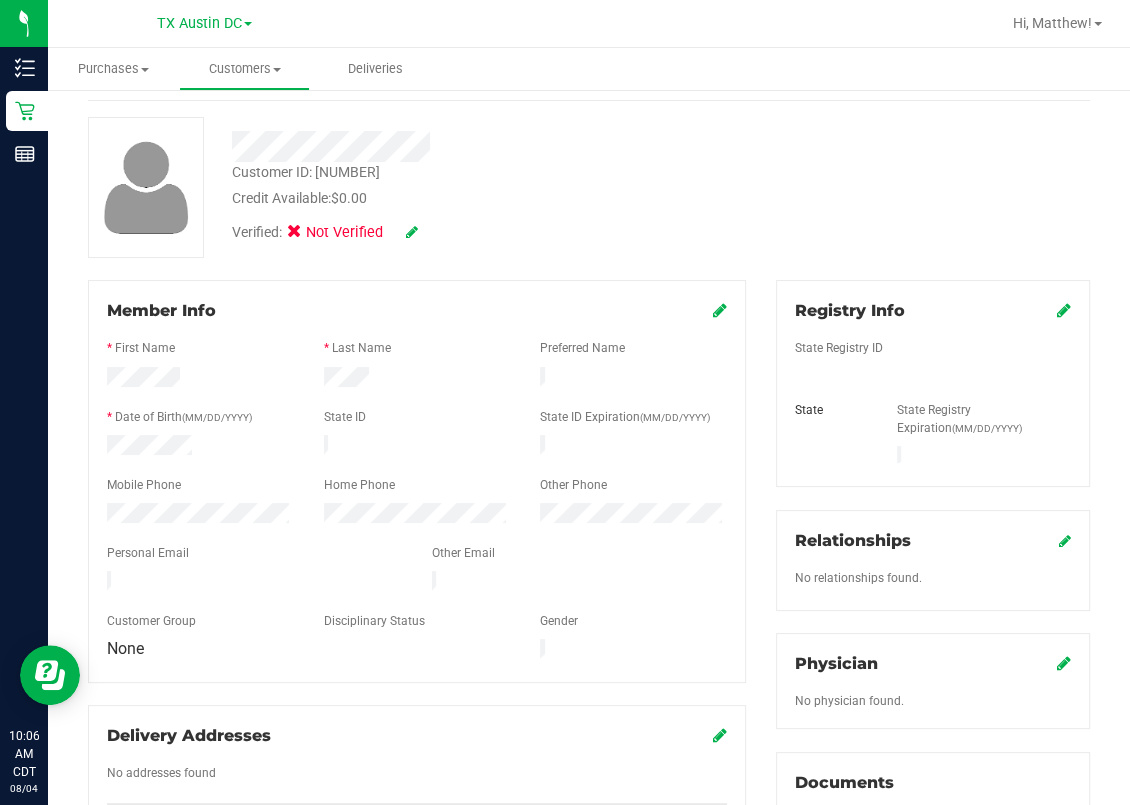 scroll, scrollTop: 0, scrollLeft: 0, axis: both 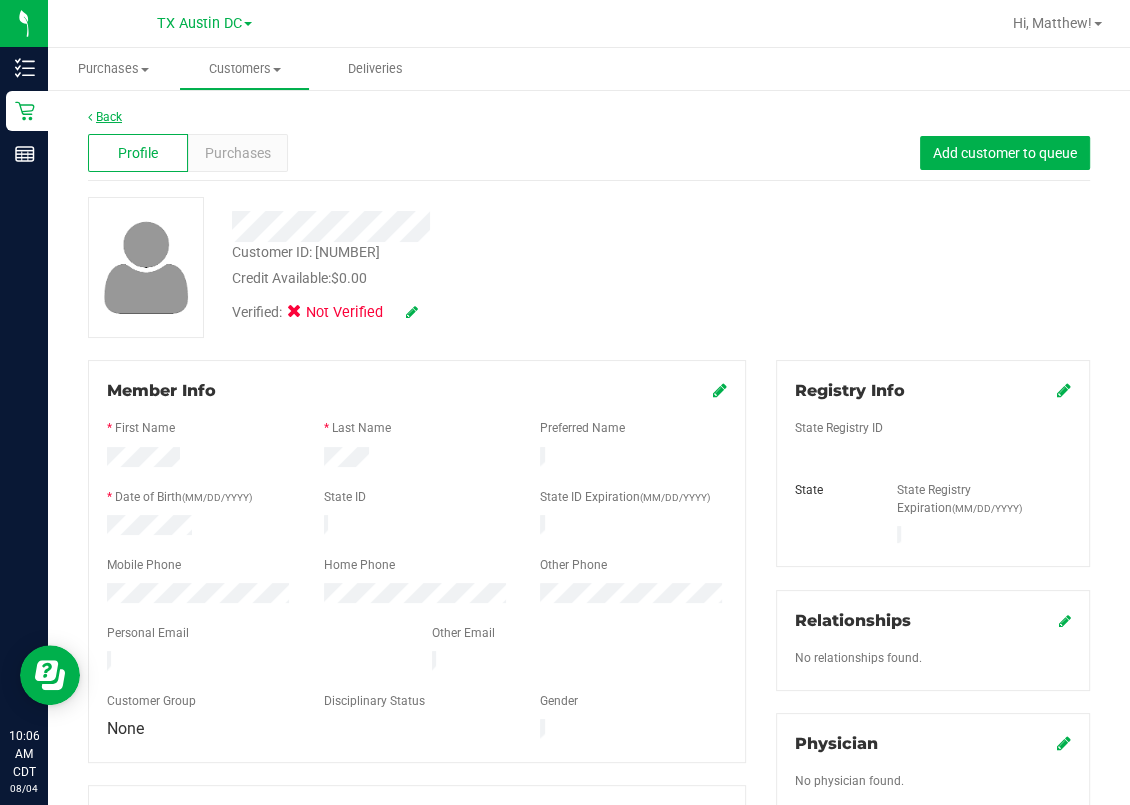 click on "Back" at bounding box center (105, 117) 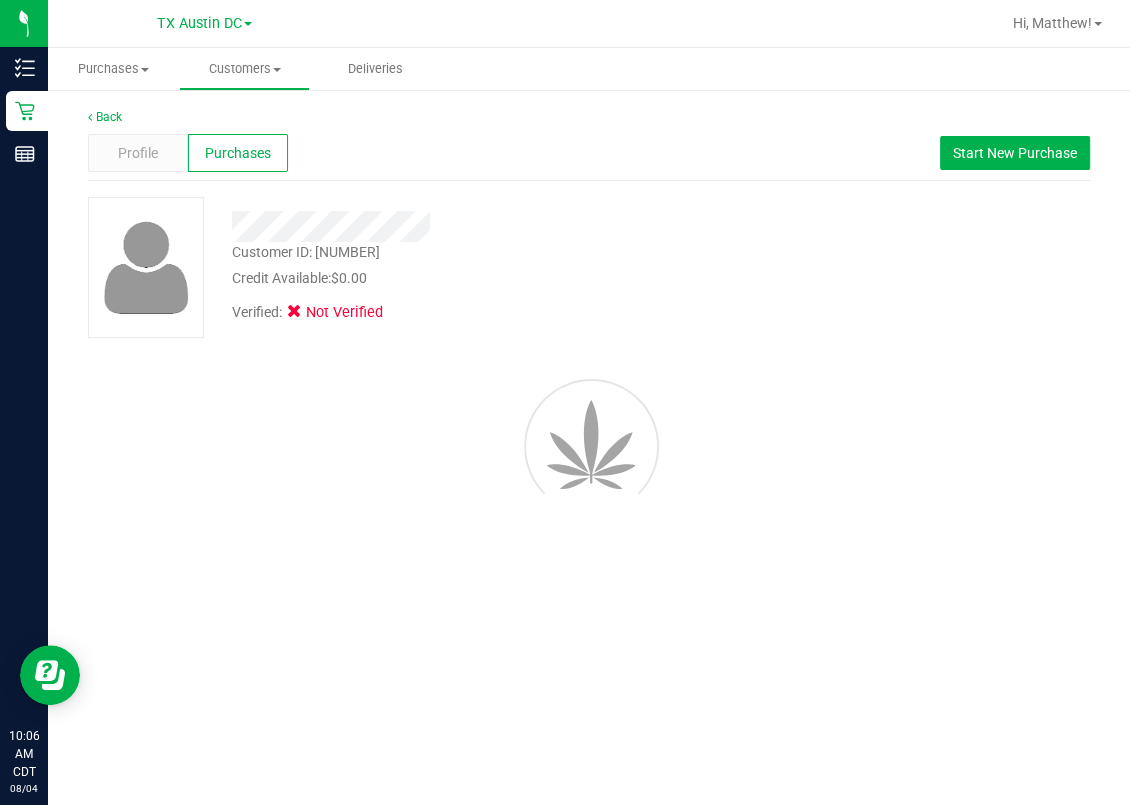click at bounding box center [589, 444] 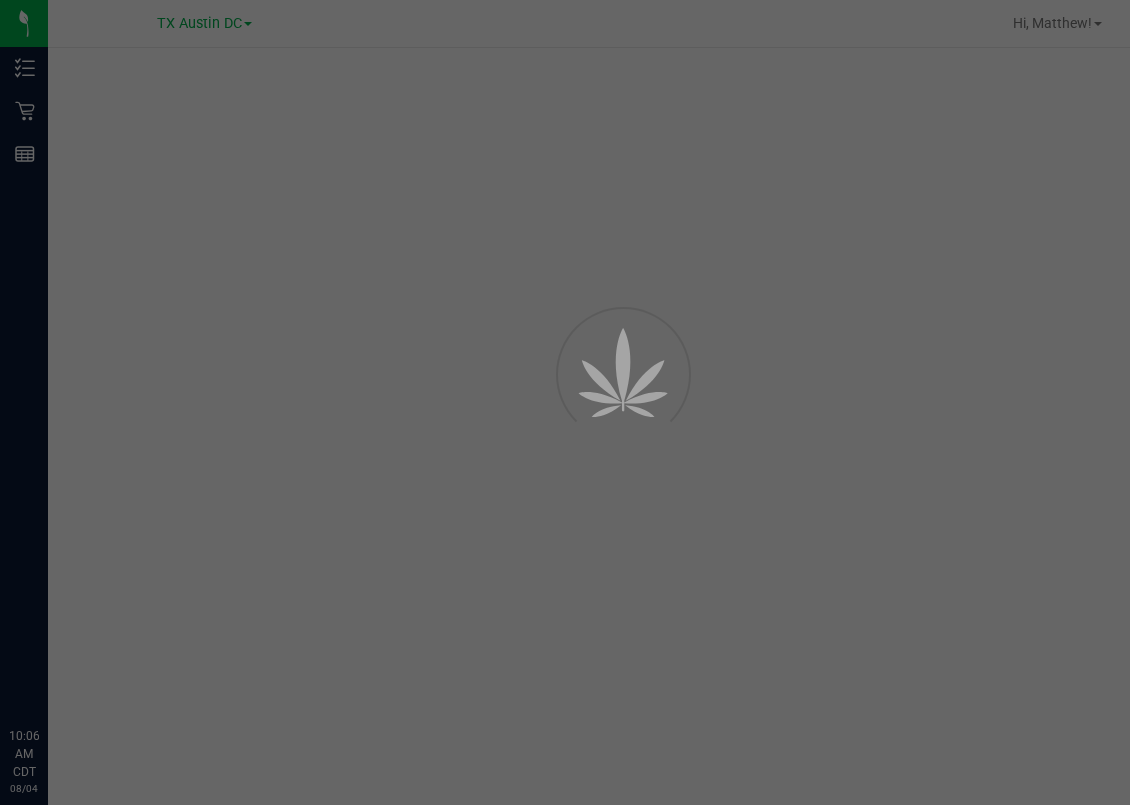 scroll, scrollTop: 0, scrollLeft: 0, axis: both 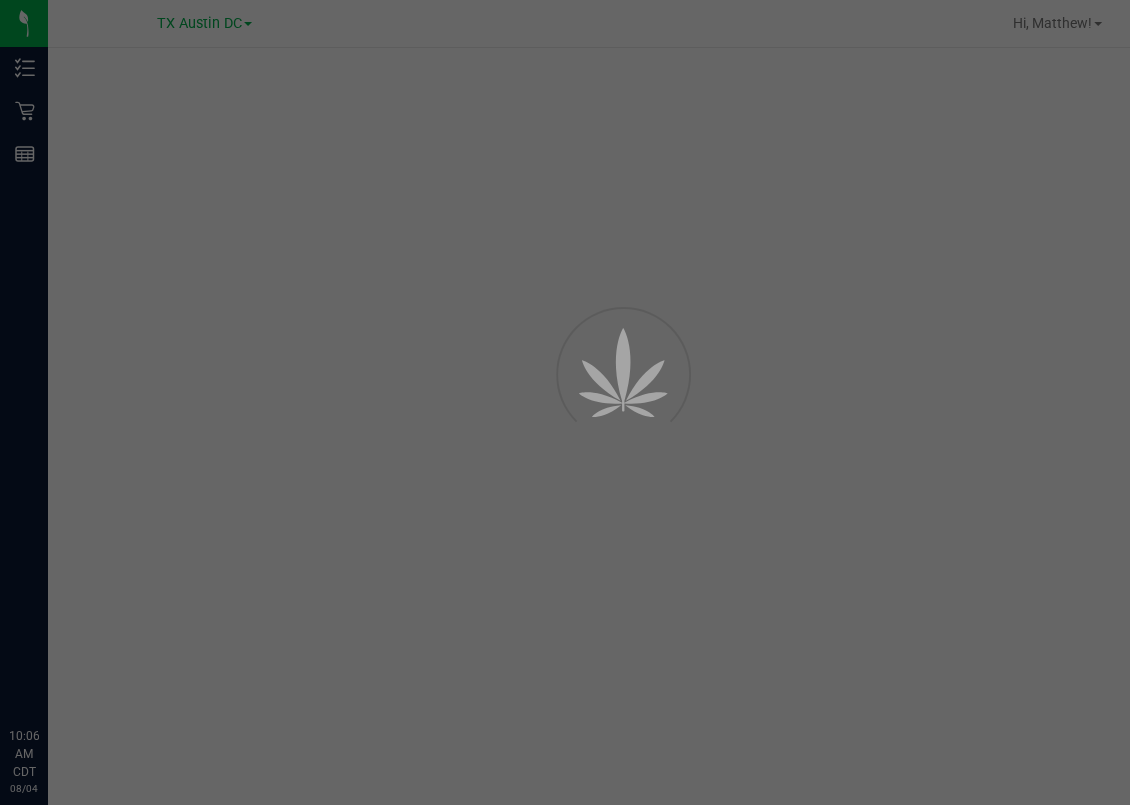 click at bounding box center (565, 402) 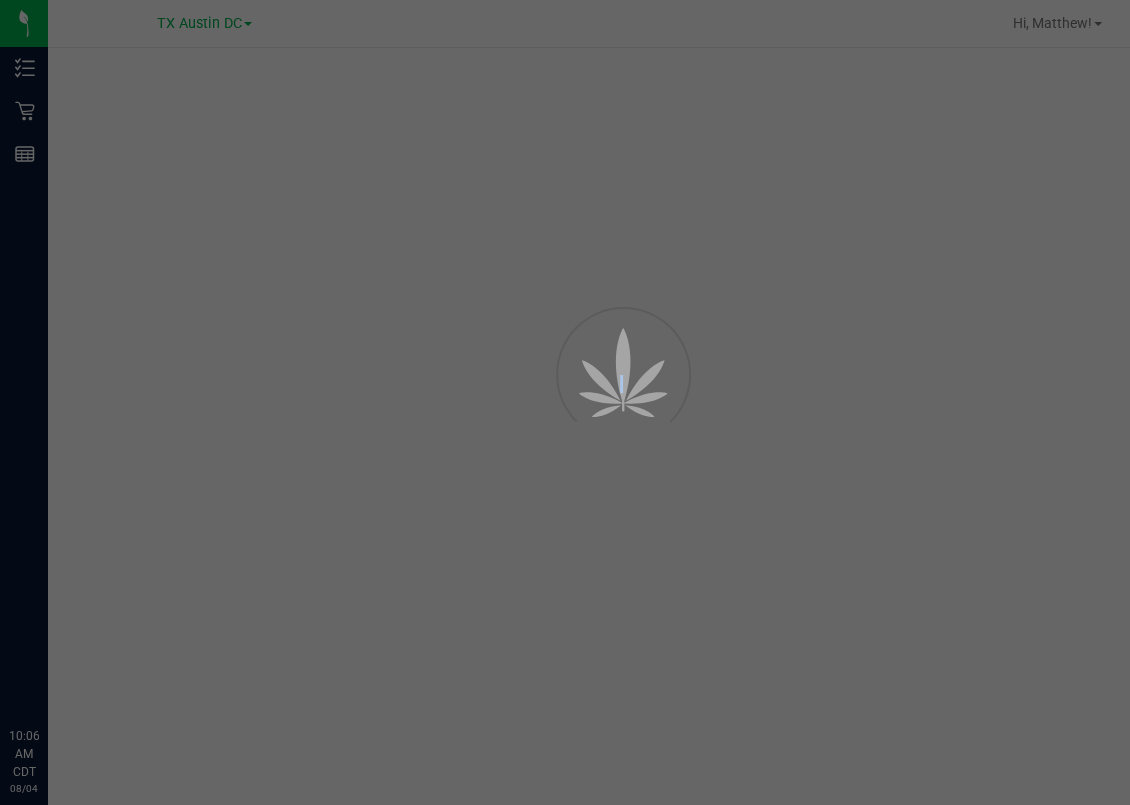 click at bounding box center (565, 402) 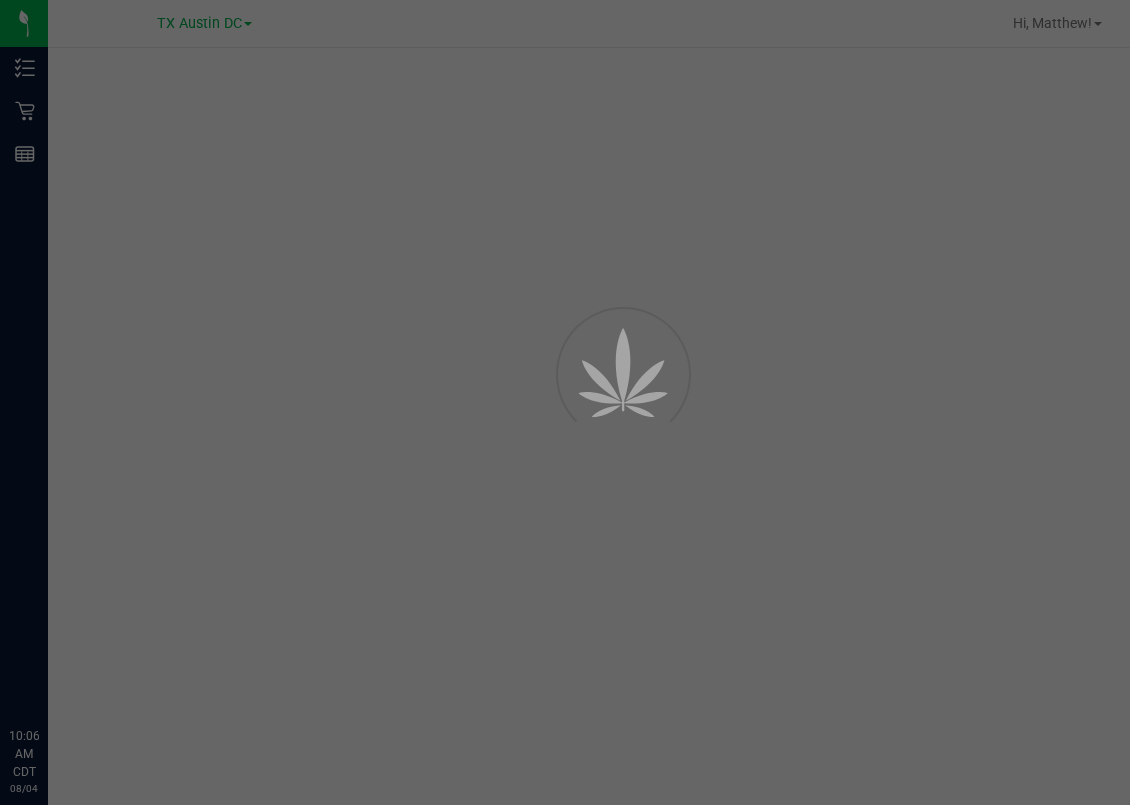 scroll, scrollTop: 0, scrollLeft: 0, axis: both 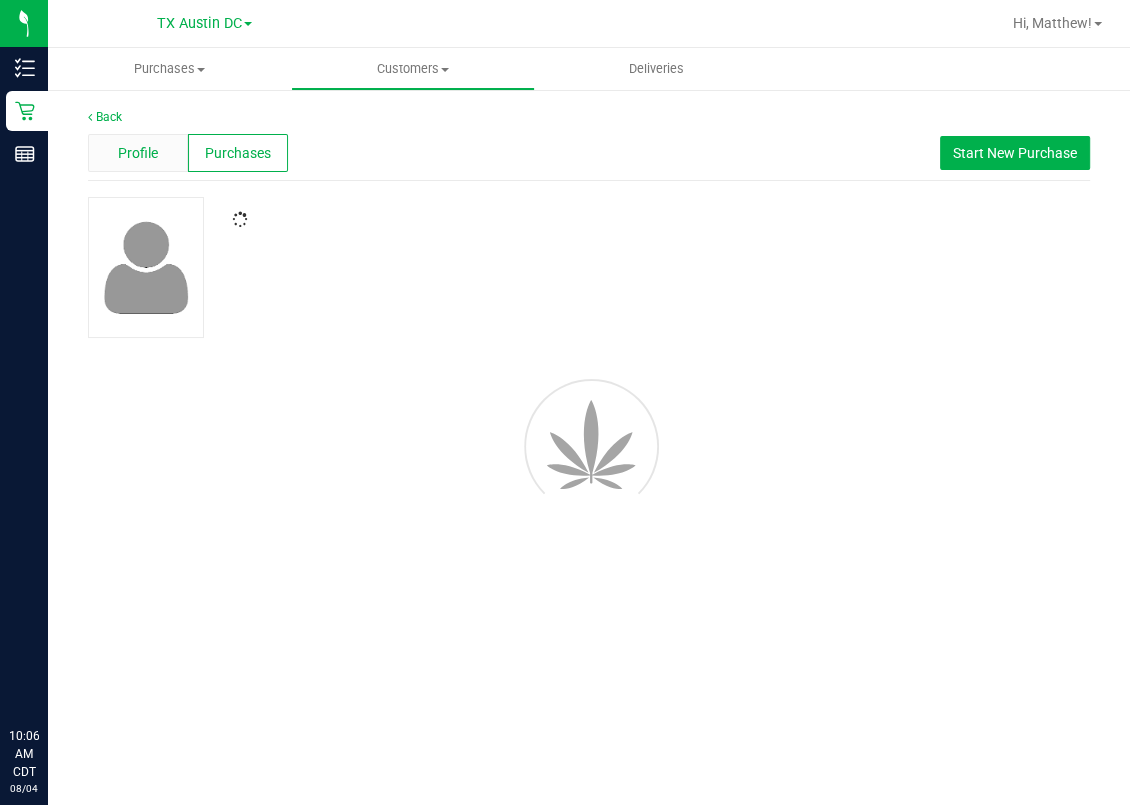 click on "Profile" at bounding box center (138, 153) 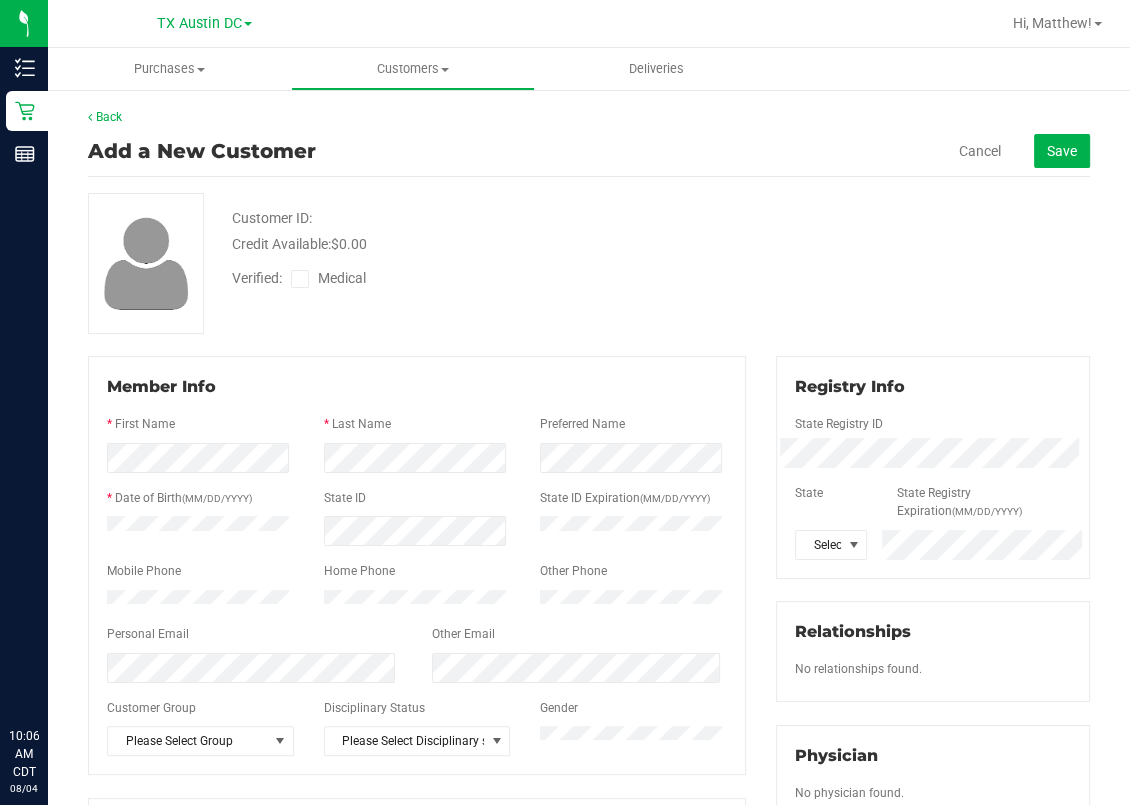 click on "Back" at bounding box center (589, 117) 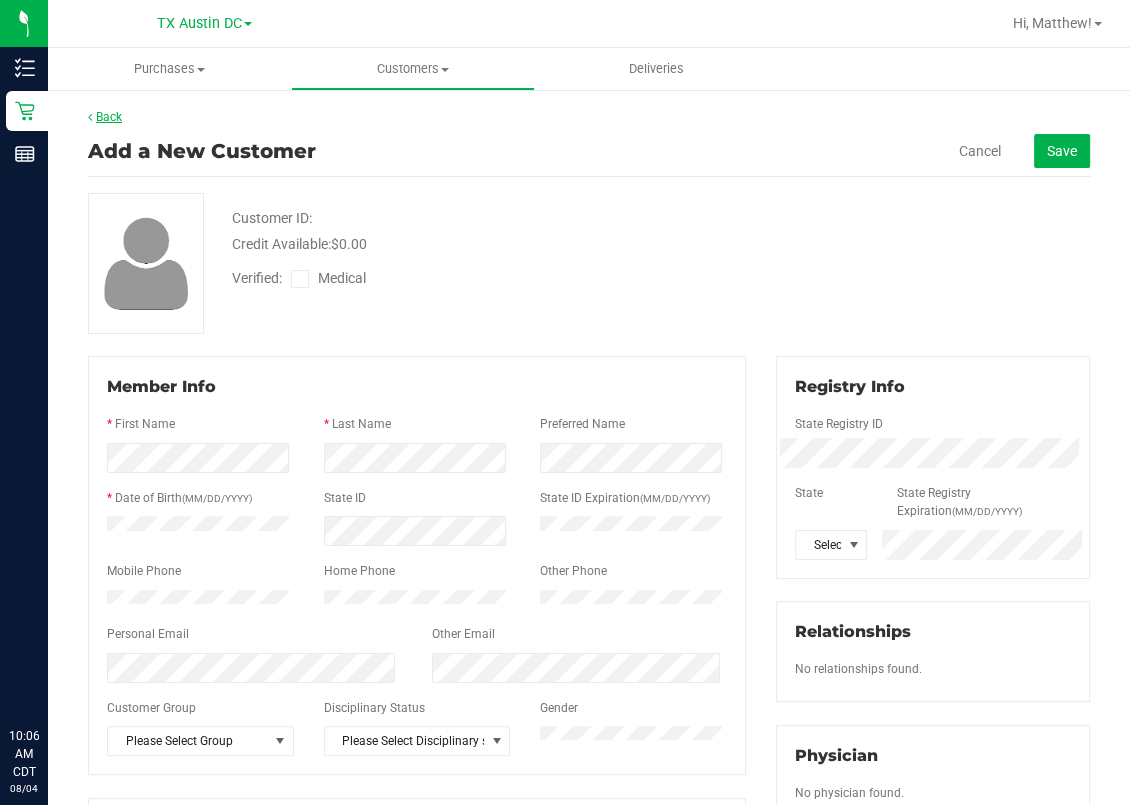 click on "Back" at bounding box center (105, 117) 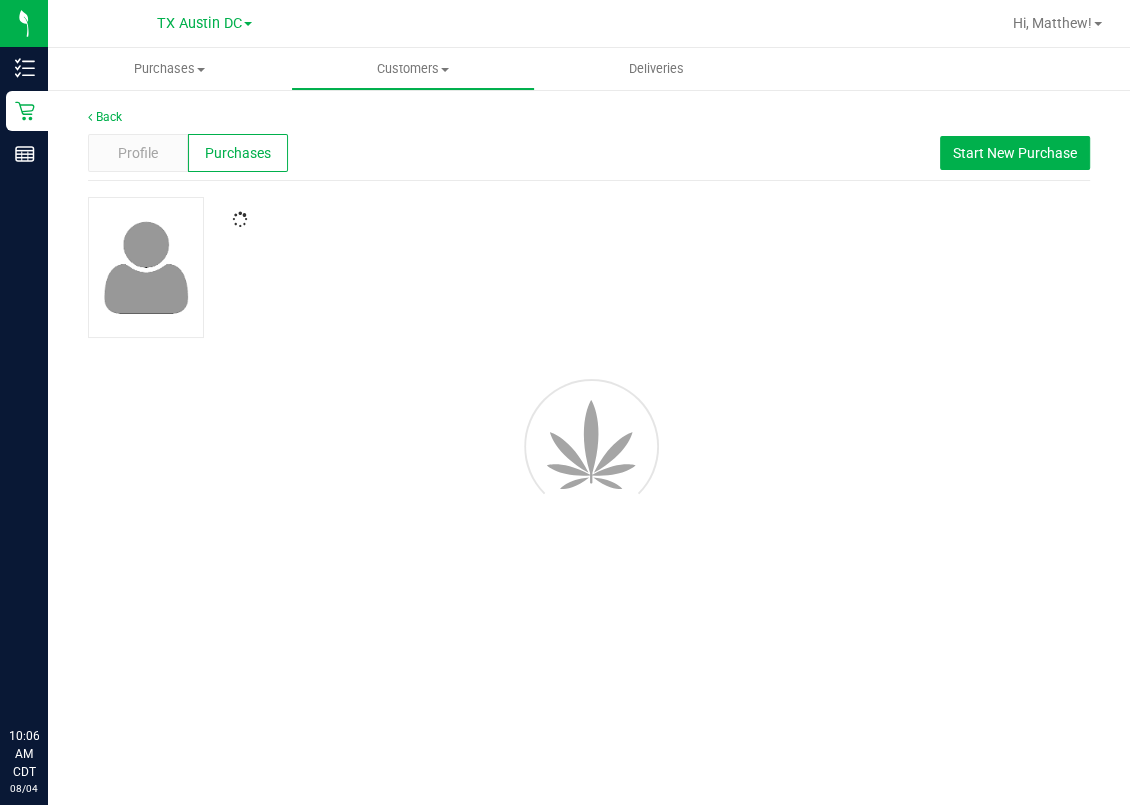 click on "Purchases" at bounding box center [238, 153] 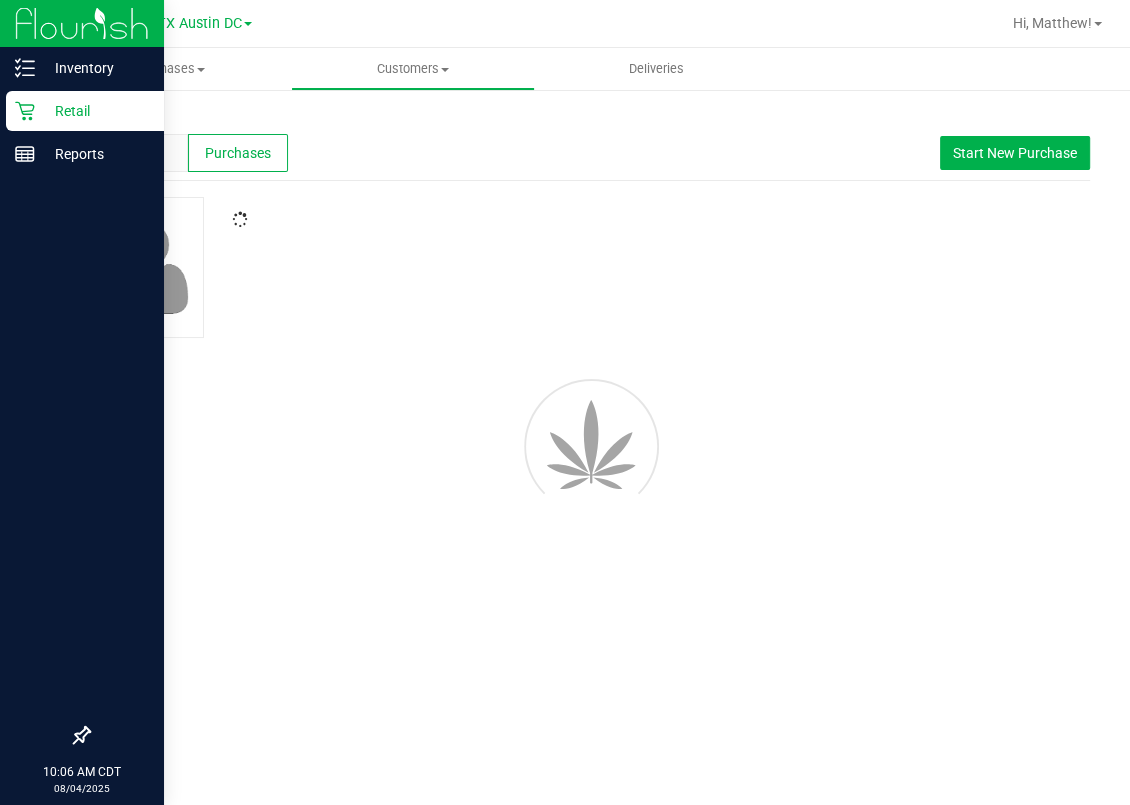 click on "Retail" at bounding box center [95, 111] 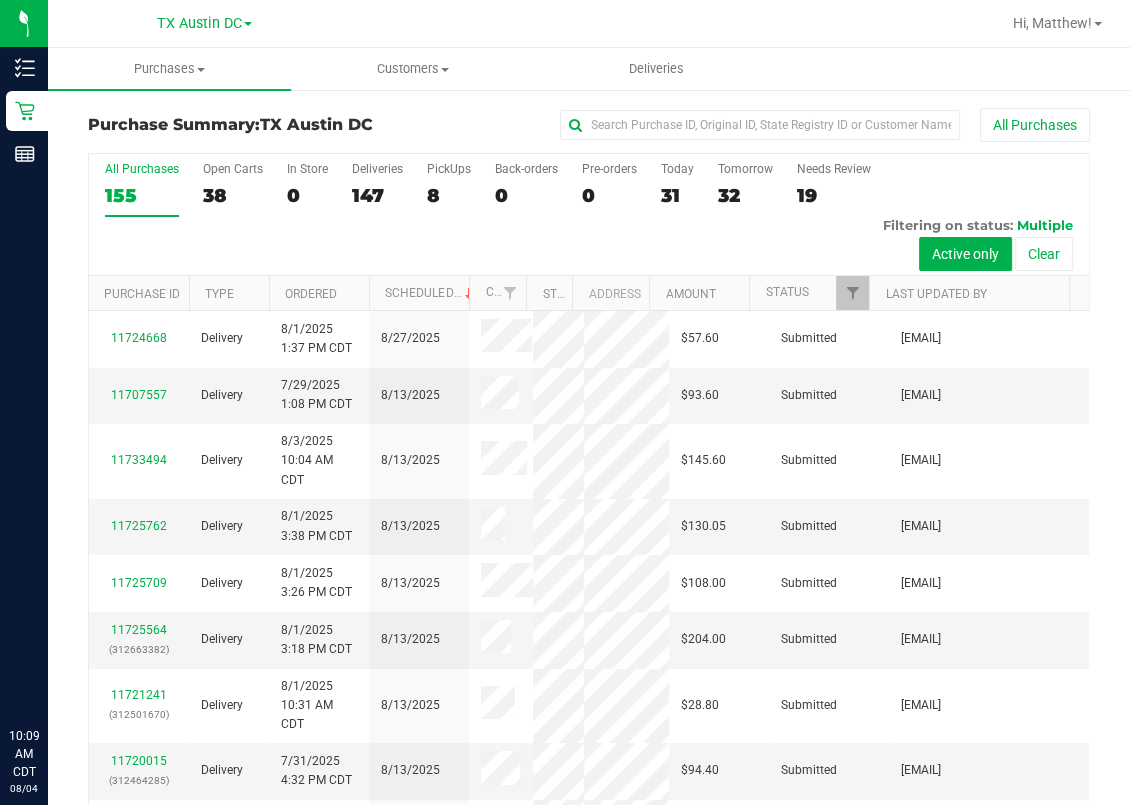 click on "All Purchases
155
Open Carts
38
In Store
0
Deliveries
147
PickUps
8
Back-orders
0
Pre-orders
0
Today
31
Tomorrow
32" at bounding box center (589, 215) 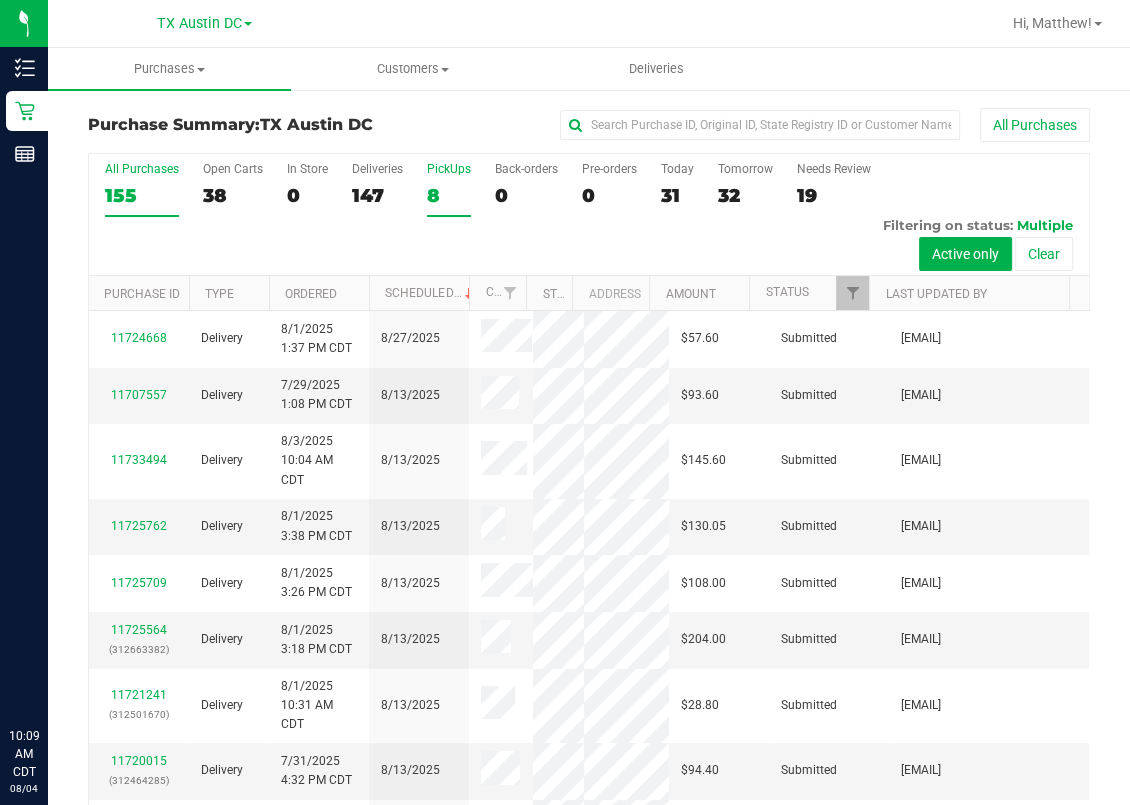 click on "8" at bounding box center (449, 195) 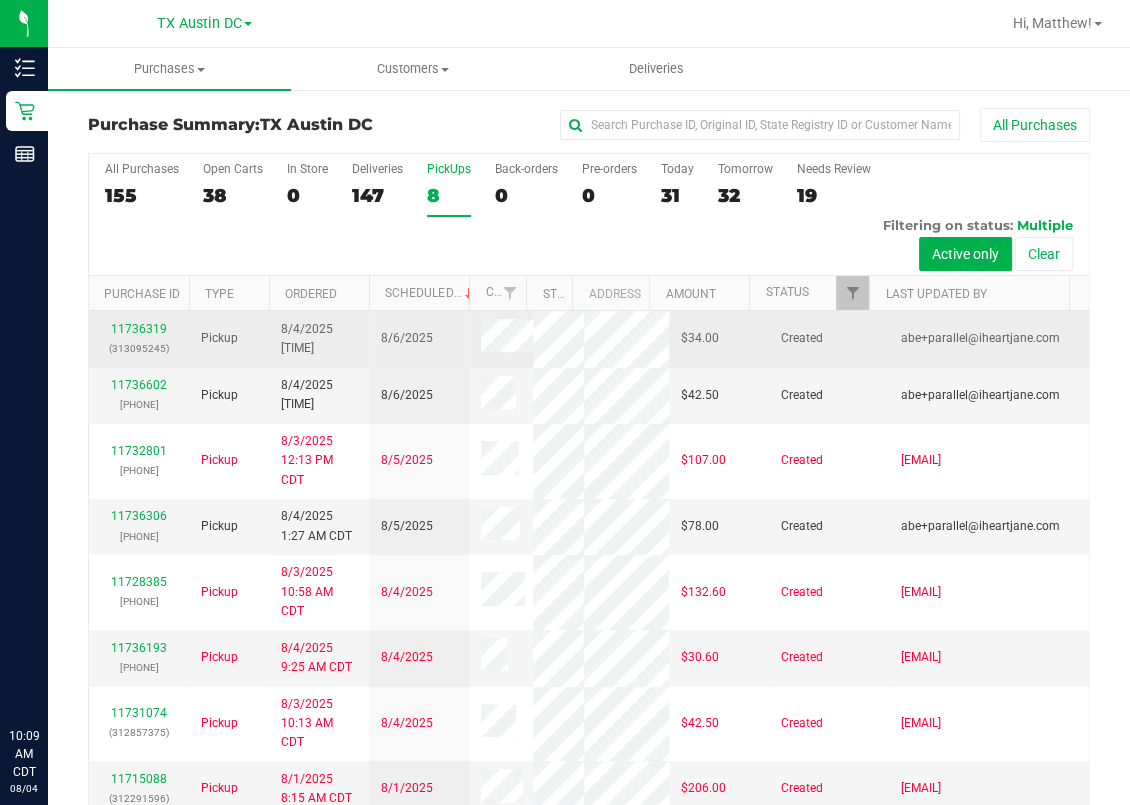 click on "(313095245)" at bounding box center [139, 348] 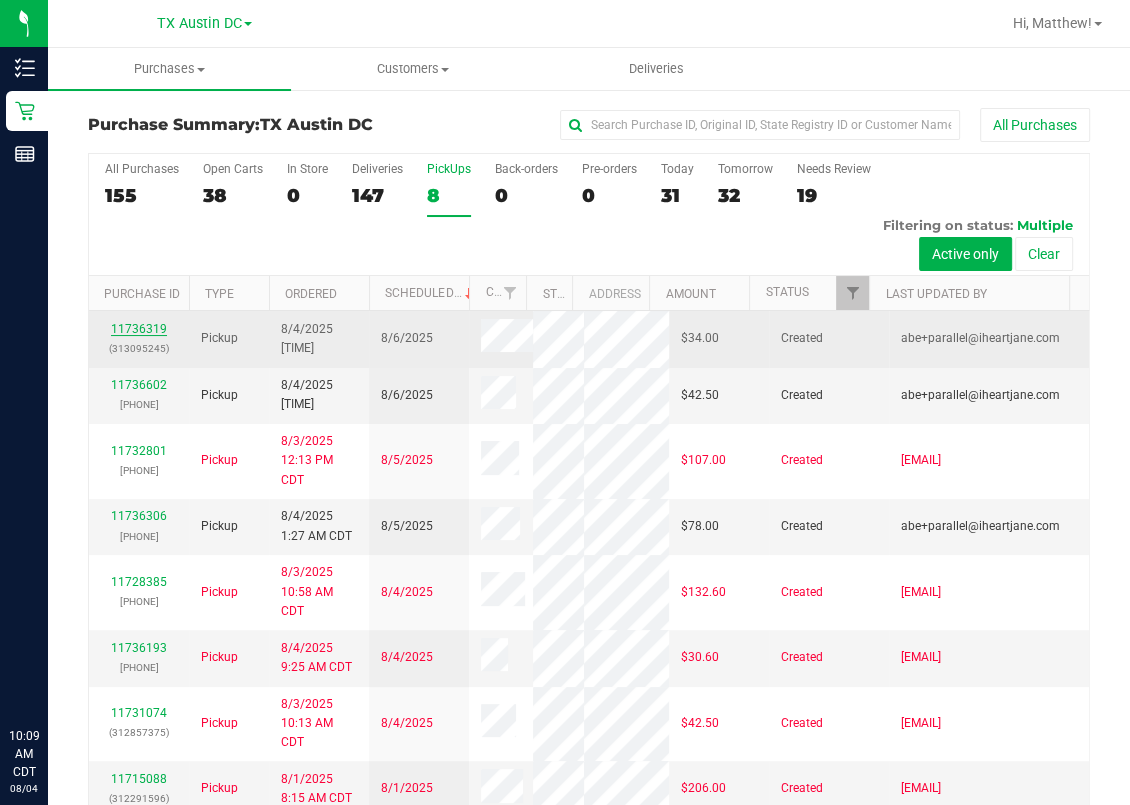 click on "11736319" at bounding box center (139, 329) 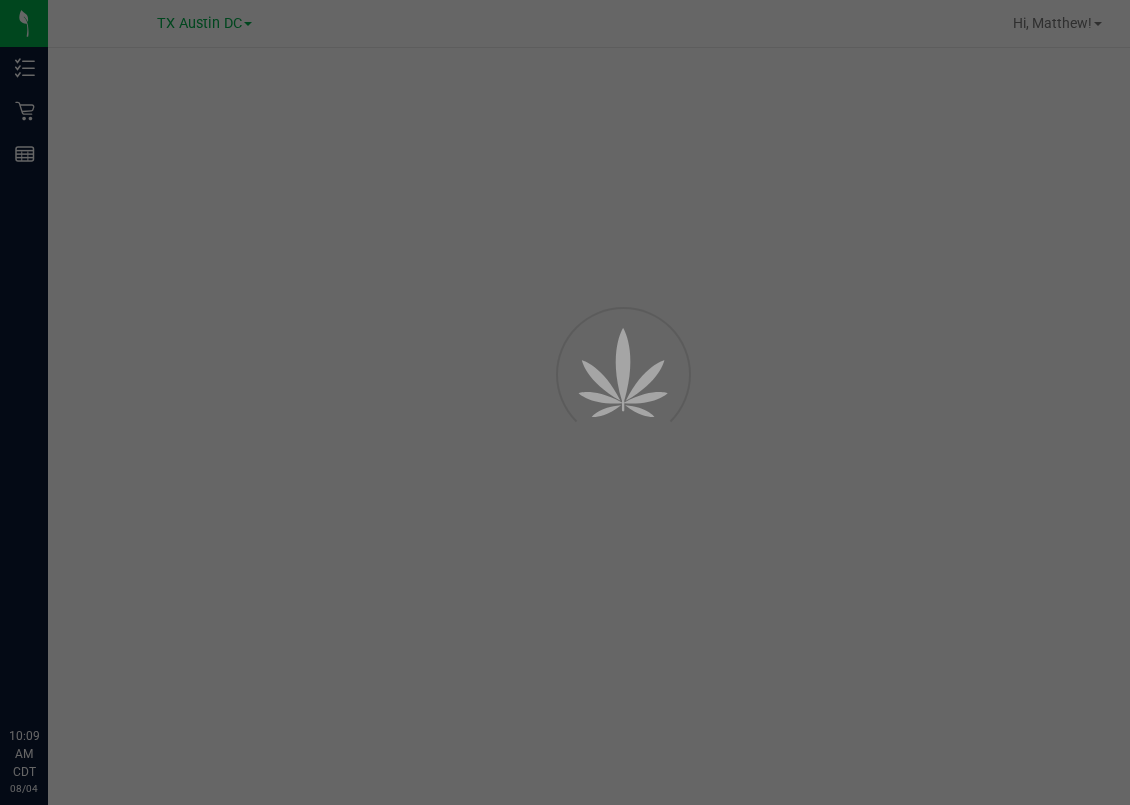 scroll, scrollTop: 0, scrollLeft: 0, axis: both 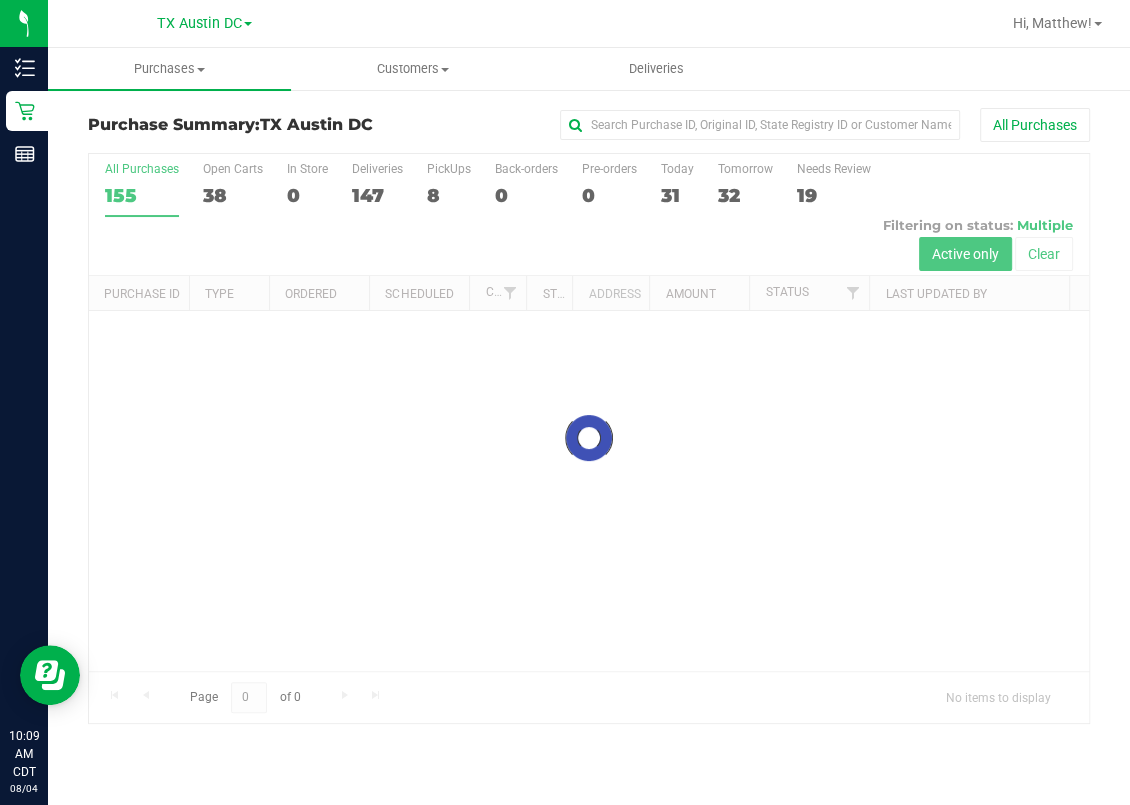 click at bounding box center [589, 438] 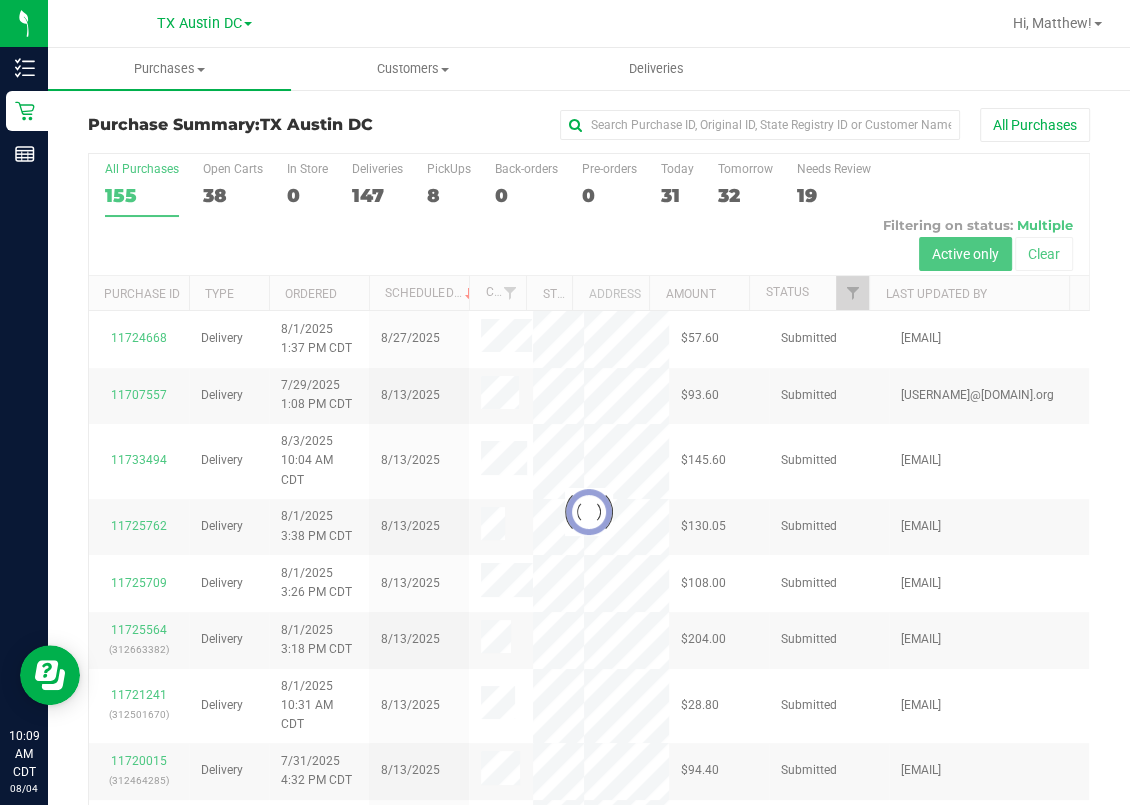 click at bounding box center [589, 512] 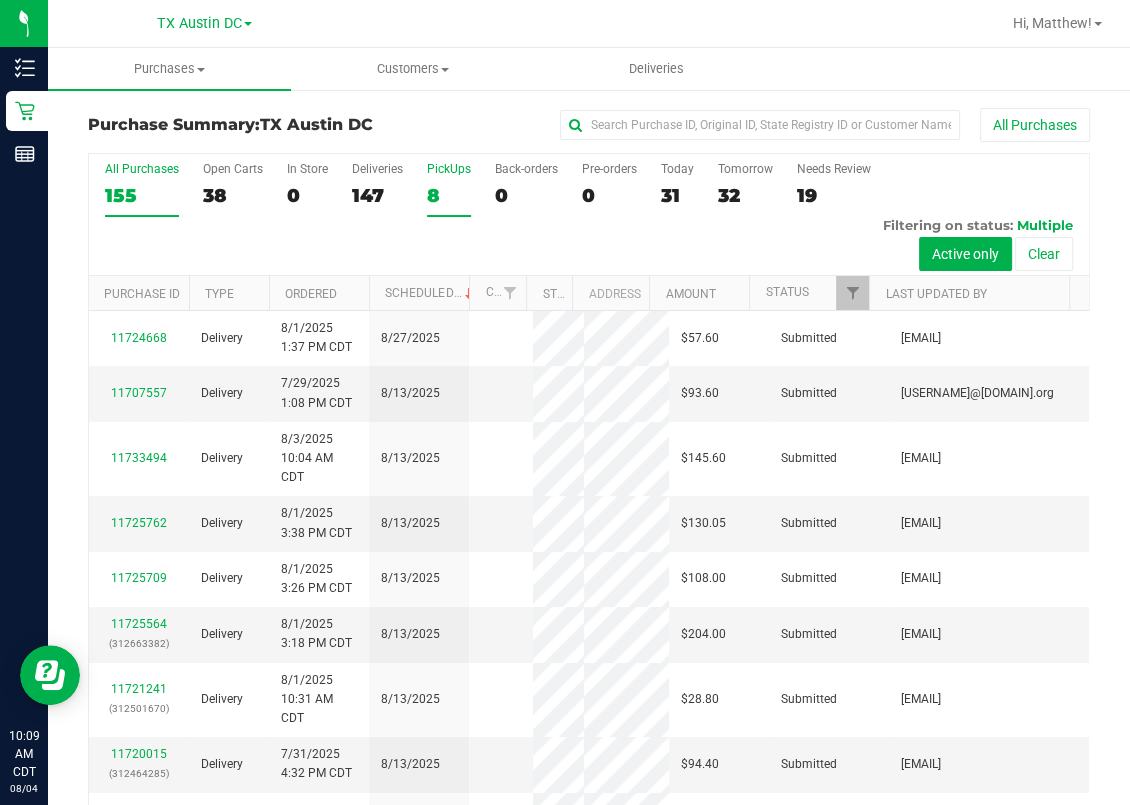 click on "8" at bounding box center (449, 195) 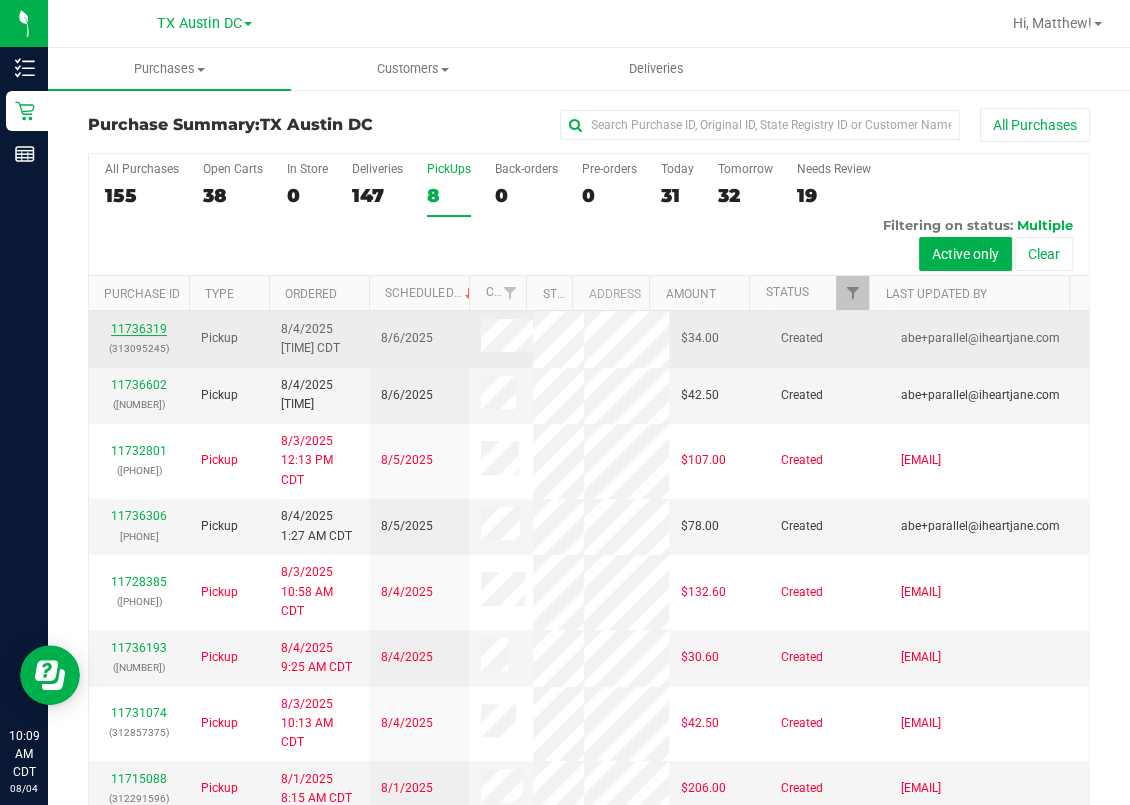 click on "11736319" at bounding box center [139, 329] 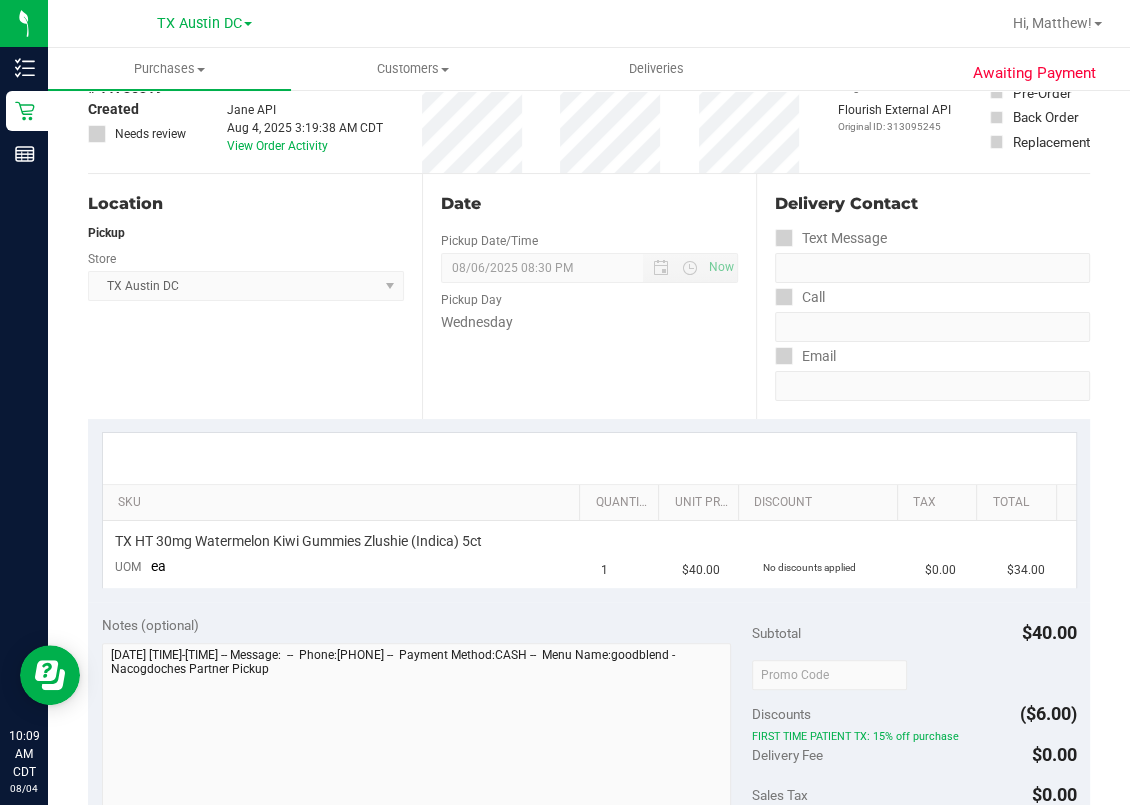 scroll, scrollTop: 0, scrollLeft: 0, axis: both 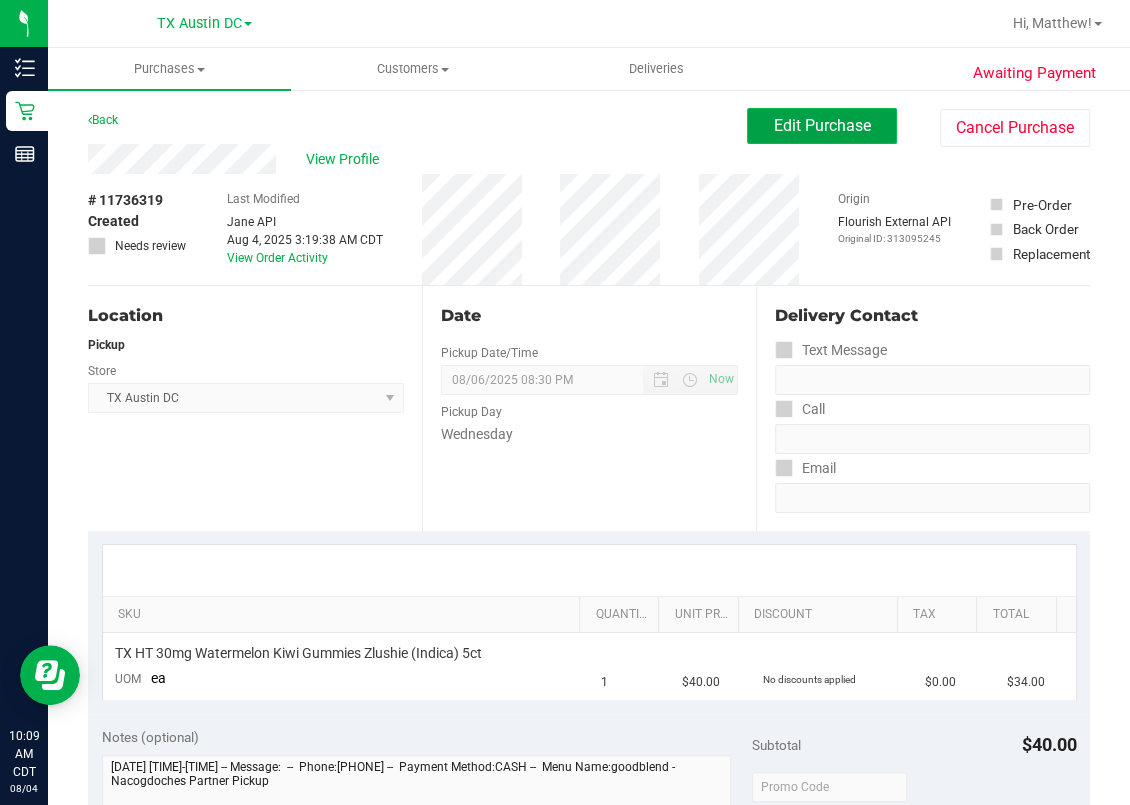 click on "Edit Purchase" at bounding box center (822, 125) 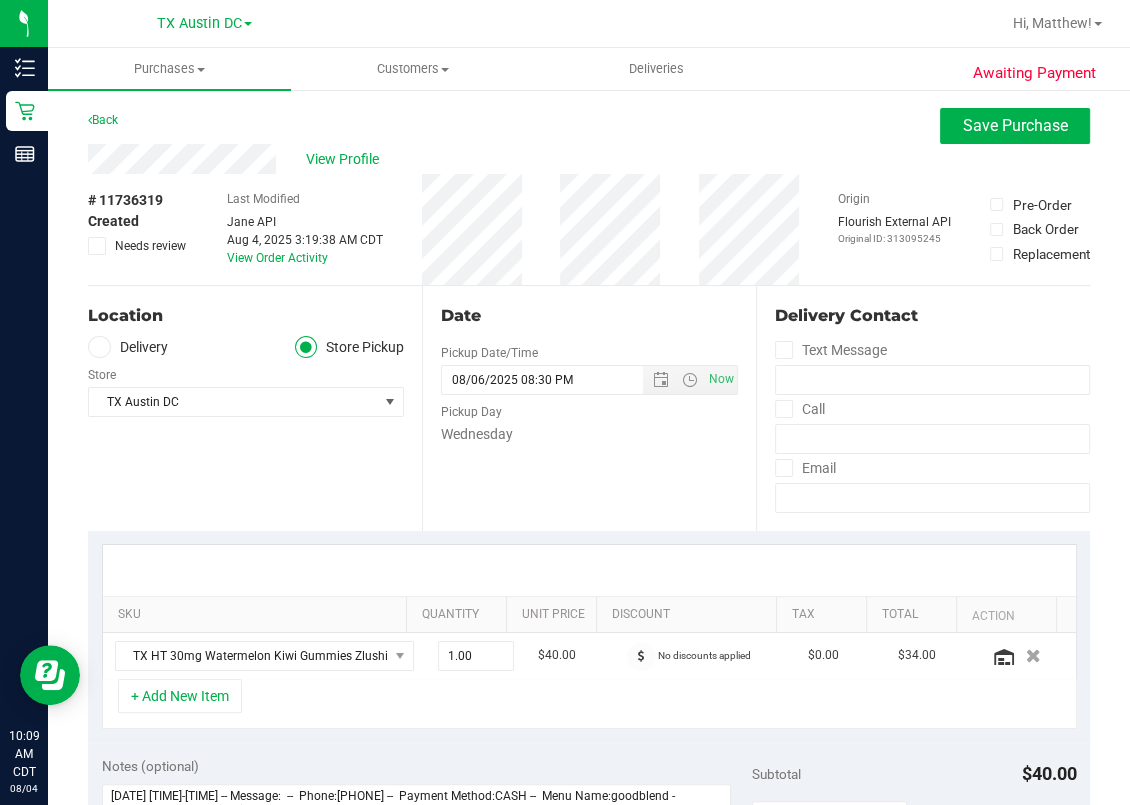click at bounding box center [97, 246] 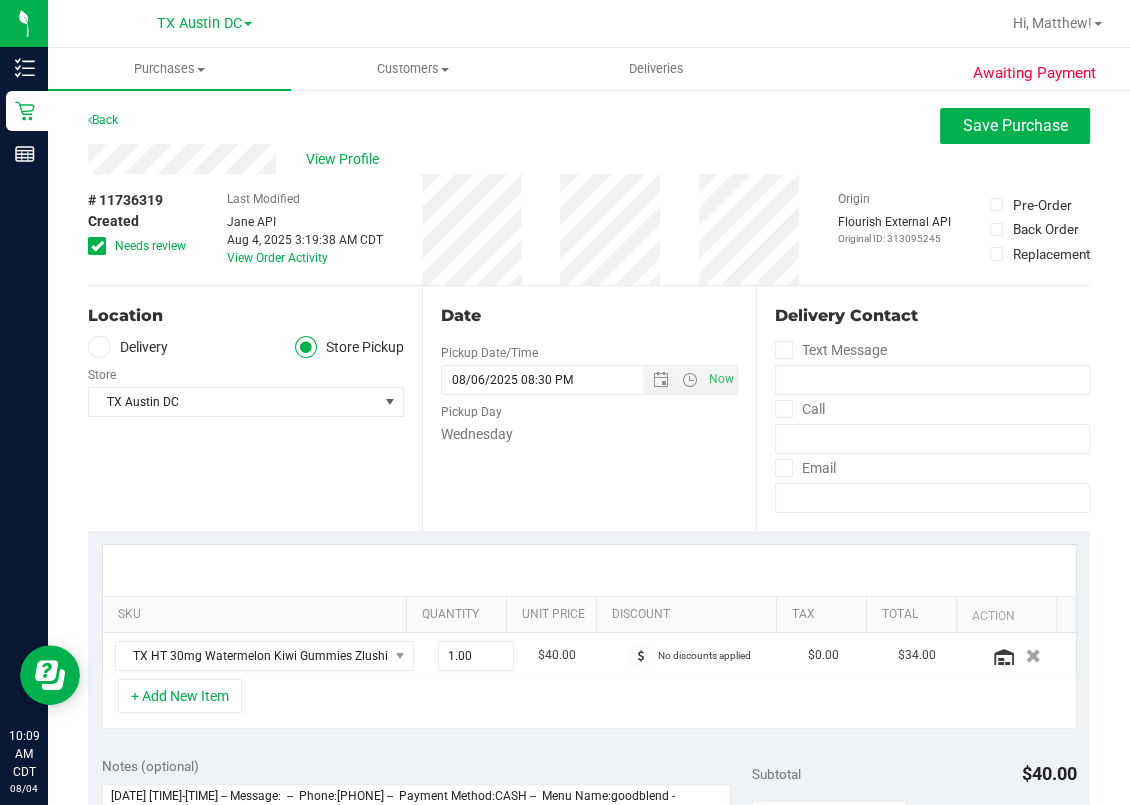 click on "Delivery" at bounding box center [128, 347] 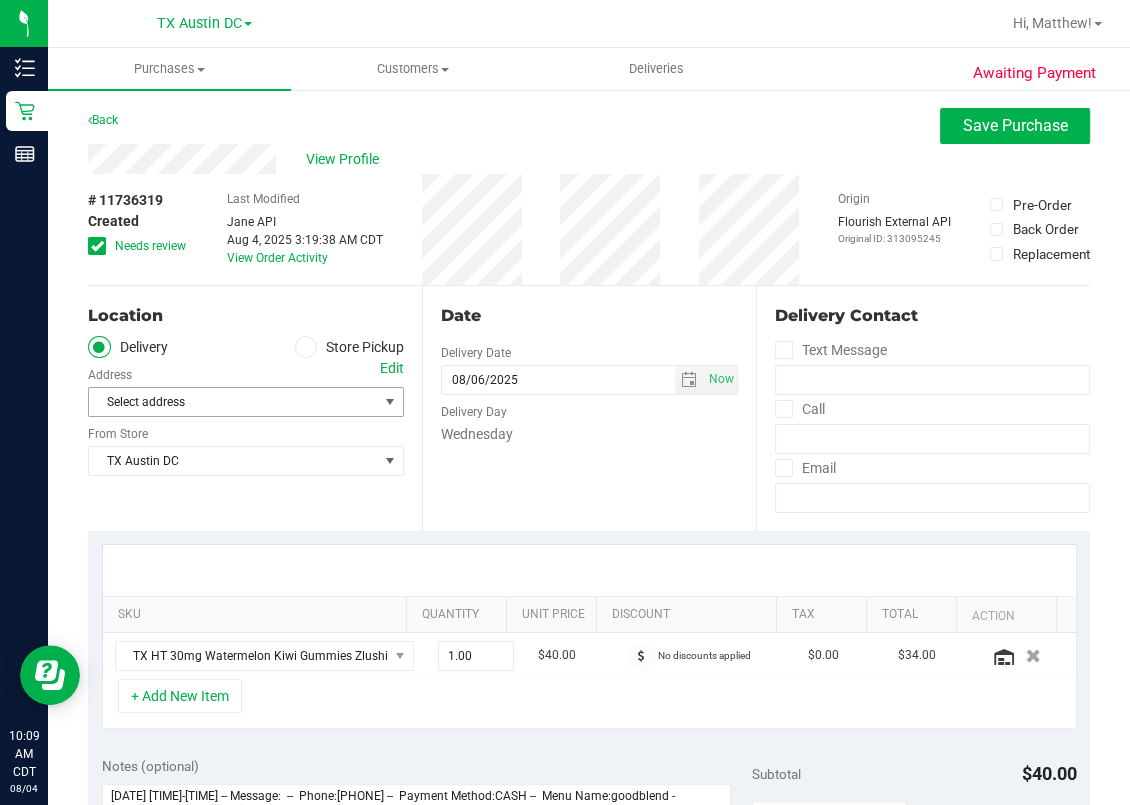 click on "Select address" at bounding box center [226, 402] 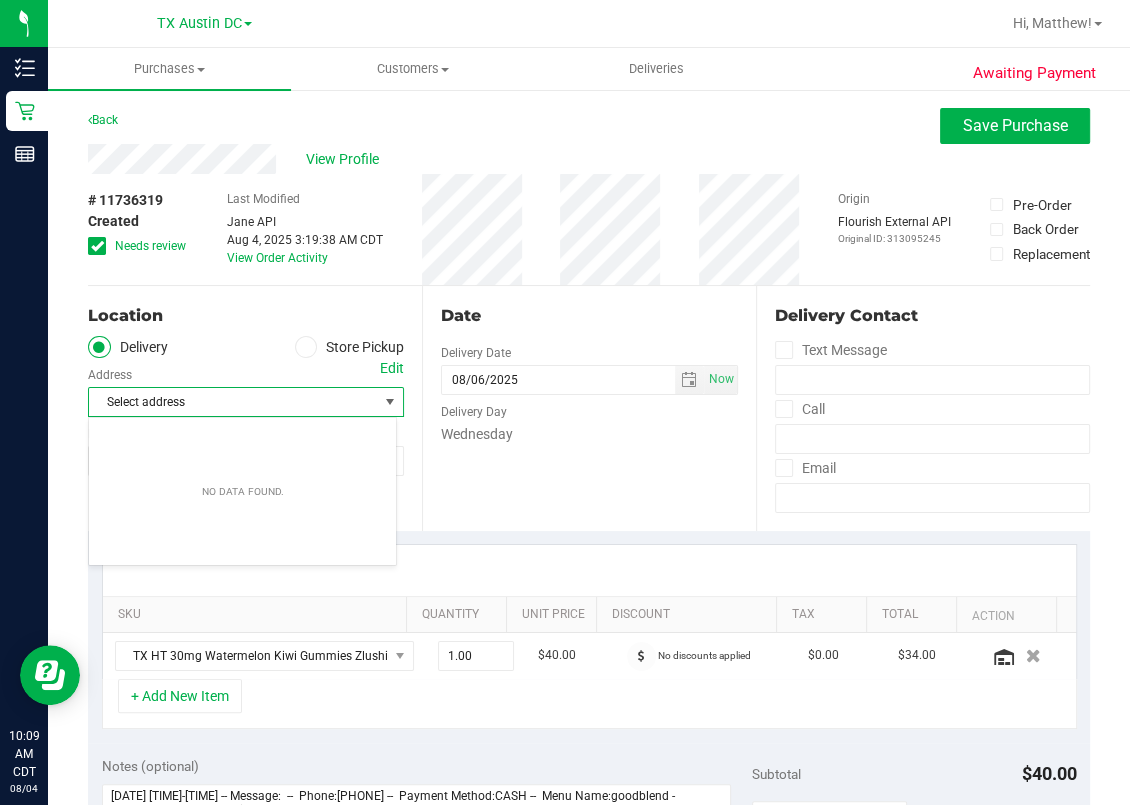 click on "Select address" at bounding box center [226, 402] 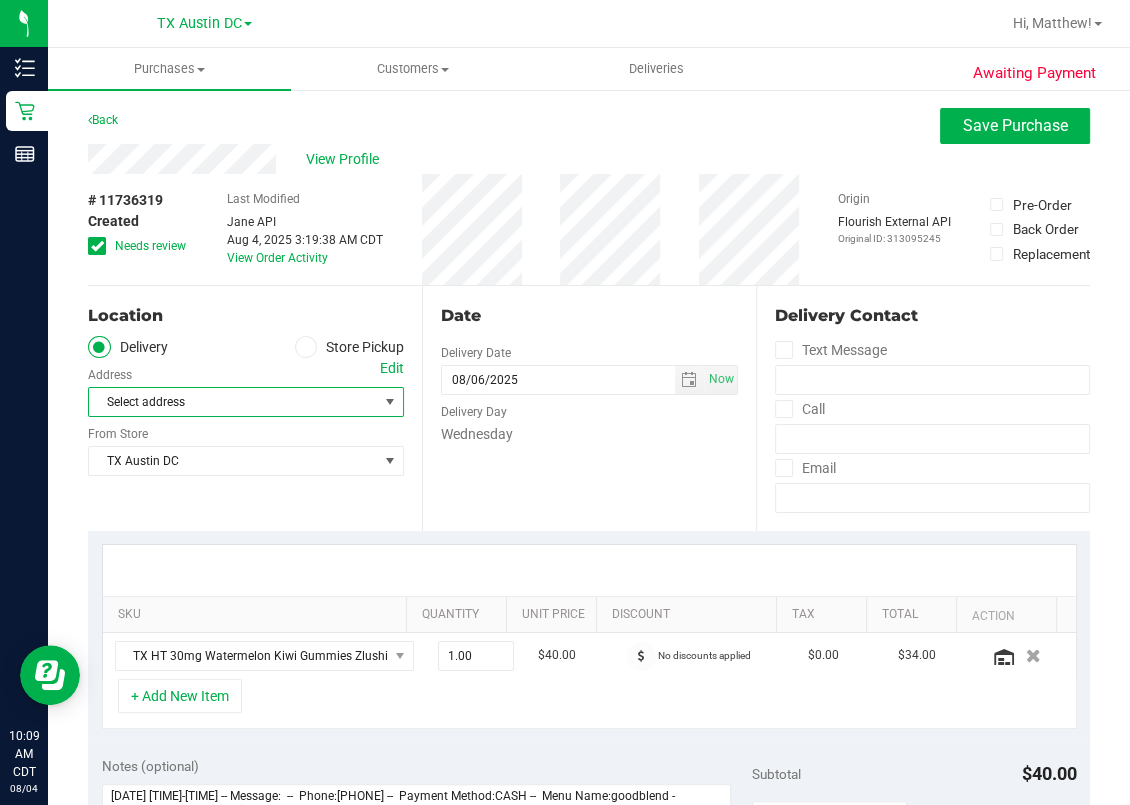 click at bounding box center (306, 347) 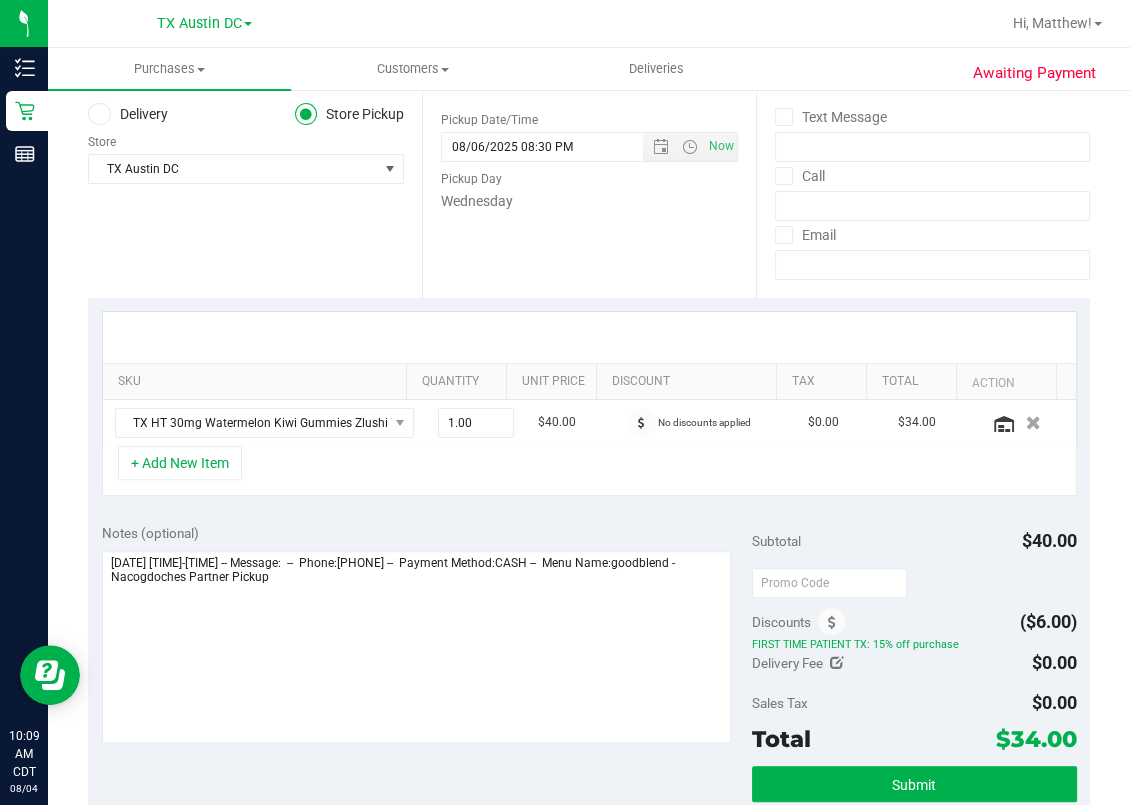 scroll, scrollTop: 266, scrollLeft: 0, axis: vertical 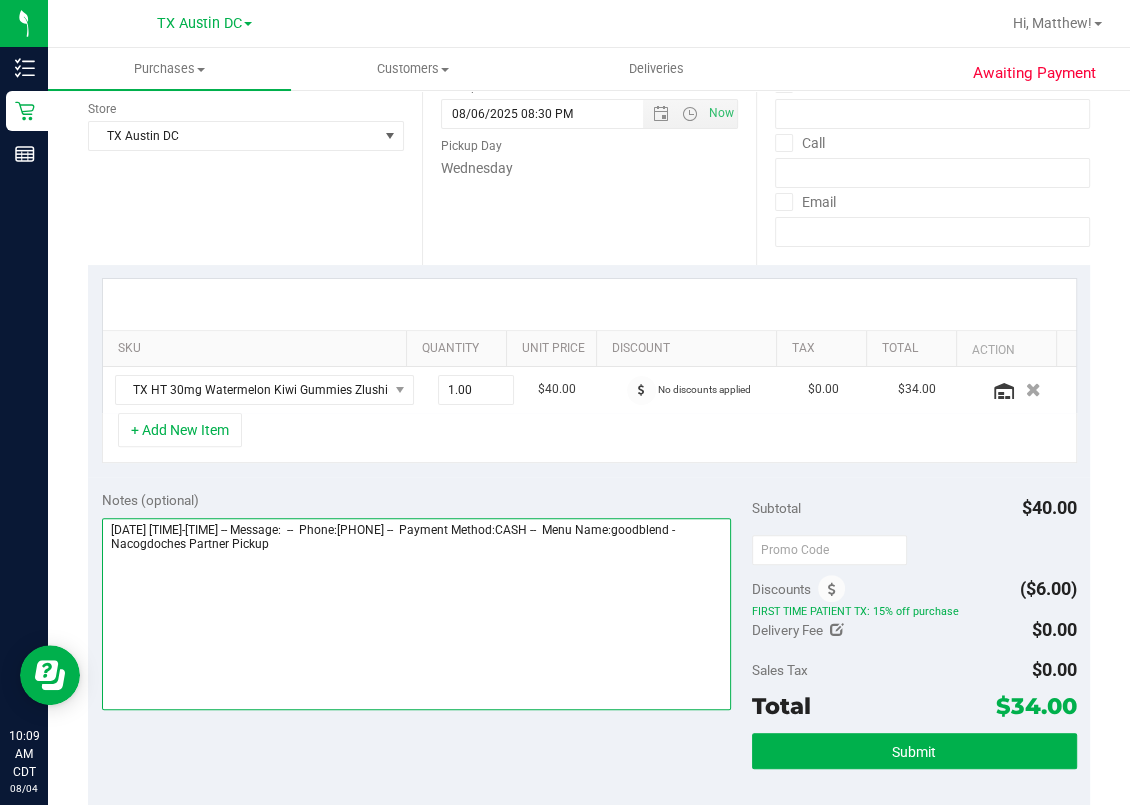 drag, startPoint x: 572, startPoint y: 615, endPoint x: 582, endPoint y: 626, distance: 14.866069 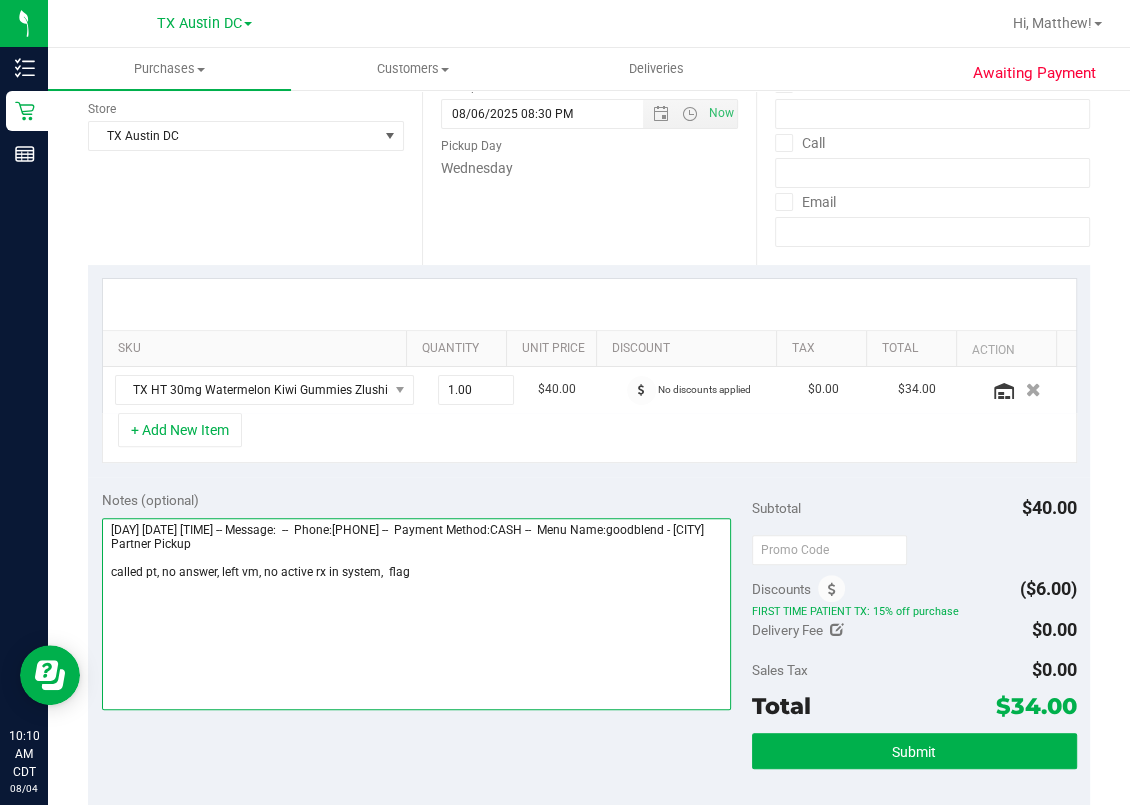 click at bounding box center [417, 614] 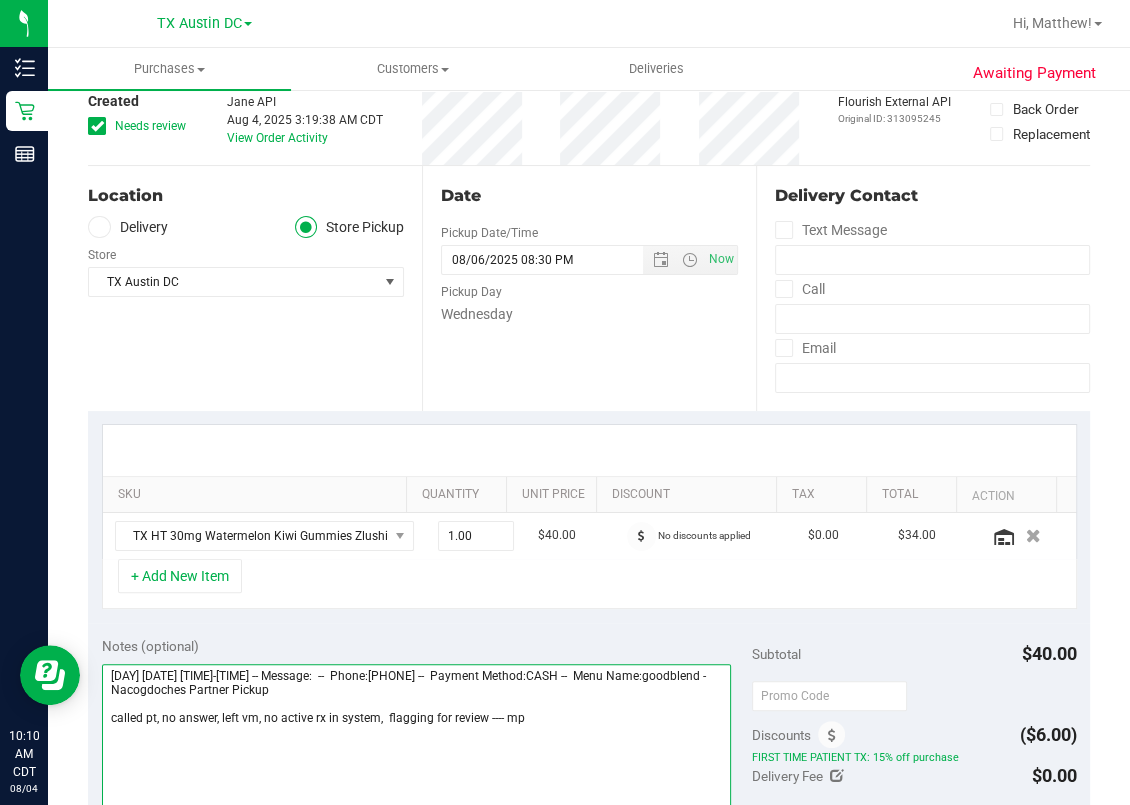 scroll, scrollTop: 0, scrollLeft: 0, axis: both 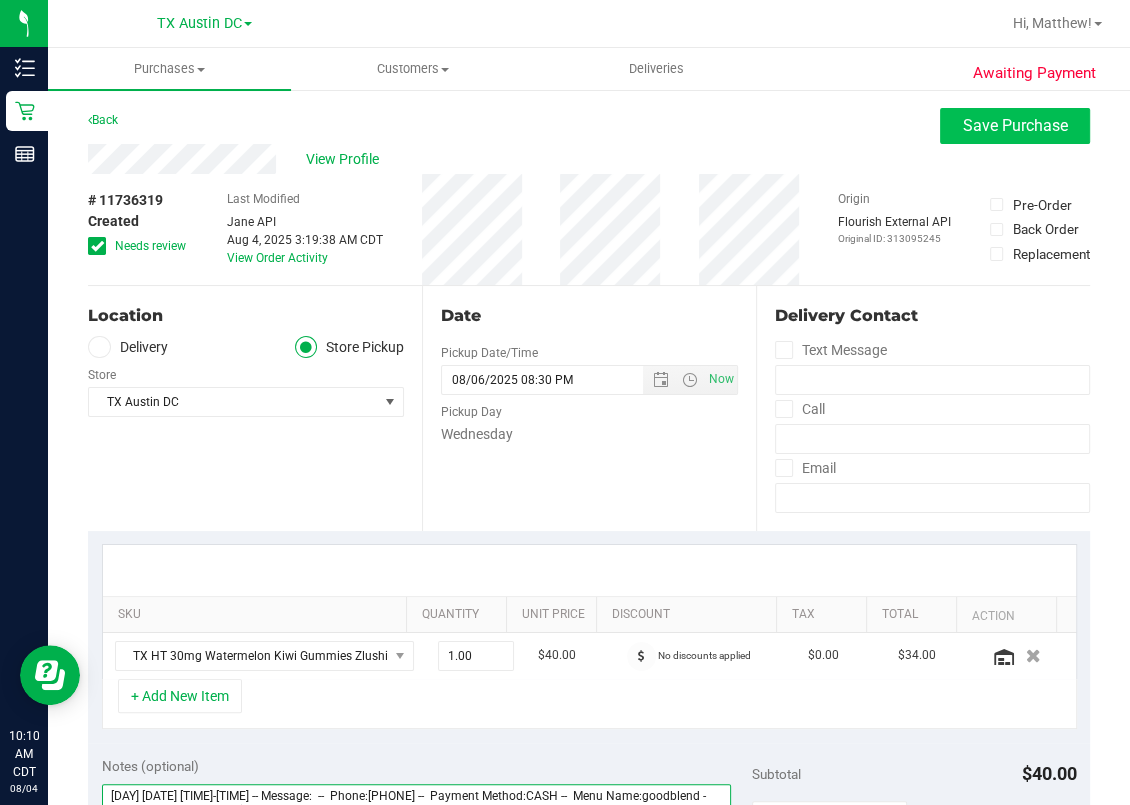 type on "[DAY] [DATE] [TIME]-[TIME] -- Message:  --  Phone:[PHONE] --  Payment Method:CASH --  Menu Name:goodblend - Nacogdoches Partner Pickup
called pt, no answer, left vm, no active rx in system,  flagging for review ---- mp" 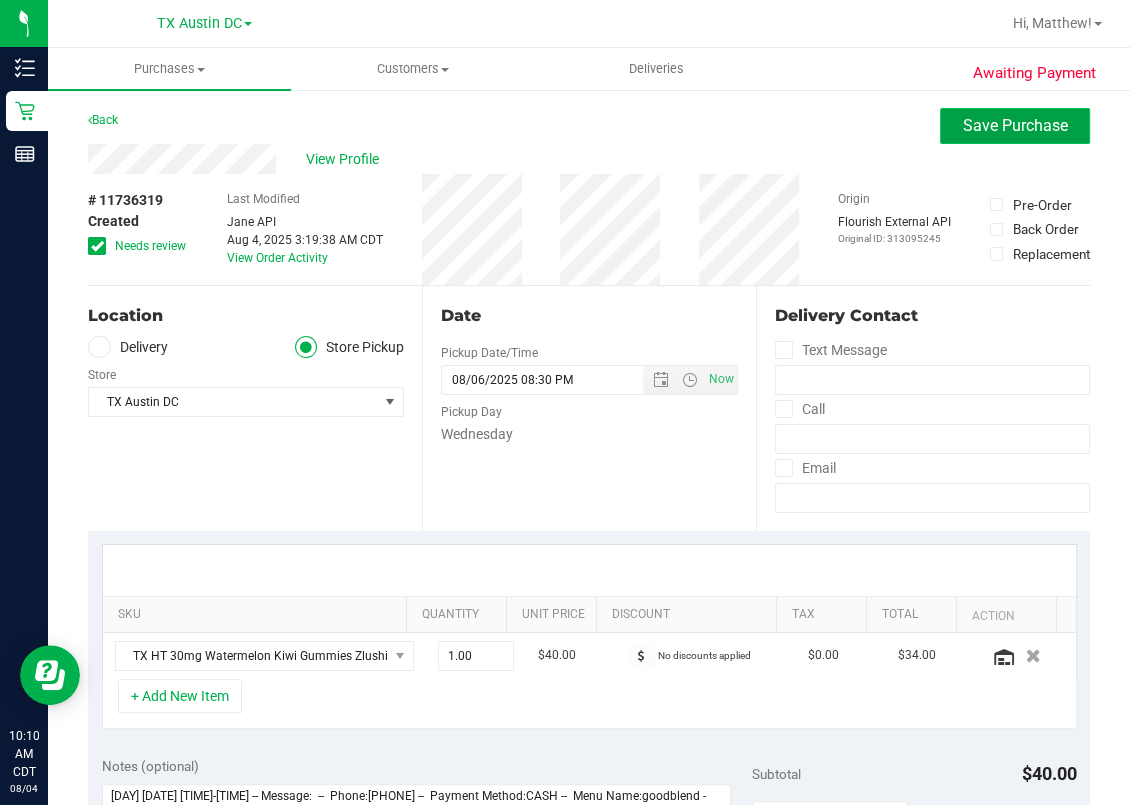 click on "Save Purchase" at bounding box center (1015, 125) 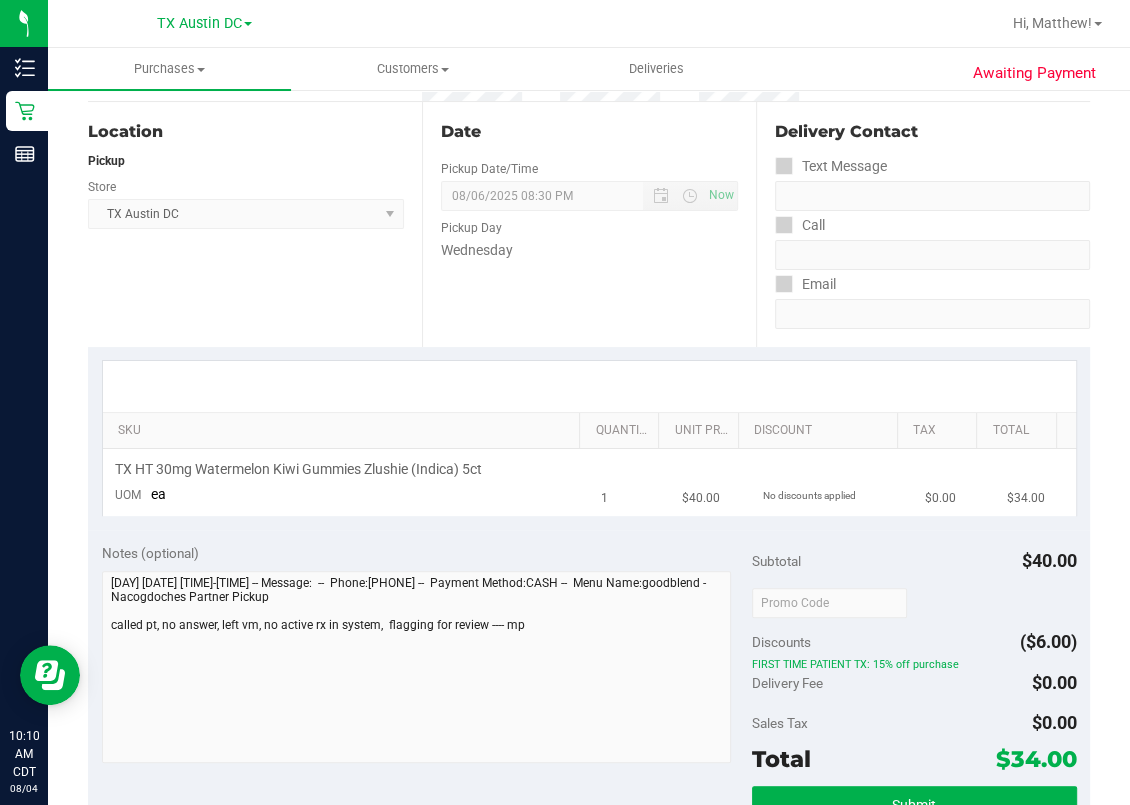 scroll, scrollTop: 400, scrollLeft: 0, axis: vertical 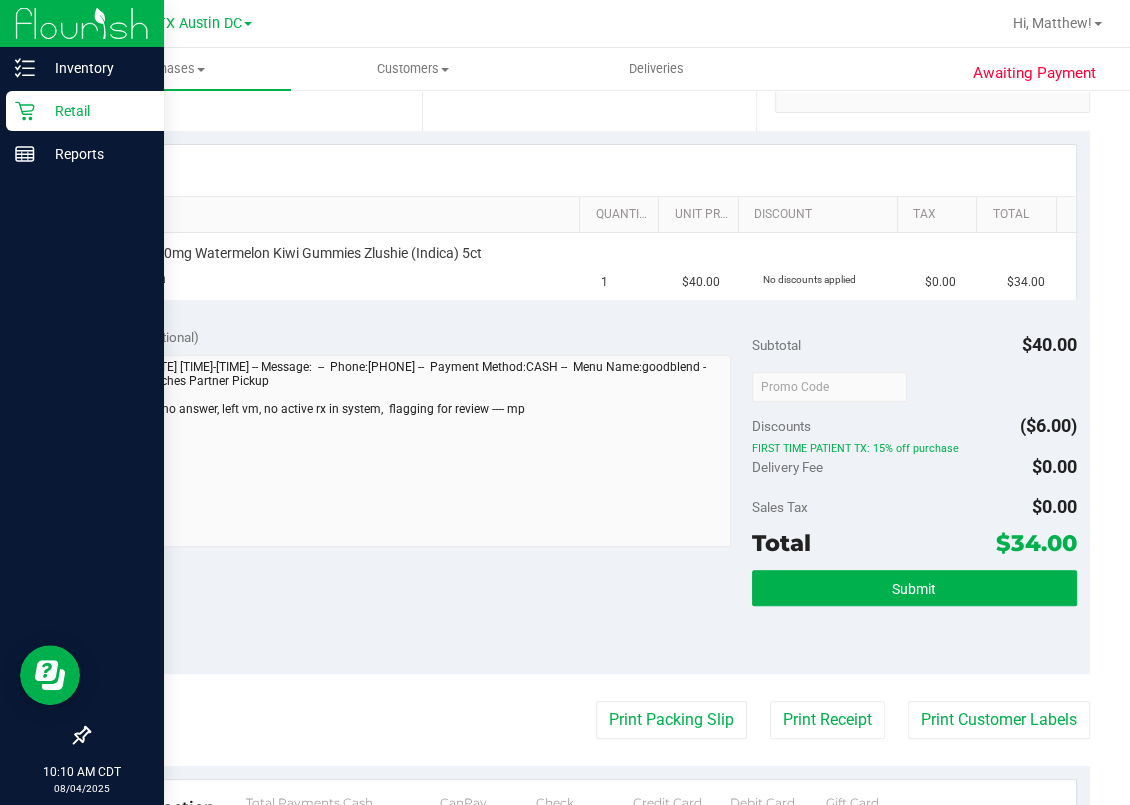click on "Retail" at bounding box center [95, 111] 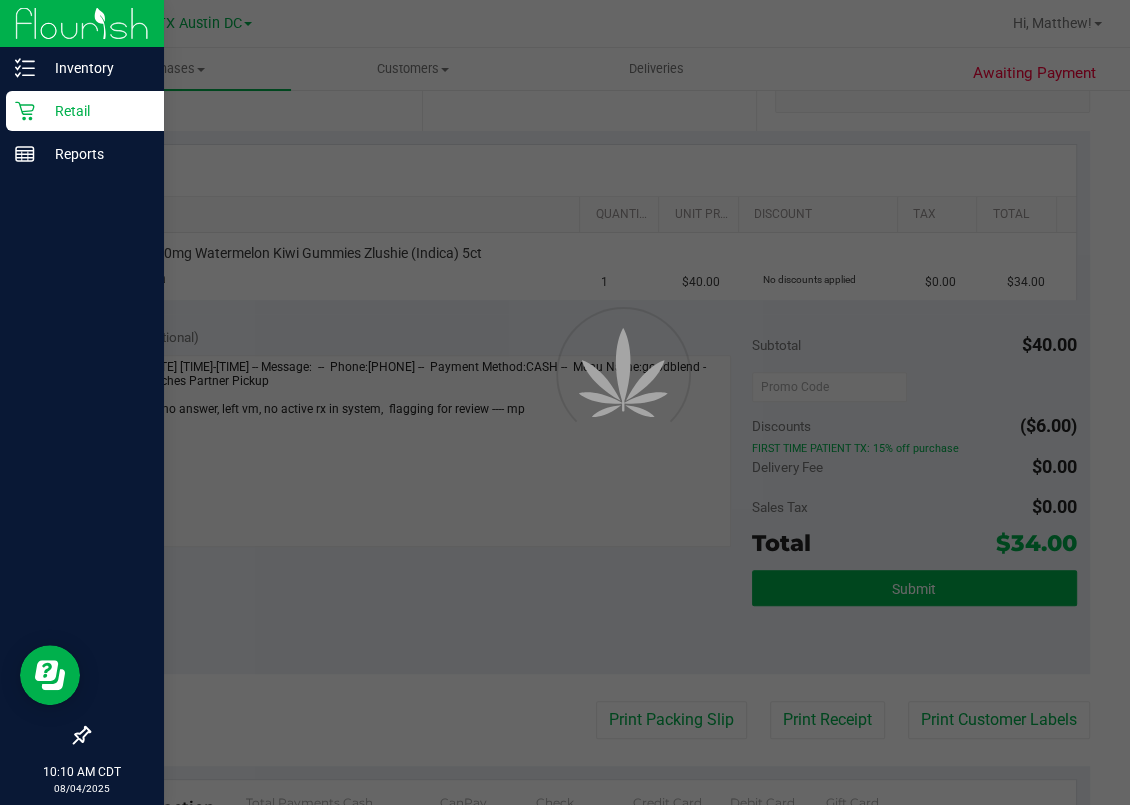 scroll, scrollTop: 0, scrollLeft: 0, axis: both 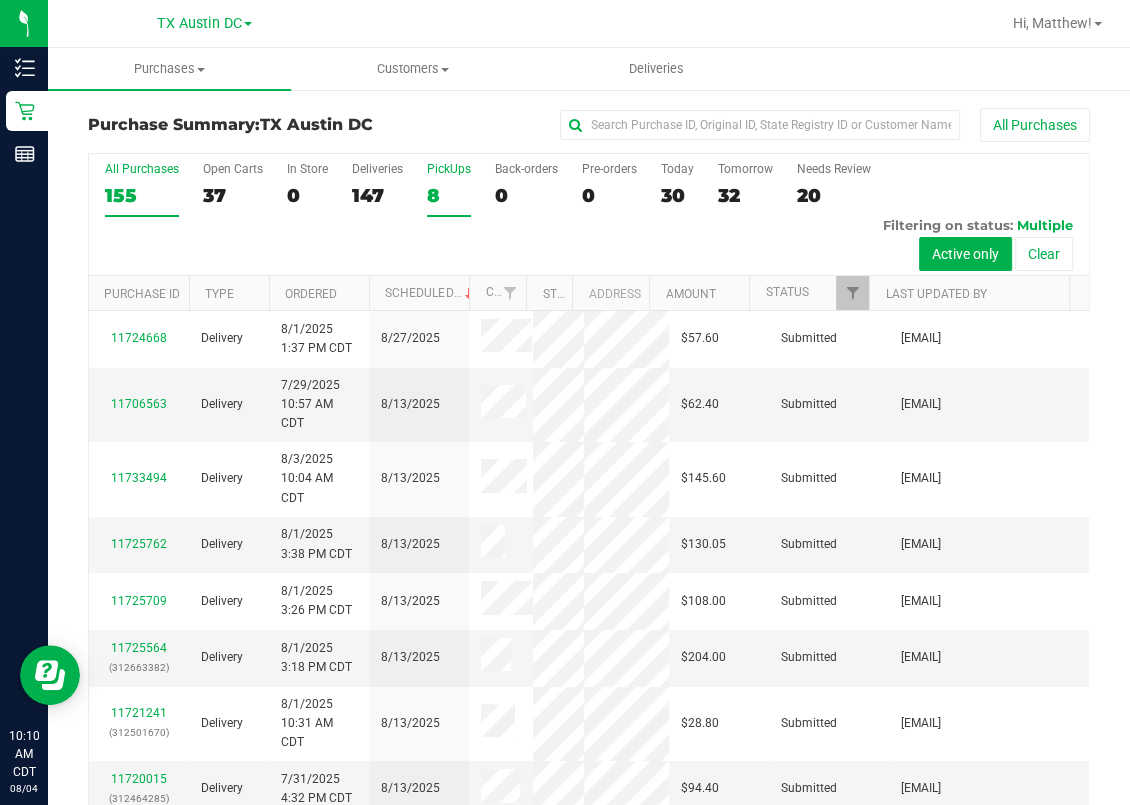 click on "8" at bounding box center [449, 195] 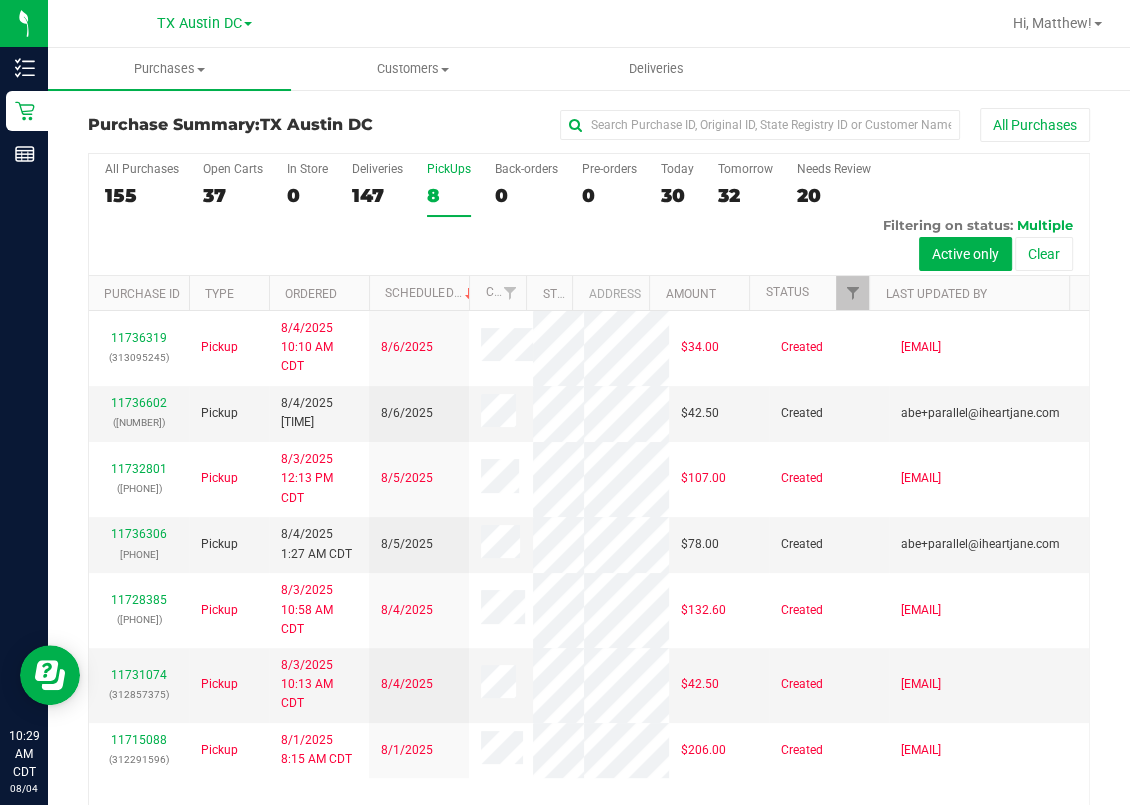 click on "8" at bounding box center (449, 195) 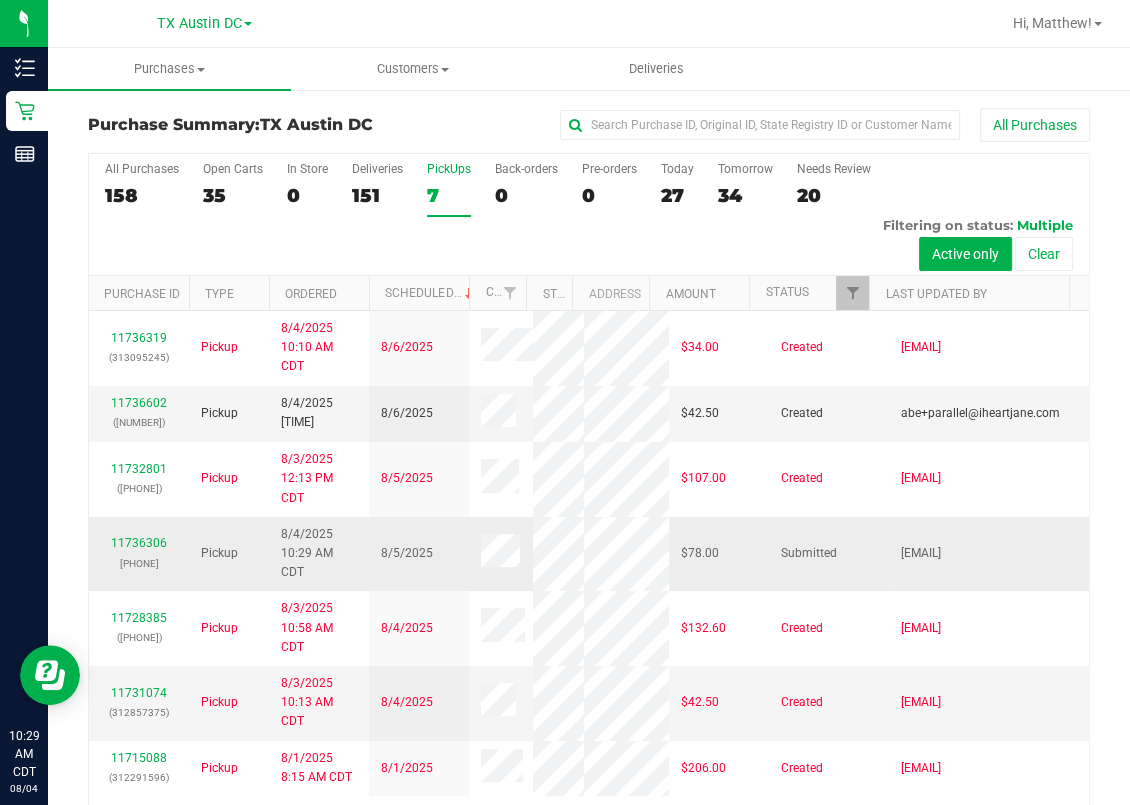 scroll, scrollTop: 0, scrollLeft: 0, axis: both 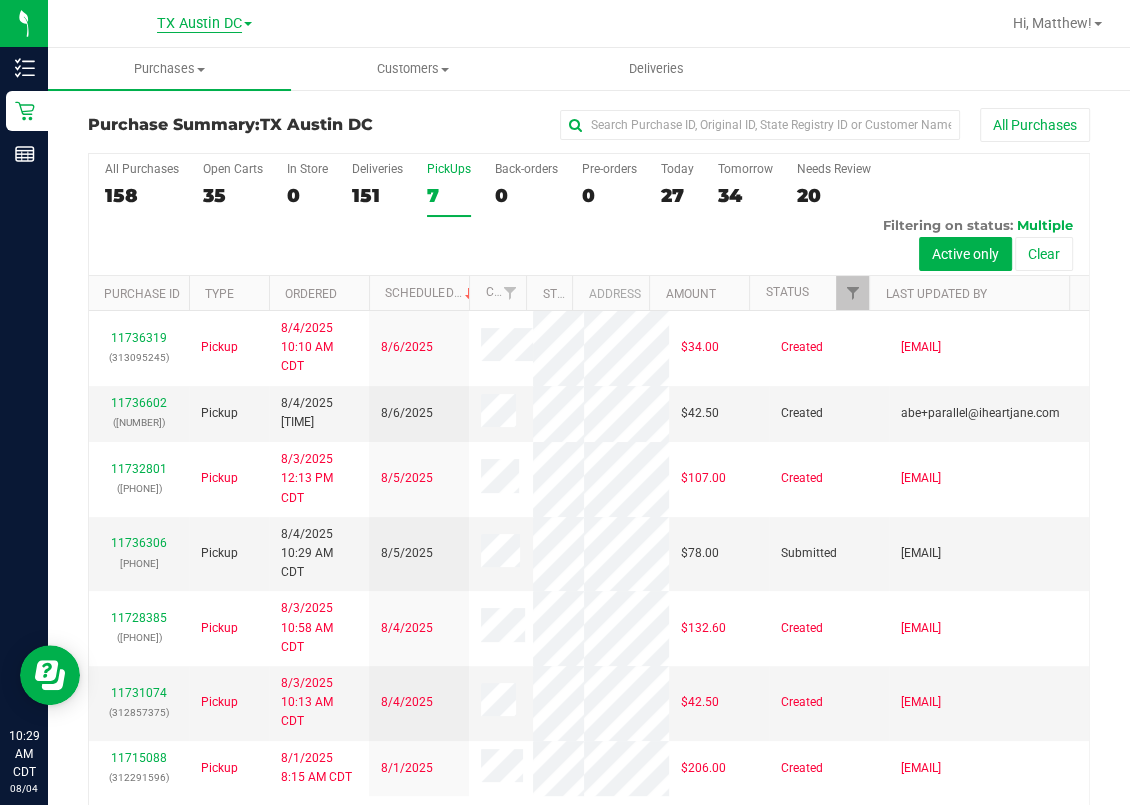 click on "TX Austin DC" at bounding box center [199, 24] 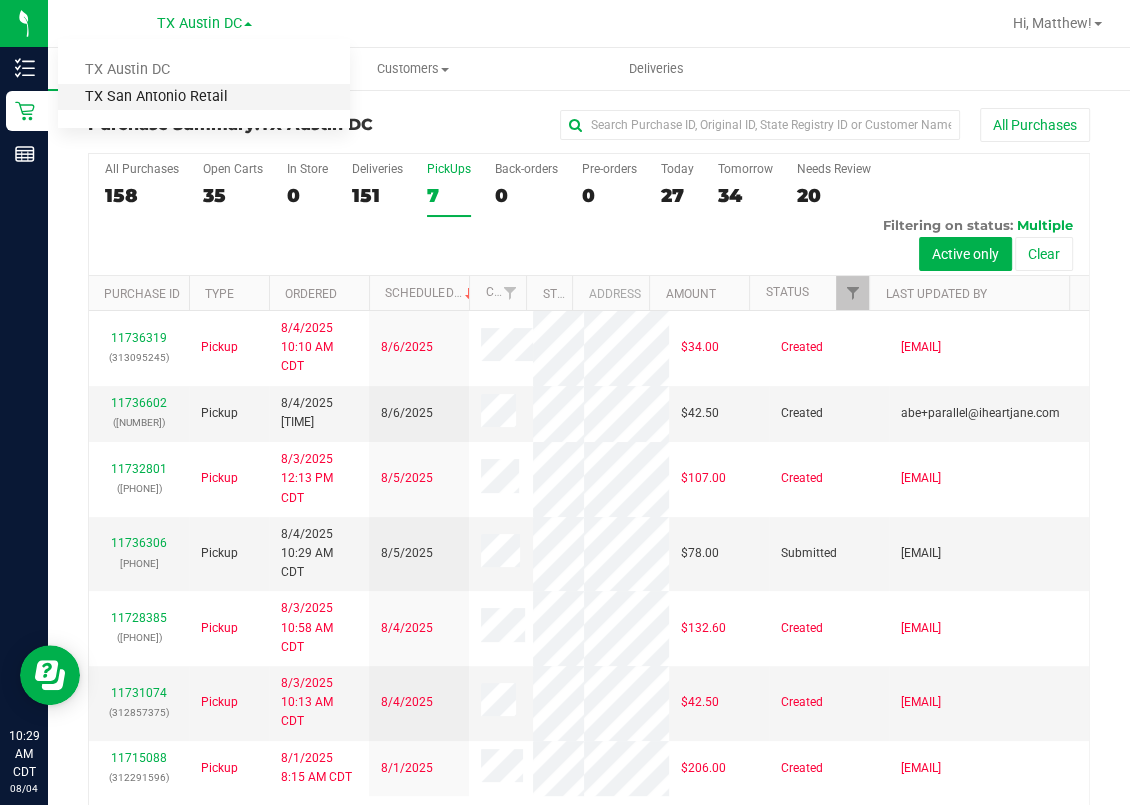 click on "TX San Antonio Retail" at bounding box center (204, 97) 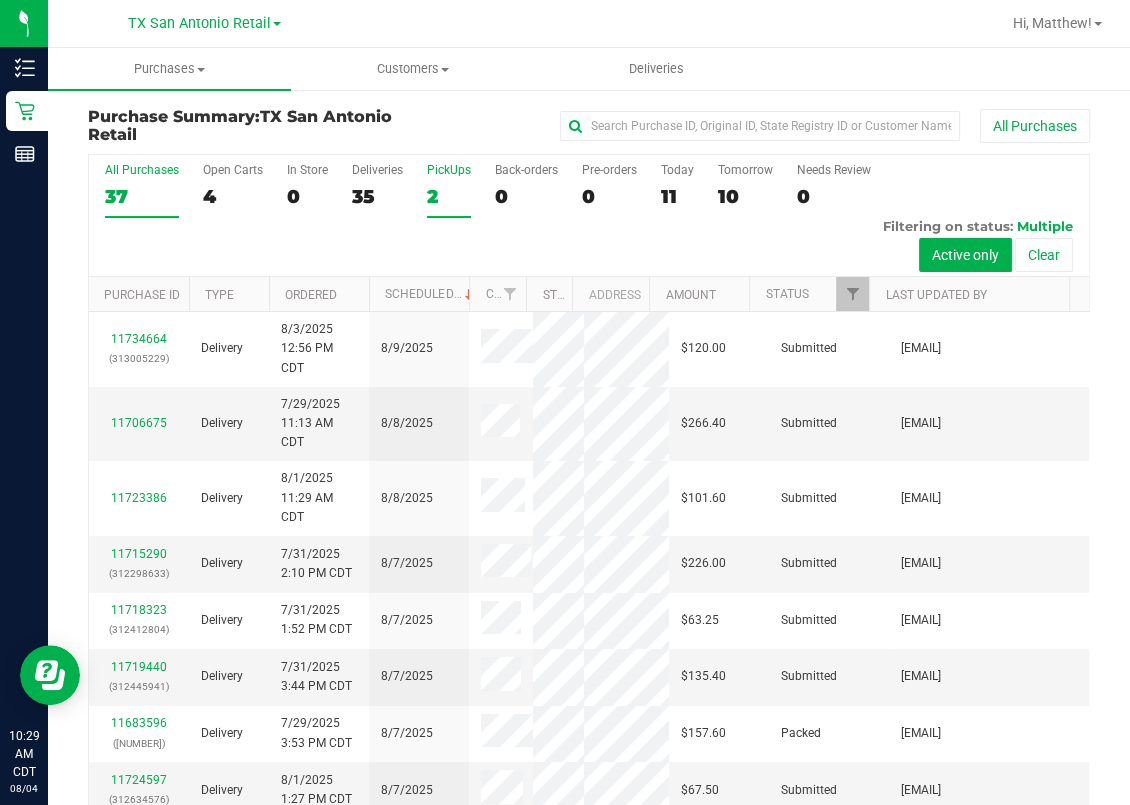 click on "2" at bounding box center [449, 196] 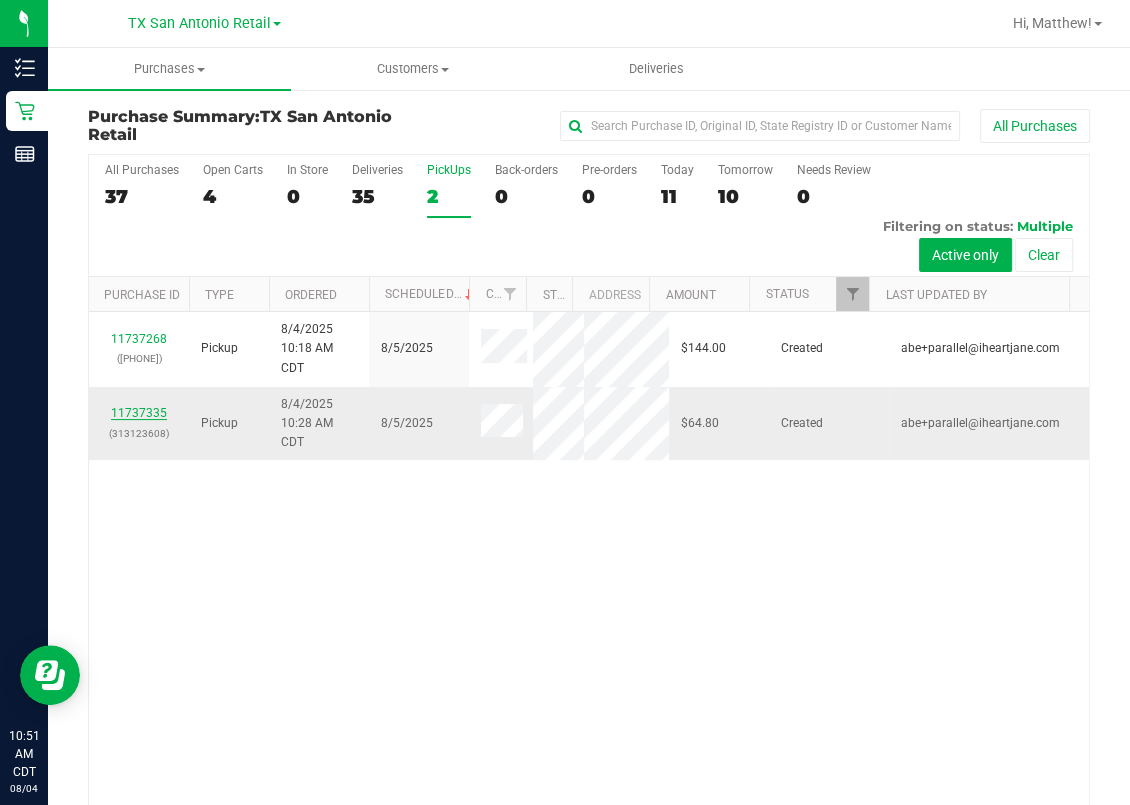 click on "11737335" at bounding box center (139, 413) 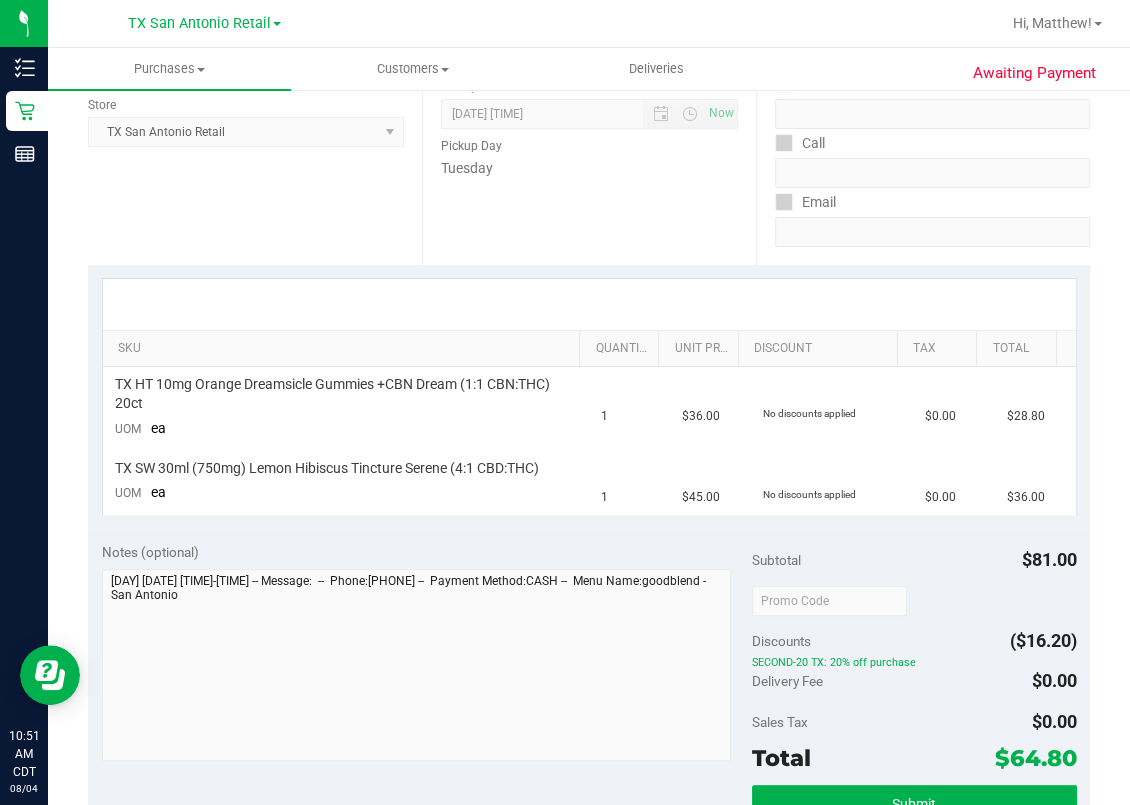 scroll, scrollTop: 0, scrollLeft: 0, axis: both 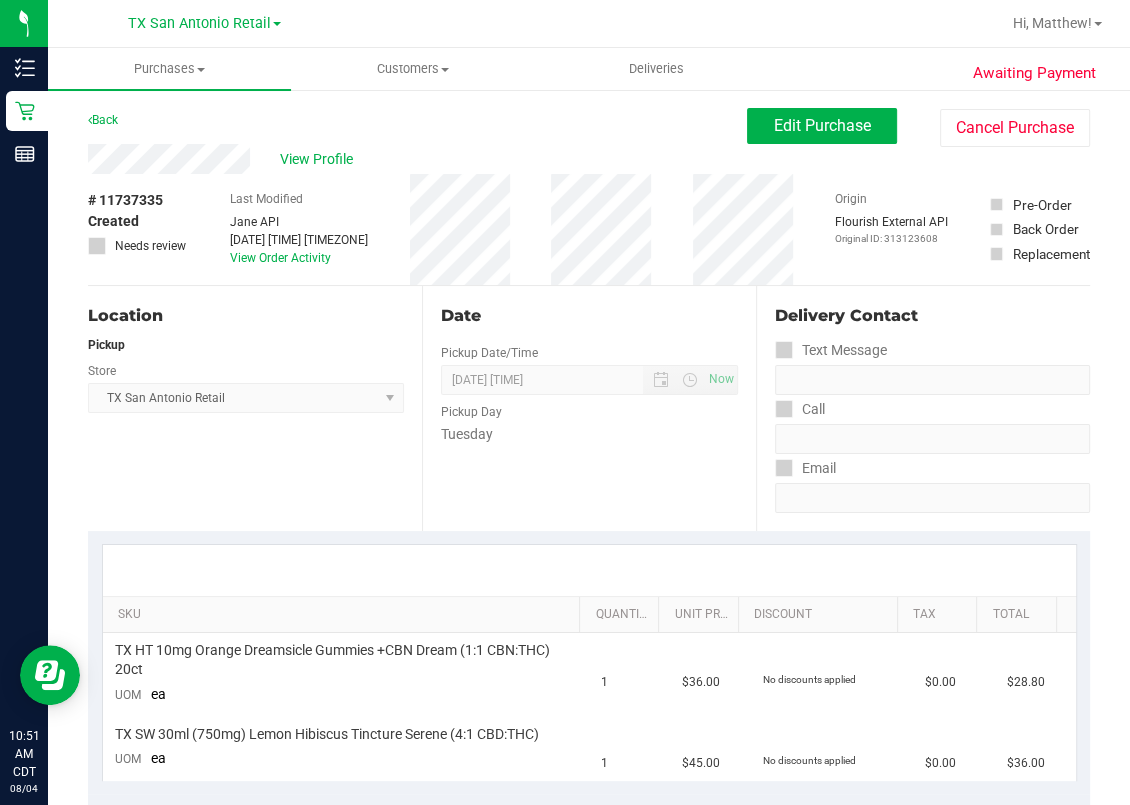 click on "Tuesday" at bounding box center [589, 434] 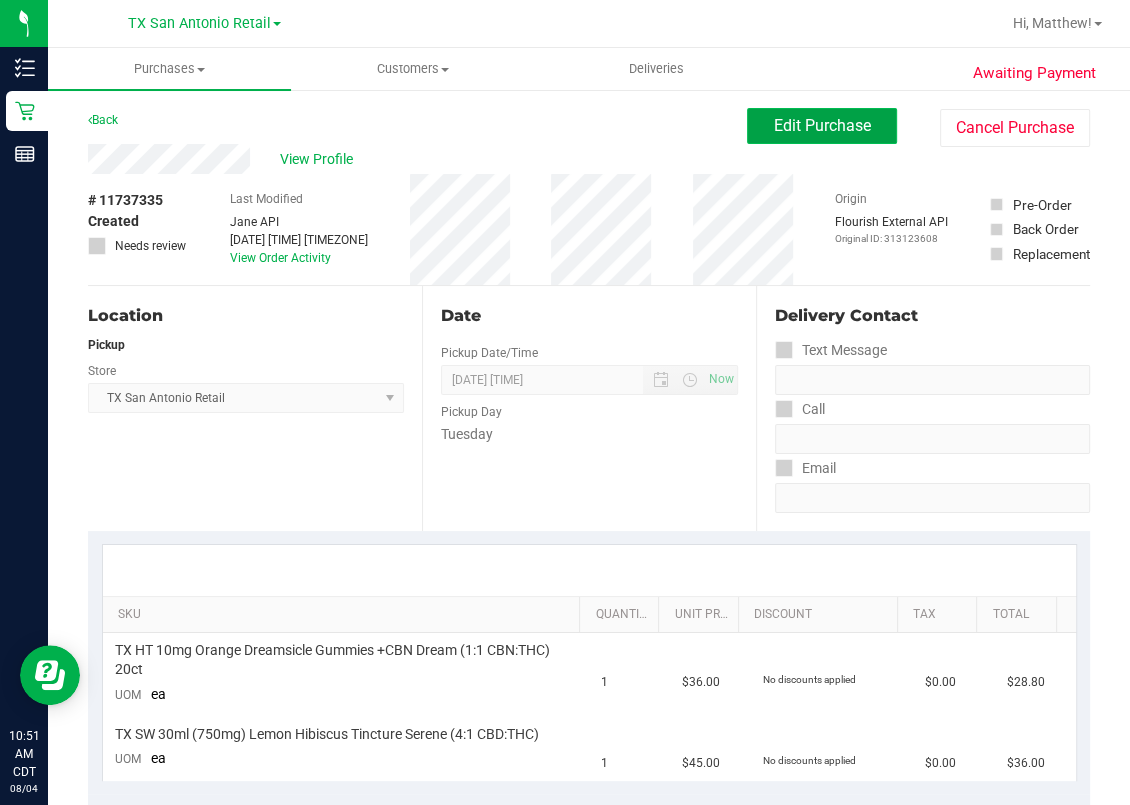 click on "Edit Purchase" at bounding box center [822, 125] 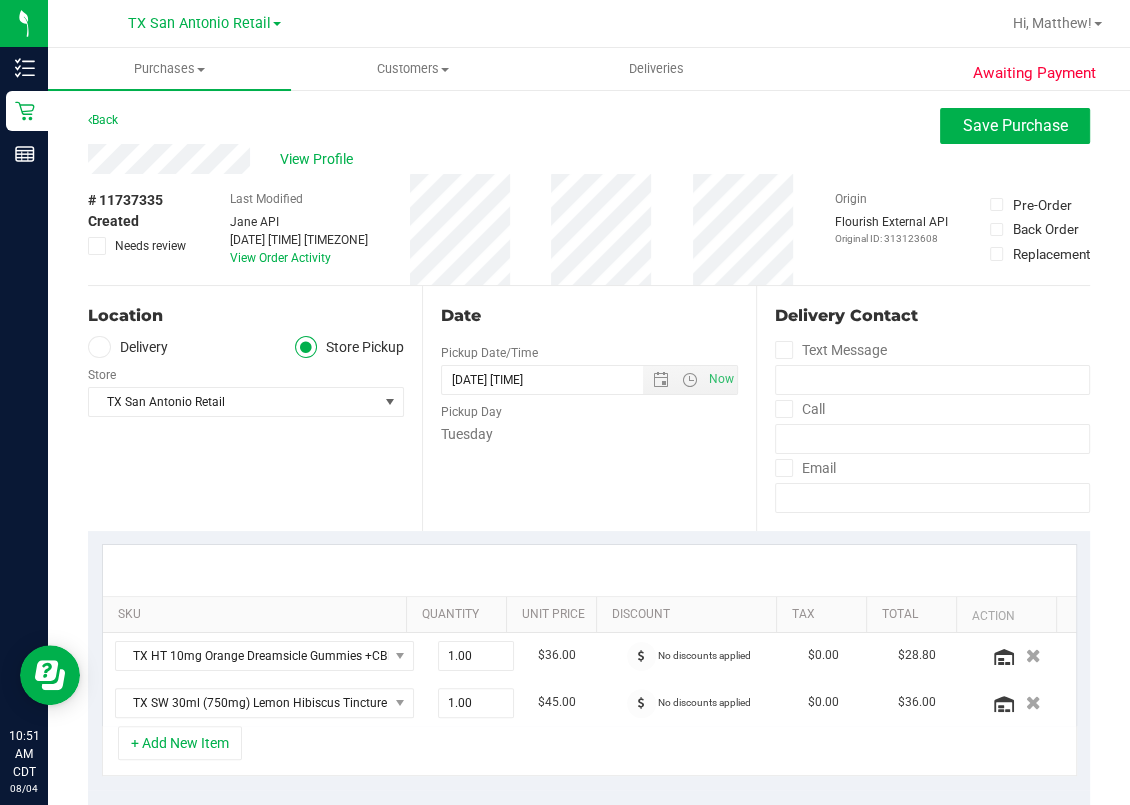 click on "Back
Save Purchase" at bounding box center [589, 126] 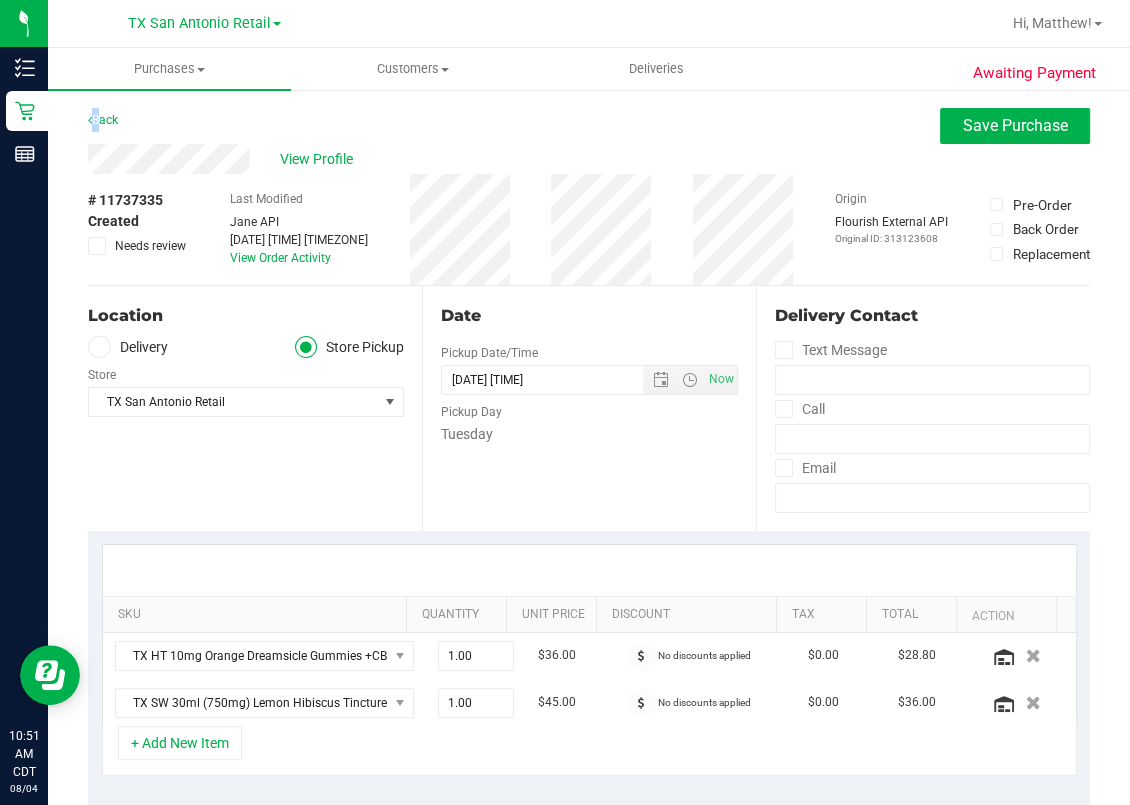 click on "Back
Save Purchase" at bounding box center (589, 126) 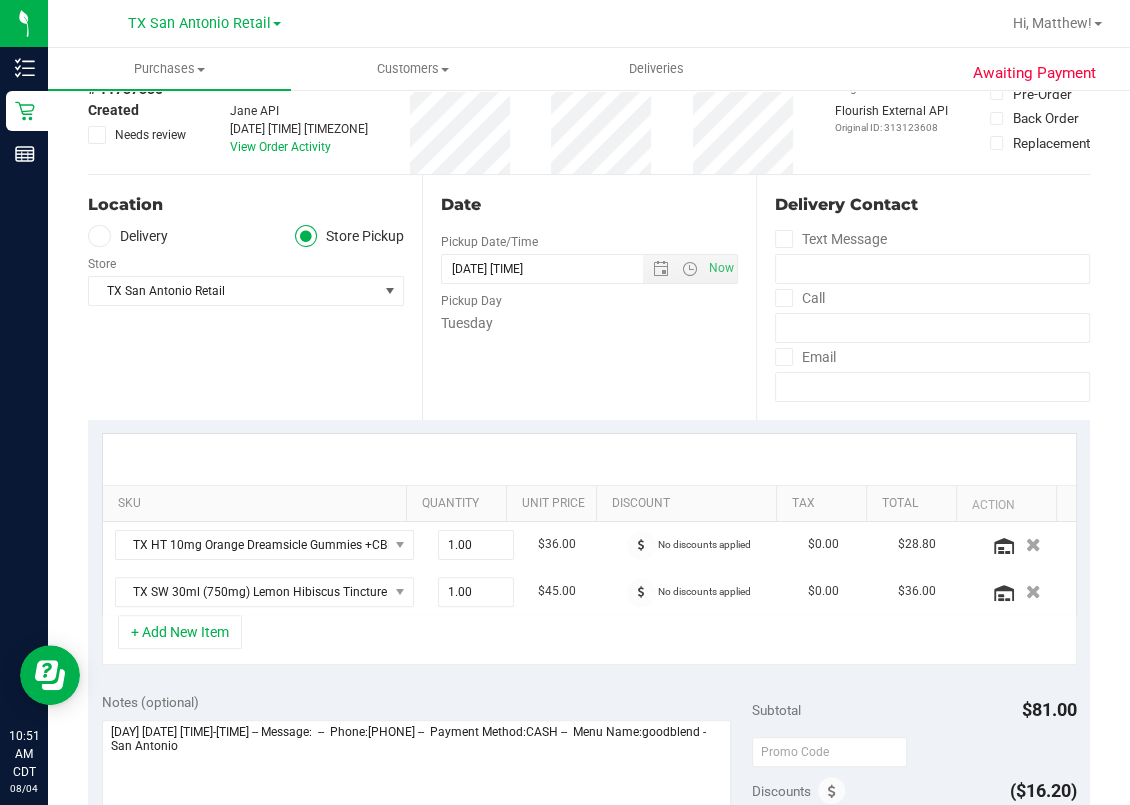 scroll, scrollTop: 266, scrollLeft: 0, axis: vertical 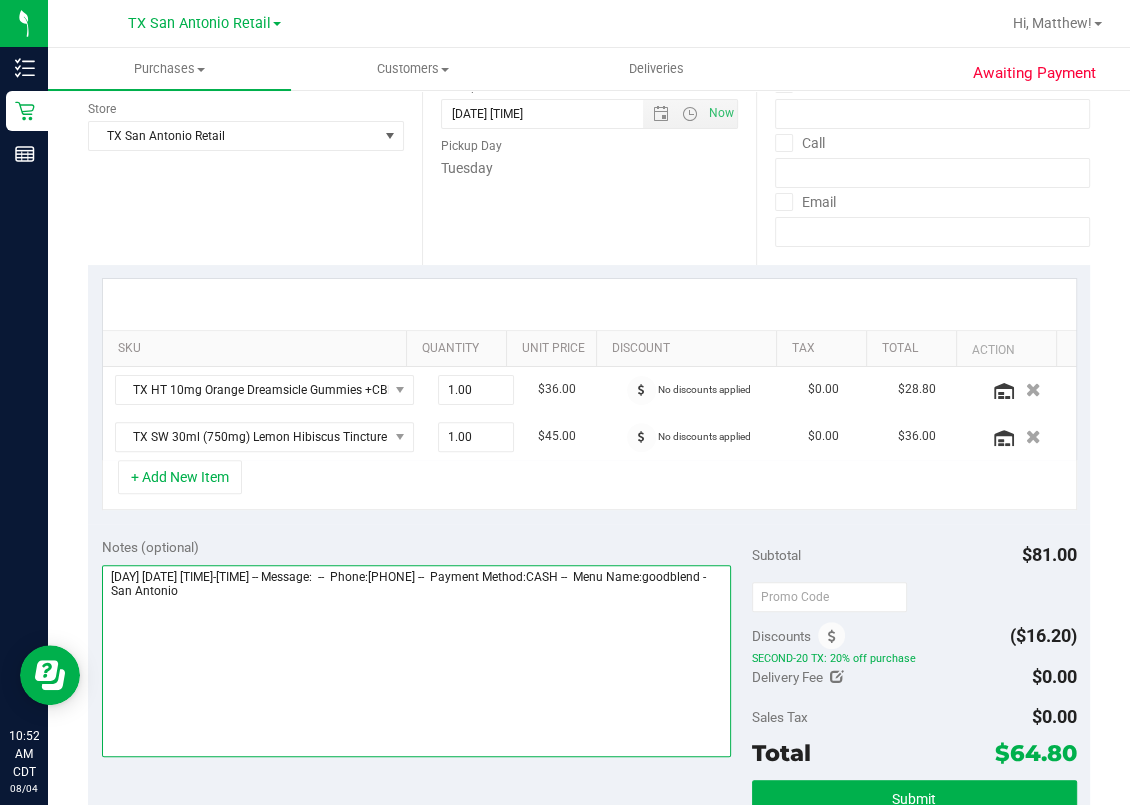 drag, startPoint x: 520, startPoint y: 678, endPoint x: 656, endPoint y: 758, distance: 157.78467 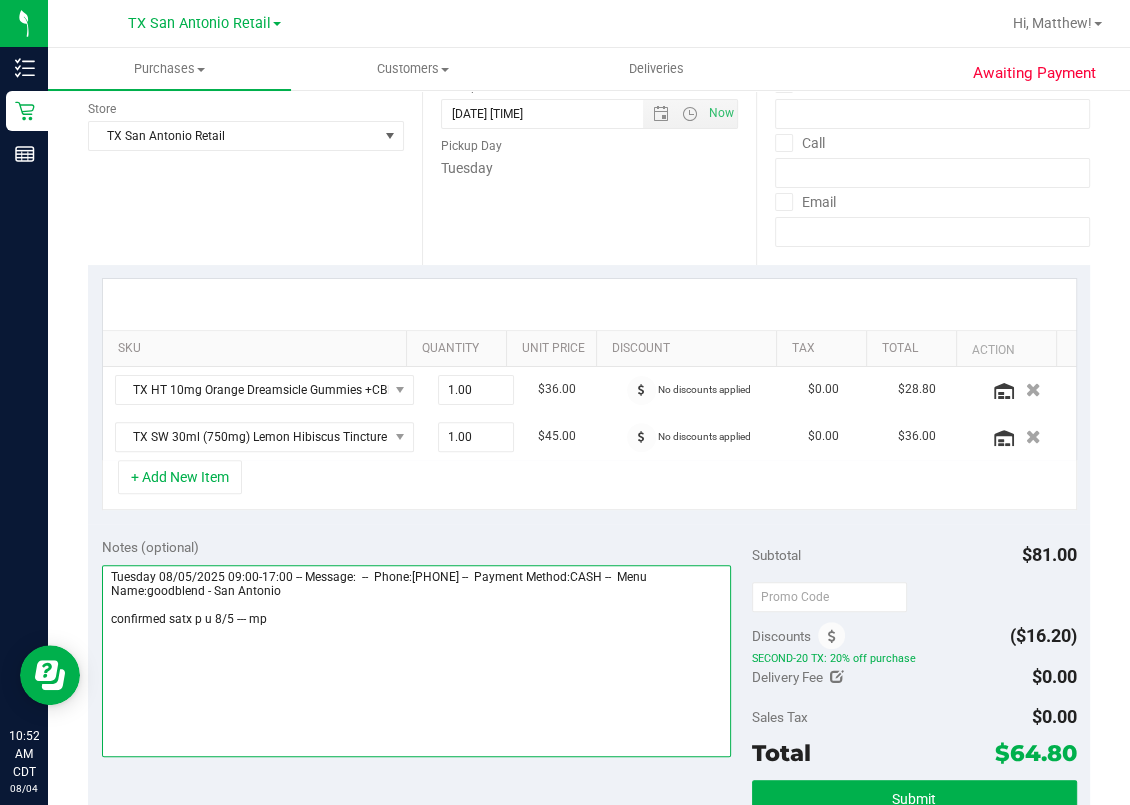 drag, startPoint x: 445, startPoint y: 686, endPoint x: 436, endPoint y: 657, distance: 30.364452 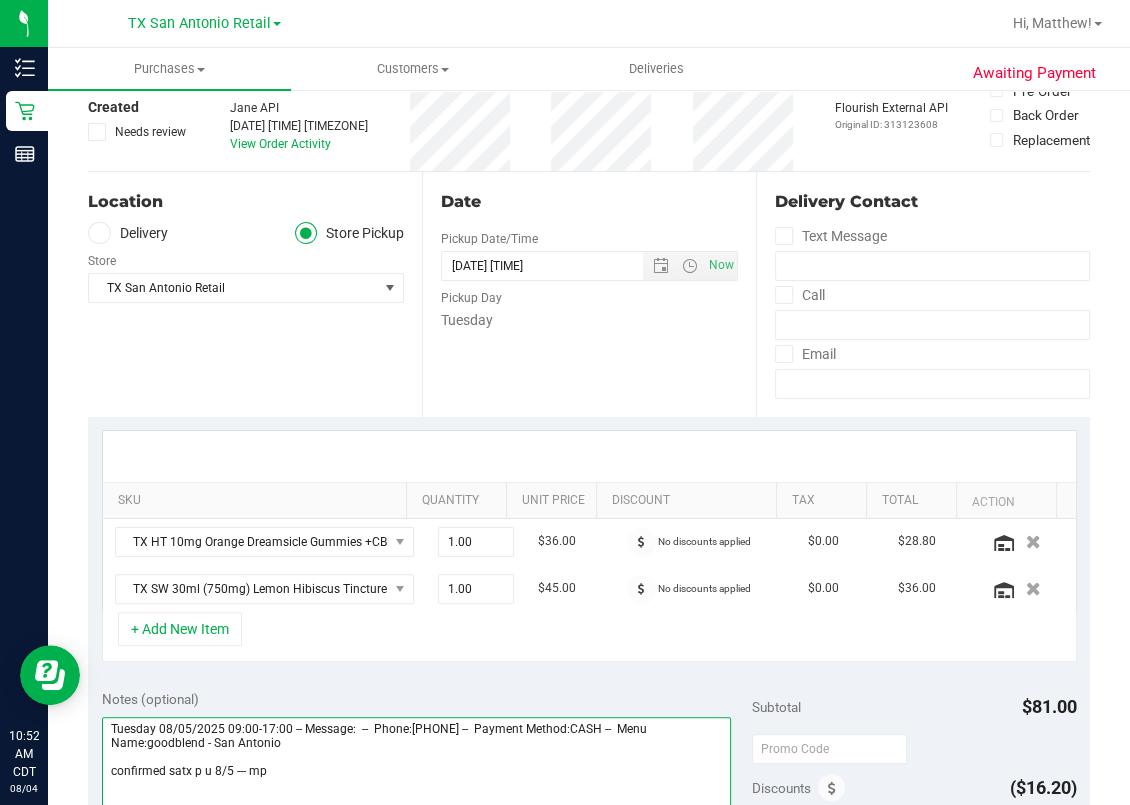 scroll, scrollTop: 0, scrollLeft: 0, axis: both 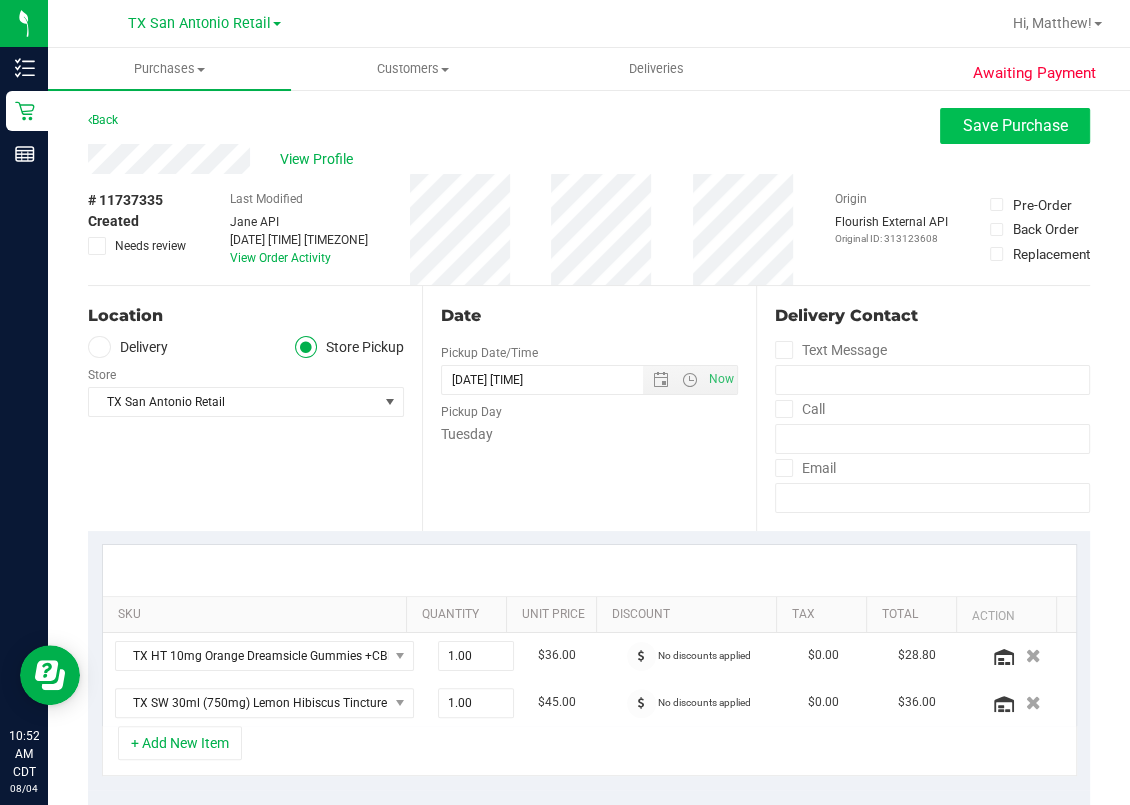 type on "Tuesday 08/05/2025 09:00-17:00 -- Message:  --  Phone:[PHONE] --  Payment Method:CASH --  Menu Name:goodblend - San Antonio
confirmed satx p u 8/5 --- mp" 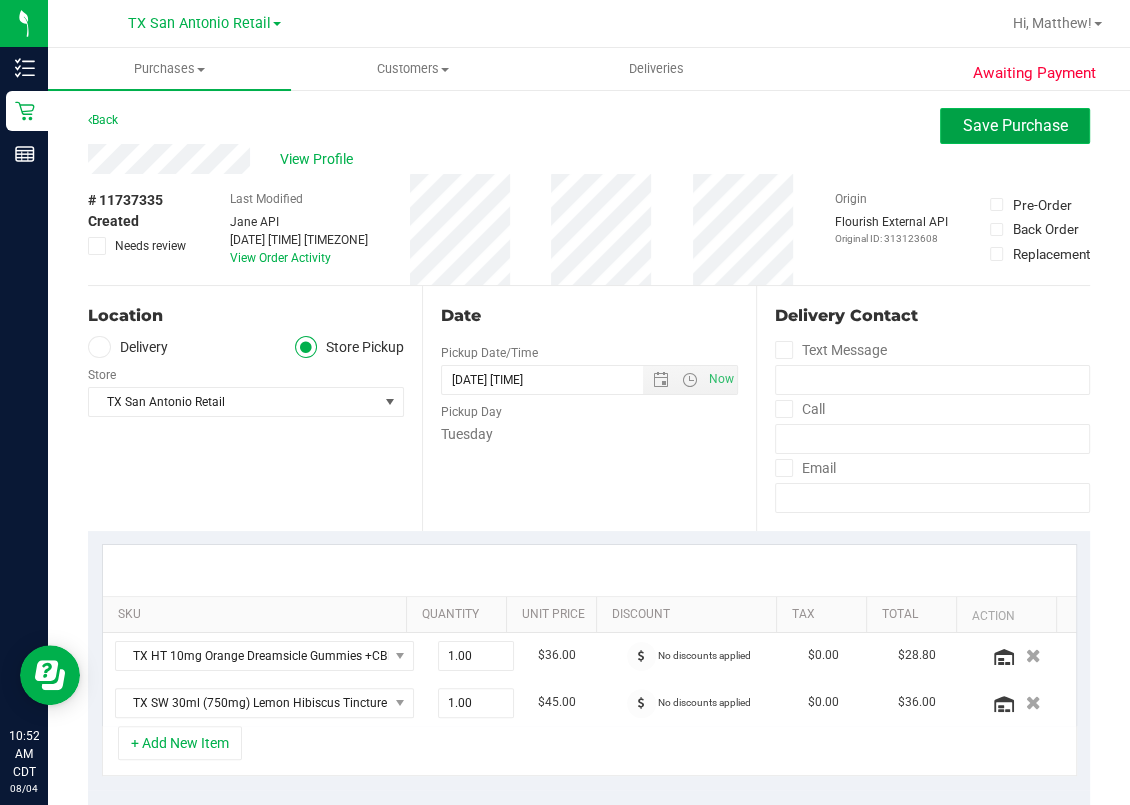 click on "Save Purchase" at bounding box center [1015, 125] 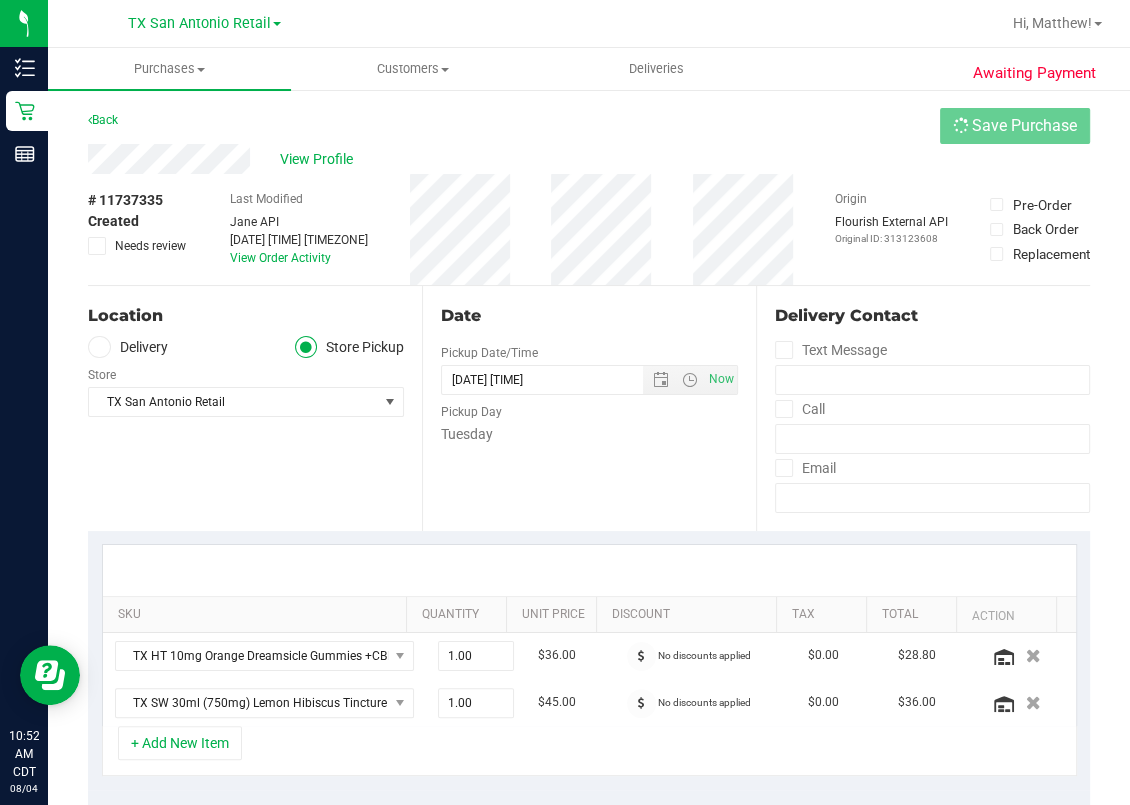 click at bounding box center [99, 347] 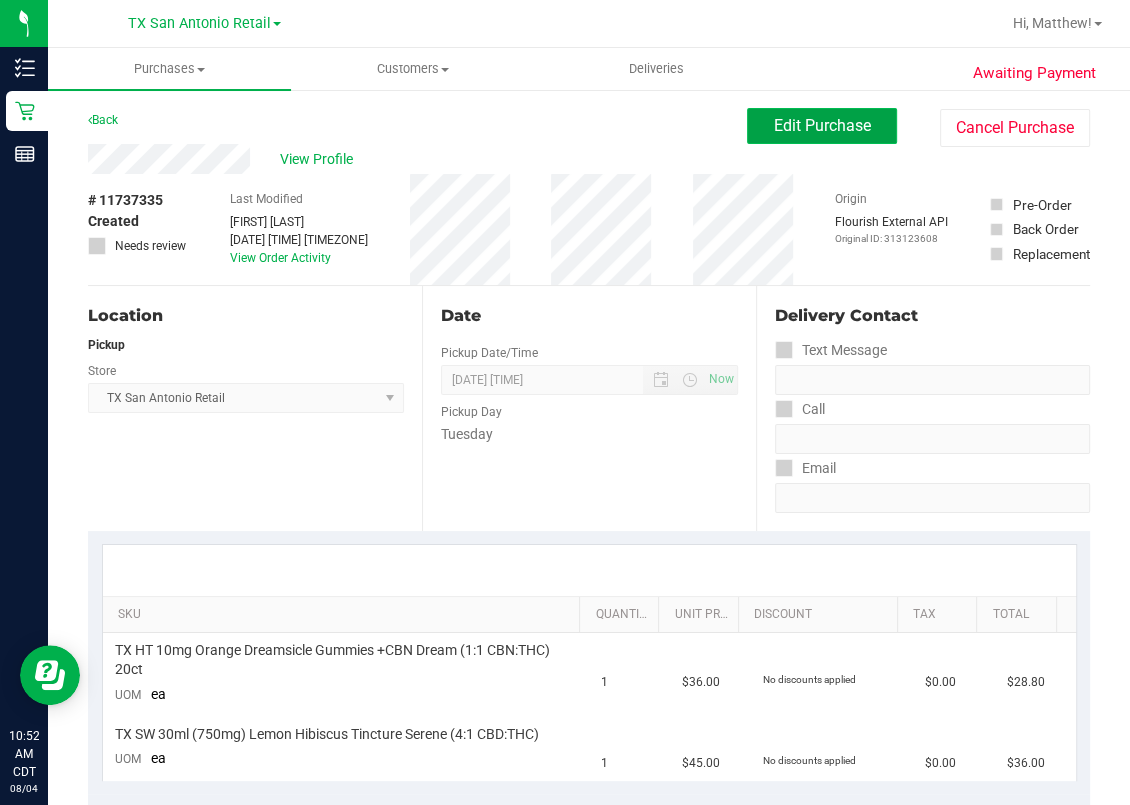 click on "Edit Purchase" at bounding box center [822, 125] 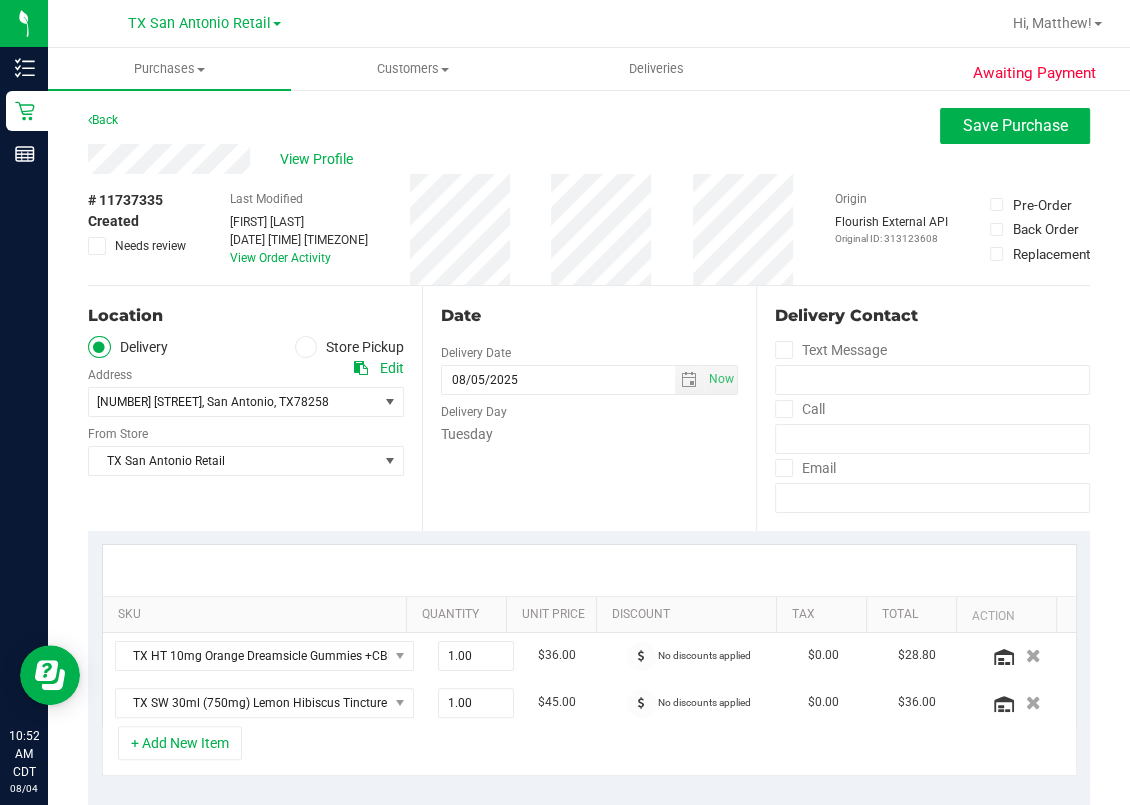 click on "Delivery" at bounding box center [128, 347] 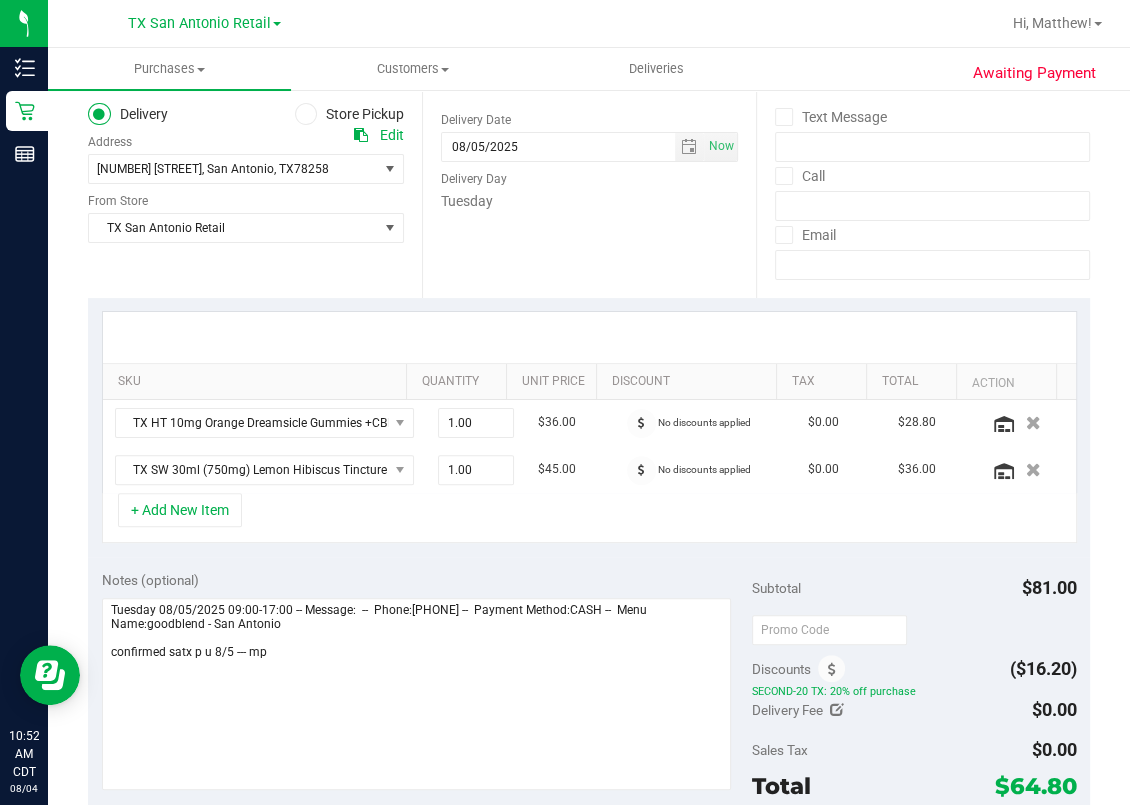 scroll, scrollTop: 0, scrollLeft: 0, axis: both 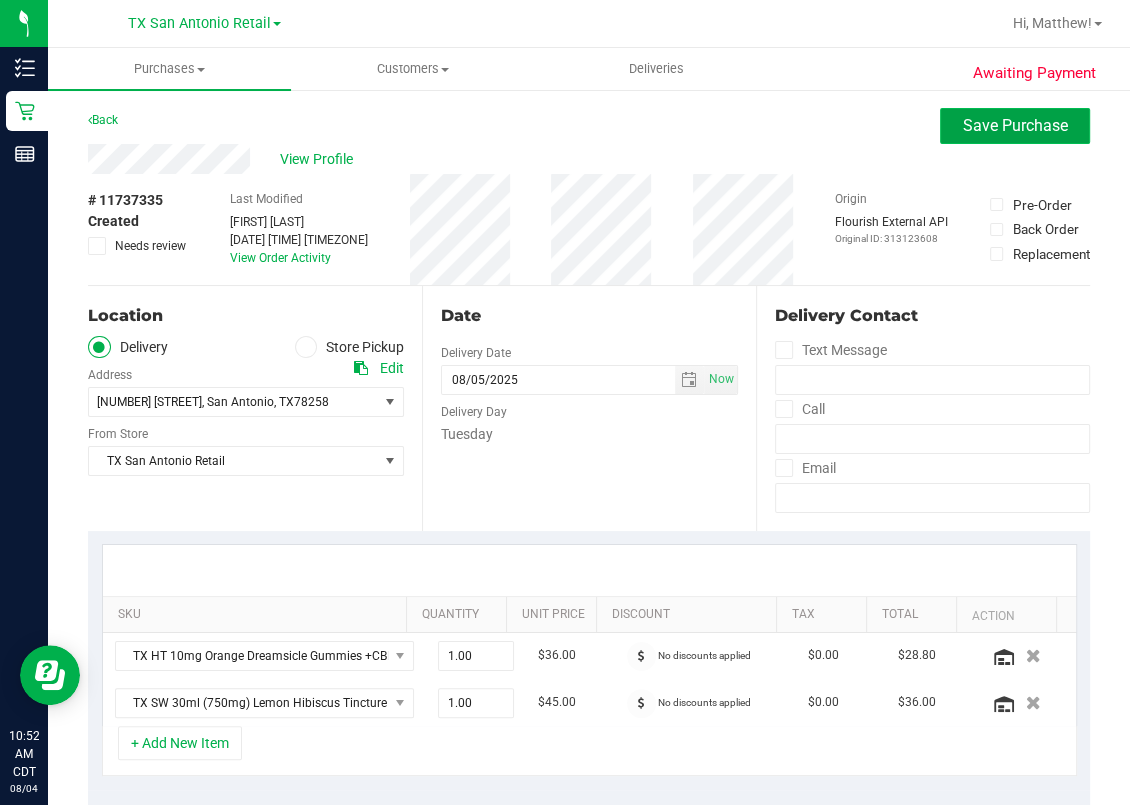 click on "Save Purchase" at bounding box center (1015, 125) 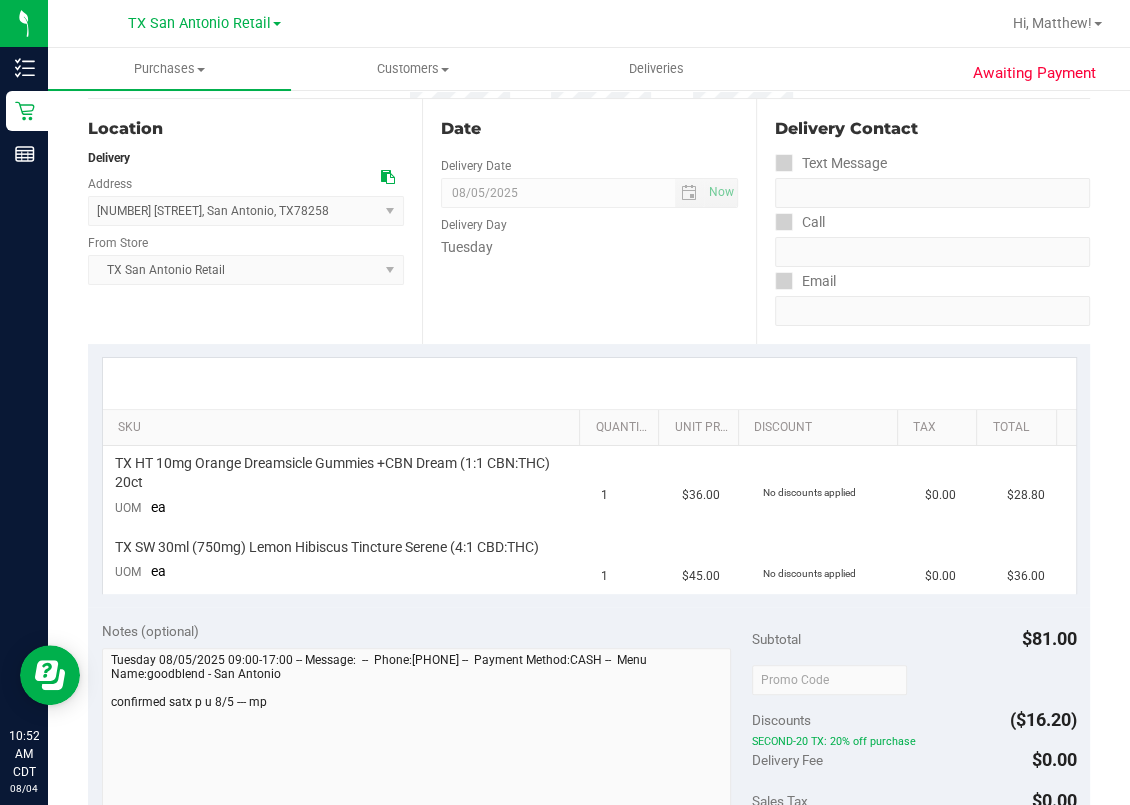 scroll, scrollTop: 400, scrollLeft: 0, axis: vertical 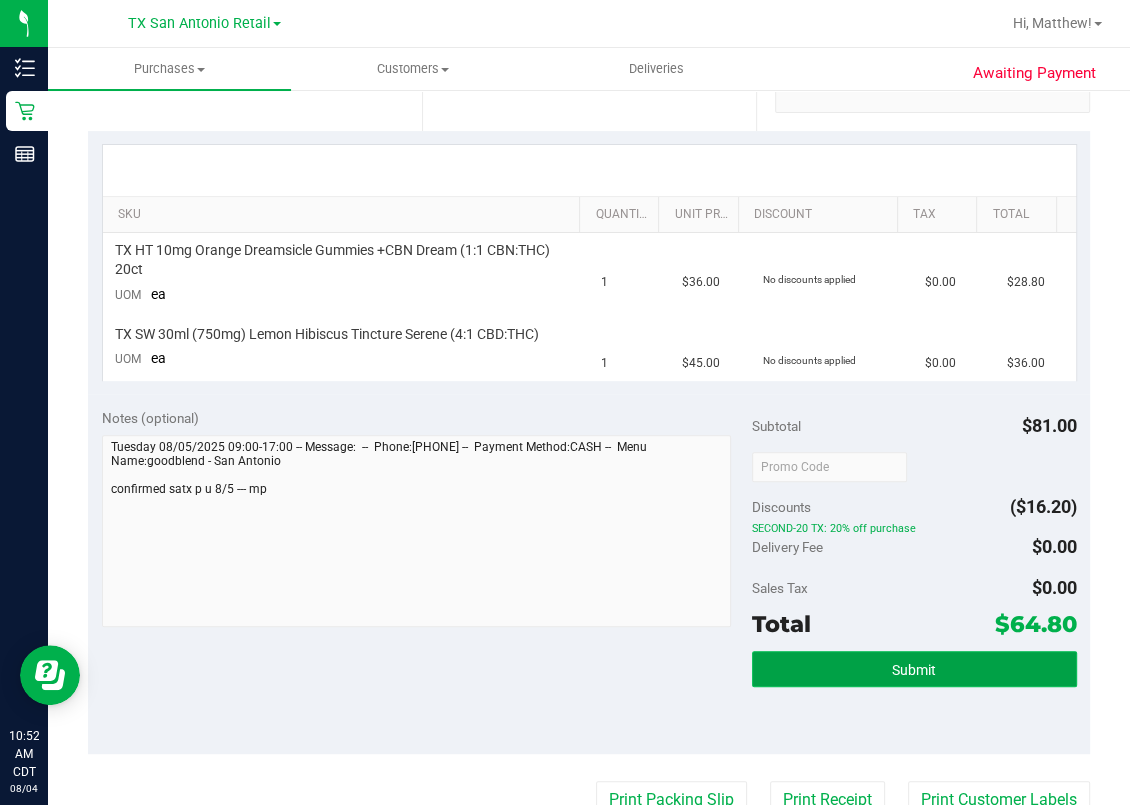 click on "Submit" at bounding box center (914, 669) 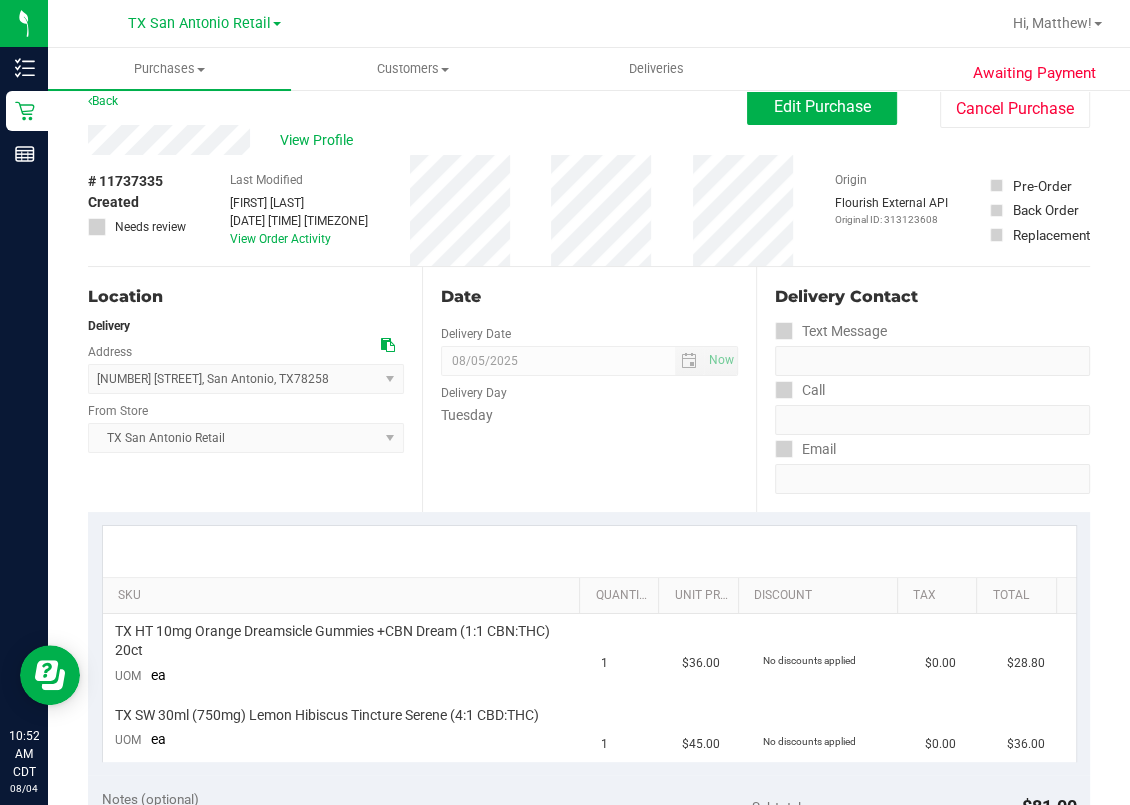 scroll, scrollTop: 0, scrollLeft: 0, axis: both 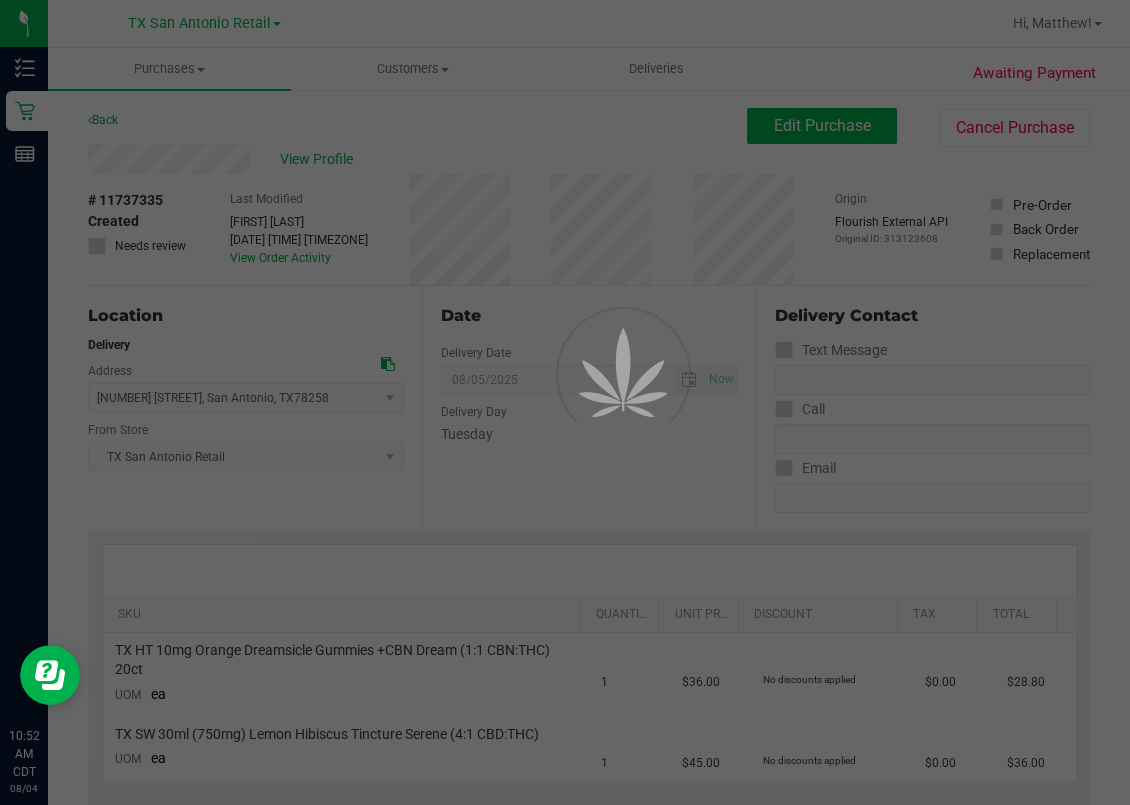 click at bounding box center (565, 402) 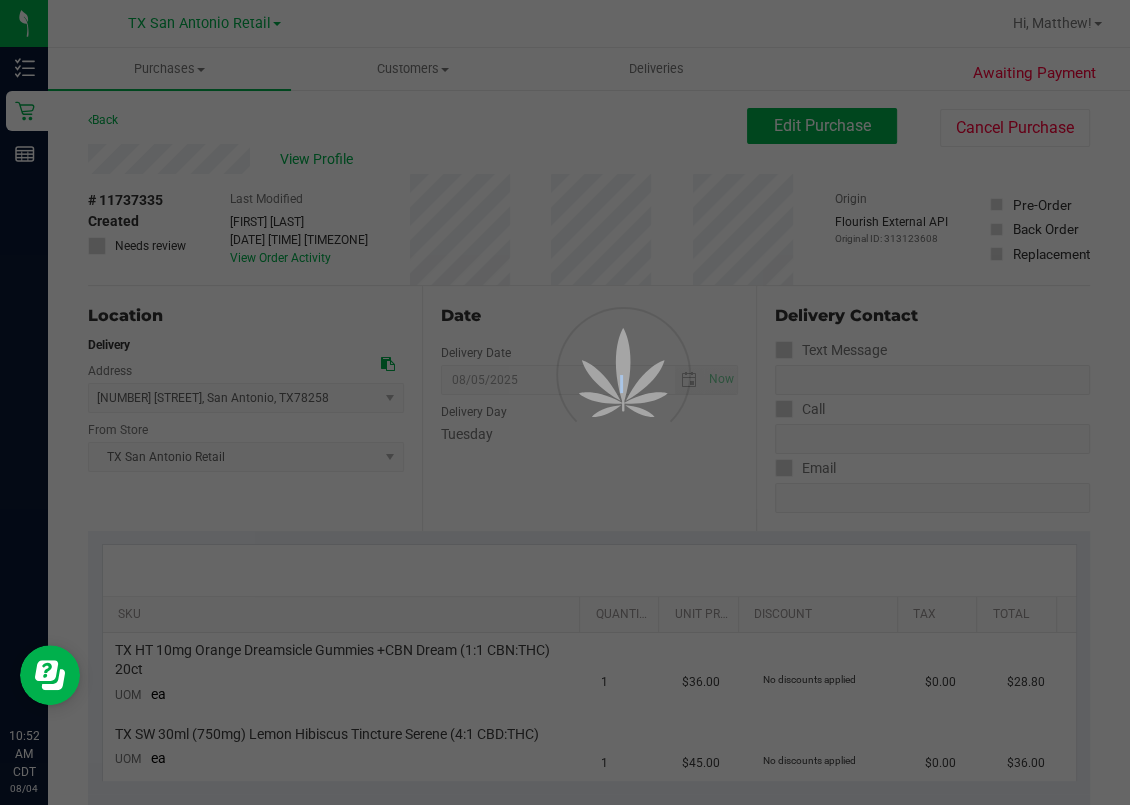 click at bounding box center (565, 402) 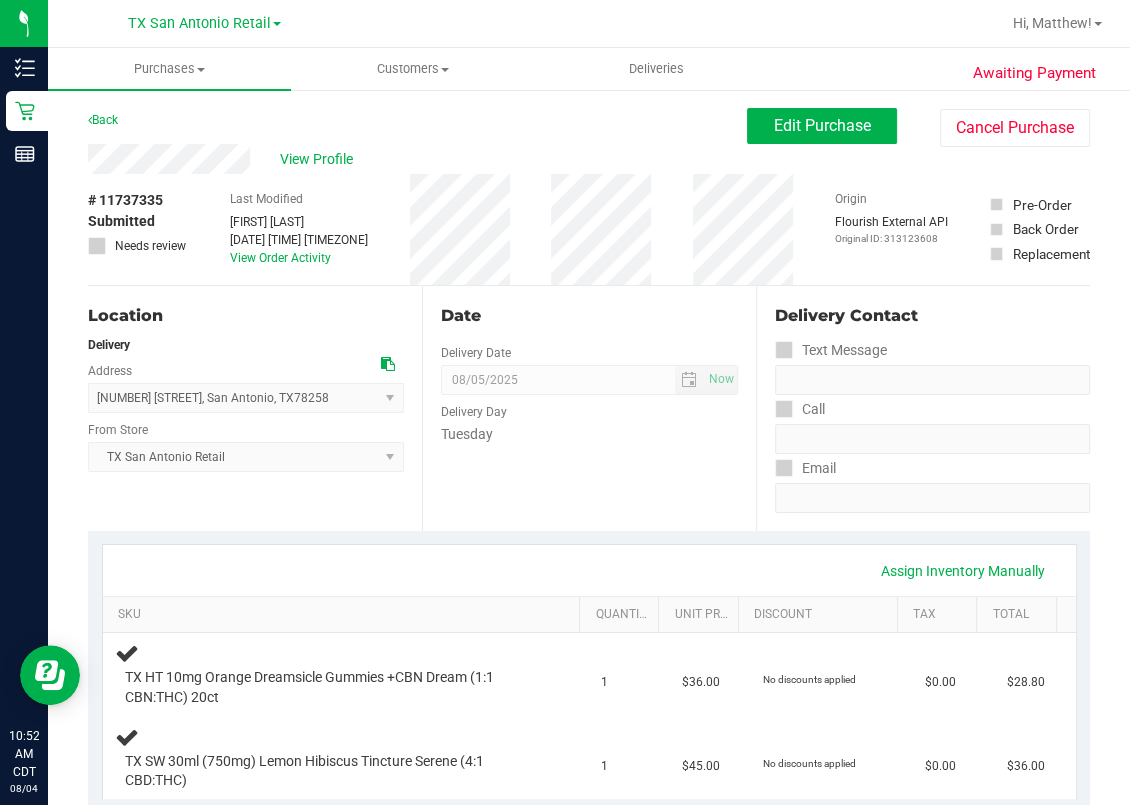 drag, startPoint x: 151, startPoint y: 167, endPoint x: 157, endPoint y: 177, distance: 11.661903 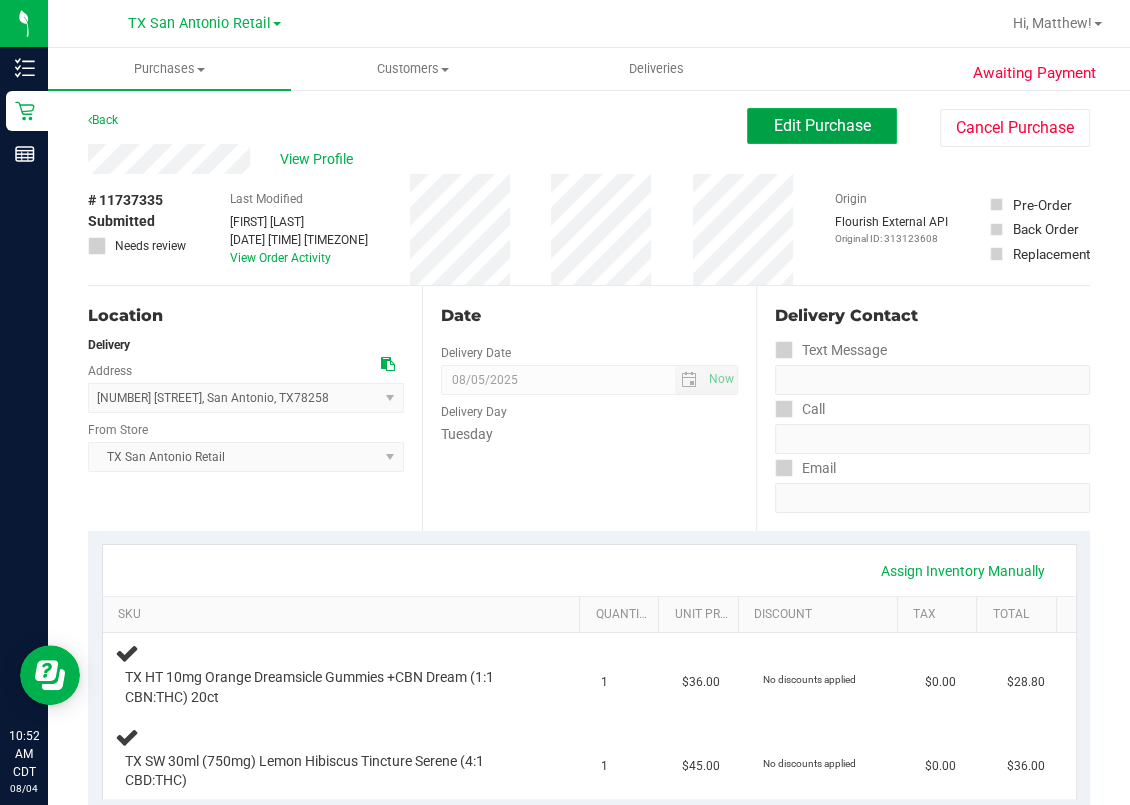 click on "Edit Purchase" at bounding box center (822, 125) 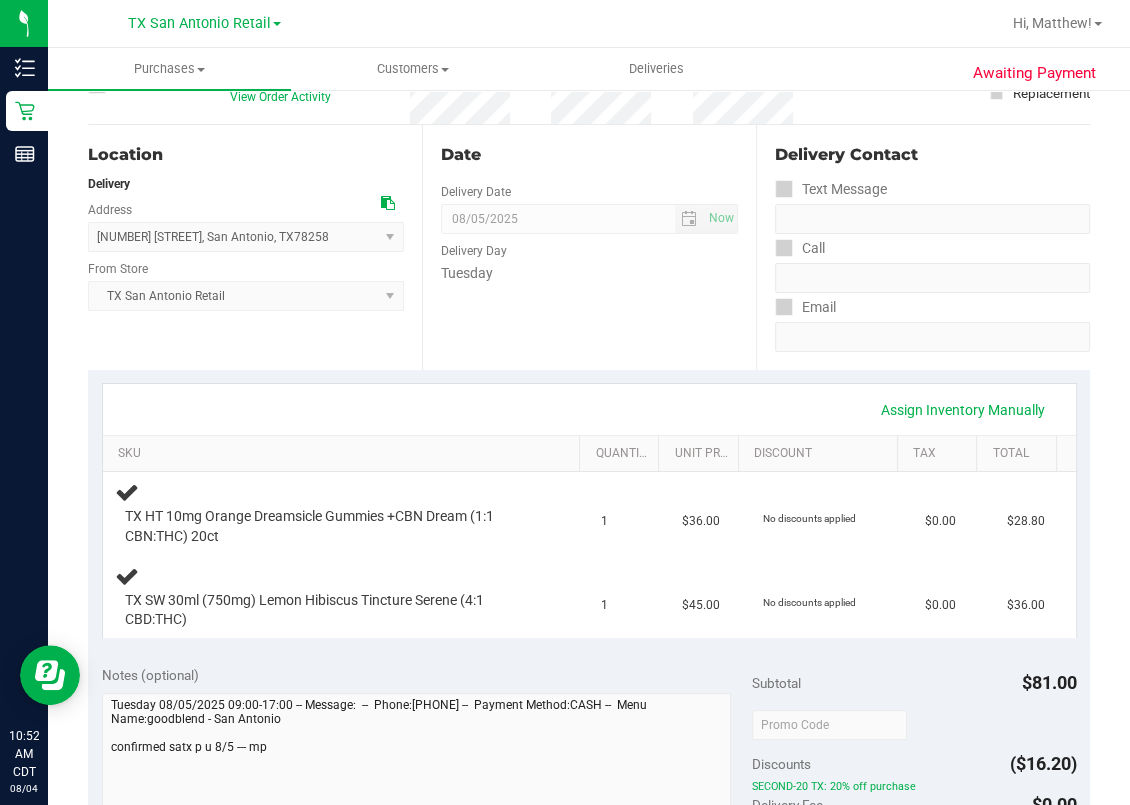 scroll, scrollTop: 666, scrollLeft: 0, axis: vertical 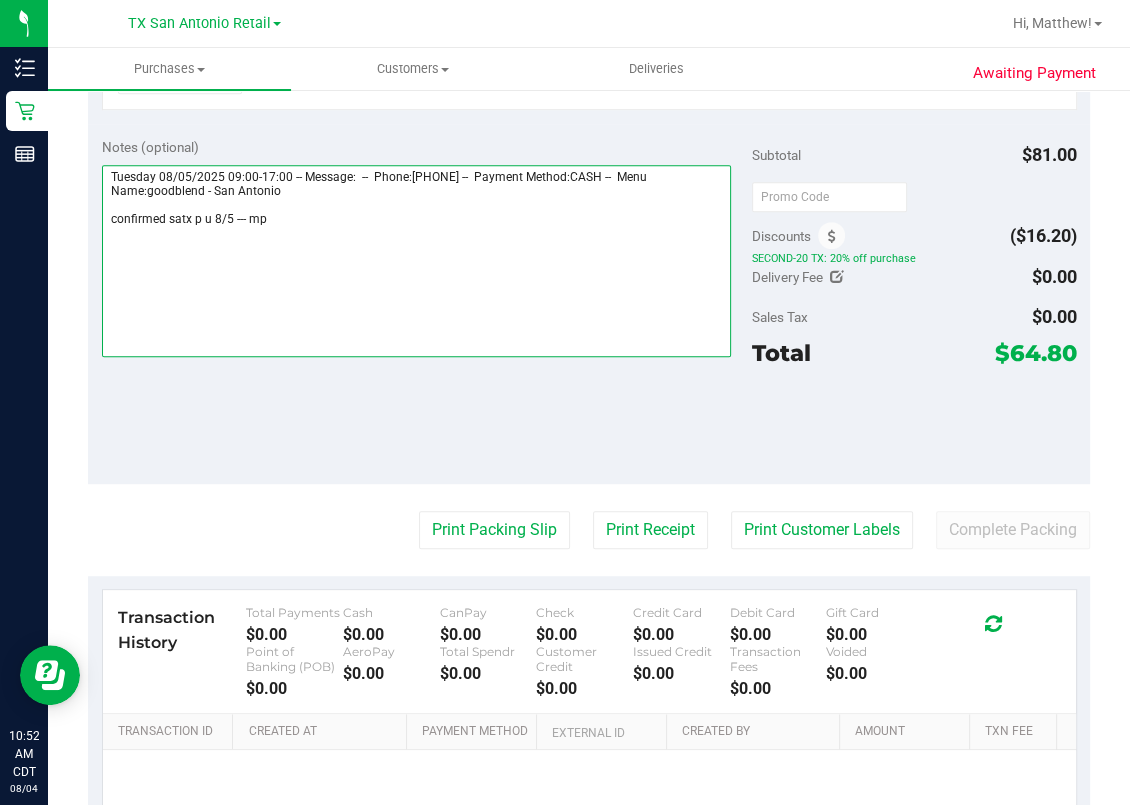 click at bounding box center [417, 261] 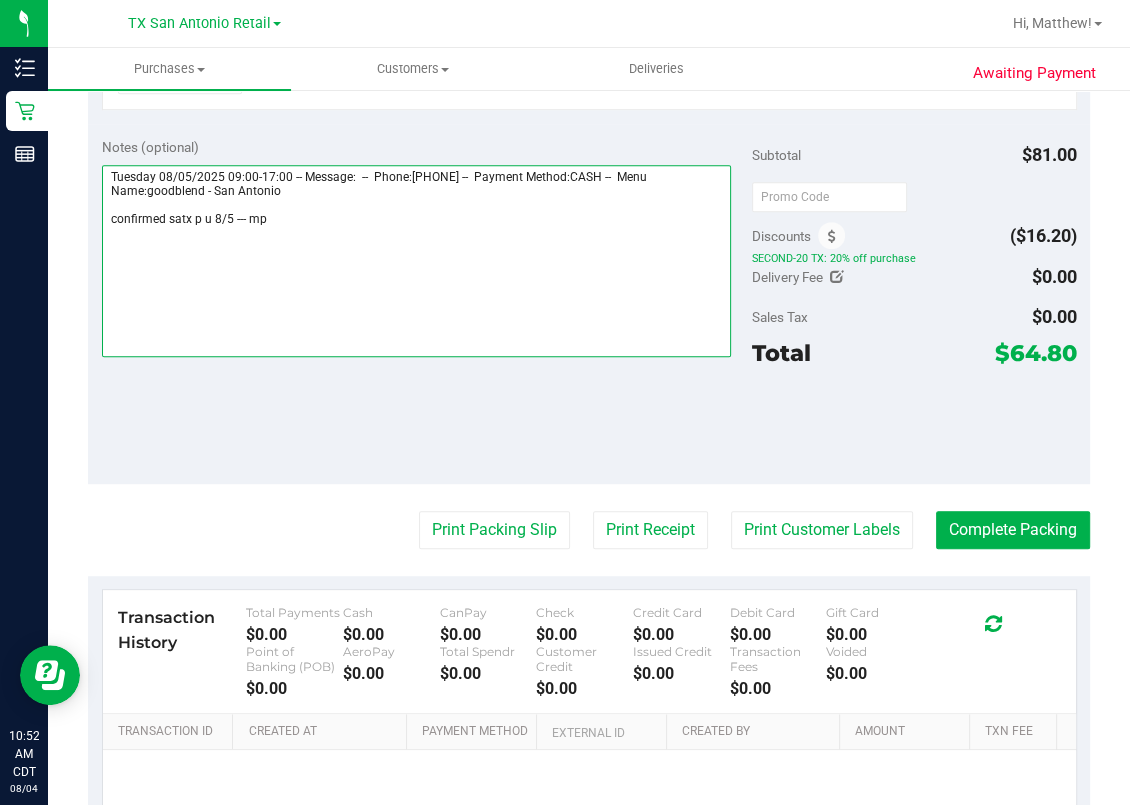 click at bounding box center (417, 261) 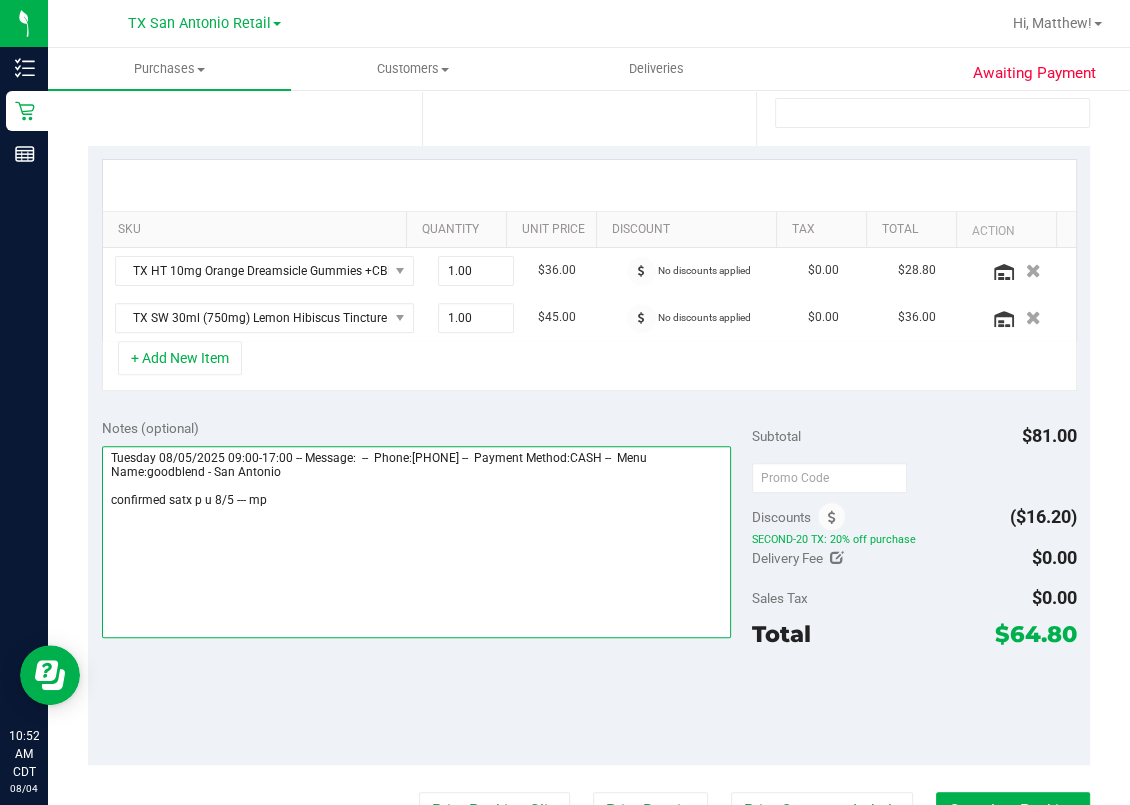 scroll, scrollTop: 0, scrollLeft: 0, axis: both 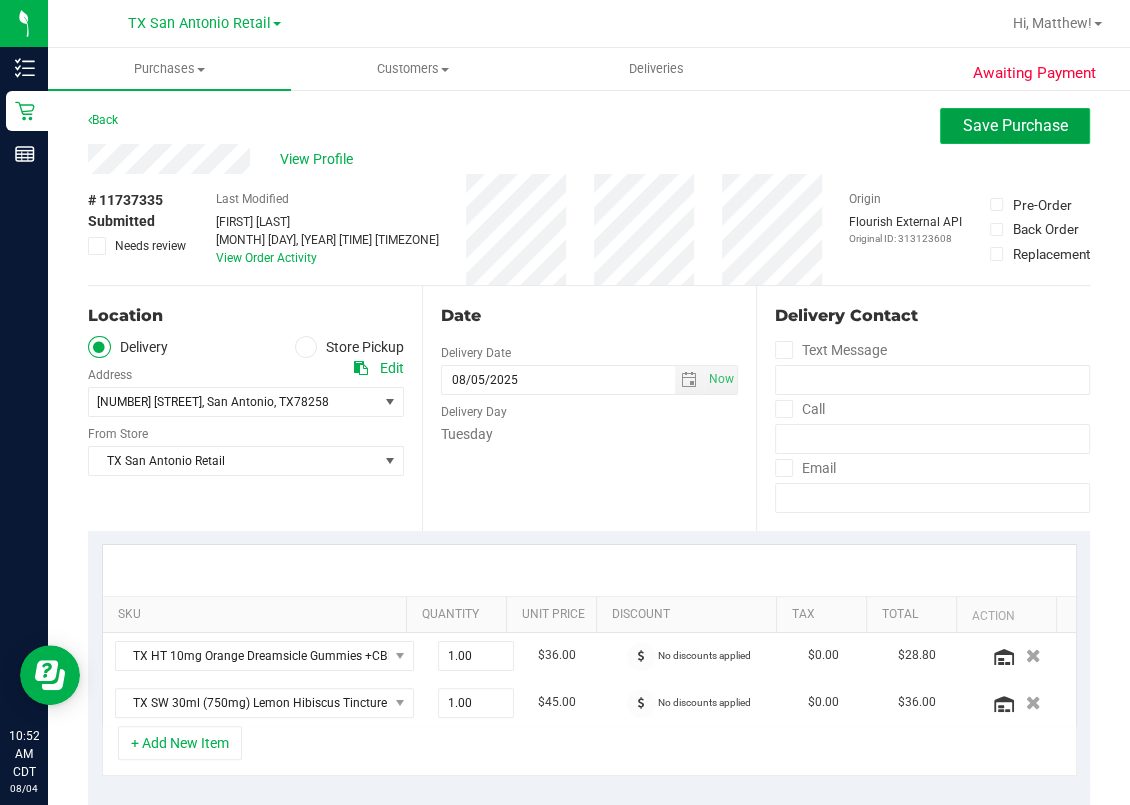 click on "Save Purchase" at bounding box center [1015, 125] 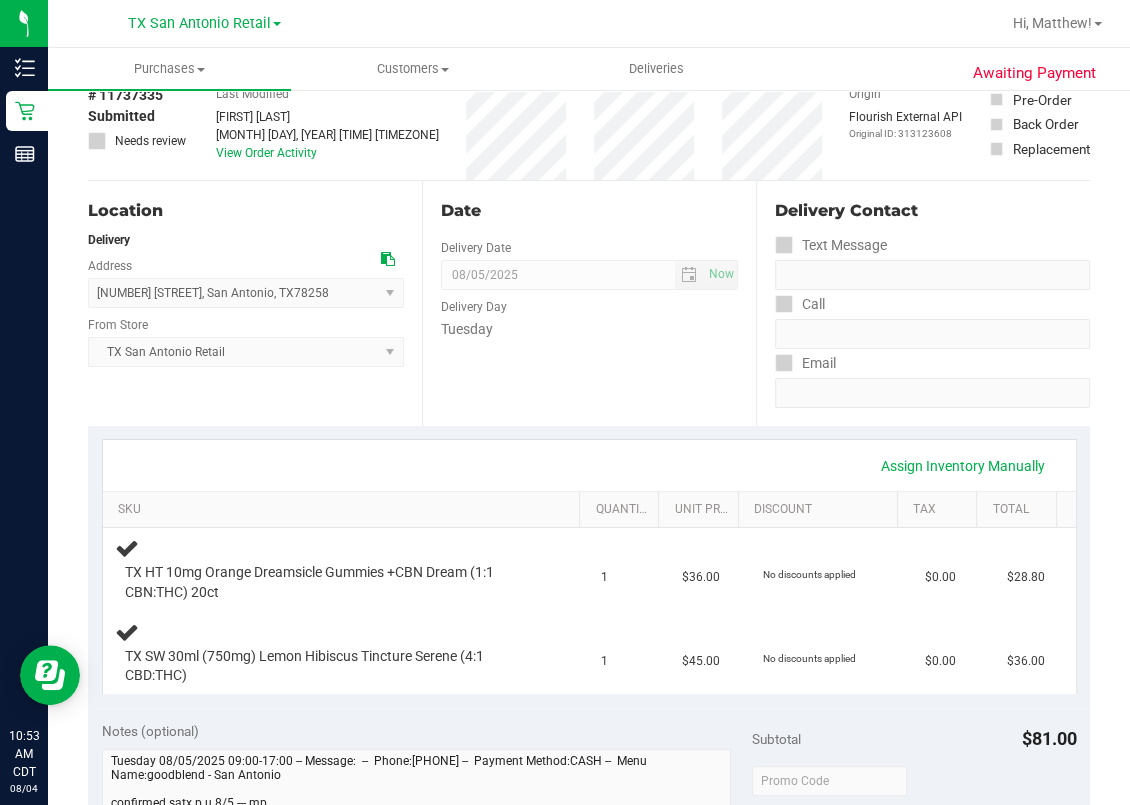 scroll, scrollTop: 0, scrollLeft: 0, axis: both 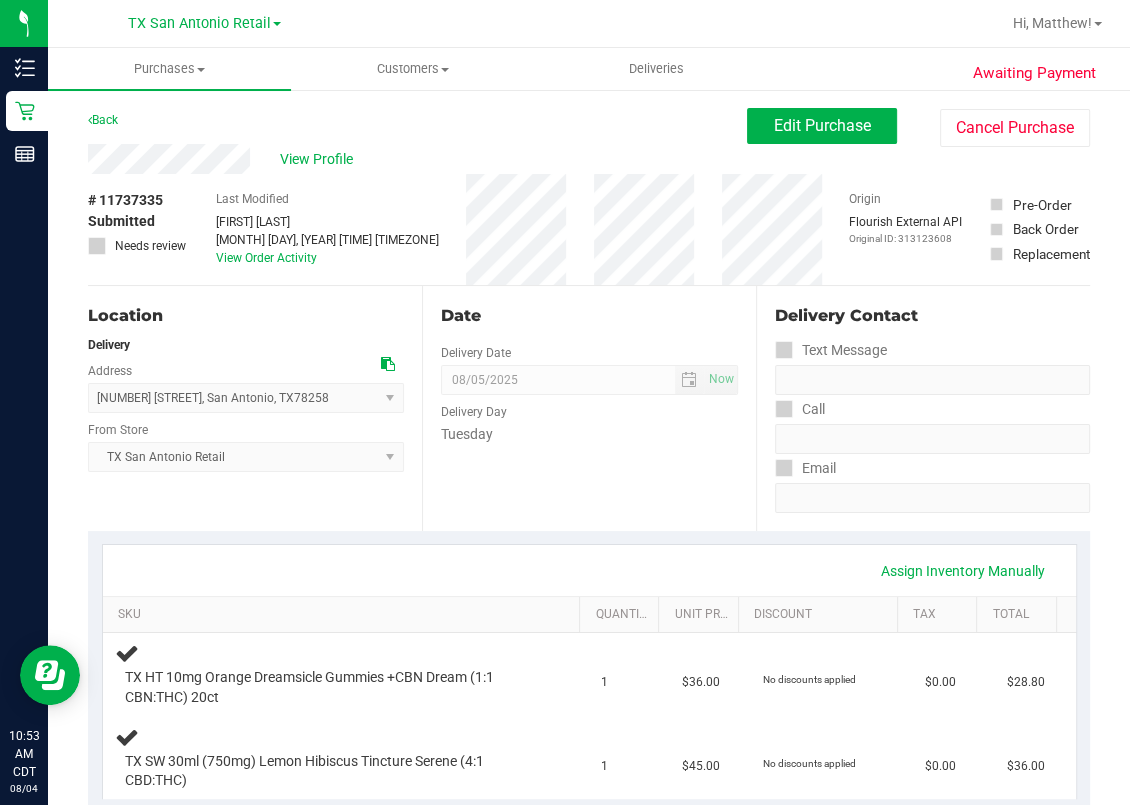click on "Awaiting Payment
Edit Purchase
Cancel Purchase
View Profile
# [NUMBER]
Submitted
Needs review
Last Modified
Matthew Perez
[DATE] [TIME]
View Order Activity
Origin" at bounding box center [589, 891] 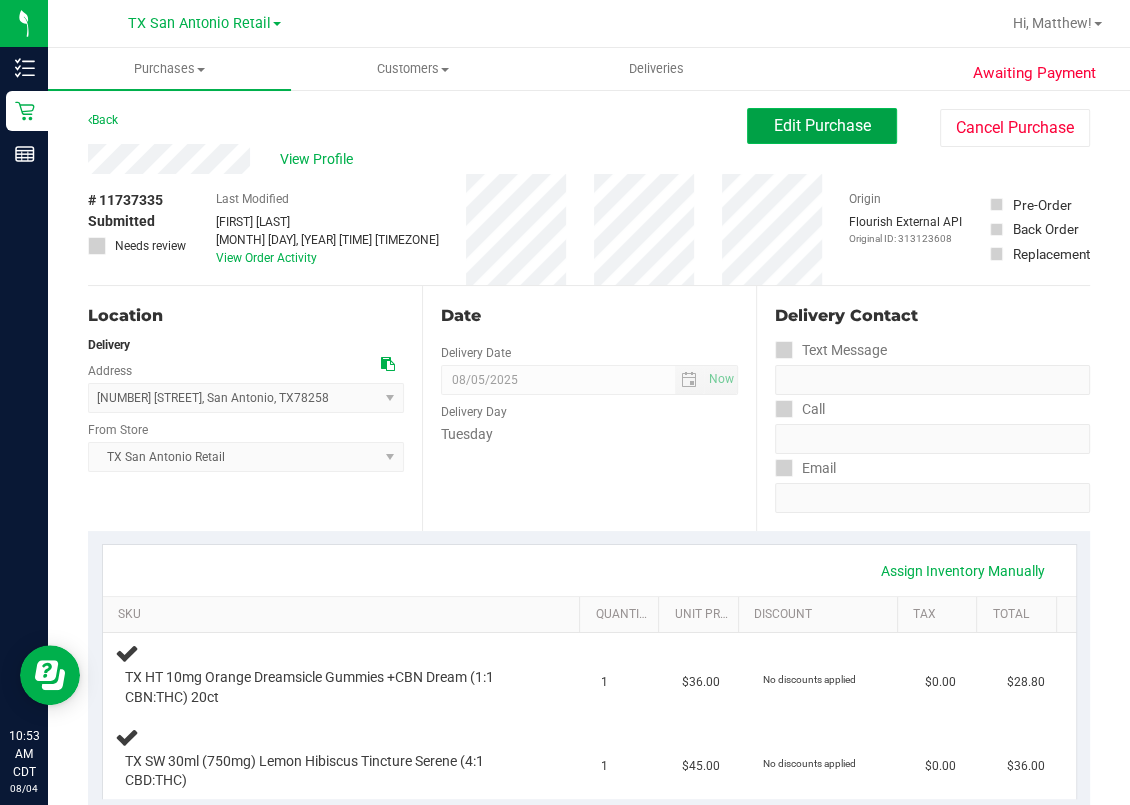 click on "Edit Purchase" at bounding box center (822, 126) 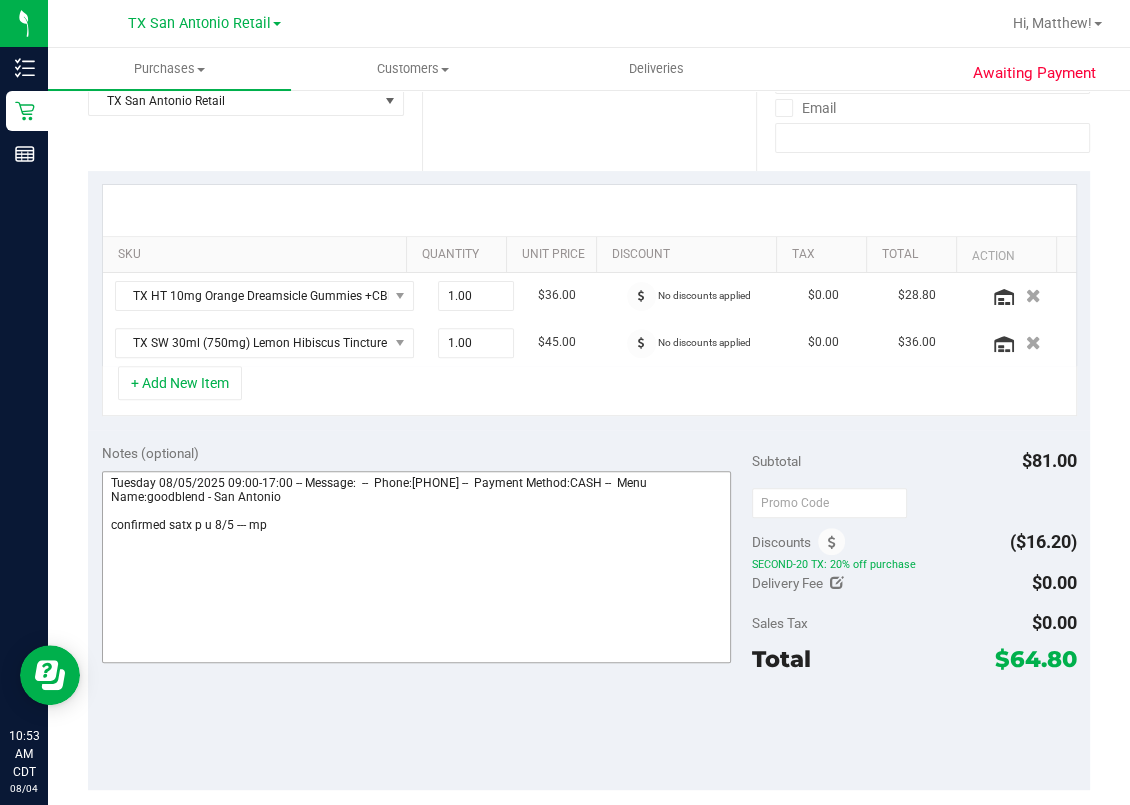 scroll, scrollTop: 400, scrollLeft: 0, axis: vertical 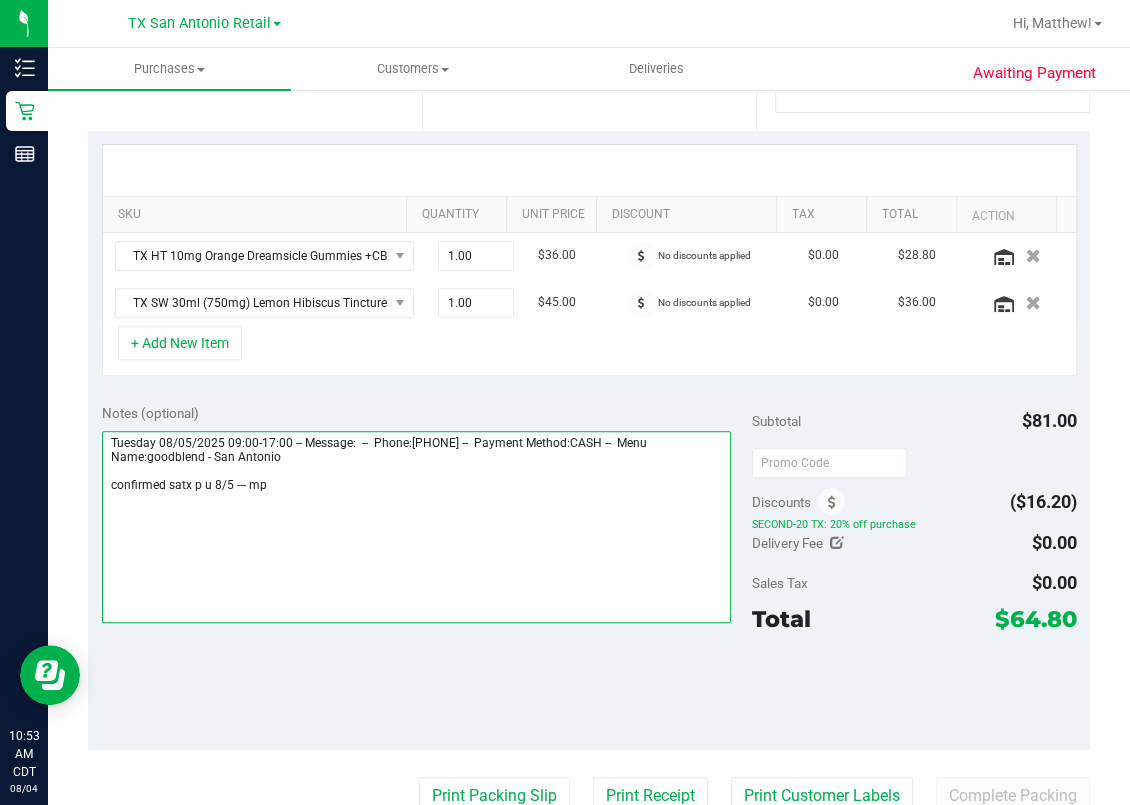 click at bounding box center (417, 527) 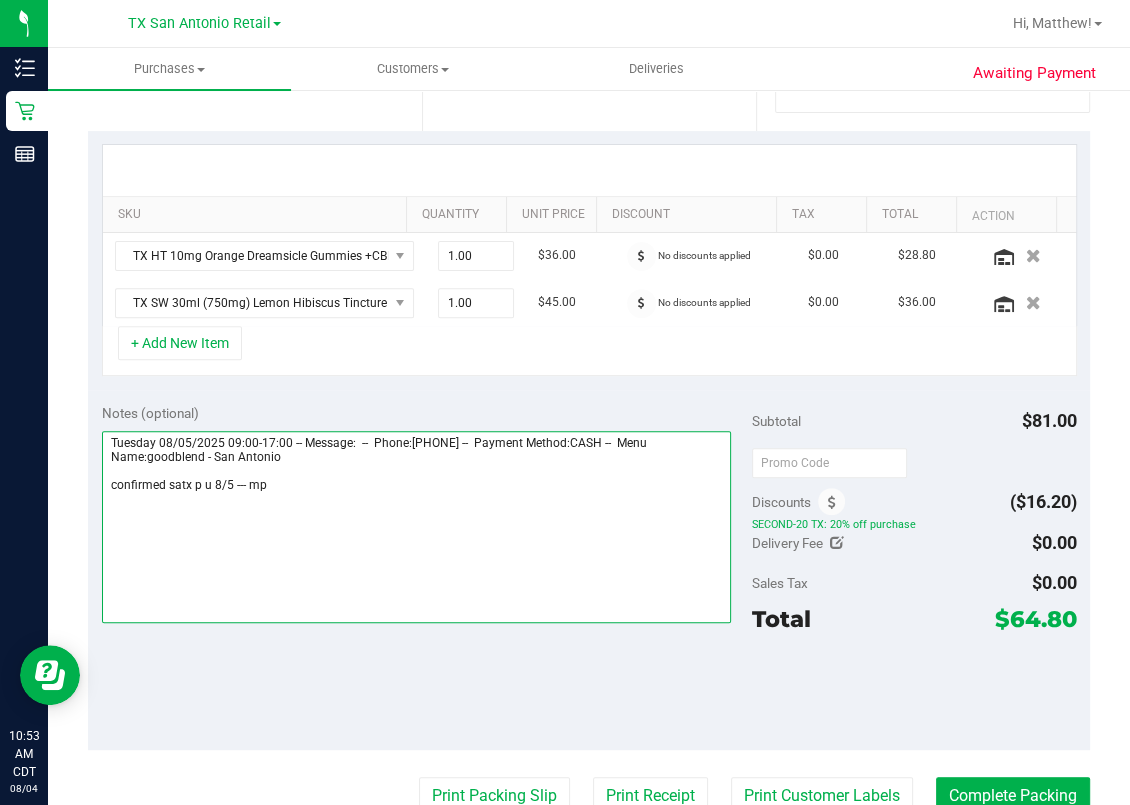 click at bounding box center (417, 527) 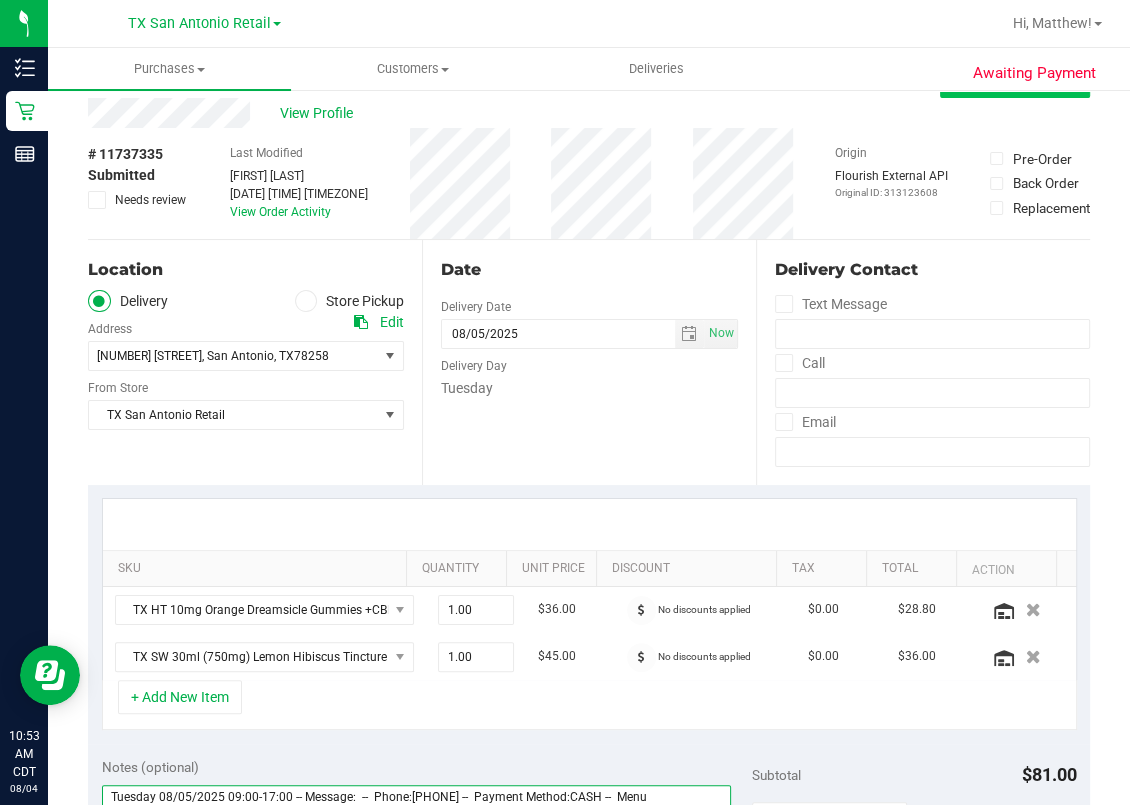 scroll, scrollTop: 0, scrollLeft: 0, axis: both 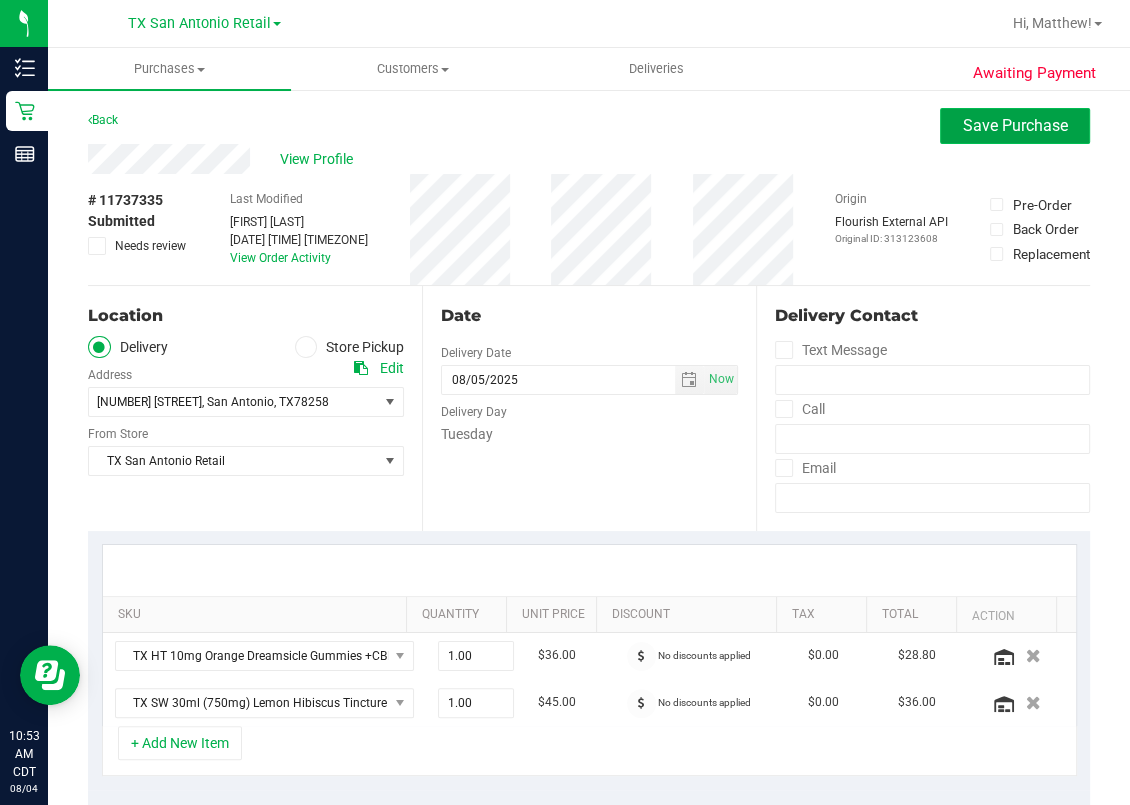 click on "Save Purchase" at bounding box center (1015, 126) 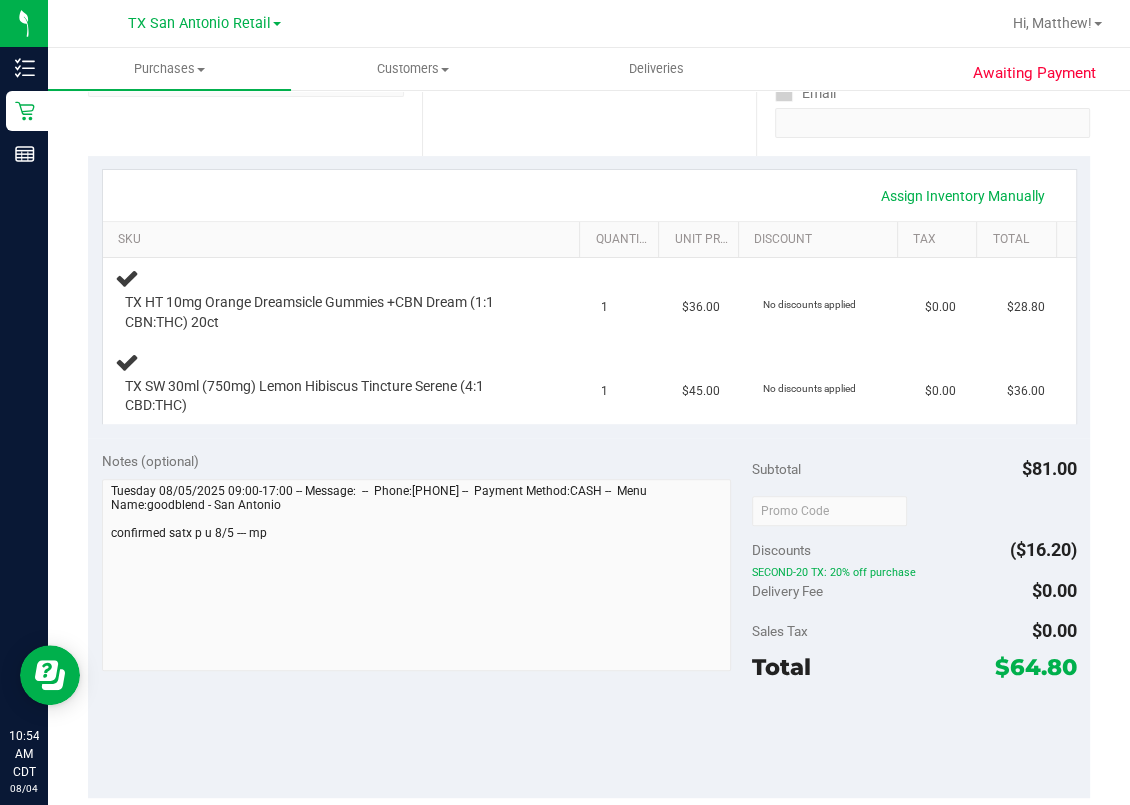 scroll, scrollTop: 0, scrollLeft: 0, axis: both 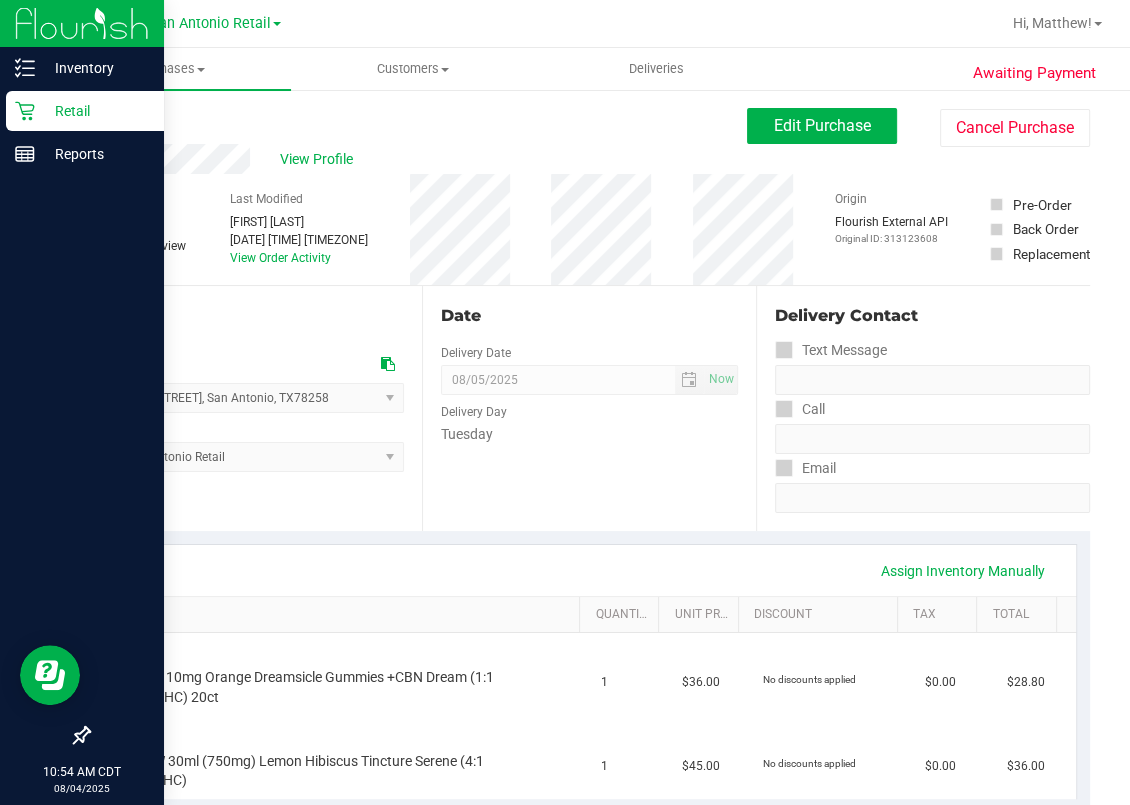 click 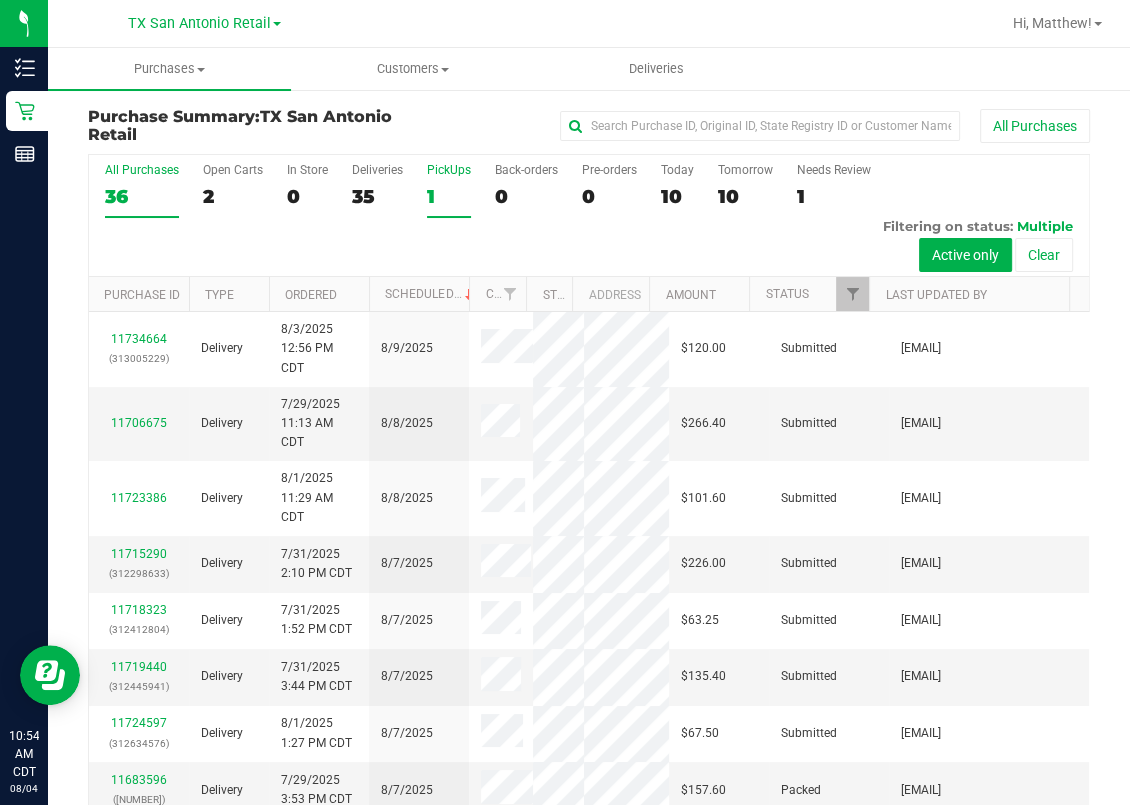 click on "1" at bounding box center [449, 196] 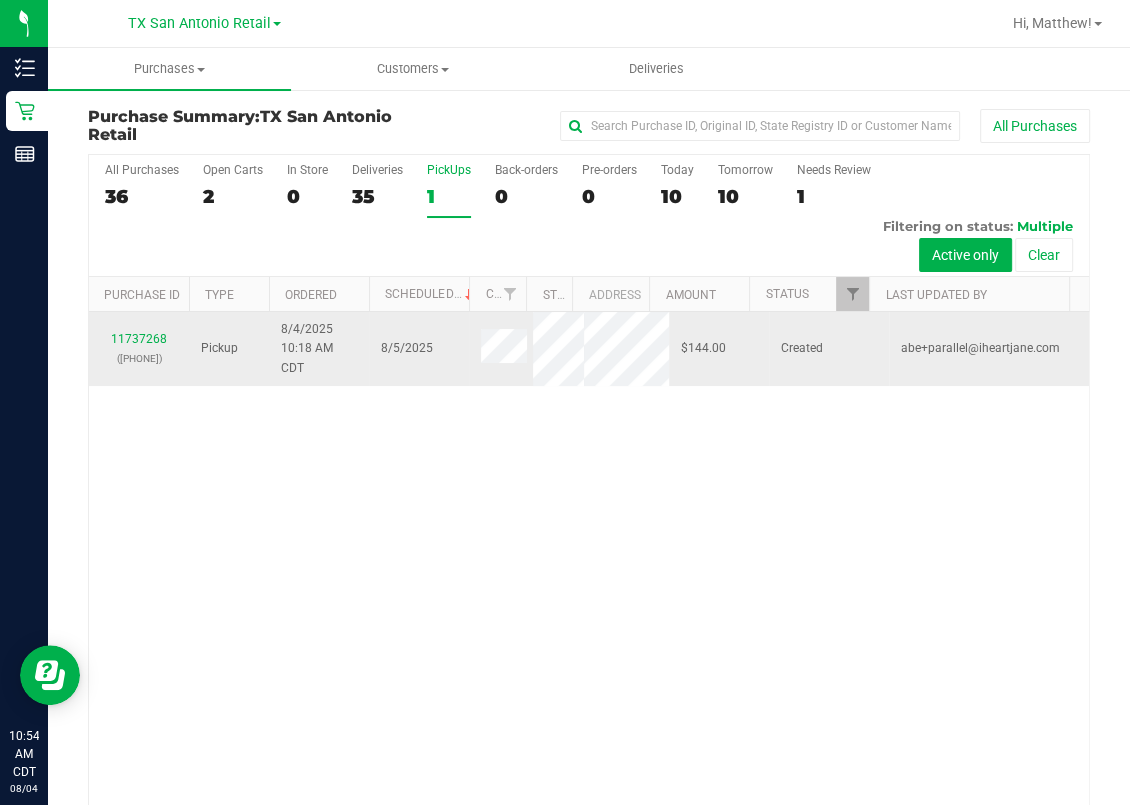 click on "11737268
([NUMBER])" at bounding box center [139, 349] 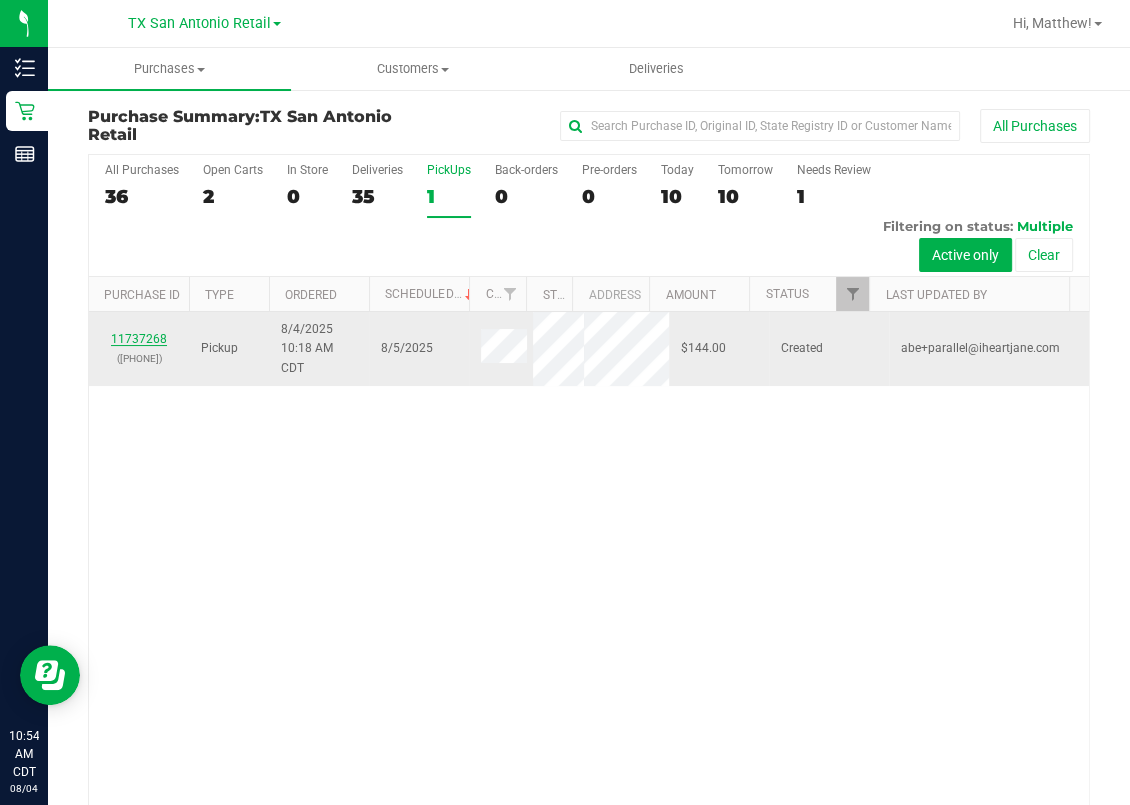 click on "11737268" at bounding box center (139, 339) 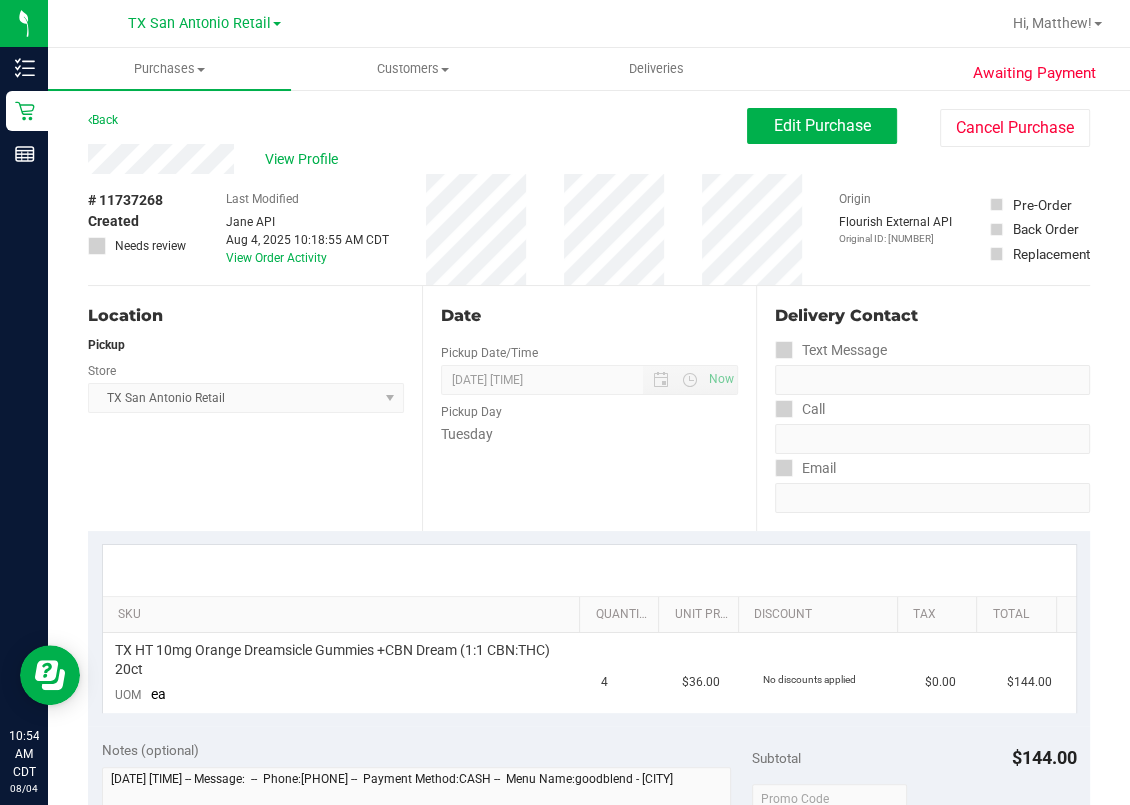 click on "Date" at bounding box center [589, 316] 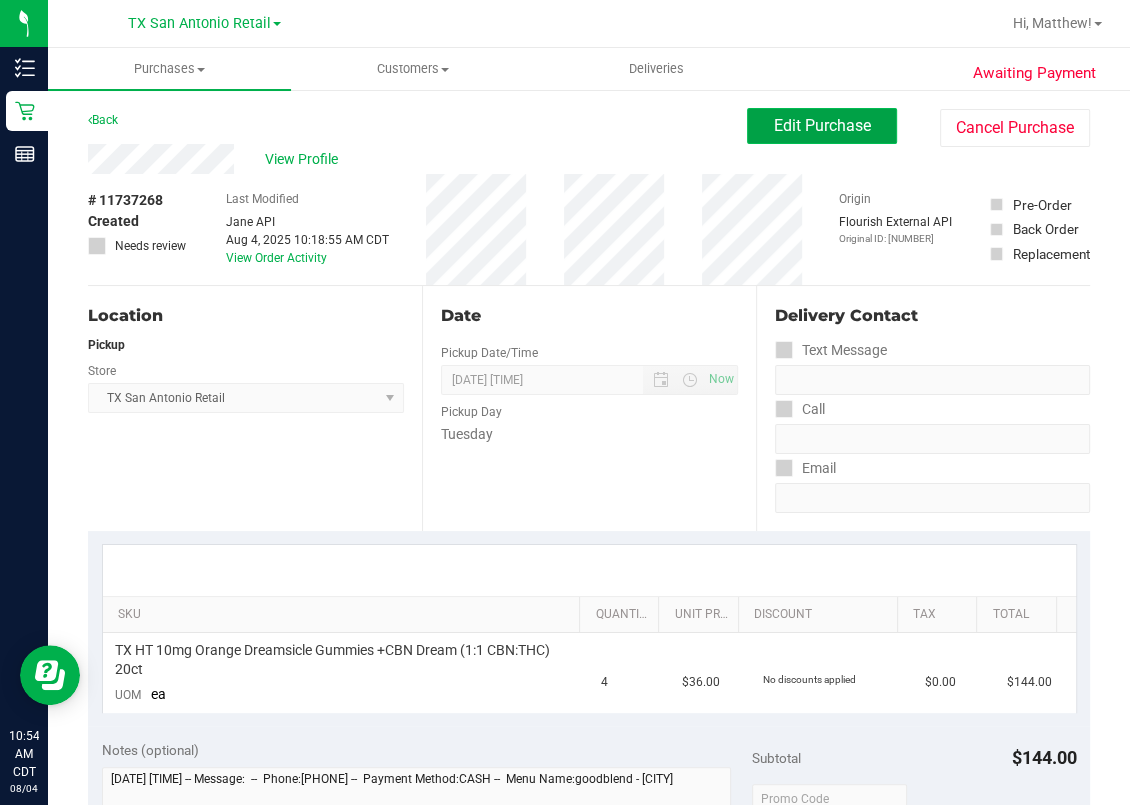 click on "Edit Purchase" at bounding box center (822, 126) 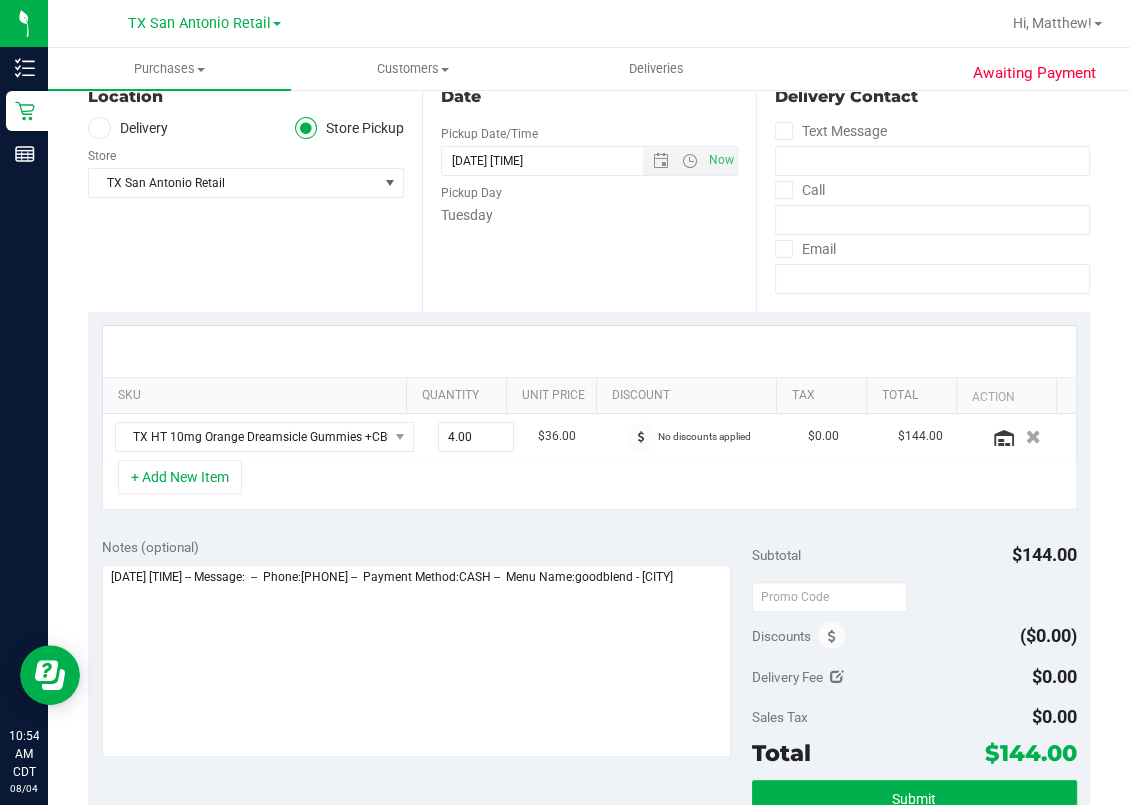 scroll, scrollTop: 400, scrollLeft: 0, axis: vertical 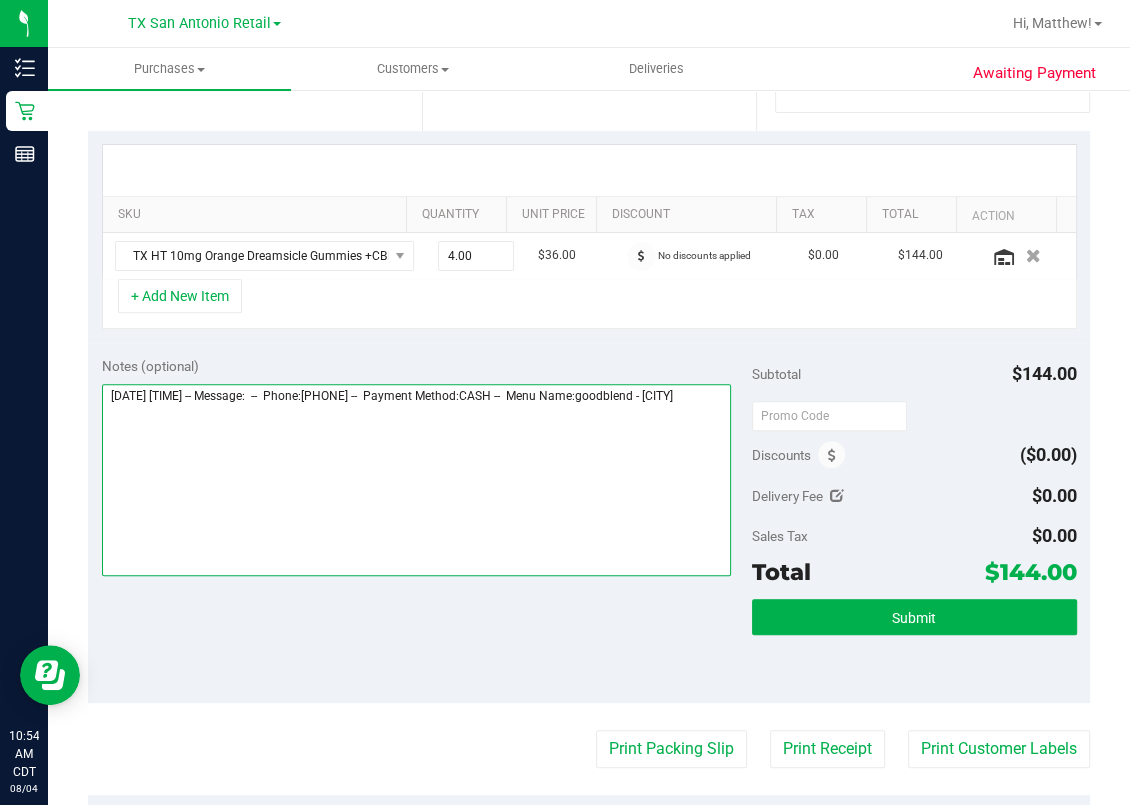 click at bounding box center [417, 480] 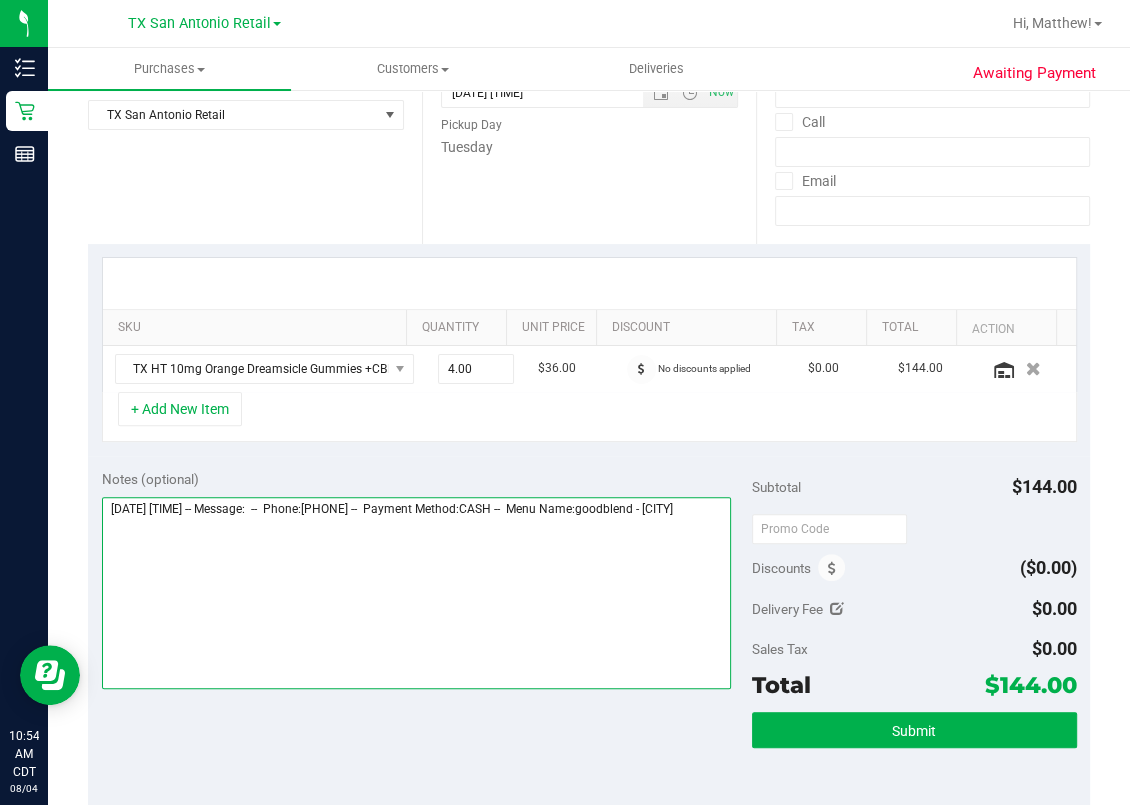 scroll, scrollTop: 0, scrollLeft: 0, axis: both 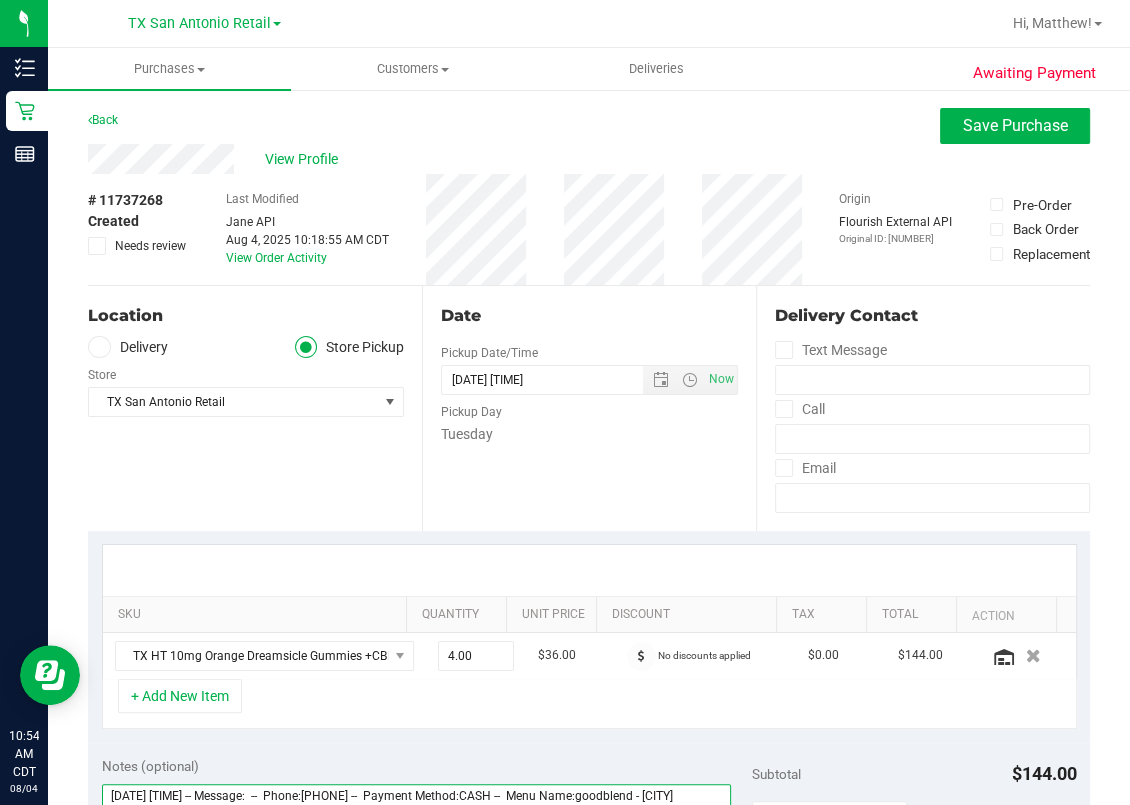 type on "[DATE] [TIME] -- Message:  --  Phone:[PHONE] --  Payment Method:CASH --  Menu Name:goodblend - [CITY]" 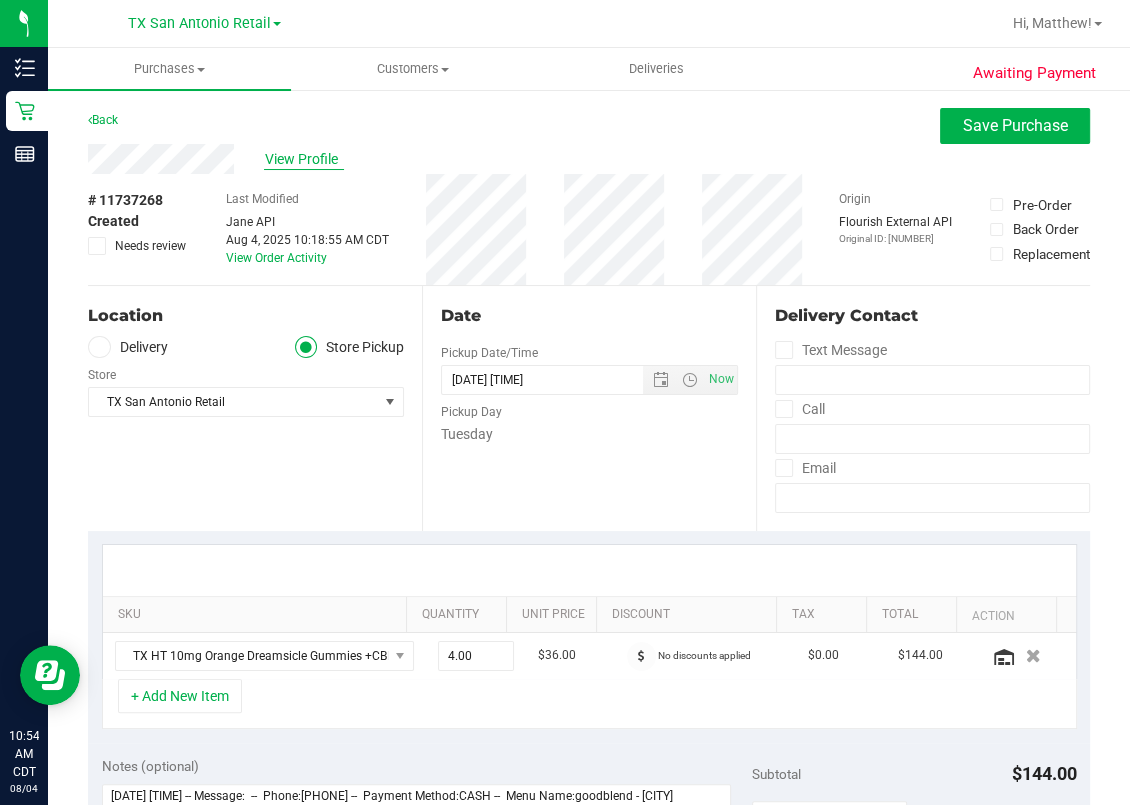 click on "View Profile" at bounding box center [304, 159] 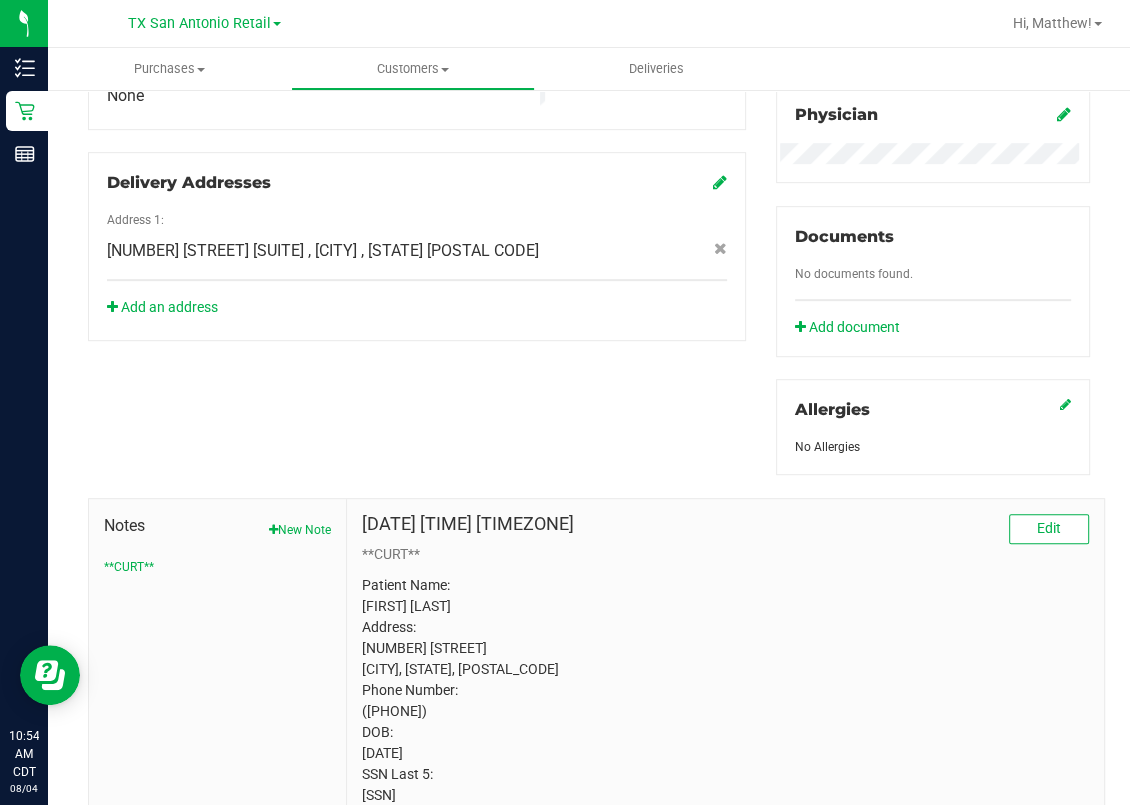 scroll, scrollTop: 711, scrollLeft: 0, axis: vertical 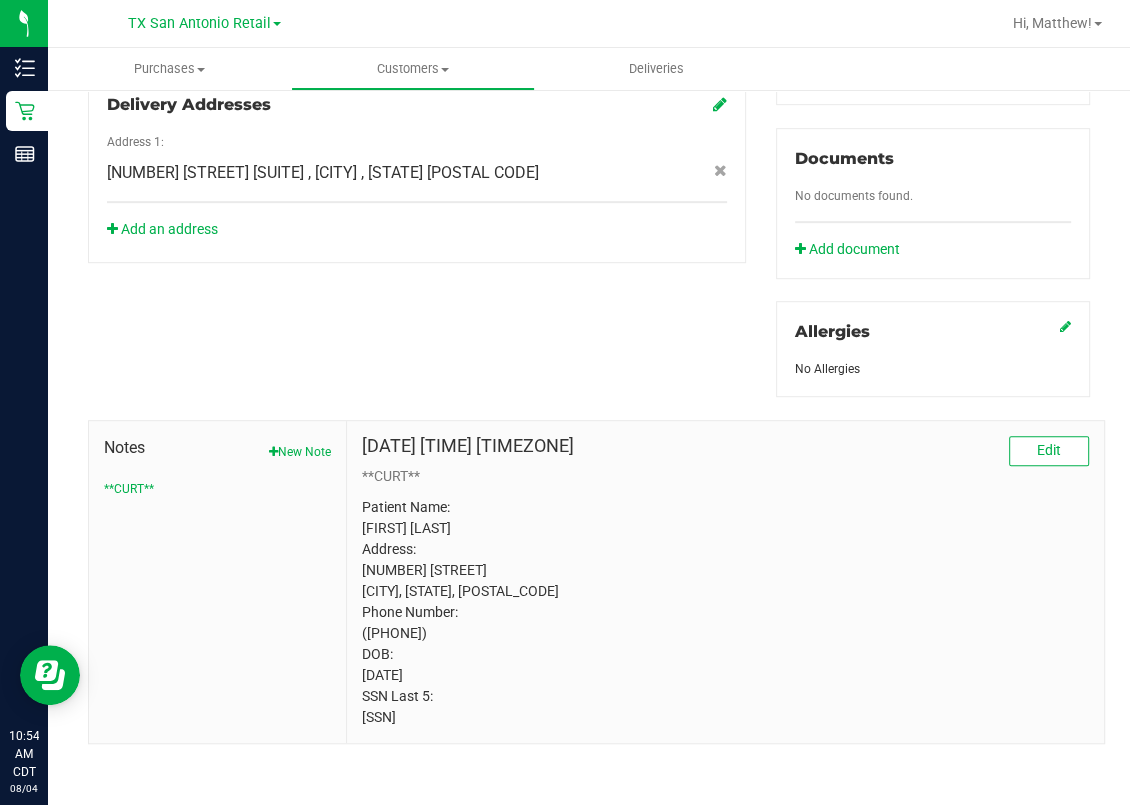click on "Patient Name:
[FIRST] [LAST]
Address:
[NUMBER] [STREET]
[CITY], [STATE], [POSTAL_CODE]
Phone Number:
([PHONE])
DOB:
[DATE]
SSN Last 5:
[SSN]" at bounding box center [725, 612] 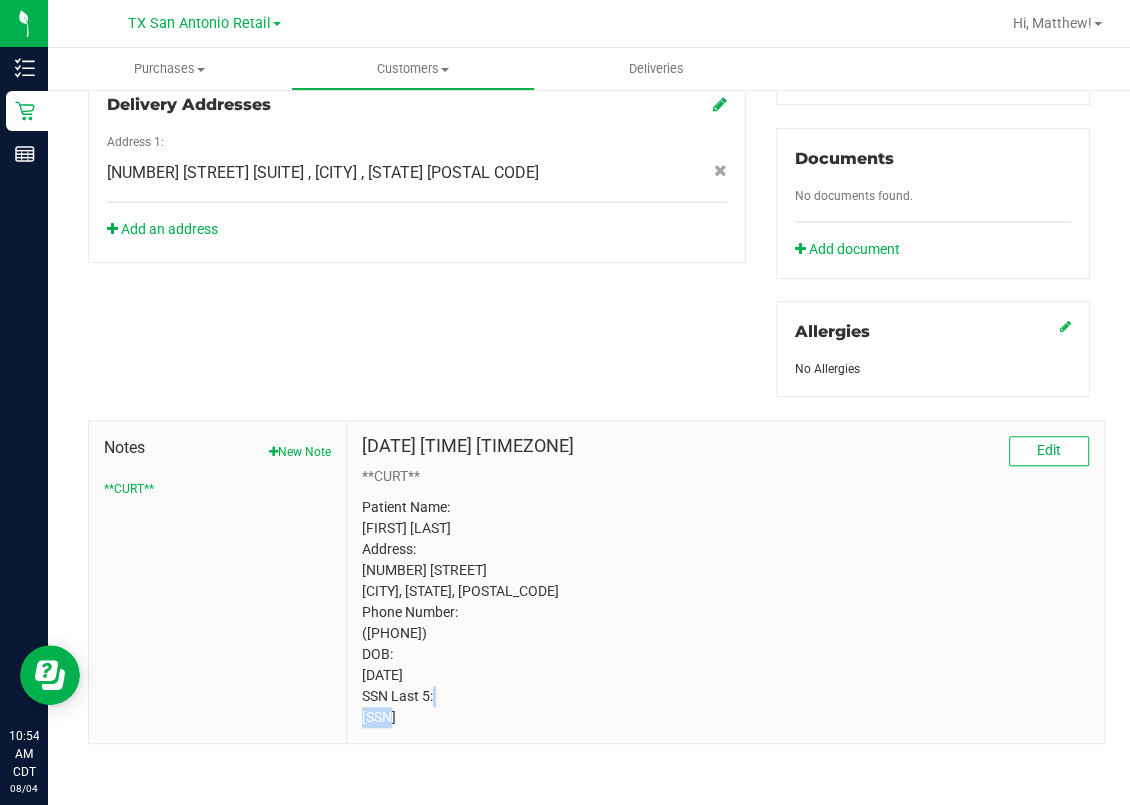 click on "Patient Name:
[FIRST] [LAST]
Address:
[NUMBER] [STREET]
[CITY], [STATE], [POSTAL_CODE]
Phone Number:
([PHONE])
DOB:
[DATE]
SSN Last 5:
[SSN]" at bounding box center [725, 612] 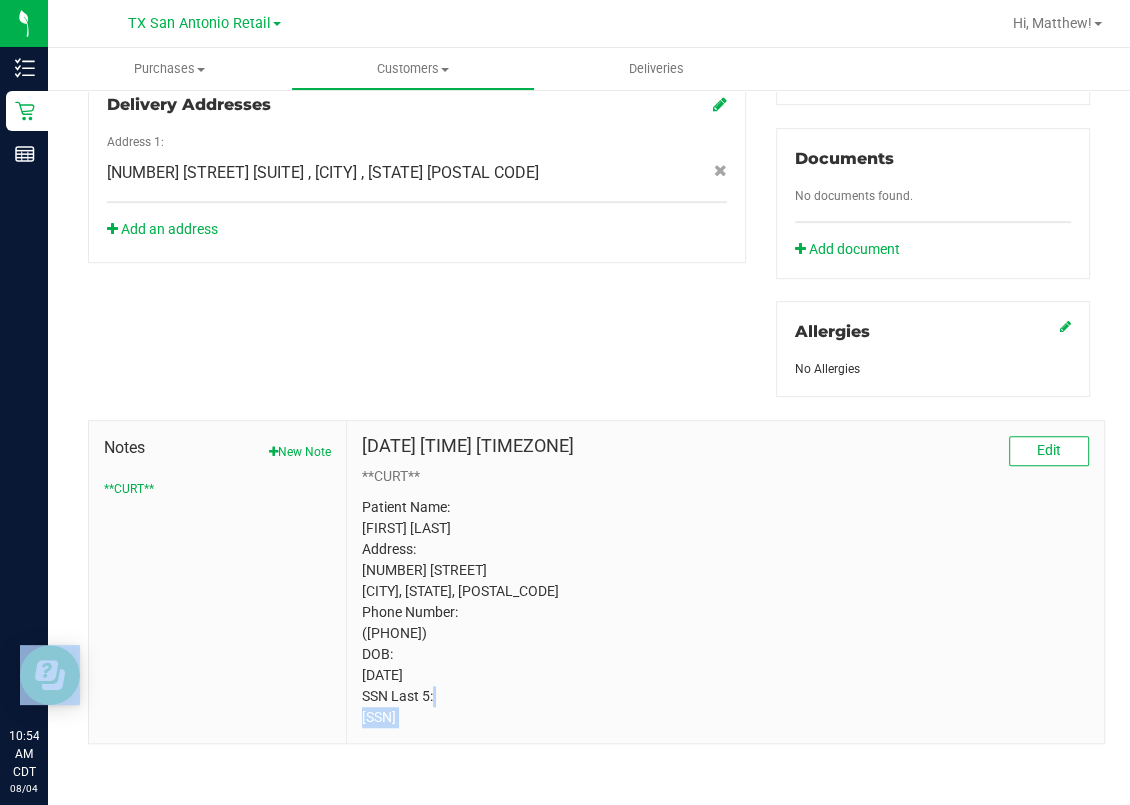 drag, startPoint x: 372, startPoint y: 710, endPoint x: 392, endPoint y: 736, distance: 32.80244 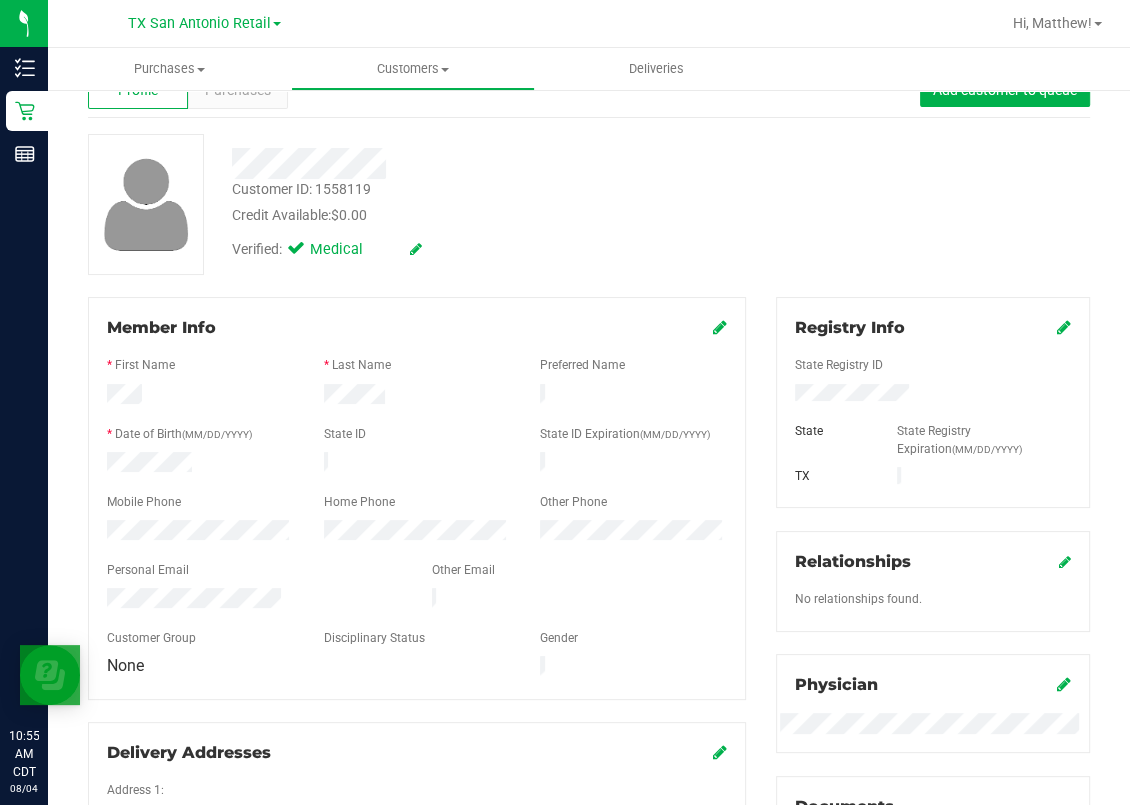 scroll, scrollTop: 0, scrollLeft: 0, axis: both 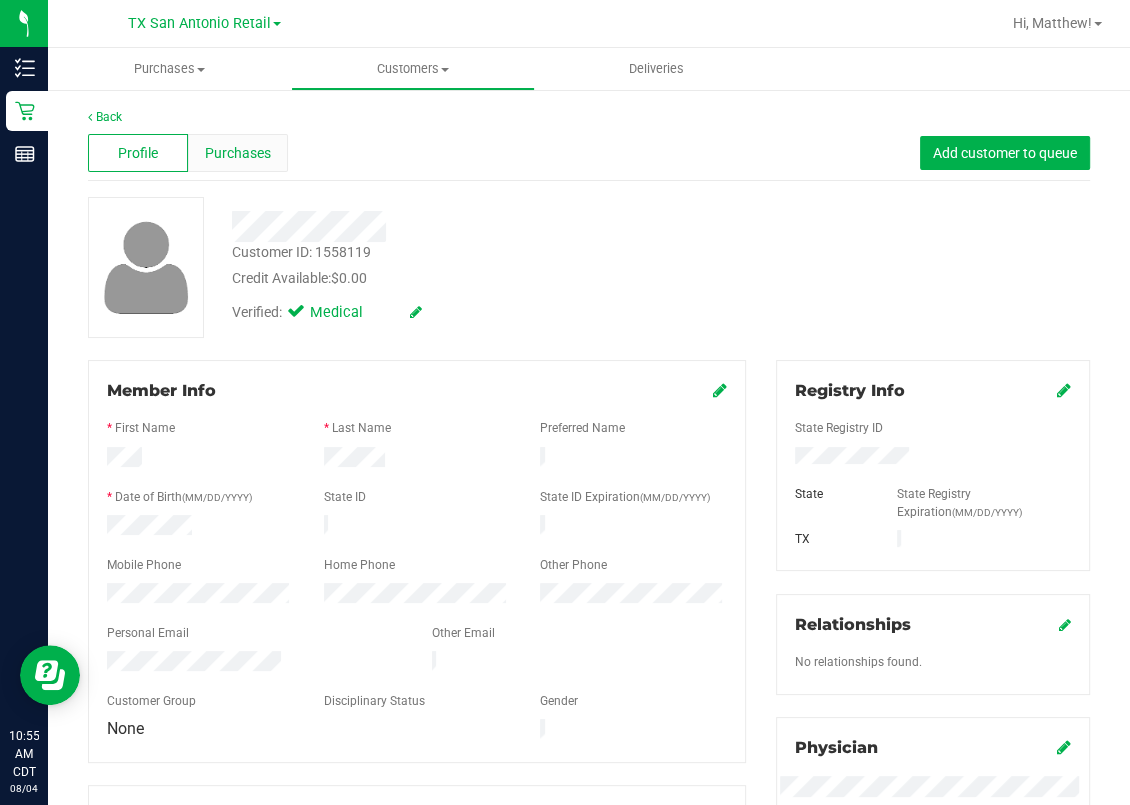 click on "Purchases" at bounding box center [238, 153] 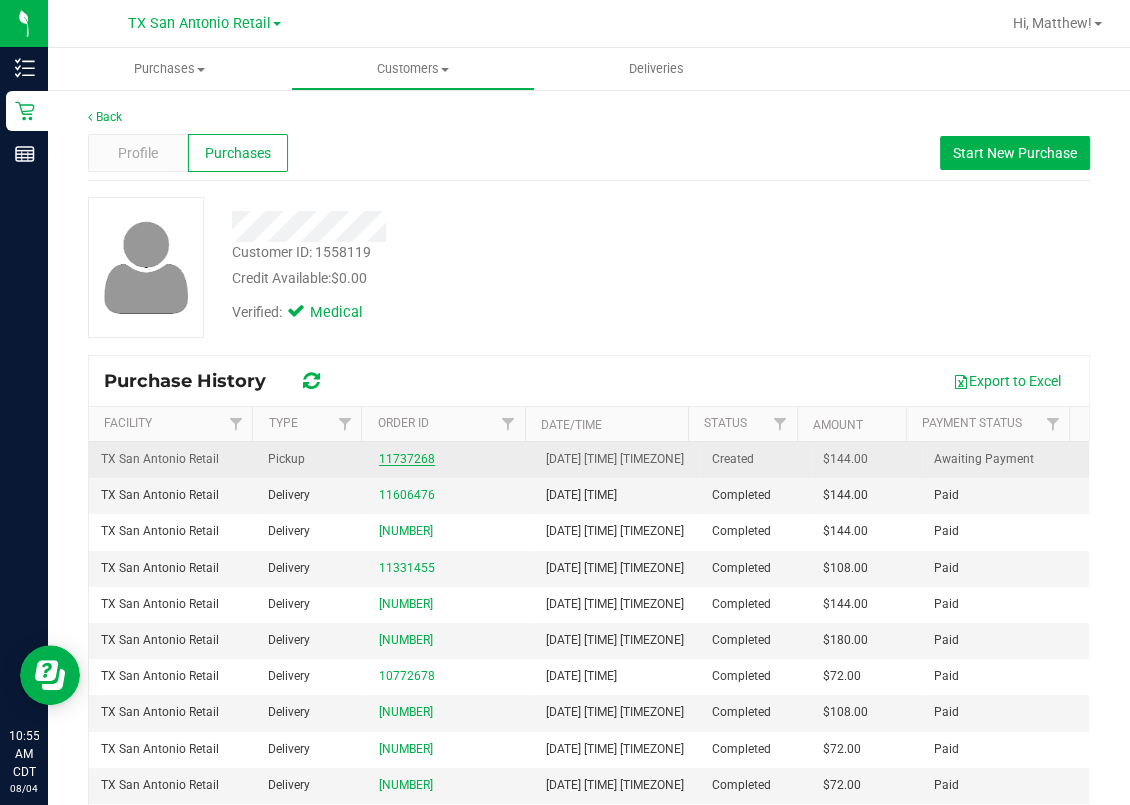 click on "11737268" at bounding box center (407, 459) 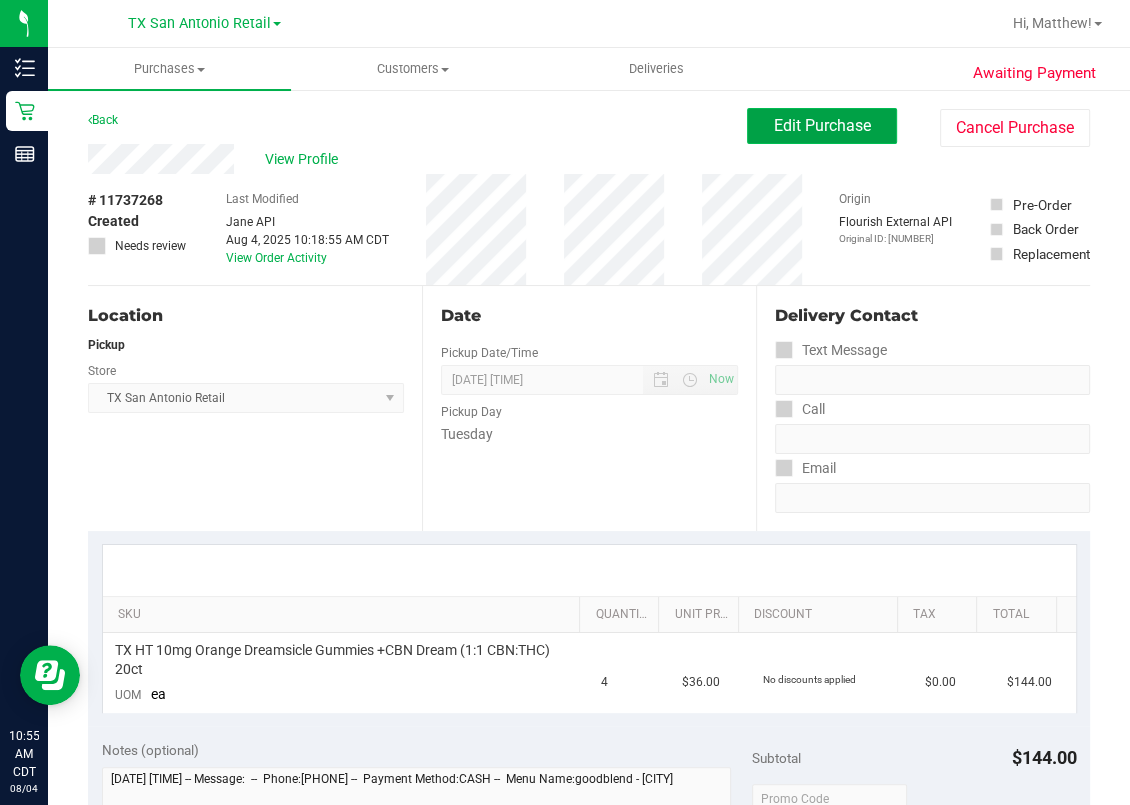 click on "Edit Purchase" at bounding box center (822, 126) 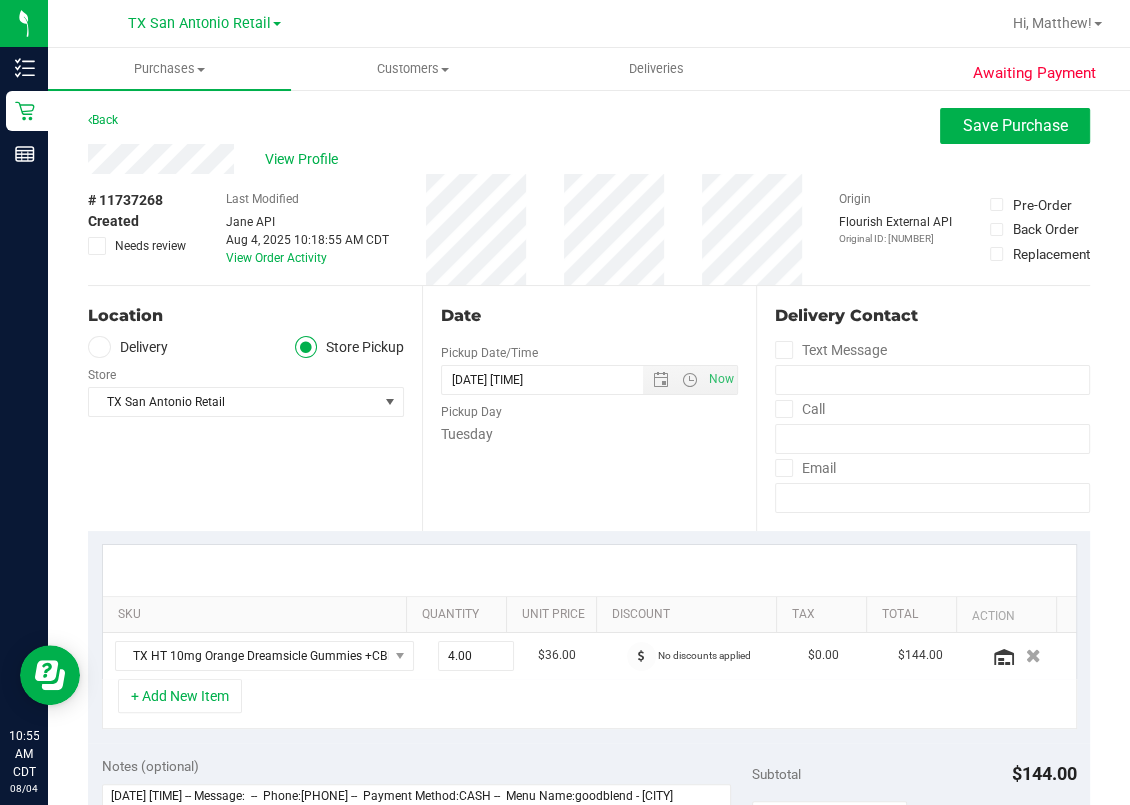 scroll, scrollTop: 266, scrollLeft: 0, axis: vertical 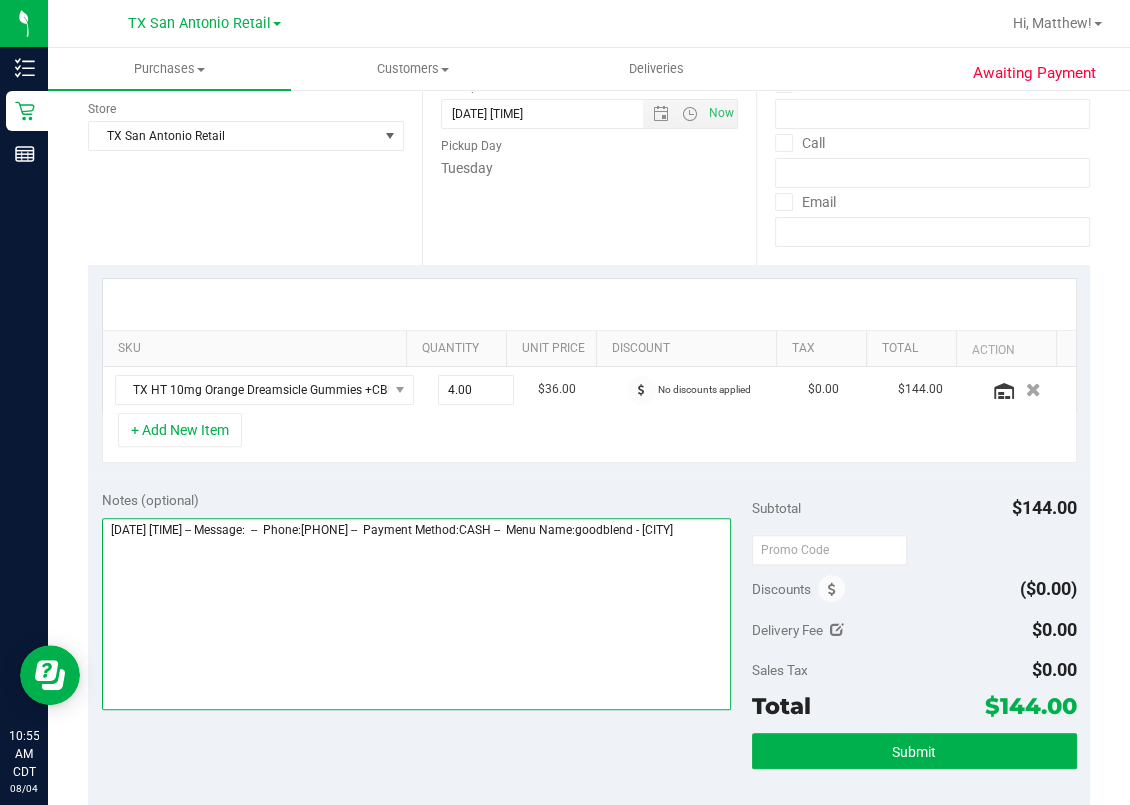 click at bounding box center [417, 614] 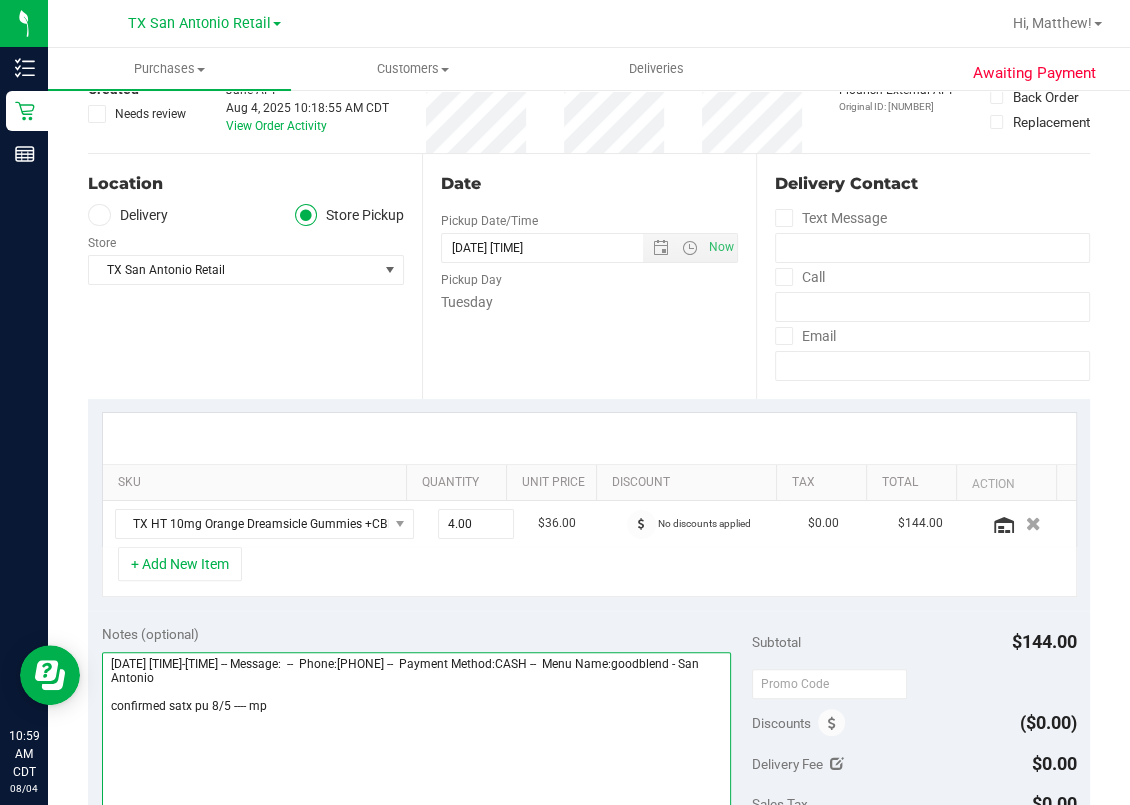 scroll, scrollTop: 0, scrollLeft: 0, axis: both 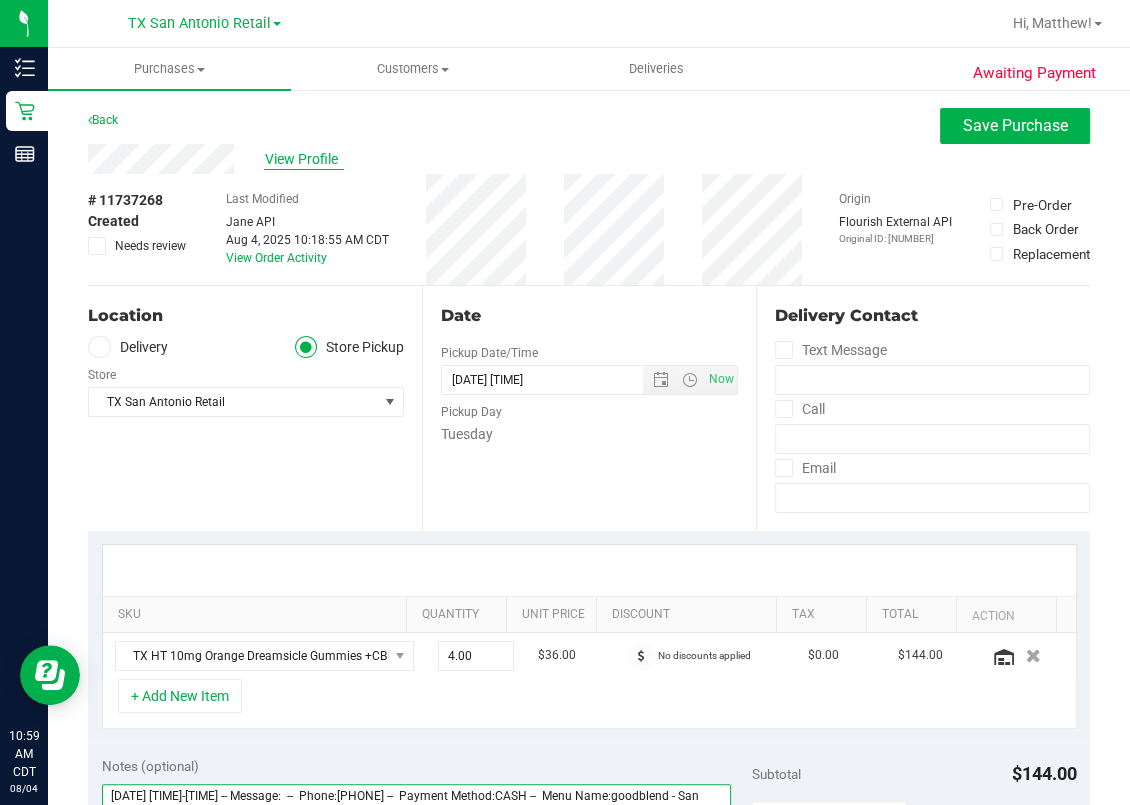 type on "[DATE] [TIME]-[TIME] -- Message:  --  Phone:[PHONE] --  Payment Method:CASH --  Menu Name:goodblend - San Antonio
confirmed satx pu 8/5 ---- mp" 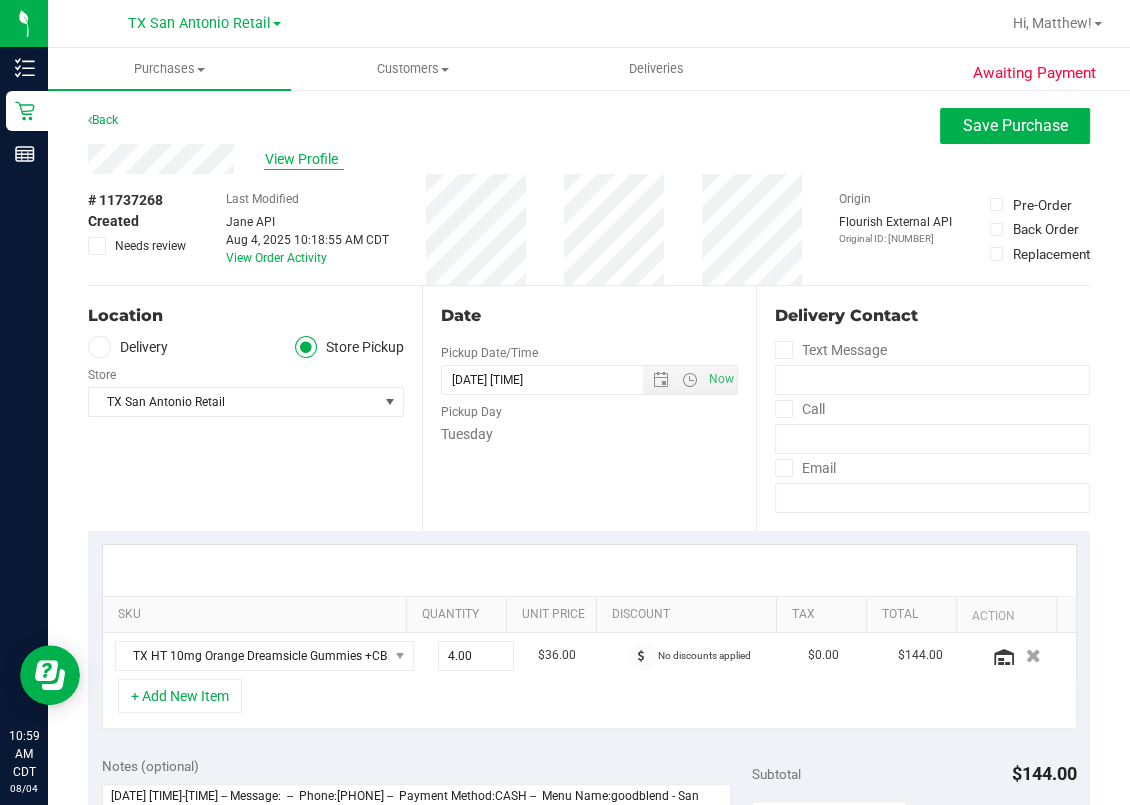 click on "View Profile" at bounding box center (304, 159) 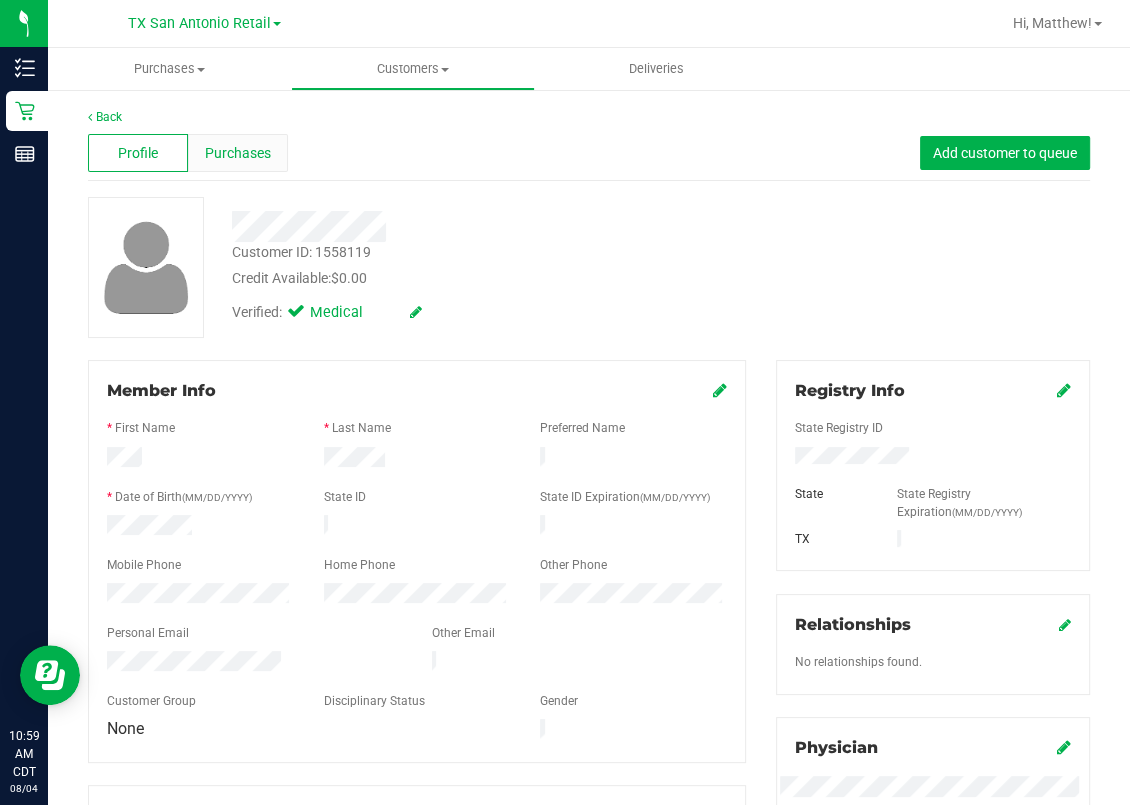 click on "Purchases" at bounding box center [238, 153] 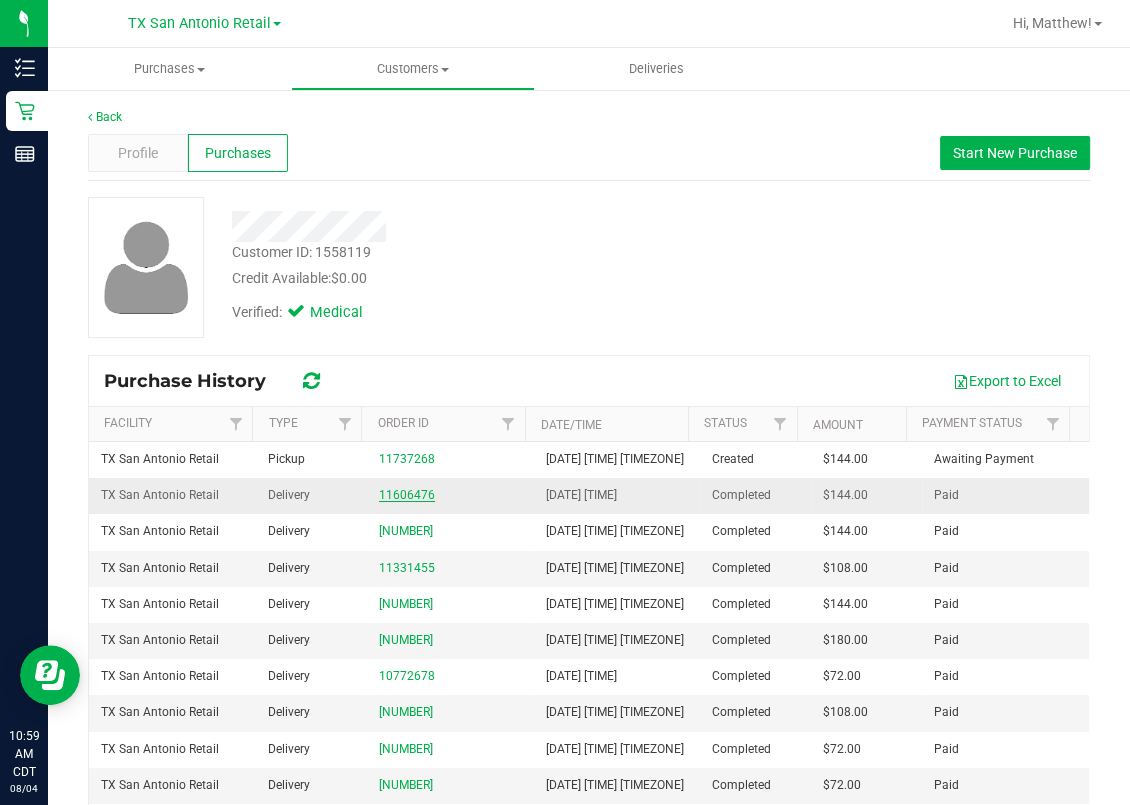 click on "11606476" at bounding box center [407, 495] 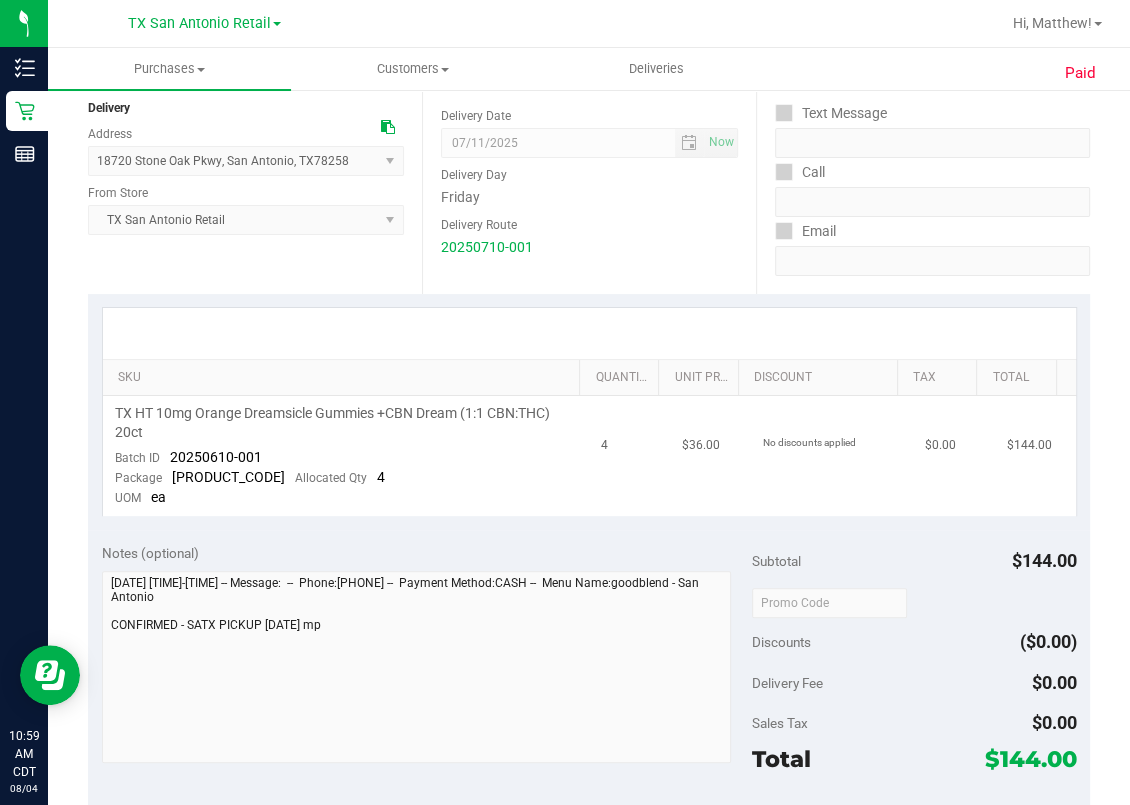 scroll, scrollTop: 266, scrollLeft: 0, axis: vertical 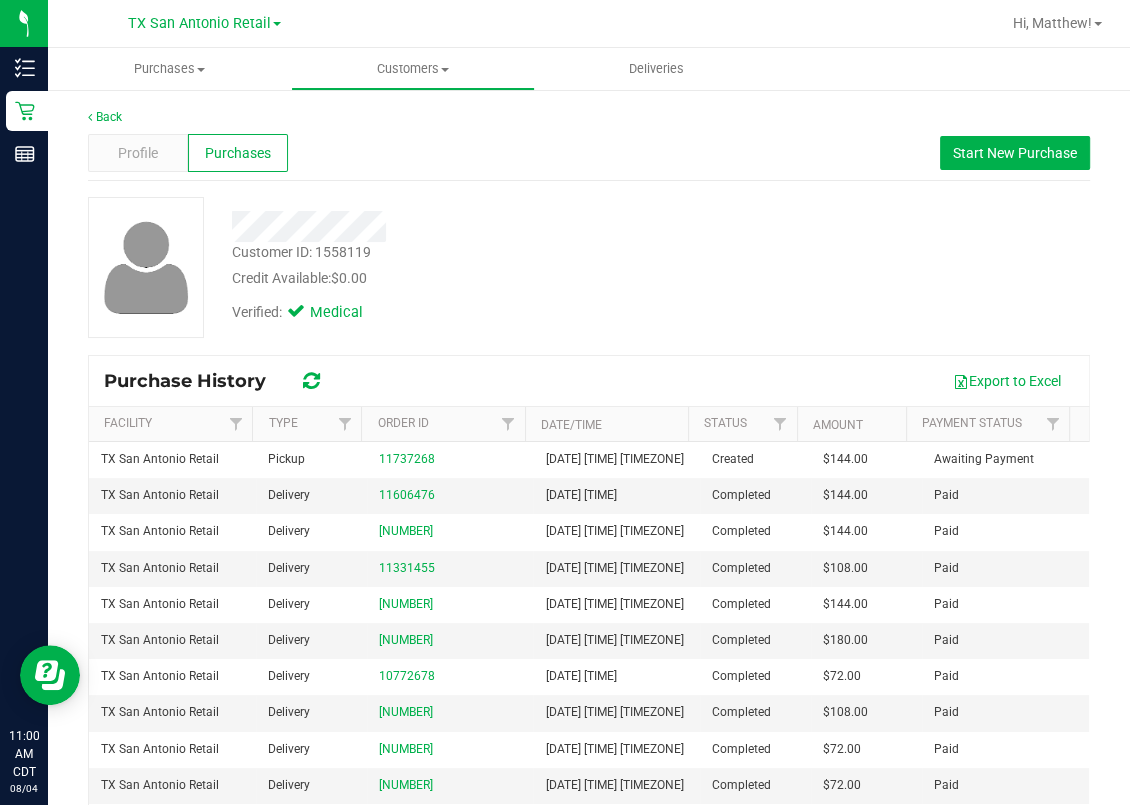click on "Purchases" at bounding box center [238, 153] 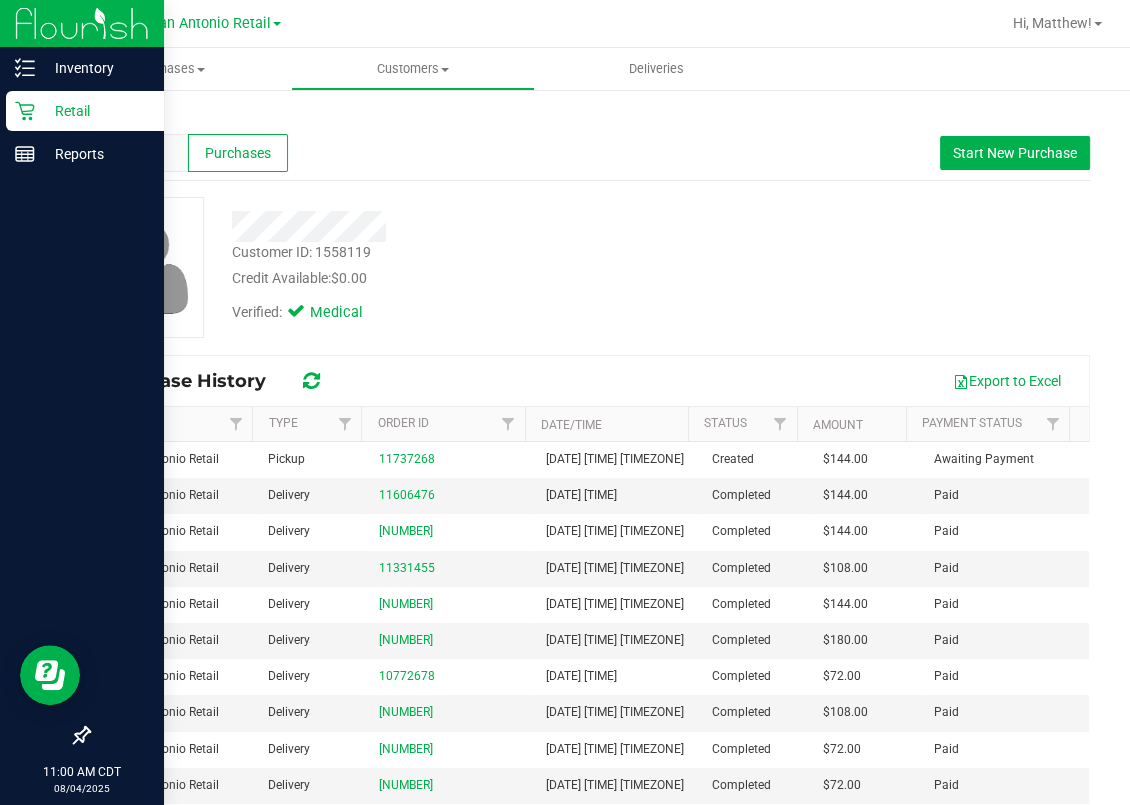 click on "Retail" at bounding box center [85, 111] 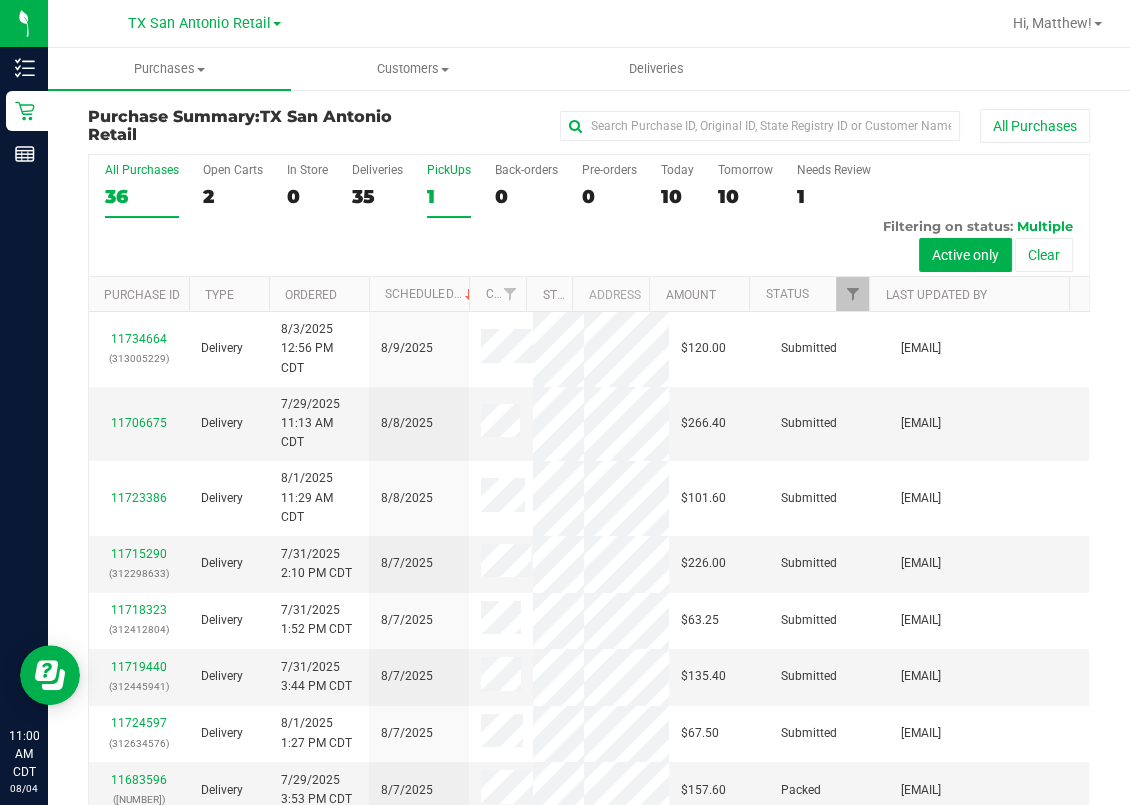 click on "1" at bounding box center [449, 196] 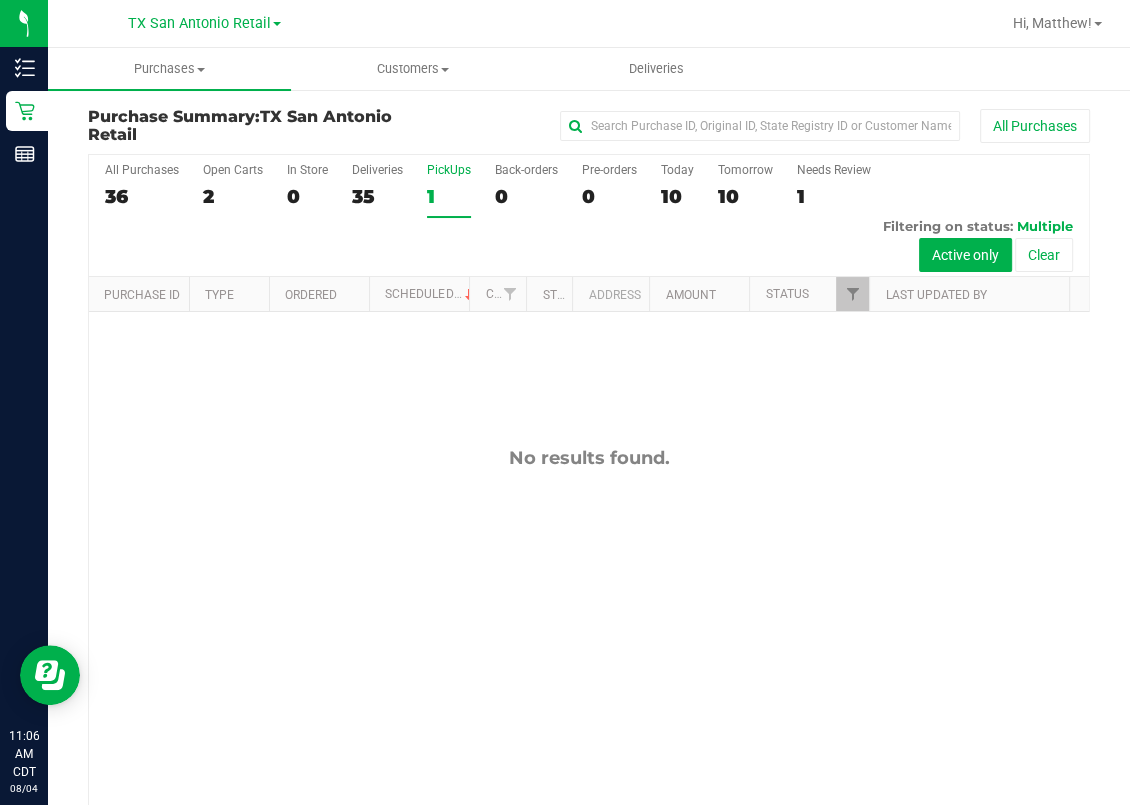 click on "PickUps" at bounding box center (449, 170) 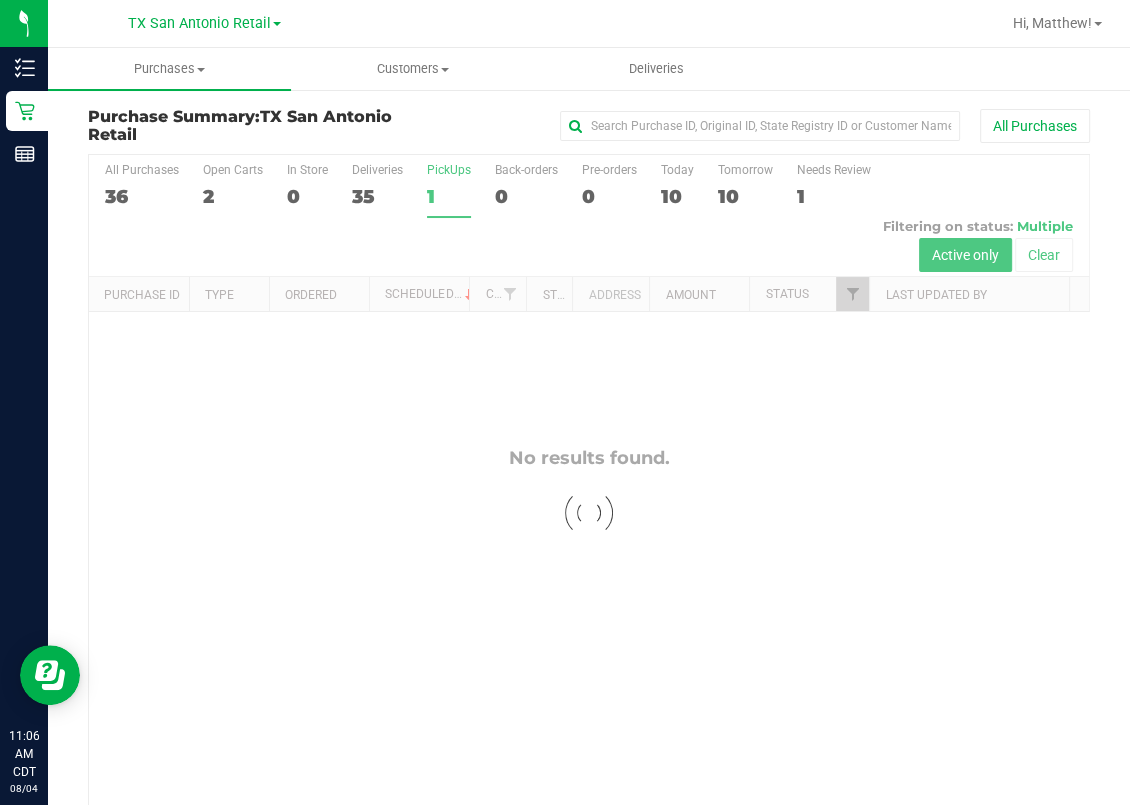 click on "PickUps" at bounding box center (449, 170) 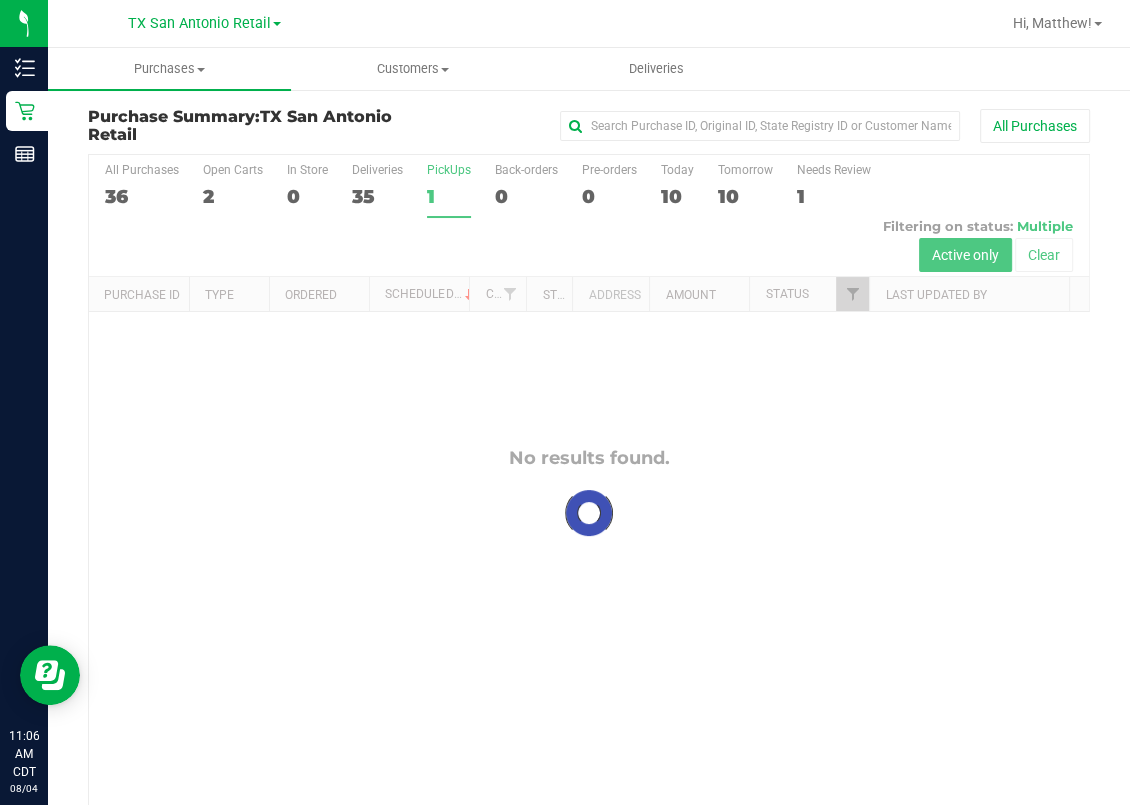 click on "PickUps
1" at bounding box center (0, 0) 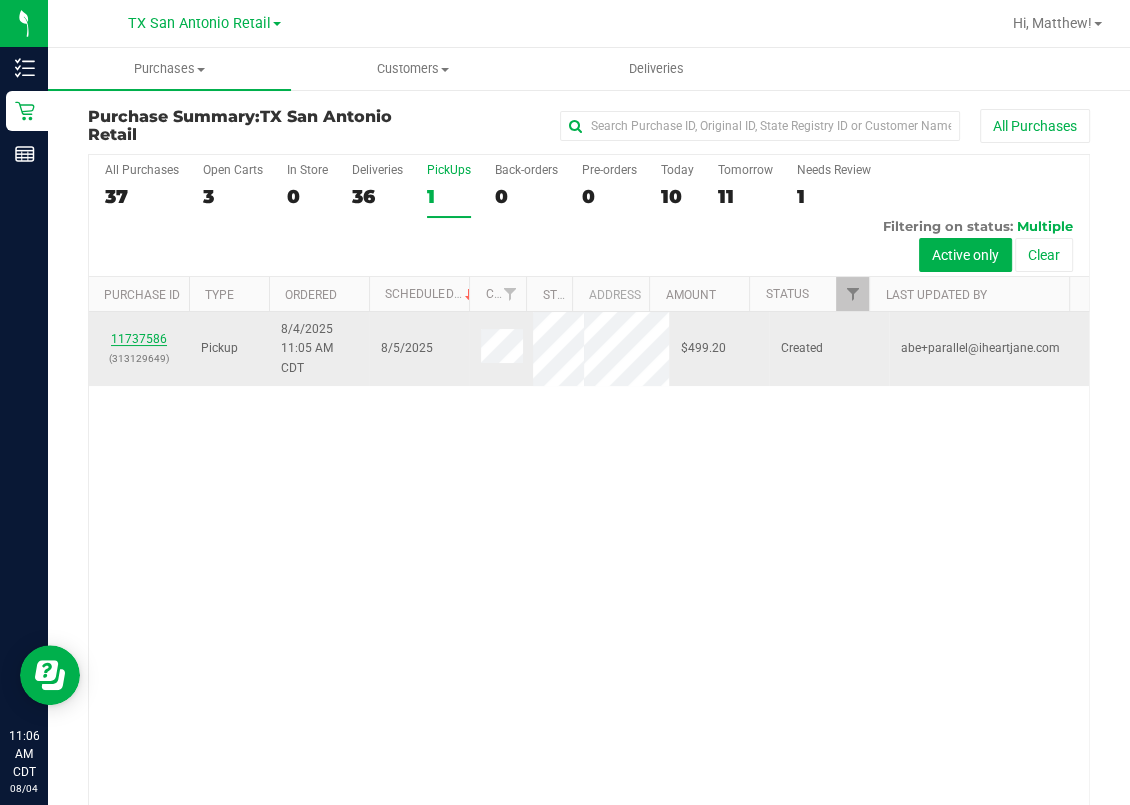 click on "11737586" at bounding box center (139, 339) 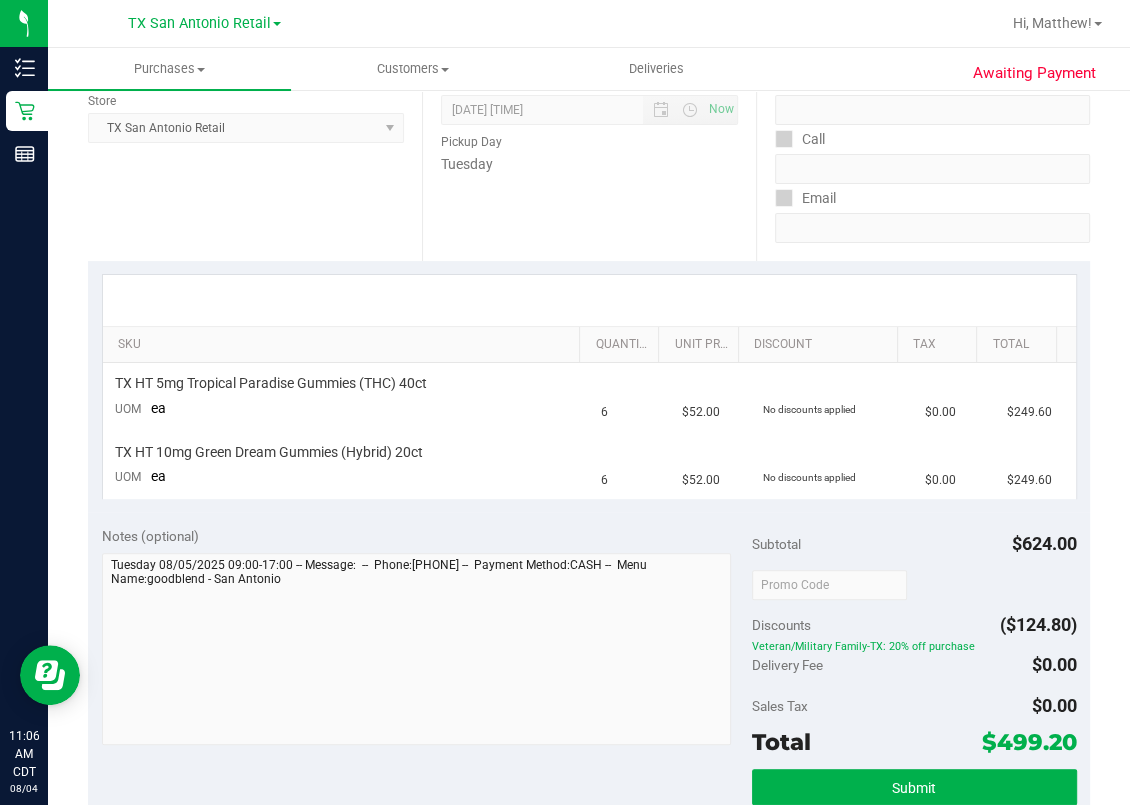 scroll, scrollTop: 0, scrollLeft: 0, axis: both 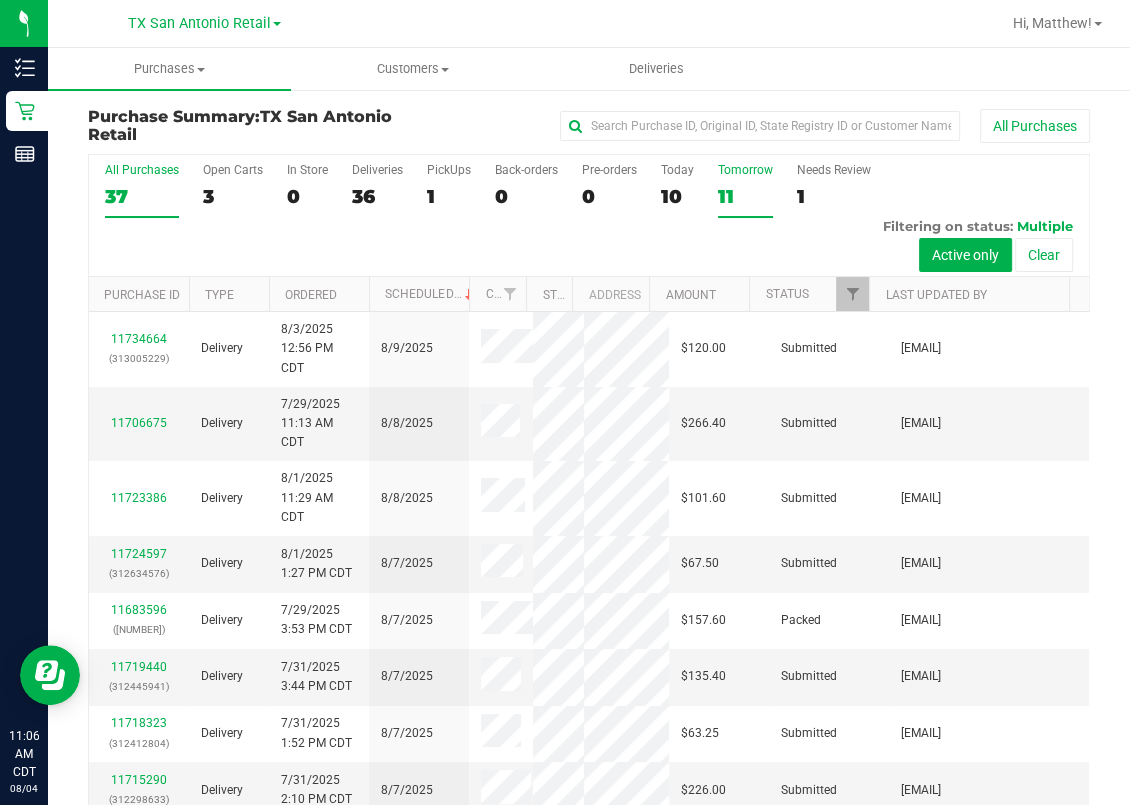 click on "11" at bounding box center [745, 196] 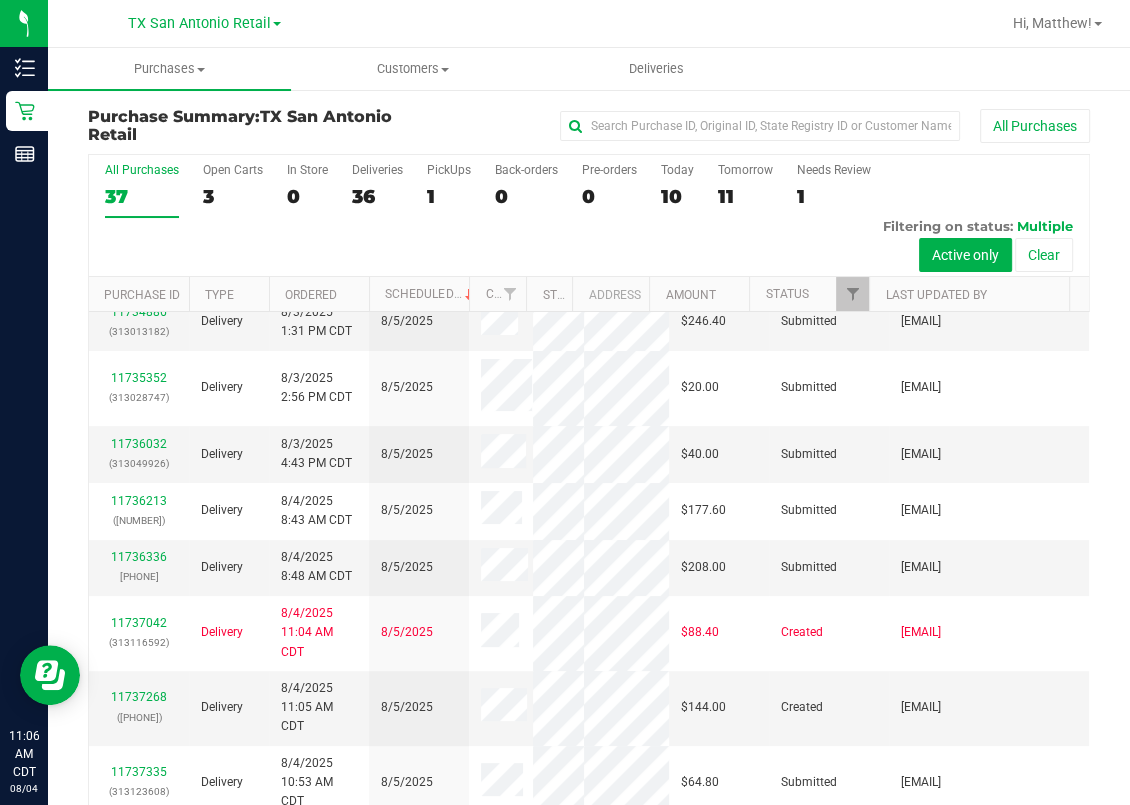 scroll, scrollTop: 1577, scrollLeft: 0, axis: vertical 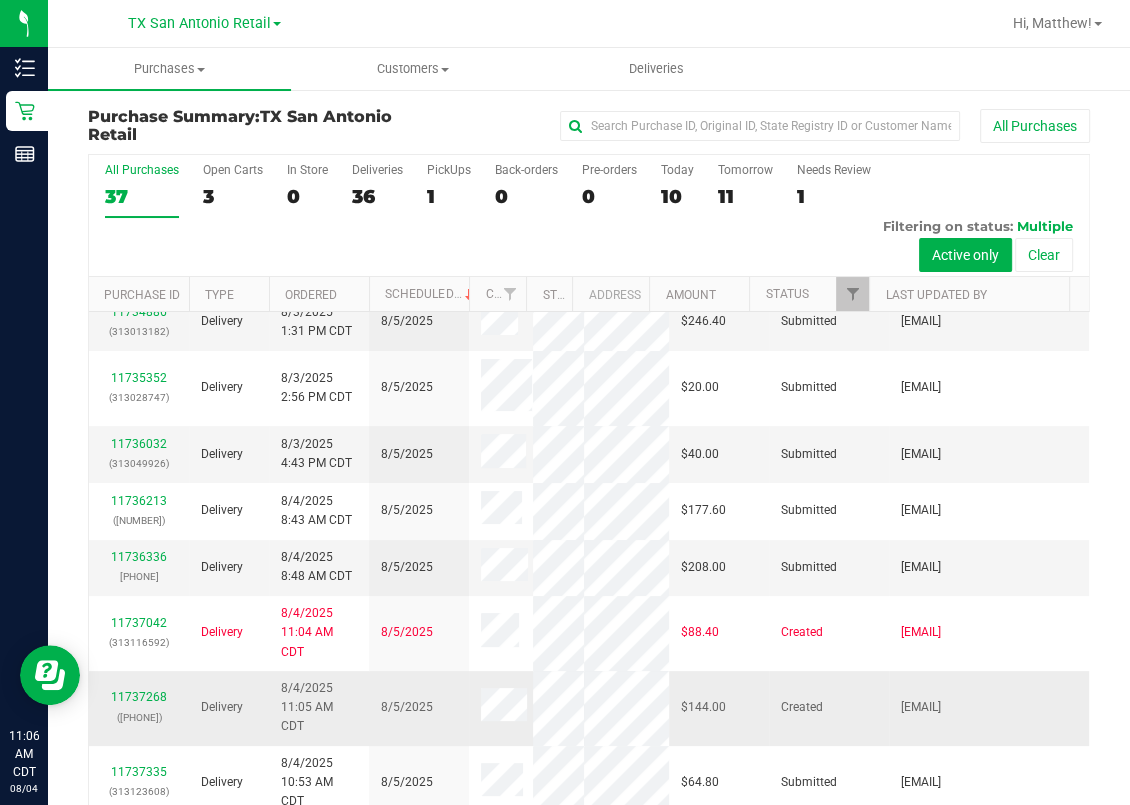 click on "11737268
([NUMBER])" at bounding box center [139, 707] 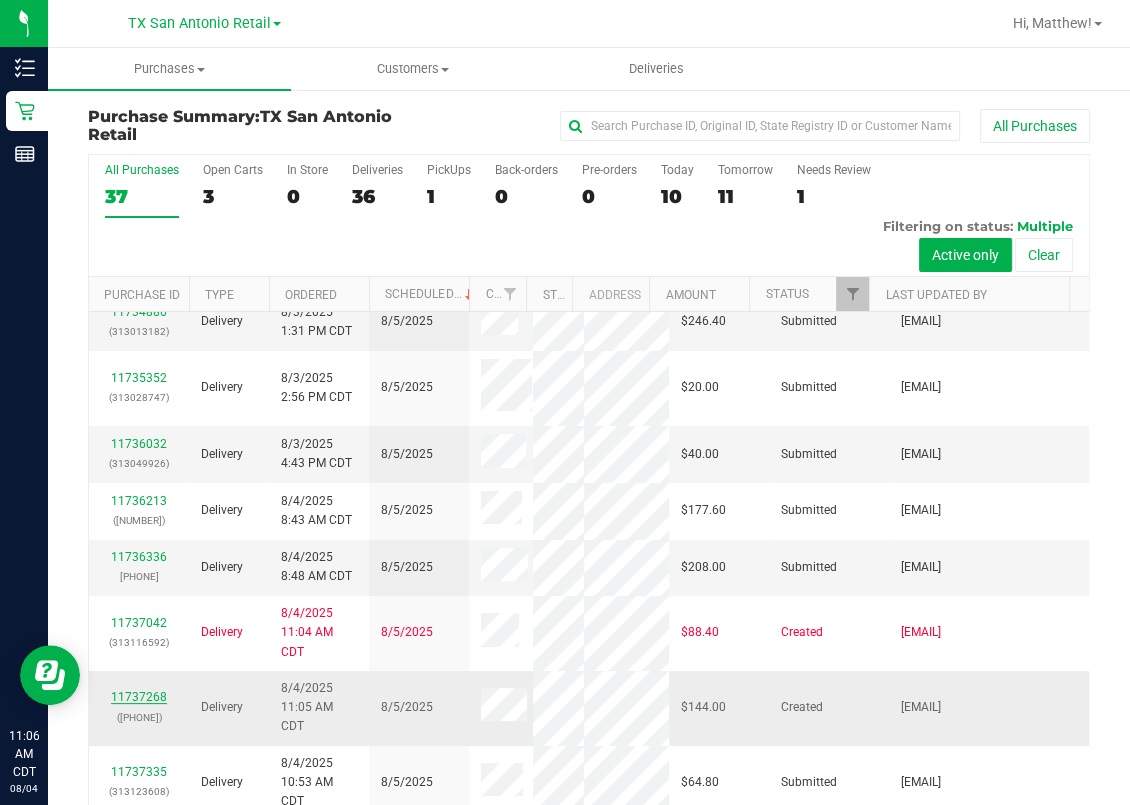 click on "11737268" at bounding box center (139, 697) 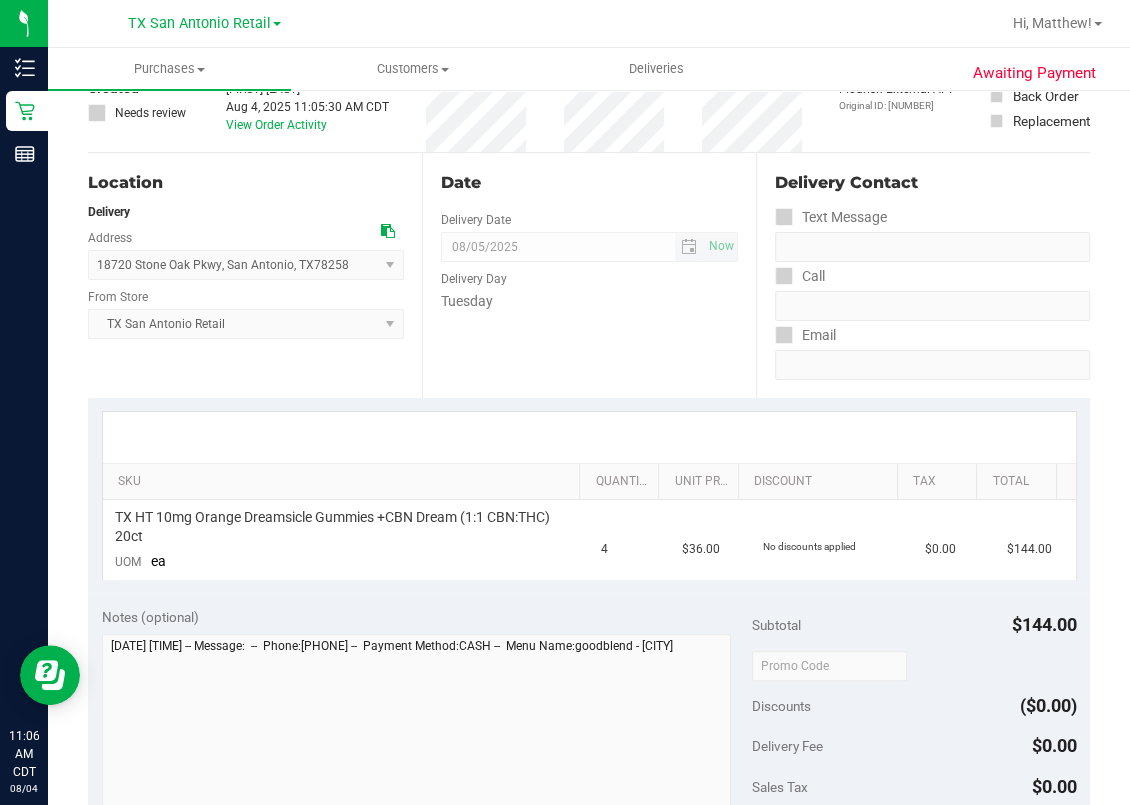 scroll, scrollTop: 0, scrollLeft: 0, axis: both 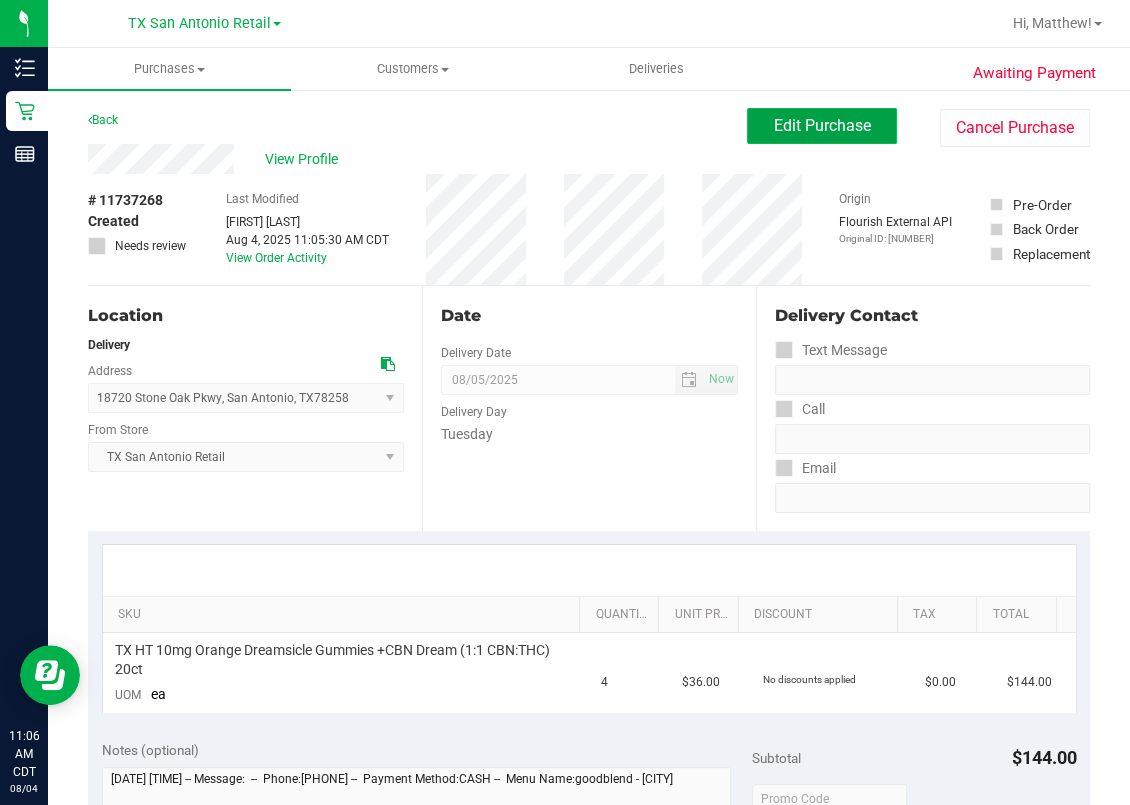 click on "Edit Purchase" at bounding box center (822, 125) 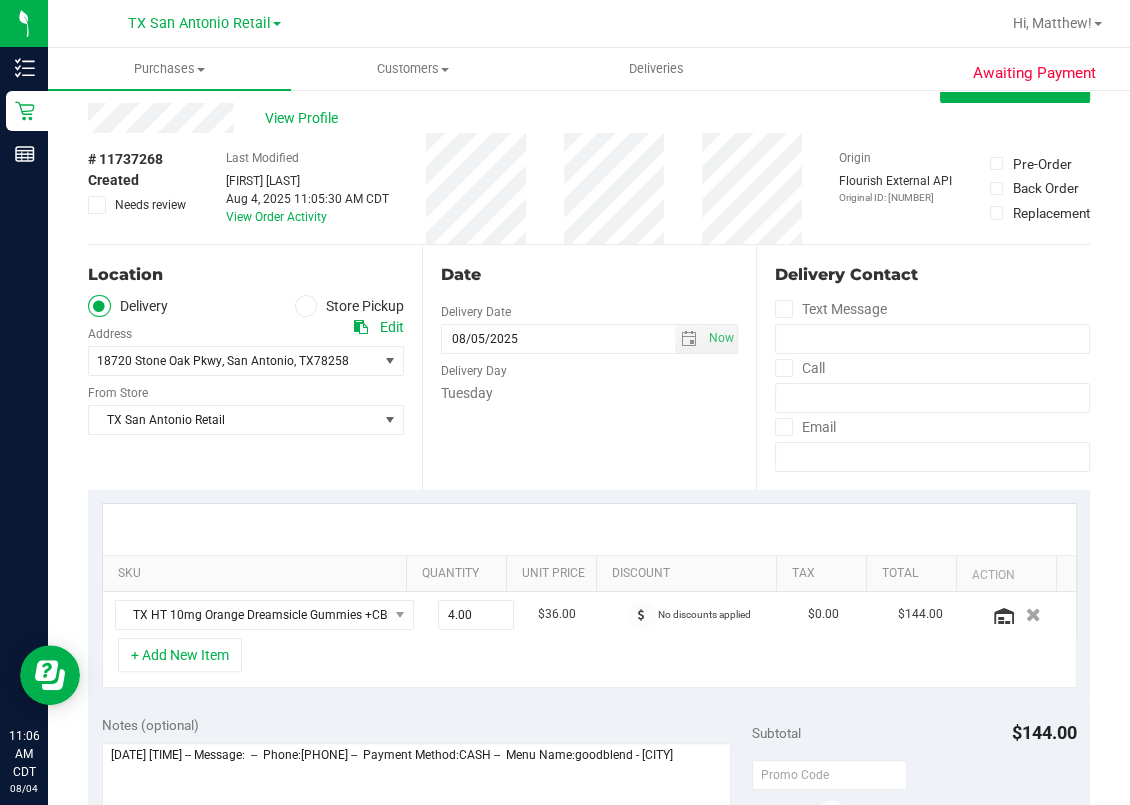 scroll, scrollTop: 0, scrollLeft: 0, axis: both 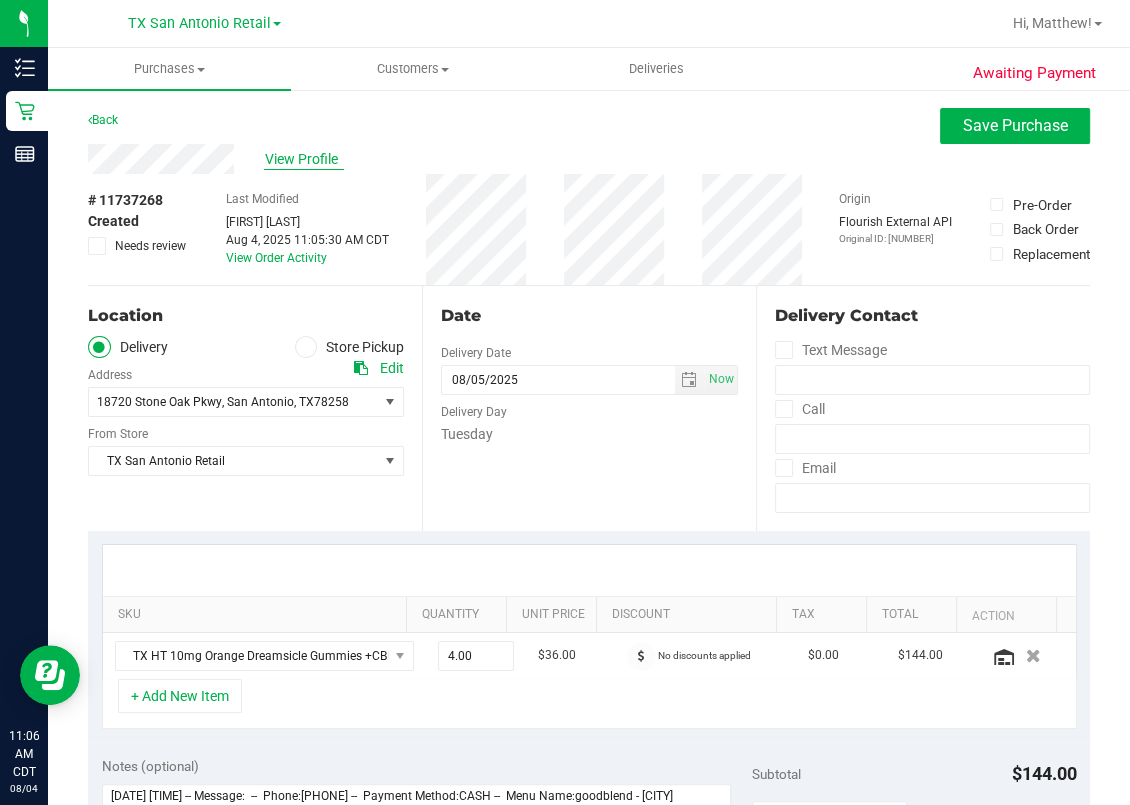 click on "View Profile" at bounding box center [304, 159] 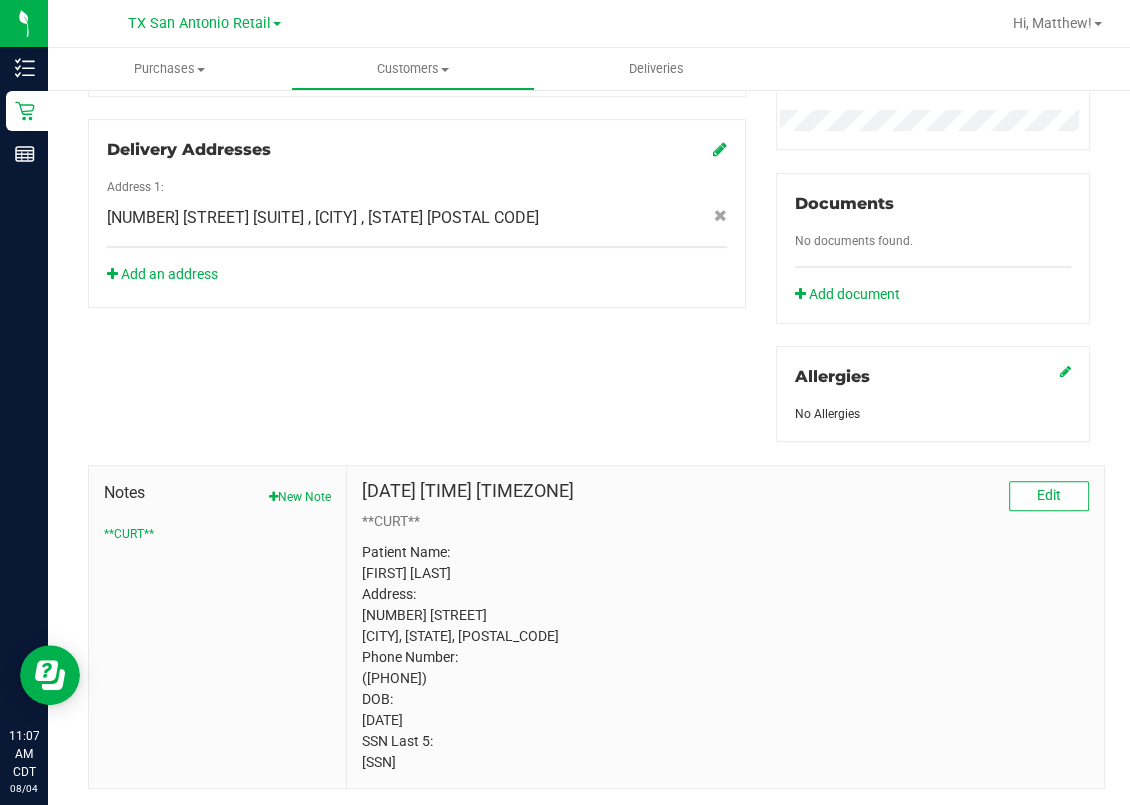 scroll, scrollTop: 0, scrollLeft: 0, axis: both 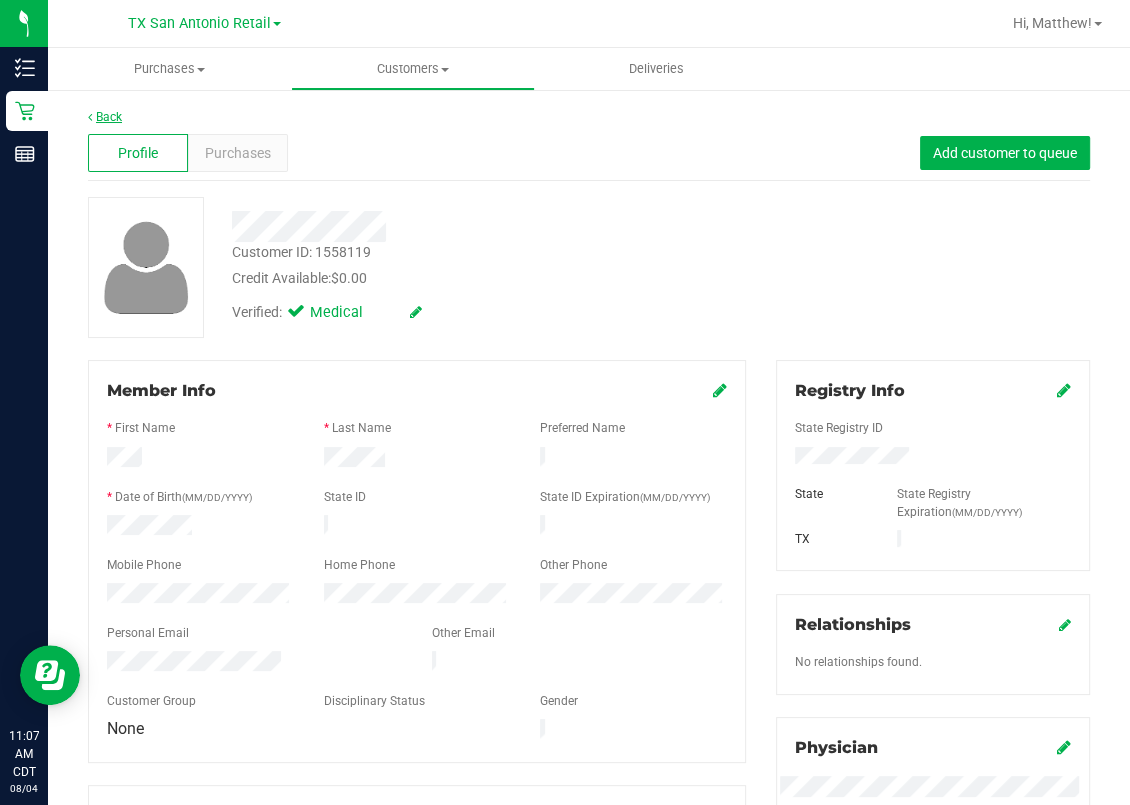 click on "Back" at bounding box center (105, 117) 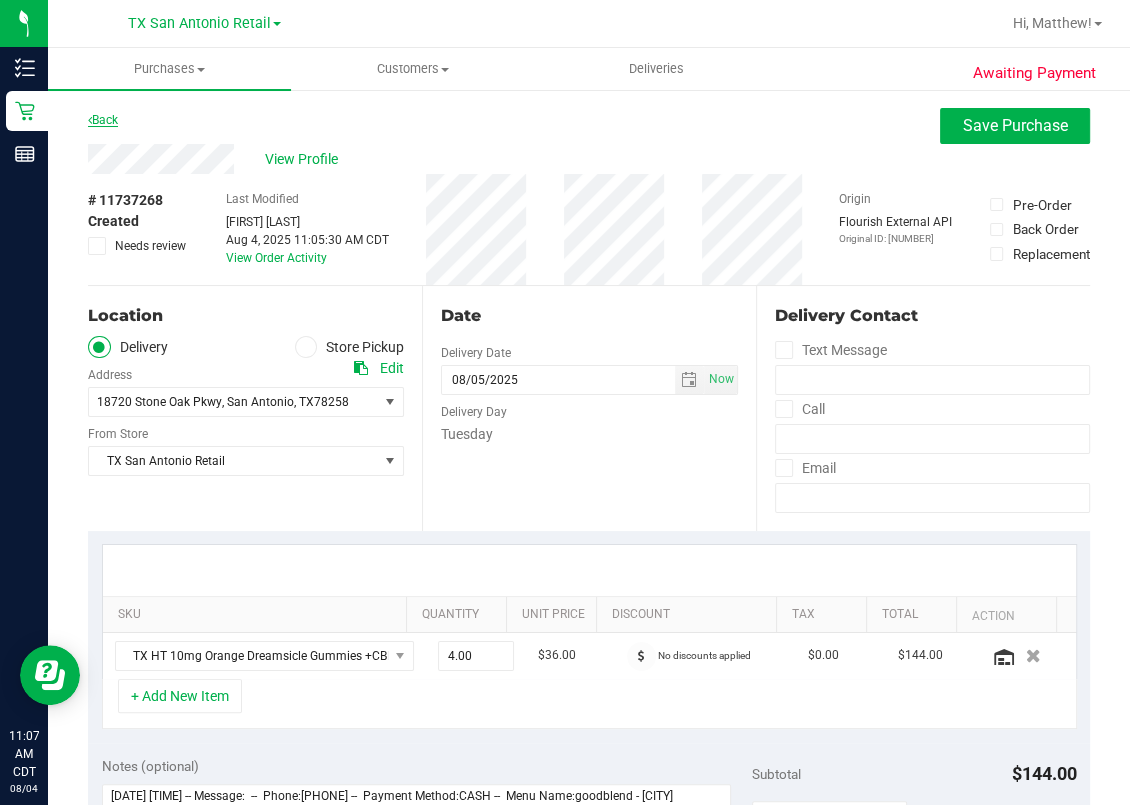 click on "Back" at bounding box center [103, 120] 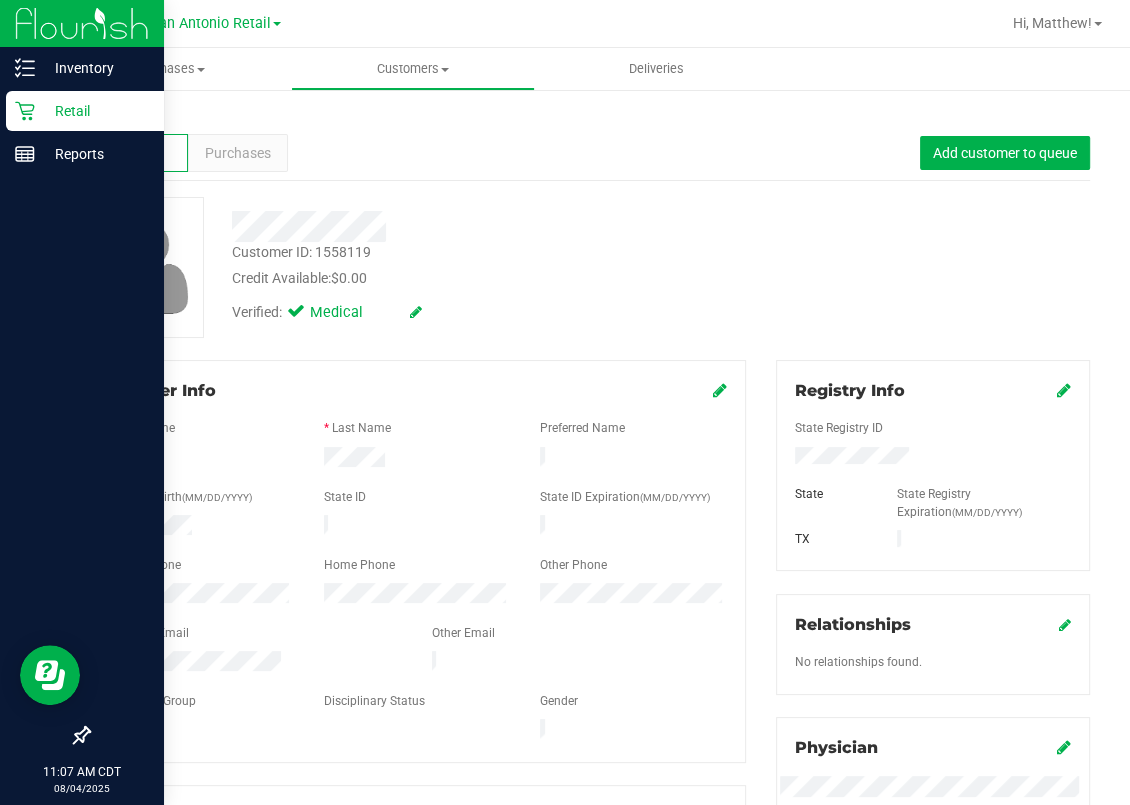 click on "Retail" at bounding box center (85, 111) 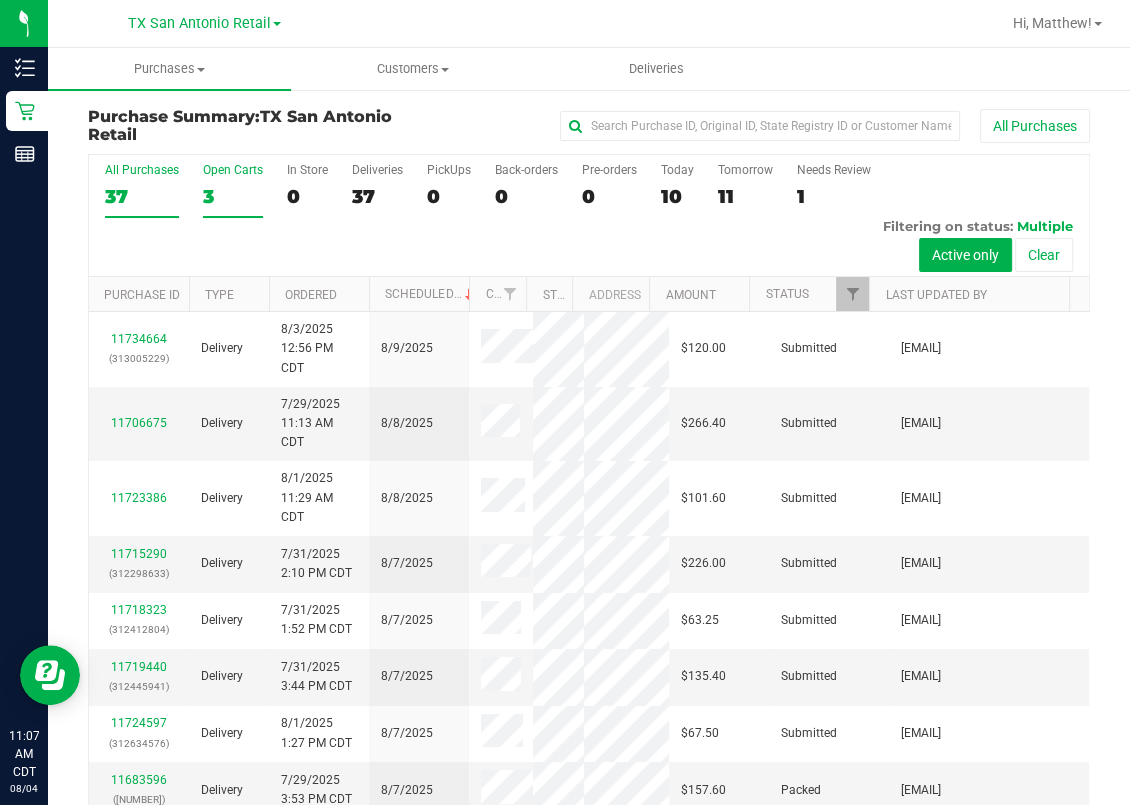 click on "Open Carts
3" at bounding box center (233, 190) 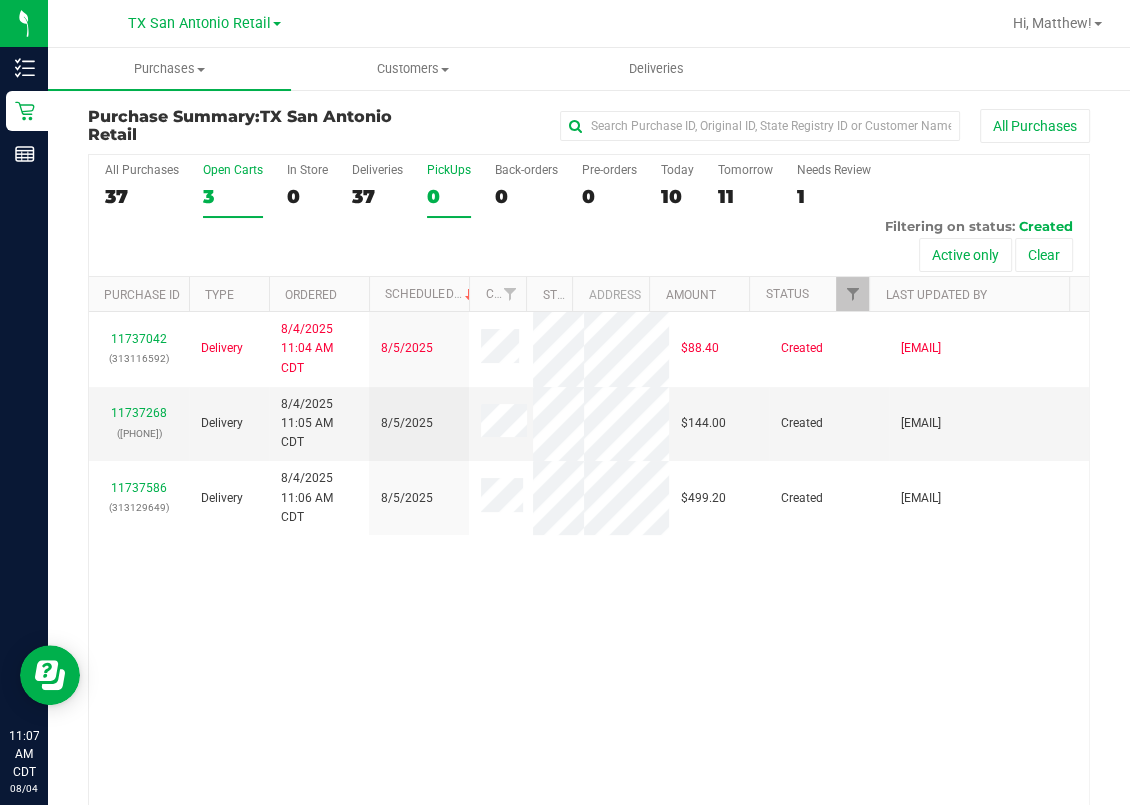 click on "PickUps
0" at bounding box center (449, 190) 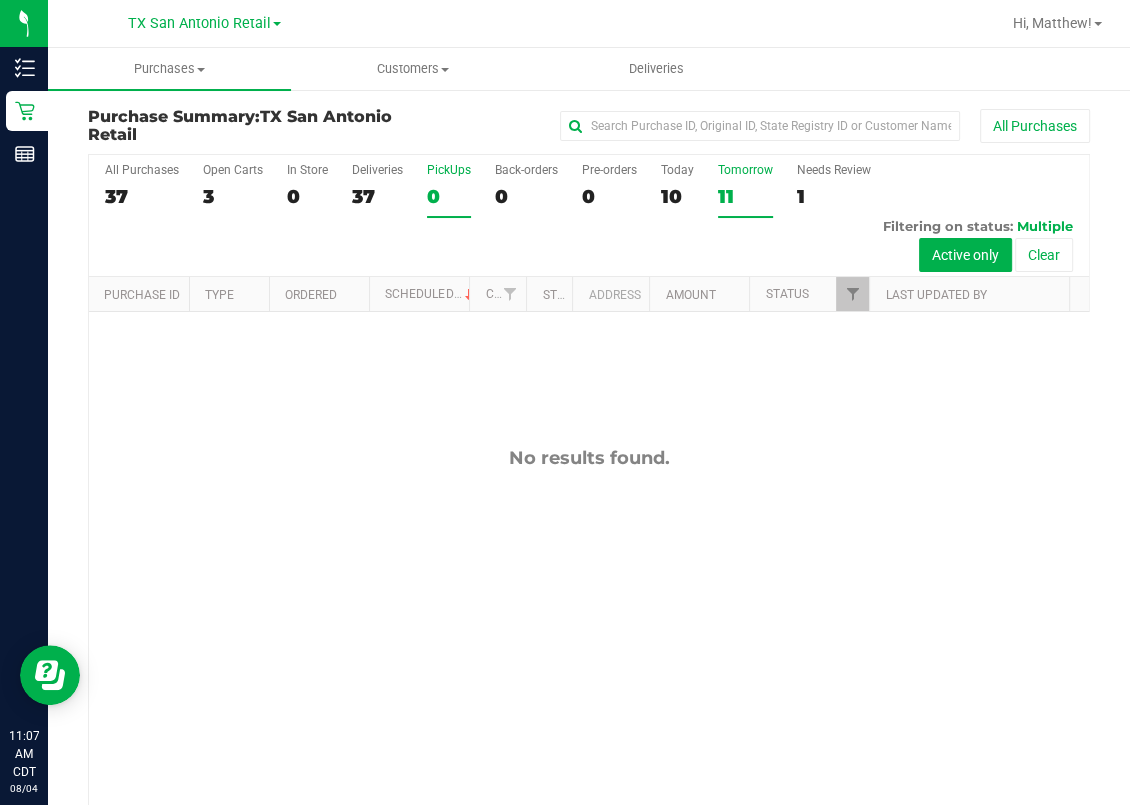click on "11" at bounding box center (745, 196) 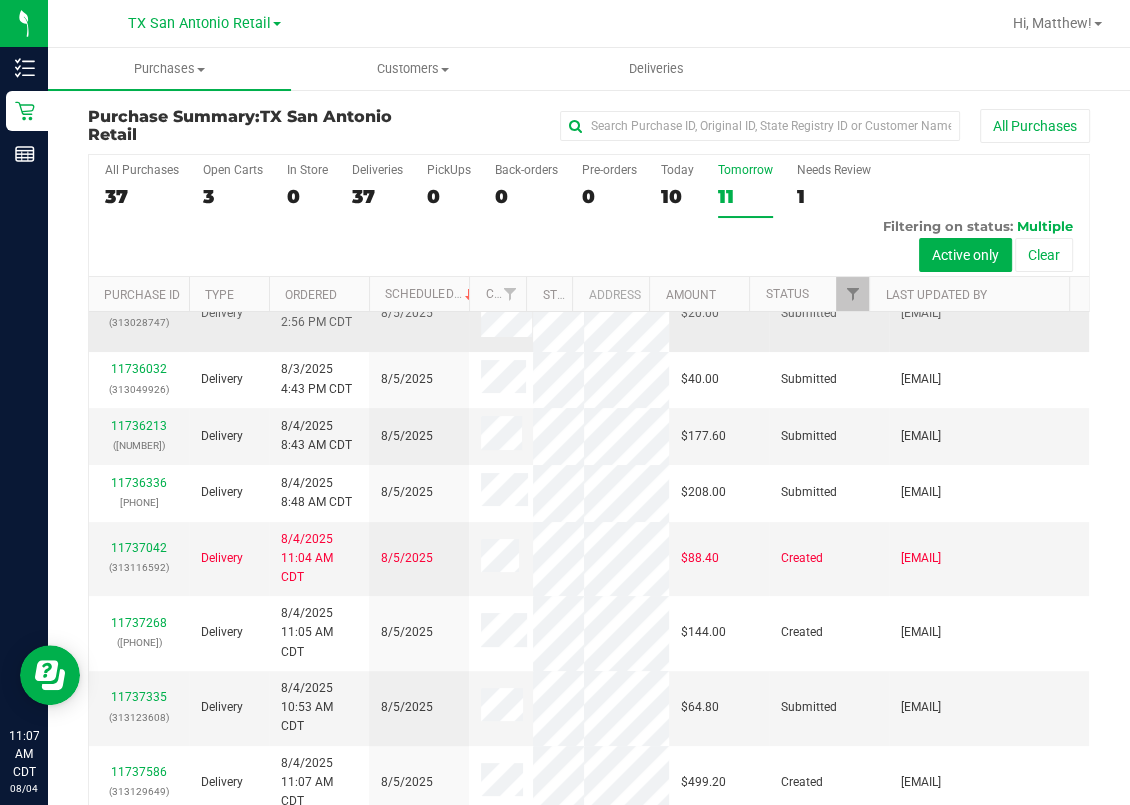 scroll, scrollTop: 933, scrollLeft: 0, axis: vertical 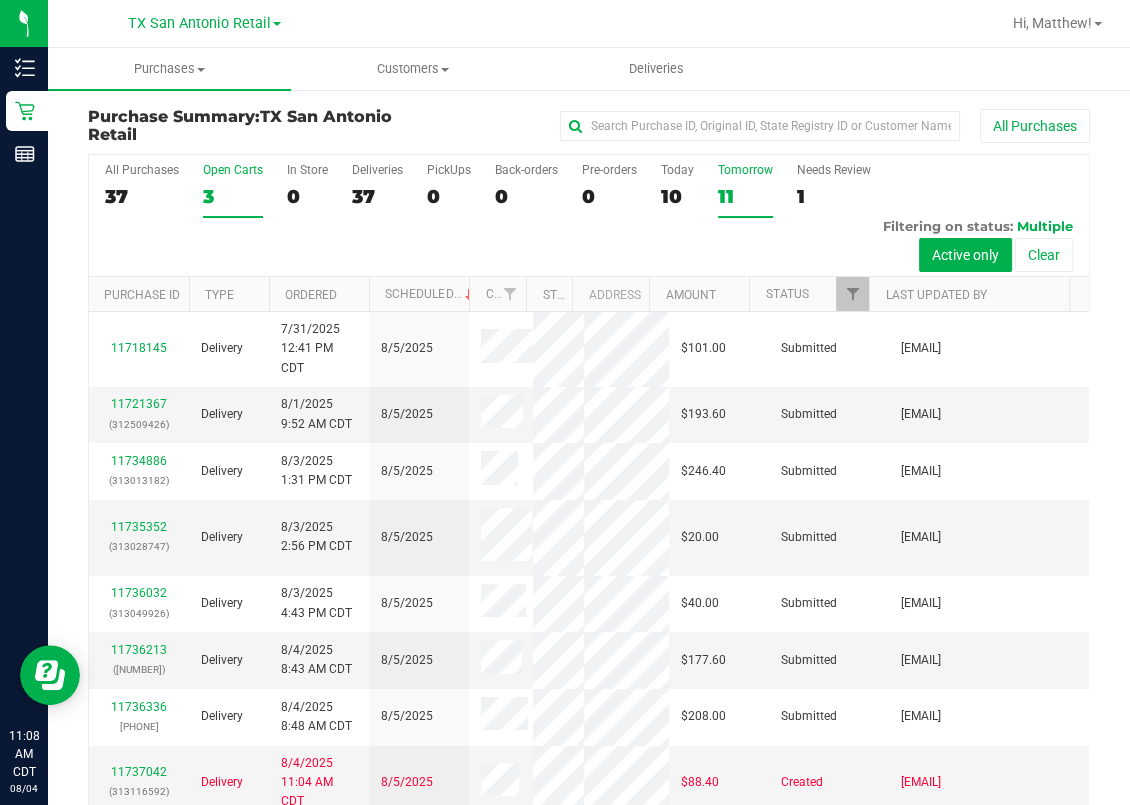 click on "Open Carts
3" at bounding box center [233, 190] 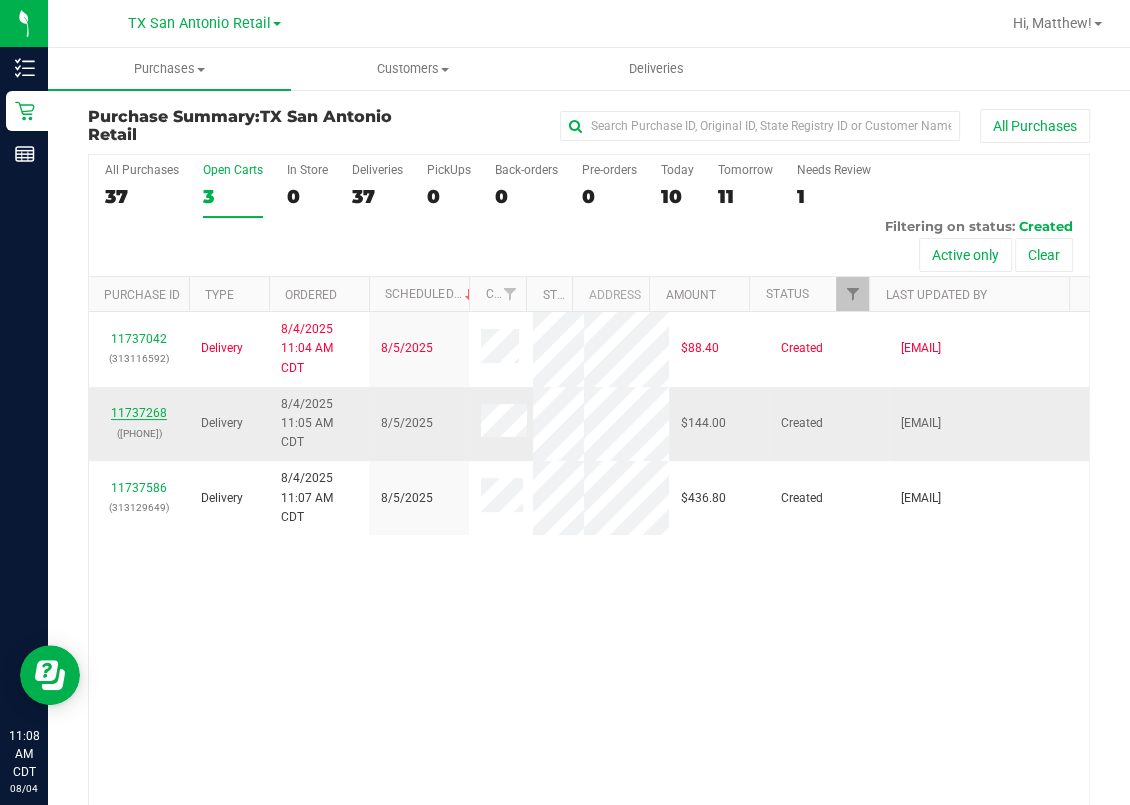 click on "11737268" at bounding box center (139, 413) 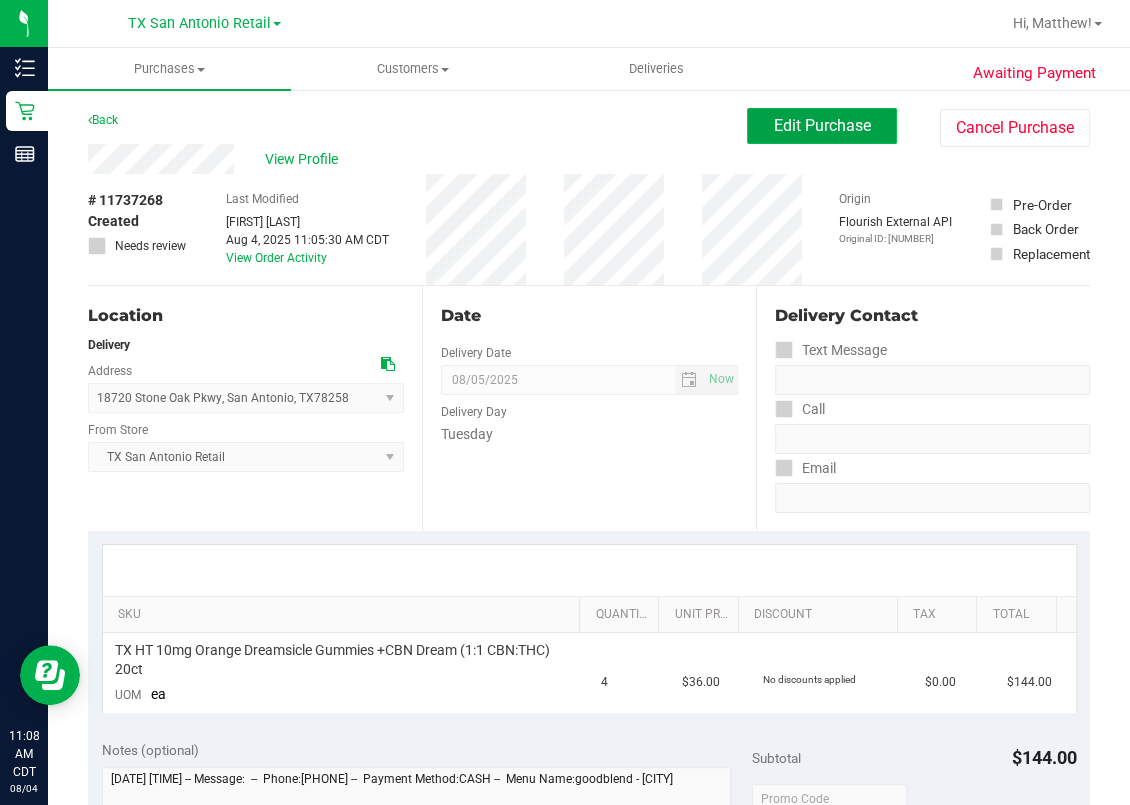click on "Edit Purchase" at bounding box center (822, 125) 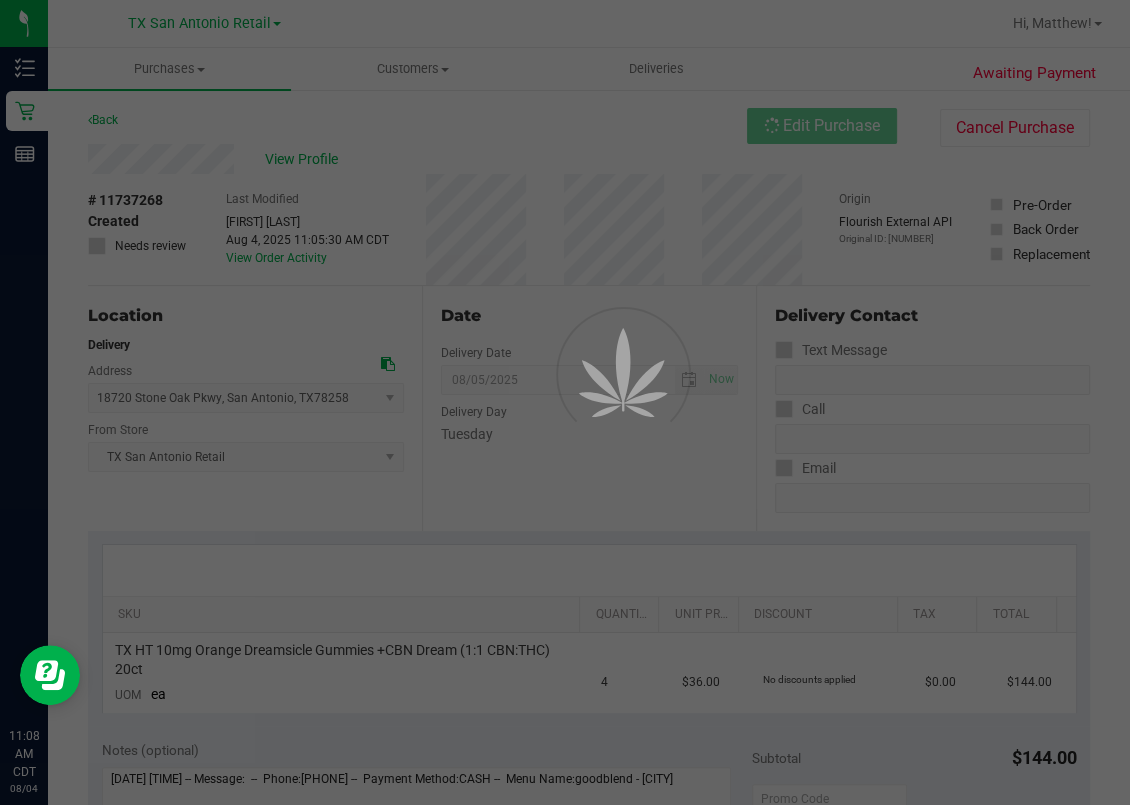 click at bounding box center [565, 402] 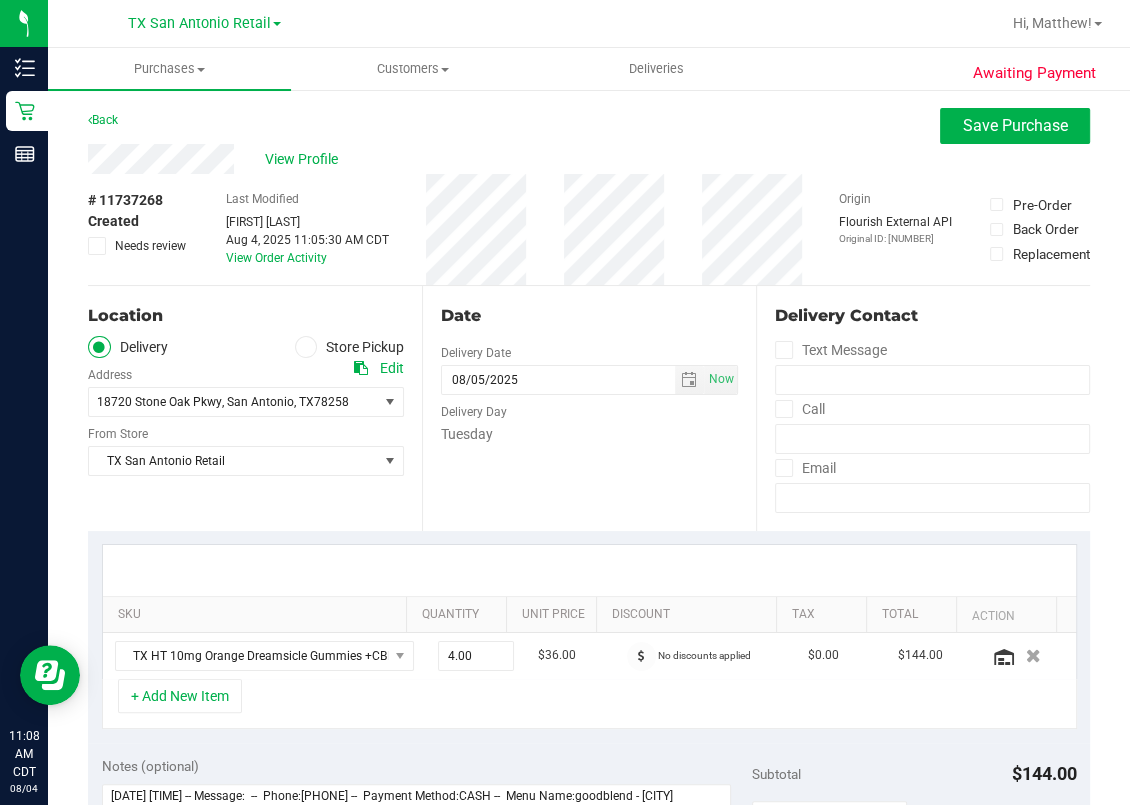 click at bounding box center (97, 246) 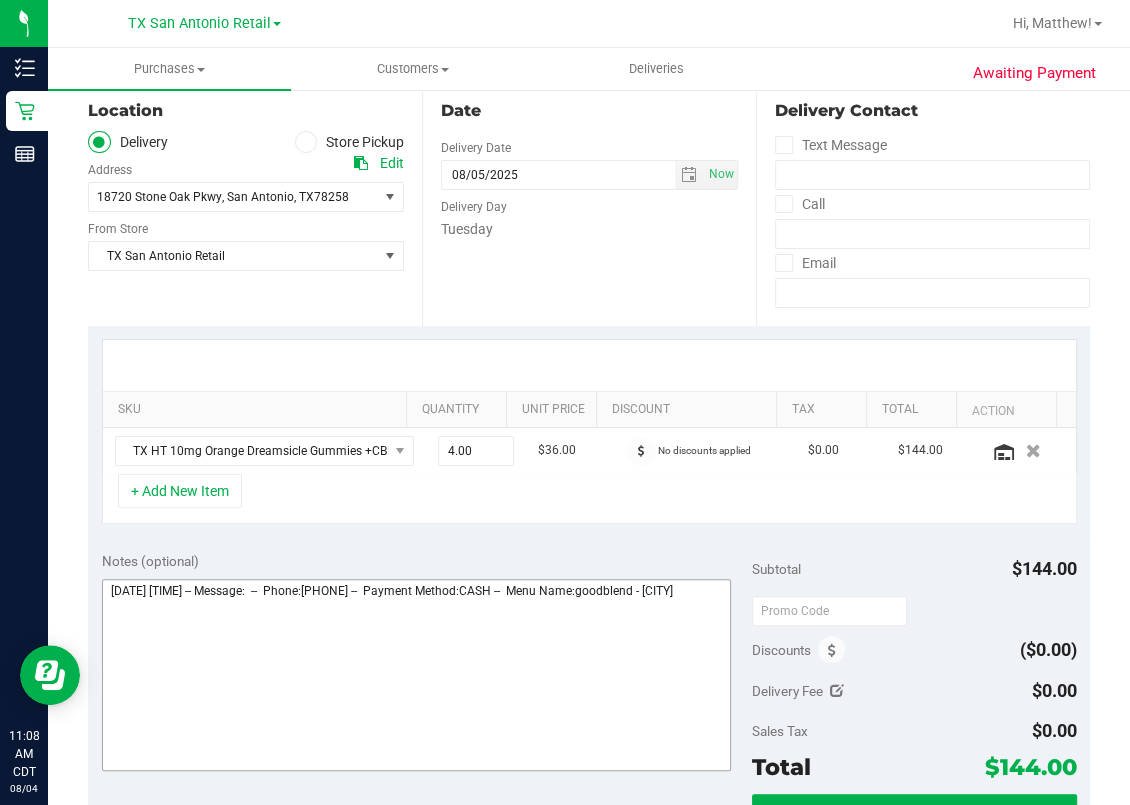 scroll, scrollTop: 266, scrollLeft: 0, axis: vertical 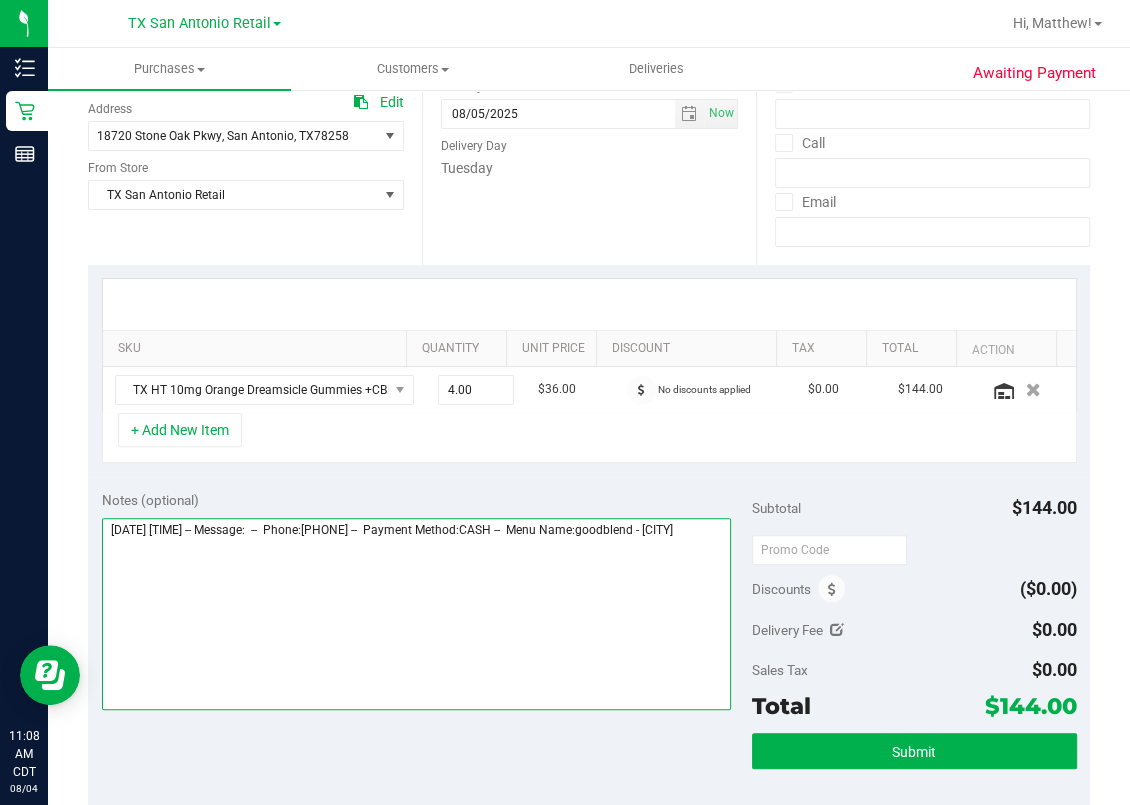 click at bounding box center [417, 614] 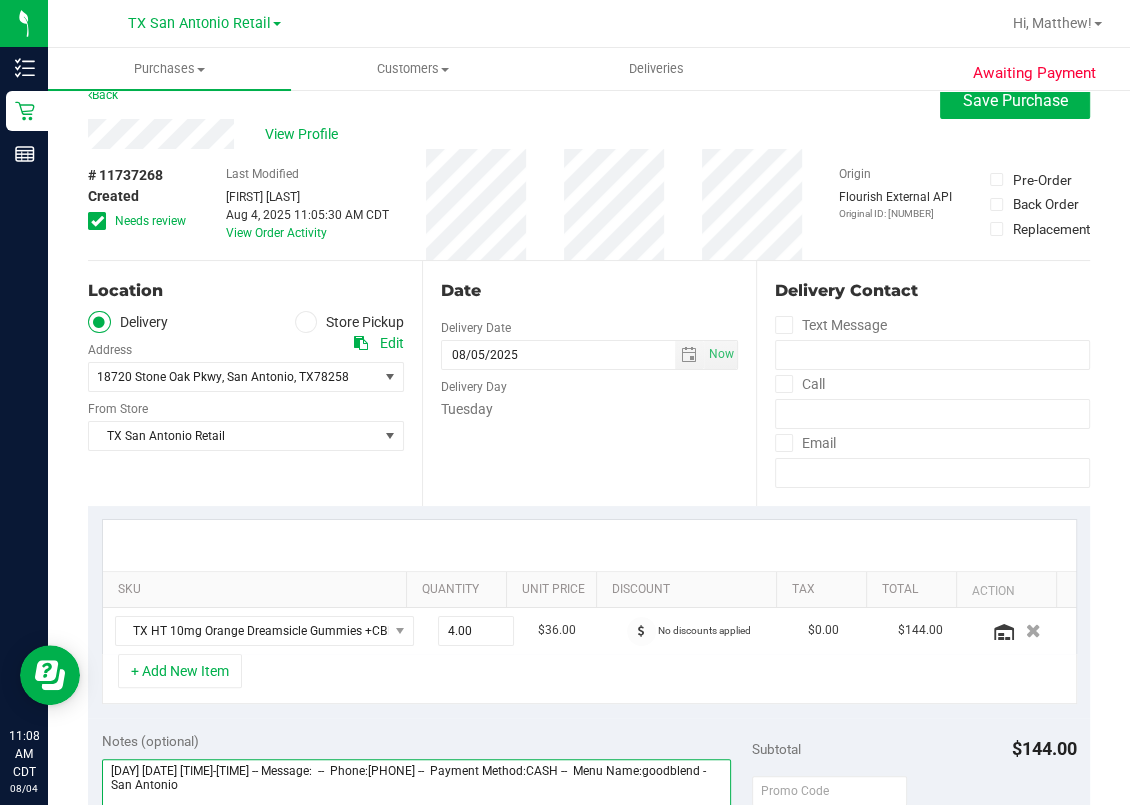 scroll, scrollTop: 0, scrollLeft: 0, axis: both 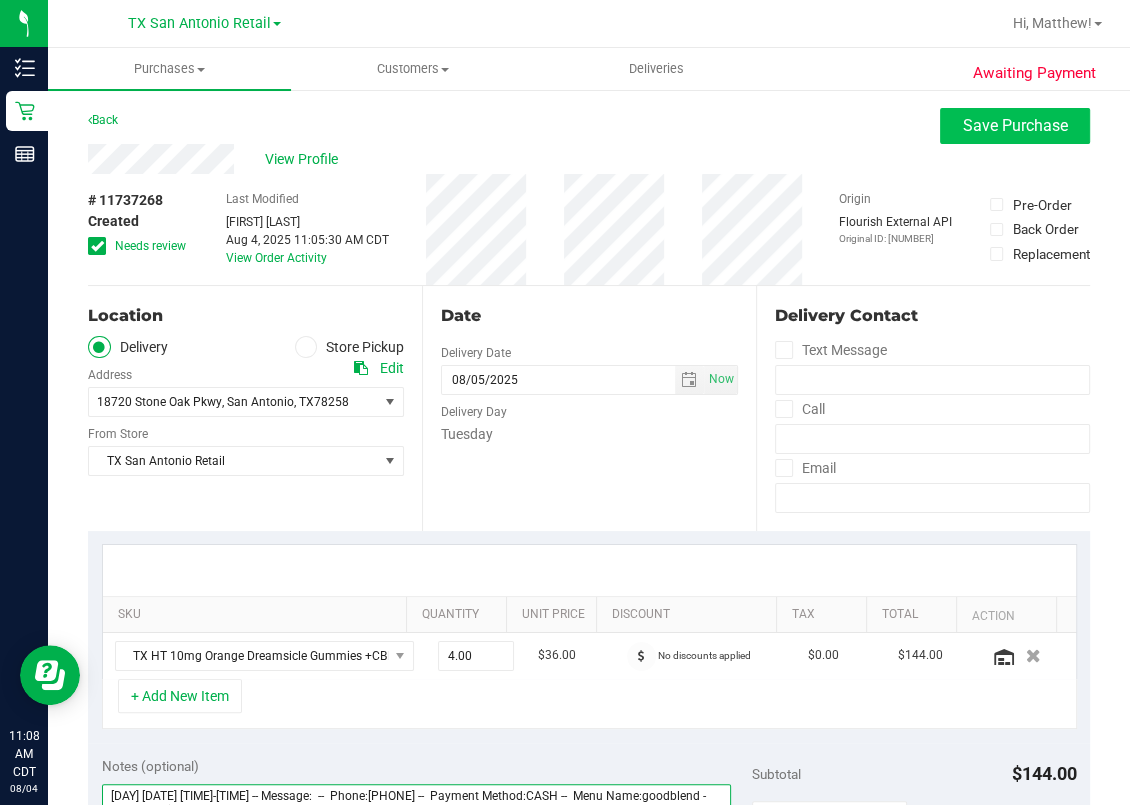 type on "[DAY] [DATE] [TIME]-[TIME] -- Message:  --  Phone:[PHONE] --  Payment Method:CASH --  Menu Name:goodblend - San Antonio
expired rx, called pt, left vm, awaiting response --- mp" 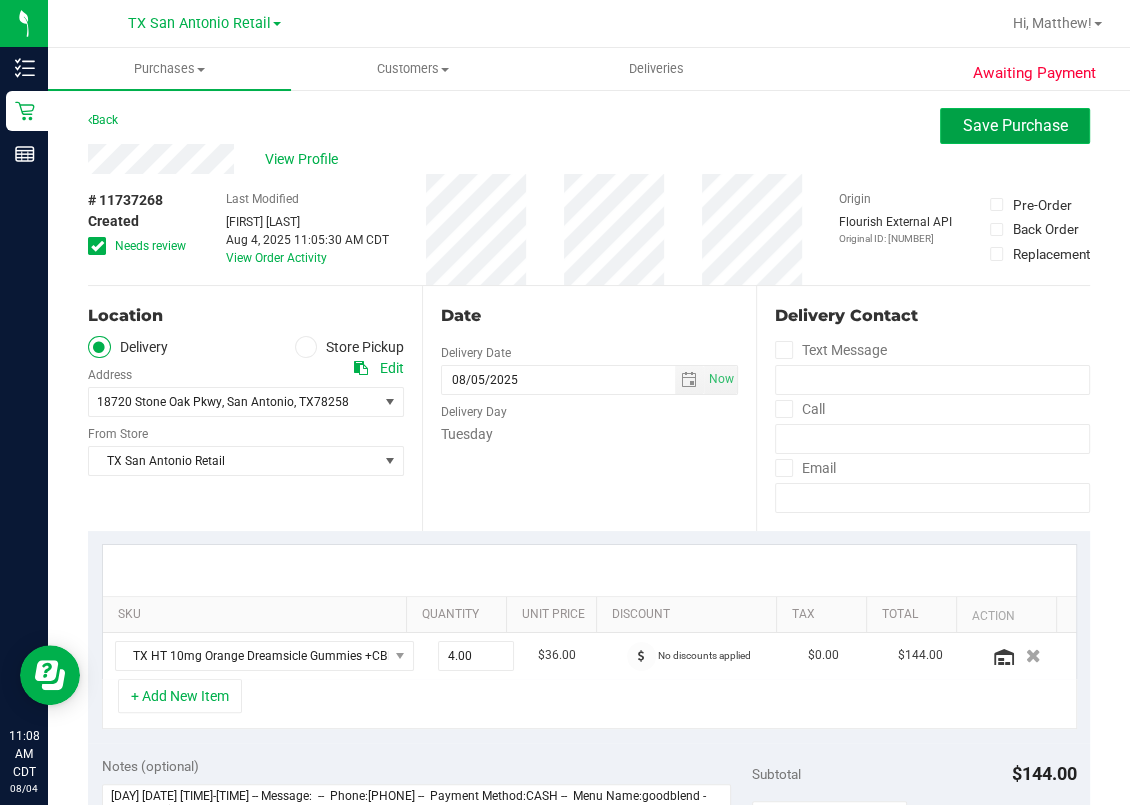 click on "Save Purchase" at bounding box center [1015, 125] 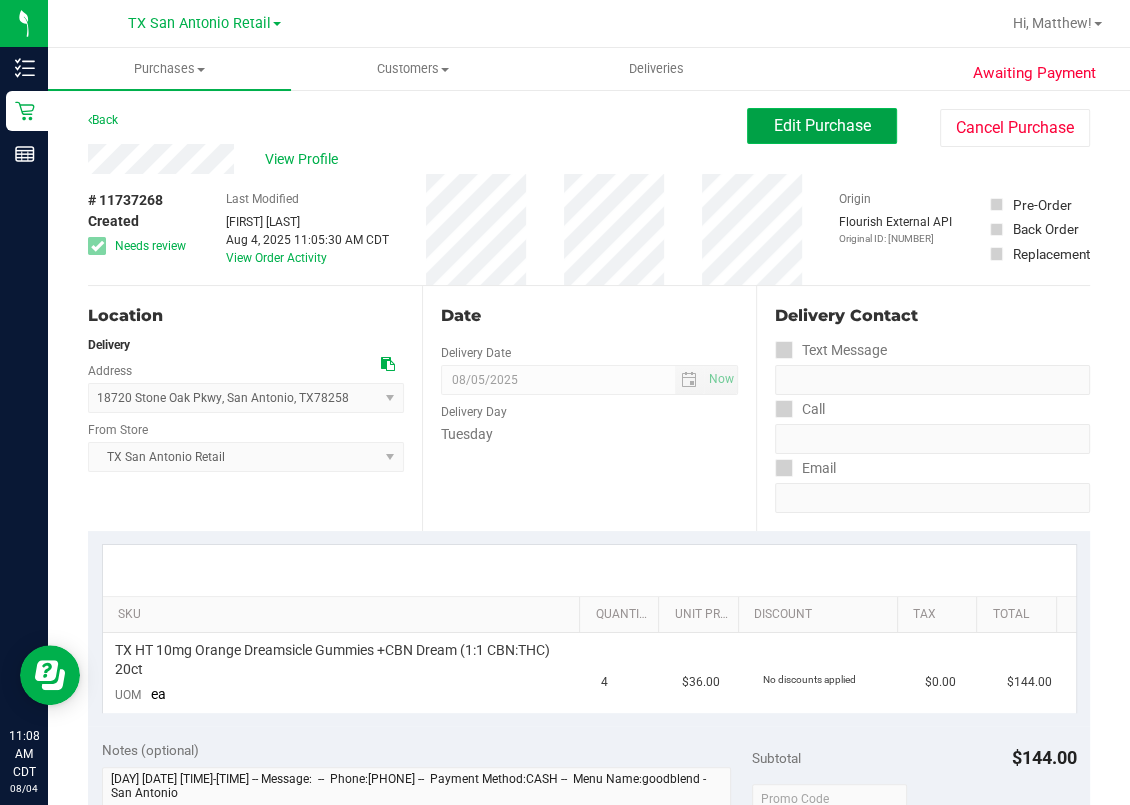 click on "Edit Purchase" at bounding box center (822, 125) 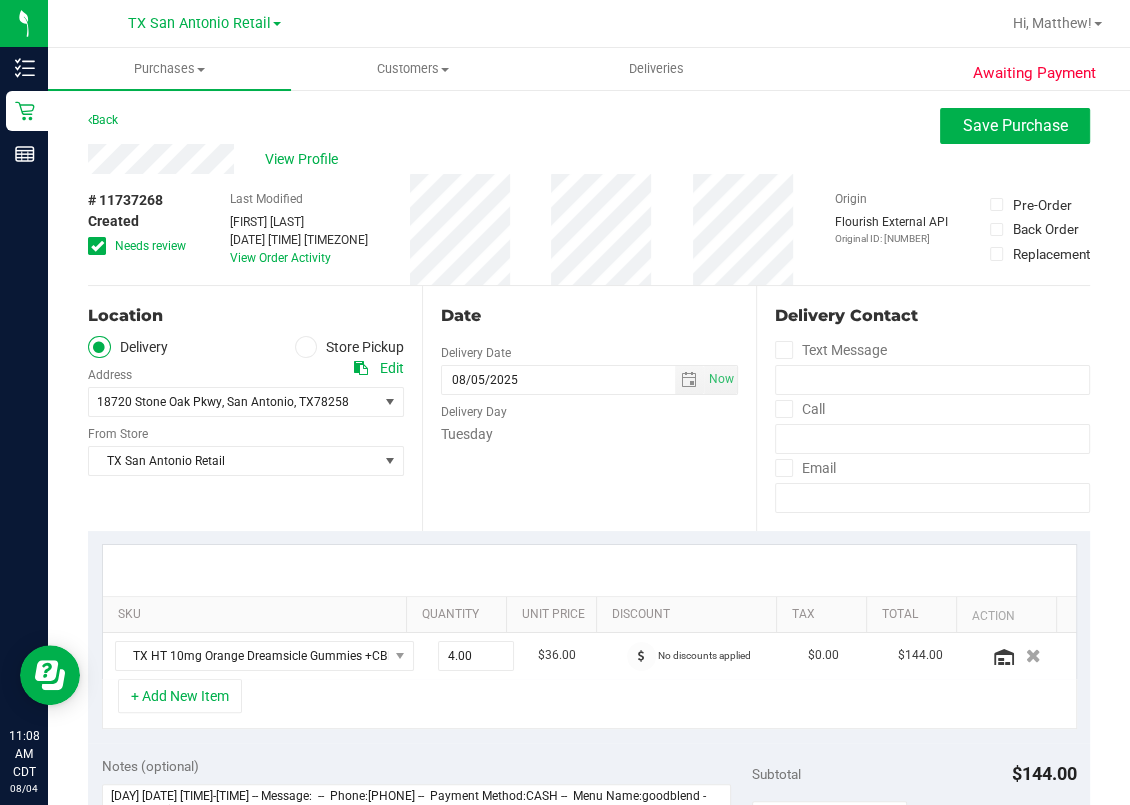 click on "Store Pickup" at bounding box center [350, 347] 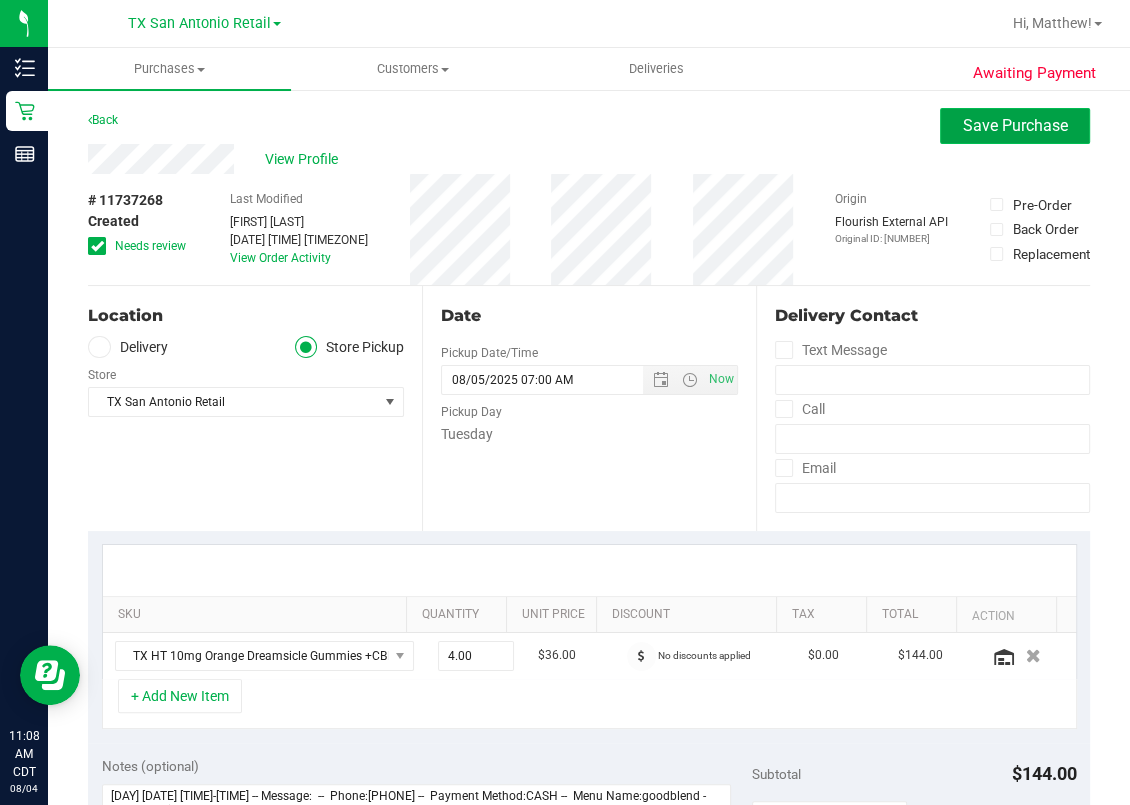 click on "Save Purchase" at bounding box center [1015, 126] 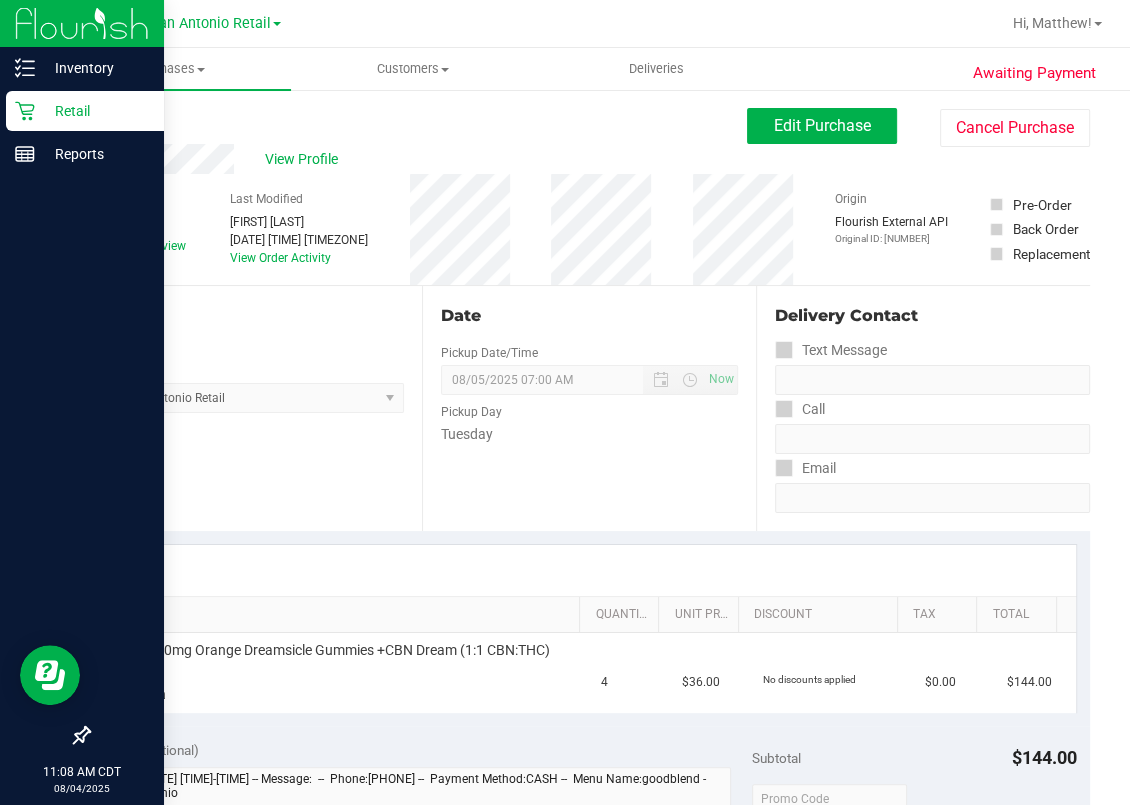 click 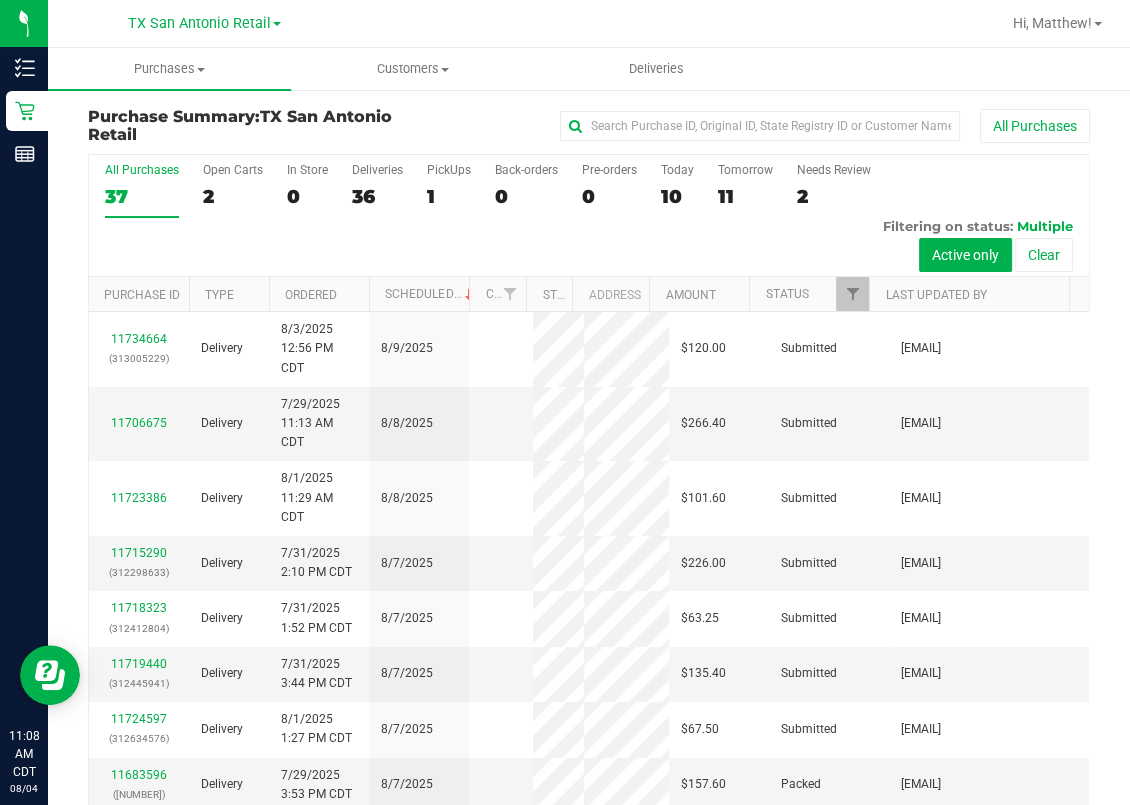 click on "All Purchases
37
Open Carts
2
In Store
0
Deliveries
36
PickUps
1
Back-orders
0
Pre-orders
0
Today
10
Tomorrow
11" at bounding box center (589, 216) 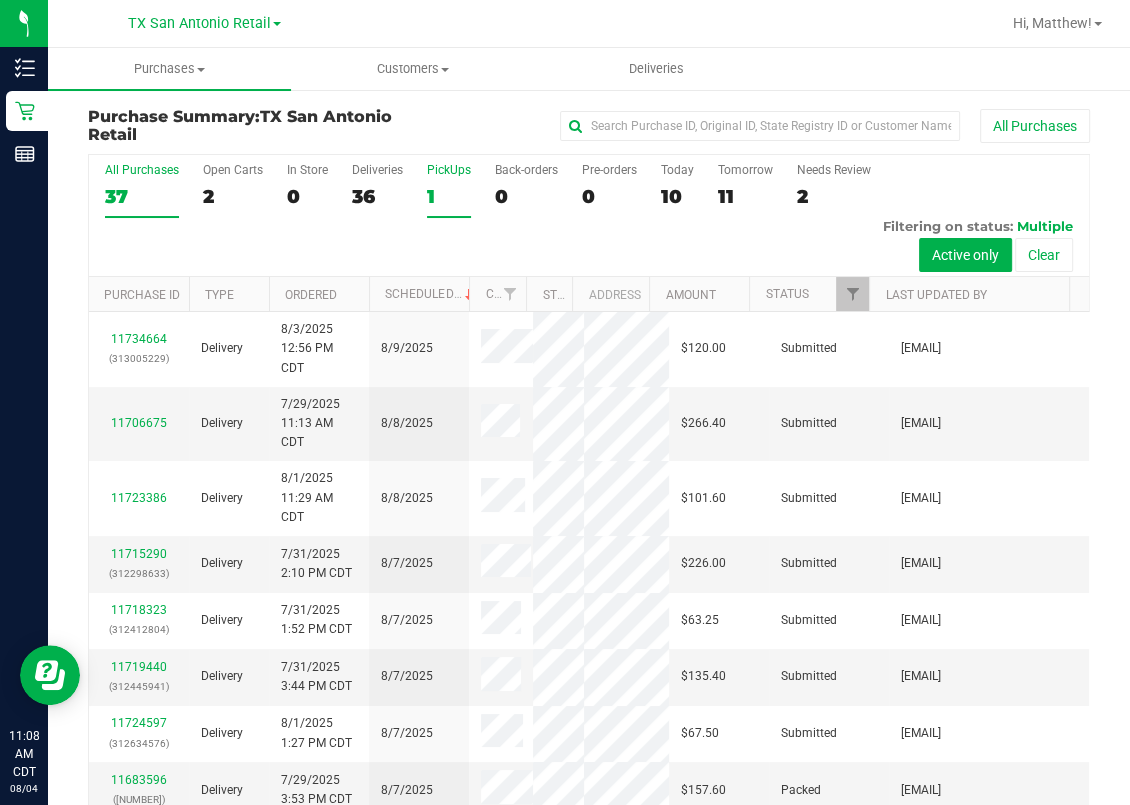 click on "PickUps
1" at bounding box center [449, 190] 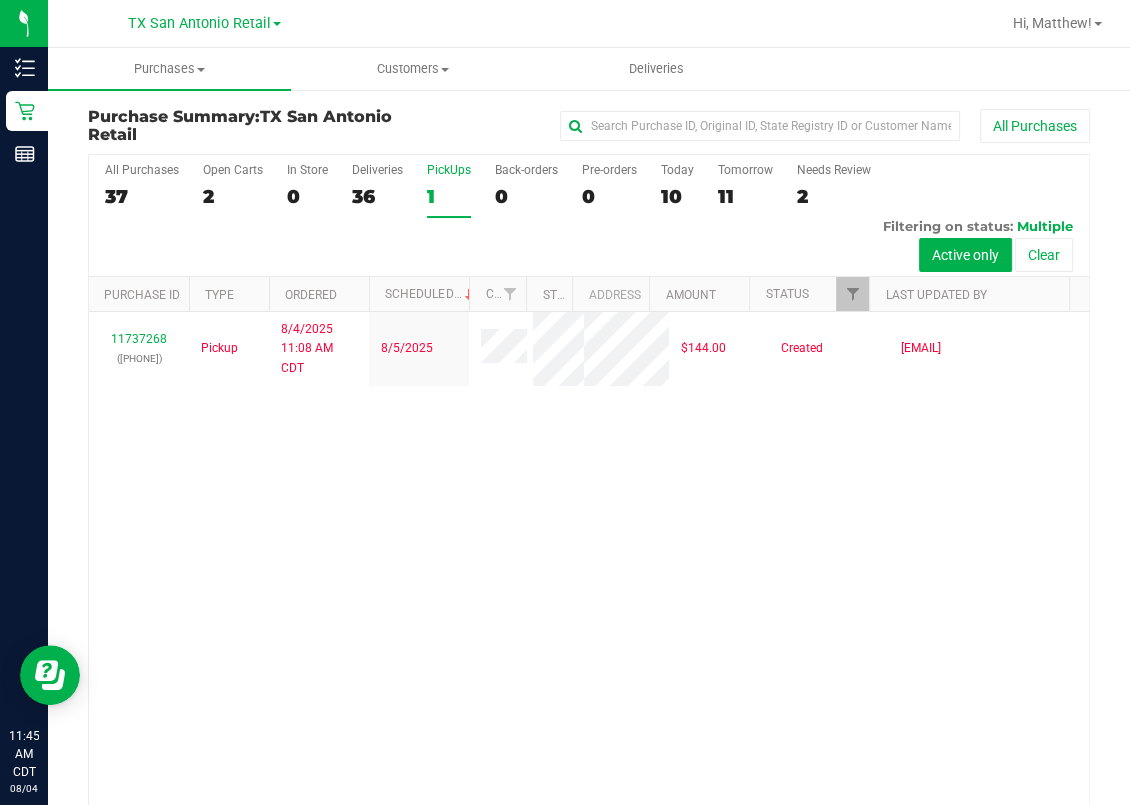 click on "1" at bounding box center (449, 196) 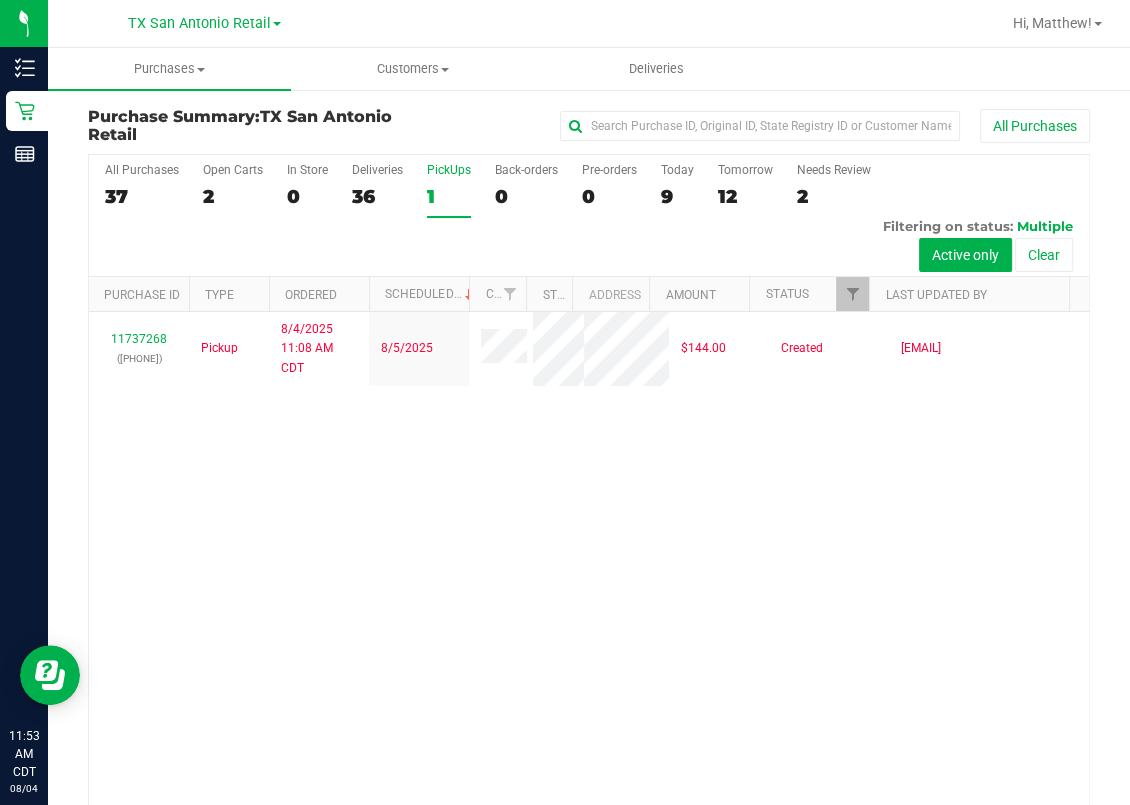 click on "11737268
([PHONE])
Pickup [DATE] [TIME] [DATE]
$144.00
Created [EMAIL]" at bounding box center [589, 565] 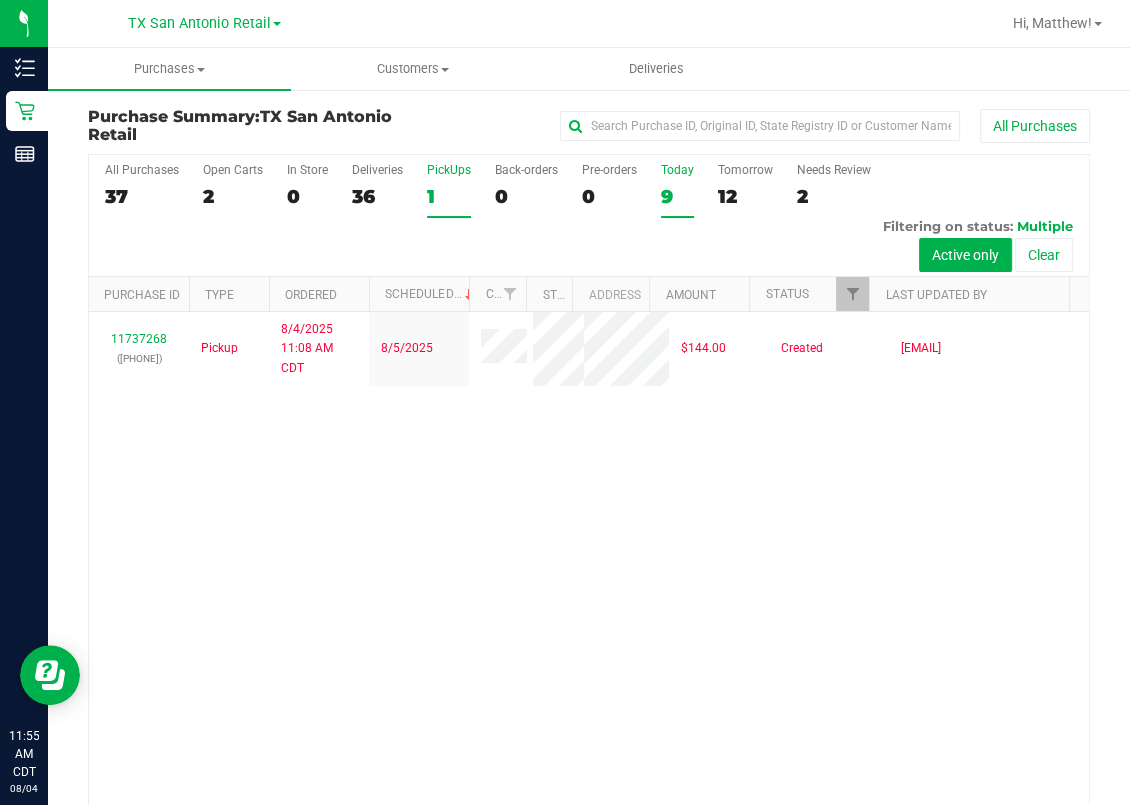 click on "9" at bounding box center (677, 196) 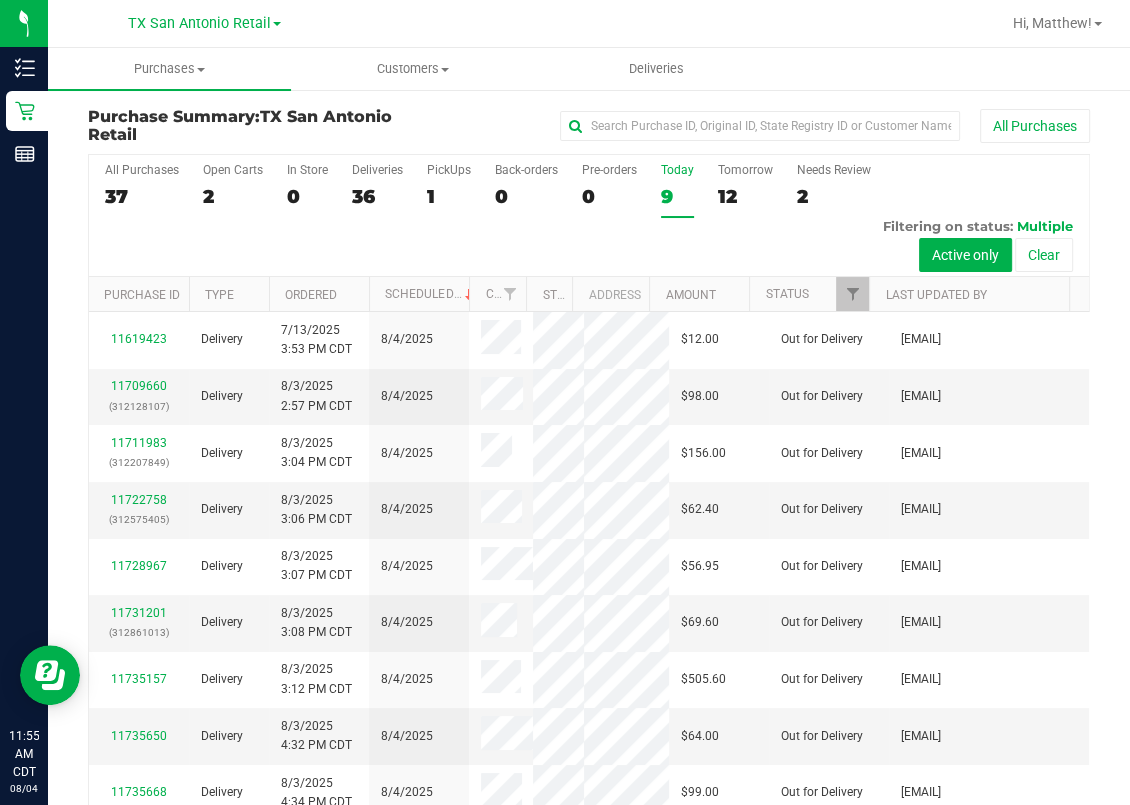click on "All Purchases
37
Open Carts
2
In Store
0
Deliveries
36
PickUps
1
Back-orders
0
Pre-orders
0
Today
9
Tomorrow
12" at bounding box center [589, 216] 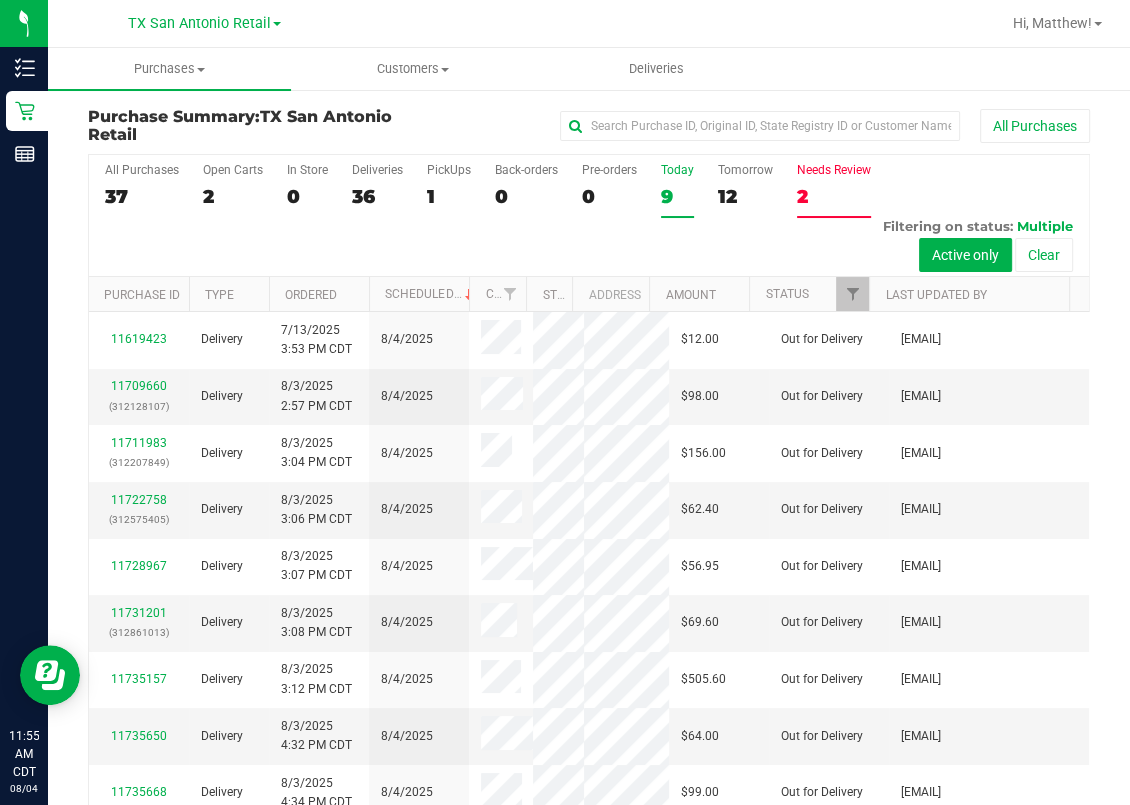 click on "2" at bounding box center [834, 196] 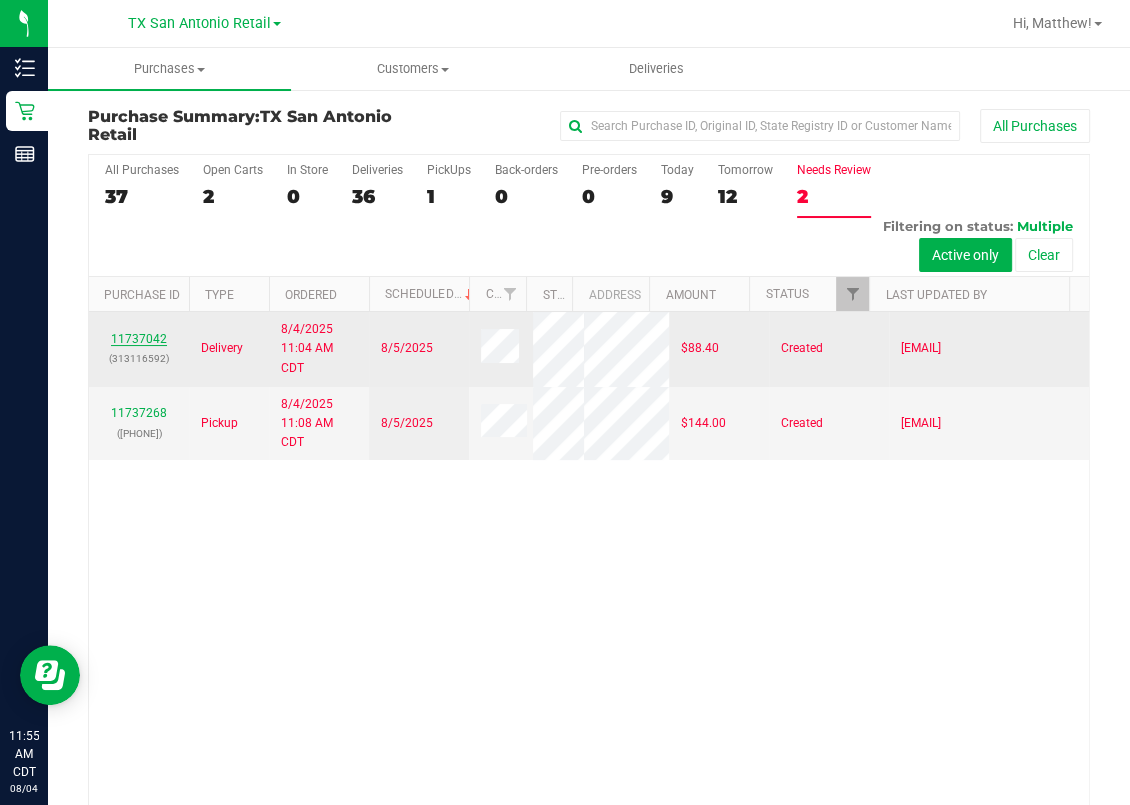 click on "11737042" at bounding box center [139, 339] 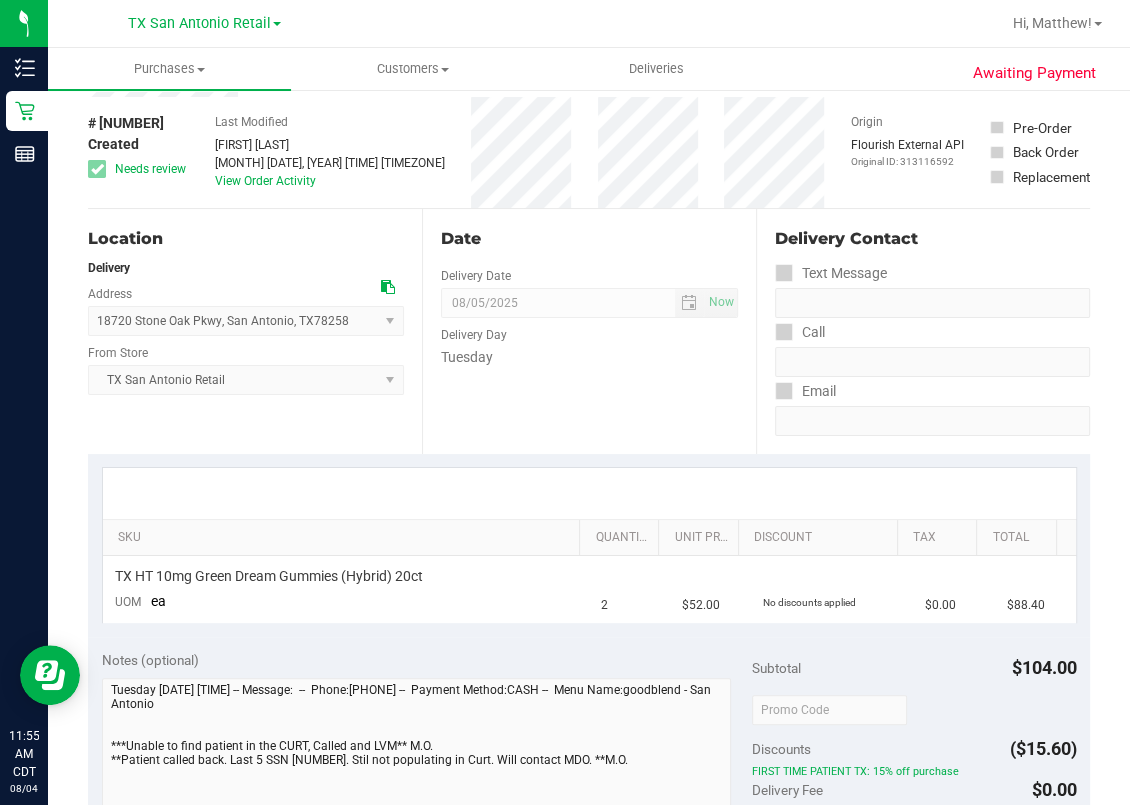 scroll, scrollTop: 0, scrollLeft: 0, axis: both 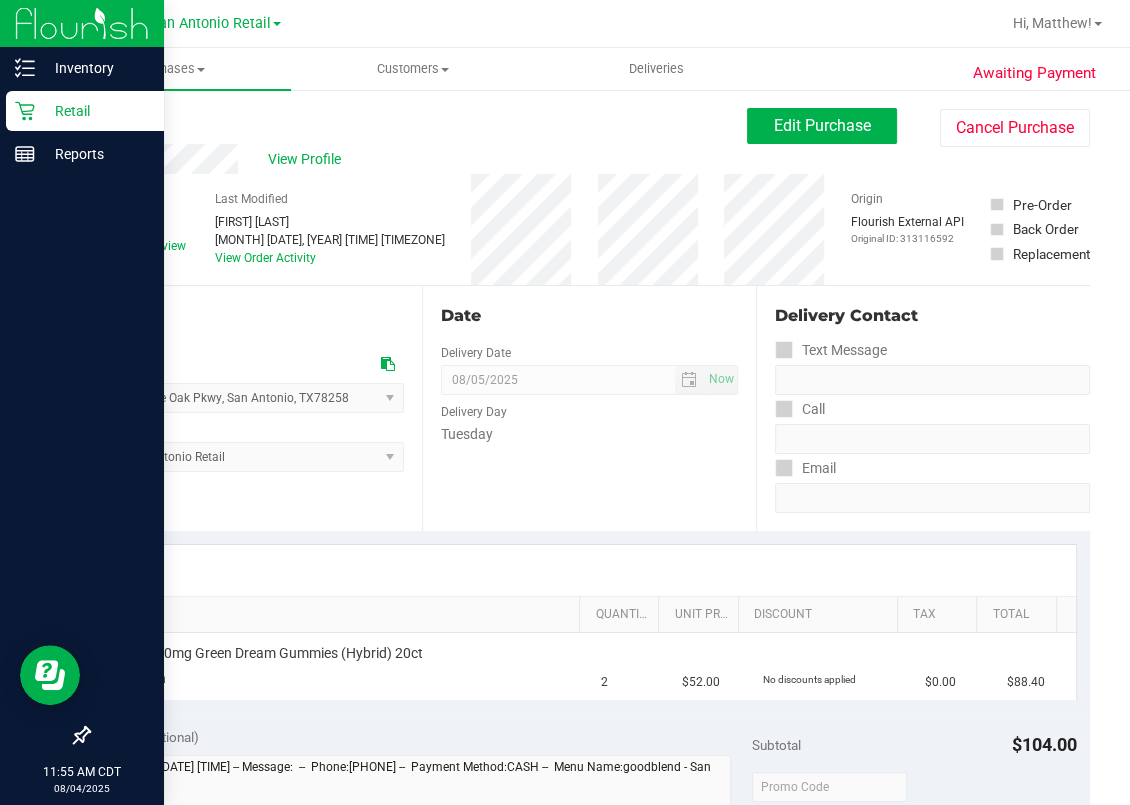 click on "Retail" at bounding box center [95, 111] 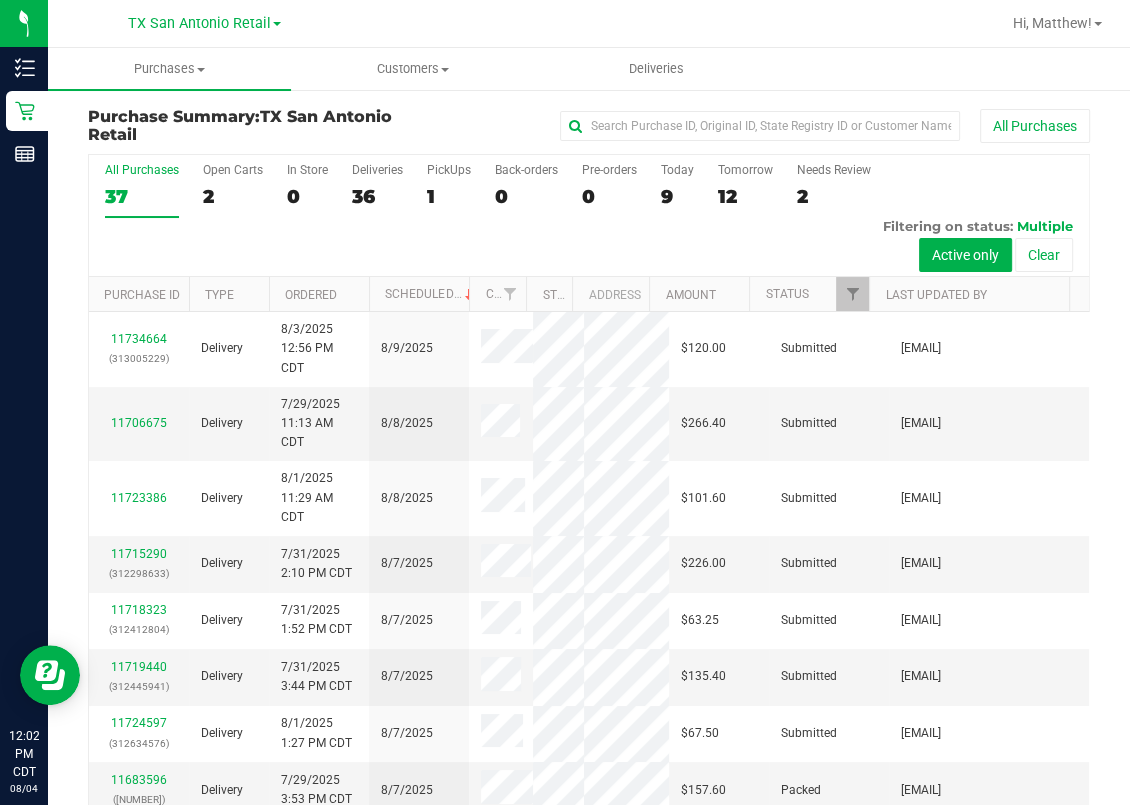 click on "All Purchases
37
Open Carts
2
In Store
0
Deliveries
36
PickUps
1
Back-orders
0
Pre-orders
0
Today
9
Tomorrow
12" at bounding box center [589, 216] 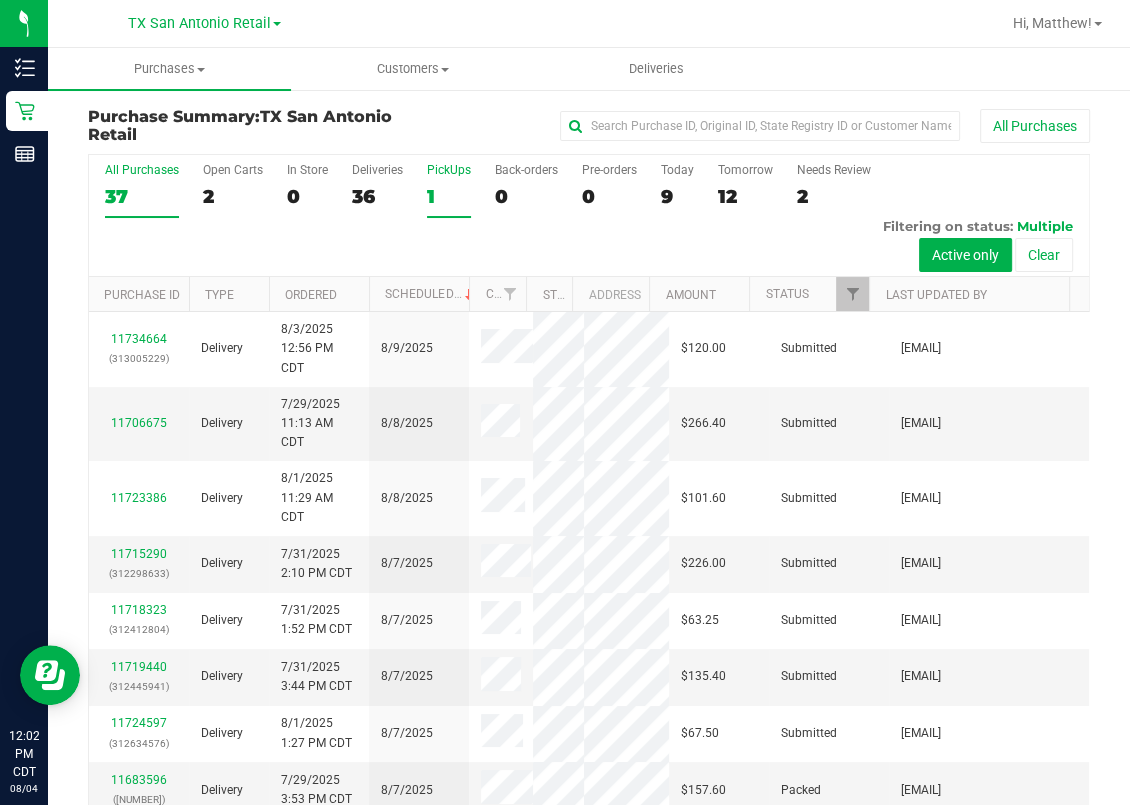 click on "PickUps" at bounding box center (449, 170) 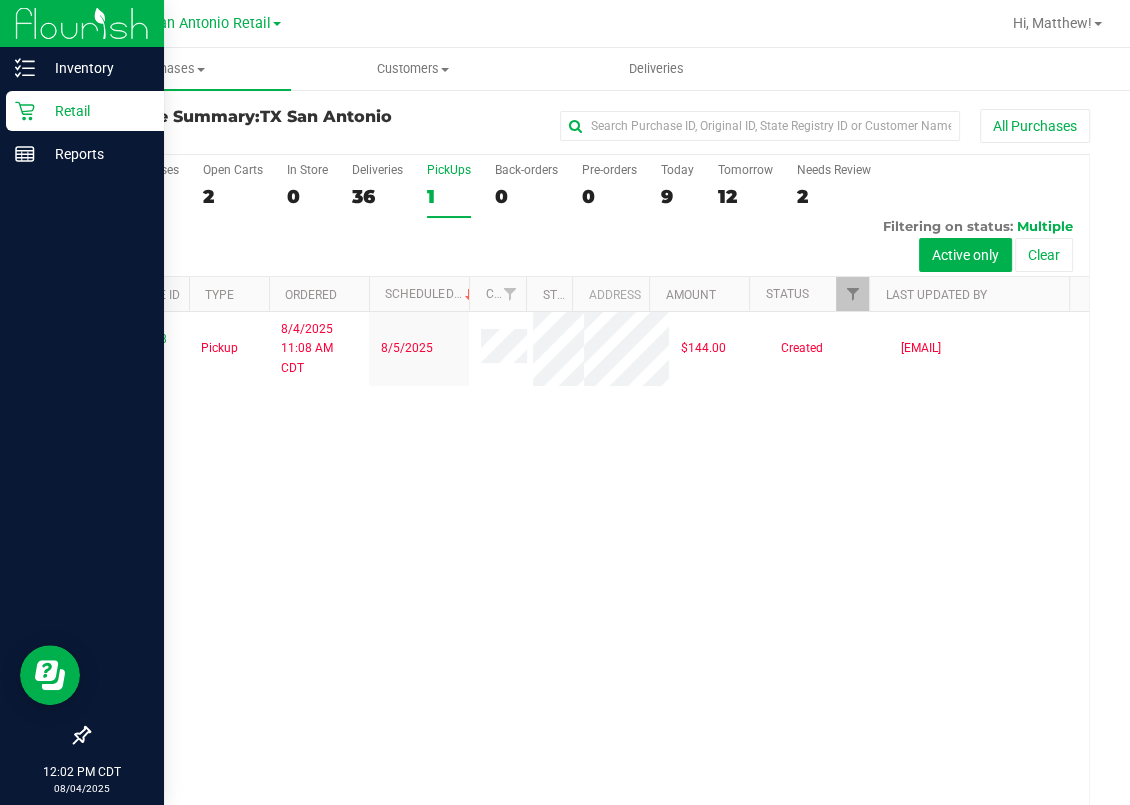 click on "Retail" at bounding box center (95, 111) 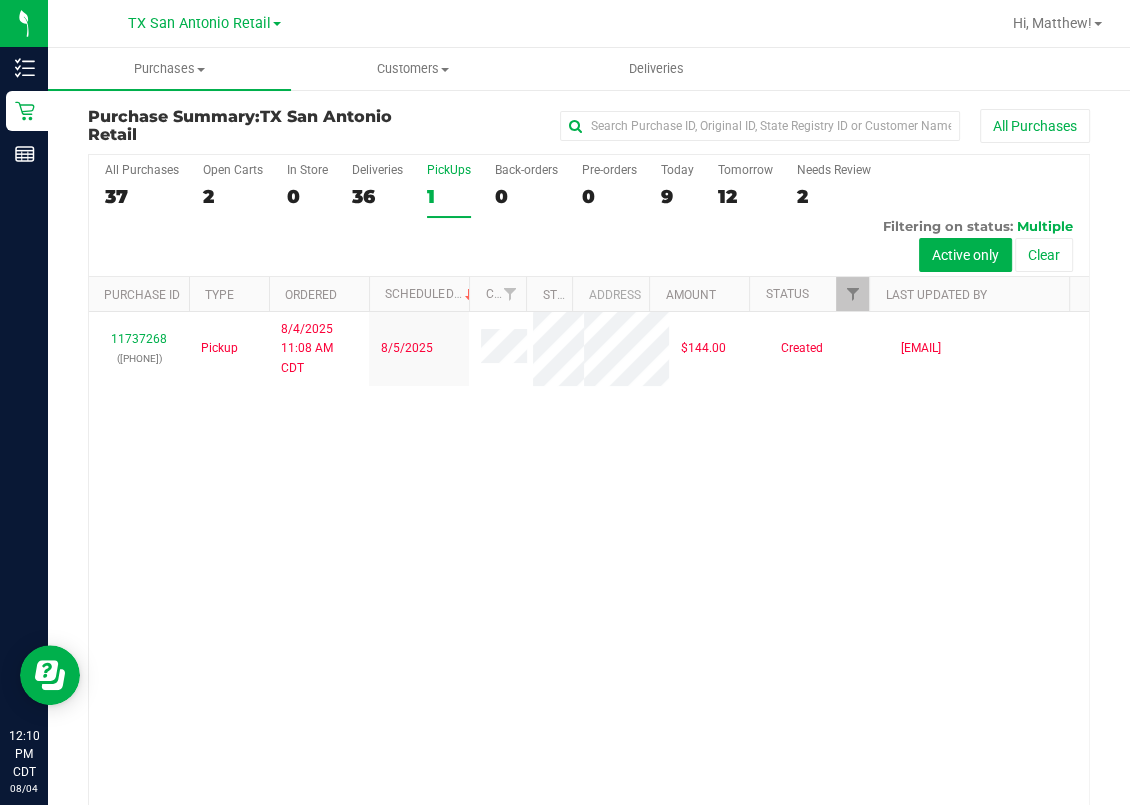 click on "11737268
([PHONE])
Pickup [DATE] [TIME] [DATE]
$144.00
Created [EMAIL]" at bounding box center (589, 565) 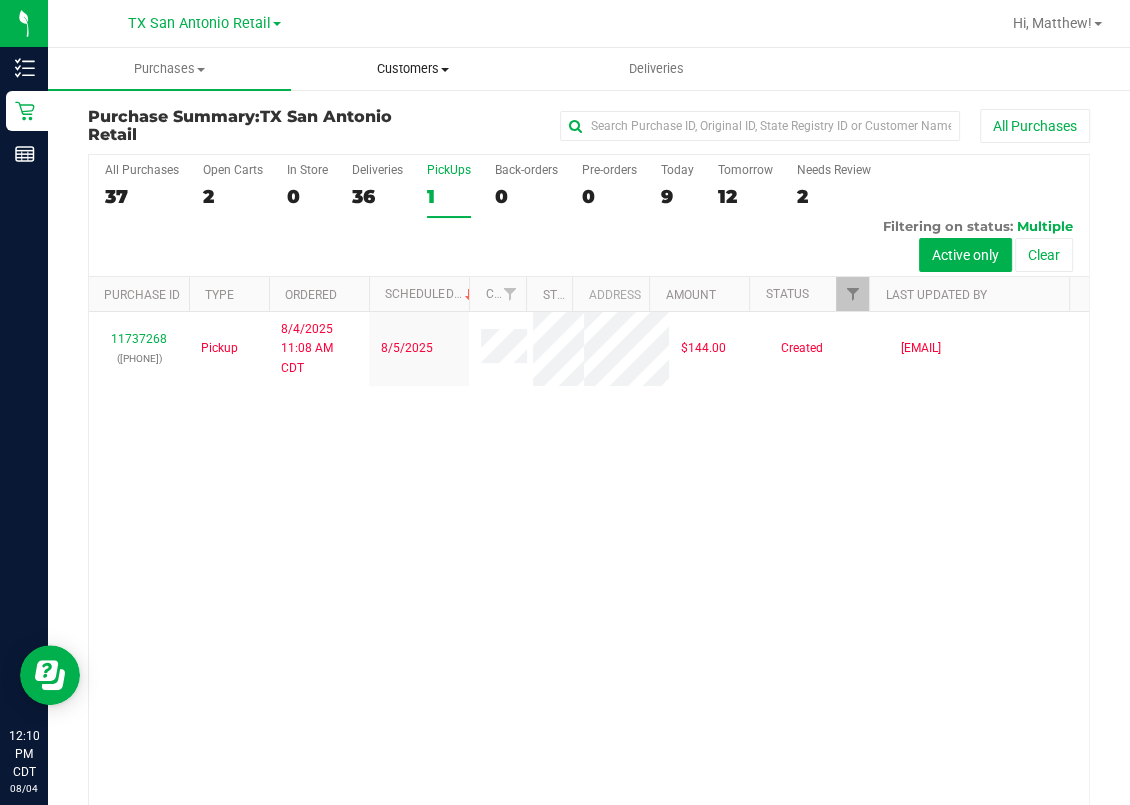 click on "Customers" at bounding box center [412, 69] 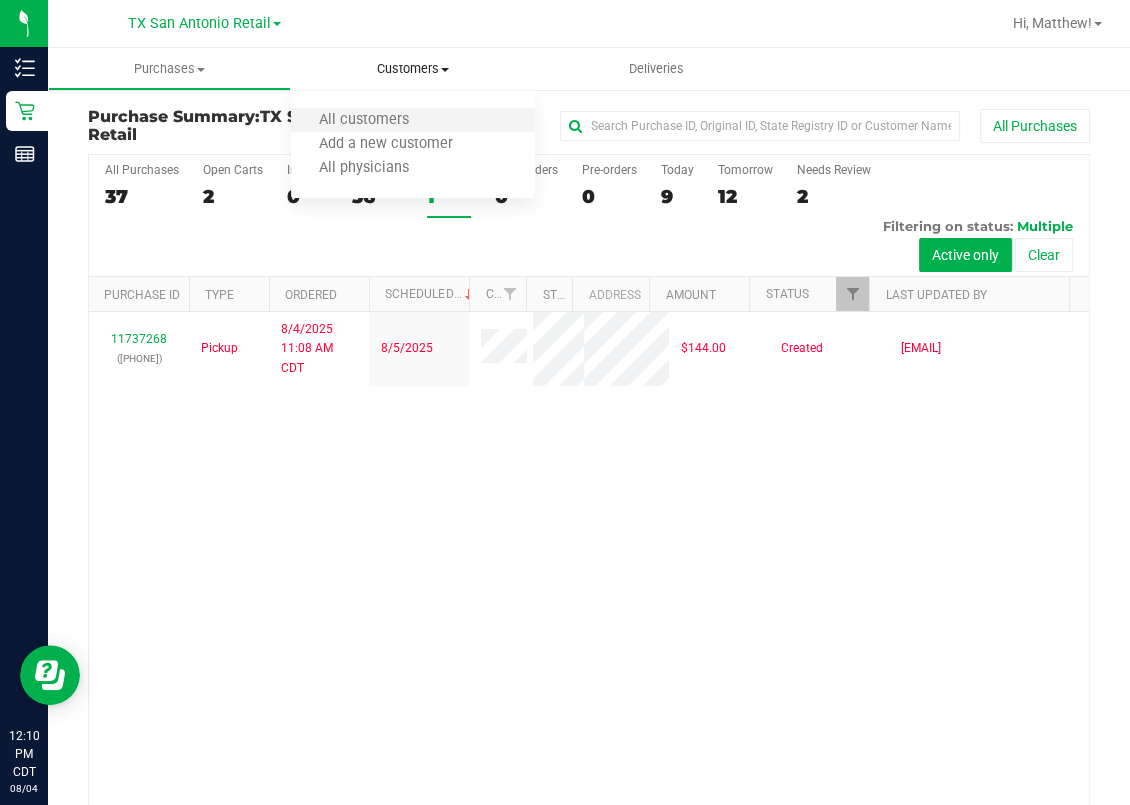 click on "All customers" at bounding box center [412, 121] 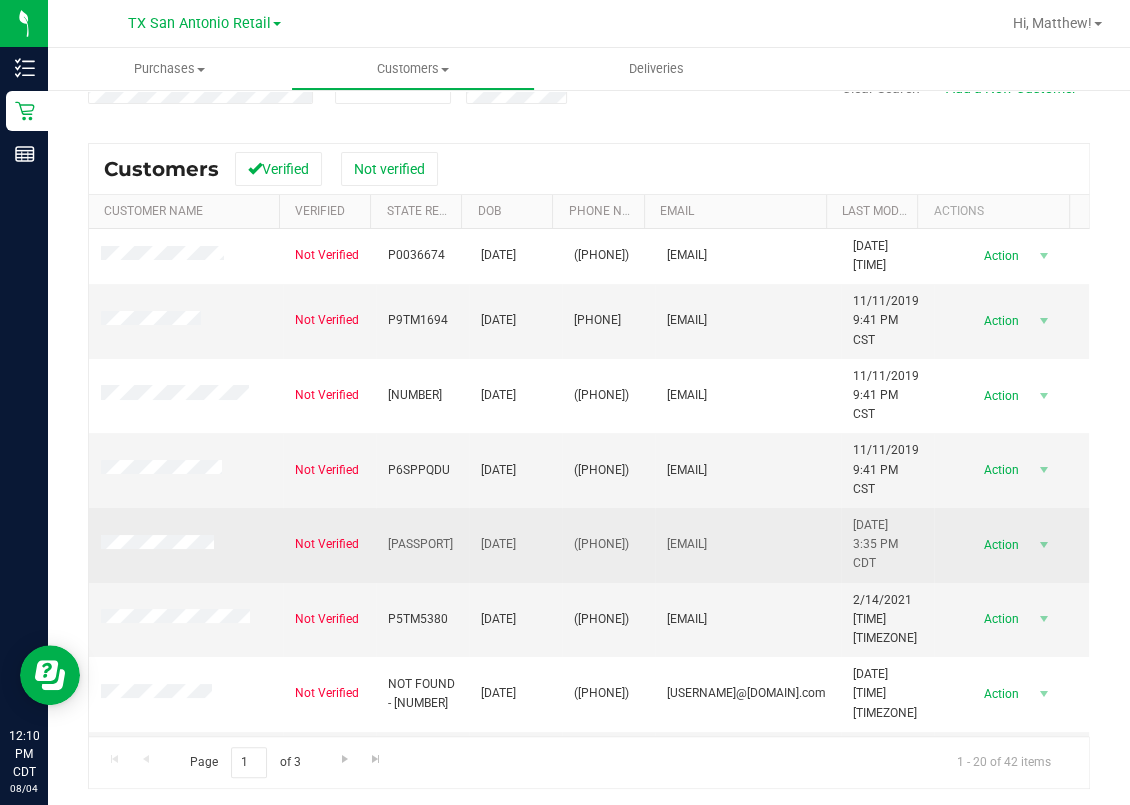 scroll, scrollTop: 222, scrollLeft: 0, axis: vertical 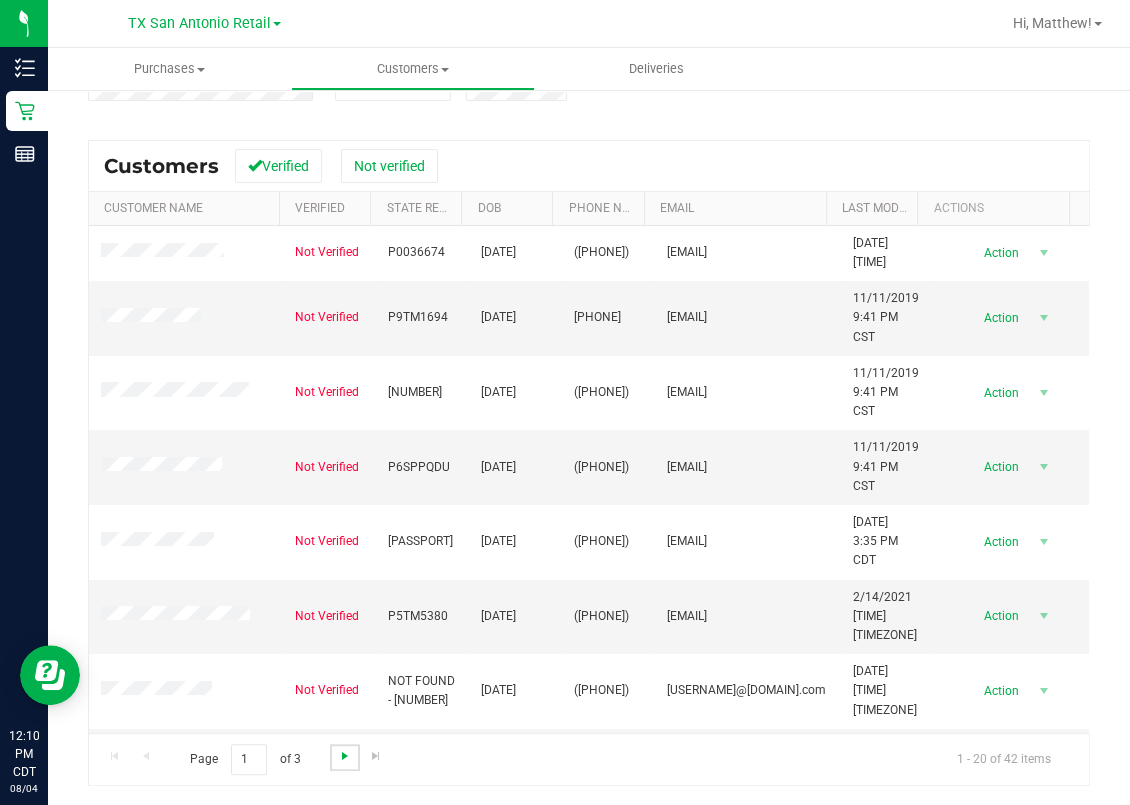 click at bounding box center (345, 756) 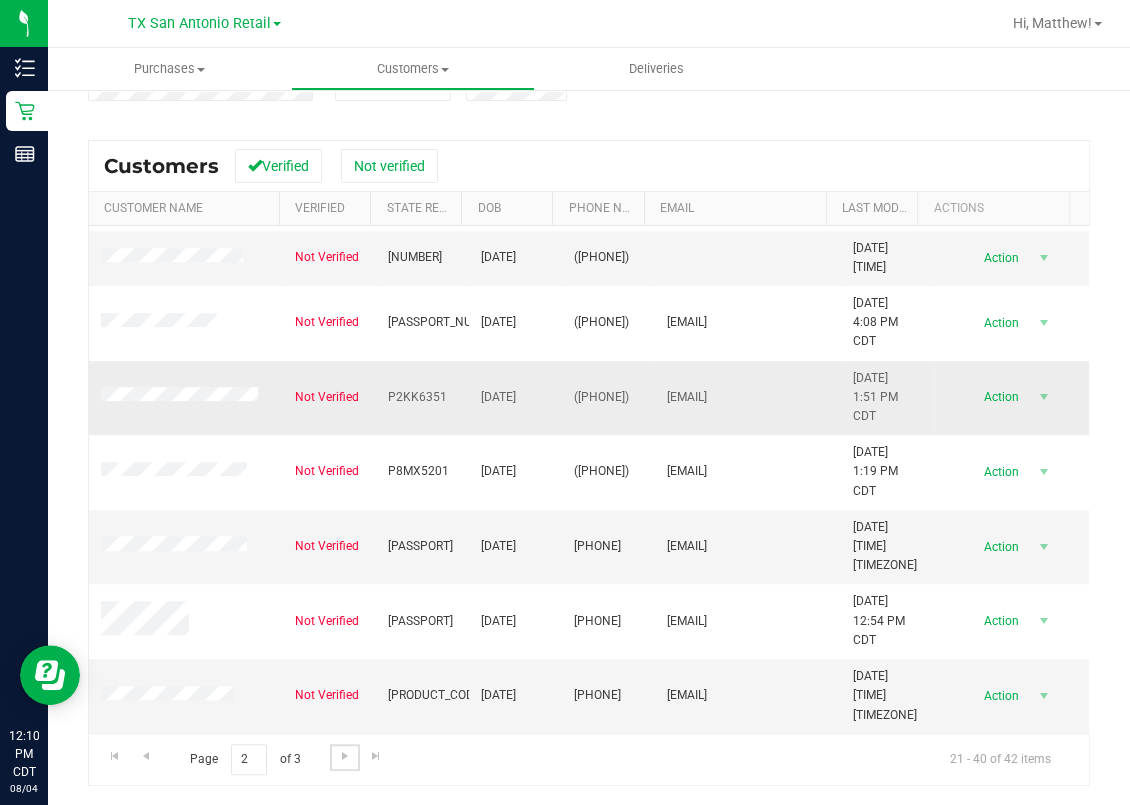 scroll, scrollTop: 981, scrollLeft: 0, axis: vertical 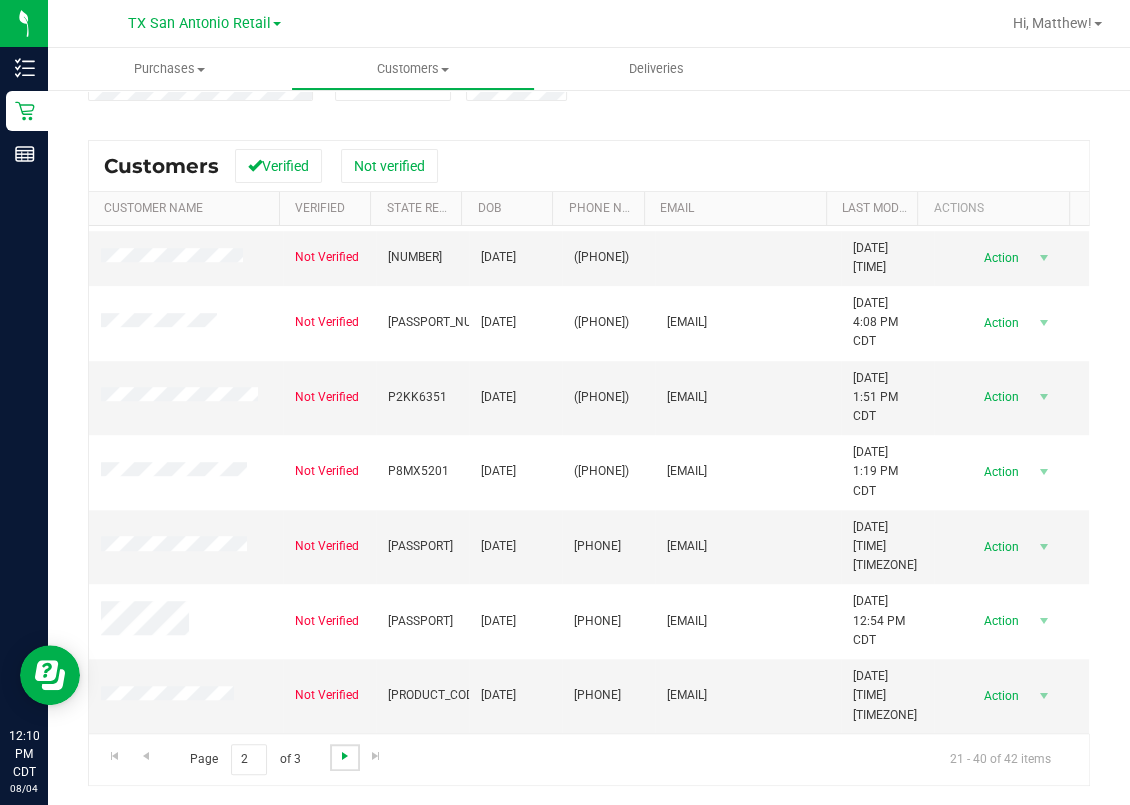 click at bounding box center (345, 756) 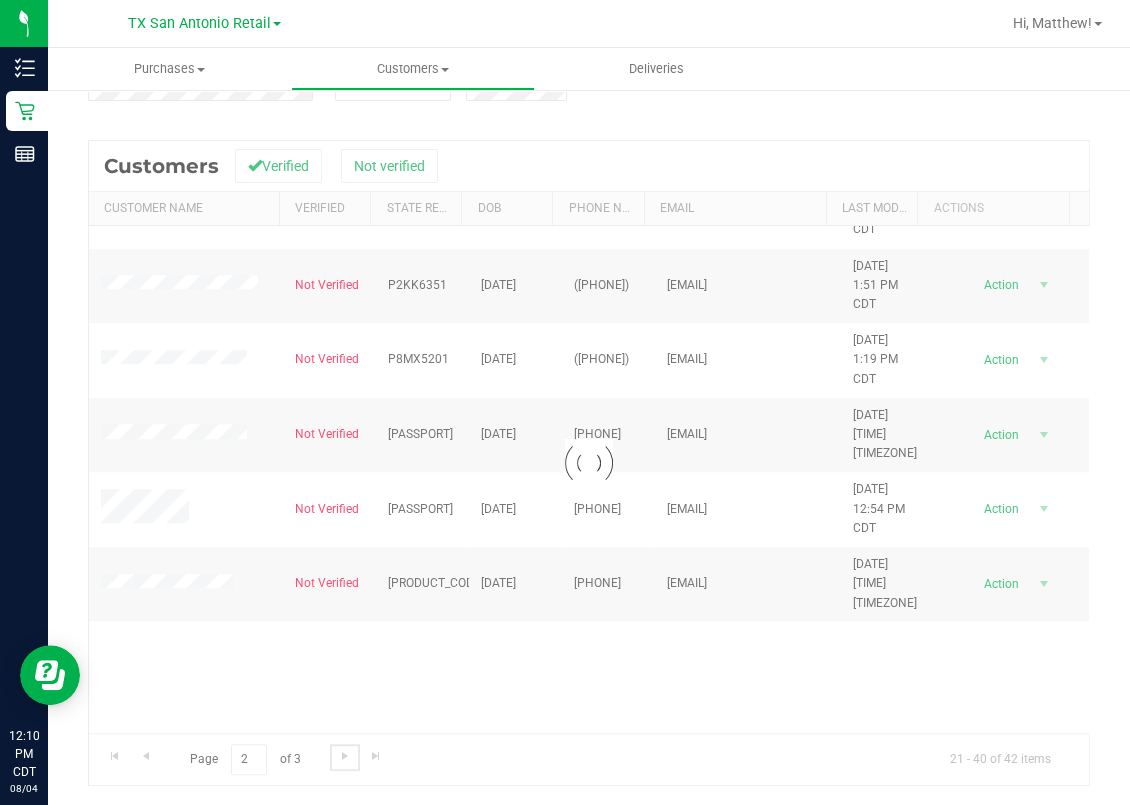 scroll, scrollTop: 0, scrollLeft: 0, axis: both 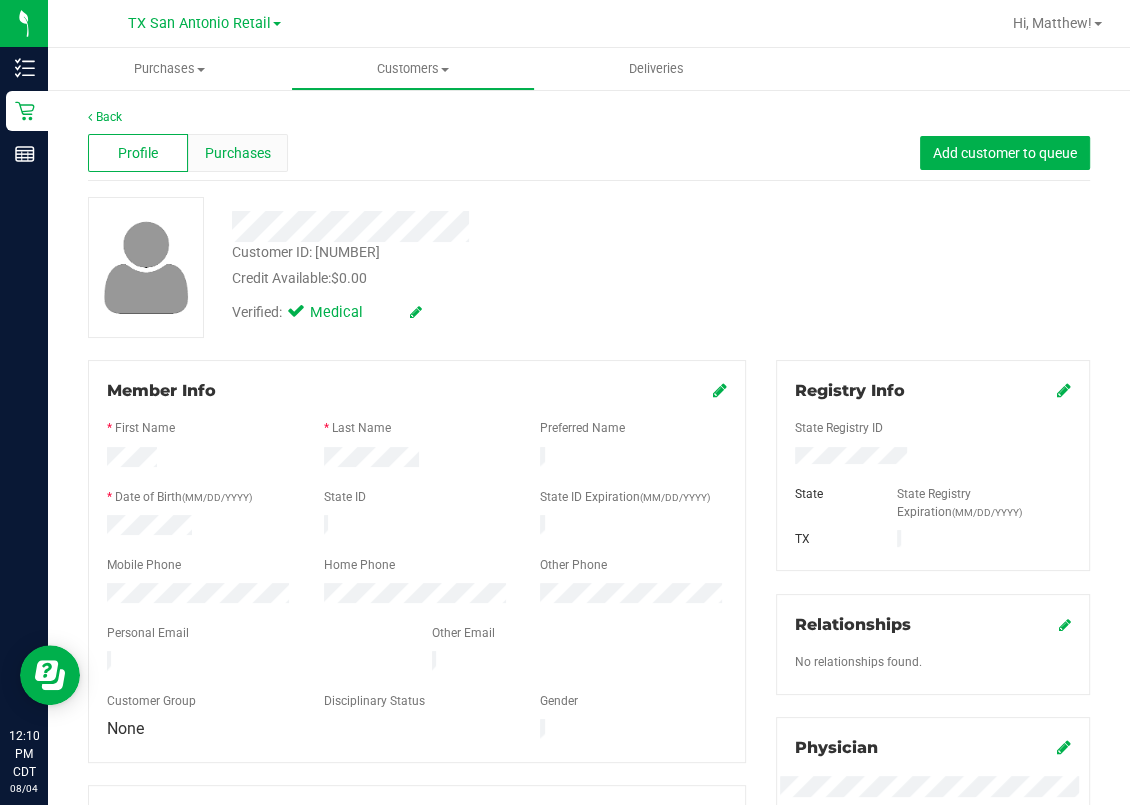 click on "Purchases" at bounding box center [238, 153] 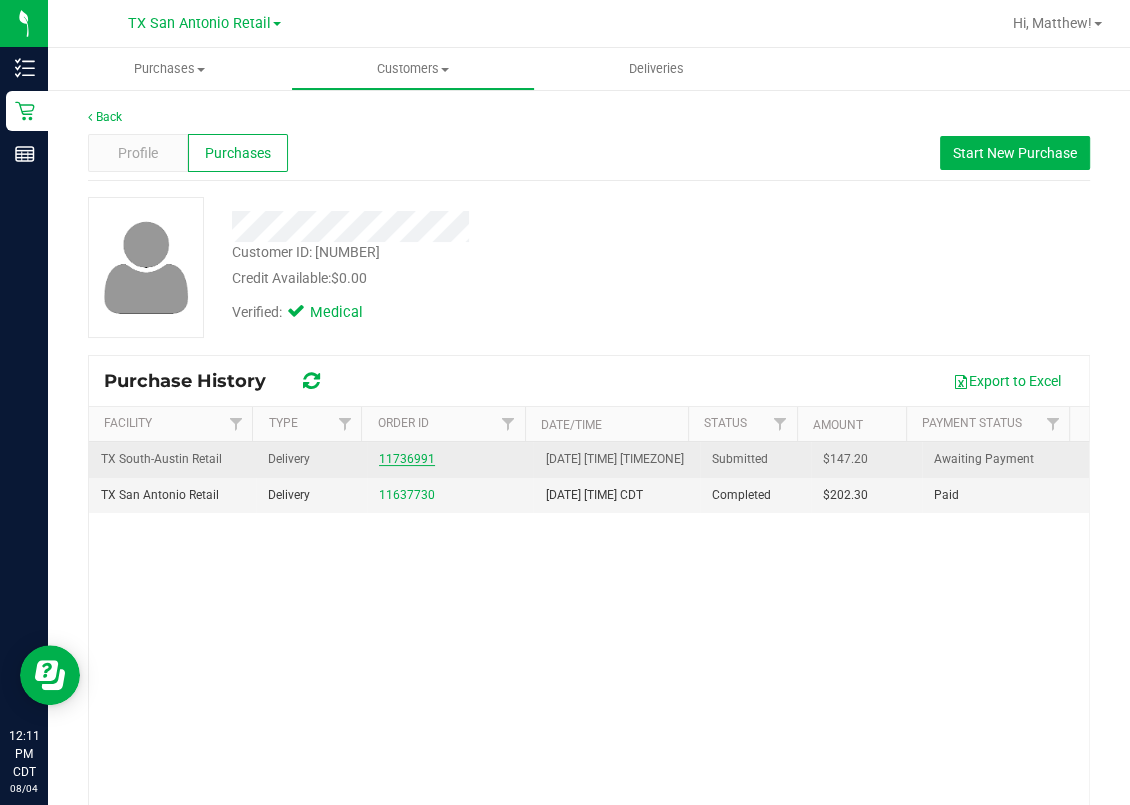 click on "11736991" at bounding box center (407, 459) 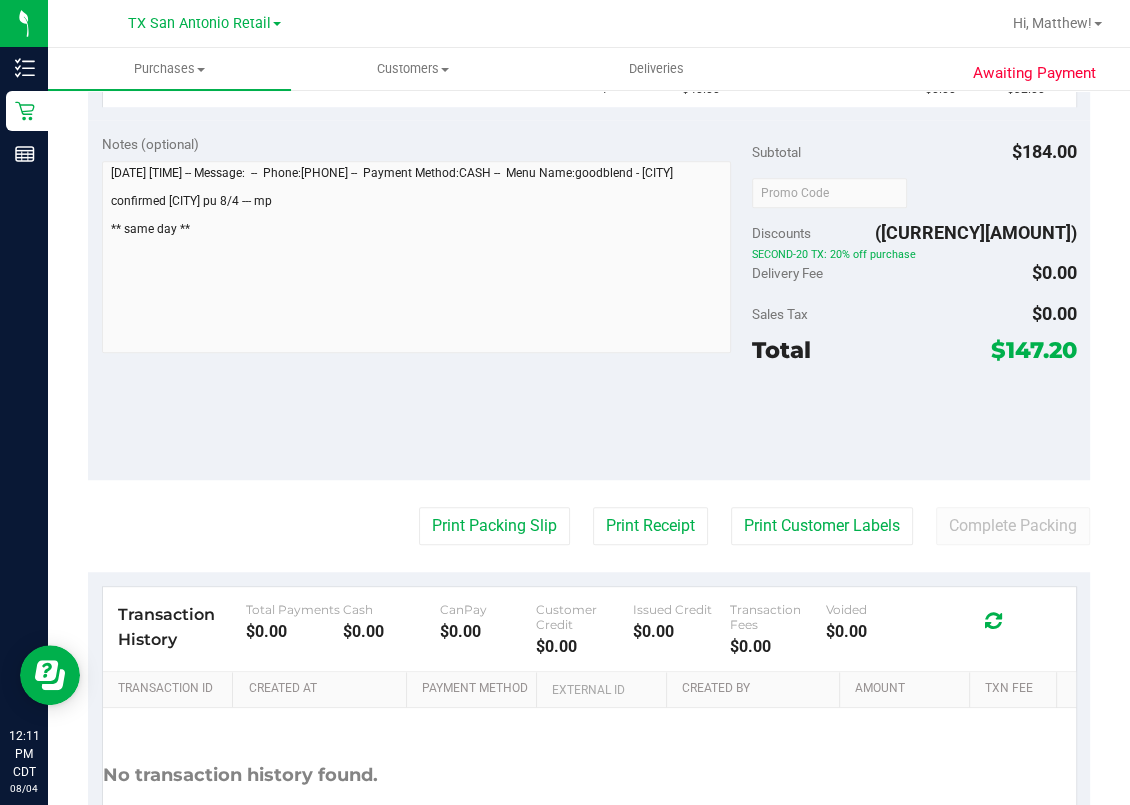 scroll, scrollTop: 685, scrollLeft: 0, axis: vertical 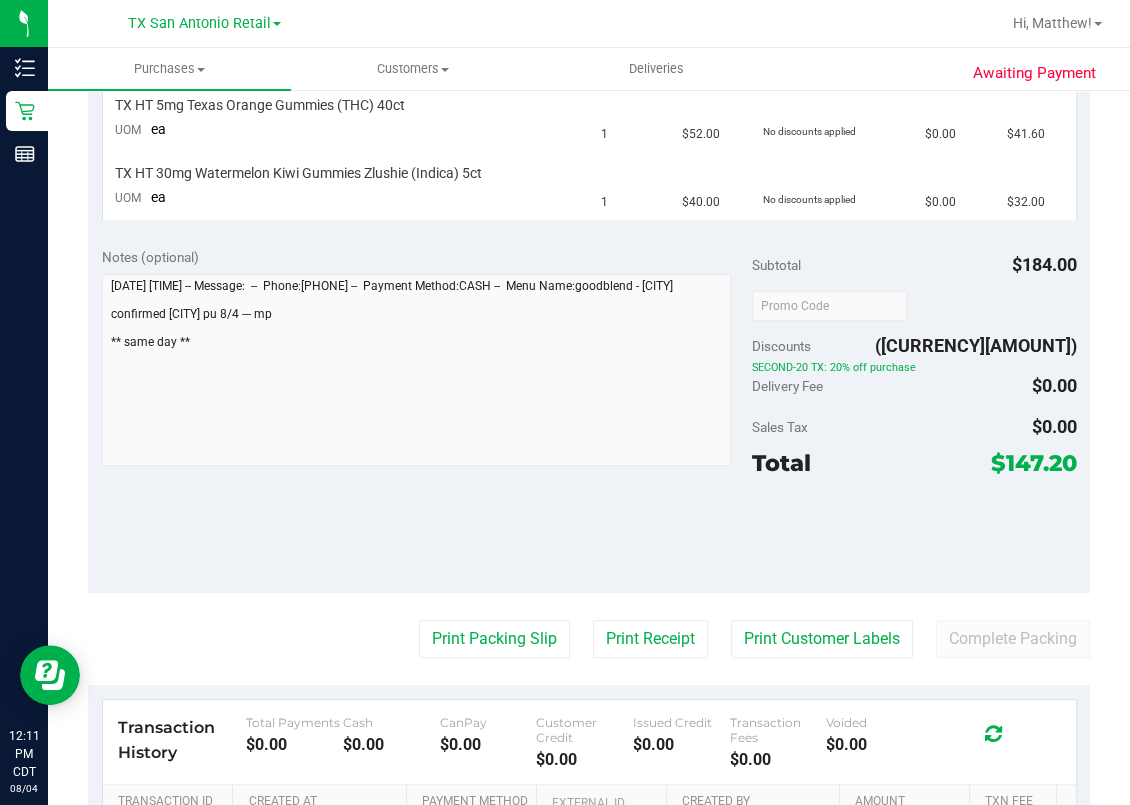 click on "Notes (optional)
Subtotal
$184.00
Discounts
($36.80)
SECOND-20 TX:
20%
off
purchase
Delivery Fee
$0.00
Sales Tax
$0.00" at bounding box center (589, 413) 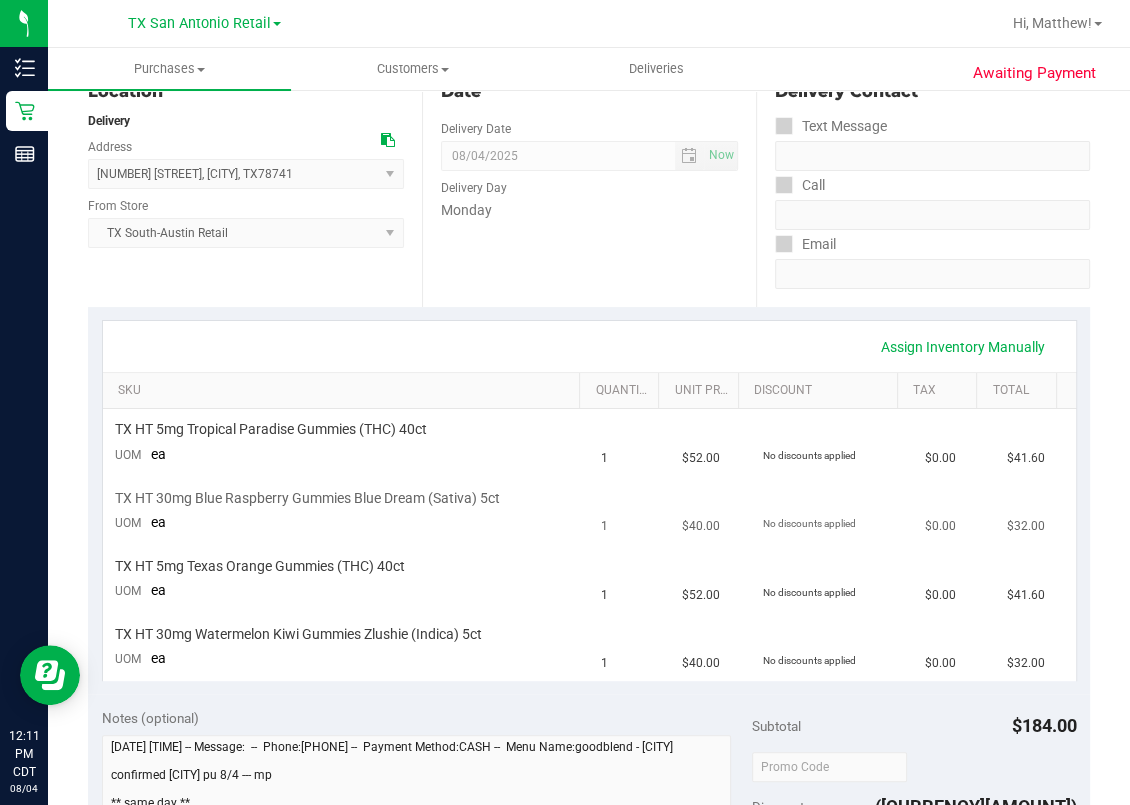 scroll, scrollTop: 266, scrollLeft: 0, axis: vertical 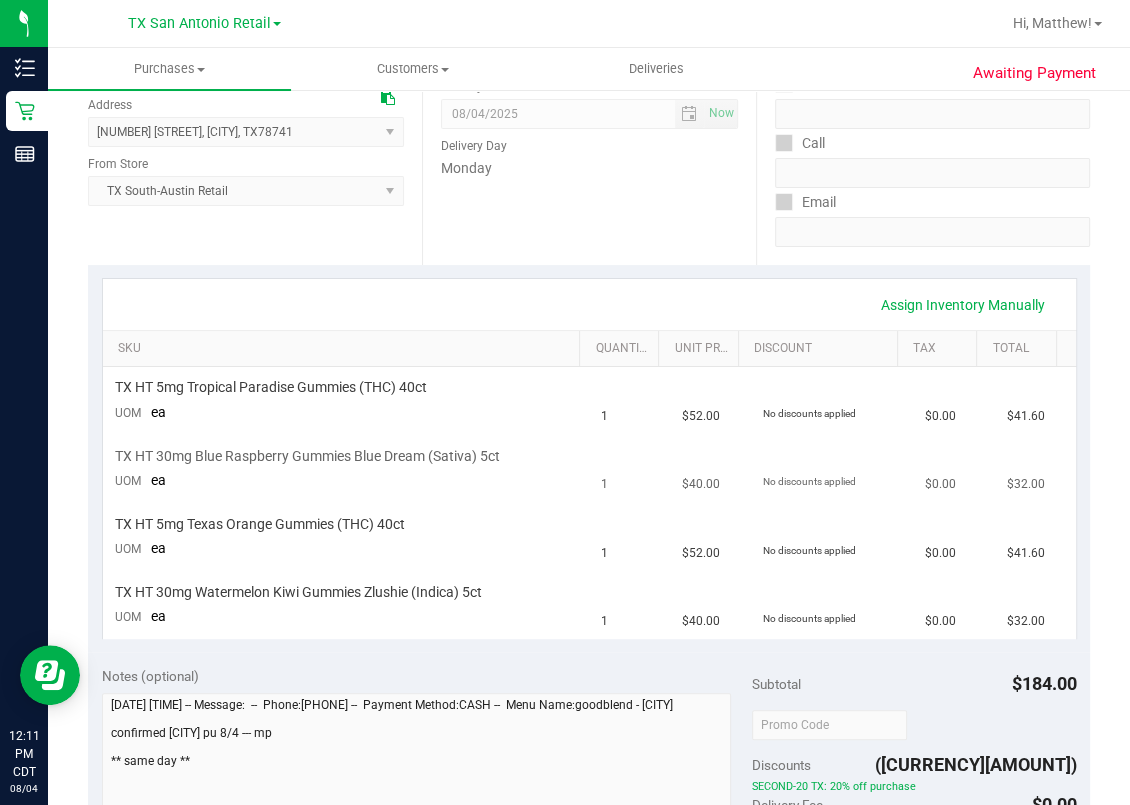 click on "TX HT 30mg Blue Raspberry Gummies Blue Dream (Sativa) 5ct
UOM
ea" at bounding box center [346, 469] 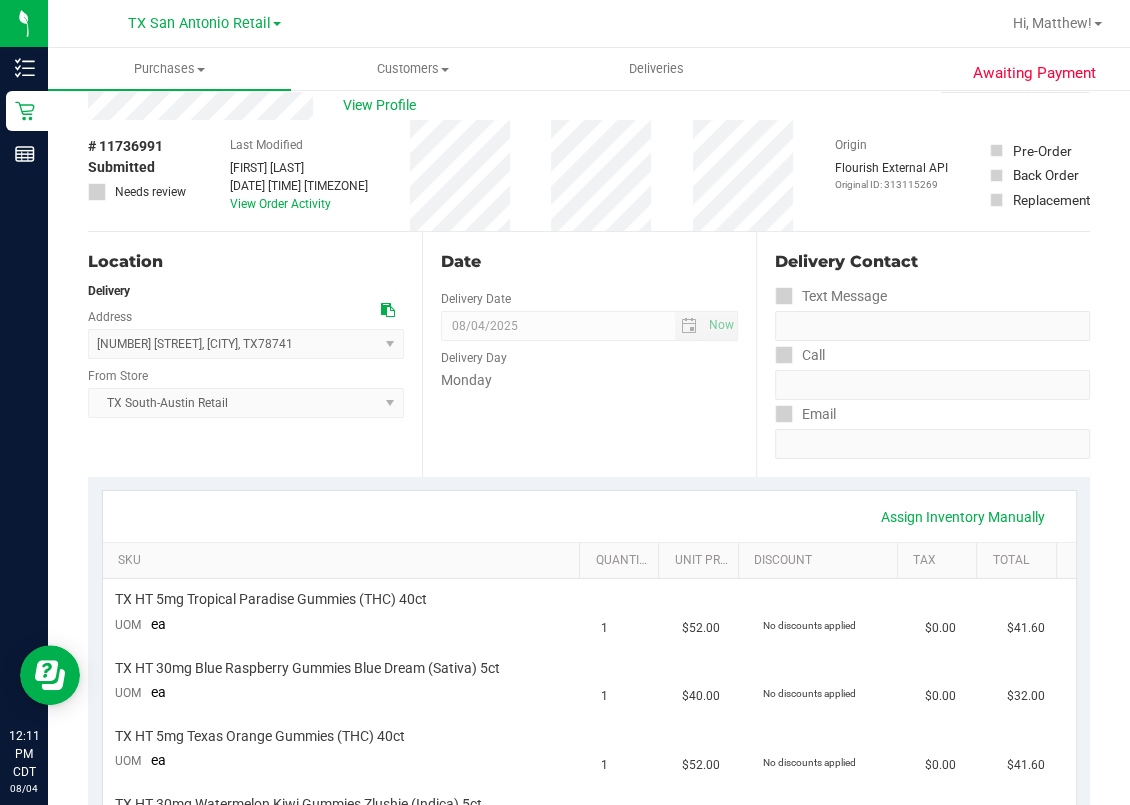 scroll, scrollTop: 0, scrollLeft: 0, axis: both 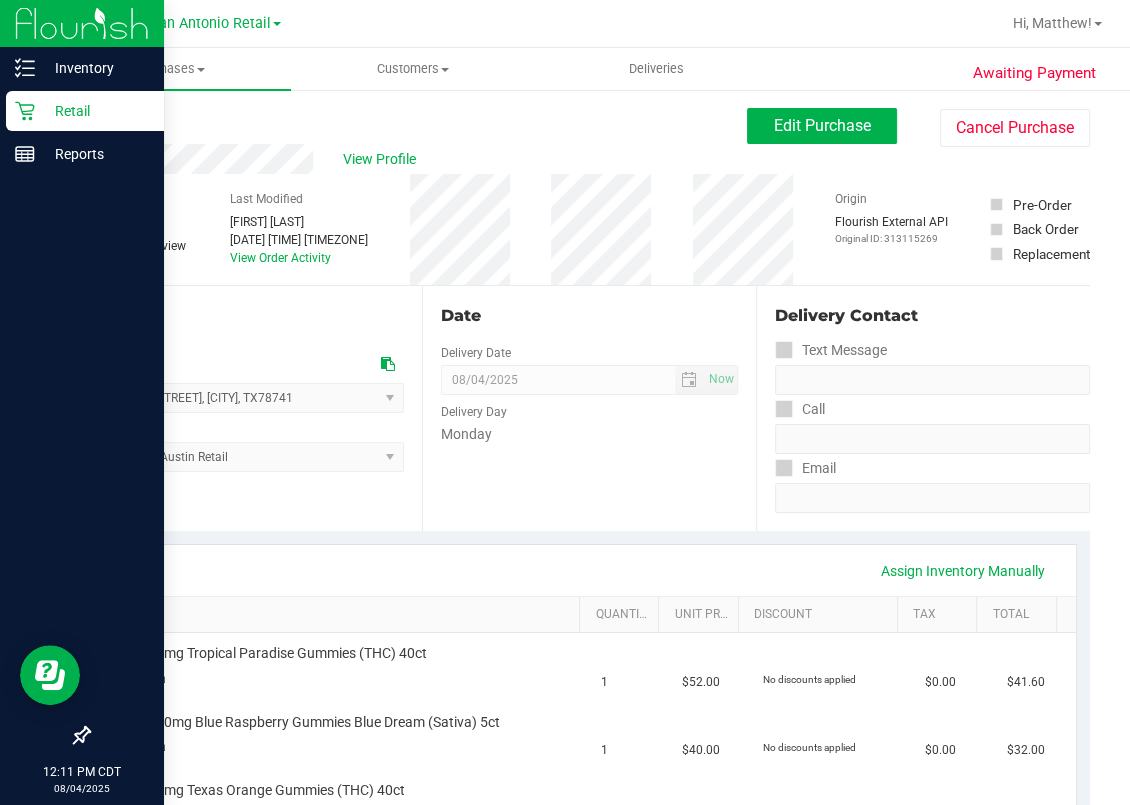 click 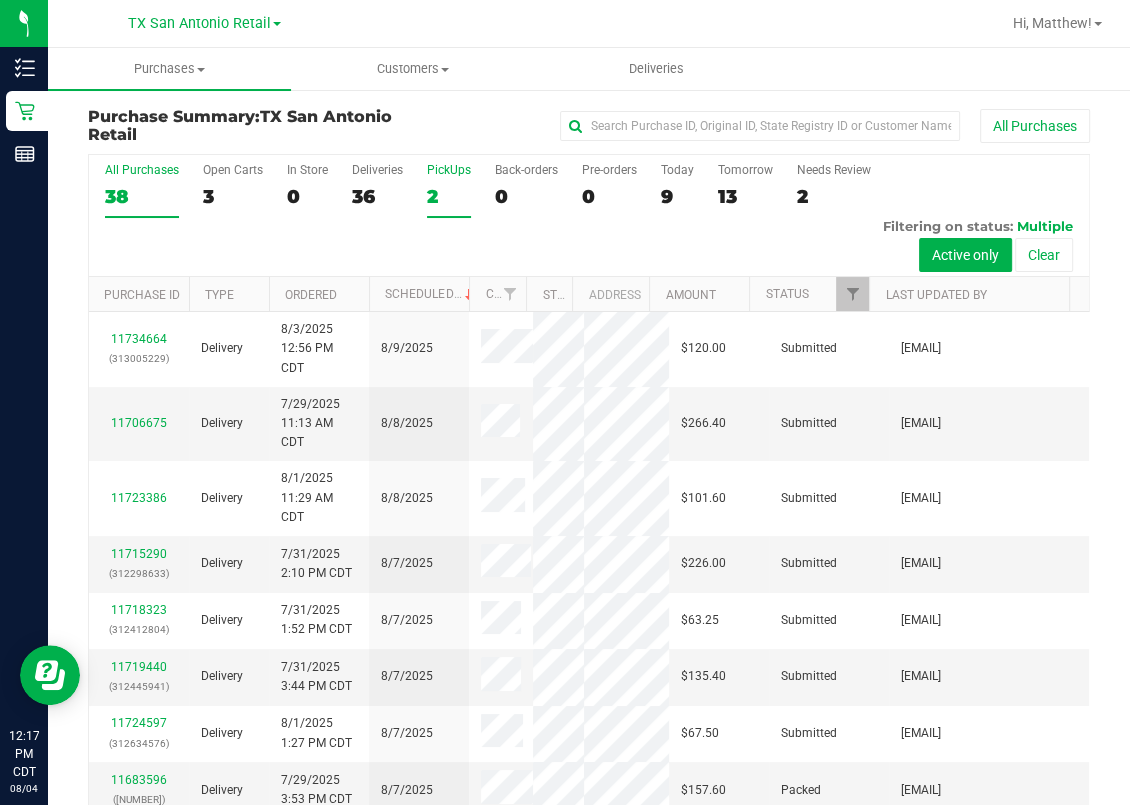 click on "PickUps
2" at bounding box center (449, 190) 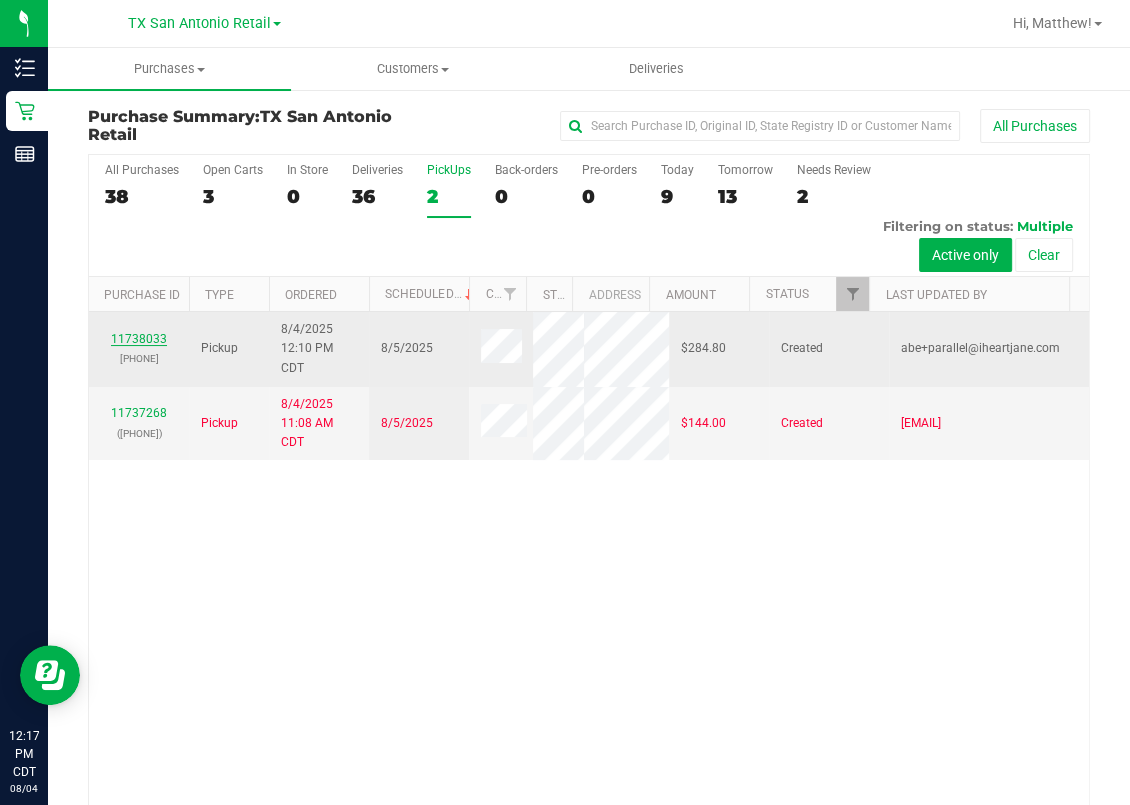 click on "11738033" at bounding box center (139, 339) 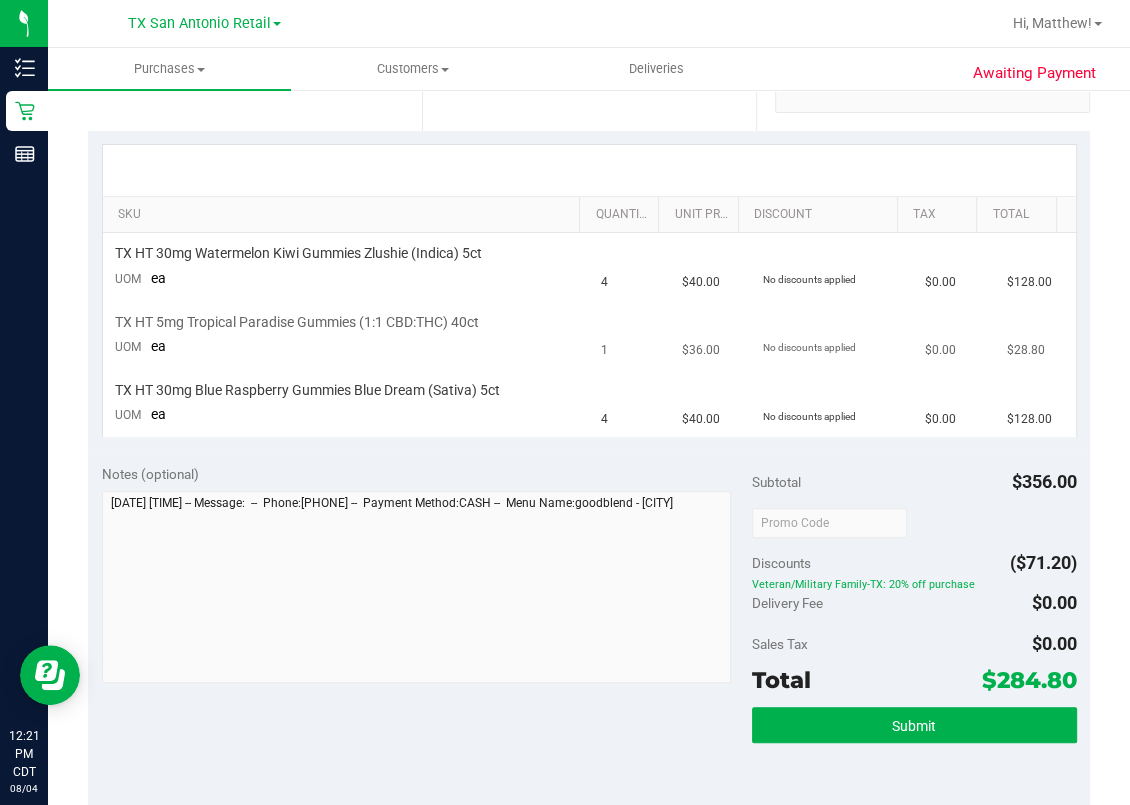 scroll, scrollTop: 0, scrollLeft: 0, axis: both 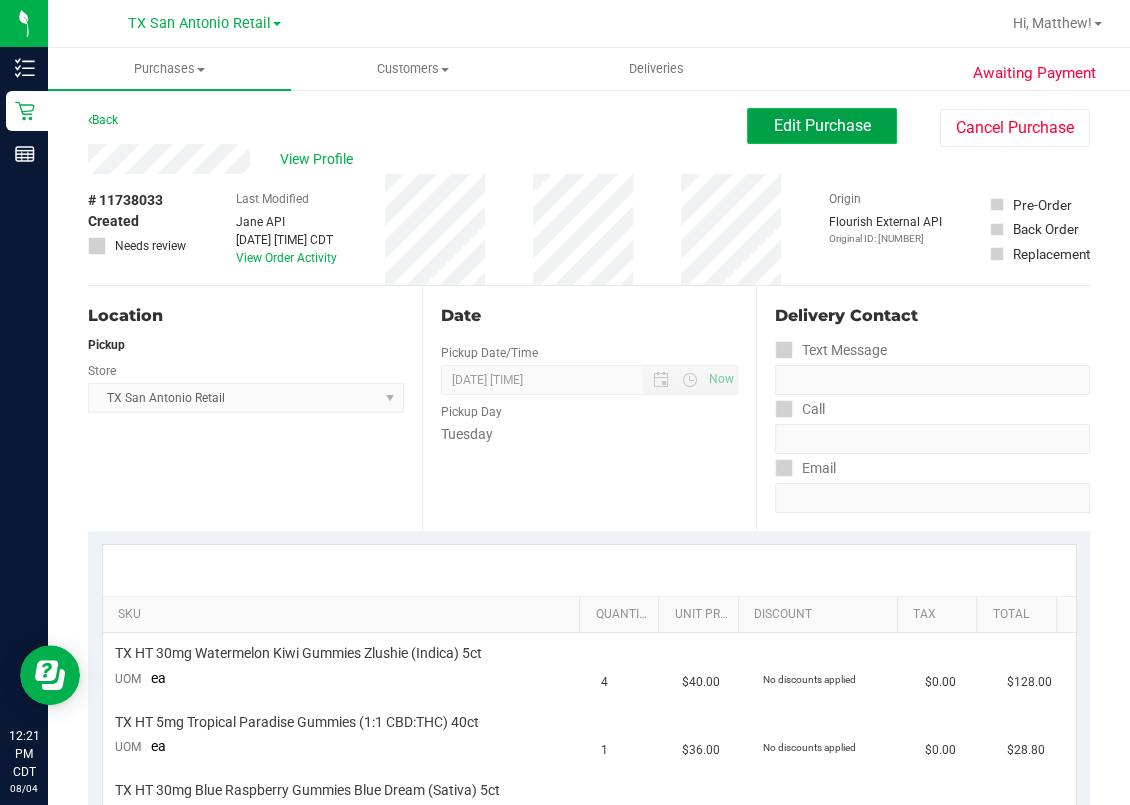 click on "Edit Purchase" at bounding box center [822, 125] 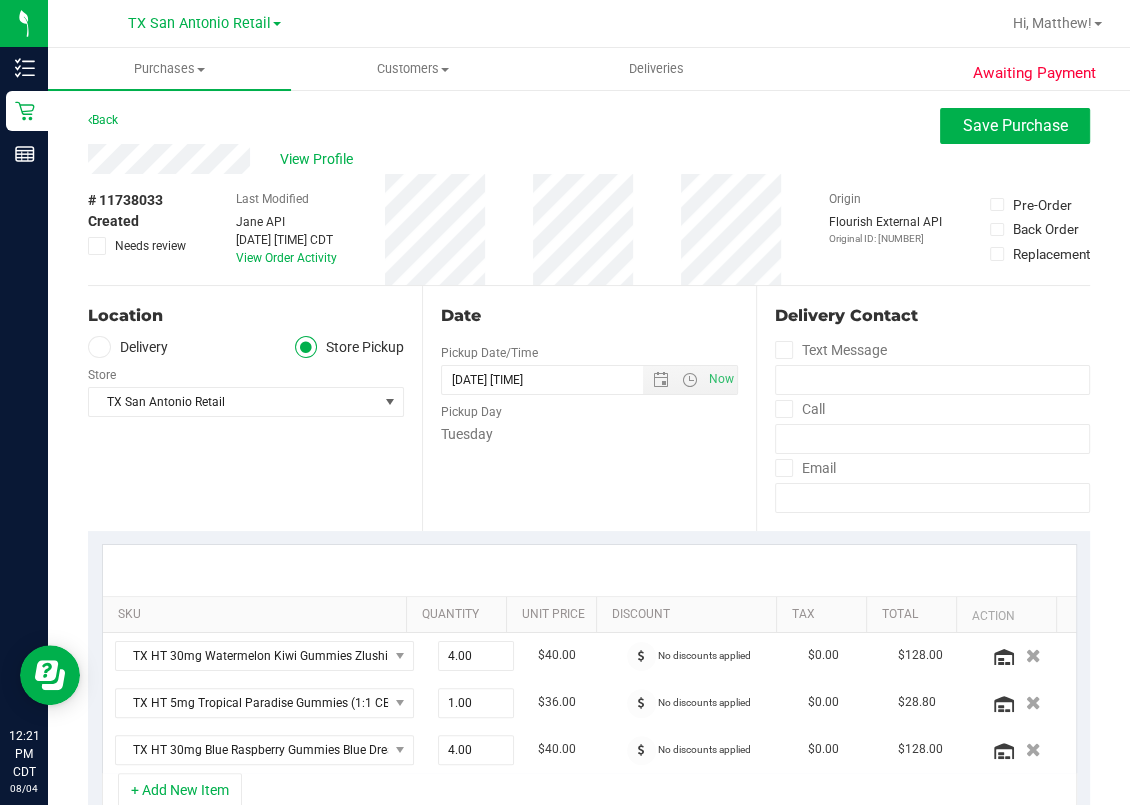 click on "# 11738033
Created
Needs review
Last Modified
[PERSON]
[DATE] [TIME] [TIMEZONE]
View Order Activity
Origin
Flourish External API
Original ID: 313143855
Pre-Order
Back Order" at bounding box center [589, 229] 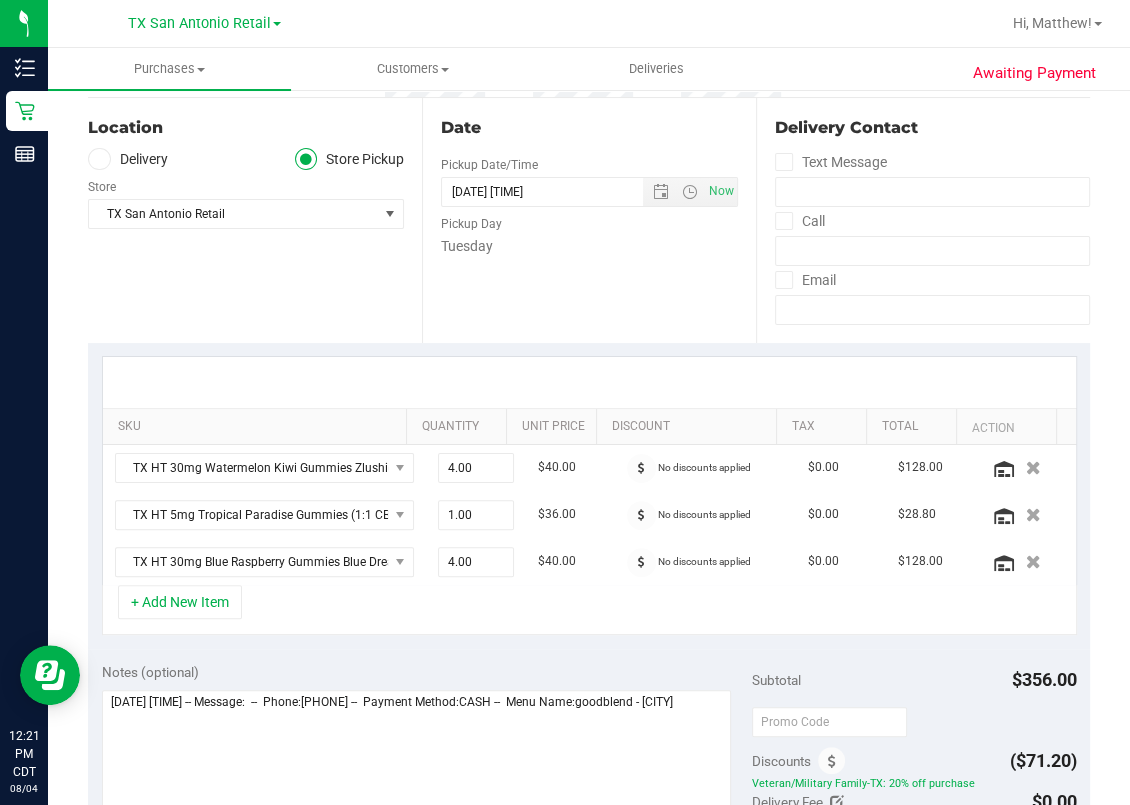 scroll, scrollTop: 0, scrollLeft: 0, axis: both 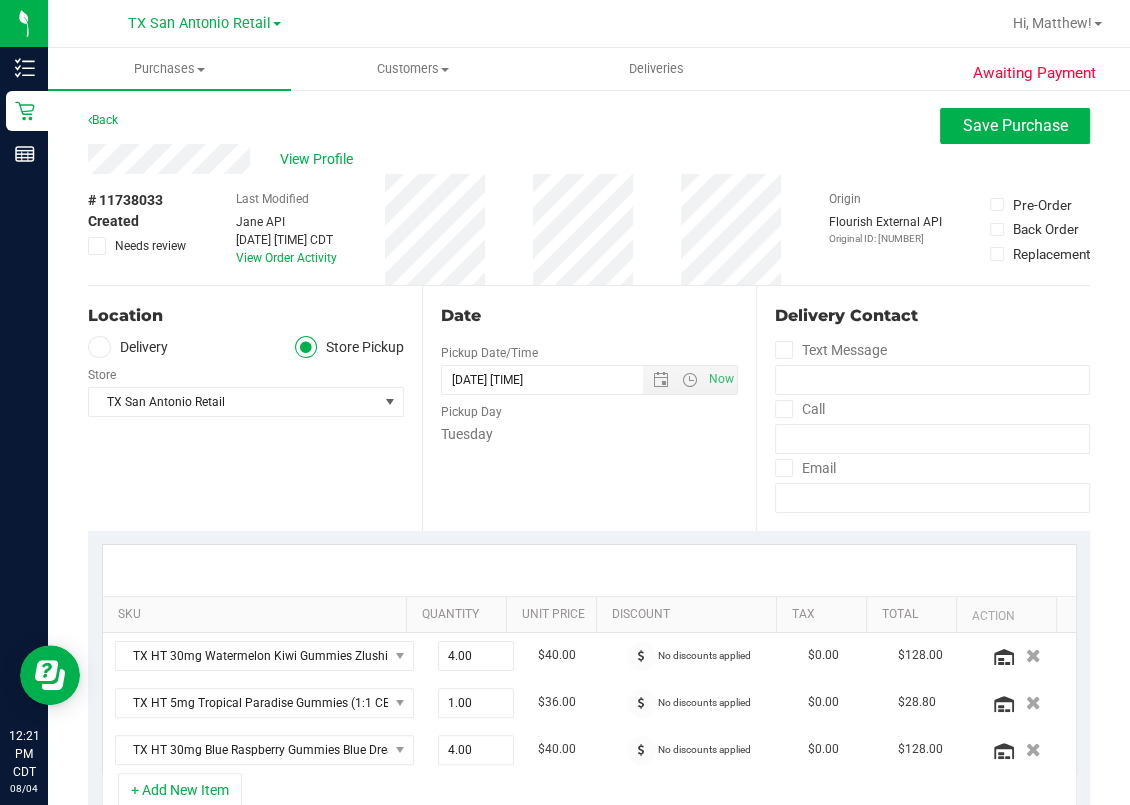 click on "Location
Delivery
Store Pickup
Store
TX [CITY] Retail Select Store Bonita Springs WC Boynton Beach WC Bradenton WC Brandon WC Brooksville WC Call Center Clermont WC Crestview WC Deerfield Beach WC Delray Beach WC Deltona WC Ft Walton Beach WC Ft. Lauderdale WC Ft. Myers WC Gainesville WC Jax Atlantic WC JAX DC REP Jax WC Key West WC Lakeland WC Largo WC Lehigh Acres DC REP Merritt Island WC Miami 72nd WC Miami Beach WC Miami Dadeland WC Miramar DC REP New Port Richey WC North Palm Beach WC North Port WC Ocala WC Orange Park WC Orlando Colonial WC Orlando DC REP Orlando WC Oviedo WC Palm Bay WC Palm Coast WC Panama City WC Pensacola WC WPB DC" at bounding box center [255, 408] 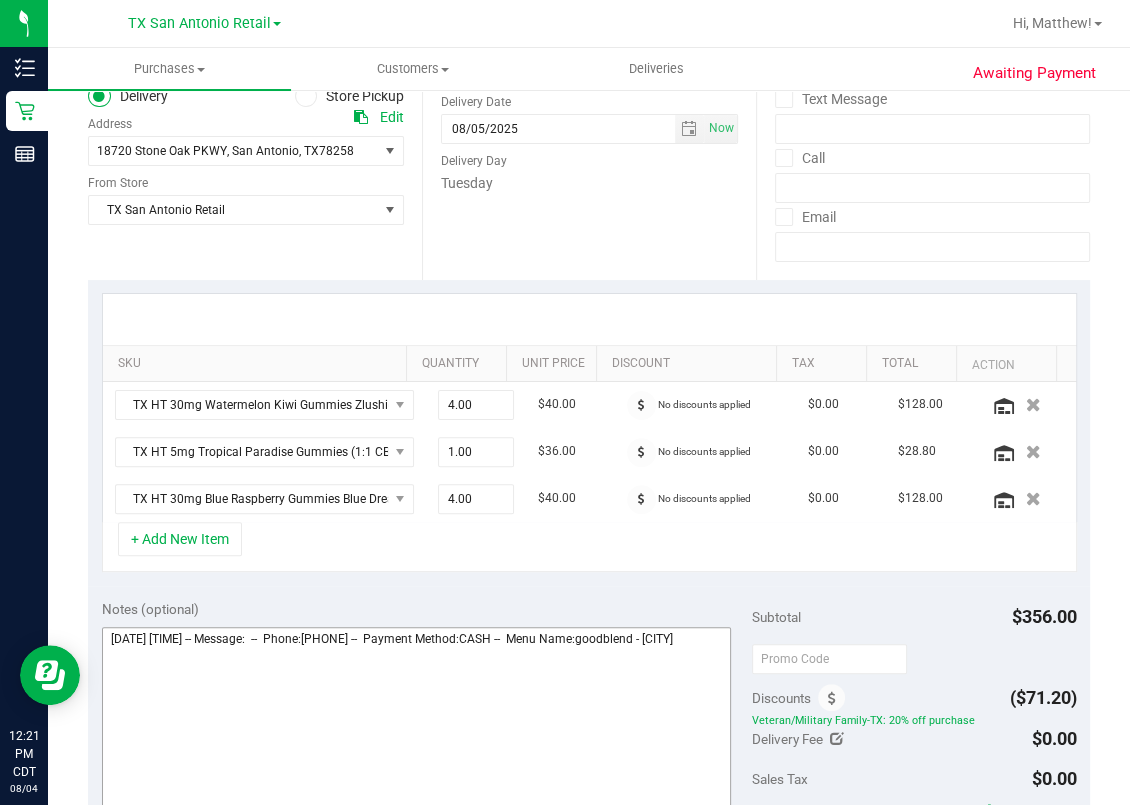scroll, scrollTop: 533, scrollLeft: 0, axis: vertical 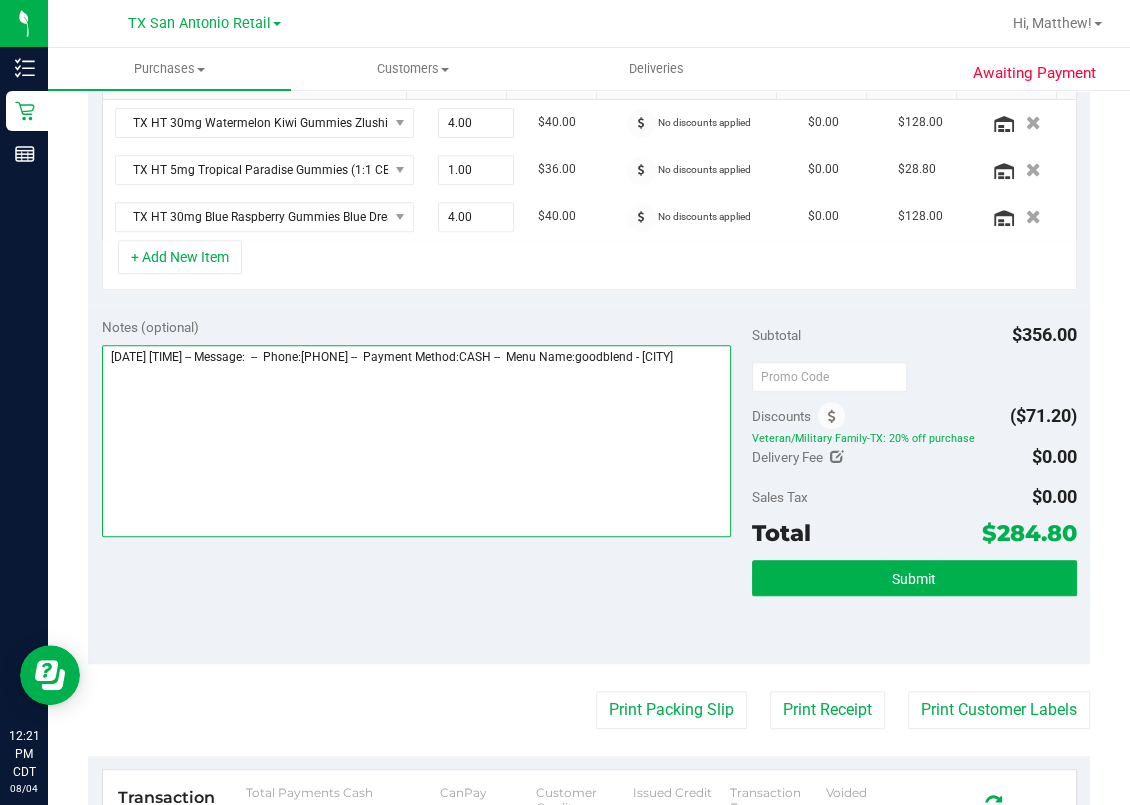 click at bounding box center [417, 441] 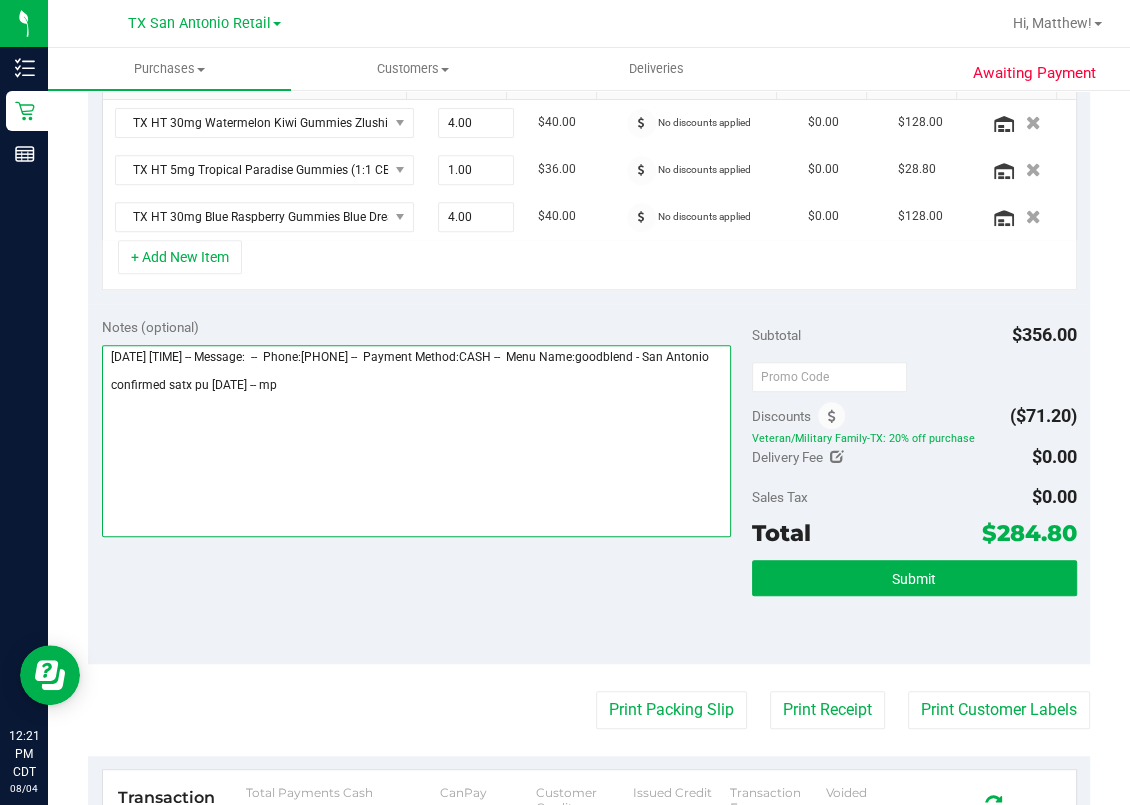 type on "[DATE] [TIME] -- Message:  --  Phone:[PHONE] --  Payment Method:CASH --  Menu Name:goodblend - San Antonio
confirmed satx pu [DATE] -- mp" 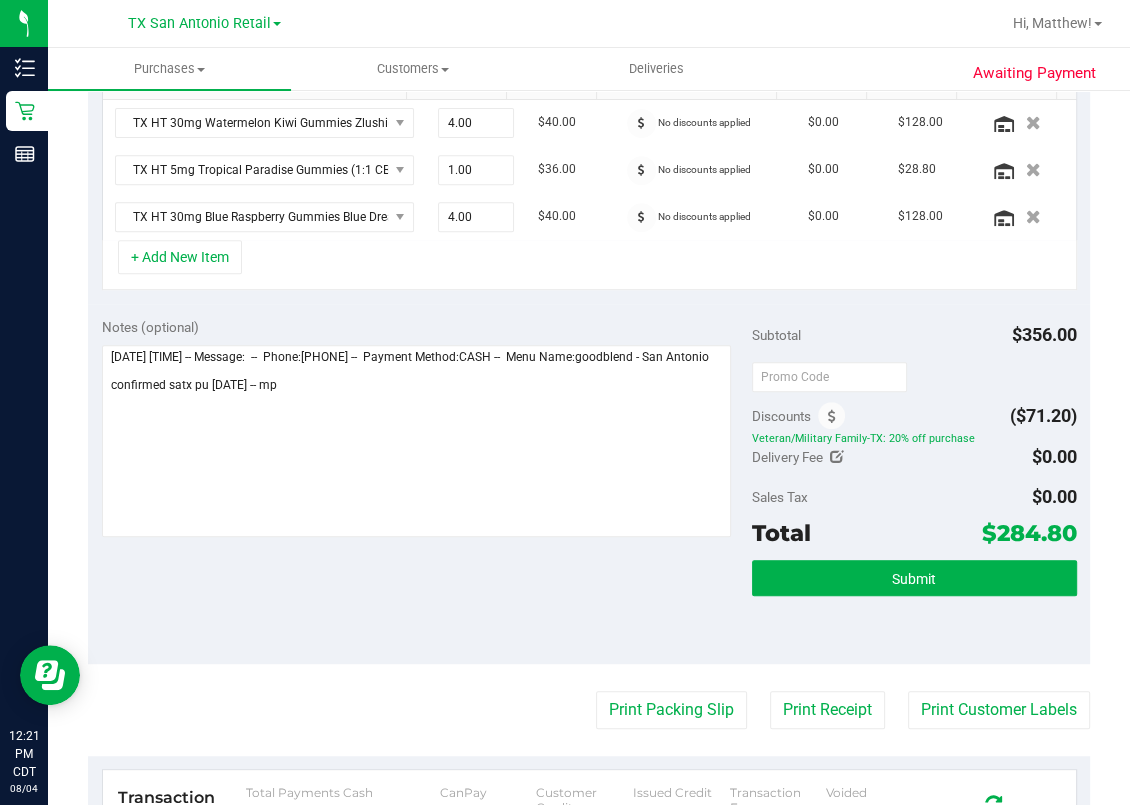 click at bounding box center (837, 457) 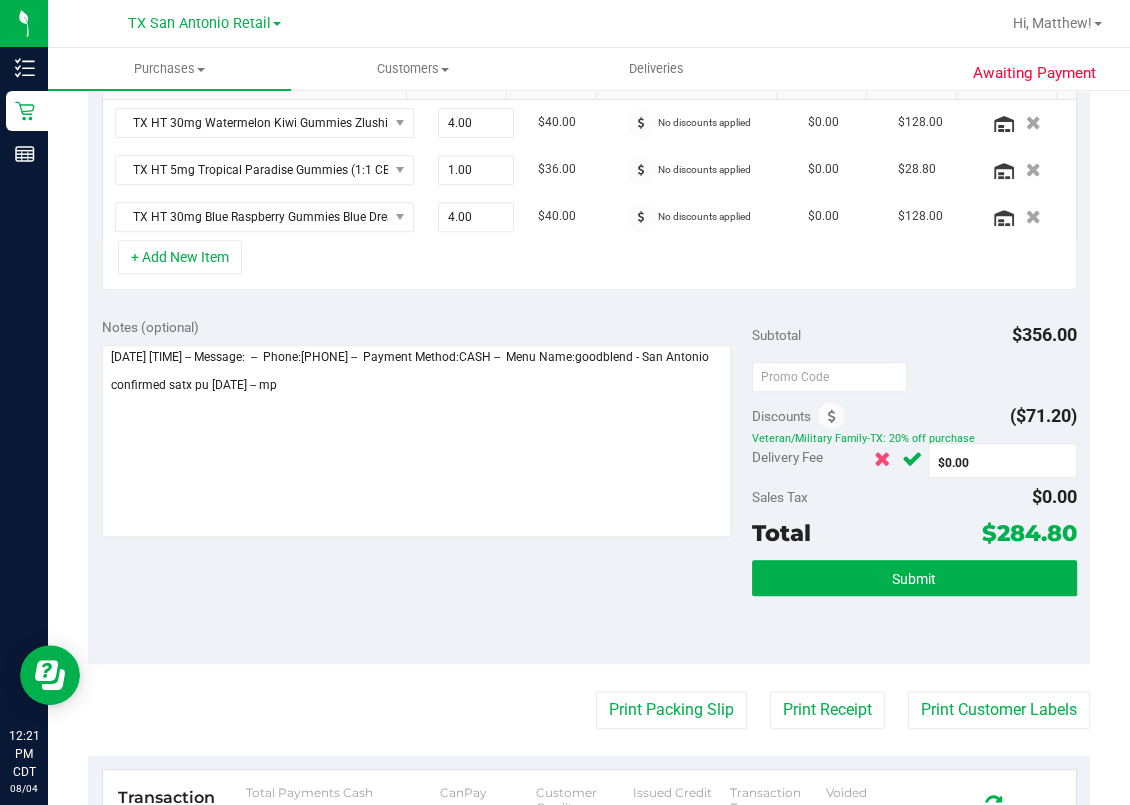 click at bounding box center (882, 459) 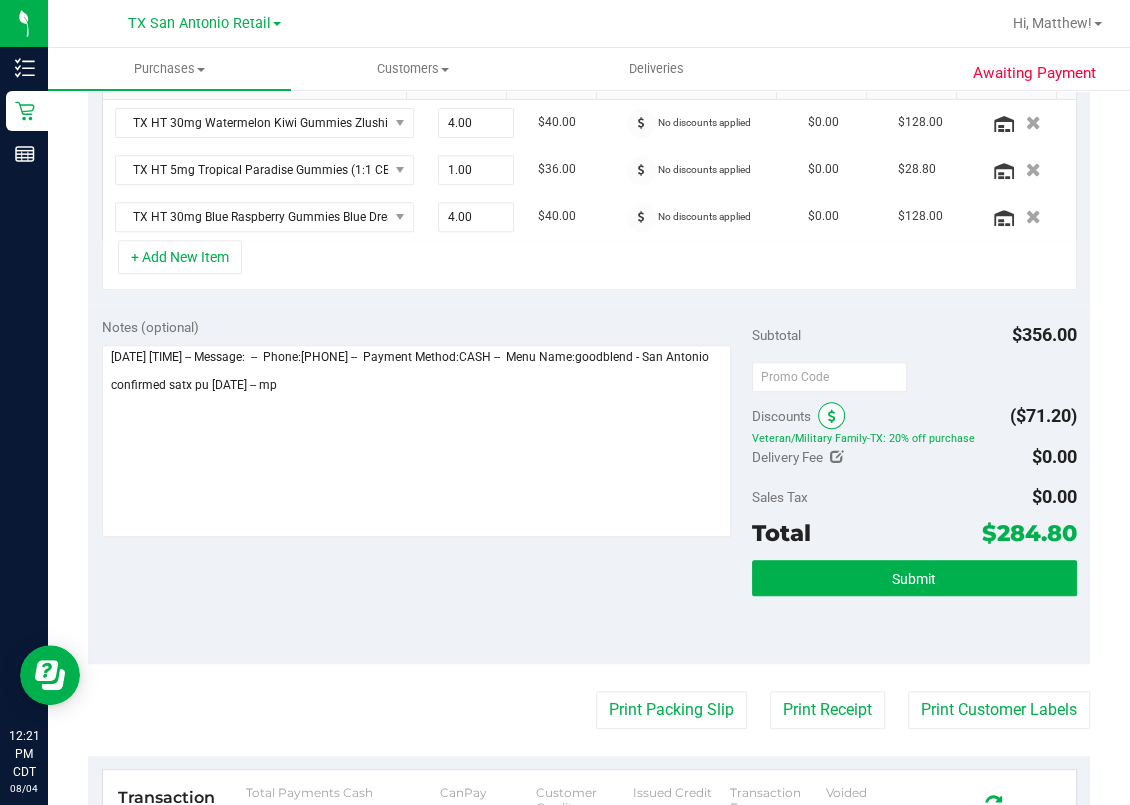 click at bounding box center (831, 415) 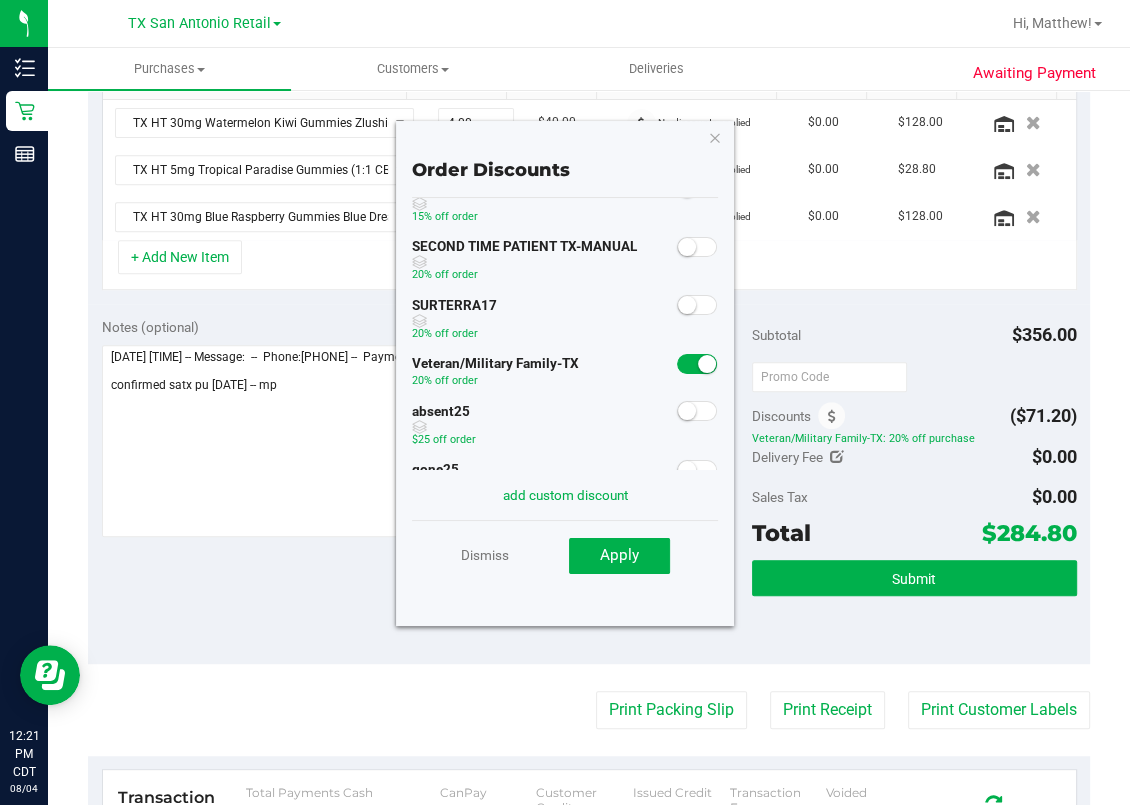 scroll, scrollTop: 133, scrollLeft: 0, axis: vertical 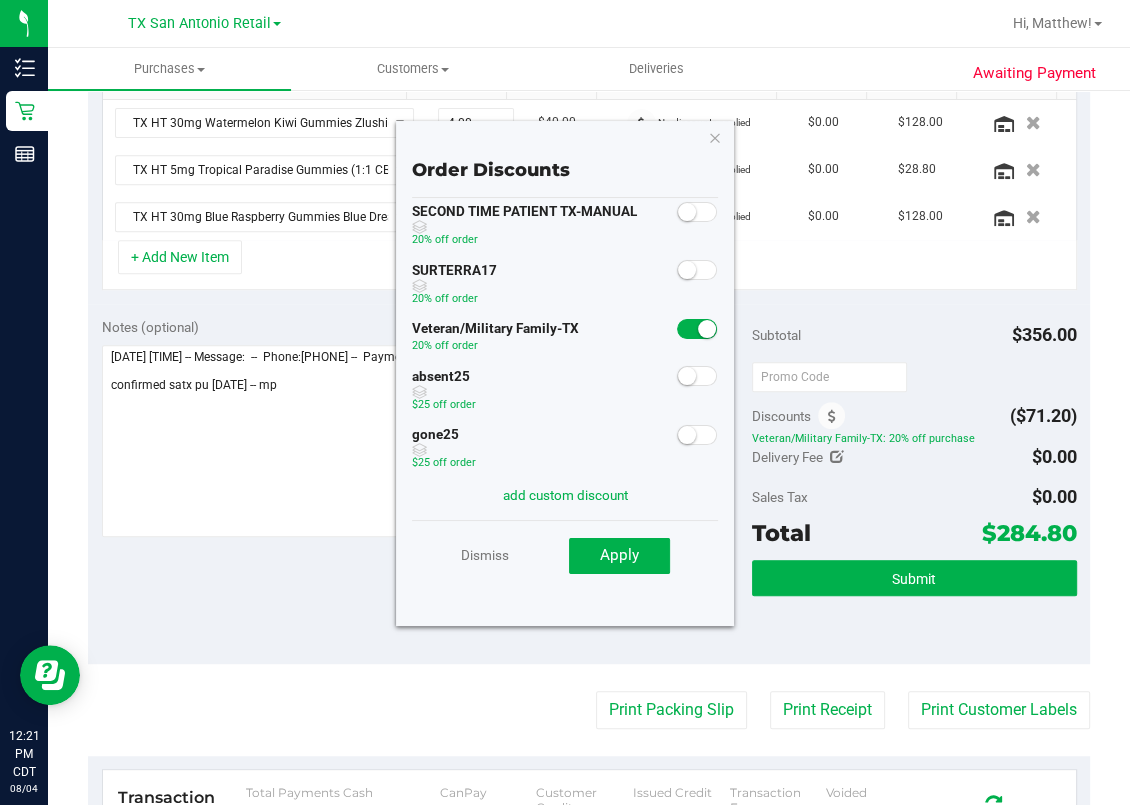 click on "Sales Tax
$0.00" at bounding box center (914, 497) 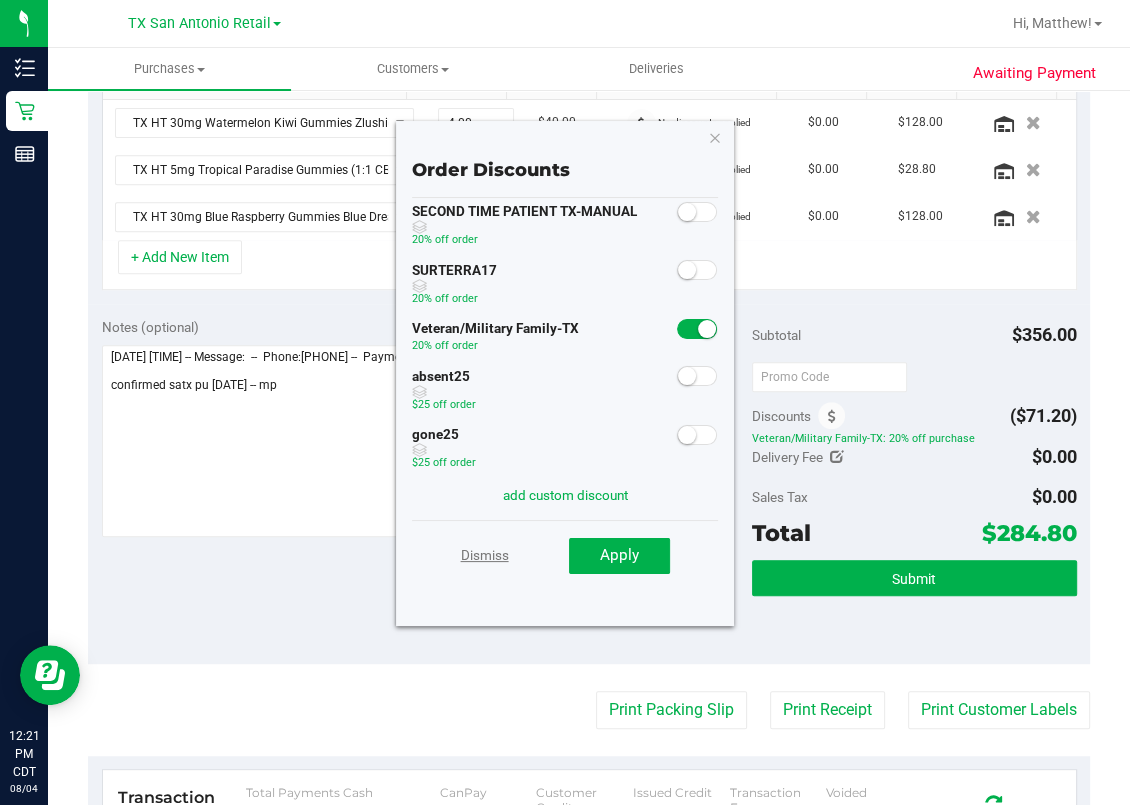 click on "Dismiss" at bounding box center [485, 555] 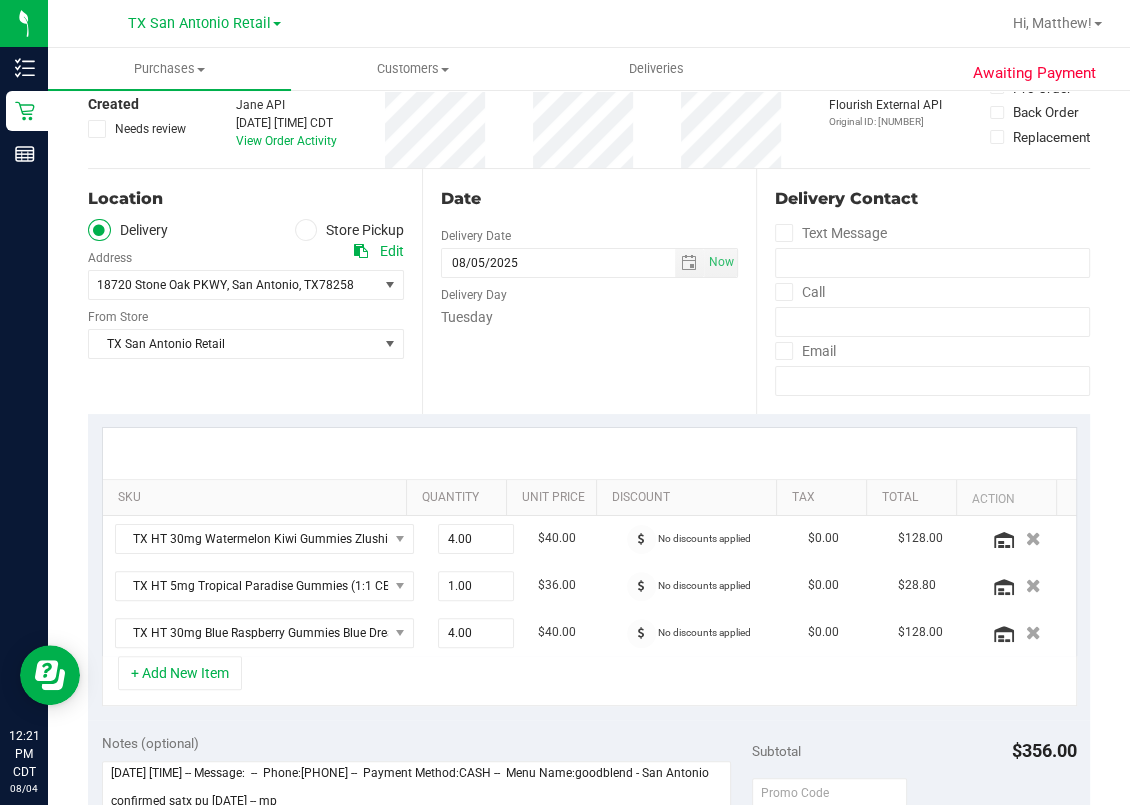 scroll, scrollTop: 0, scrollLeft: 0, axis: both 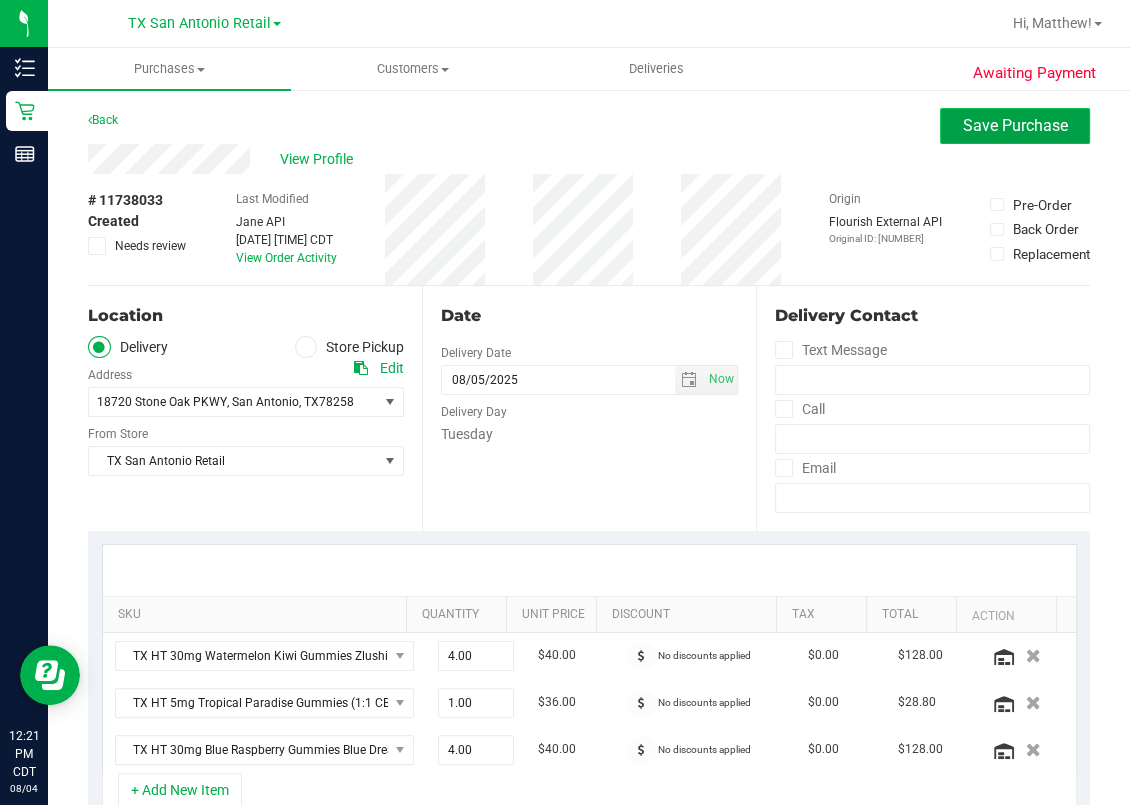 click on "Save Purchase" at bounding box center (1015, 125) 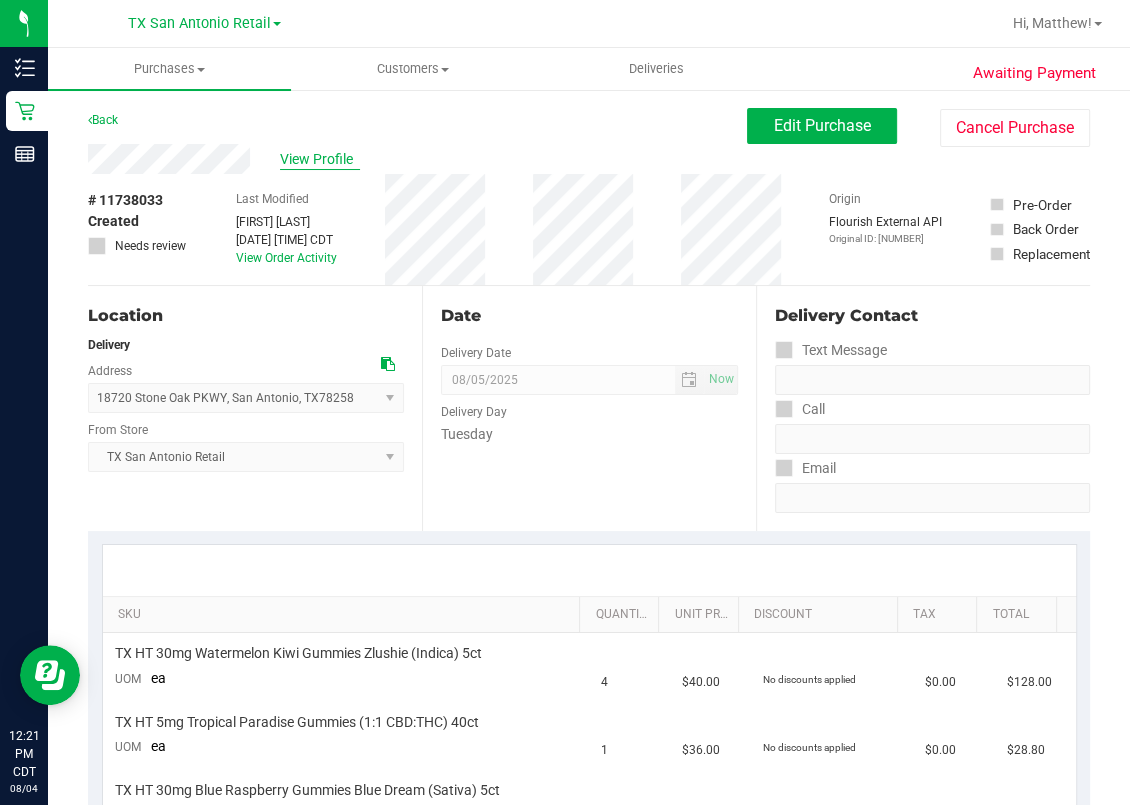 click on "View Profile" at bounding box center (320, 159) 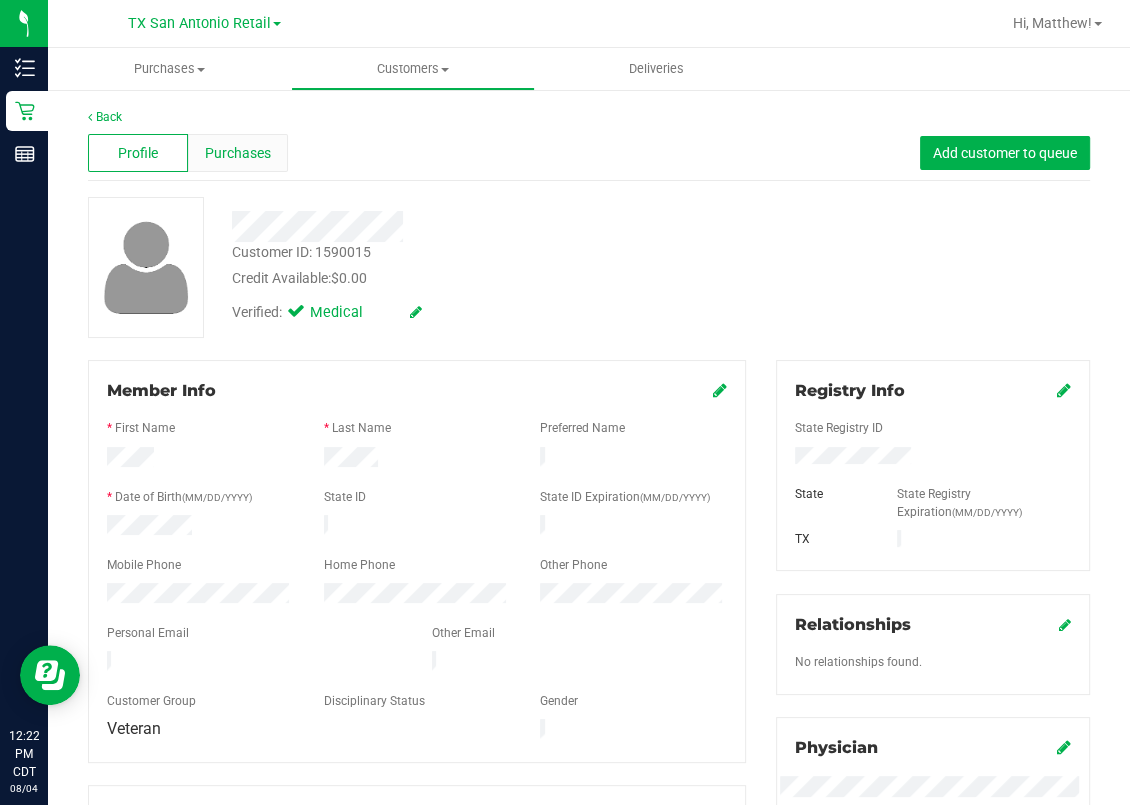 click on "Purchases" at bounding box center [238, 153] 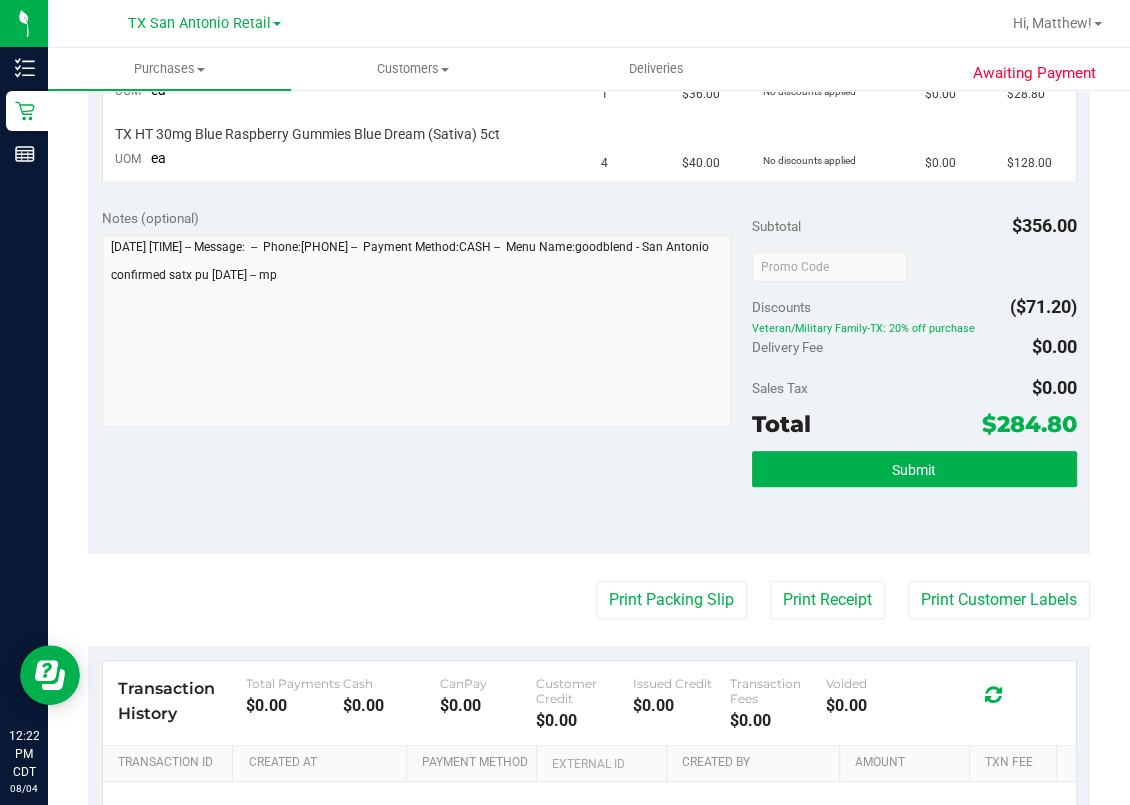 scroll, scrollTop: 666, scrollLeft: 0, axis: vertical 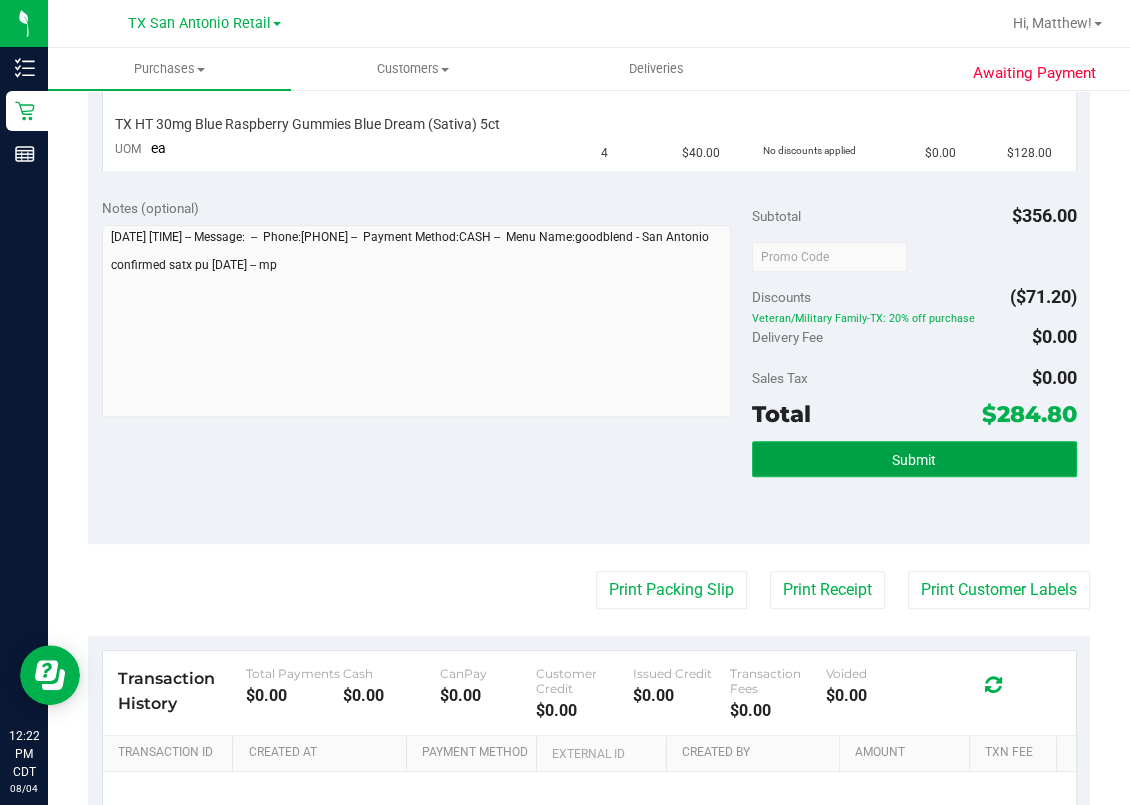 click on "Submit" at bounding box center (914, 459) 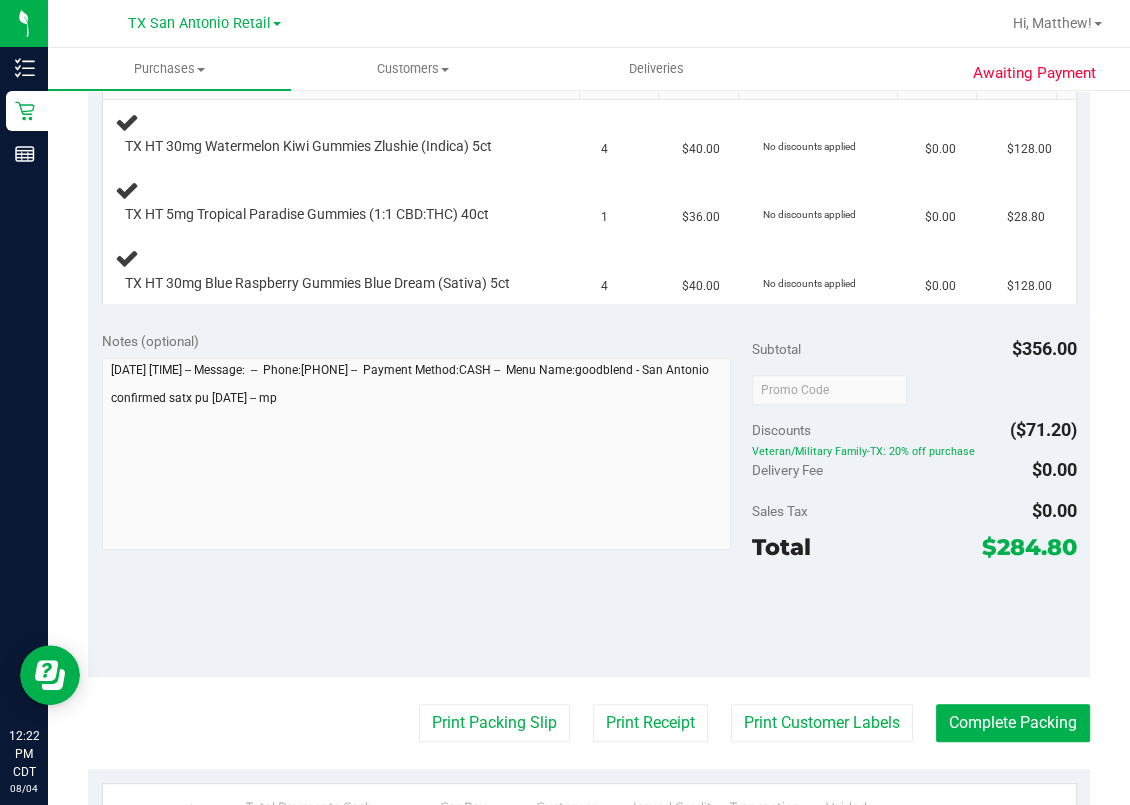 scroll, scrollTop: 0, scrollLeft: 0, axis: both 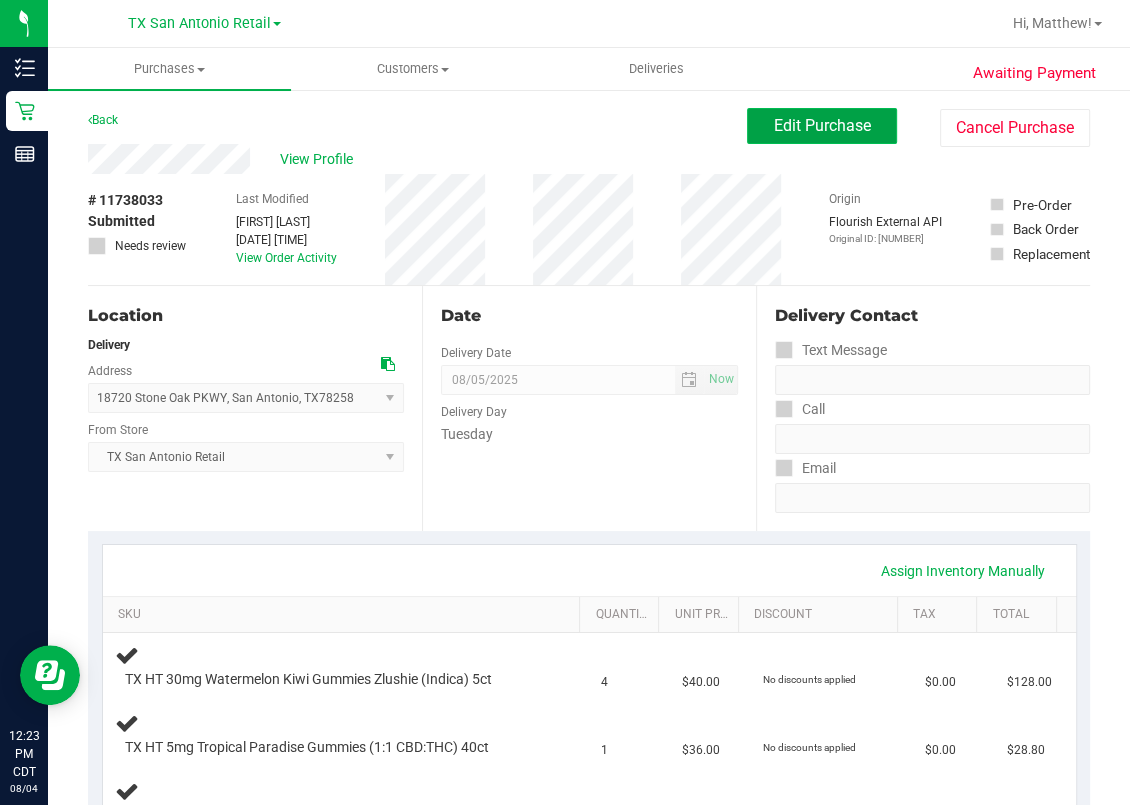 click on "Edit Purchase" at bounding box center [822, 126] 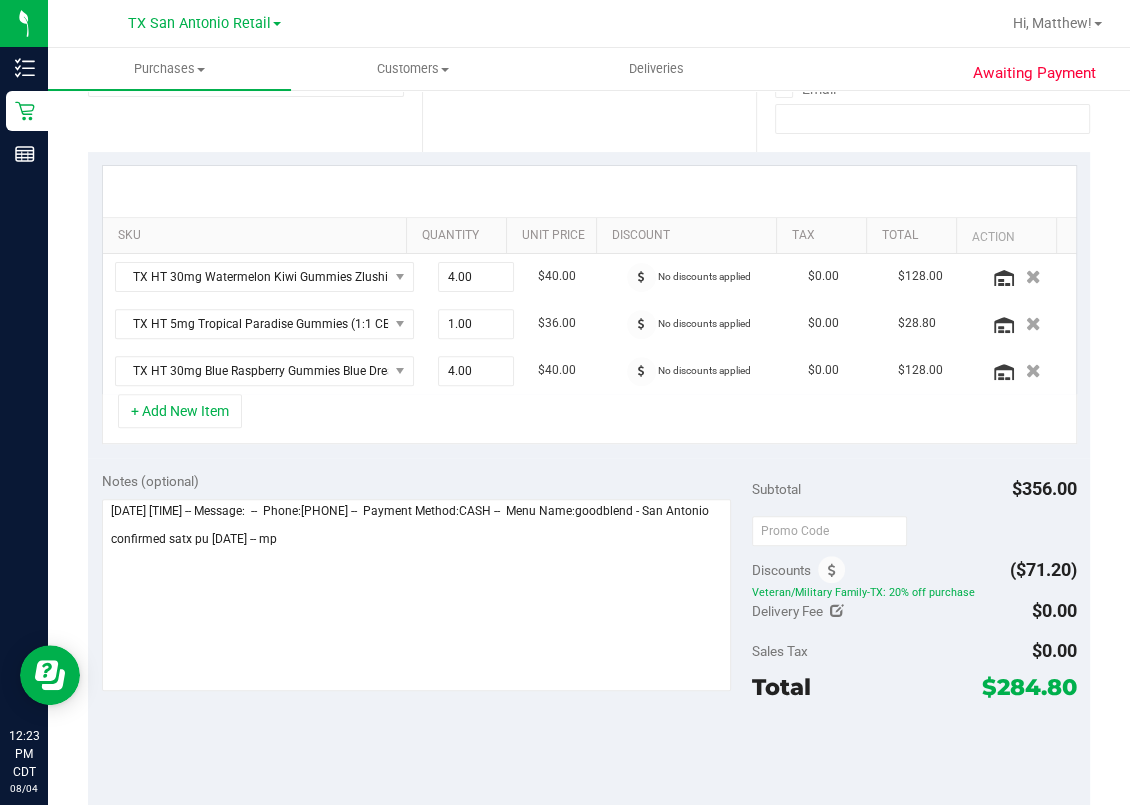 scroll, scrollTop: 666, scrollLeft: 0, axis: vertical 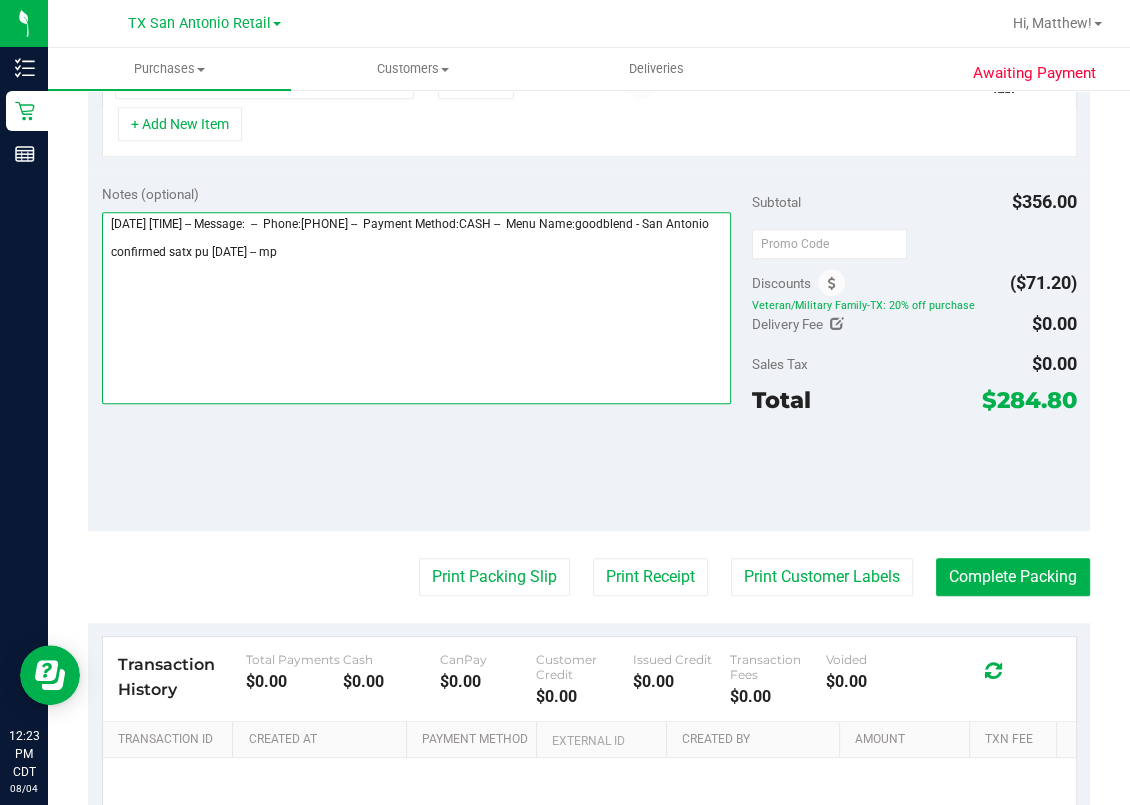 click at bounding box center (417, 308) 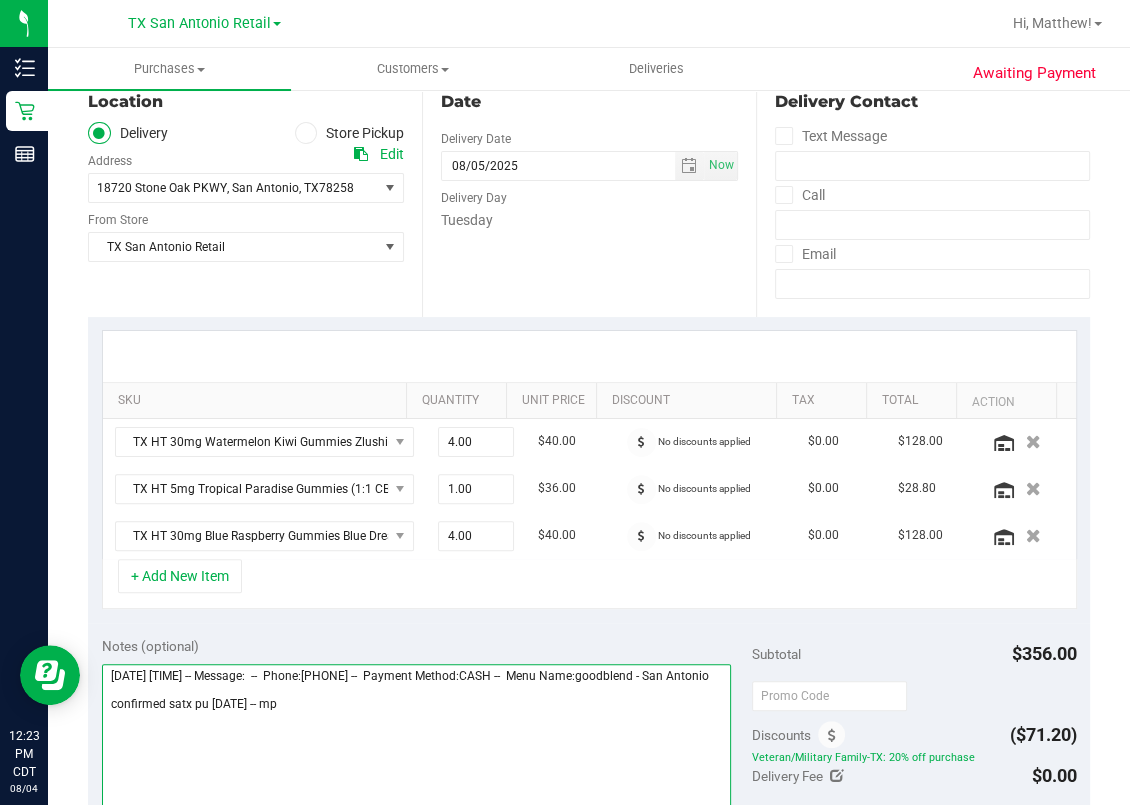 scroll, scrollTop: 0, scrollLeft: 0, axis: both 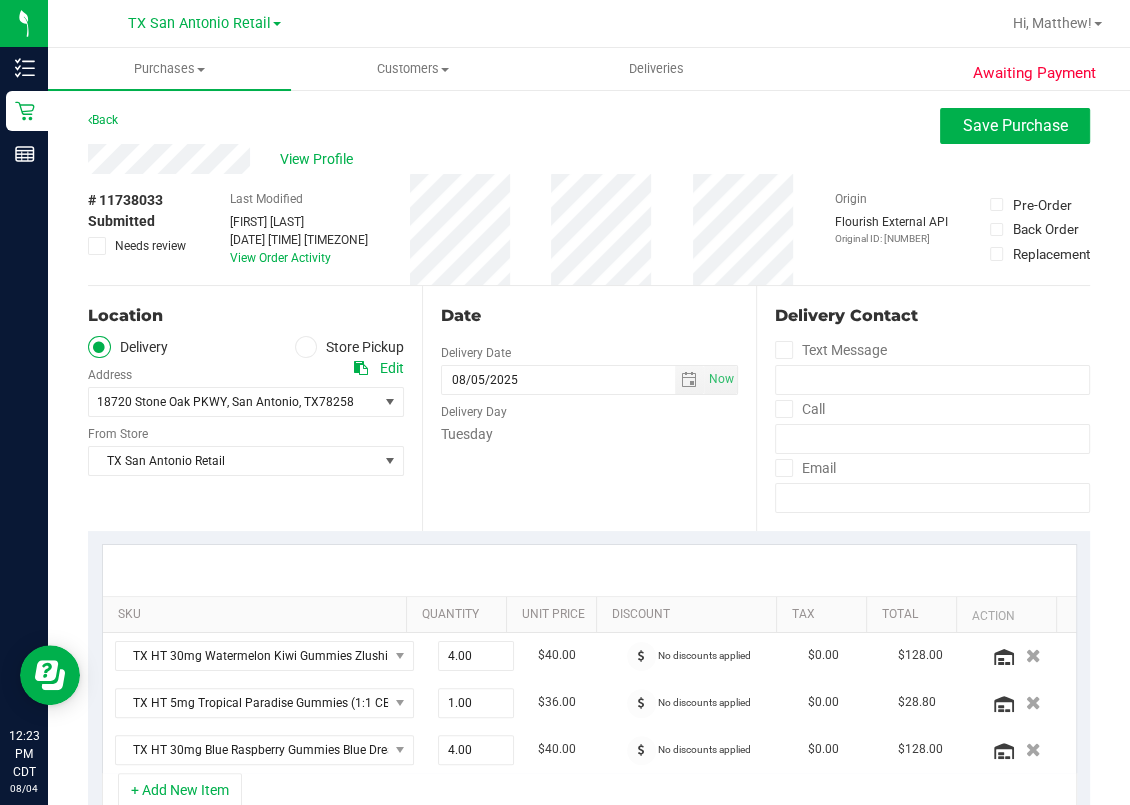 click on "Awaiting Payment
Back
Save Purchase
View Profile
# 11738033
Submitted
Needs review
Last Modified
[FIRST] [LAST]
Aug 4, 2025 12:22:12 PM CDT
View Order Activity
Origin" at bounding box center (589, 883) 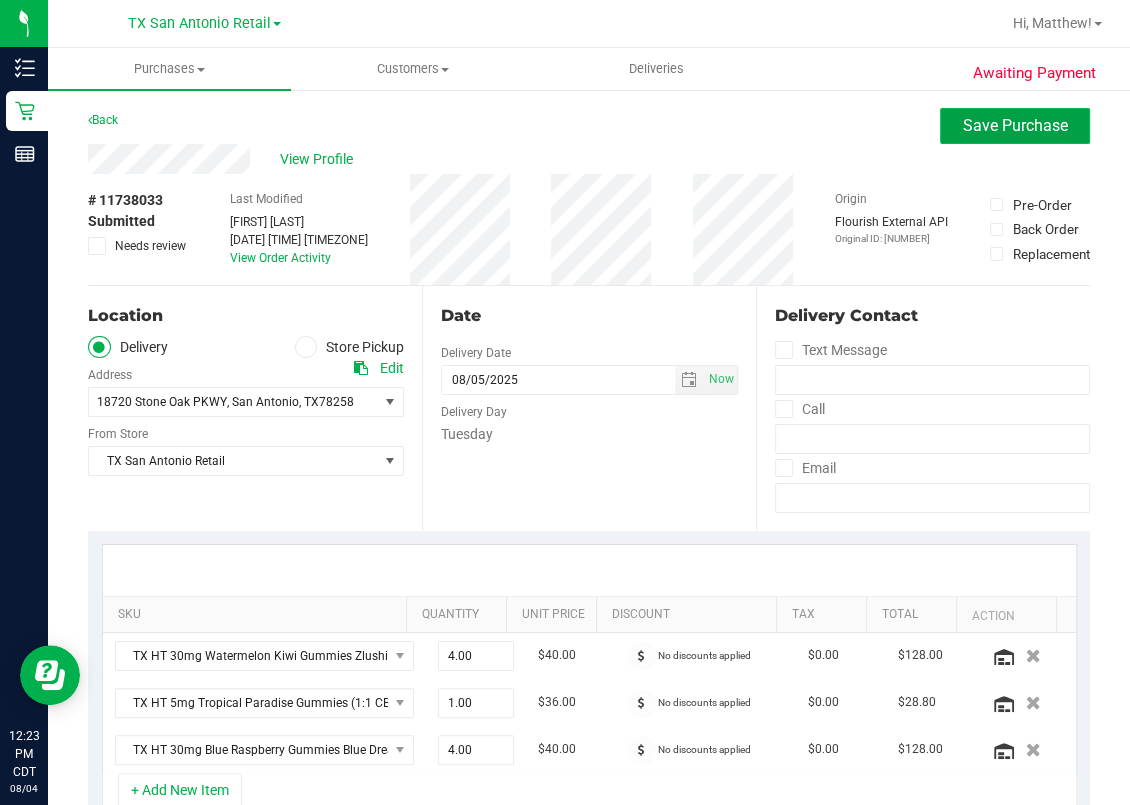 drag, startPoint x: 1016, startPoint y: 114, endPoint x: 983, endPoint y: 123, distance: 34.20526 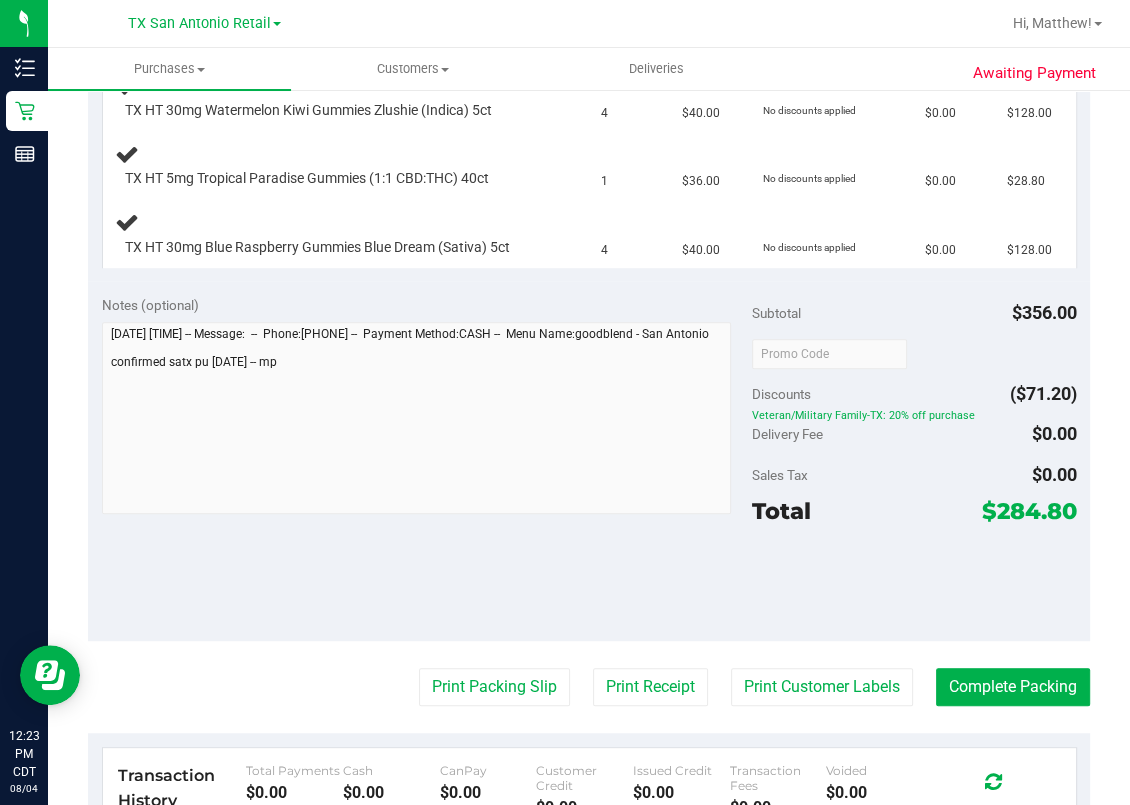 scroll, scrollTop: 666, scrollLeft: 0, axis: vertical 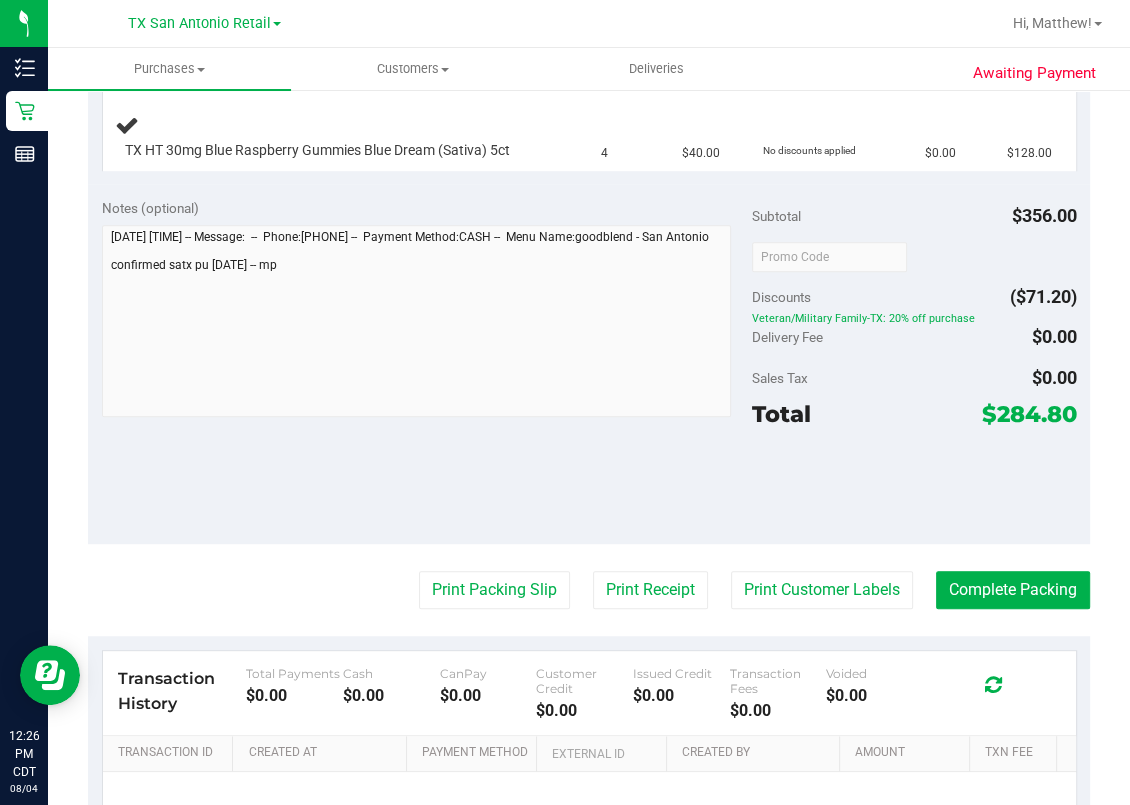 click at bounding box center (914, 486) 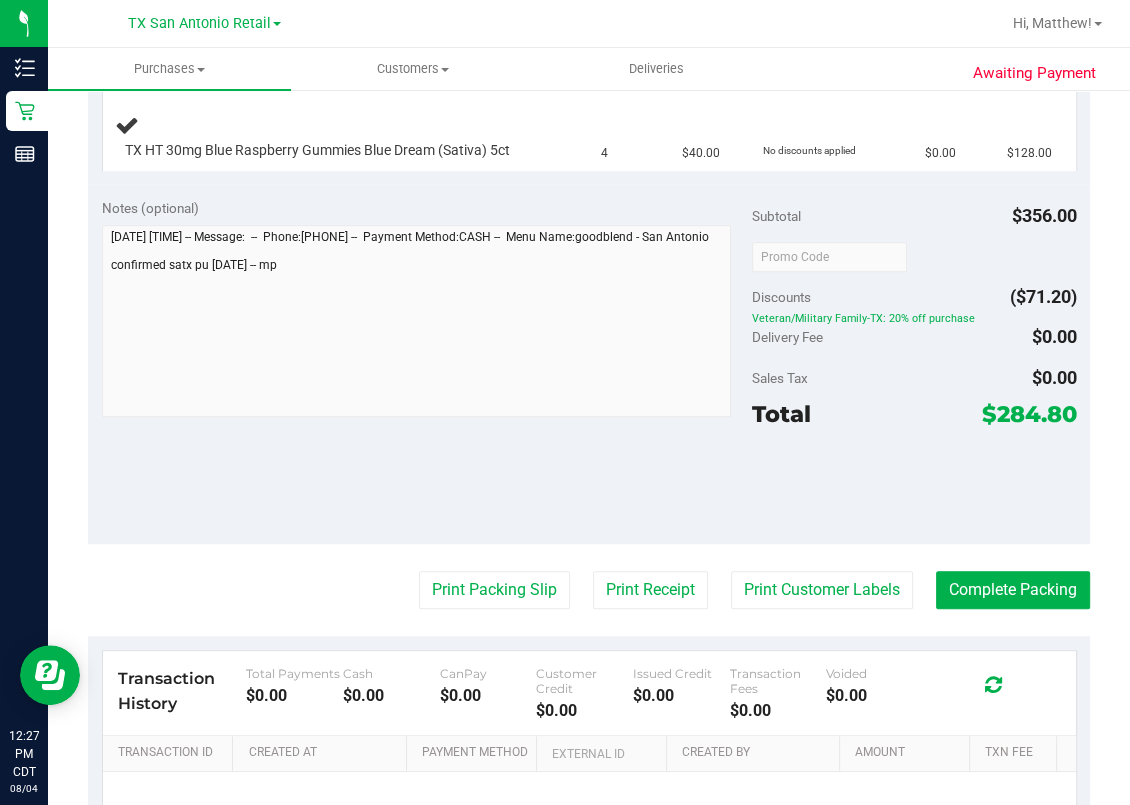 click on "Total" at bounding box center (781, 414) 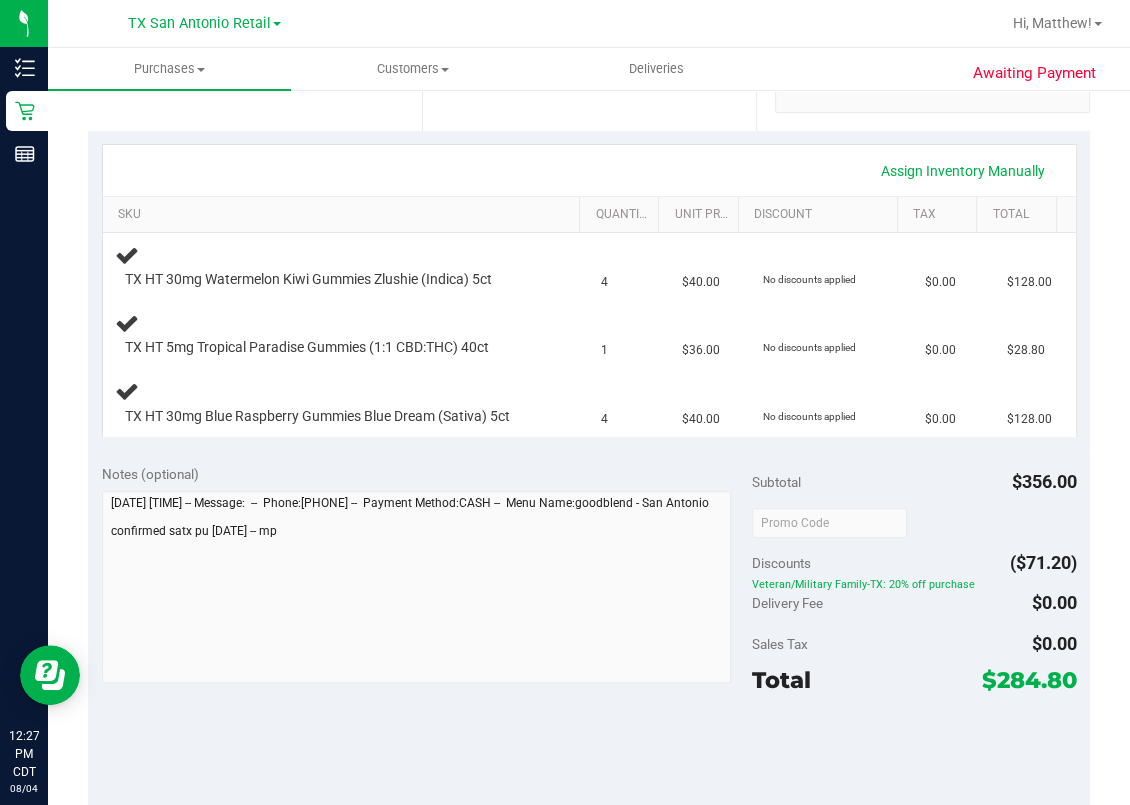 scroll, scrollTop: 0, scrollLeft: 0, axis: both 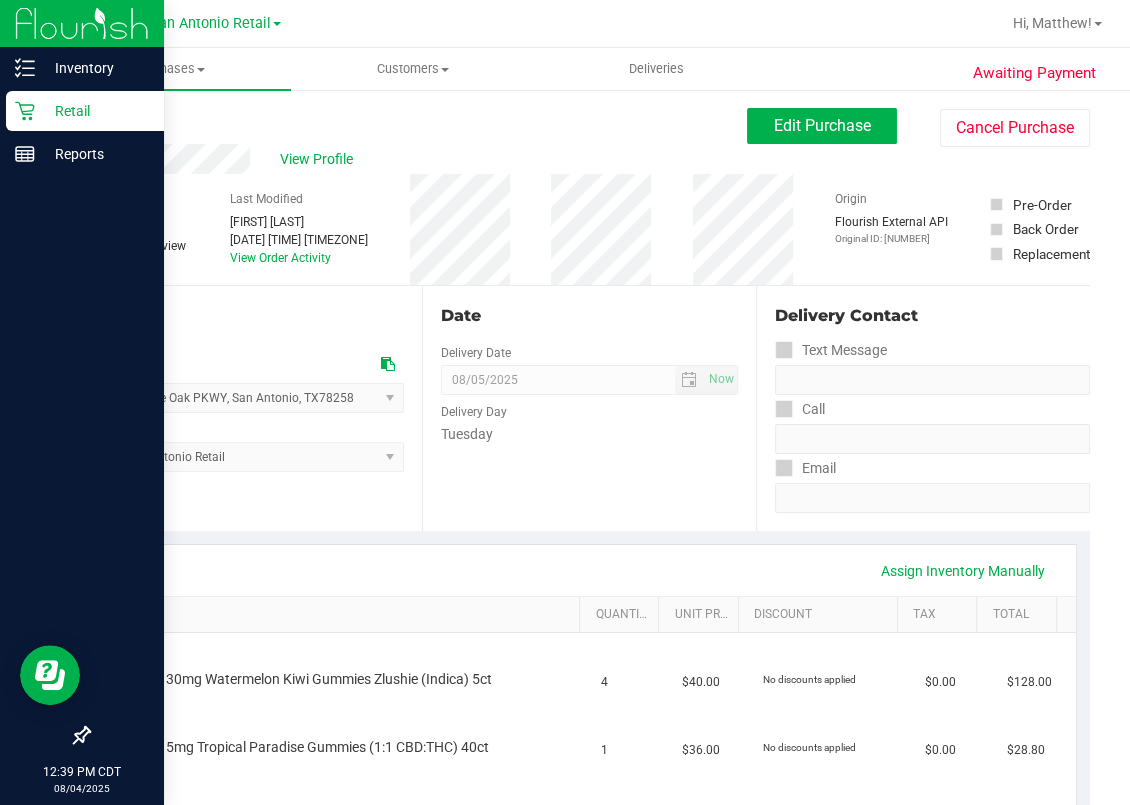 click on "Retail" at bounding box center (95, 111) 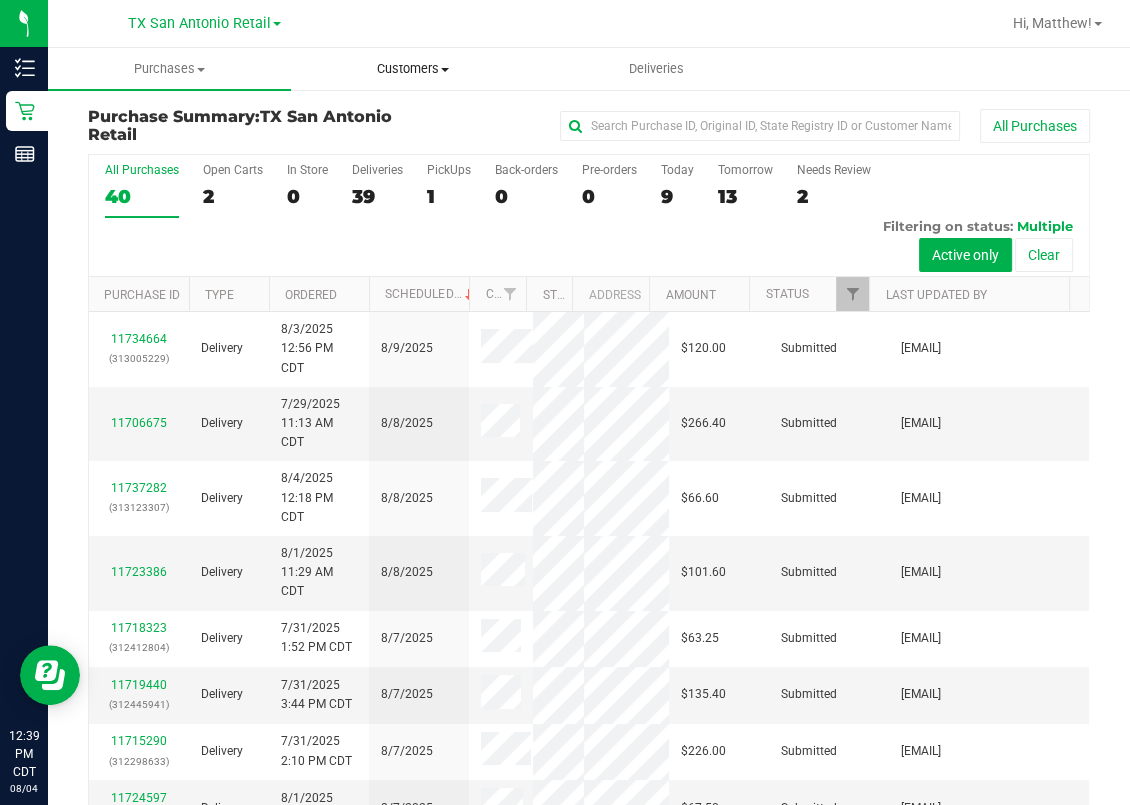 click on "Customers" at bounding box center (412, 69) 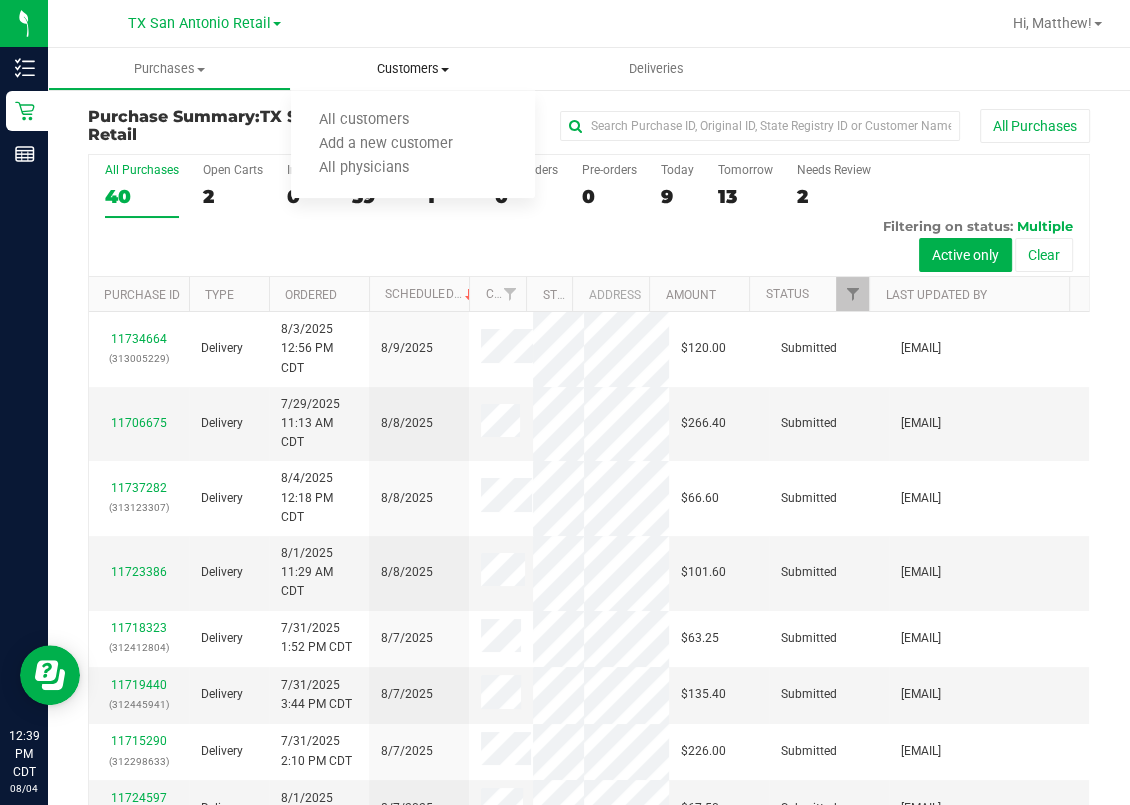 click on "All customers
Add a new customer
All physicians" at bounding box center (412, 145) 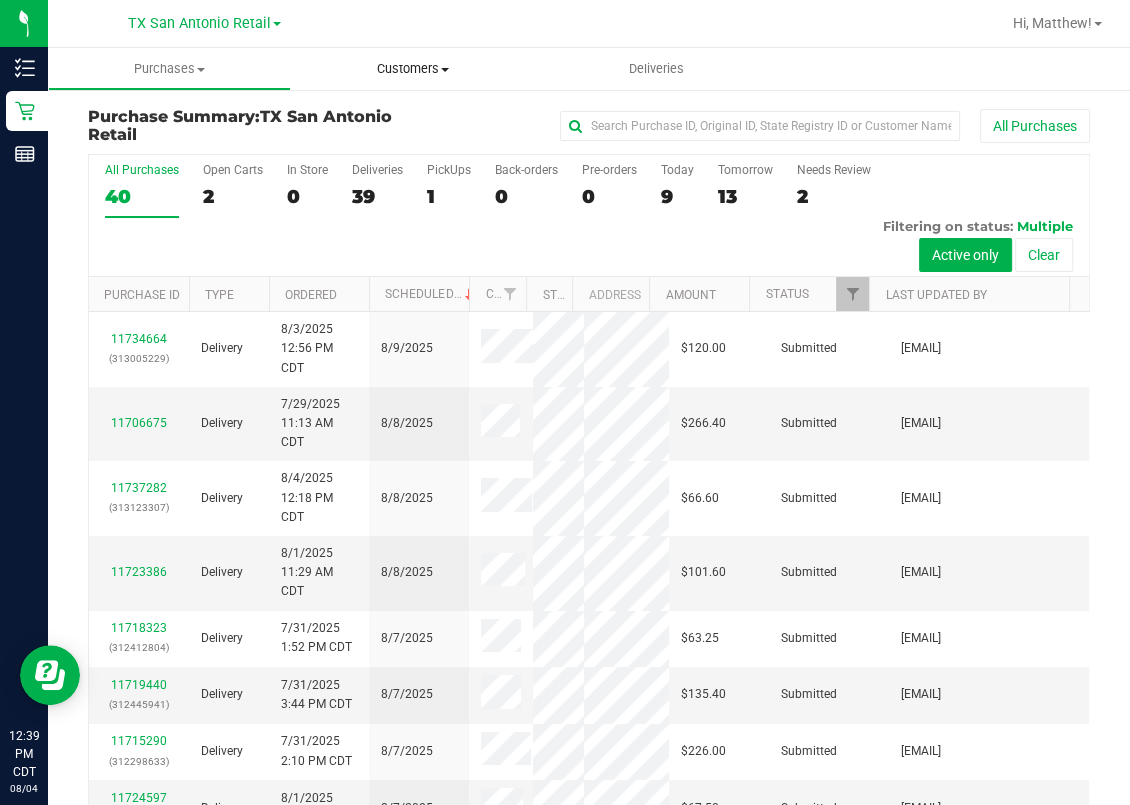 click on "All customers" at bounding box center (363, 120) 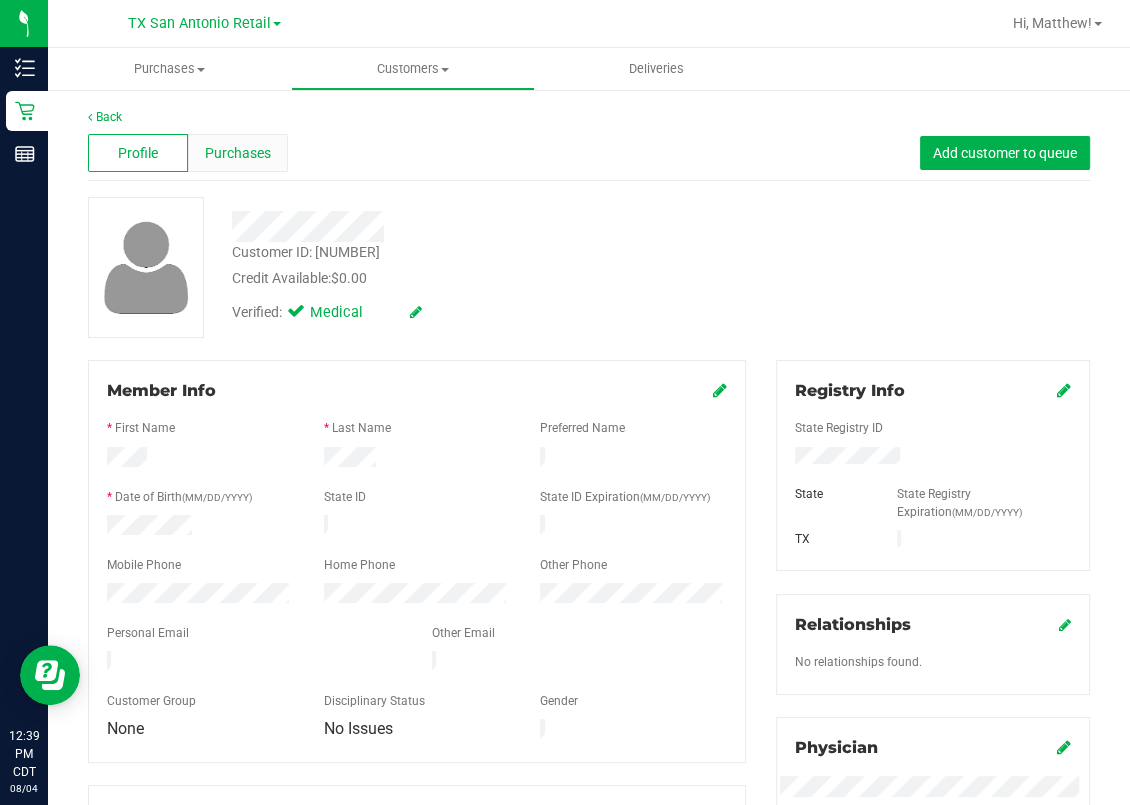 click on "Purchases" at bounding box center [238, 153] 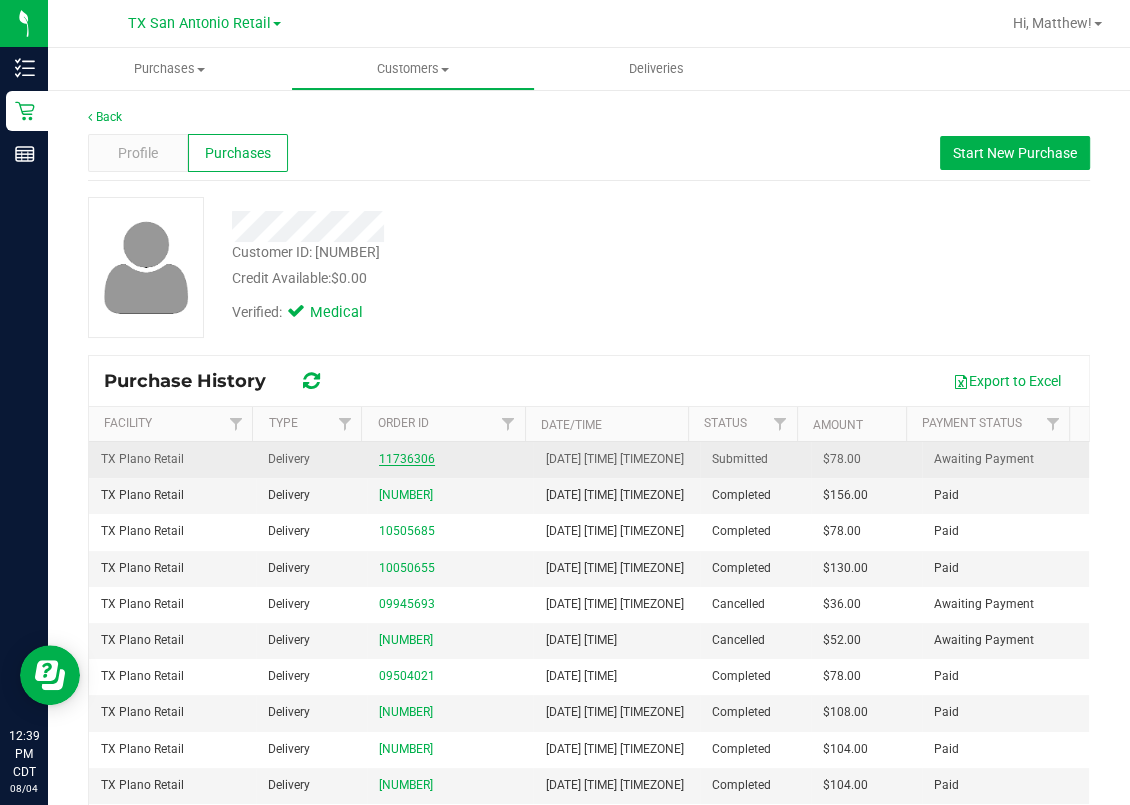 click on "11736306" at bounding box center [407, 459] 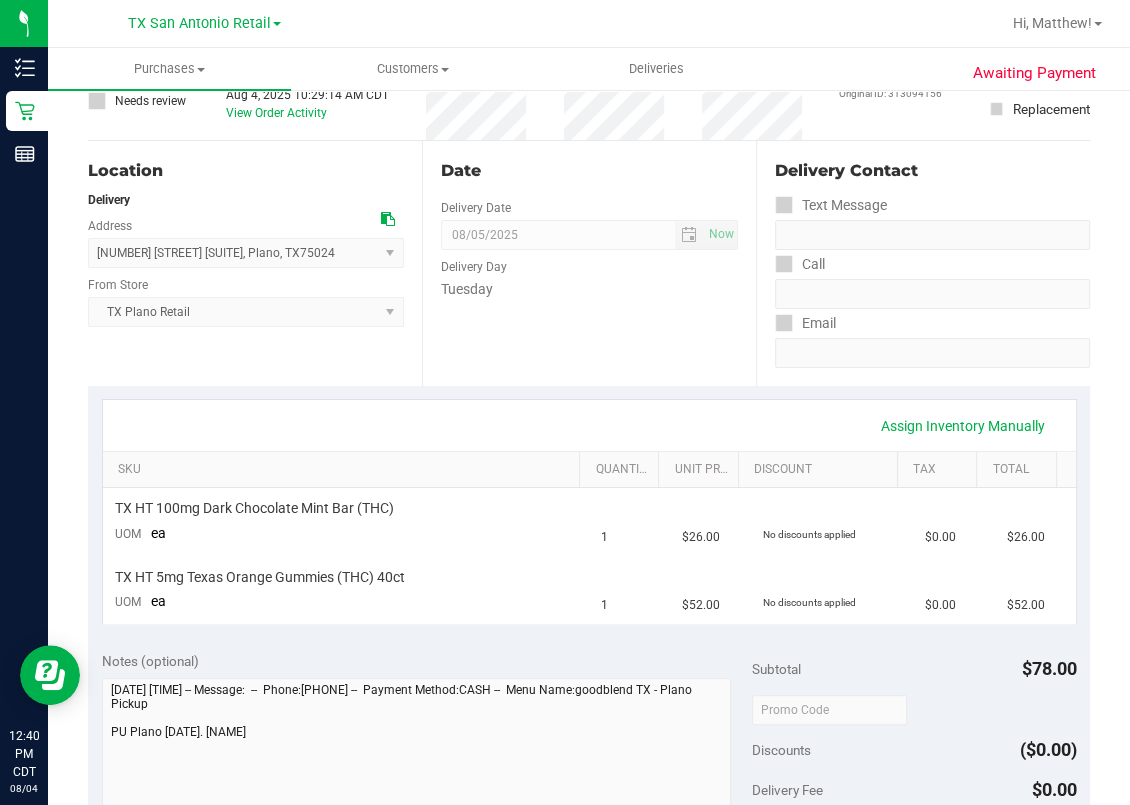 scroll, scrollTop: 16, scrollLeft: 0, axis: vertical 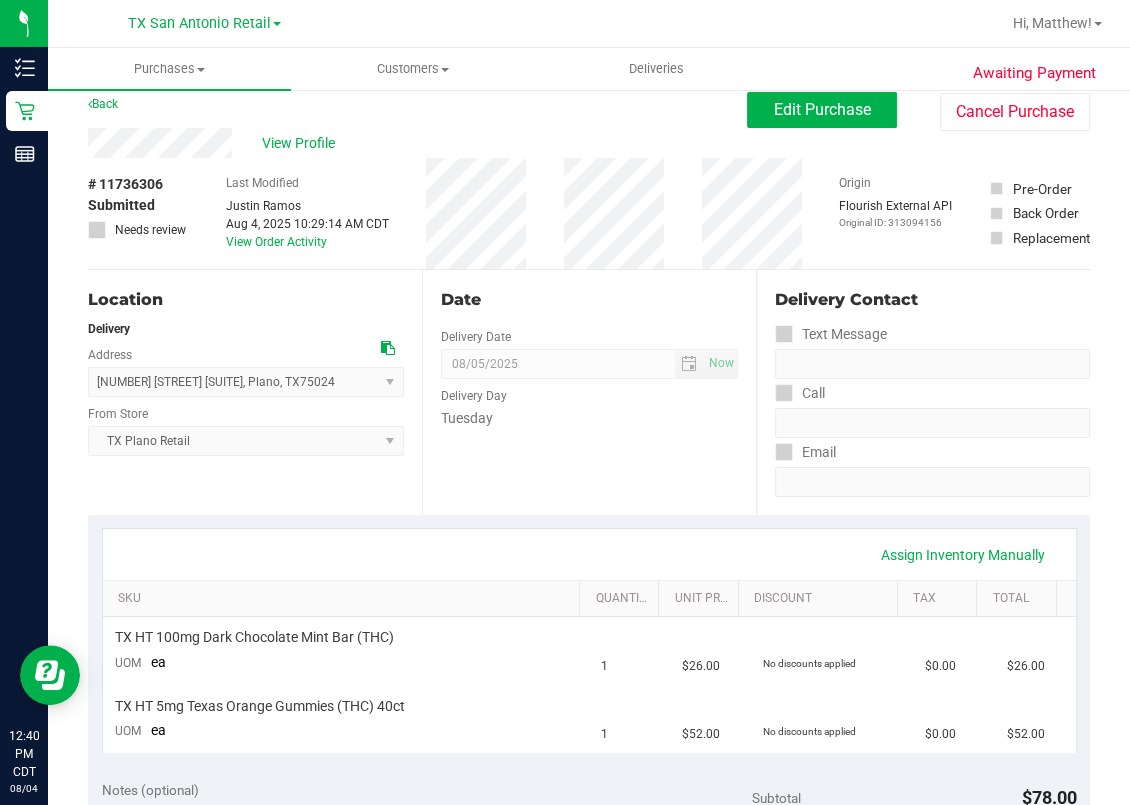 drag, startPoint x: 483, startPoint y: 282, endPoint x: 916, endPoint y: 863, distance: 724.60333 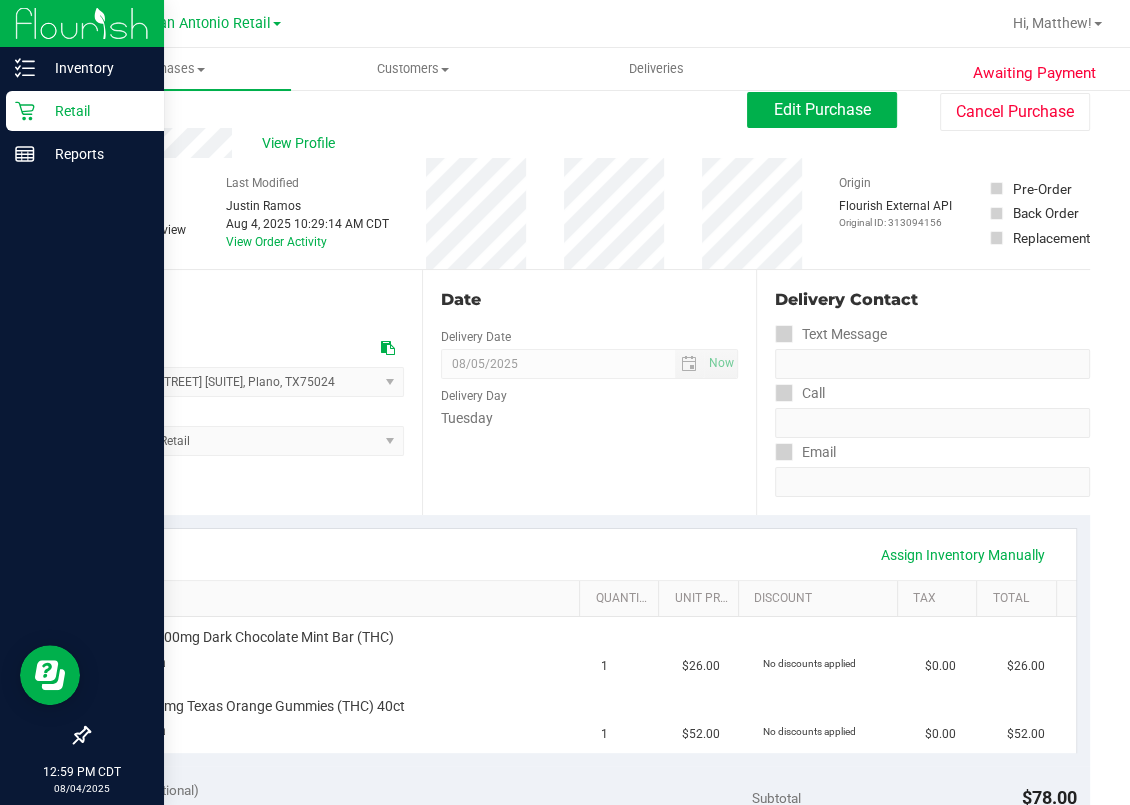 click 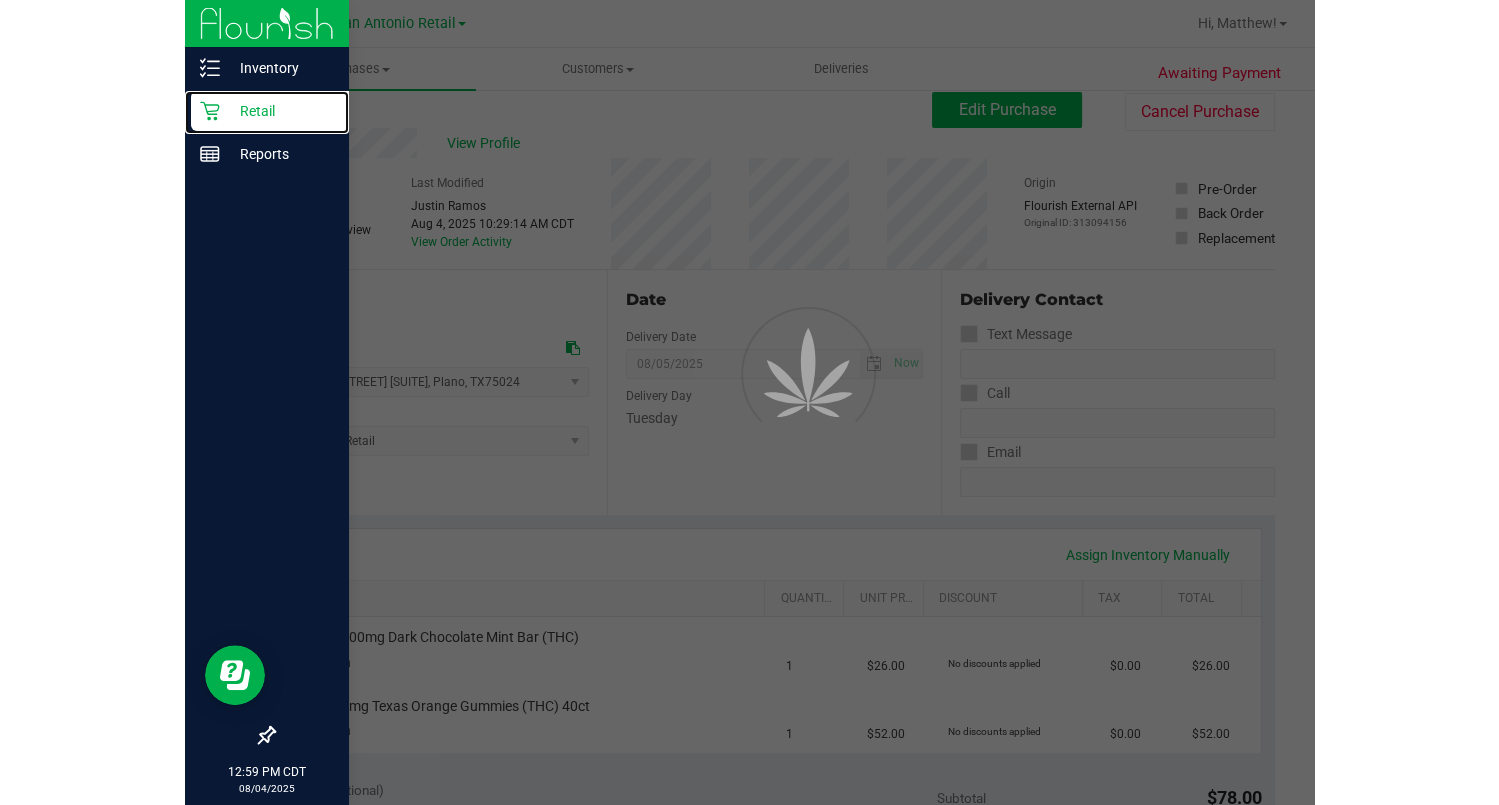 scroll, scrollTop: 0, scrollLeft: 0, axis: both 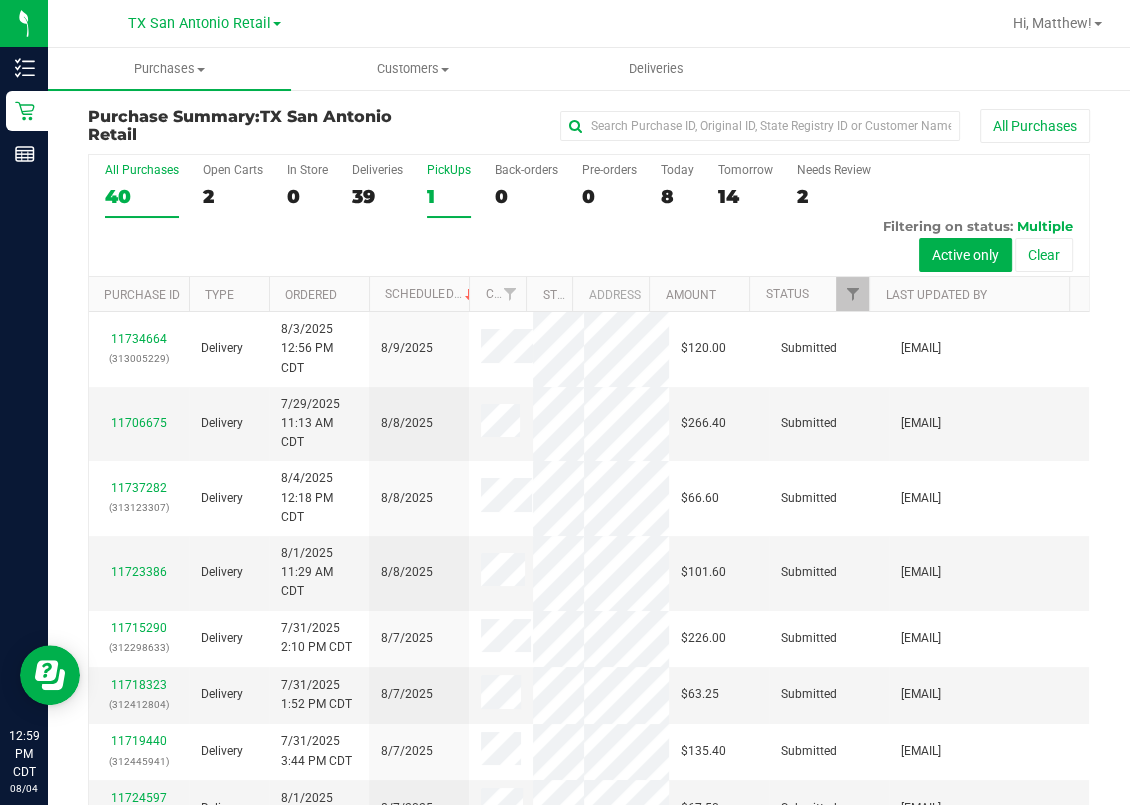 click on "1" at bounding box center (449, 196) 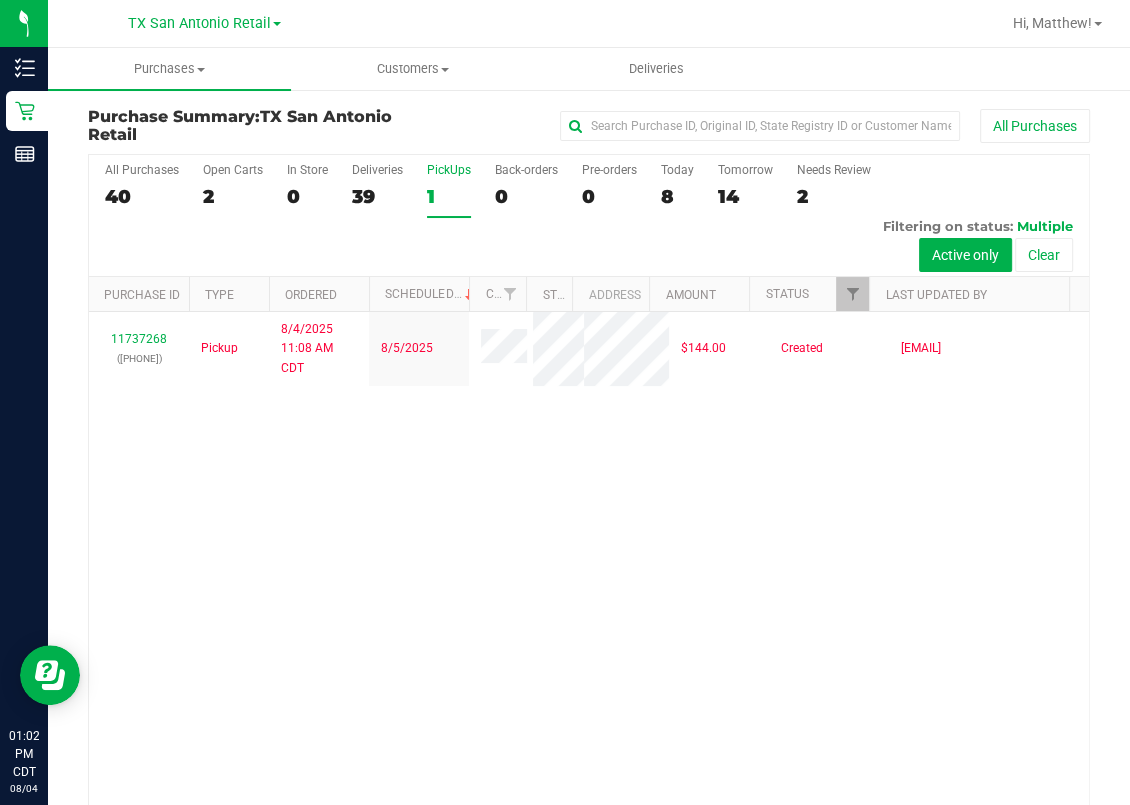 click on "PickUps" at bounding box center (449, 170) 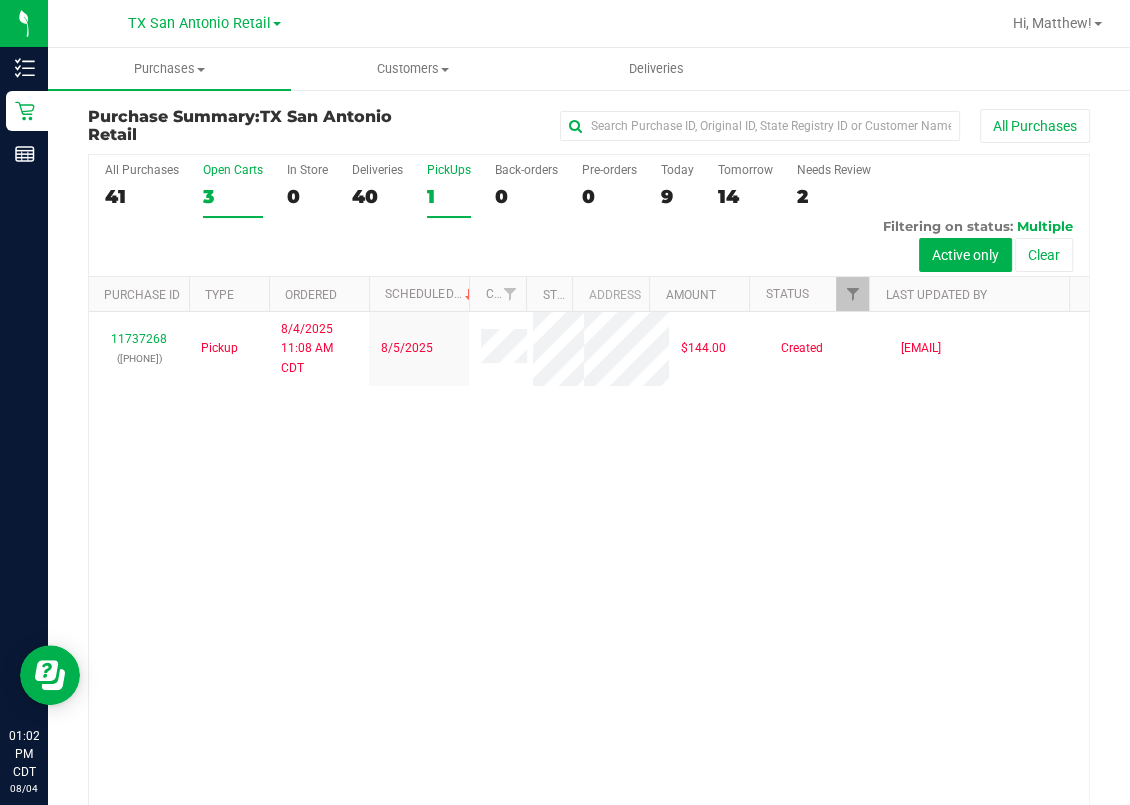 click on "3" at bounding box center (233, 196) 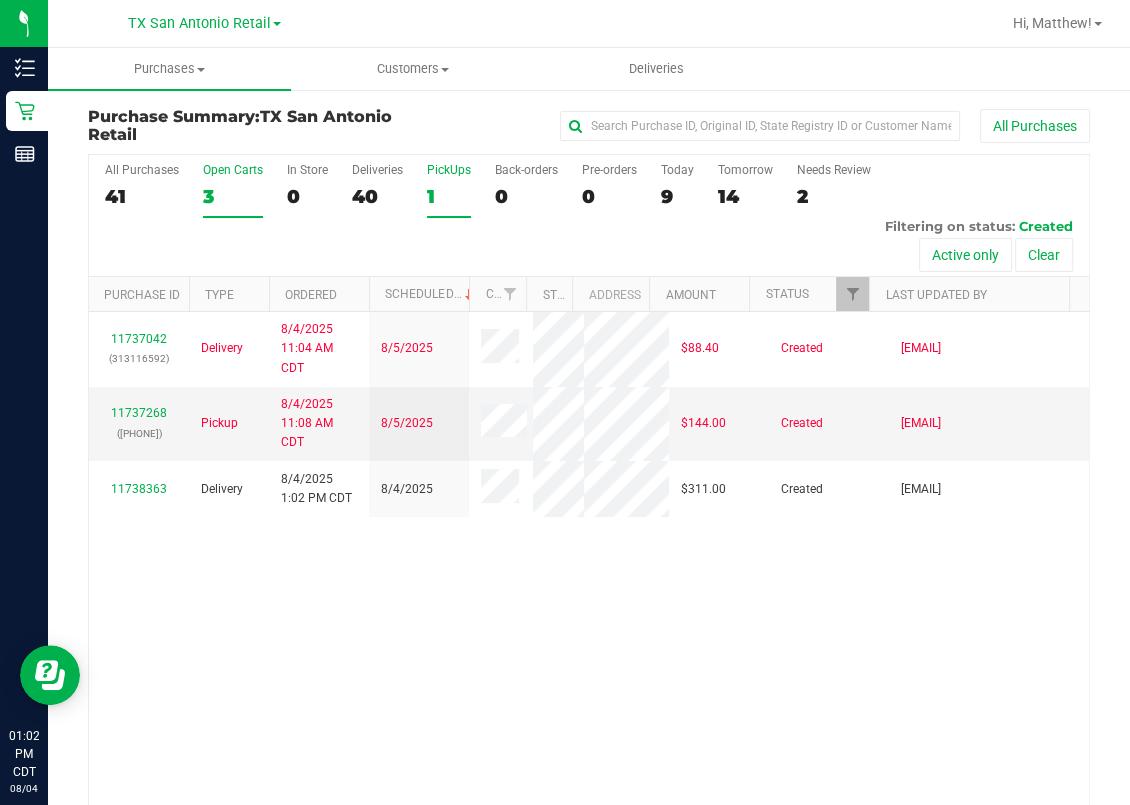 click on "1" at bounding box center (449, 196) 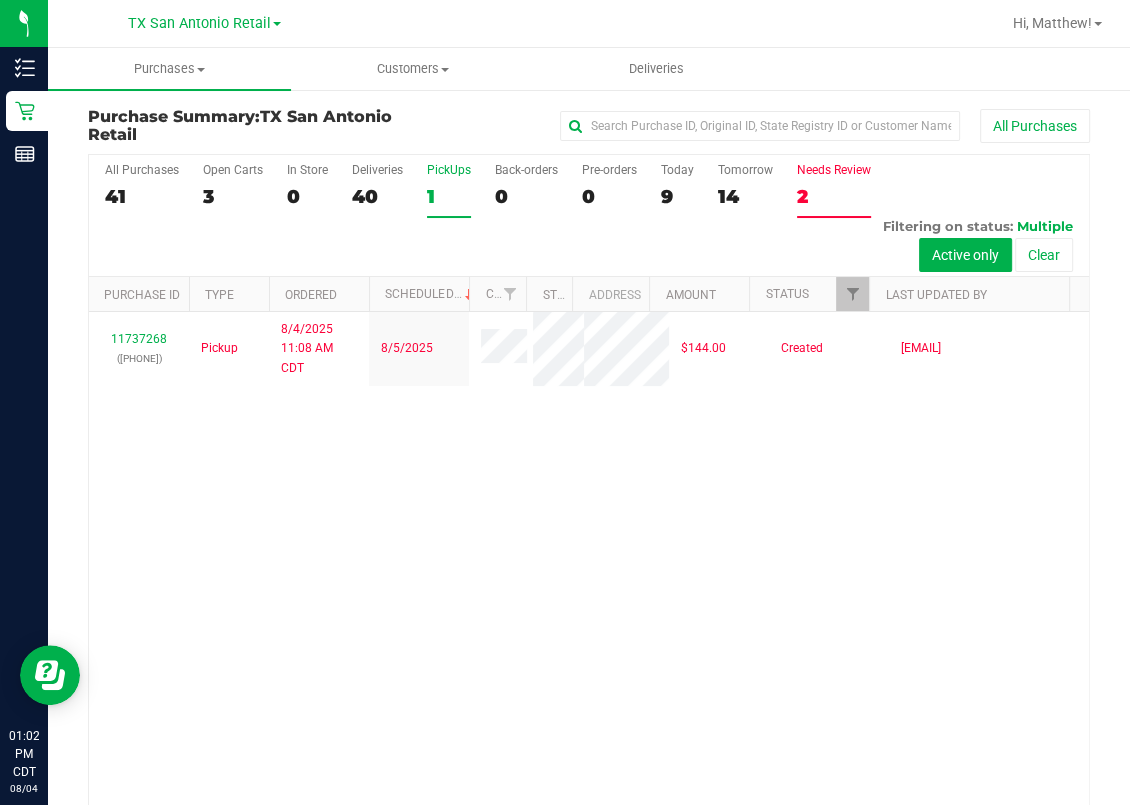 click on "2" at bounding box center [834, 196] 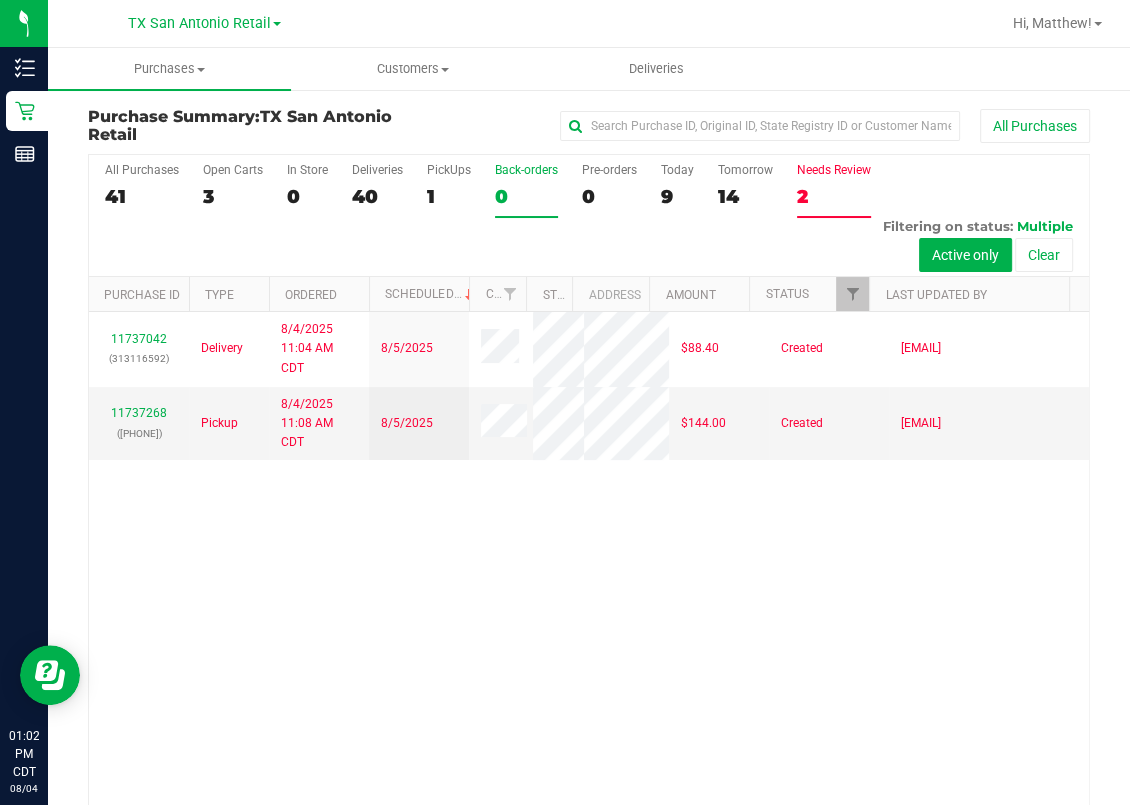 click on "0" at bounding box center [526, 196] 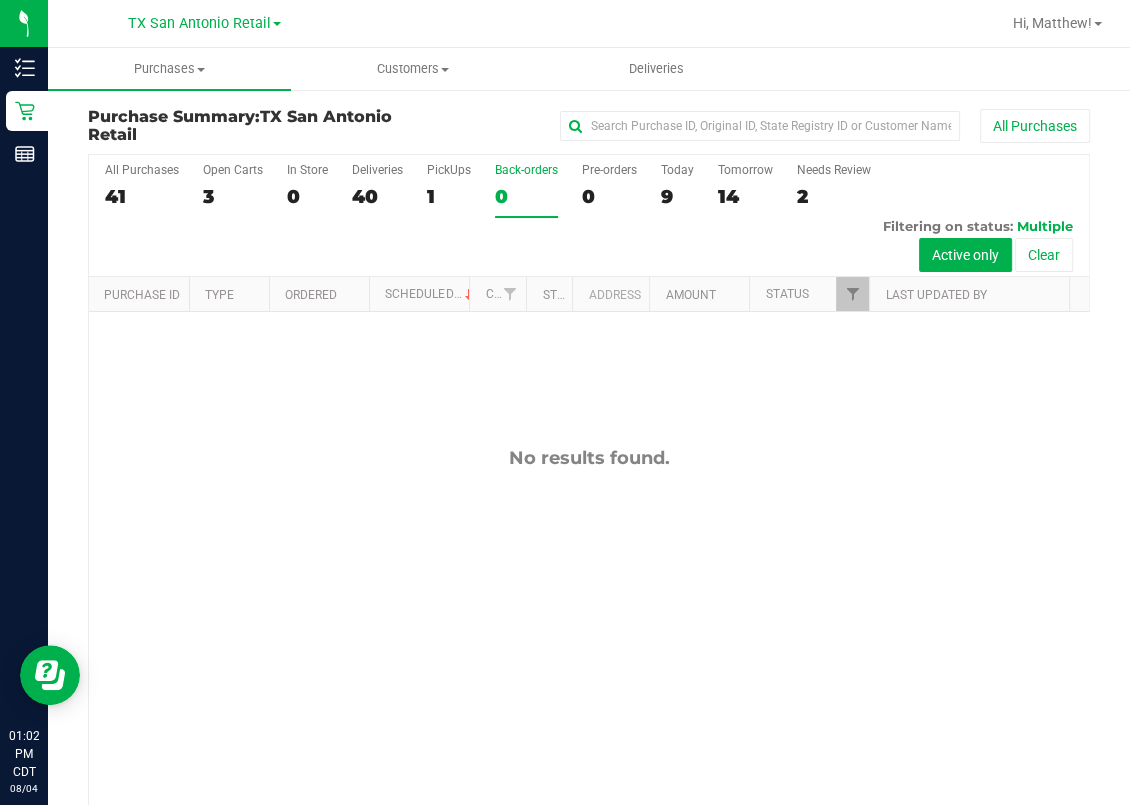 click on "No results found." at bounding box center (589, 633) 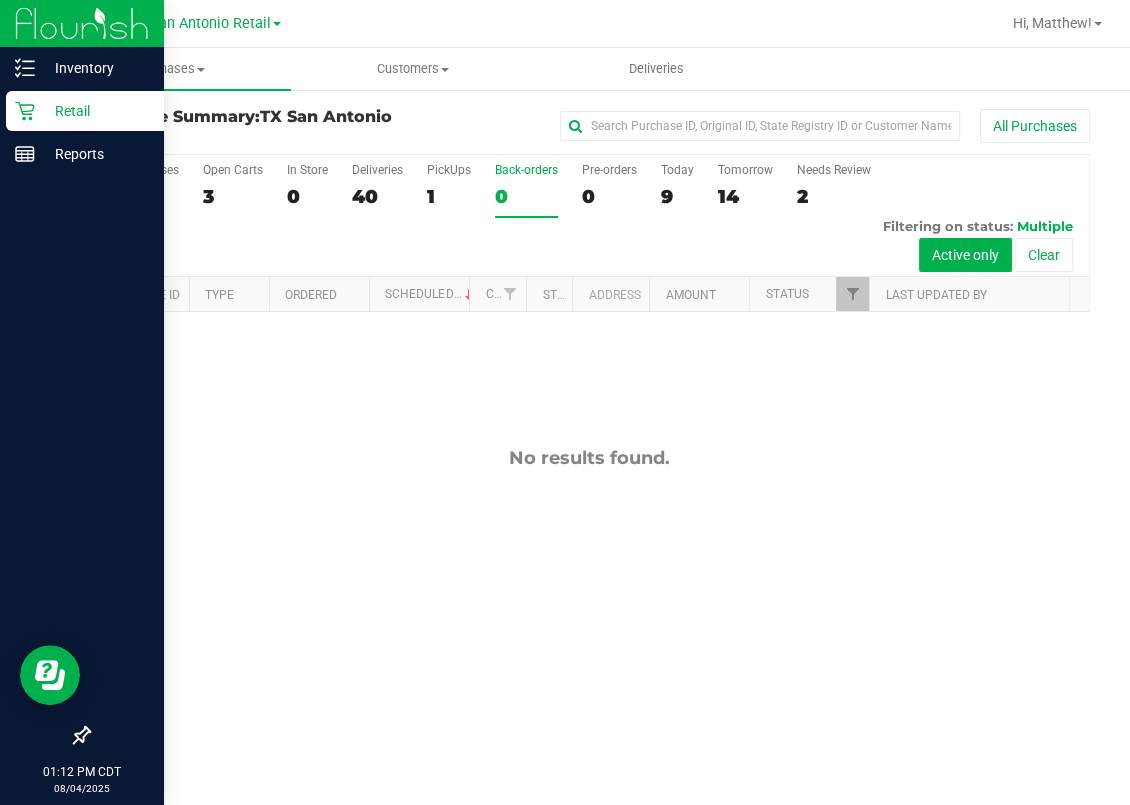 click on "Retail" at bounding box center [95, 111] 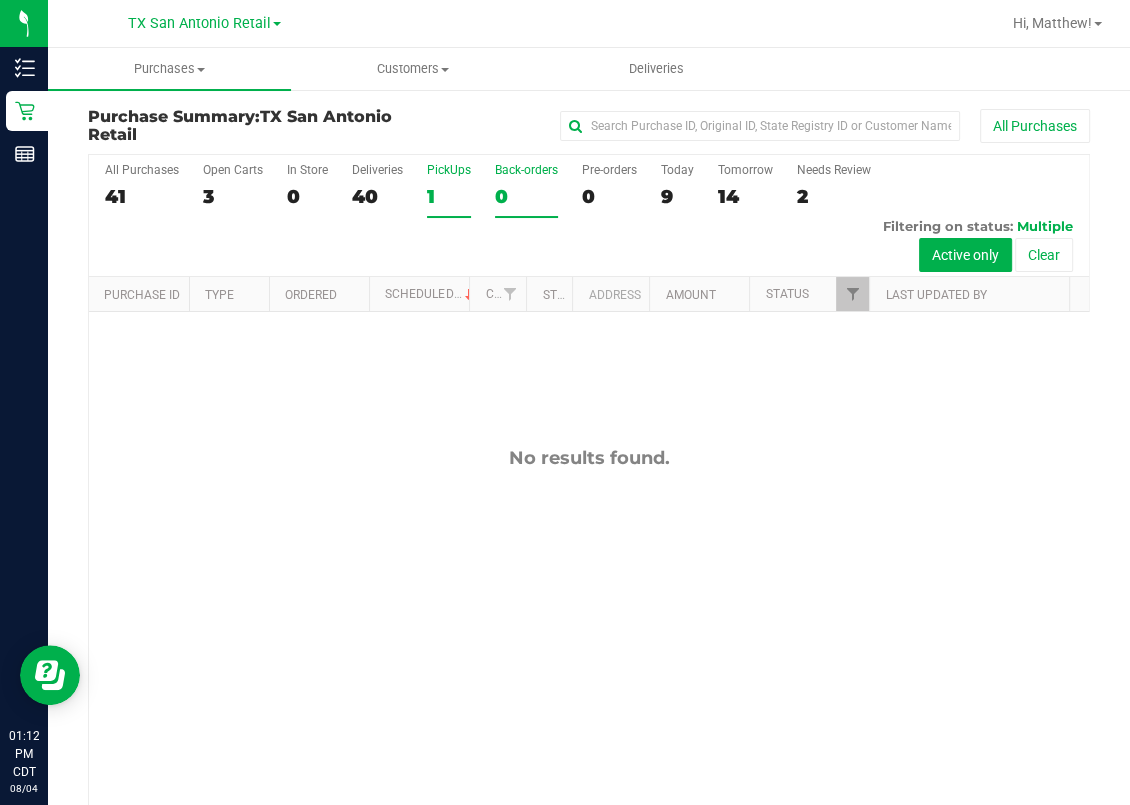 click on "PickUps
1" at bounding box center (449, 190) 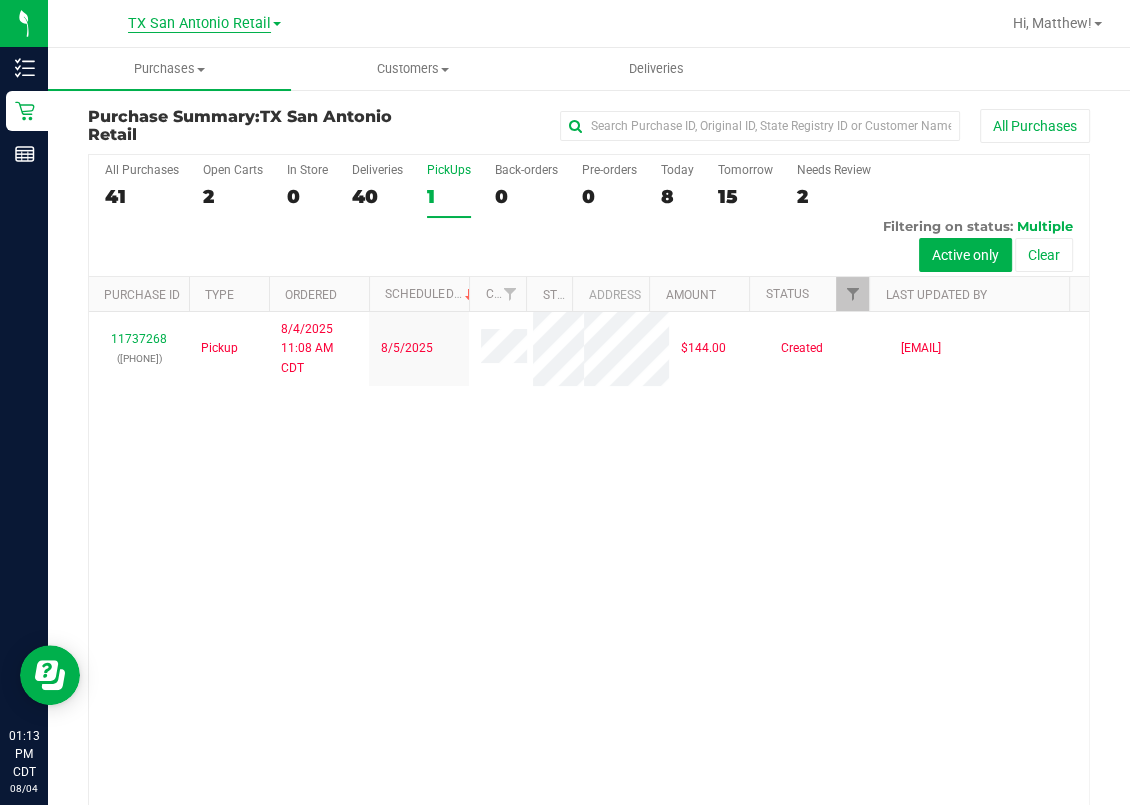 click on "TX San Antonio Retail" at bounding box center (199, 24) 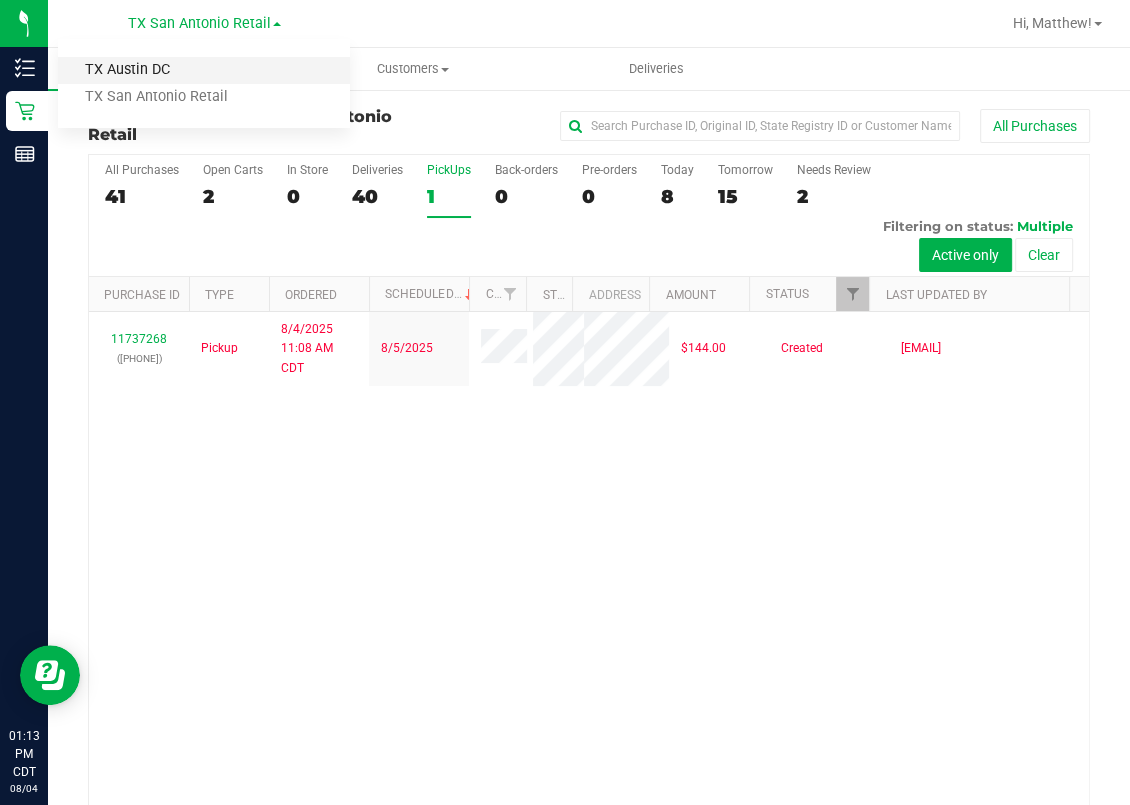 click on "TX Austin DC" at bounding box center (204, 70) 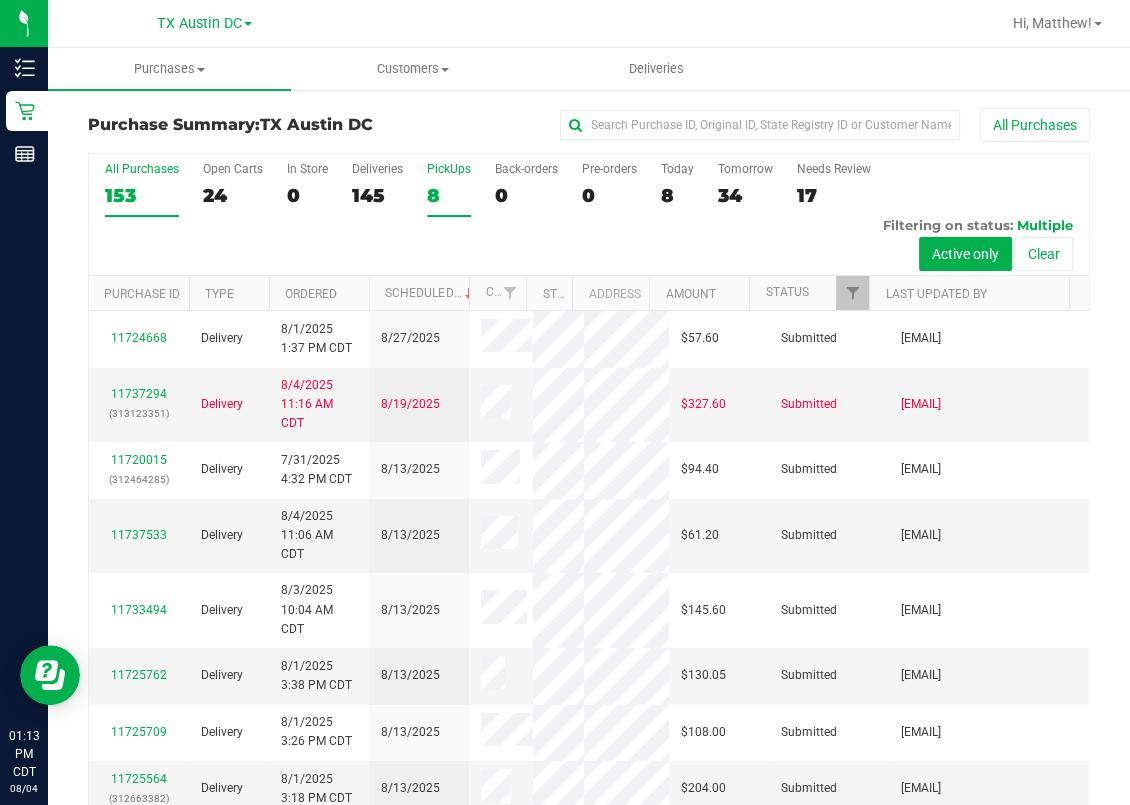 click on "8" at bounding box center (449, 195) 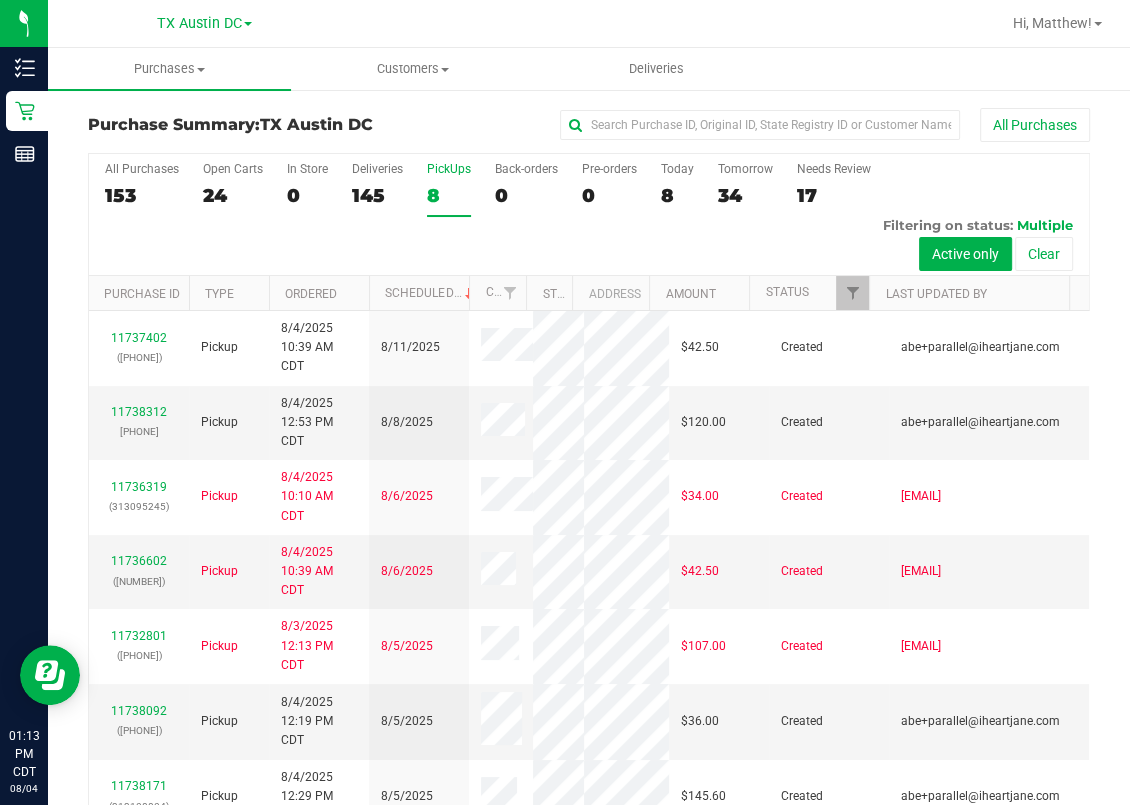 click on "All Purchases
153
Open Carts
24
In Store
0
Deliveries
145
PickUps
8
Back-orders
0
Pre-orders
0
Today
8
Tomorrow
34" at bounding box center [589, 215] 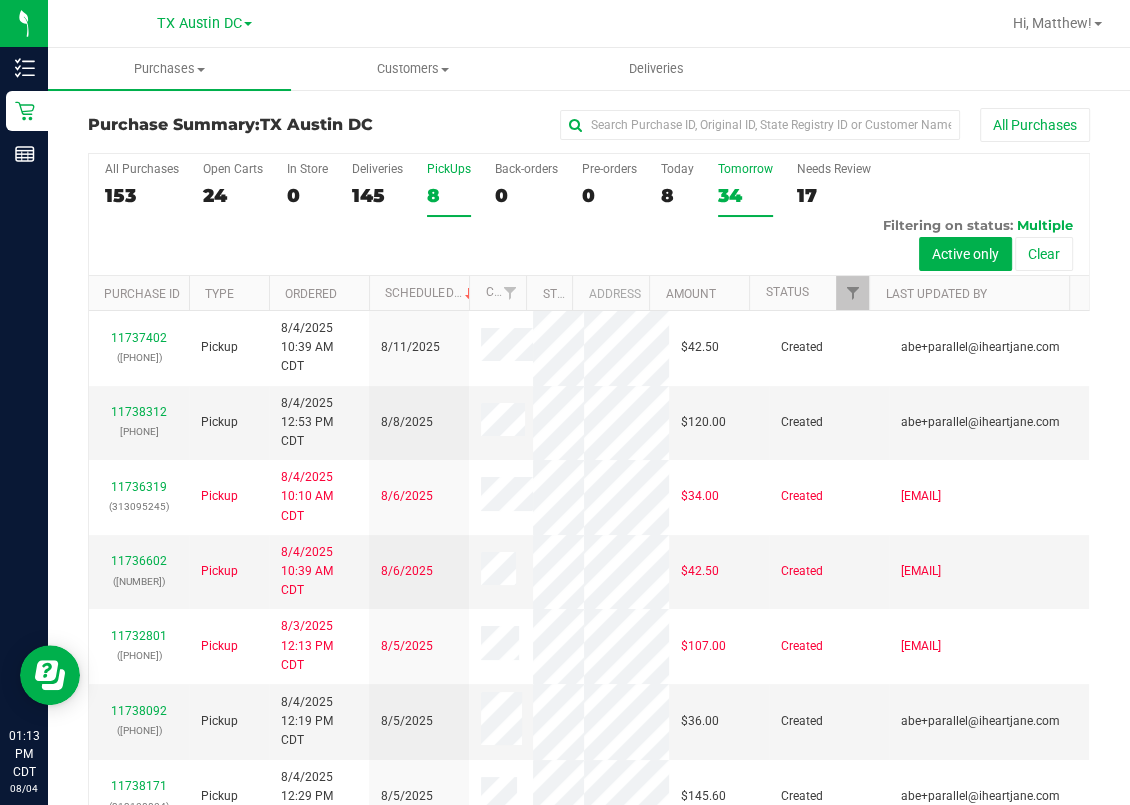 click on "34" at bounding box center [745, 195] 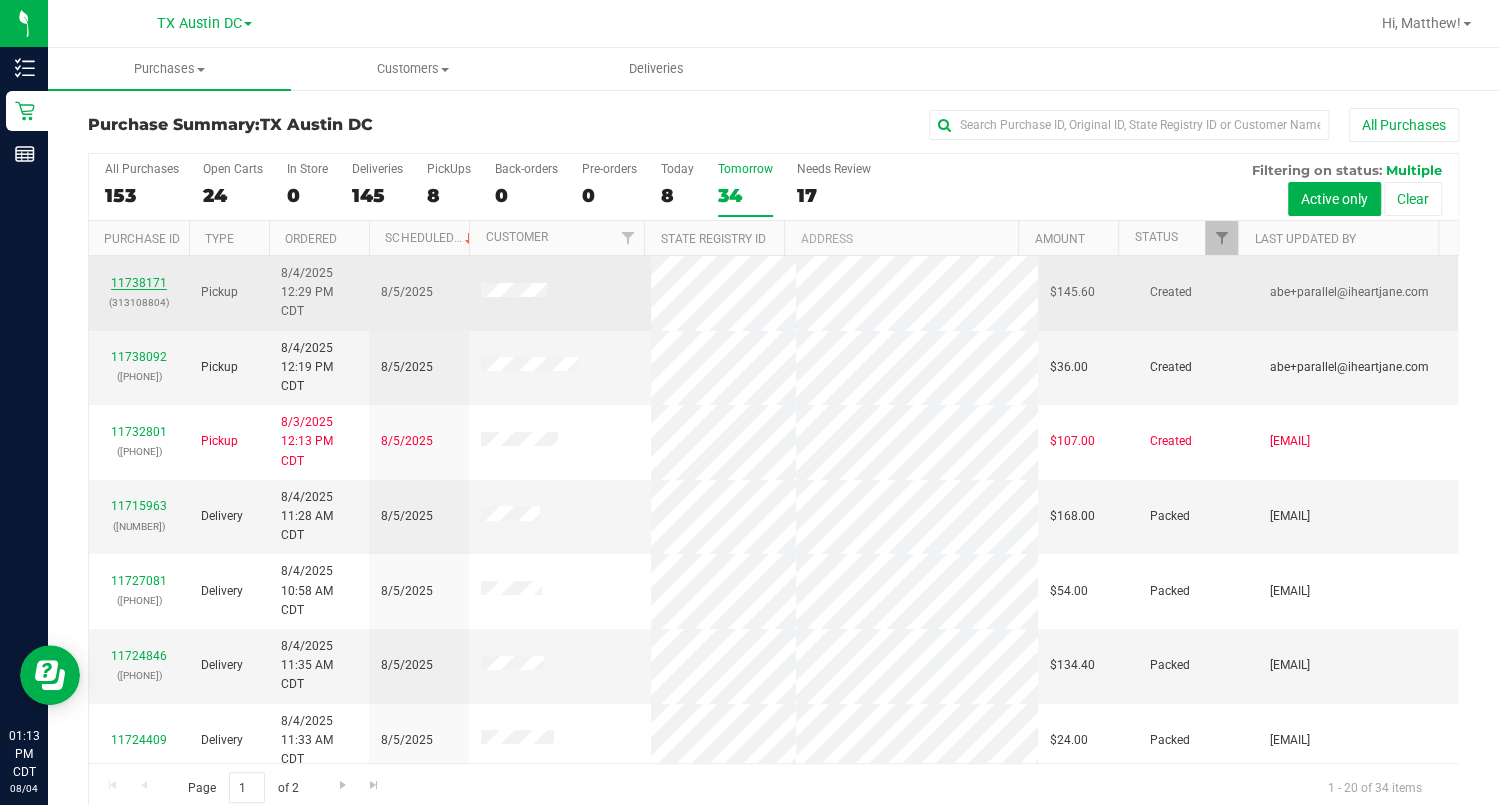 click on "11738171" at bounding box center (139, 283) 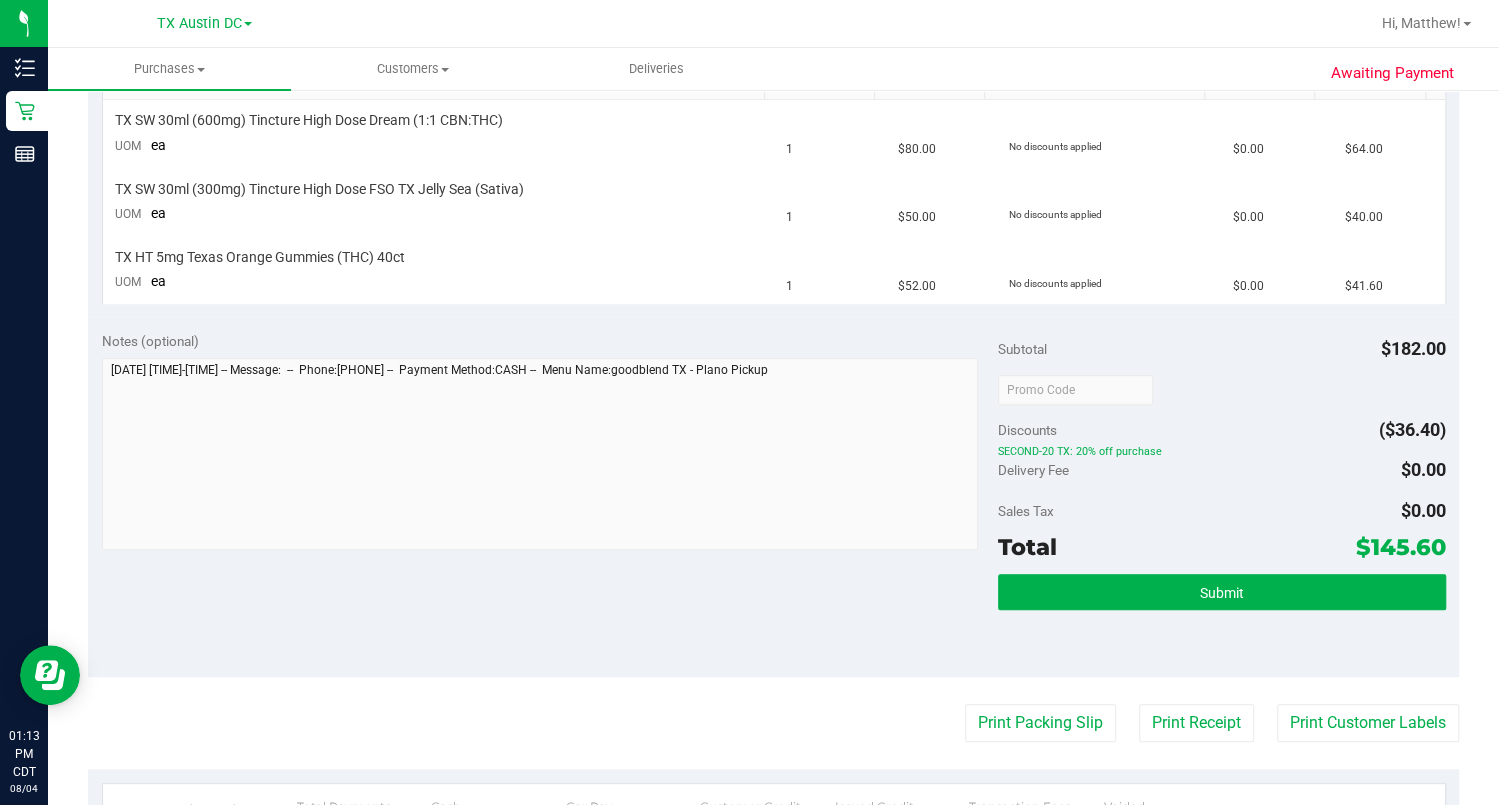scroll, scrollTop: 400, scrollLeft: 0, axis: vertical 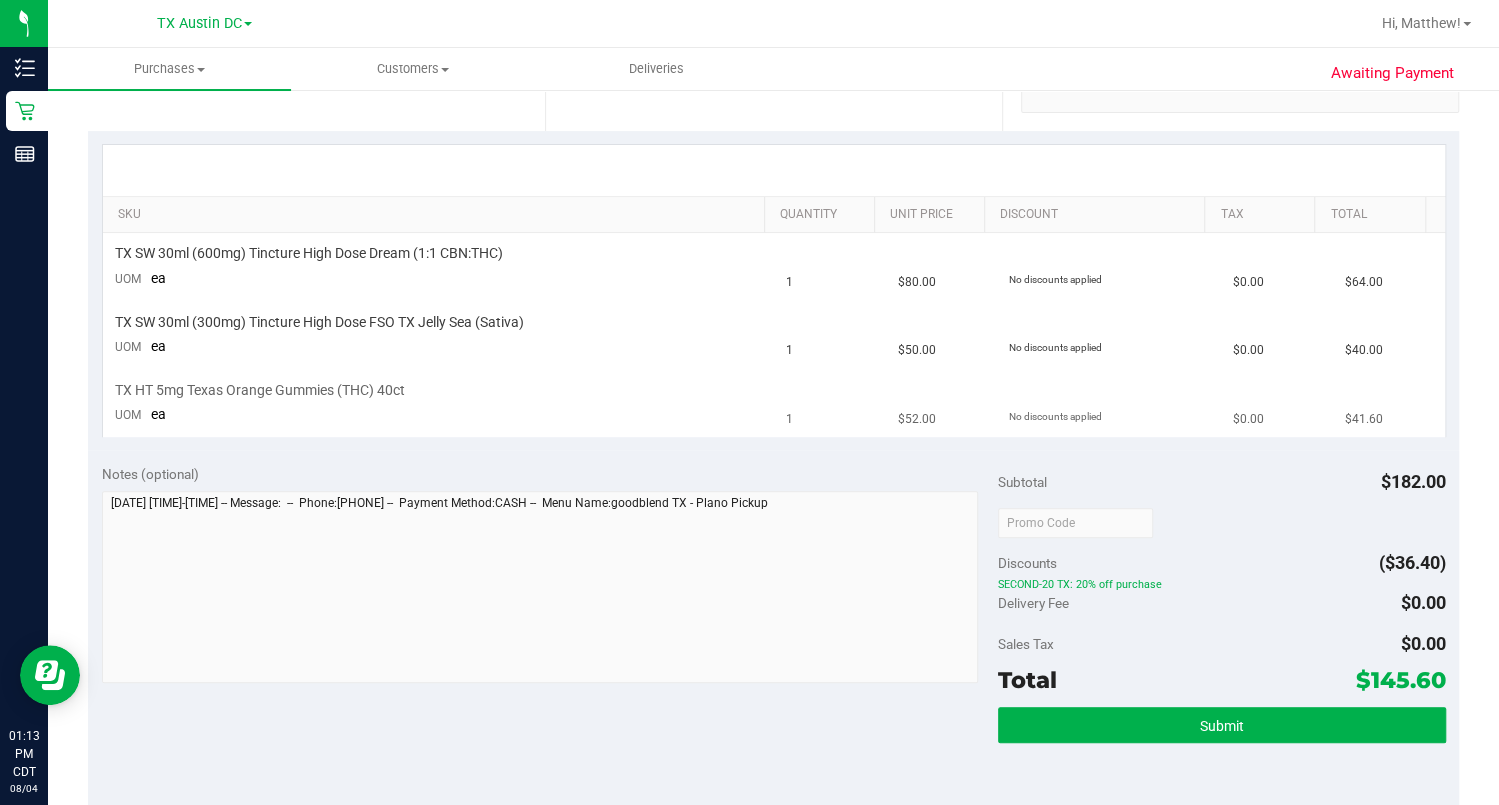click on "TX HT 5mg Texas Orange Gummies (THC) 40ct
UOM
ea" at bounding box center [438, 403] 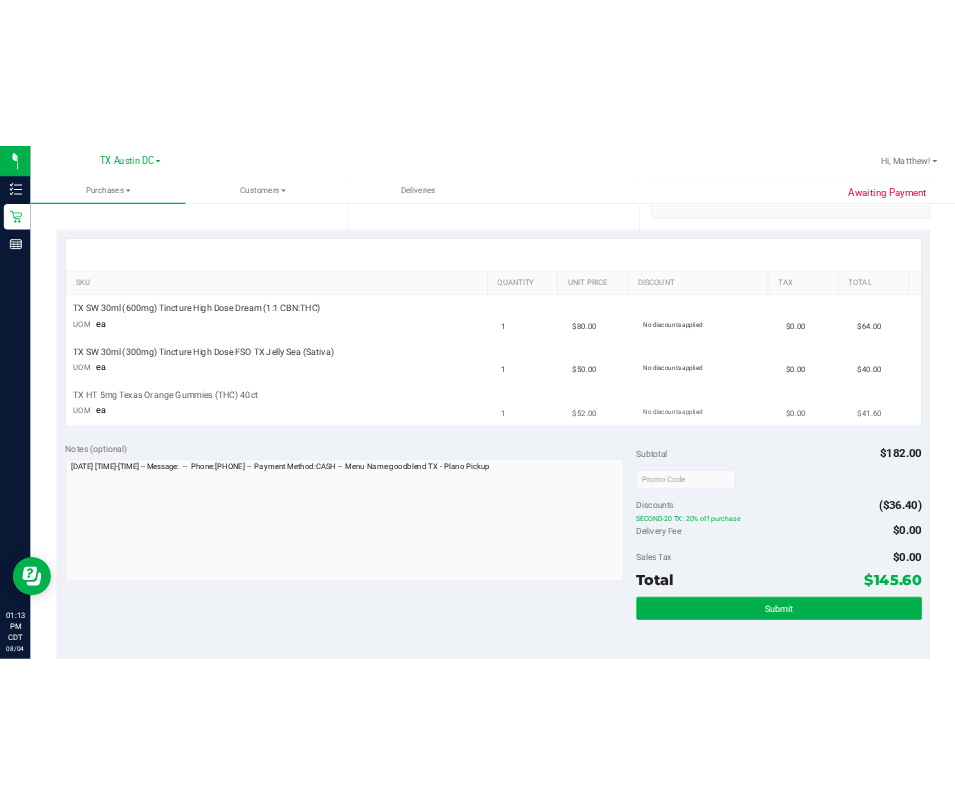 scroll, scrollTop: 0, scrollLeft: 0, axis: both 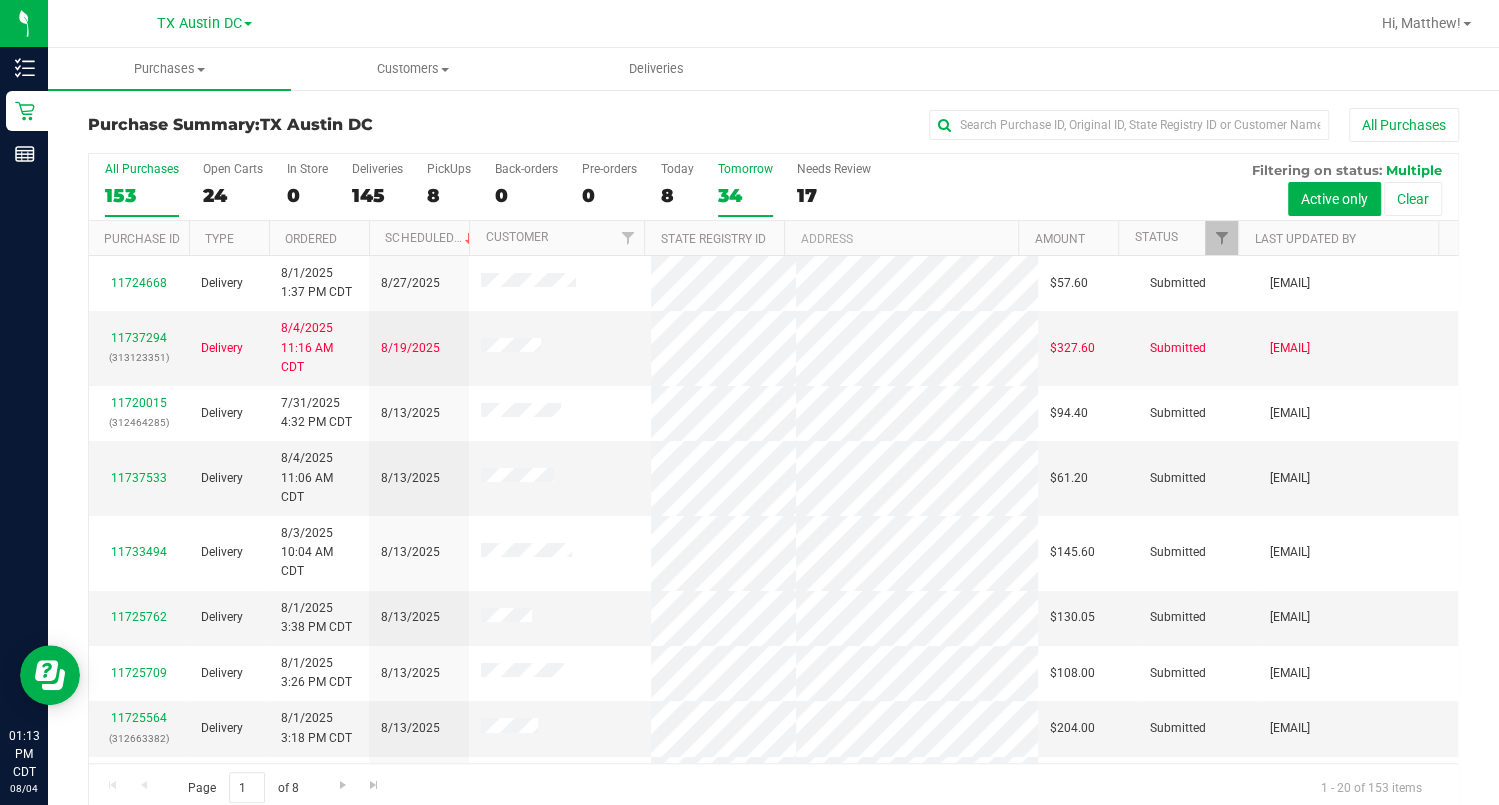 click on "34" at bounding box center [745, 195] 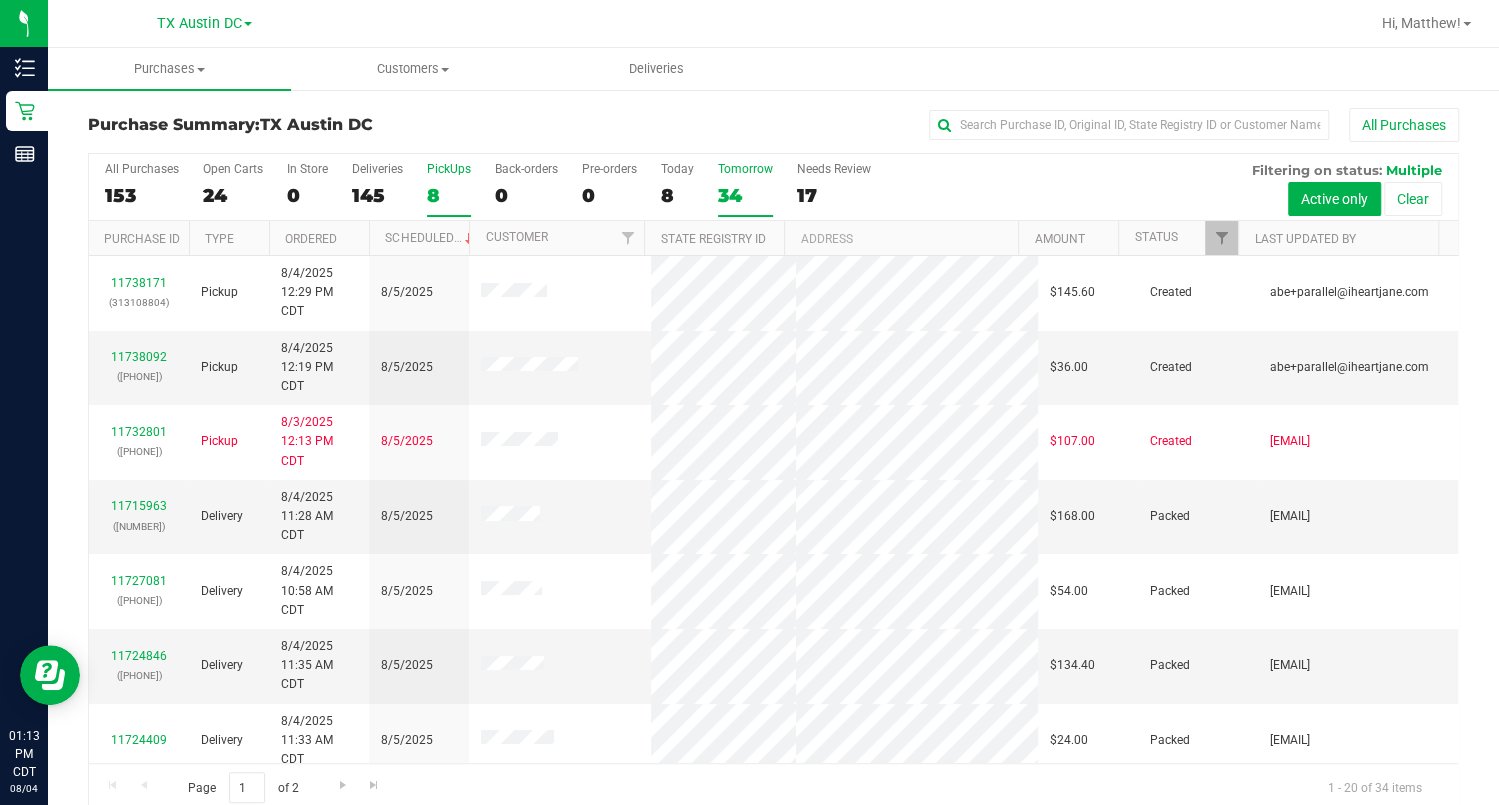click on "PickUps
8" at bounding box center [449, 189] 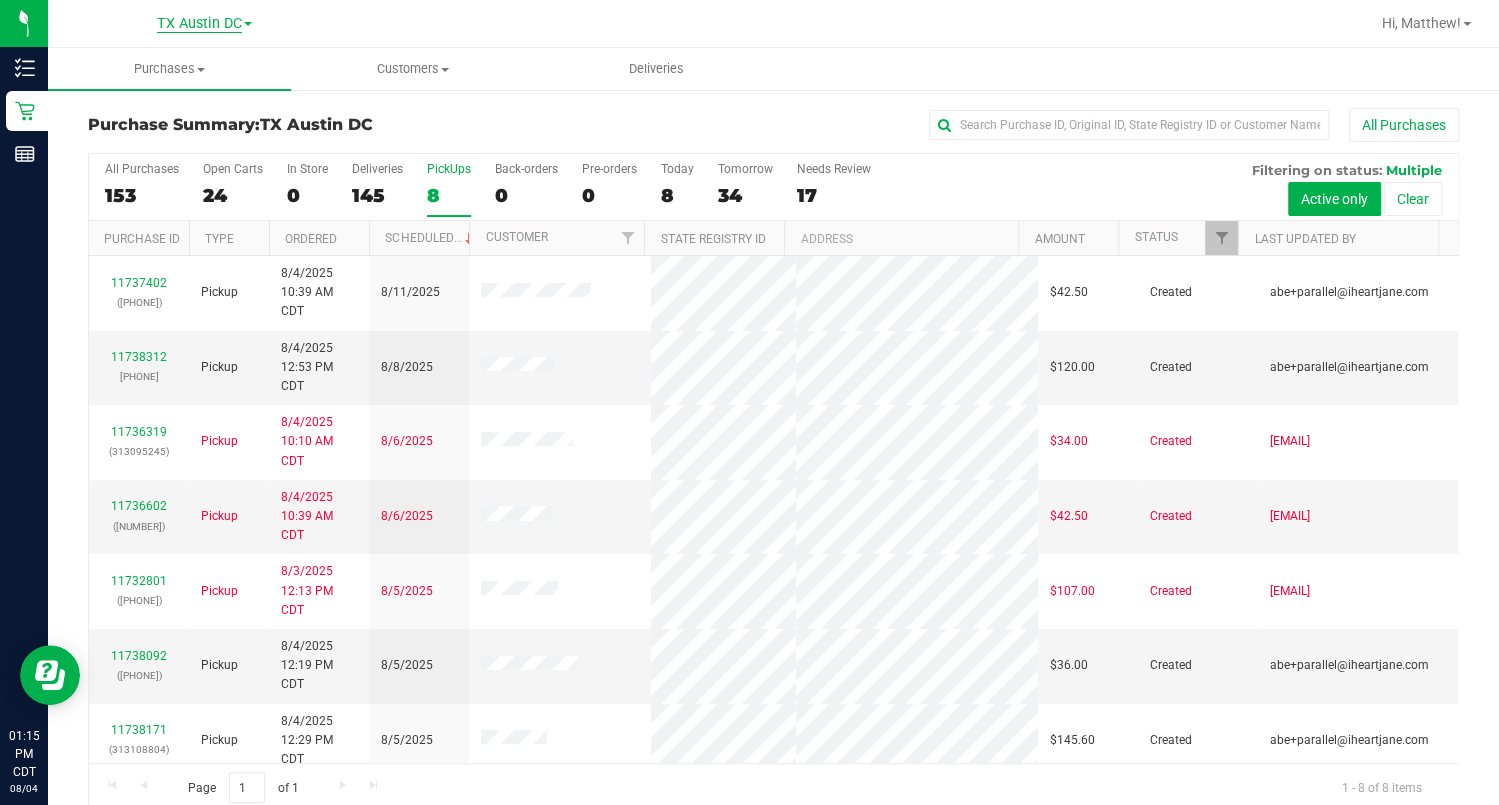click on "TX Austin DC" at bounding box center [199, 24] 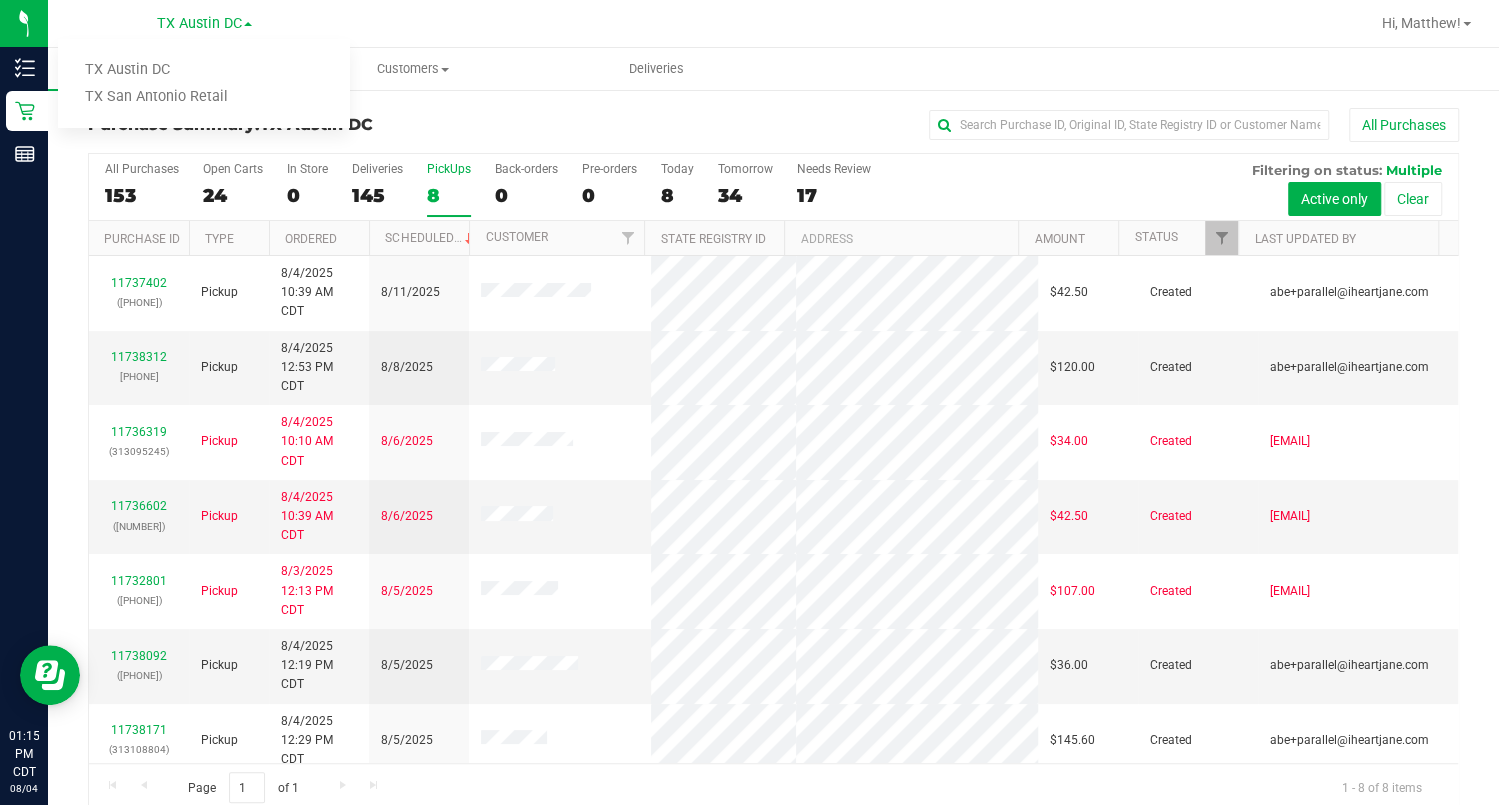 click on "[STATE] [CITY] DC   [STATE] [CITY] Retail" at bounding box center [204, 83] 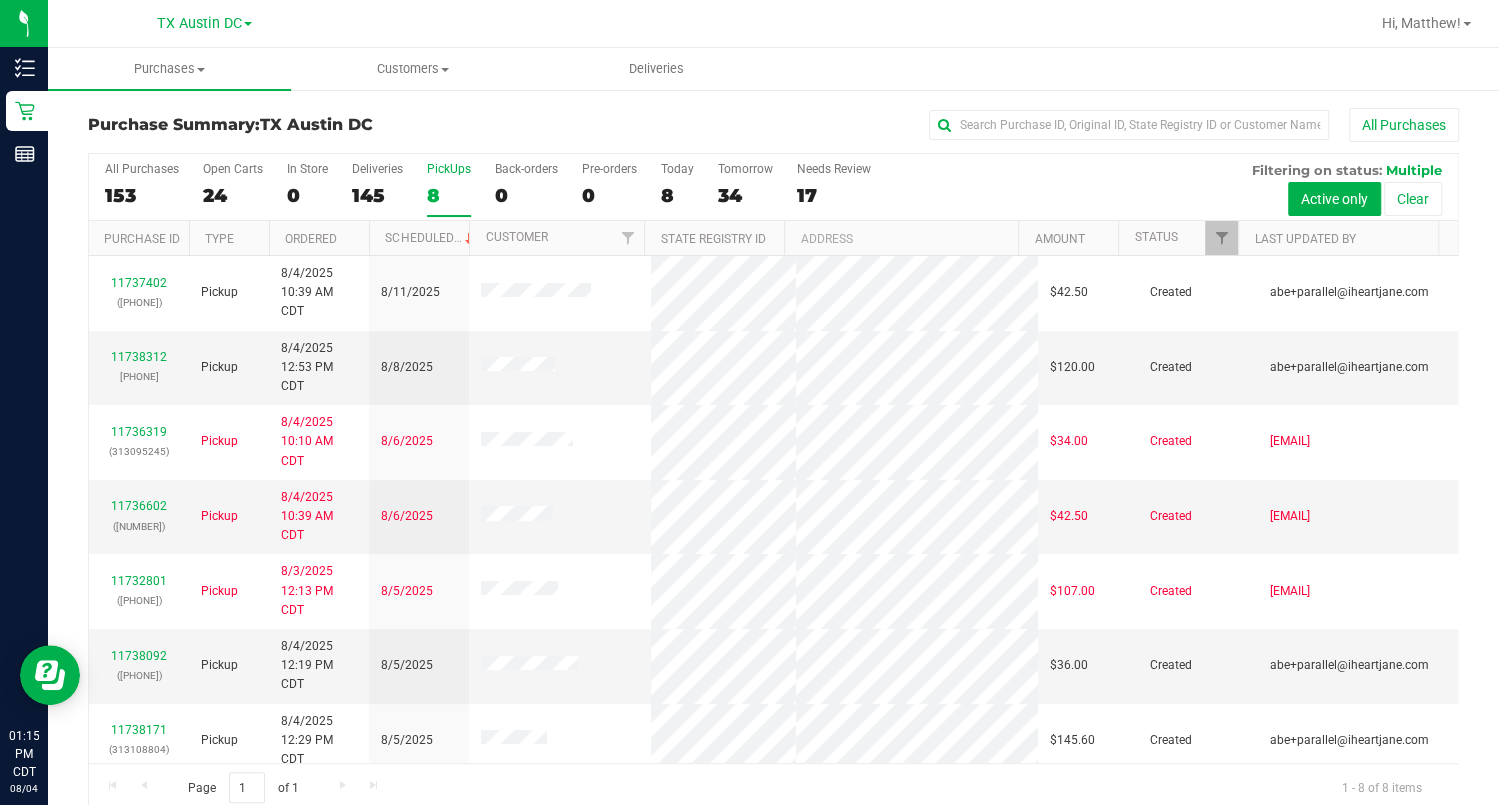 click on "Purchase Summary:
TX [CITY] DC
All Purchases
All Purchases
153
Open Carts
24
In Store
0
Deliveries
145
PickUps
8
Back-orders
0" at bounding box center (773, 460) 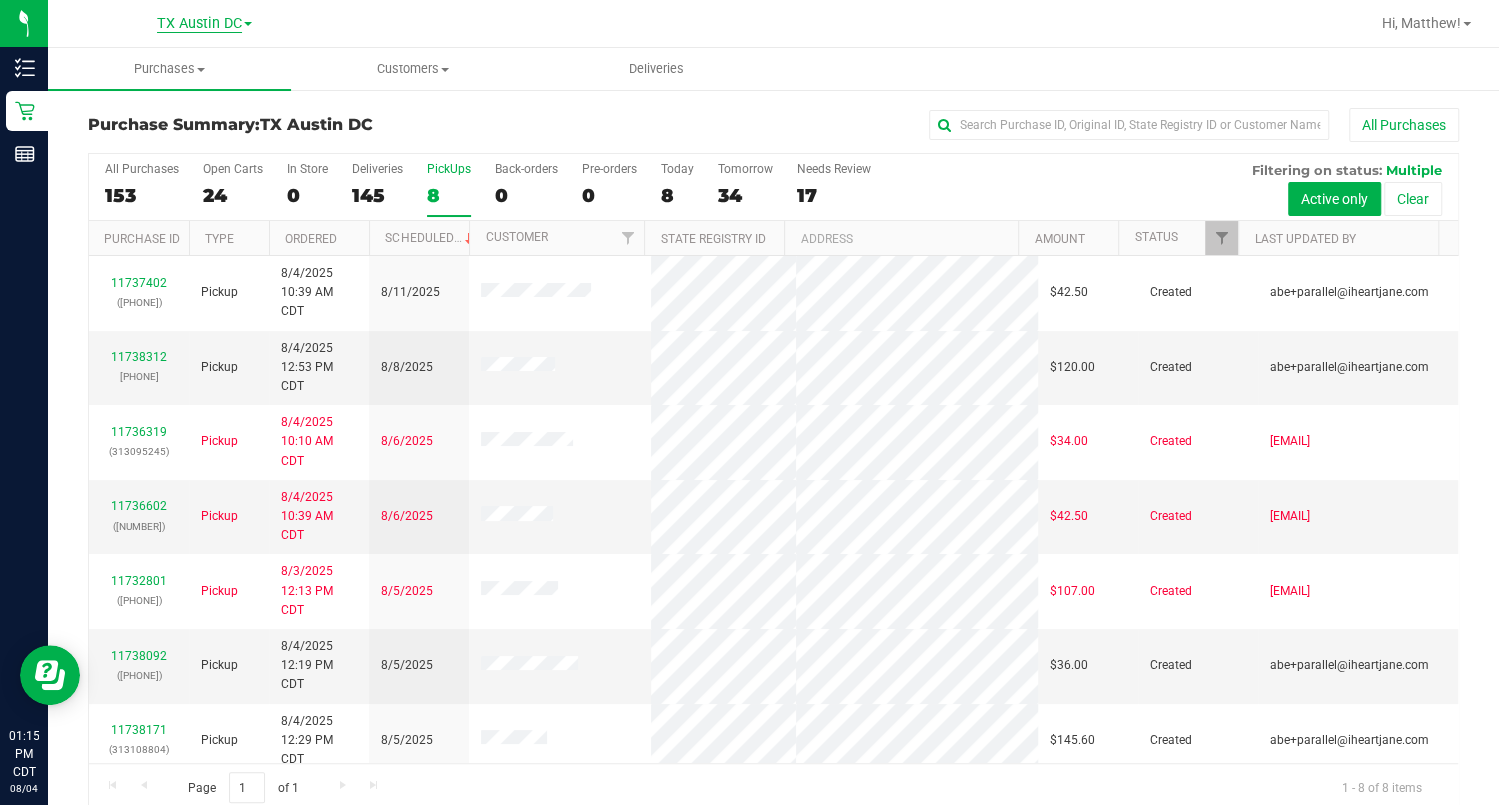 click on "TX Austin DC" at bounding box center (199, 24) 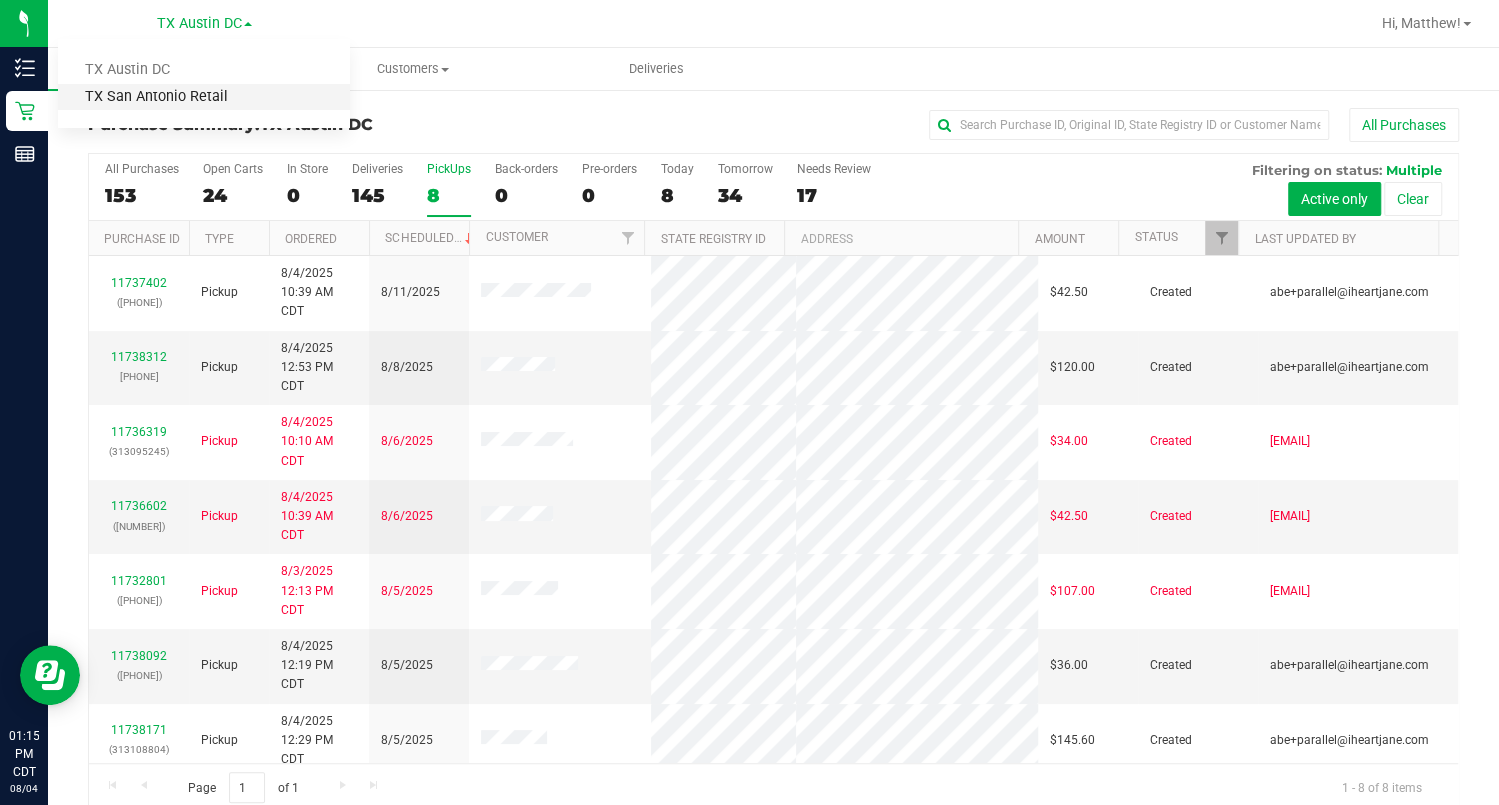 click on "TX San Antonio Retail" at bounding box center [204, 97] 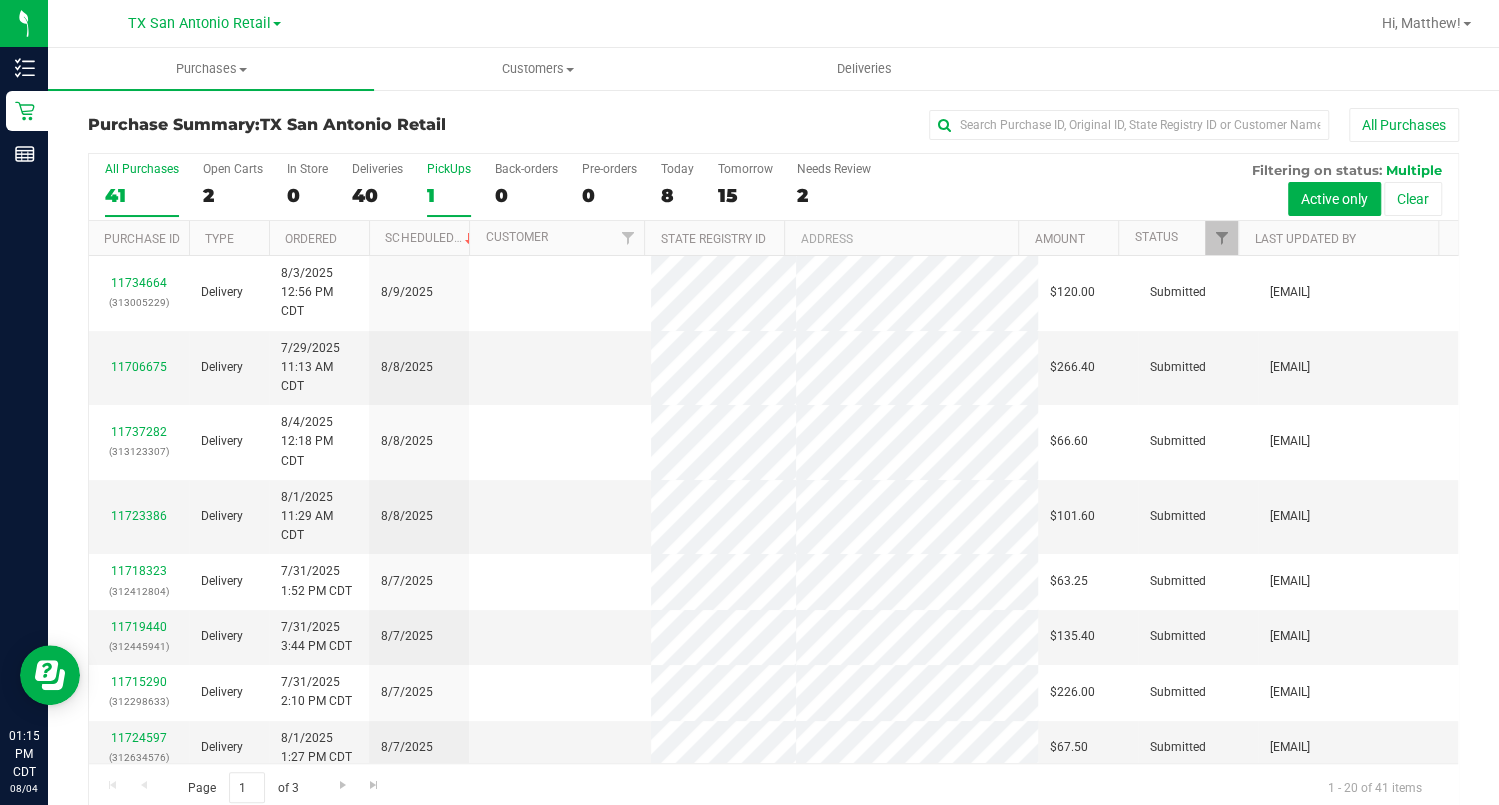 click on "1" at bounding box center [449, 195] 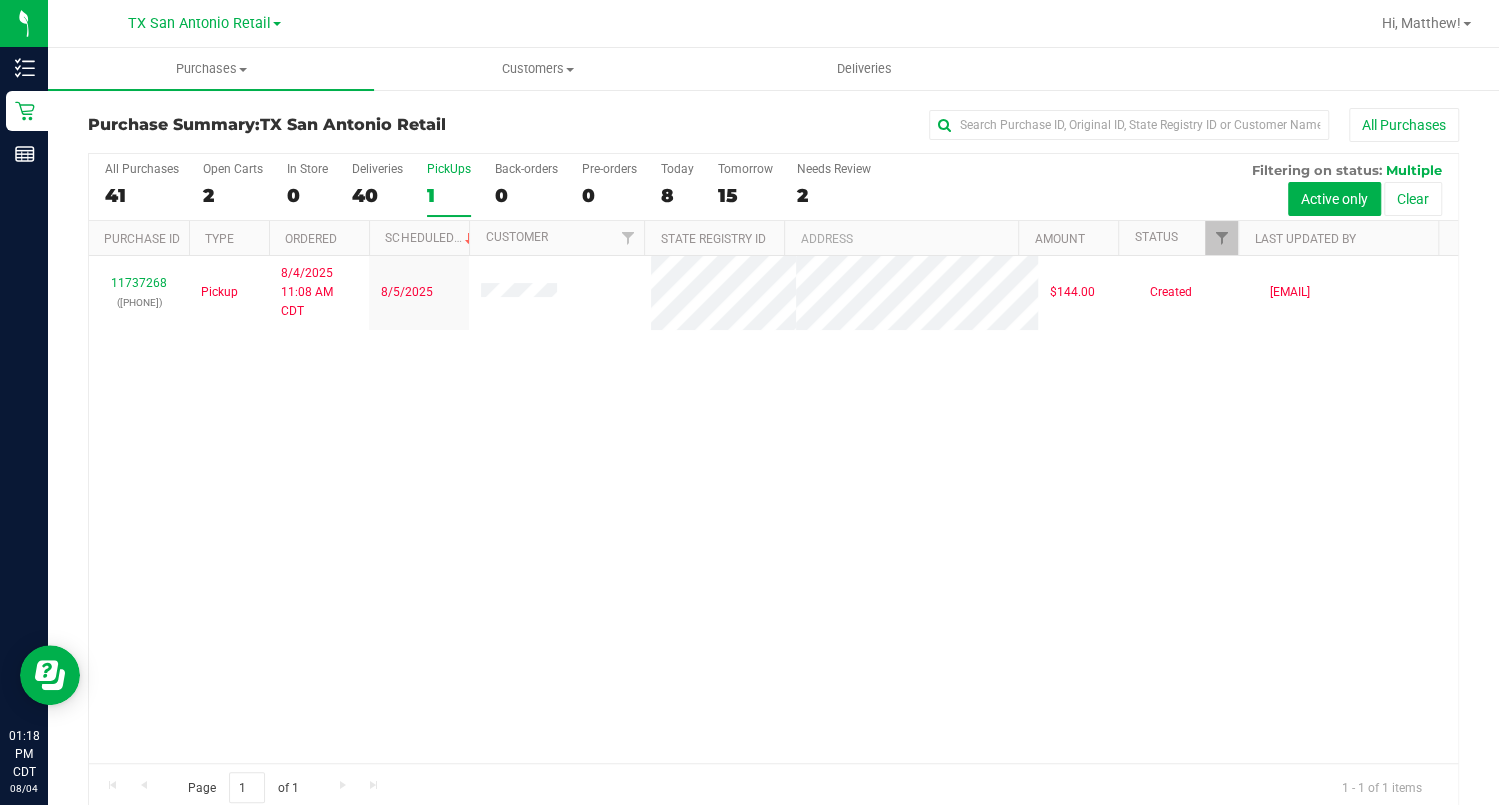 click on "PickUps" at bounding box center (449, 169) 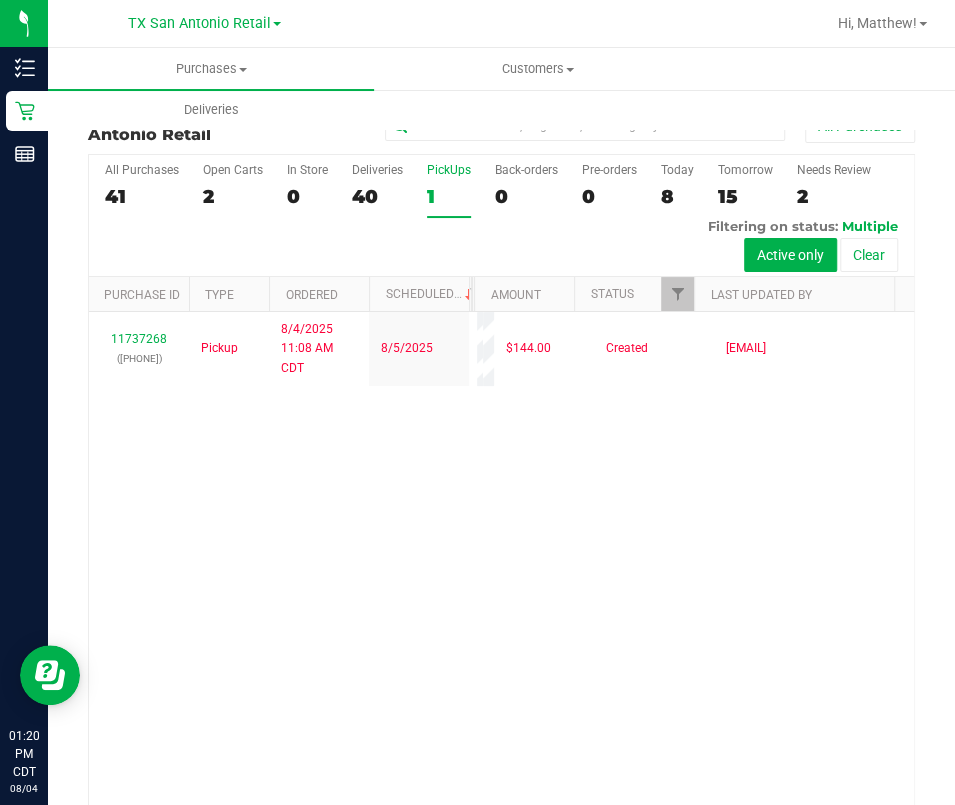 click on "1" at bounding box center (449, 196) 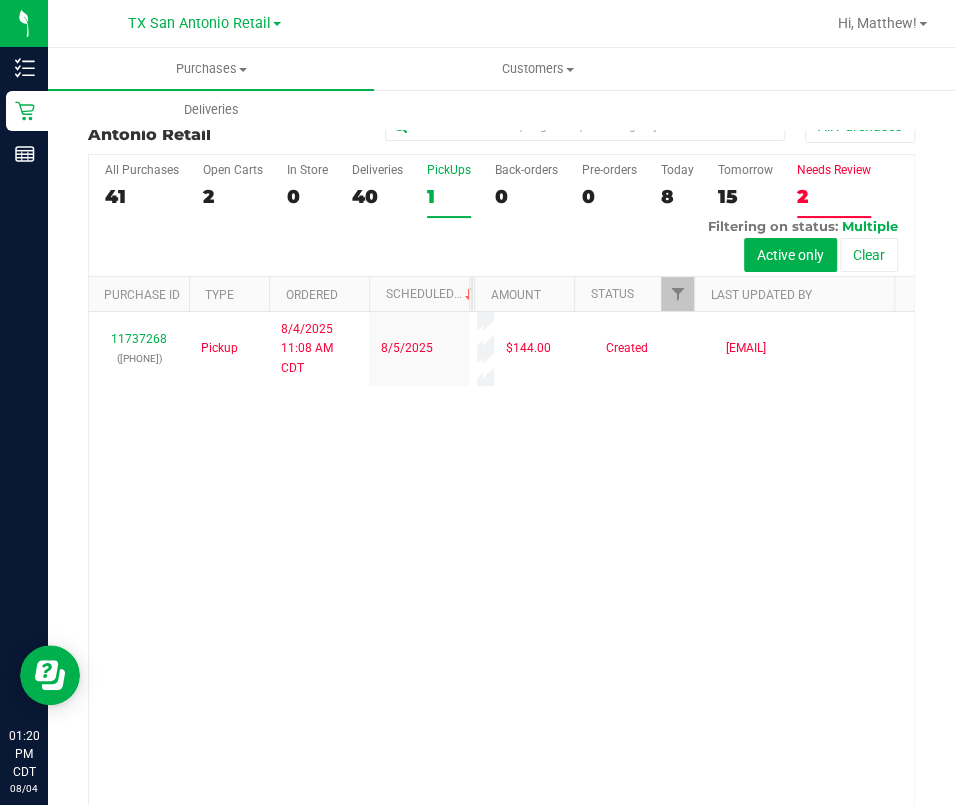 click on "Needs Review
2" at bounding box center [834, 190] 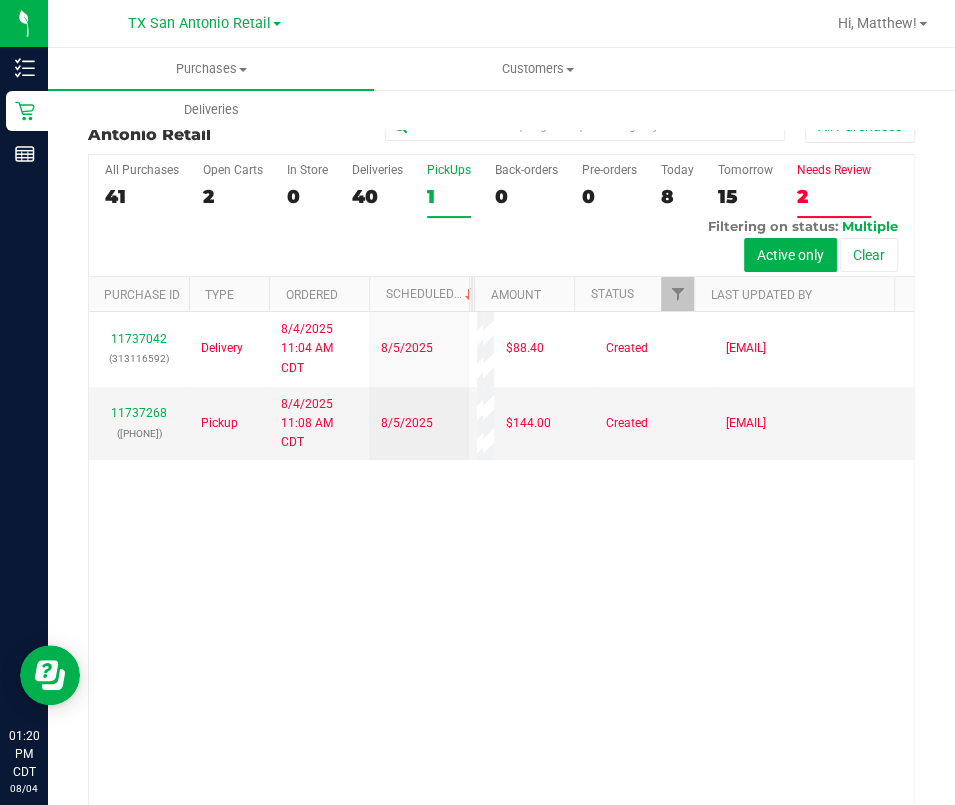 click on "1" at bounding box center (449, 196) 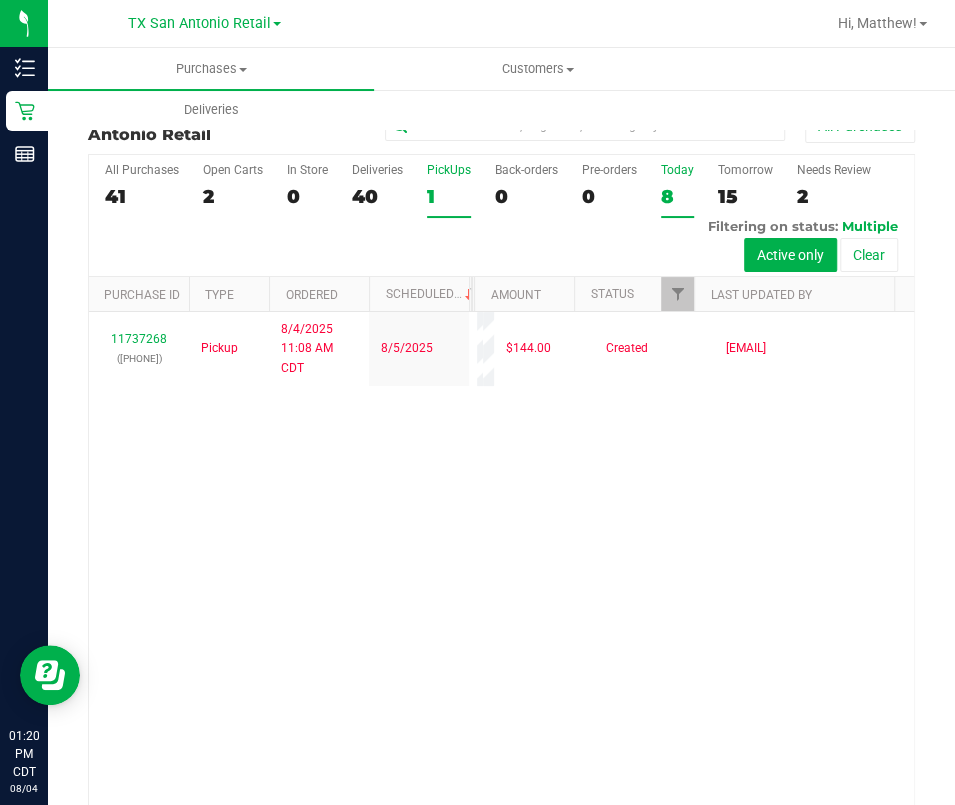 click on "Today
8" at bounding box center (677, 190) 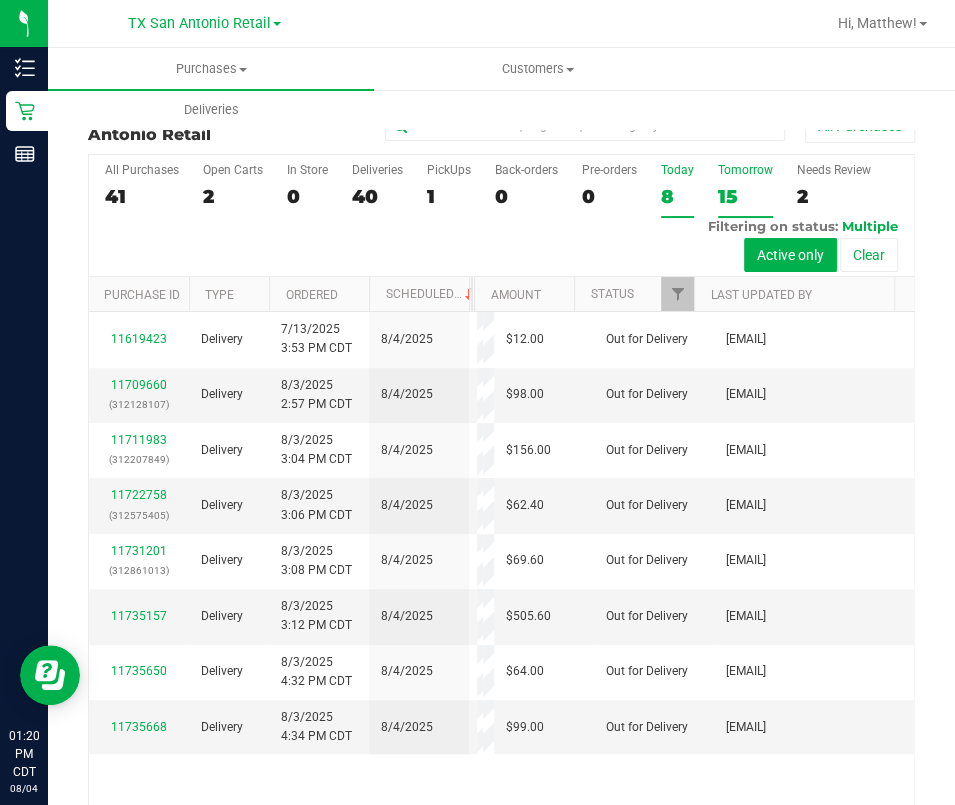 click on "15" at bounding box center [745, 196] 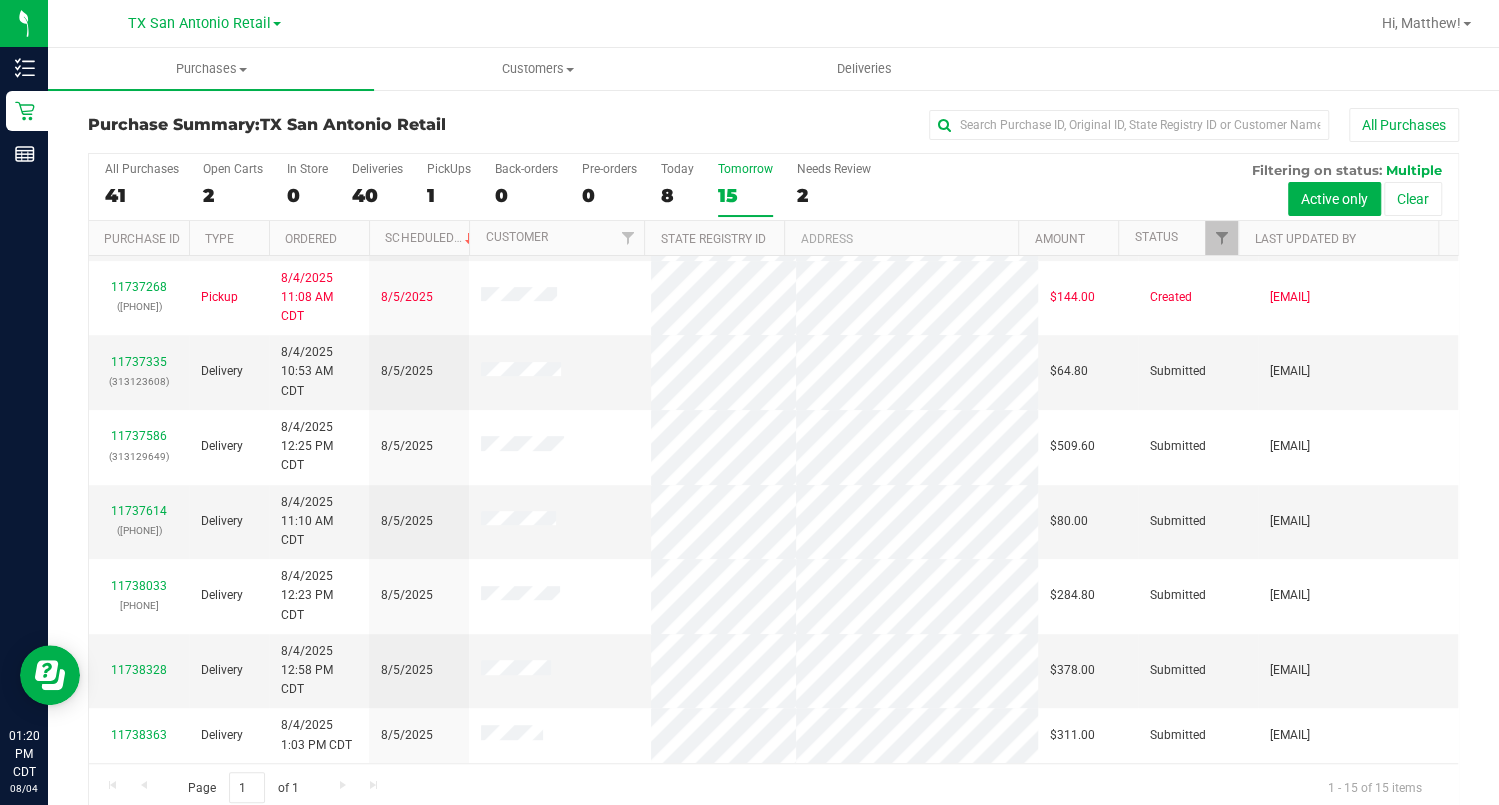 scroll, scrollTop: 0, scrollLeft: 0, axis: both 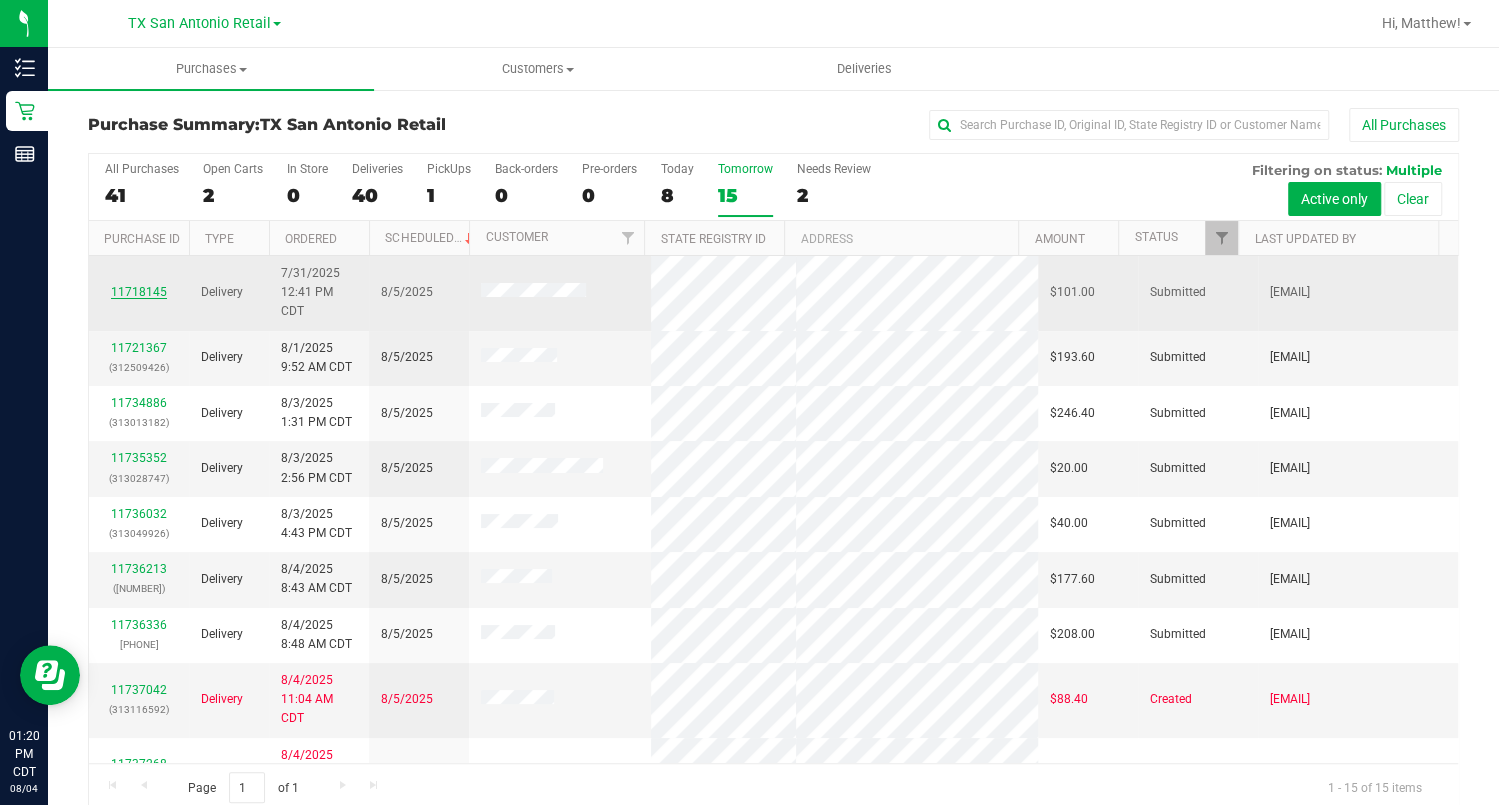 click on "11718145" at bounding box center [139, 292] 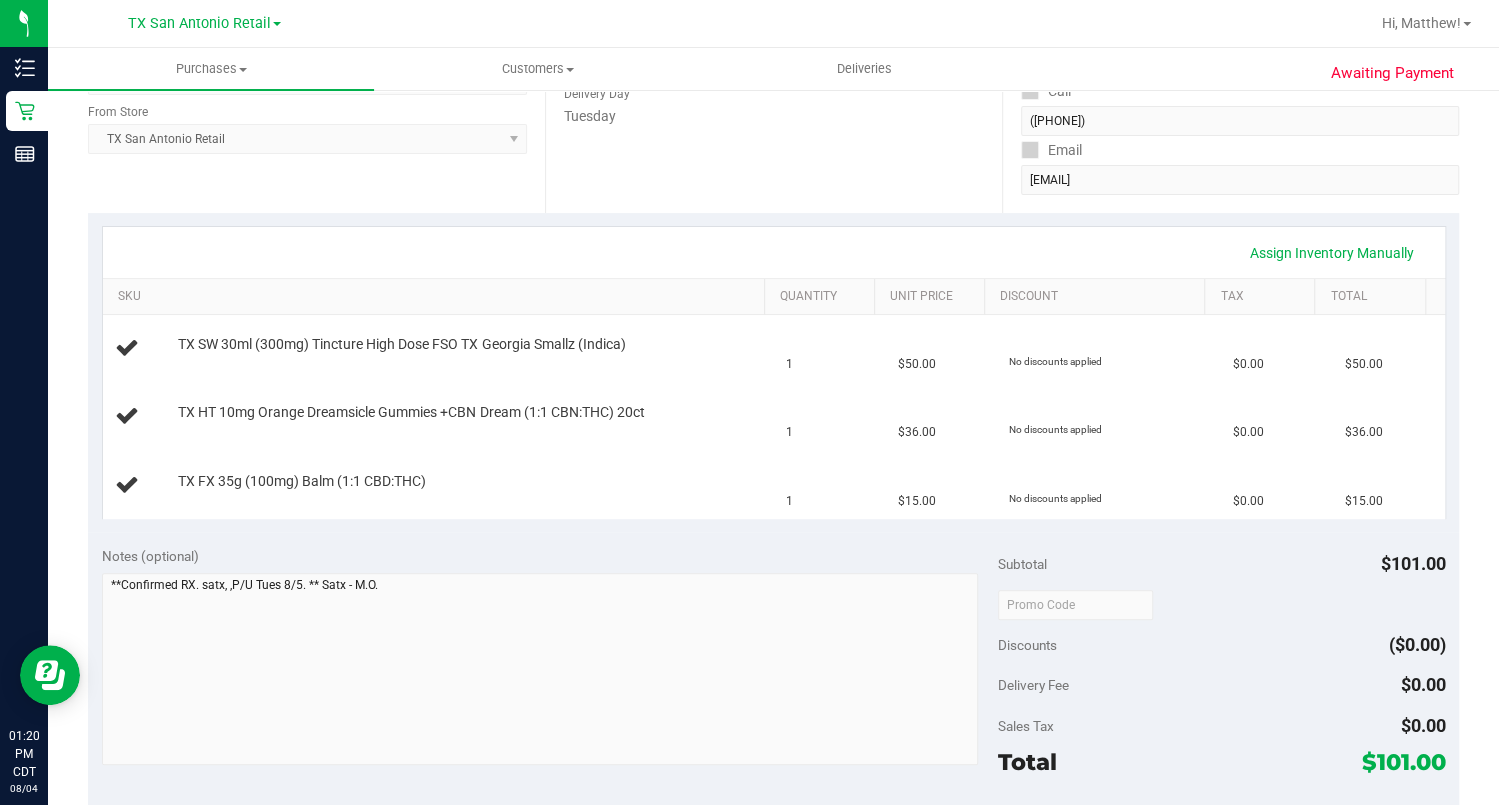 scroll, scrollTop: 266, scrollLeft: 0, axis: vertical 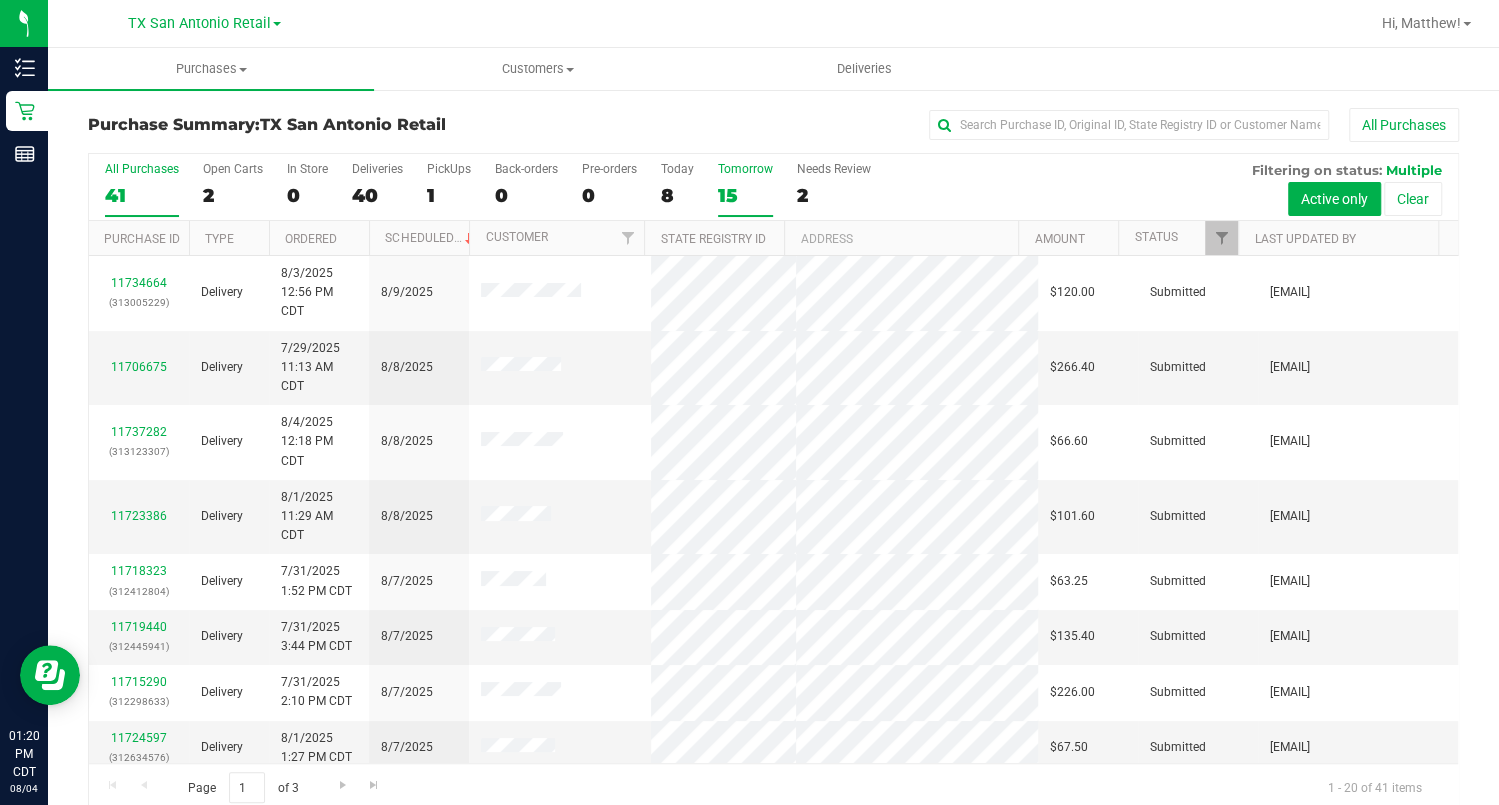 click on "15" at bounding box center [745, 195] 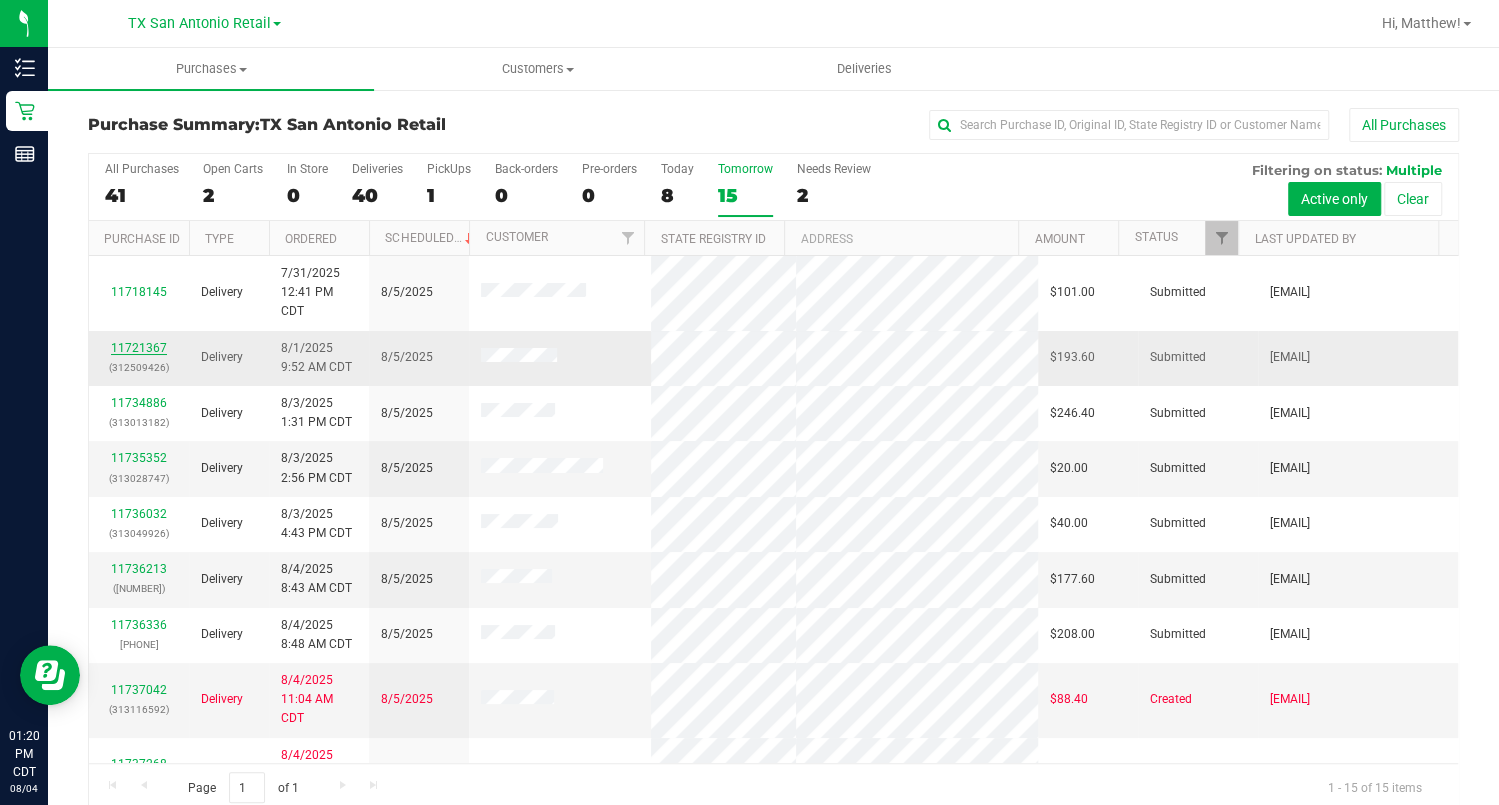 click on "11721367" at bounding box center (139, 348) 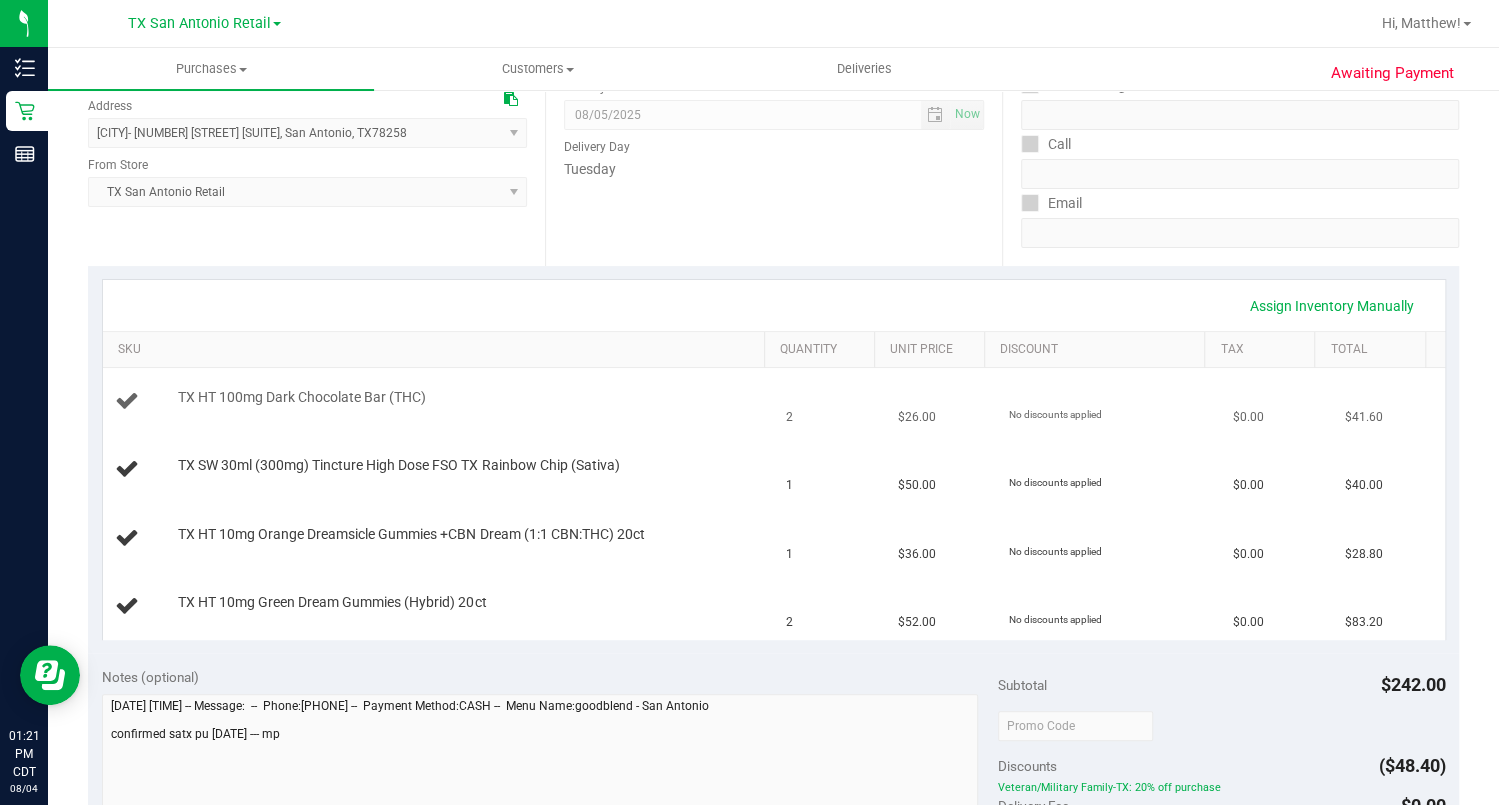 scroll, scrollTop: 266, scrollLeft: 0, axis: vertical 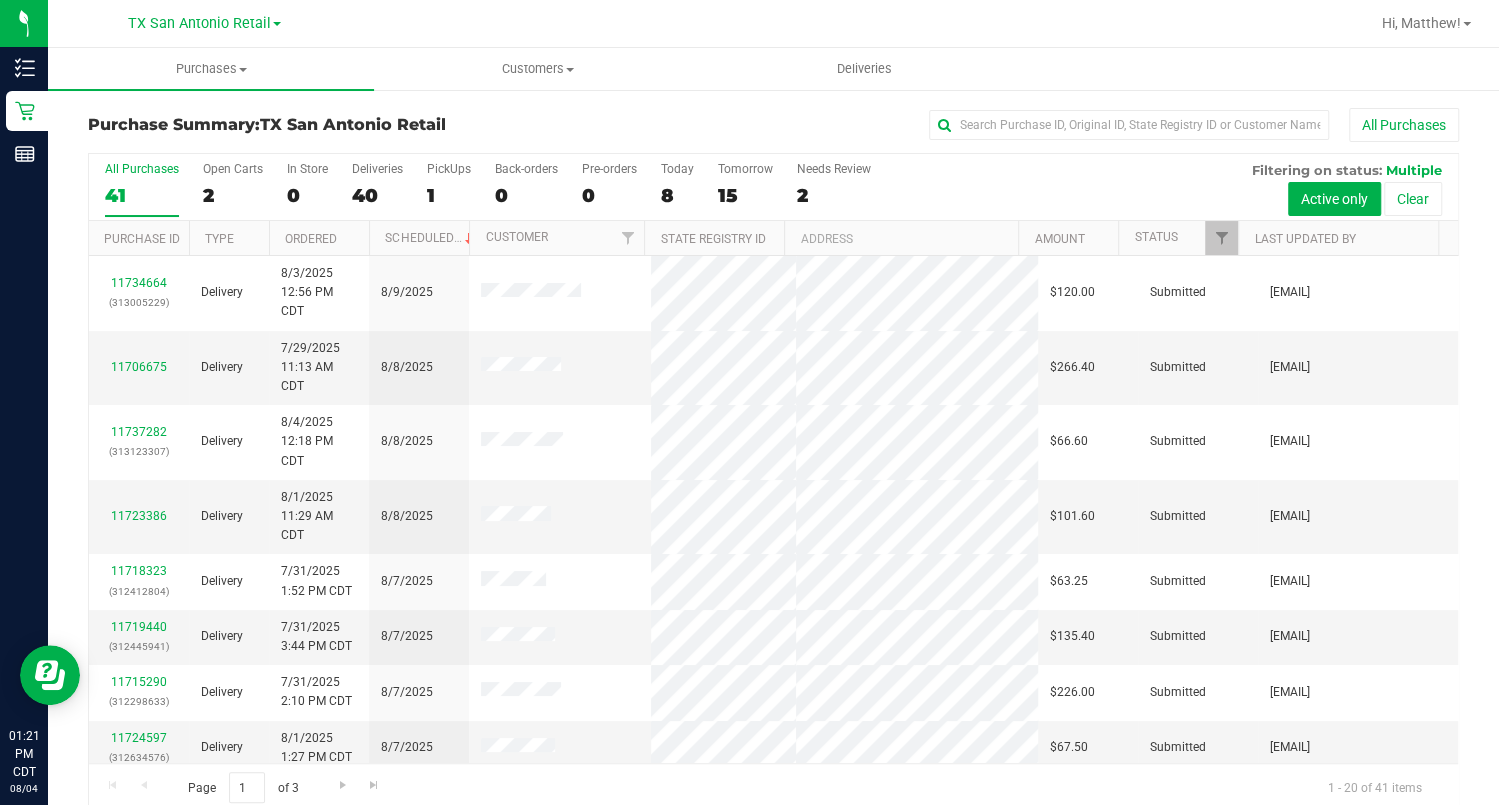 click on "All Purchases
41
Open Carts
2
In Store
0
Deliveries
40
PickUps
1
Back-orders
0
Pre-orders
0
Today
8
Tomorrow
15" at bounding box center [773, 187] 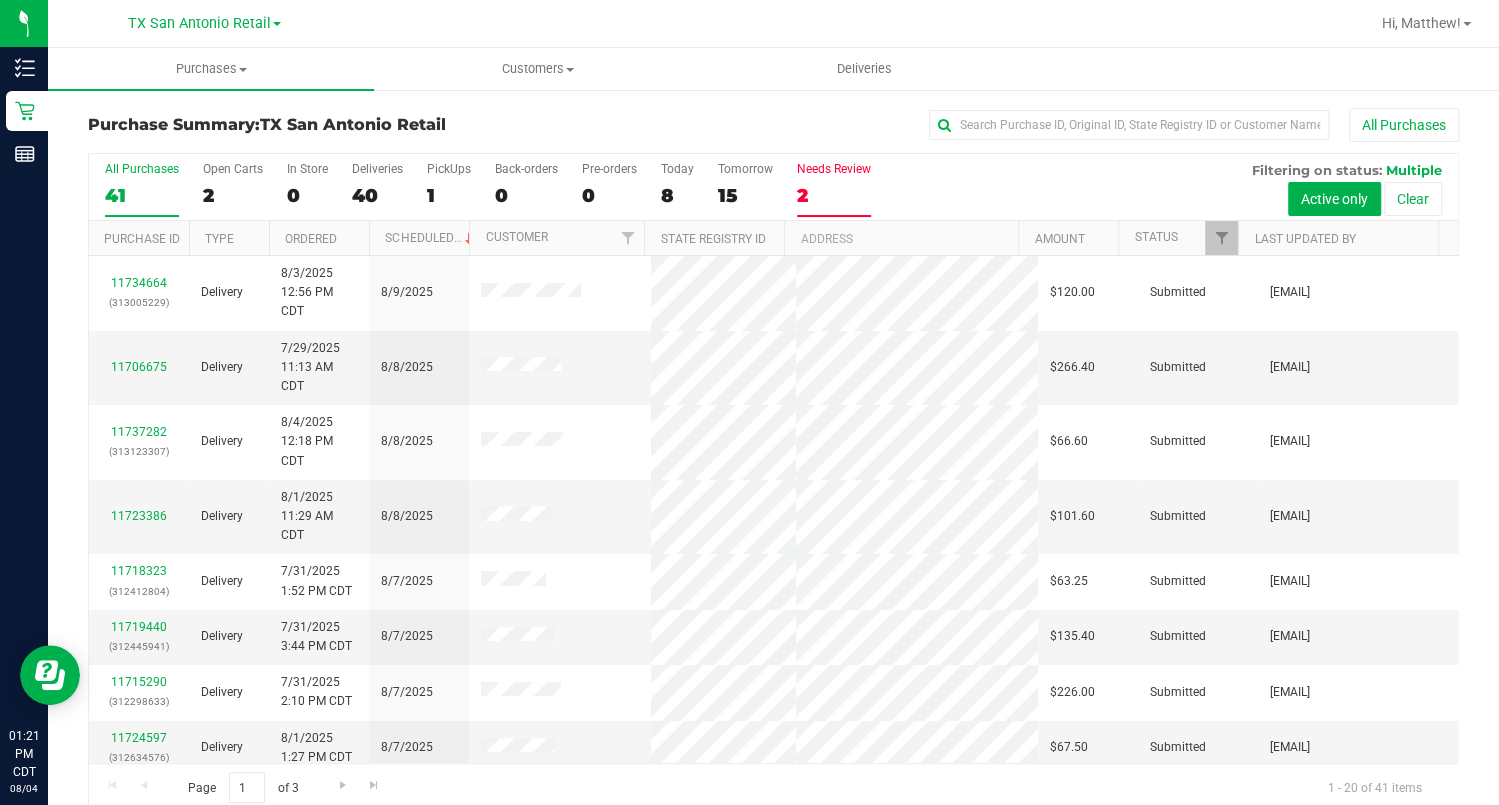 click on "Needs Review" at bounding box center (834, 169) 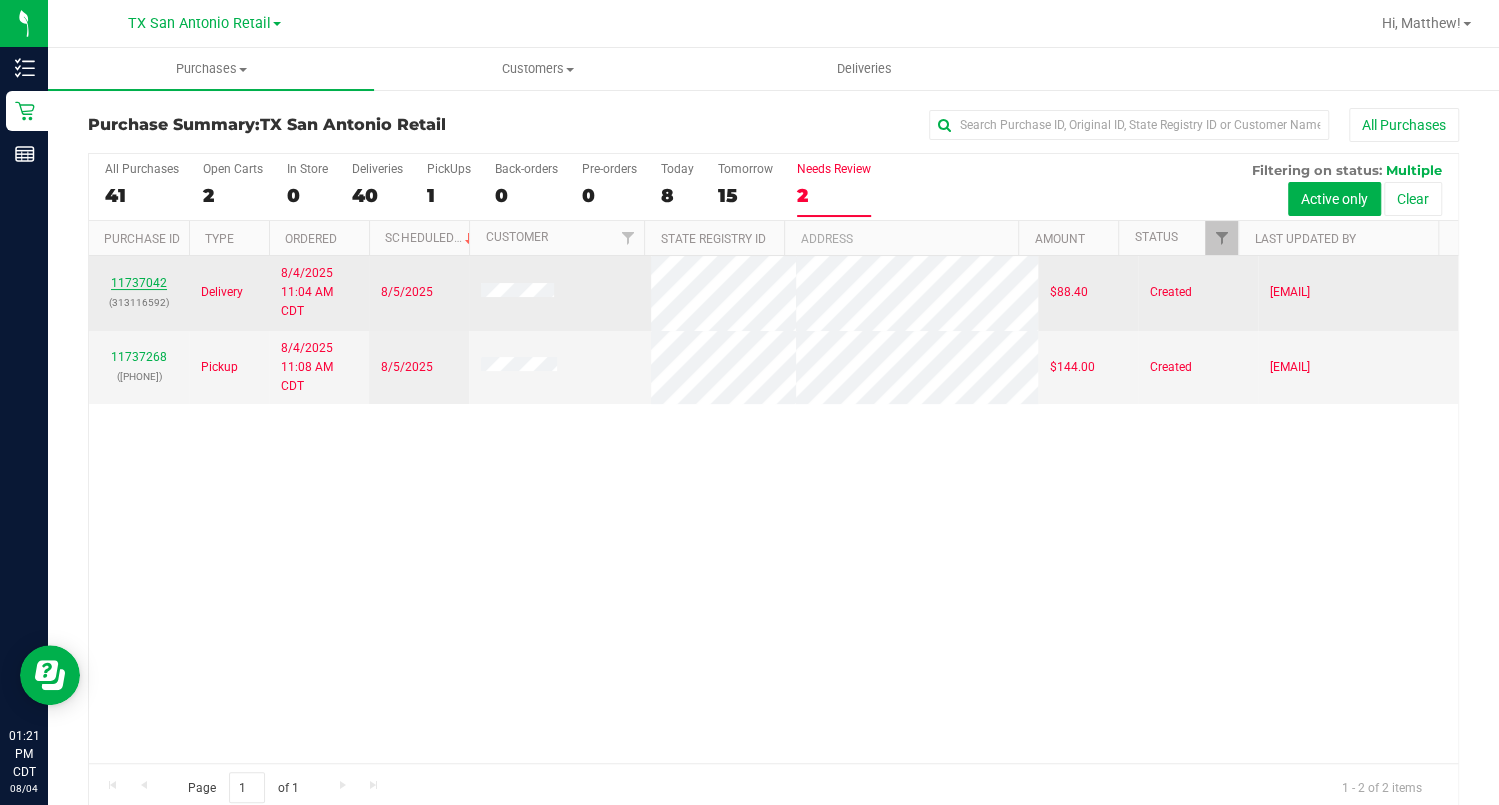 click on "11737042" at bounding box center (139, 283) 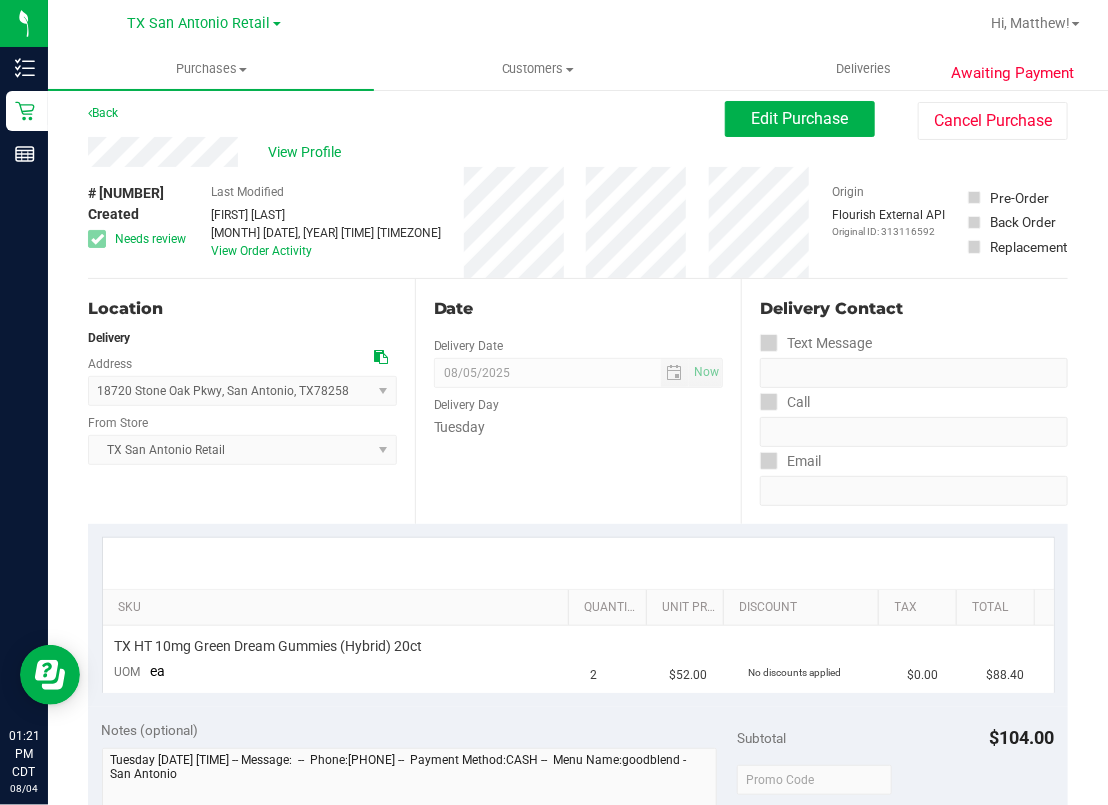 scroll, scrollTop: 0, scrollLeft: 0, axis: both 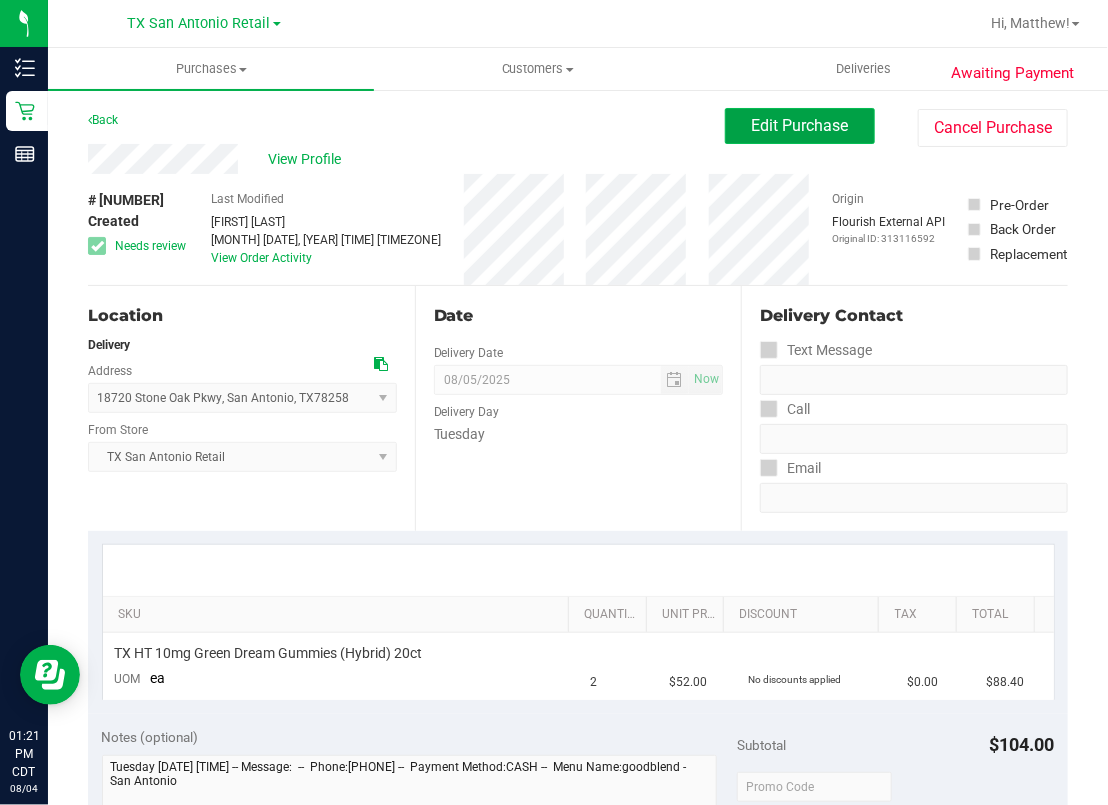 click on "Edit Purchase" at bounding box center [800, 125] 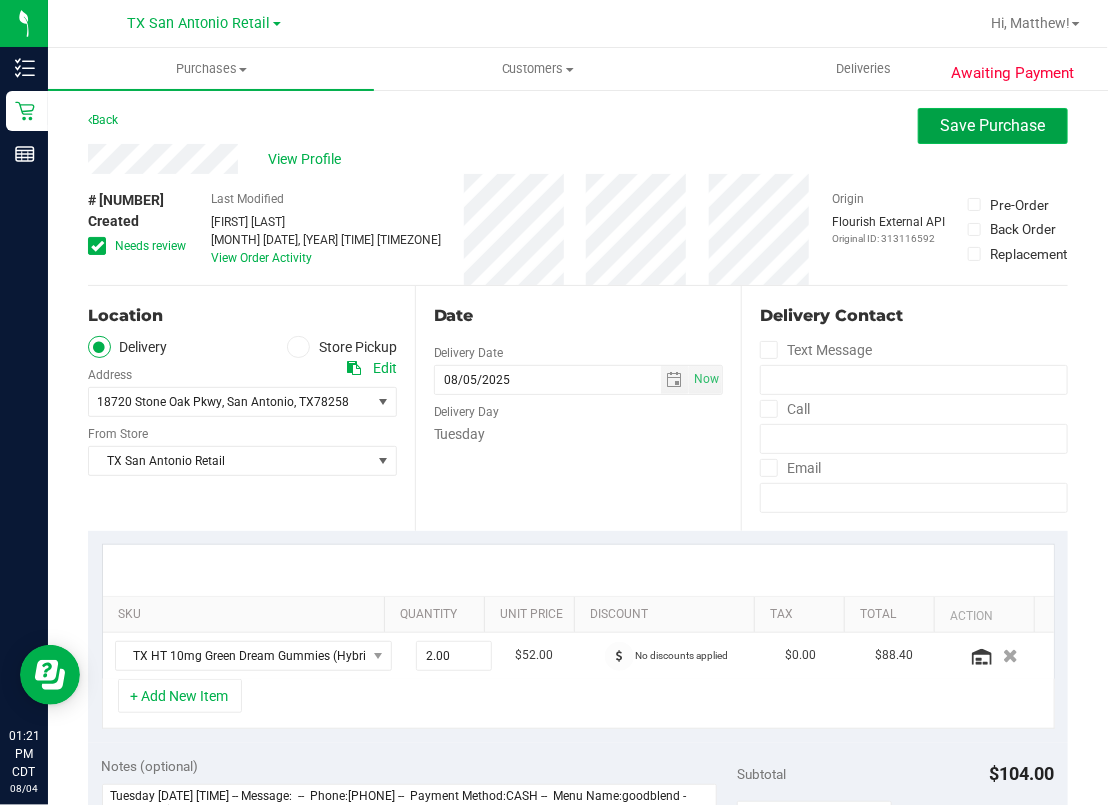 click on "Save Purchase" at bounding box center (993, 125) 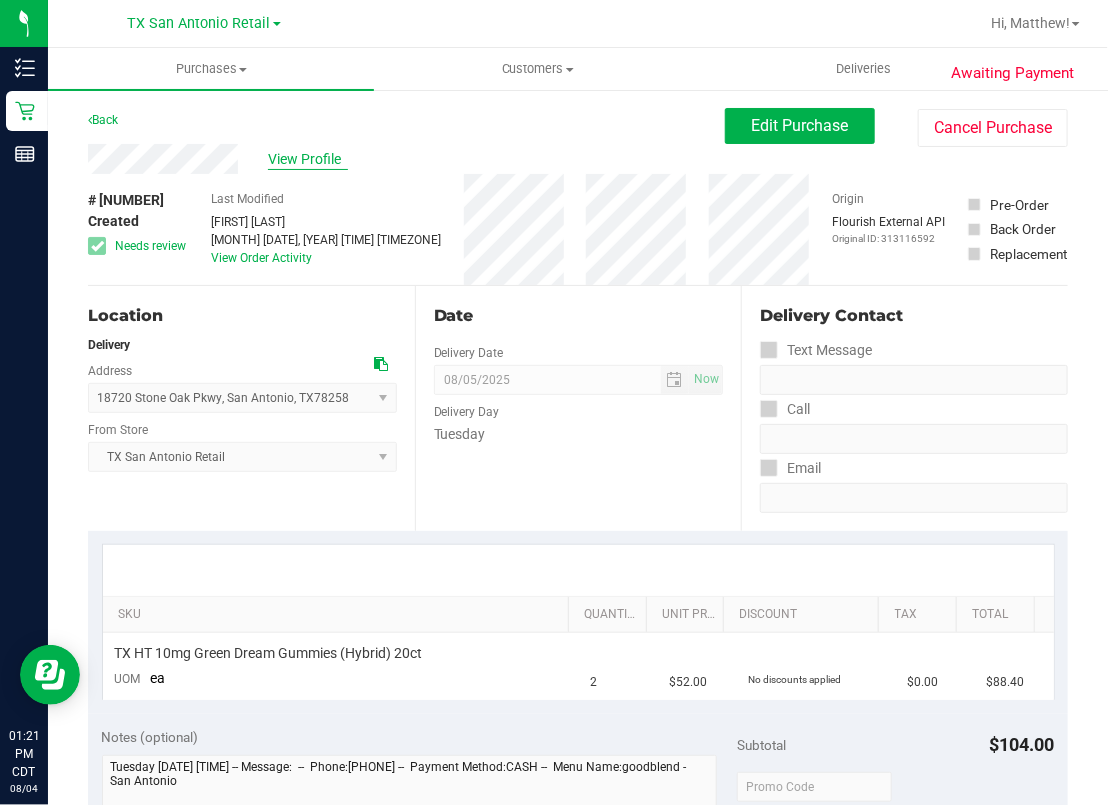 click on "View Profile" at bounding box center (308, 159) 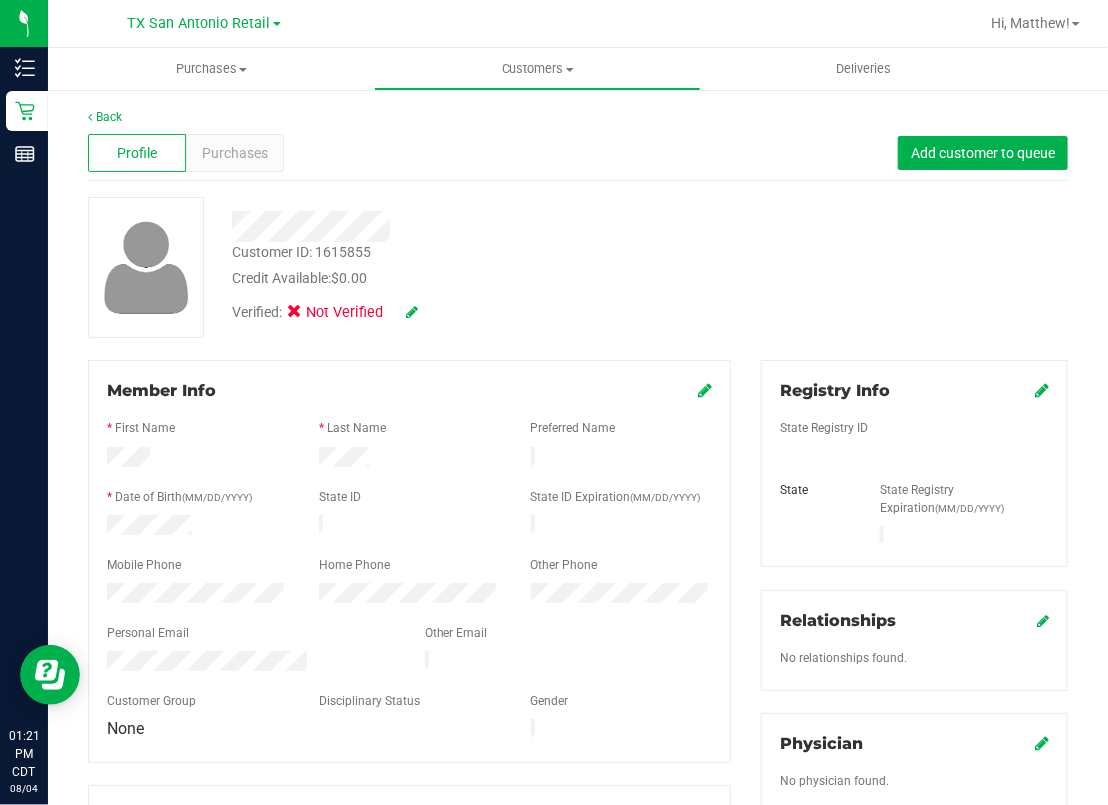 click at bounding box center [705, 390] 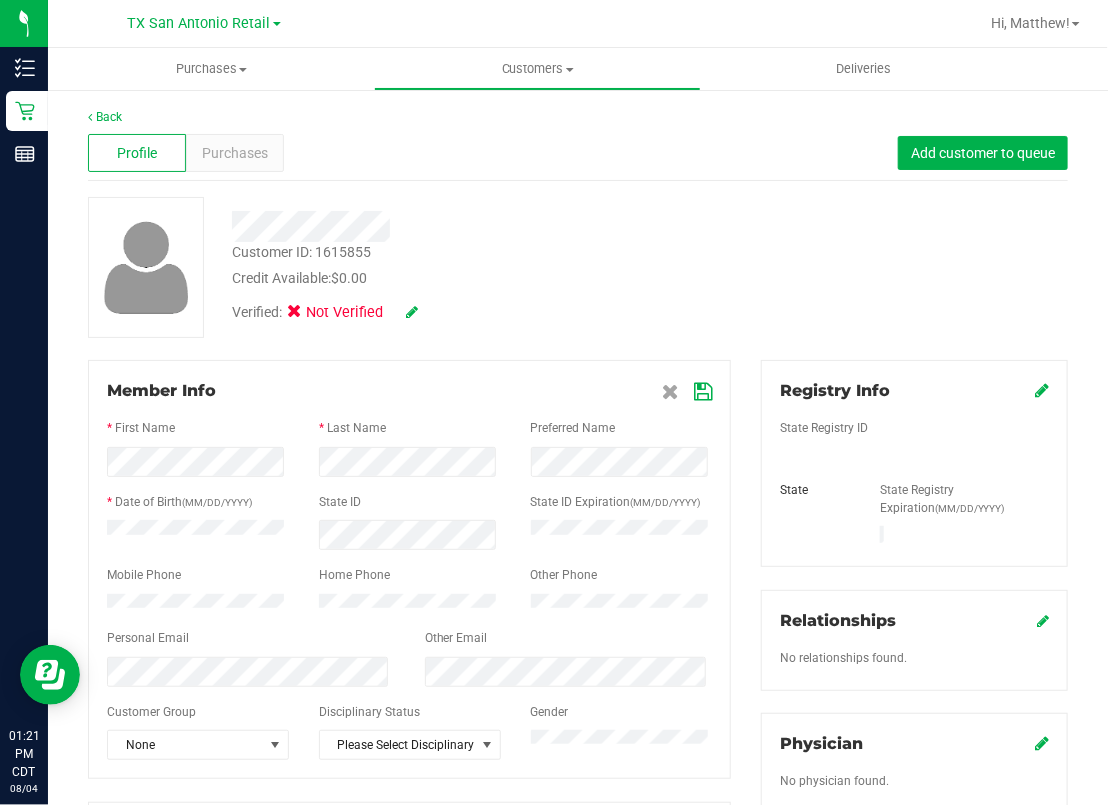 click at bounding box center [703, 392] 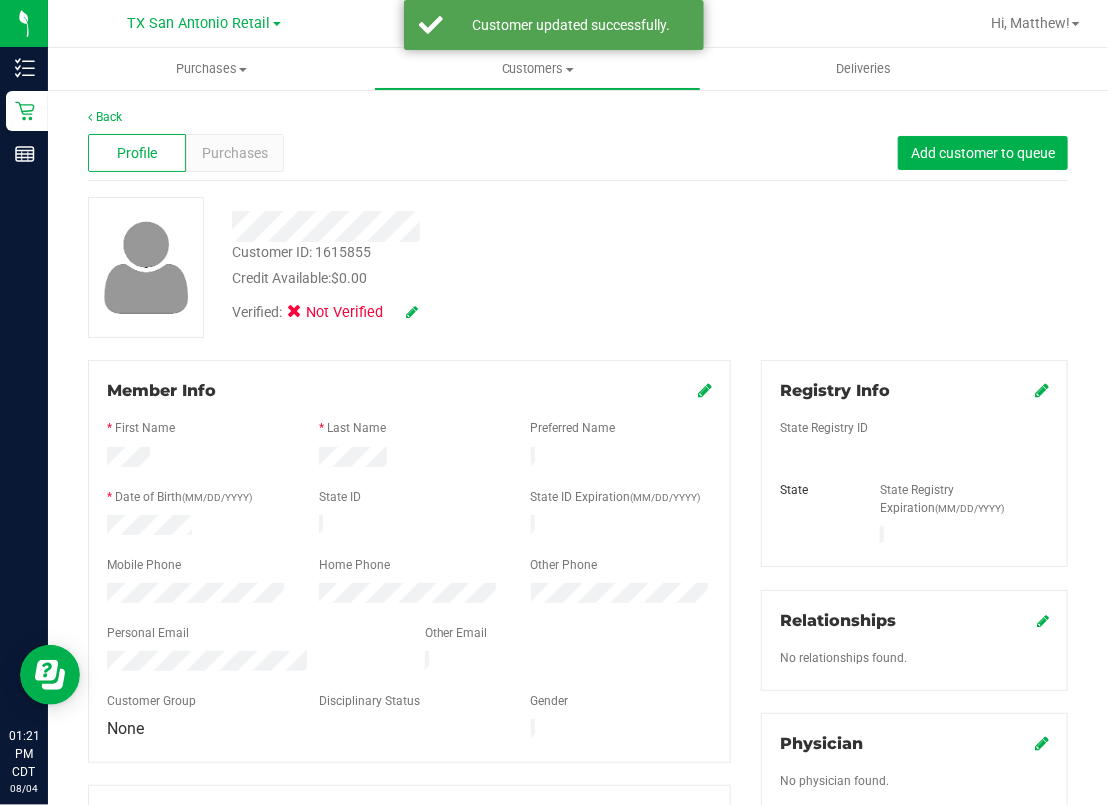 click at bounding box center (1042, 390) 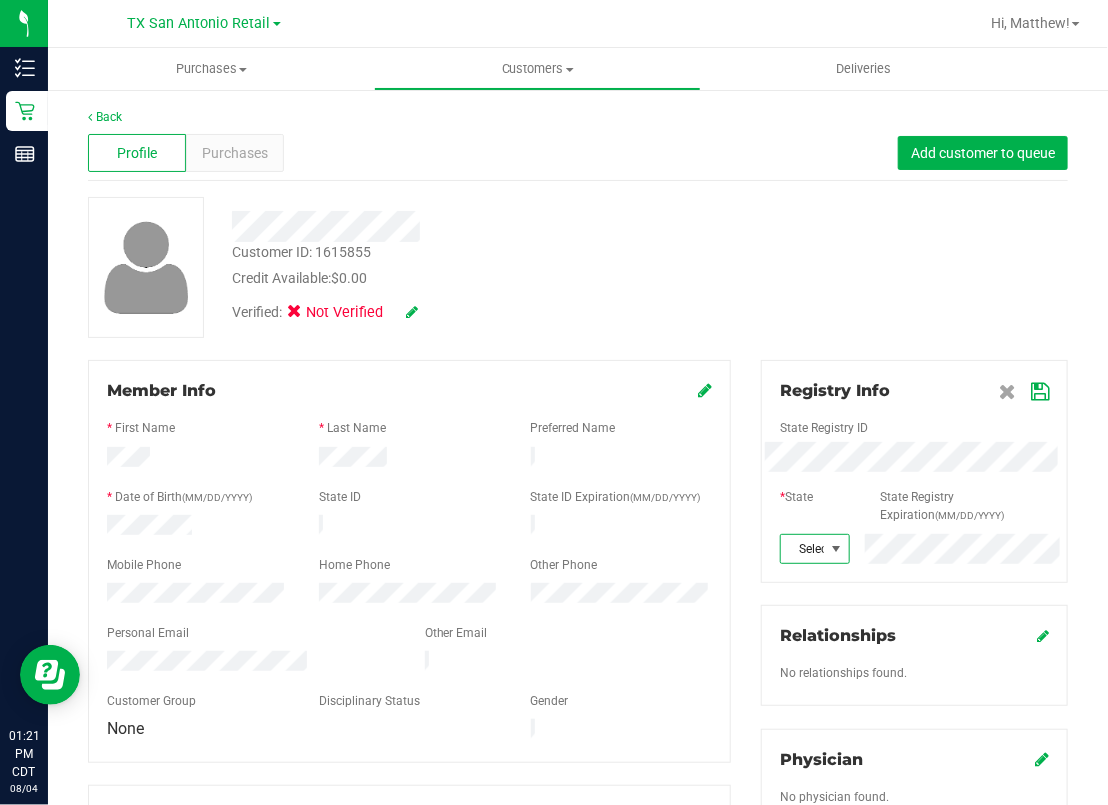 click at bounding box center [836, 549] 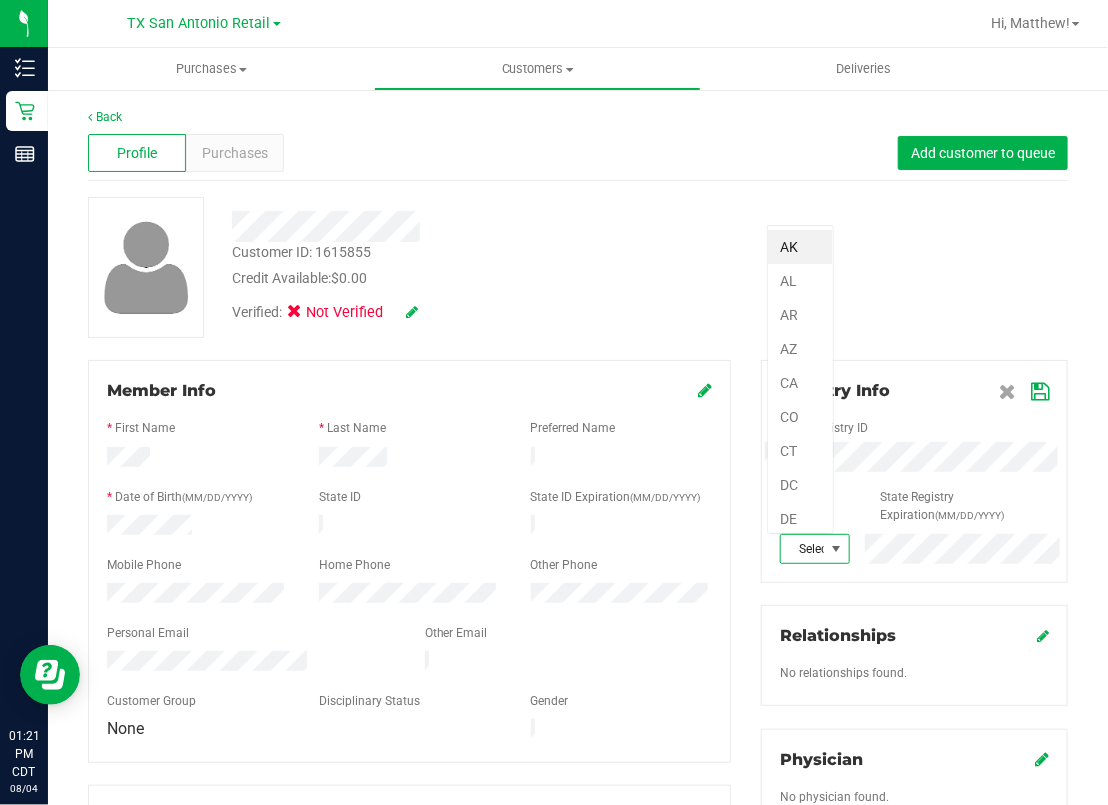 scroll, scrollTop: 99969, scrollLeft: 99932, axis: both 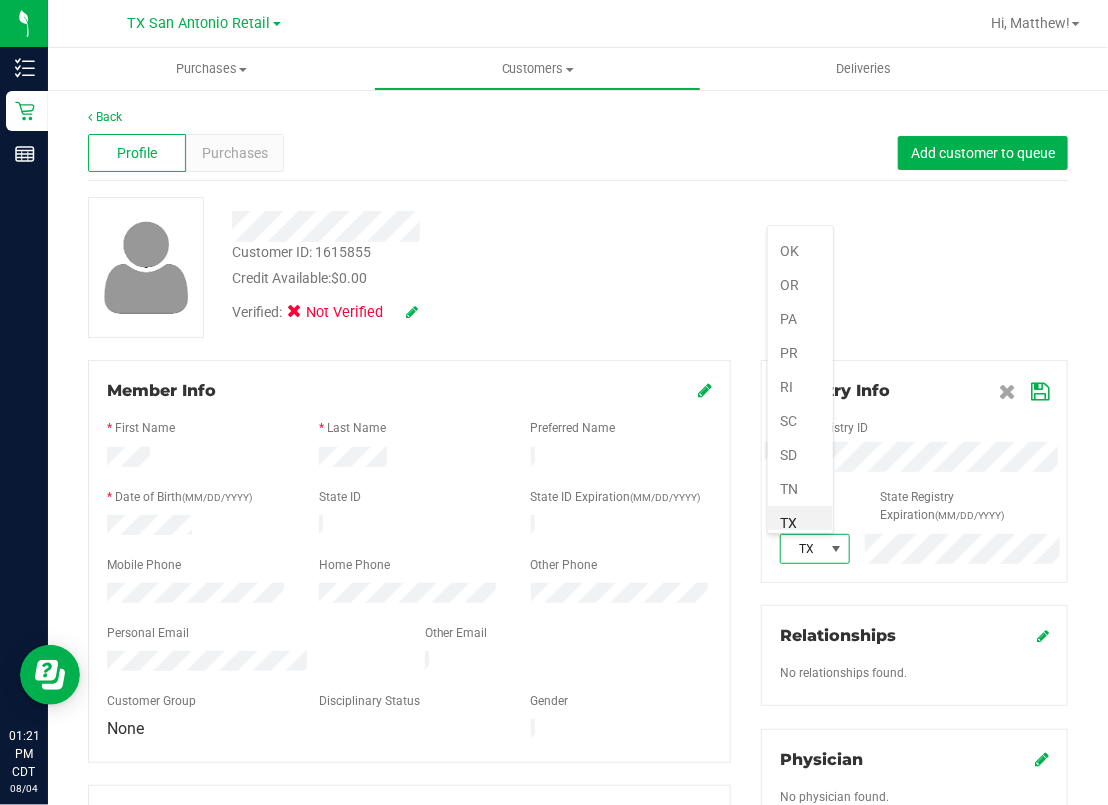 click at bounding box center [1040, 392] 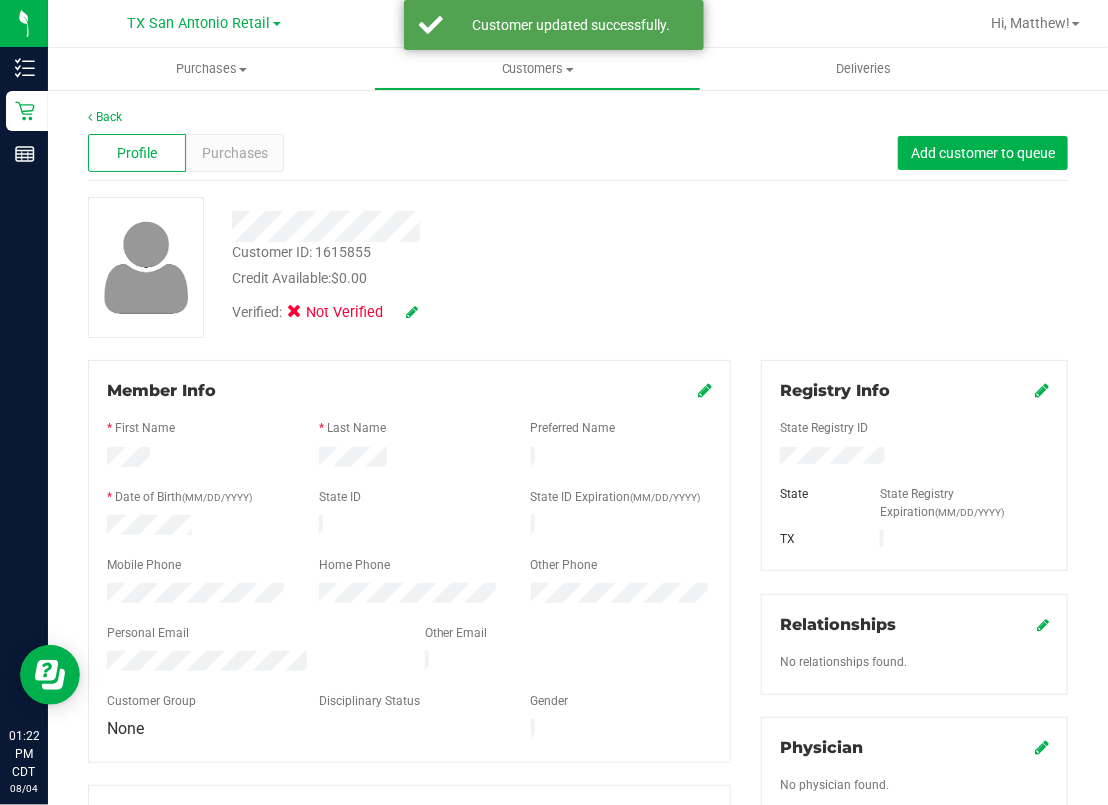 click on "Verified:
Not Verified" at bounding box center (469, 311) 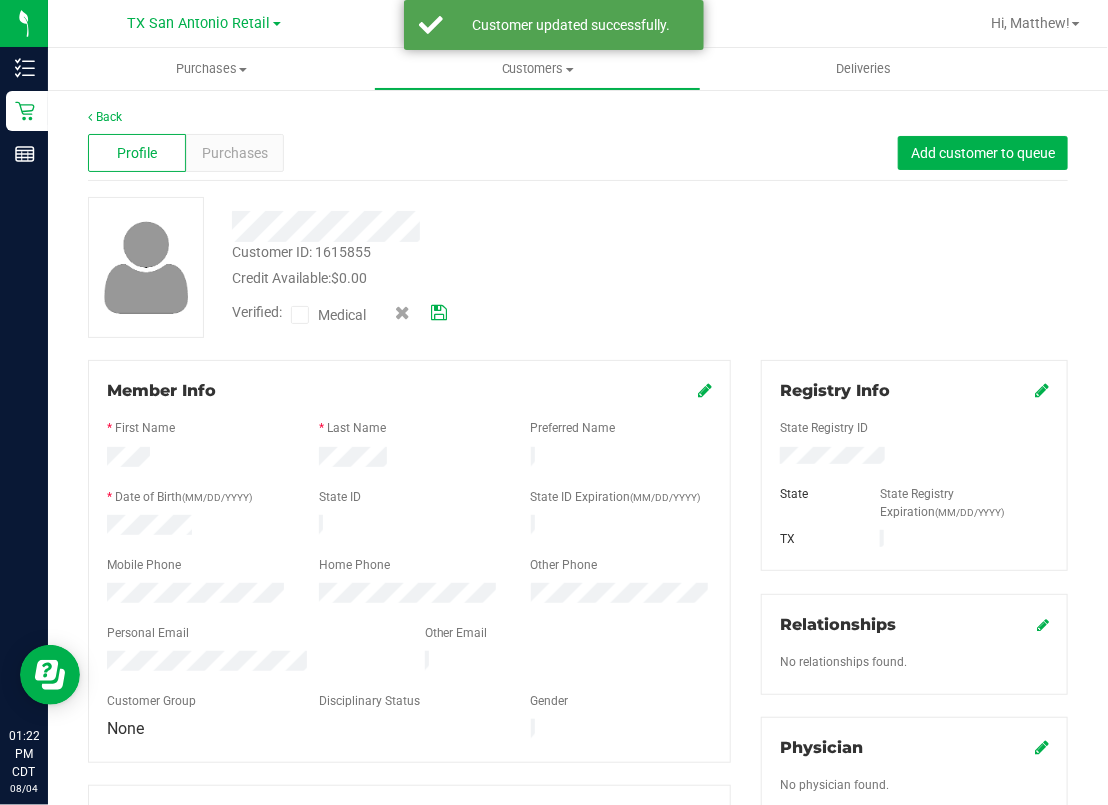 click at bounding box center [300, 315] 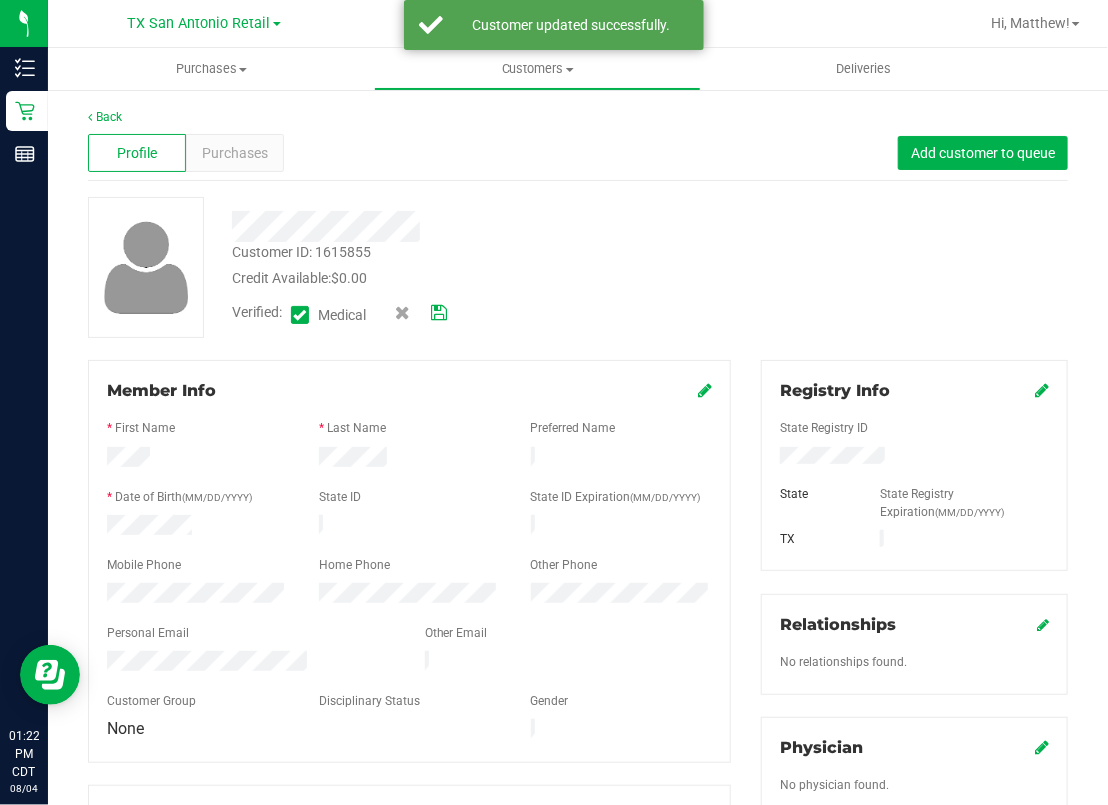 click at bounding box center [439, 313] 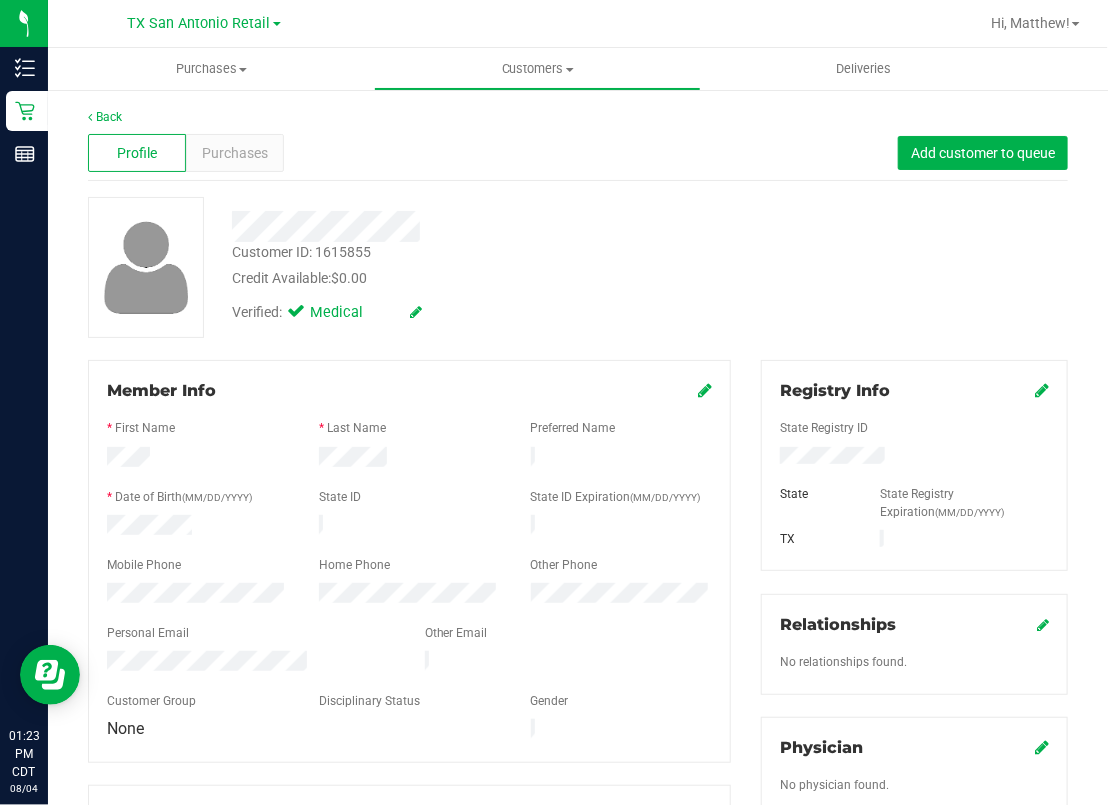 click at bounding box center [469, 226] 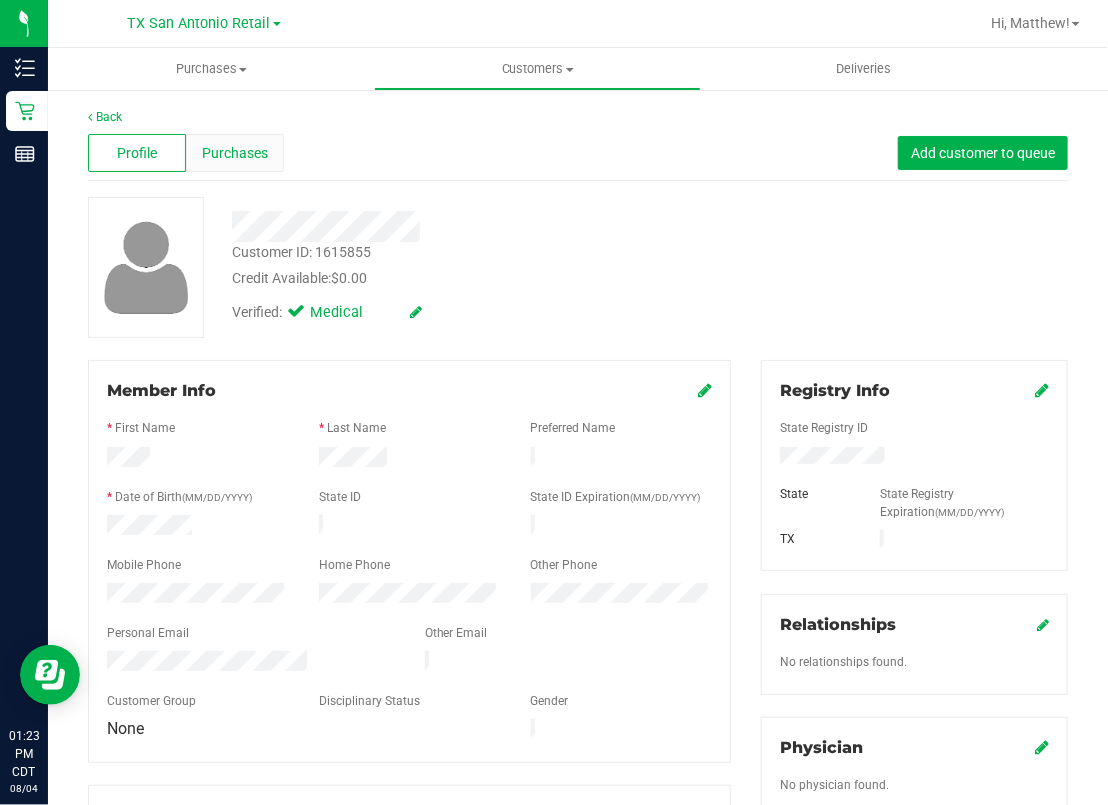 click on "Purchases" at bounding box center [235, 153] 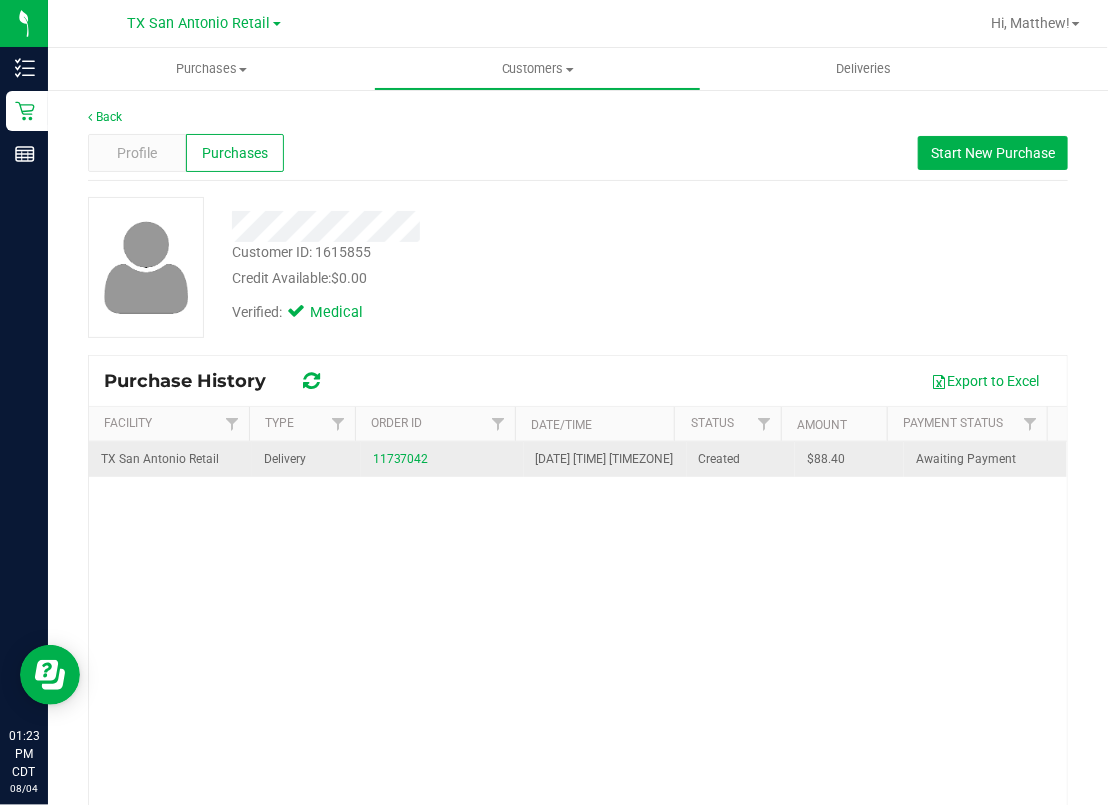 click on "11737042" at bounding box center (442, 459) 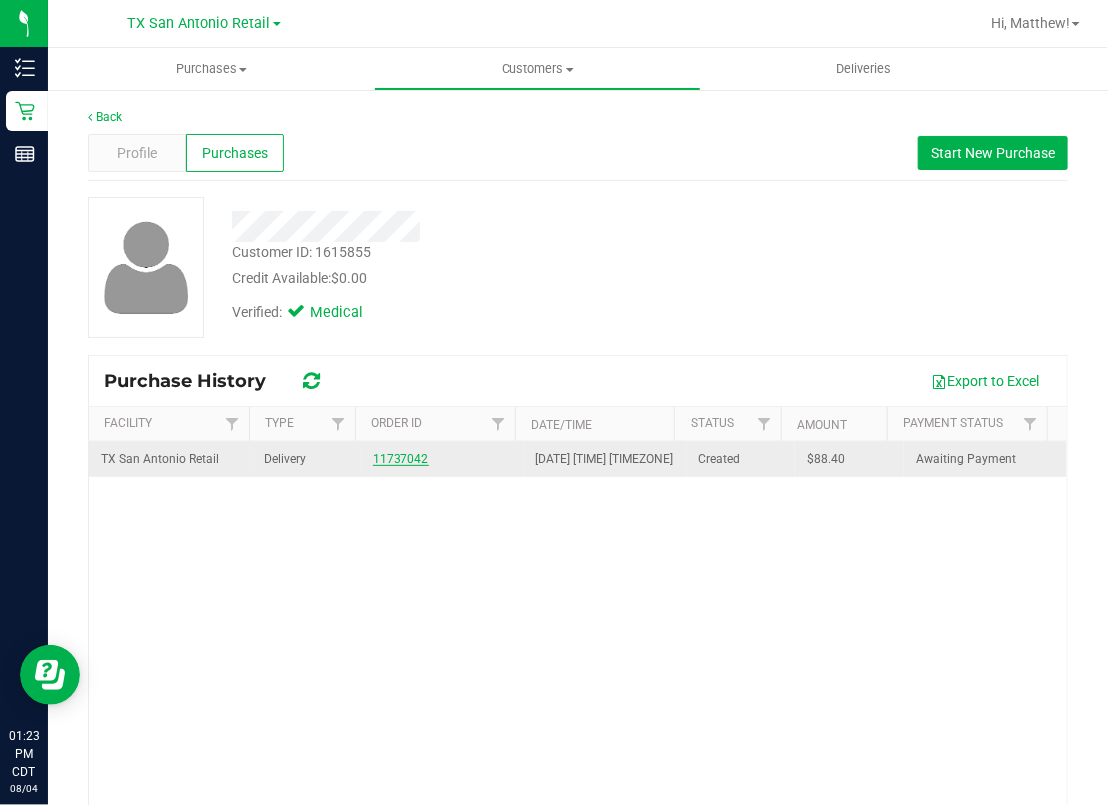 click on "11737042" at bounding box center [401, 459] 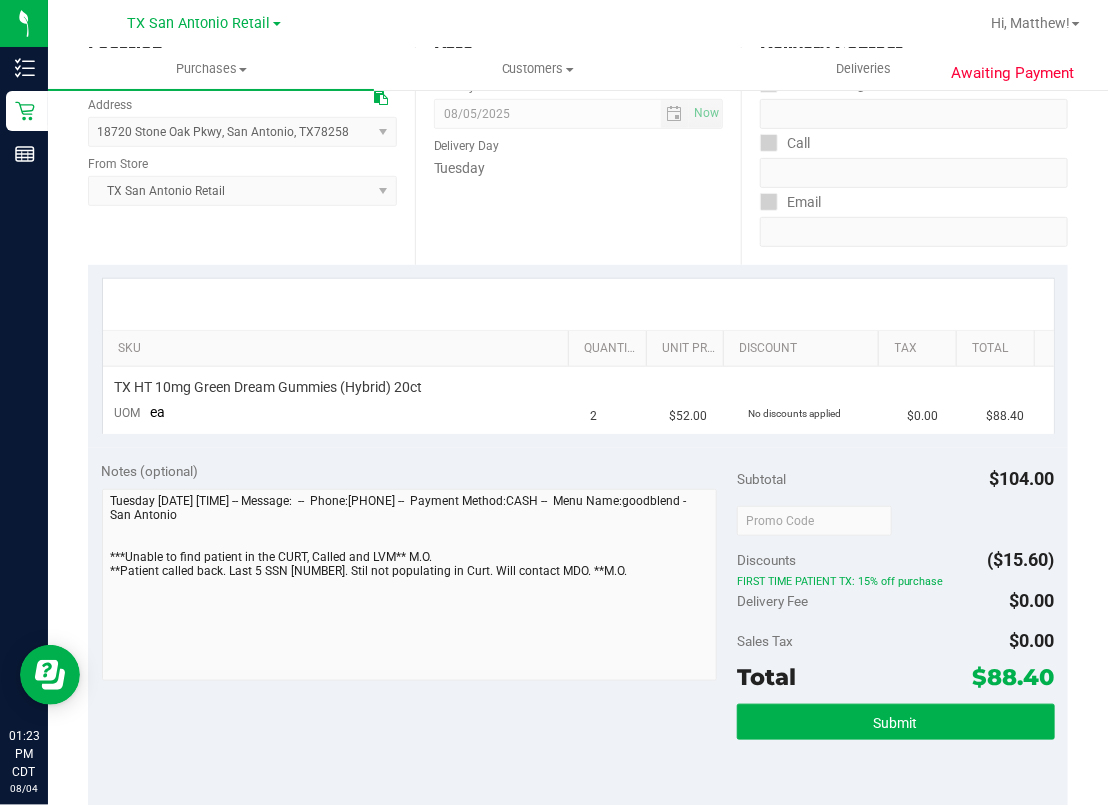 scroll, scrollTop: 0, scrollLeft: 0, axis: both 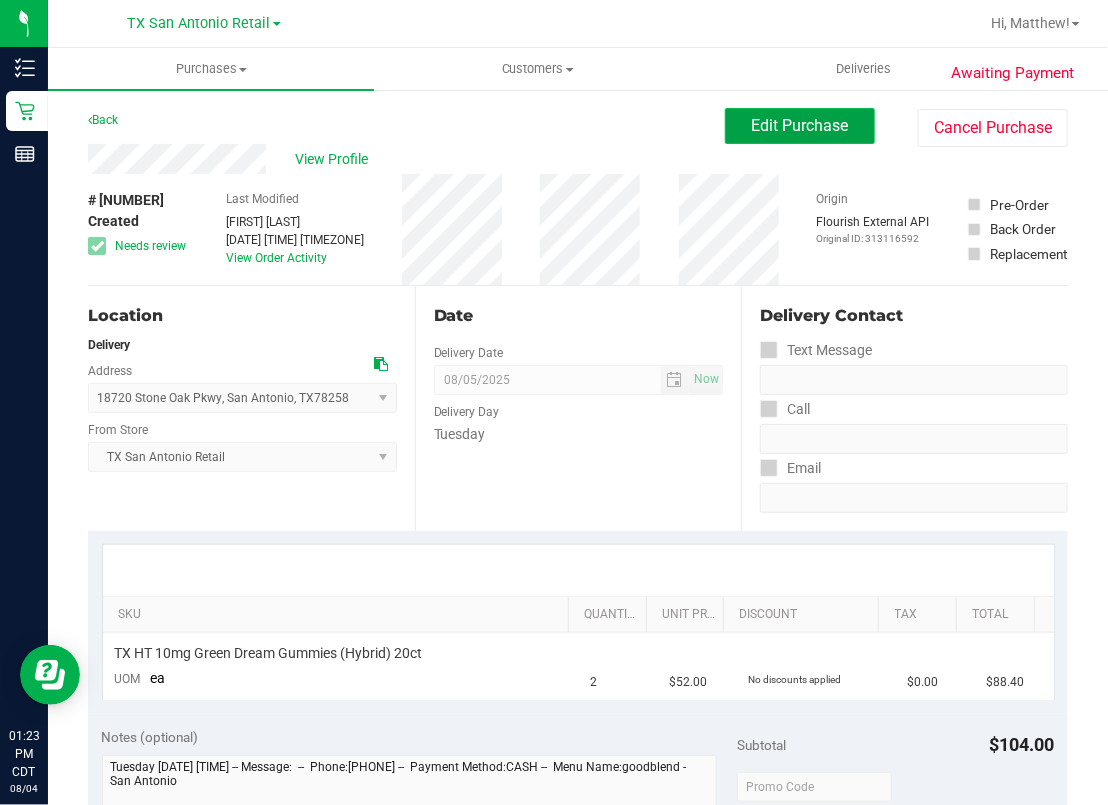 click on "Edit Purchase" at bounding box center [800, 125] 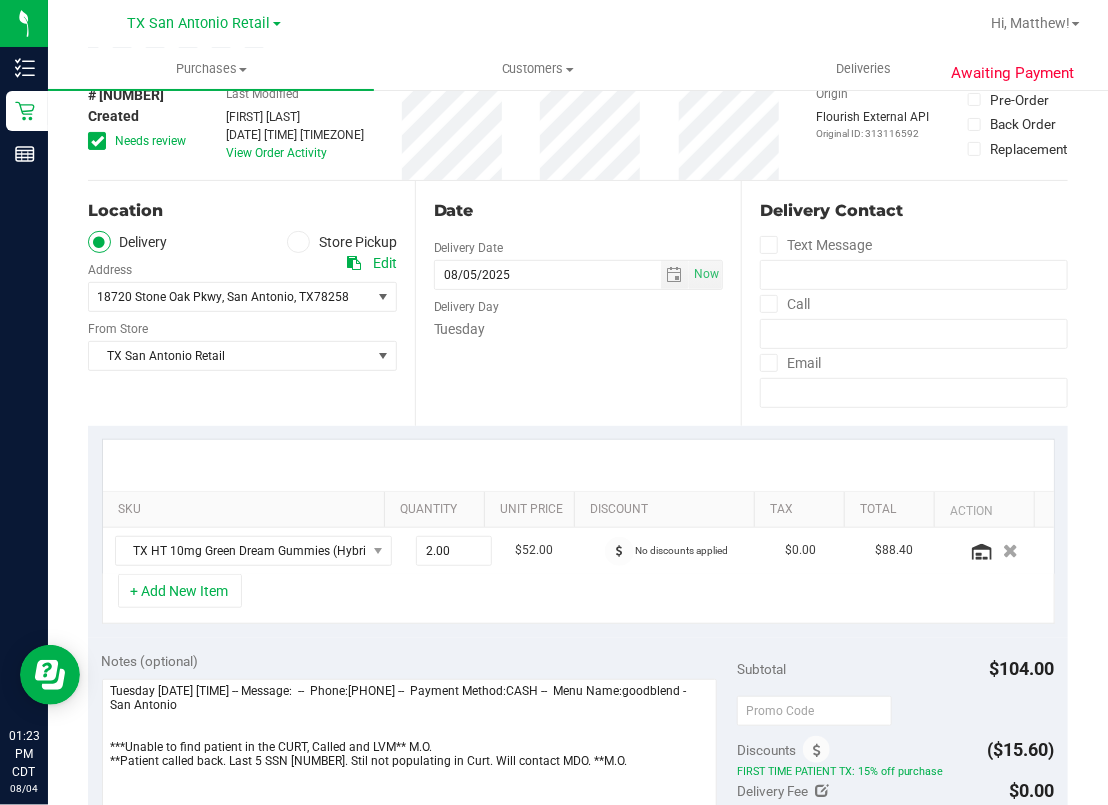 scroll, scrollTop: 400, scrollLeft: 0, axis: vertical 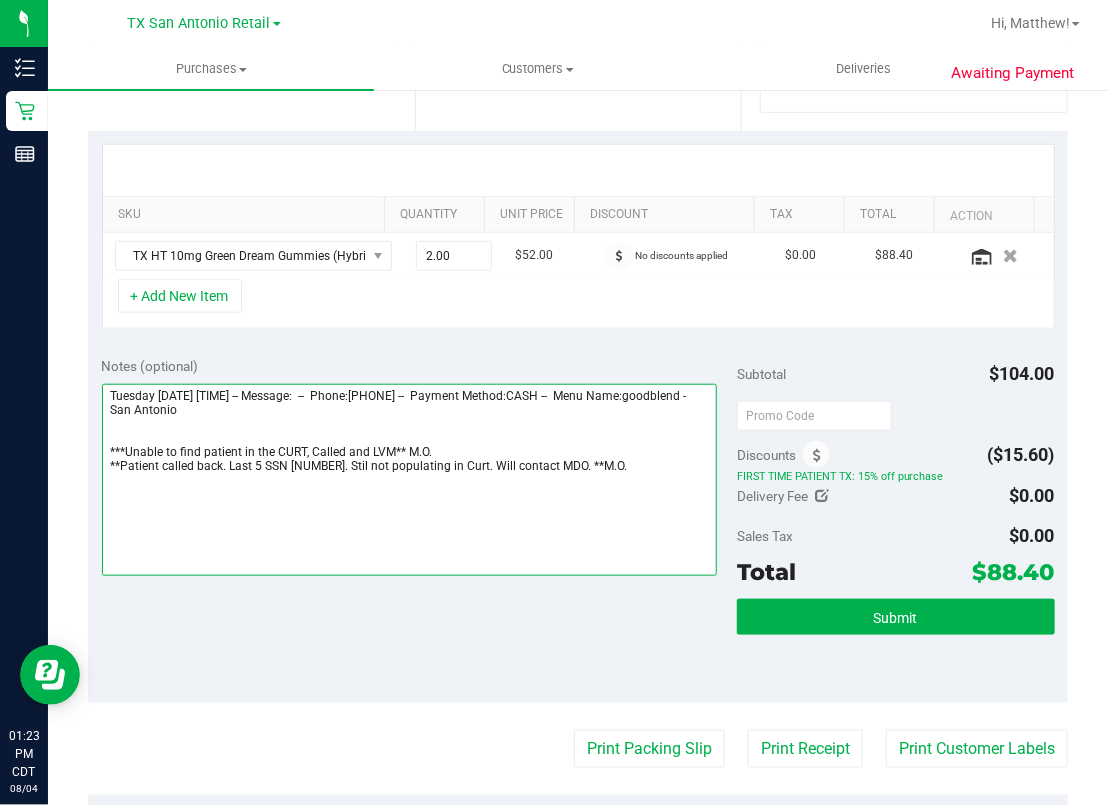 click at bounding box center [409, 480] 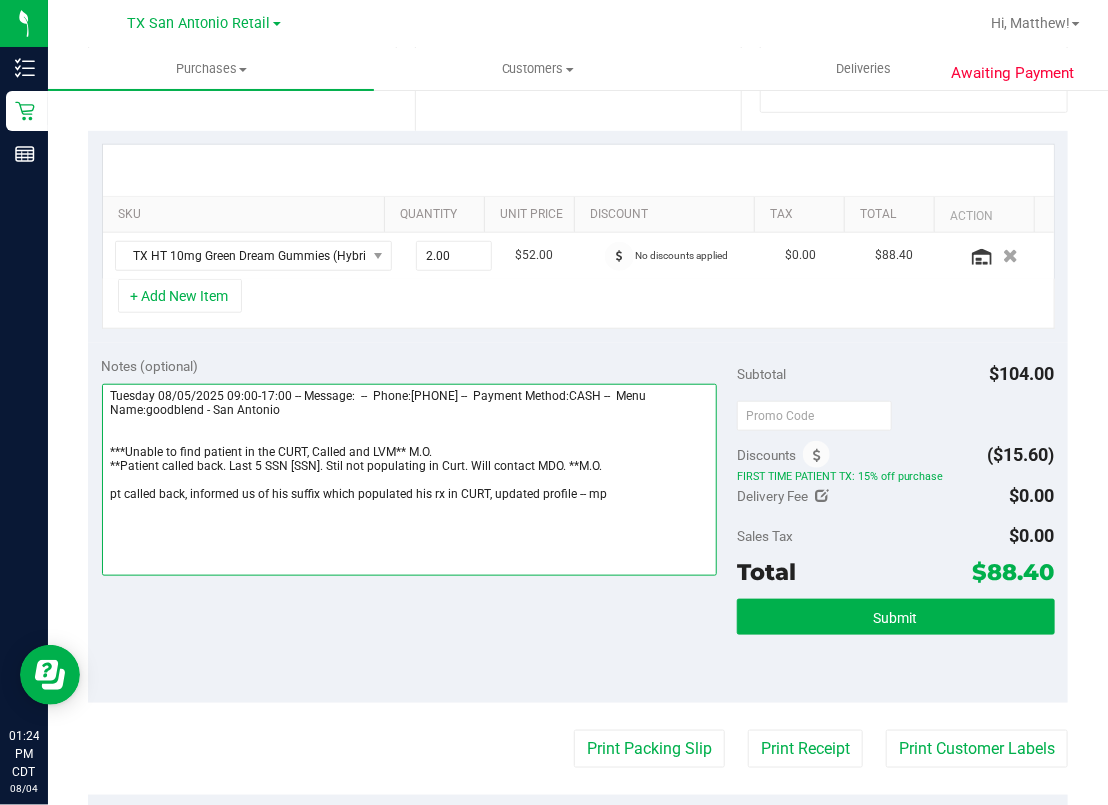 click at bounding box center [409, 480] 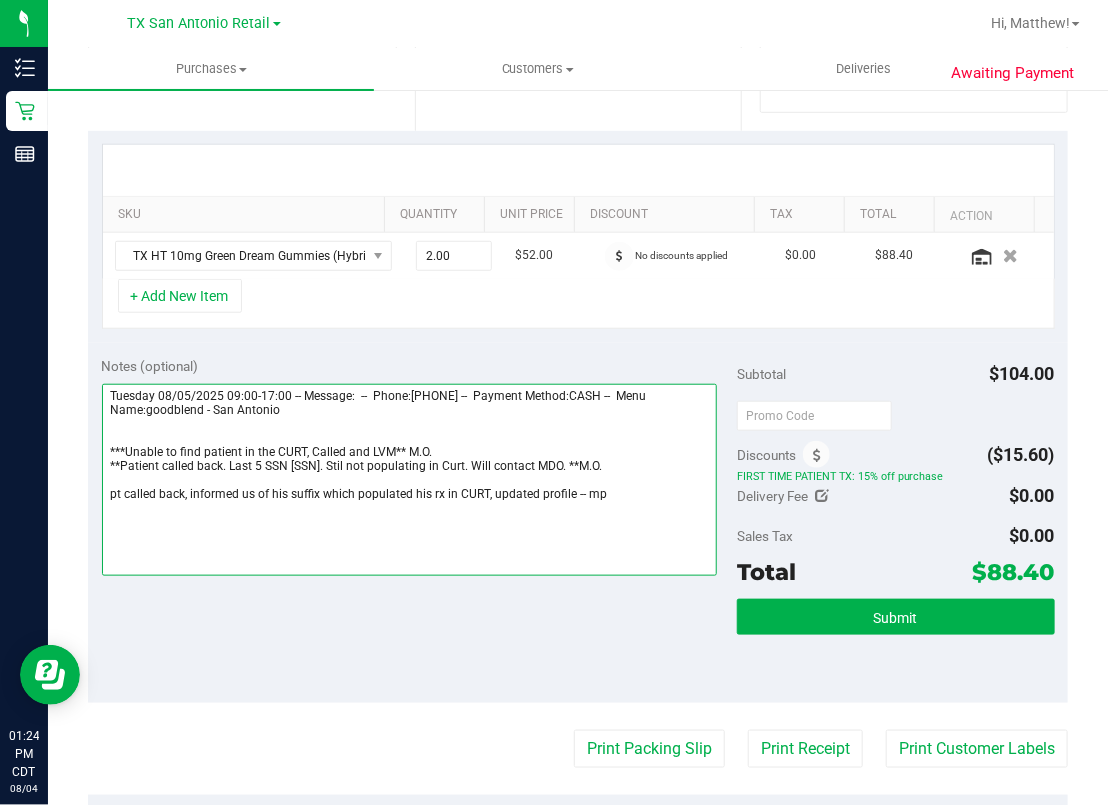 type on "Tuesday 08/05/2025 09:00-17:00 -- Message:  --  Phone:[PHONE] --  Payment Method:CASH --  Menu Name:goodblend - San Antonio
***Unable to find patient in the CURT, Called and LVM** M.O.
**Patient called back. Last 5 SSN [SSN]. Stil not populating in Curt. Will contact MDO. **M.O.
pt called back, informed us of his suffix which populated his rx in CURT, updated profile -- mp" 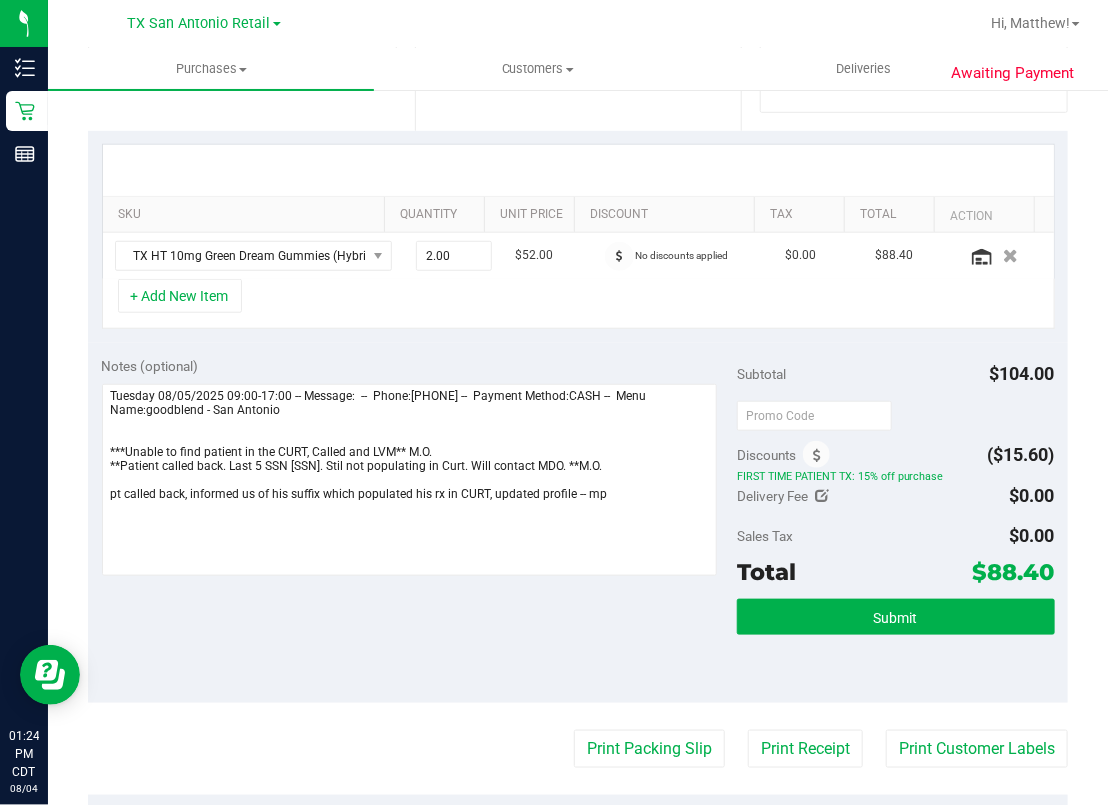 click on "Delivery Fee
$0.00" at bounding box center (896, 496) 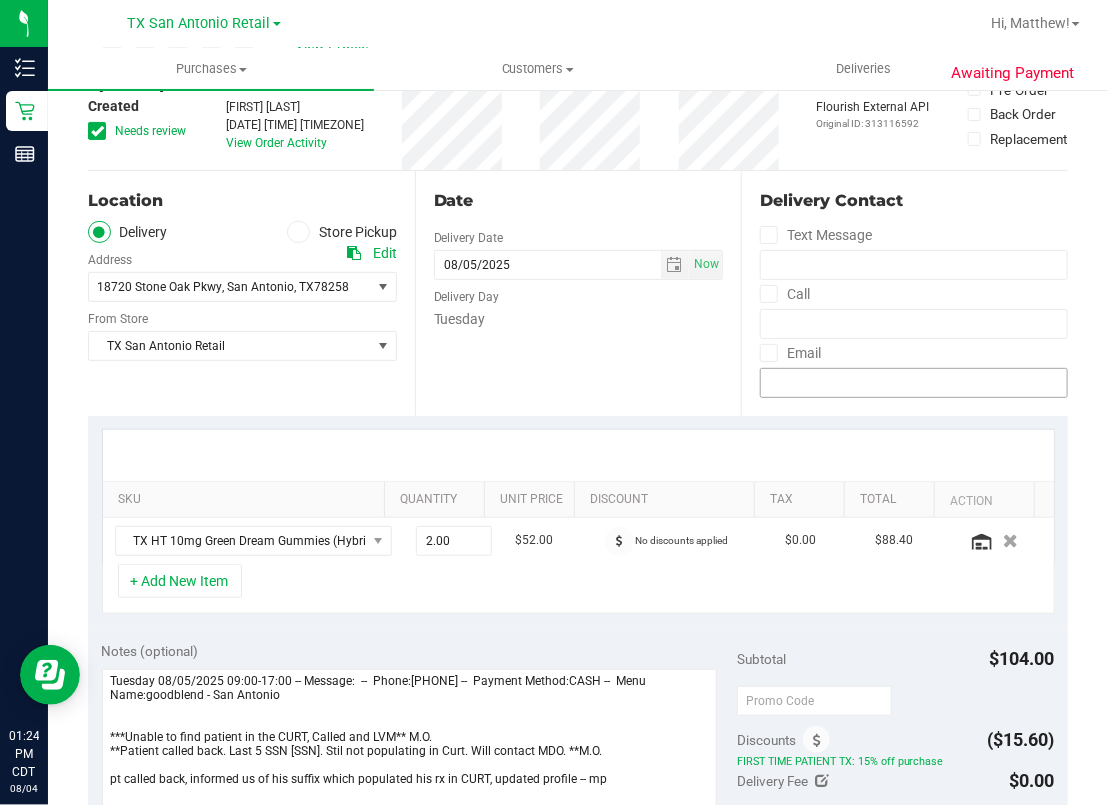 scroll, scrollTop: 0, scrollLeft: 0, axis: both 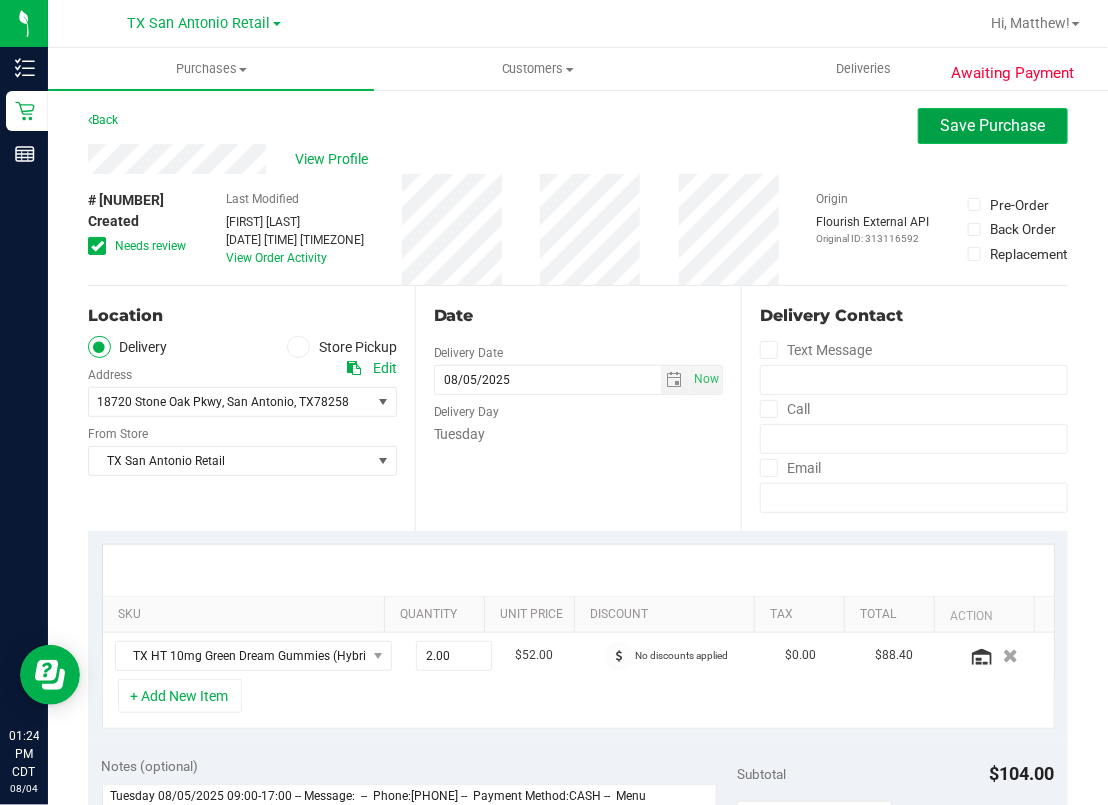 click on "Save Purchase" at bounding box center [993, 125] 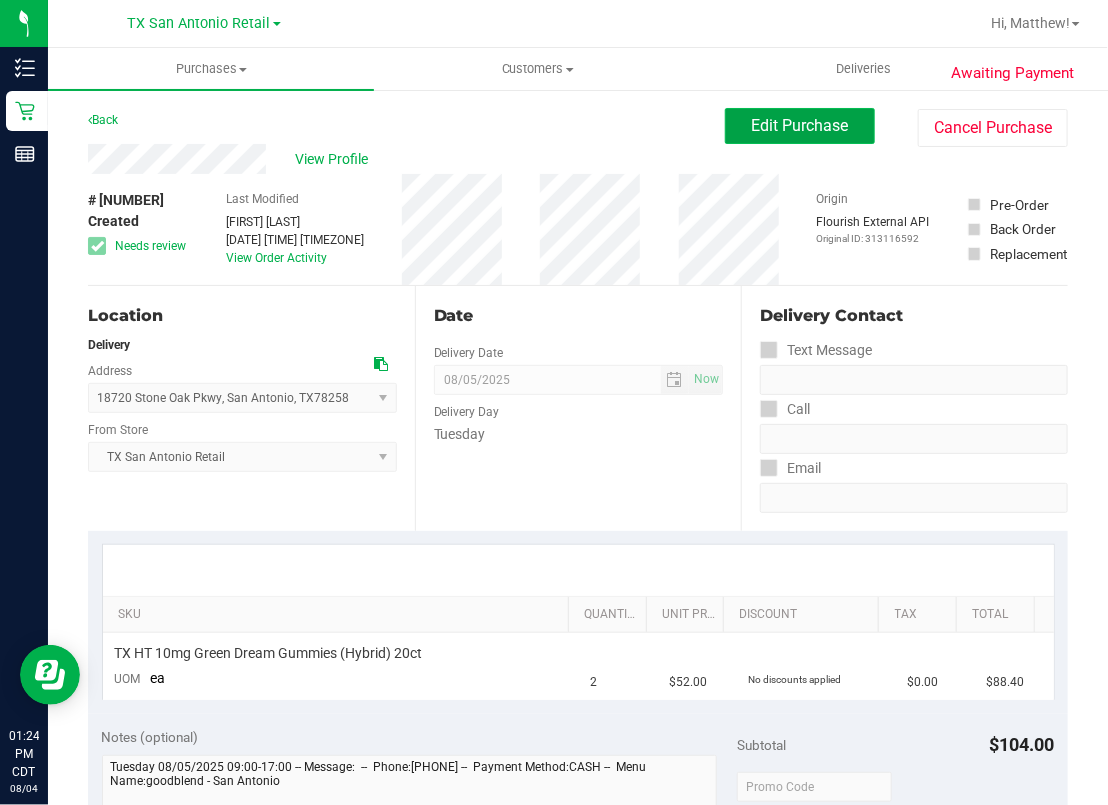 click on "Edit Purchase" at bounding box center [800, 126] 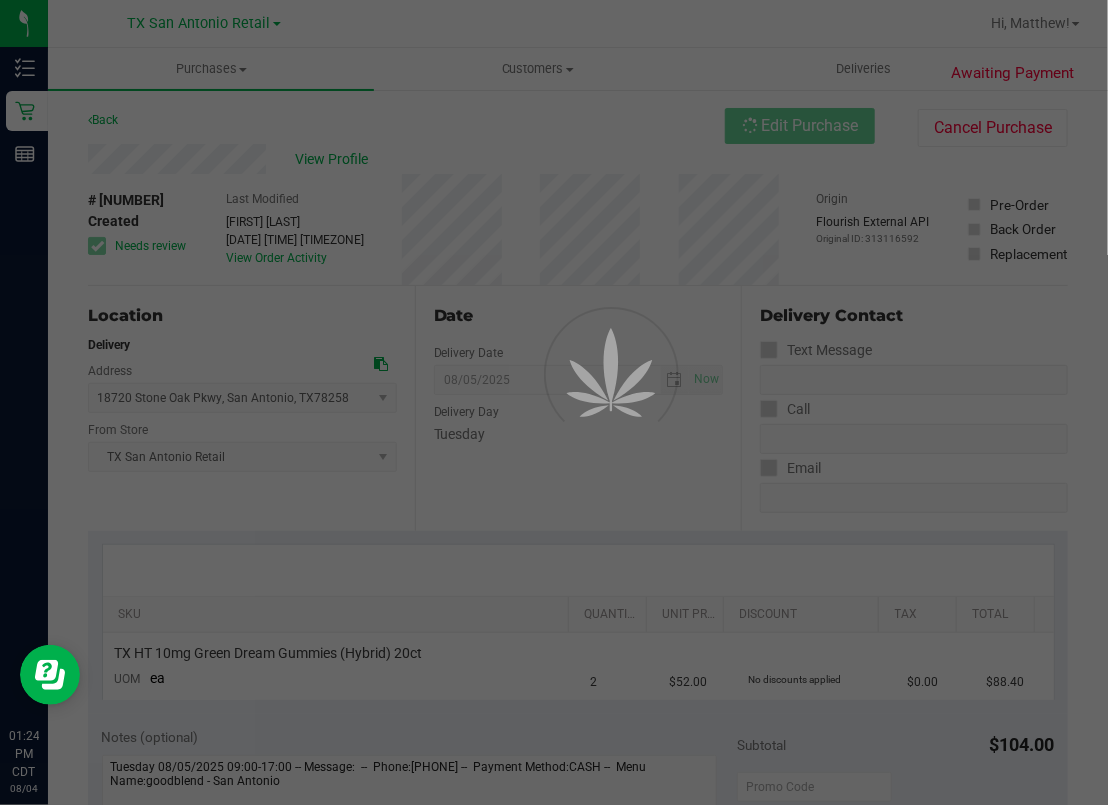 click at bounding box center (554, 402) 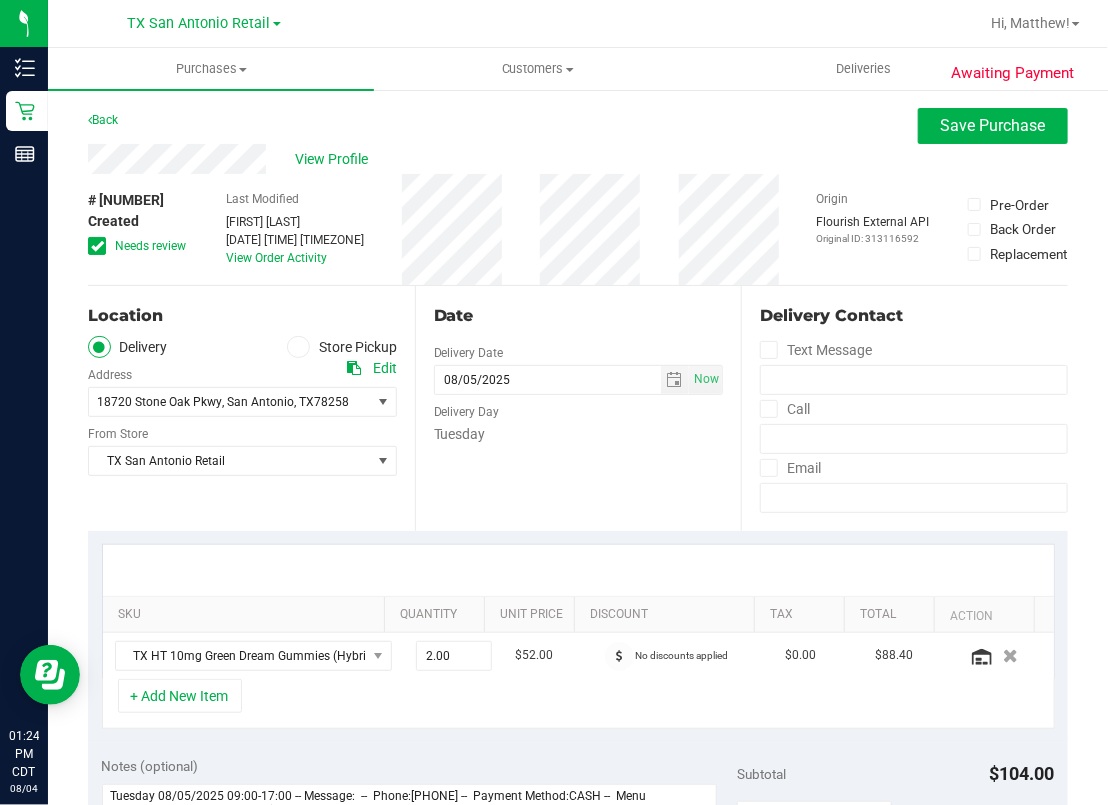 click at bounding box center [97, 246] 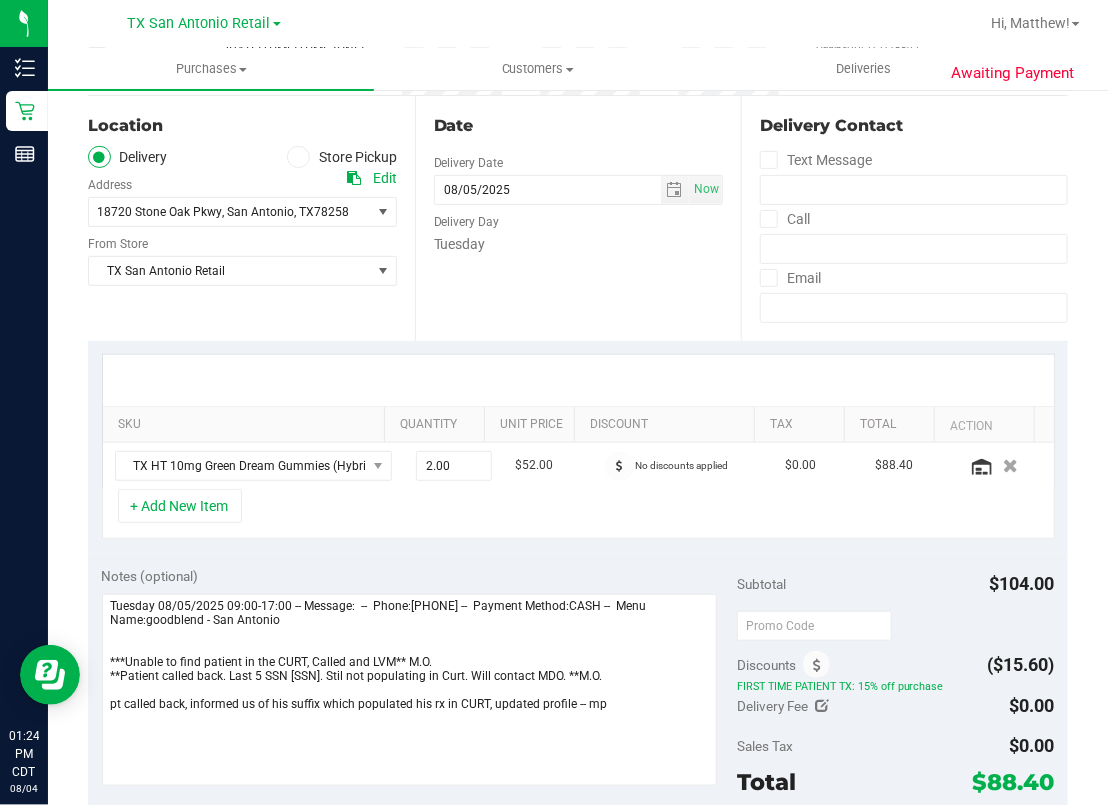 scroll, scrollTop: 0, scrollLeft: 0, axis: both 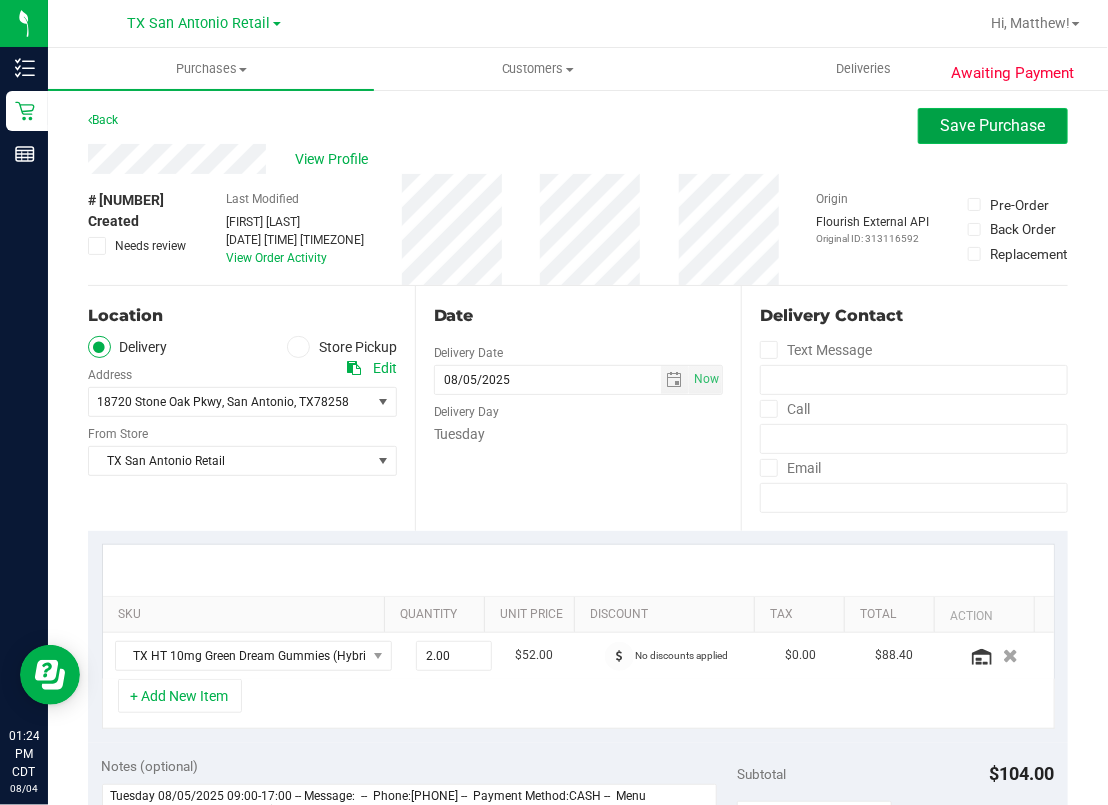 click on "Save Purchase" at bounding box center (993, 125) 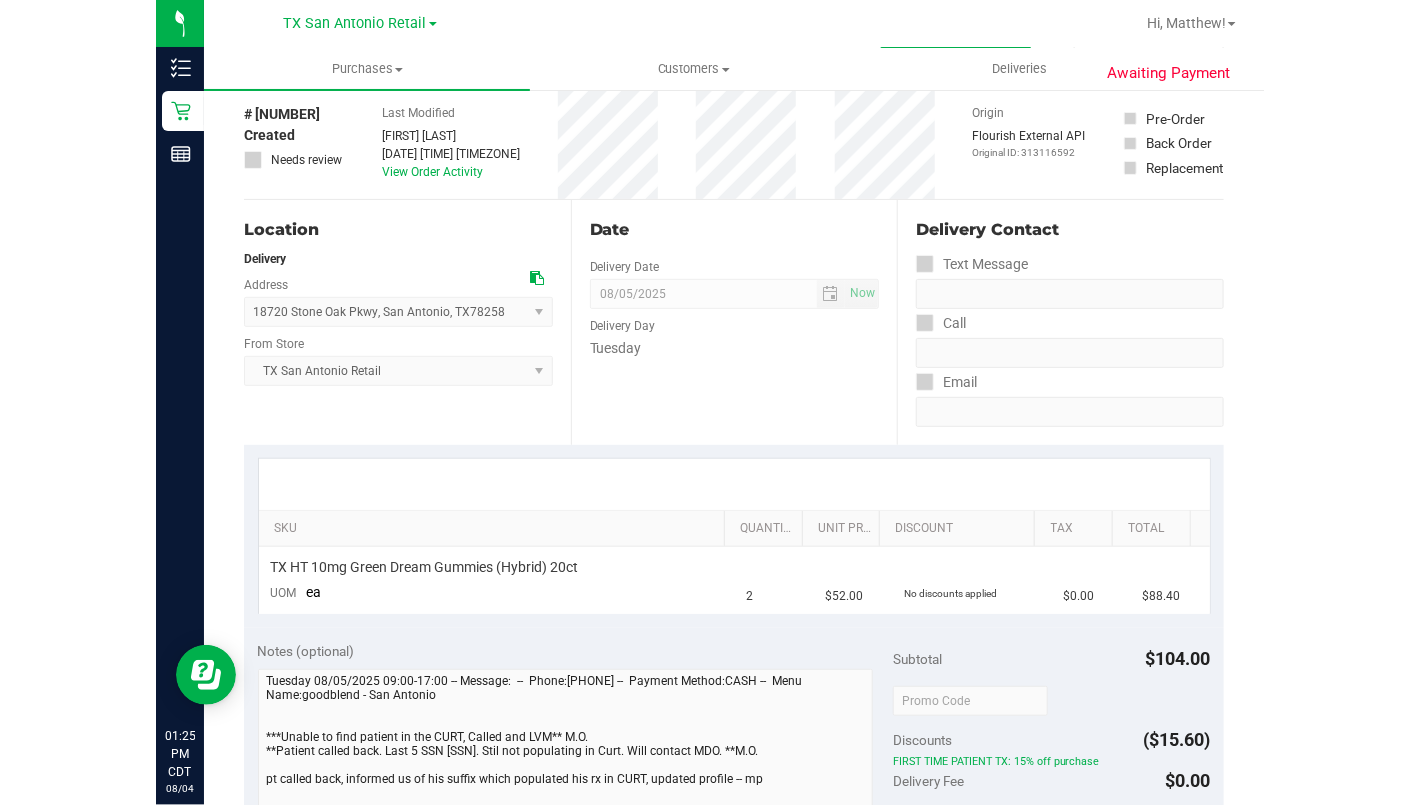scroll, scrollTop: 0, scrollLeft: 0, axis: both 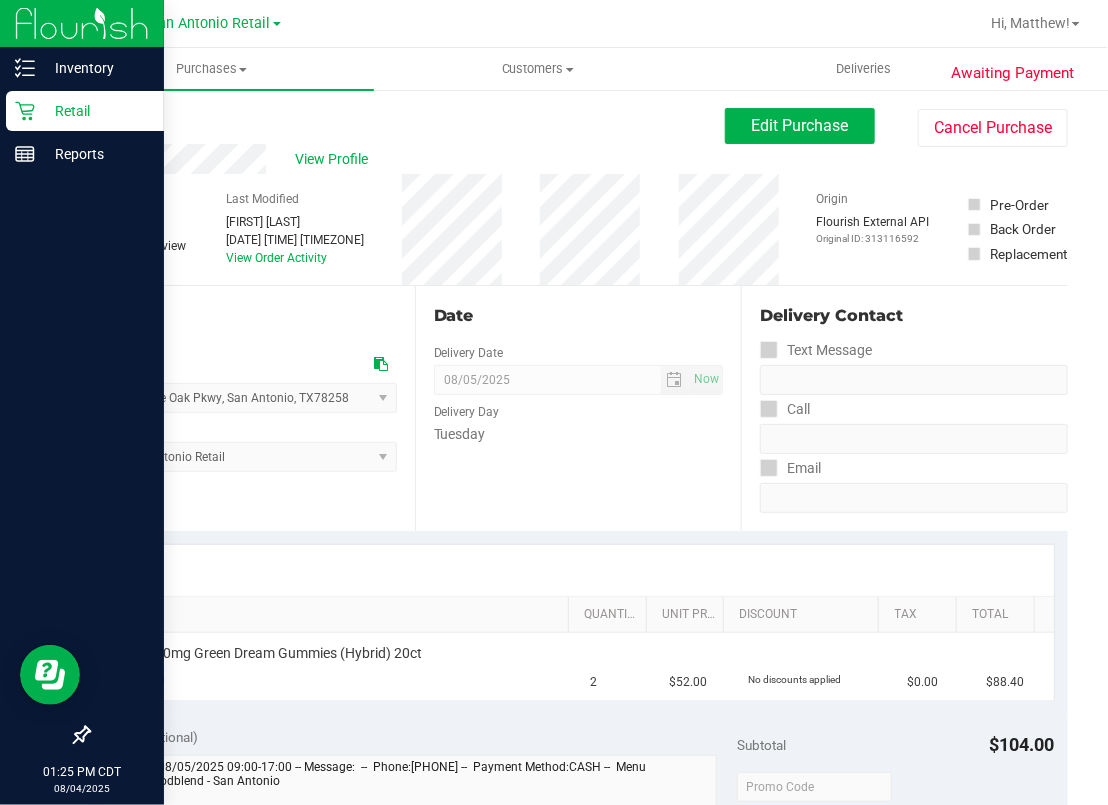 click 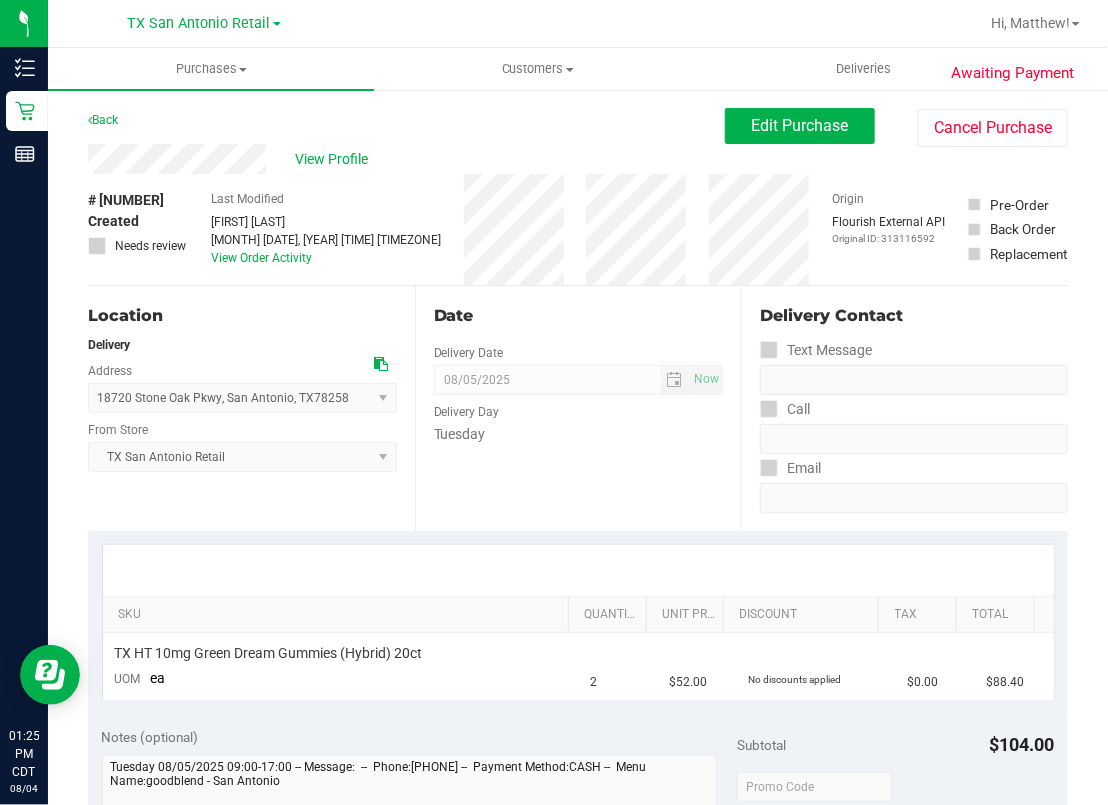 click on "Awaiting Payment
Back
Edit Purchase
Cancel Purchase
View Profile
# 11737042
Created
Needs review
Last Modified
[FULL_NAME]
[DATE] [TIME] [TIMEZONE]
View Order Activity
Origin" at bounding box center [578, 822] 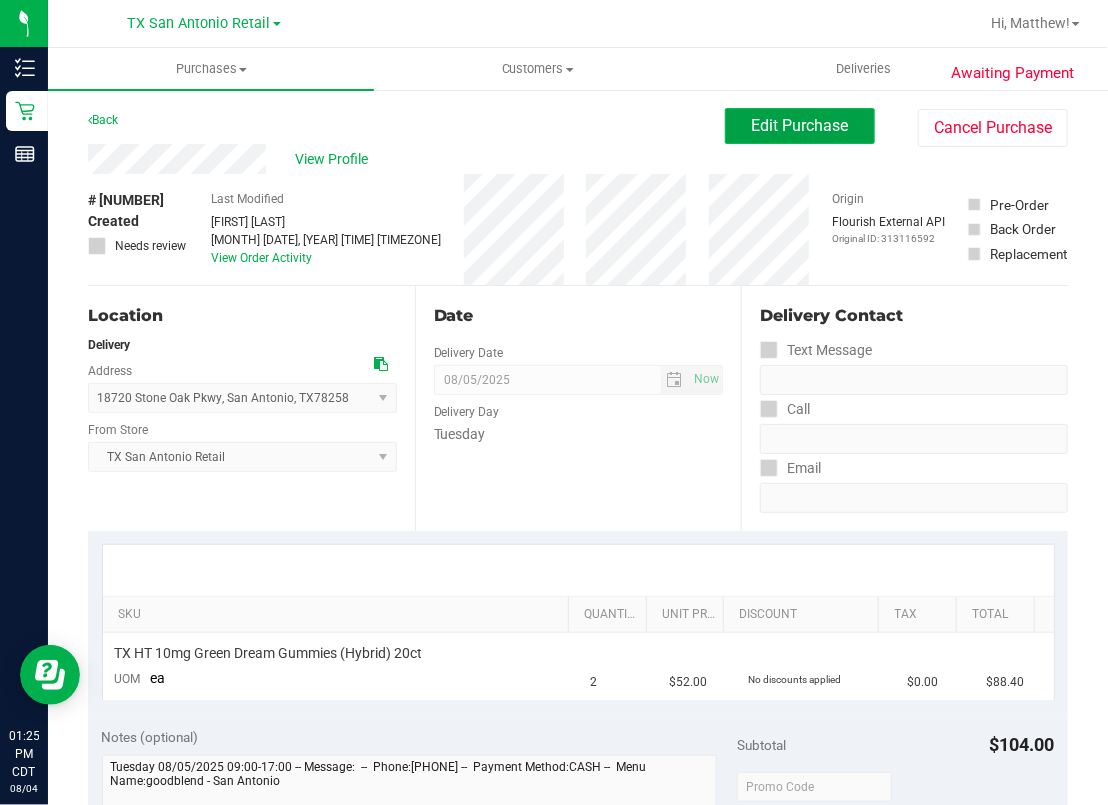 click on "Edit Purchase" at bounding box center [800, 125] 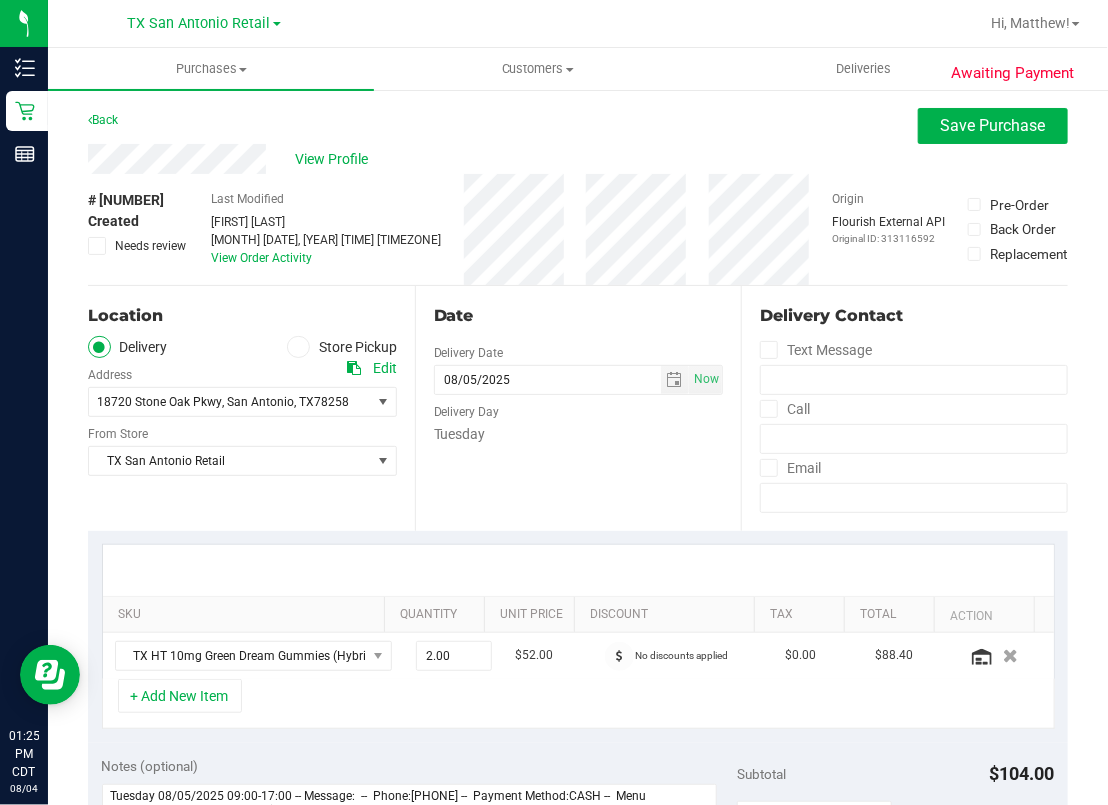 click at bounding box center [97, 246] 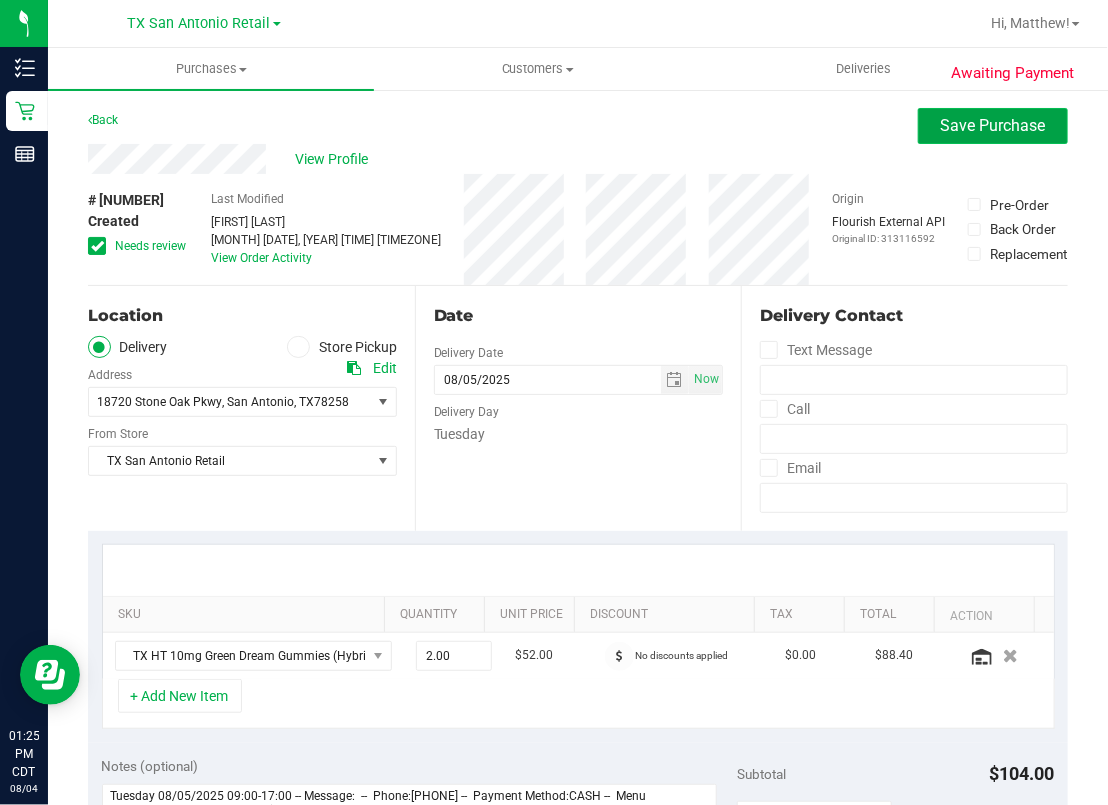 click on "Save Purchase" at bounding box center [993, 125] 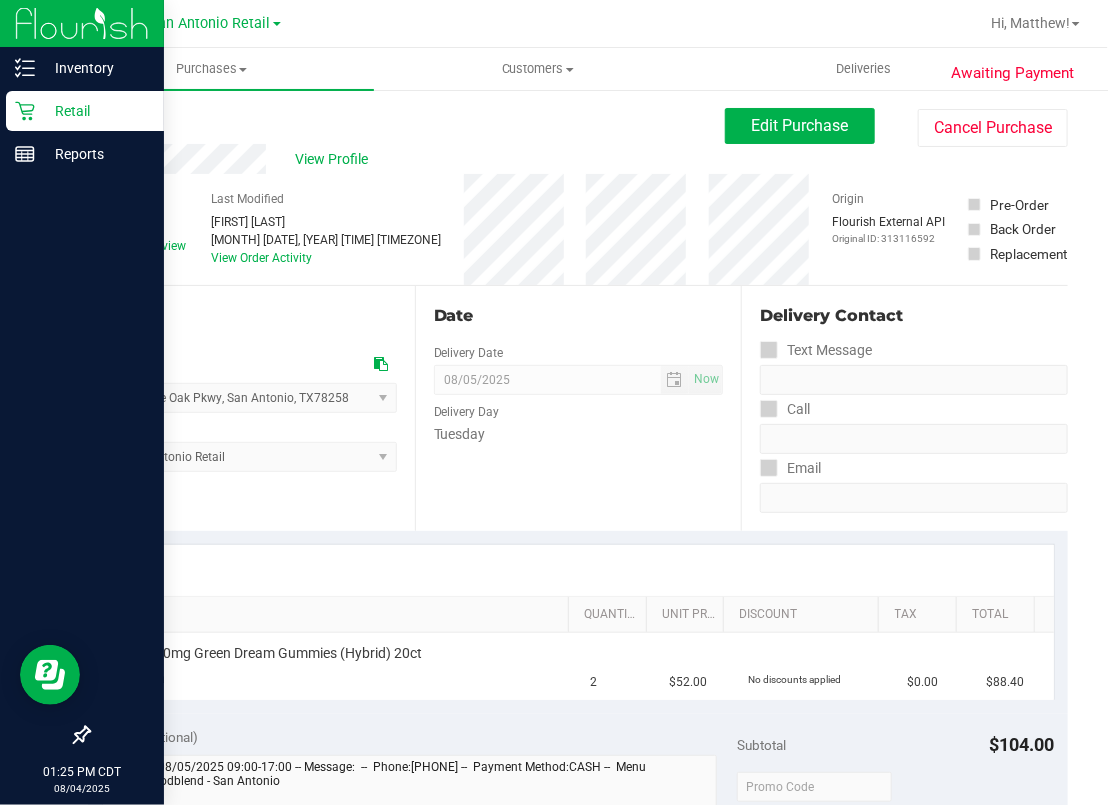 click 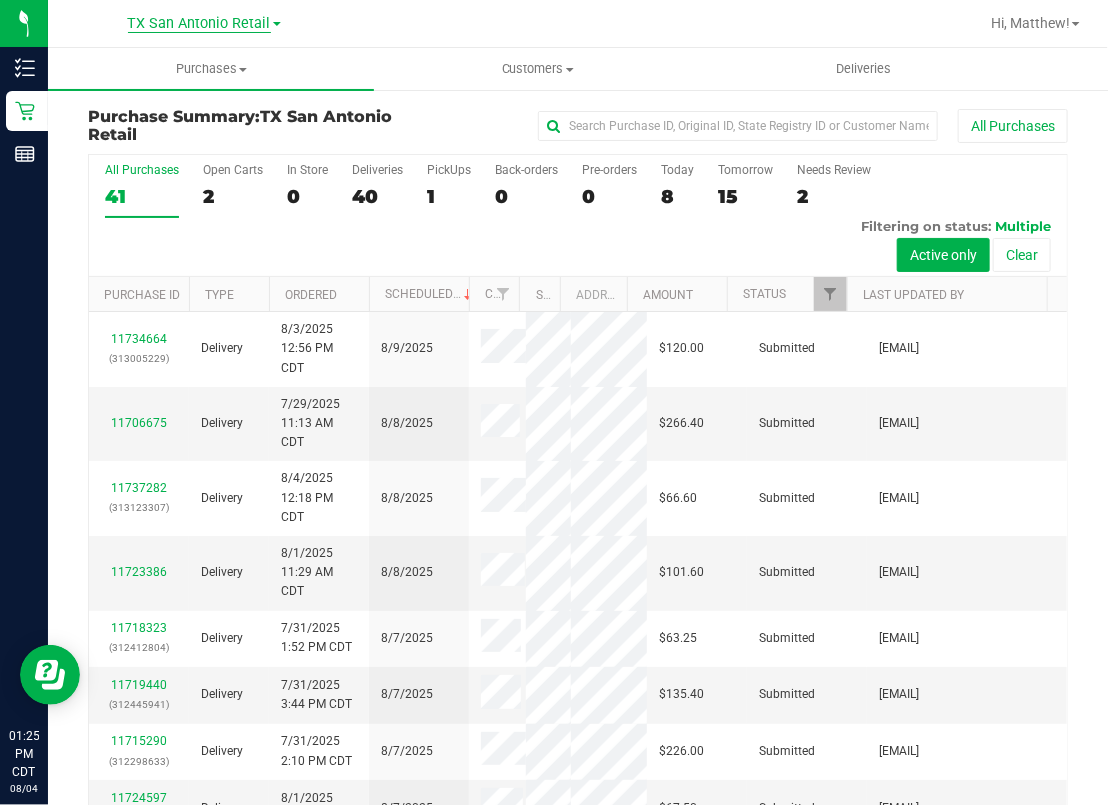 click on "TX San Antonio Retail" at bounding box center (199, 24) 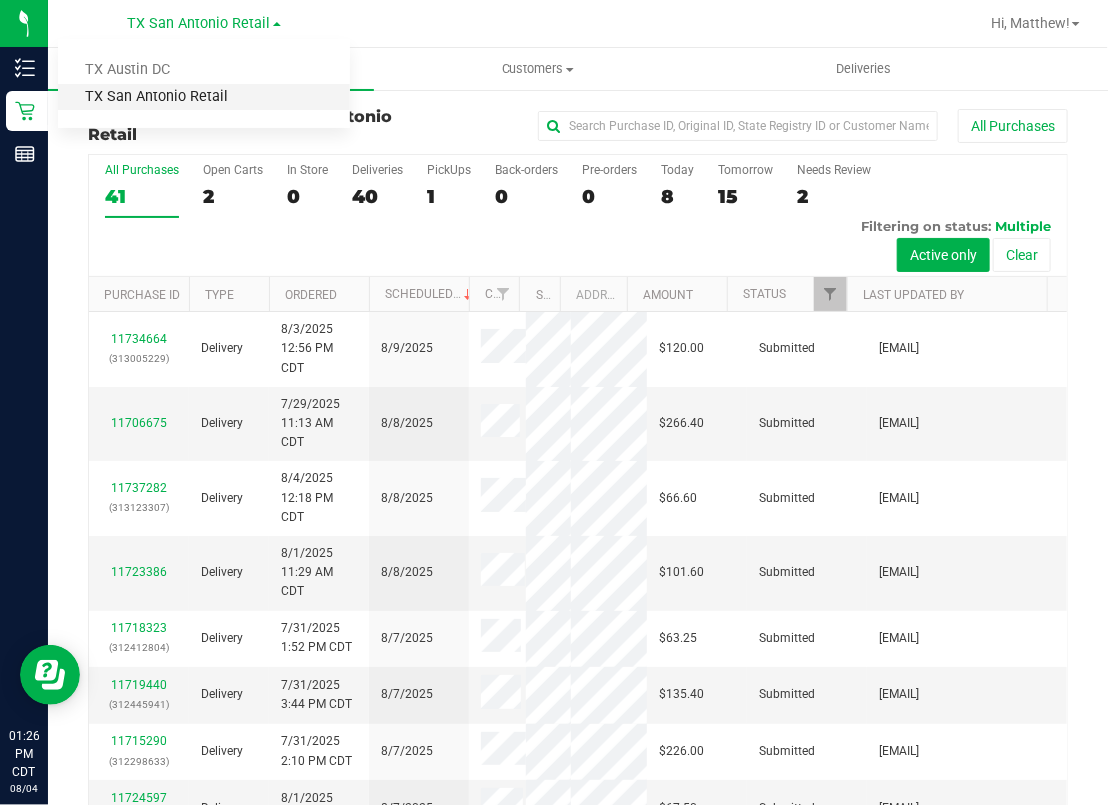 click on "TX San Antonio Retail" at bounding box center [204, 97] 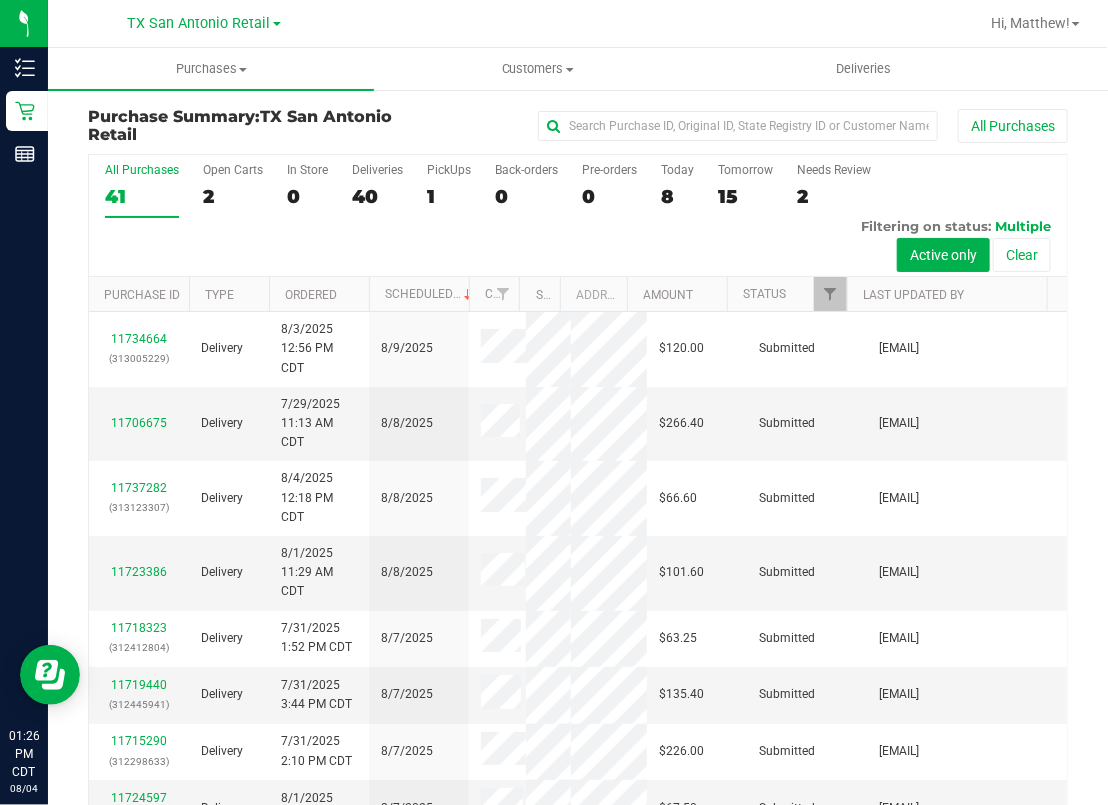 click on "TX [CITY] Retail    TX [CITY] DC   TX [CITY] Retail" at bounding box center (208, 23) 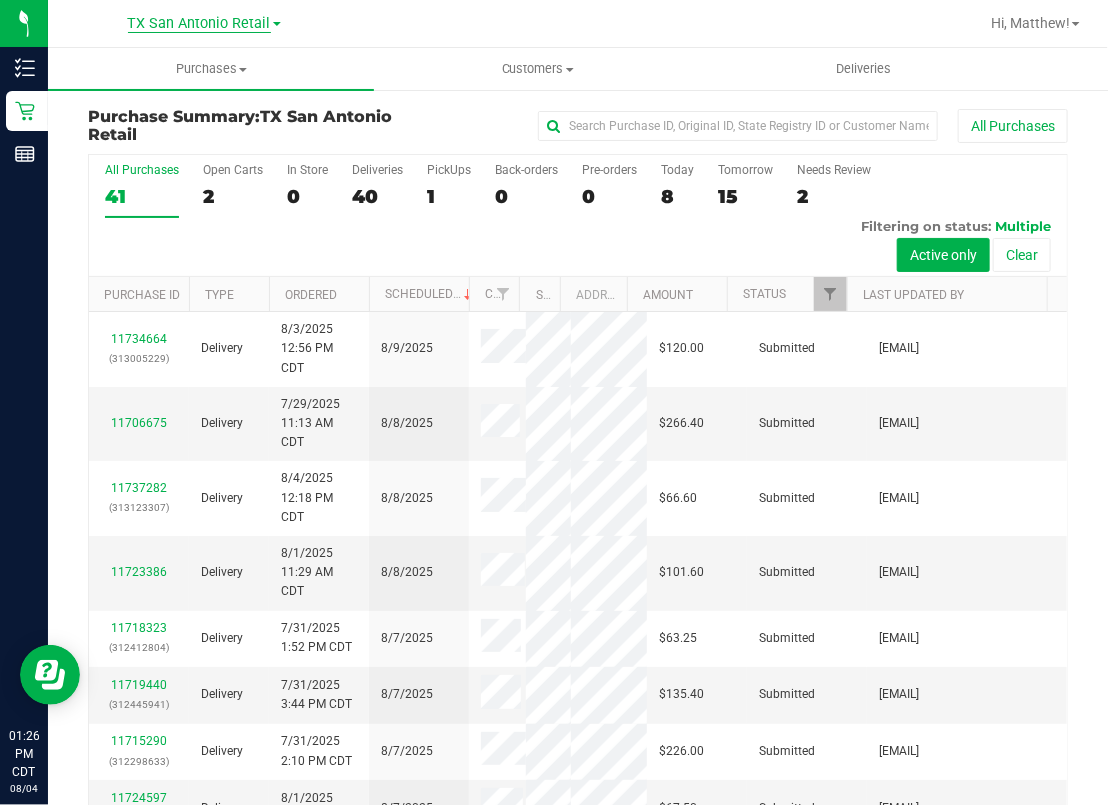 click on "TX San Antonio Retail" at bounding box center [199, 24] 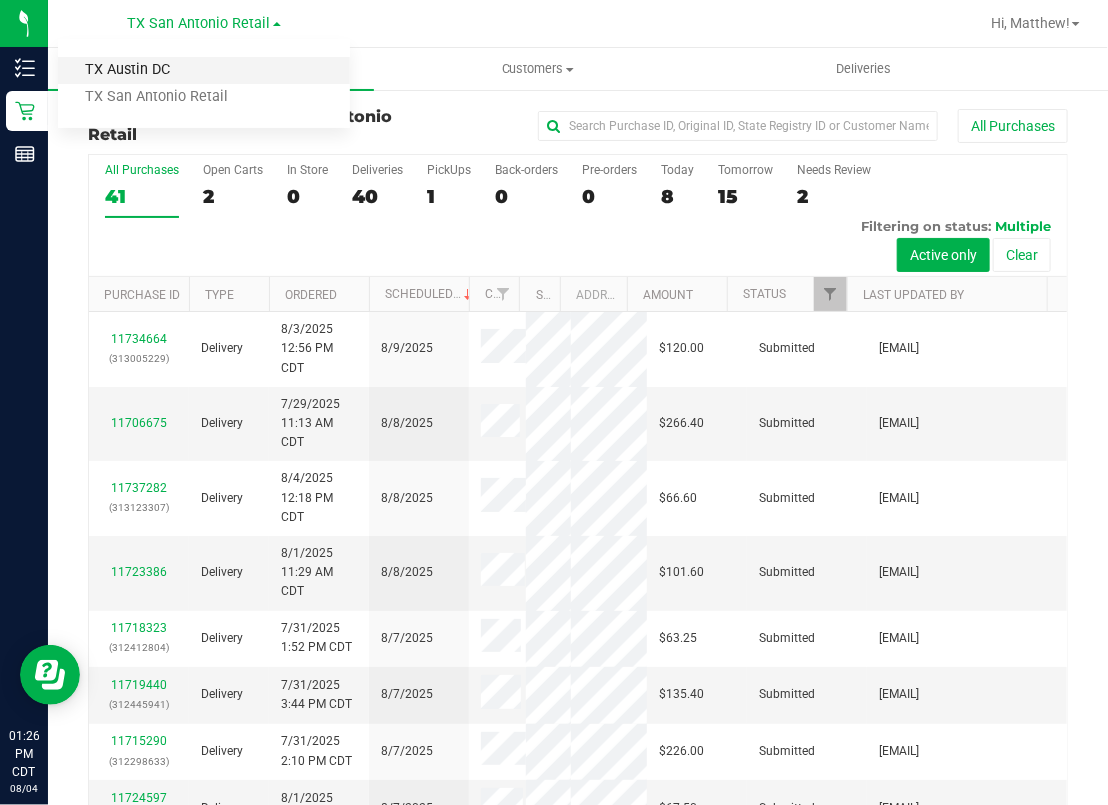 click on "TX Austin DC" at bounding box center [204, 70] 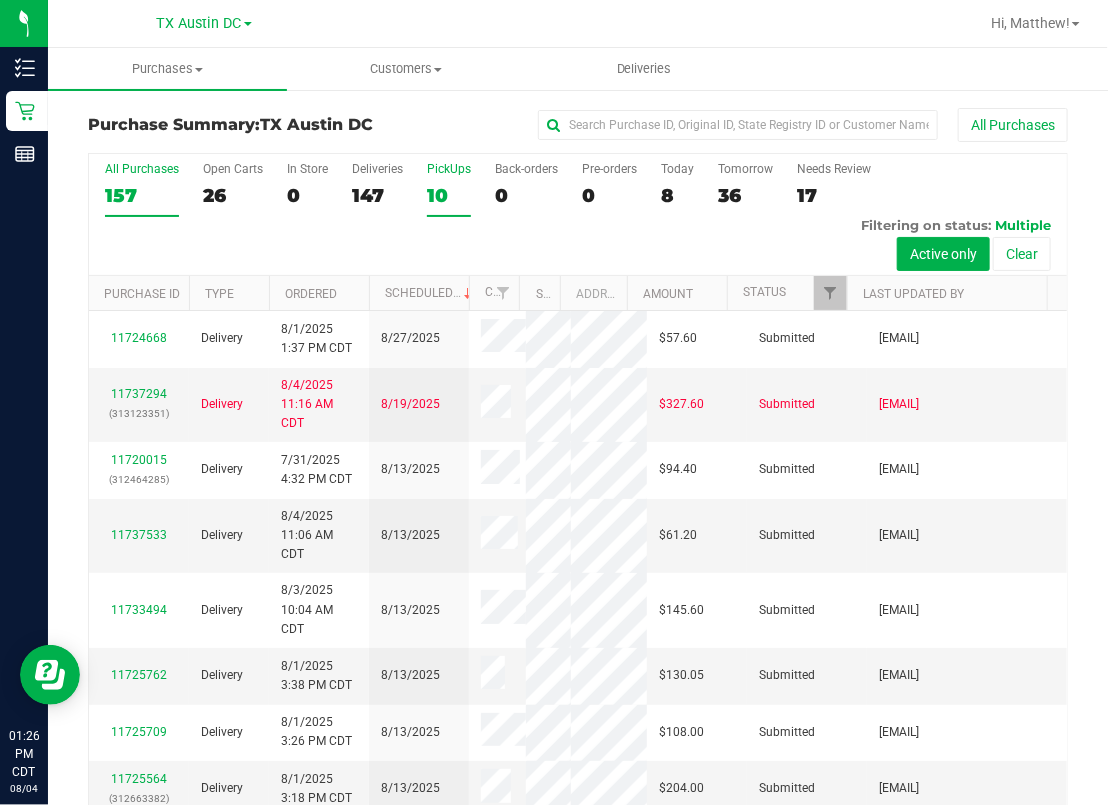 click on "10" at bounding box center (449, 195) 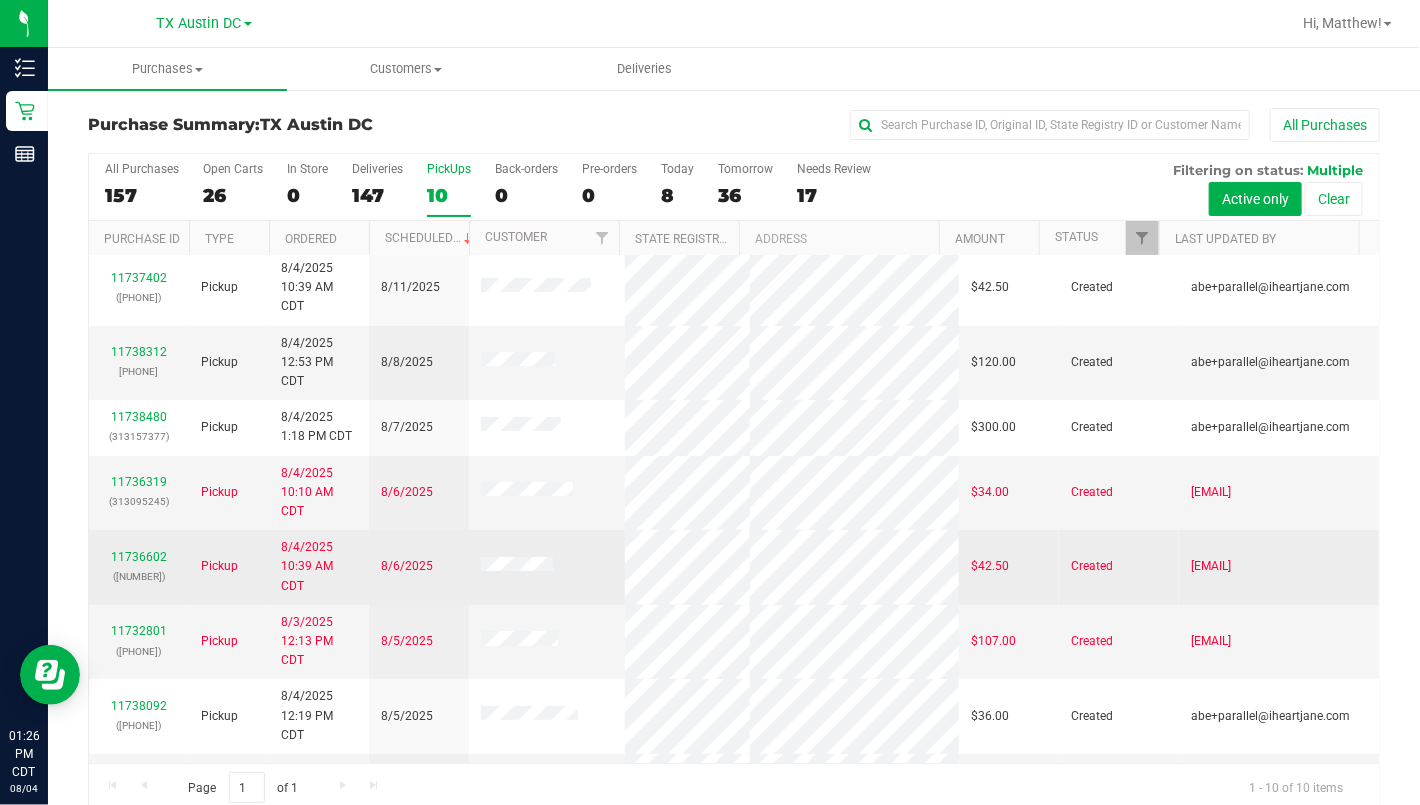 scroll, scrollTop: 0, scrollLeft: 0, axis: both 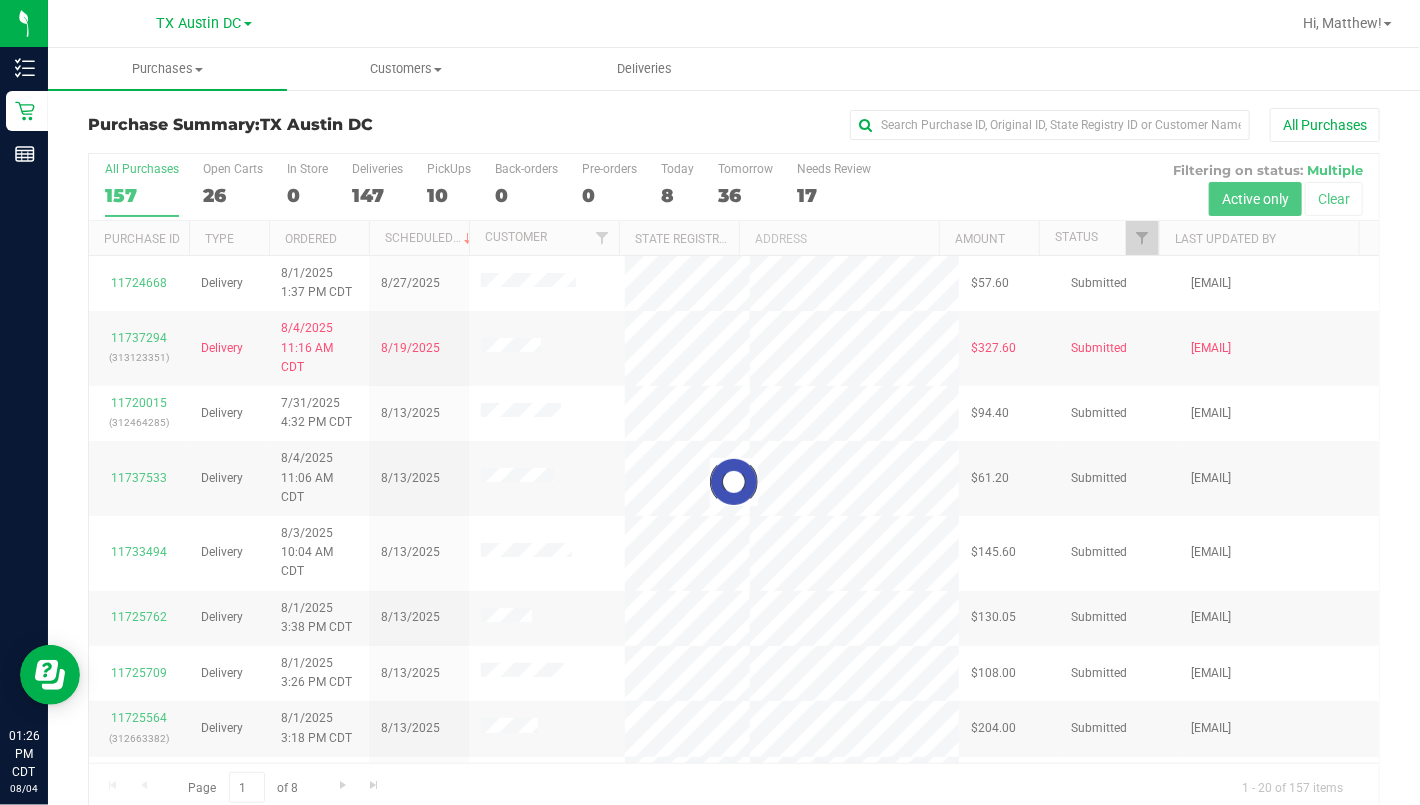 click at bounding box center [734, 482] 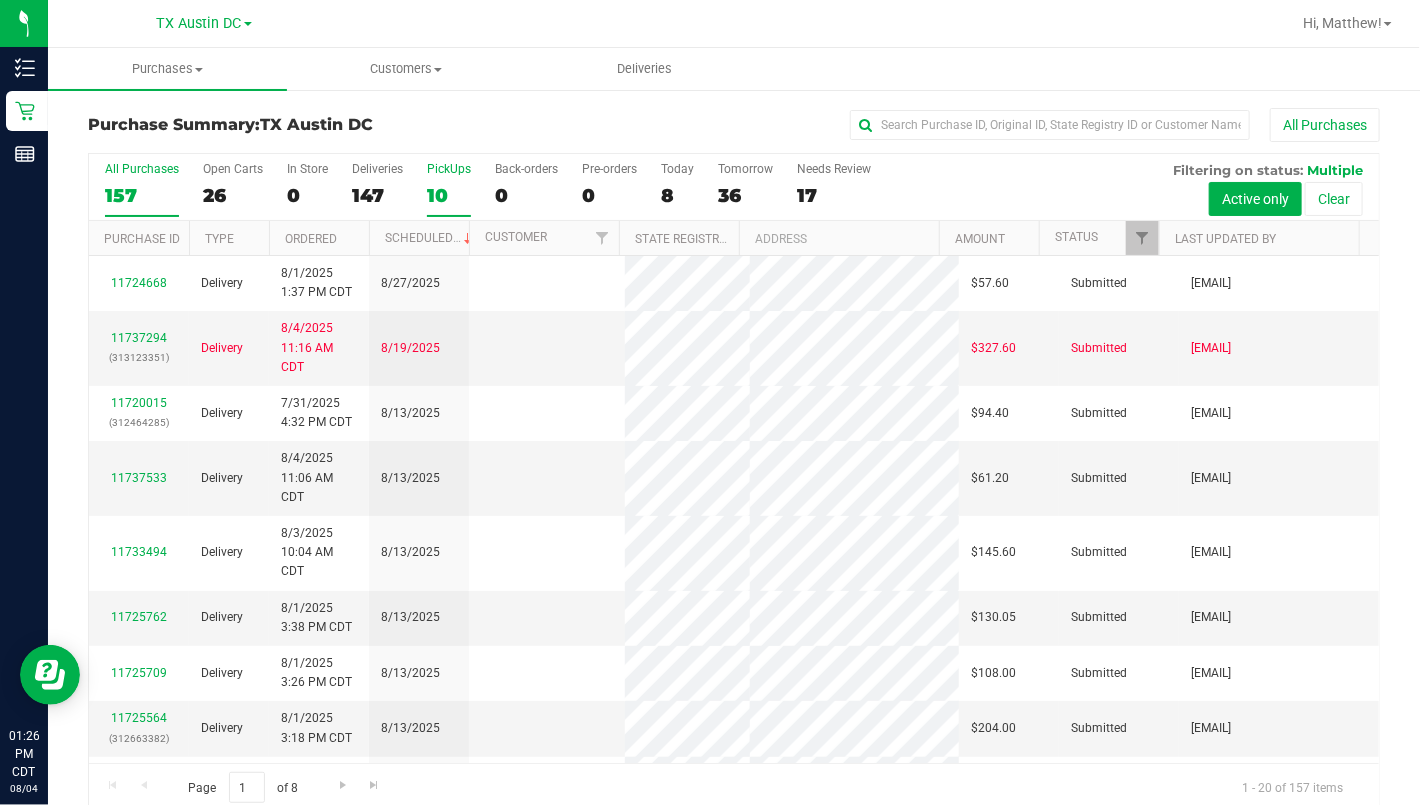 click on "10" at bounding box center [449, 195] 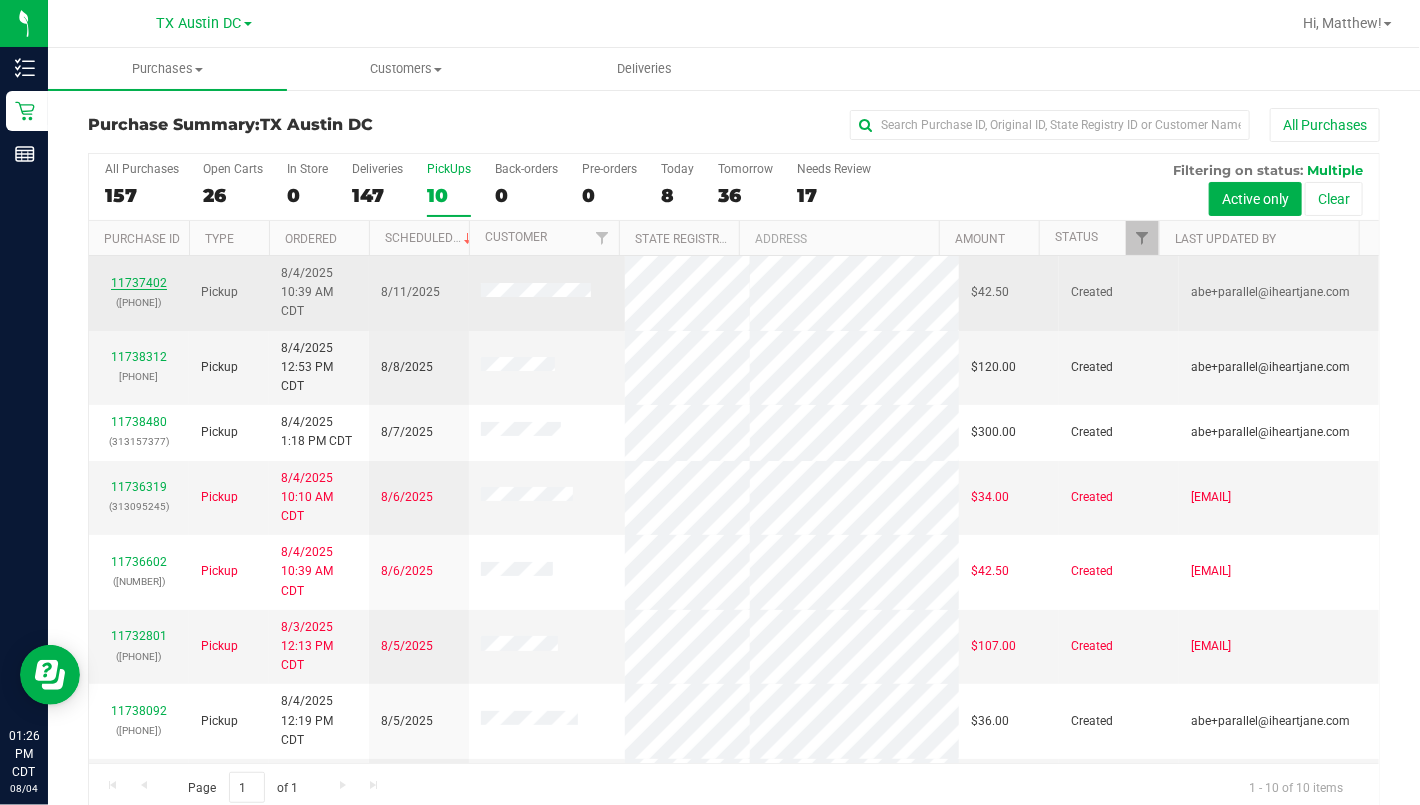 click on "11737402" at bounding box center (139, 283) 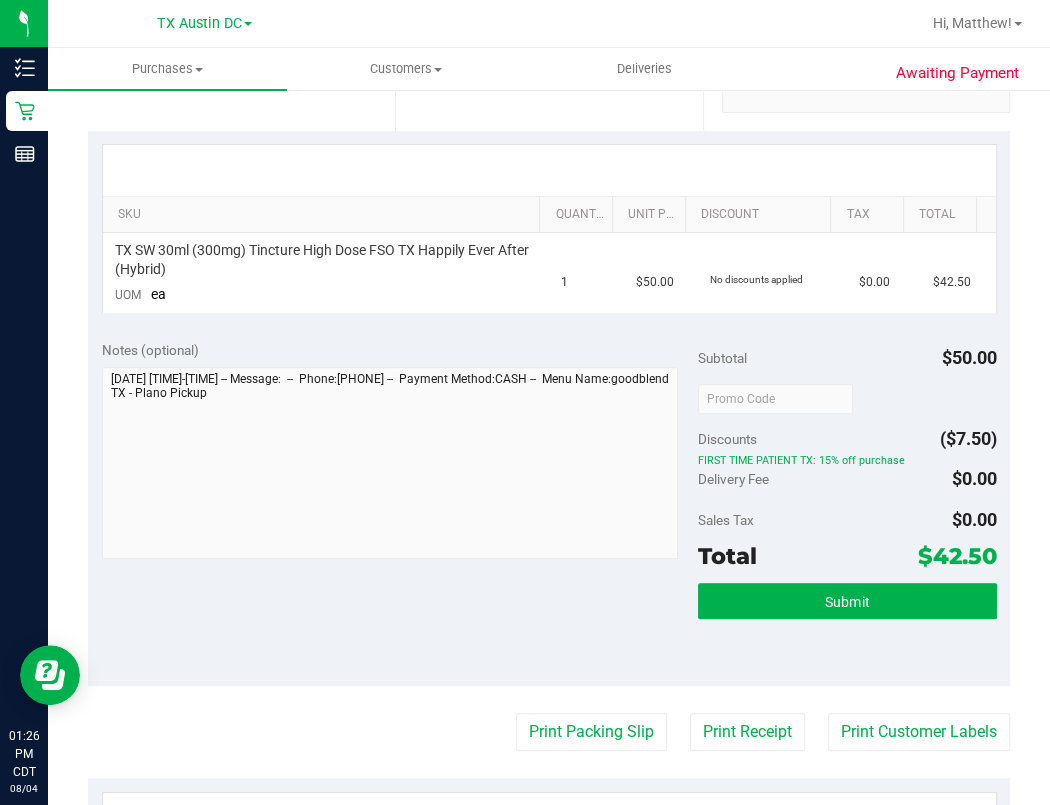 scroll, scrollTop: 0, scrollLeft: 0, axis: both 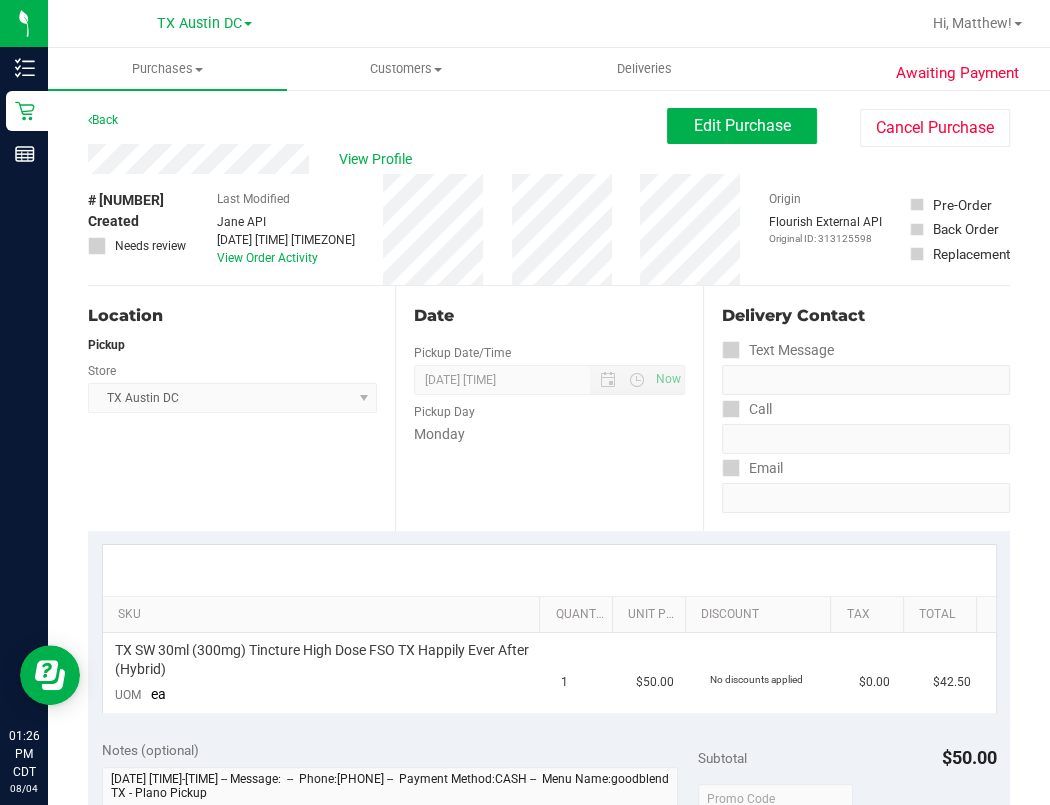 click on "Awaiting Payment
Back
Edit Purchase
Cancel Purchase
View Profile
# 11737402
Created
Needs review
Last Modified
[FIRST] [LAST]
Aug 4, 2025 10:39:32 AM CDT
View Order Activity
Origin" at bounding box center (549, 828) 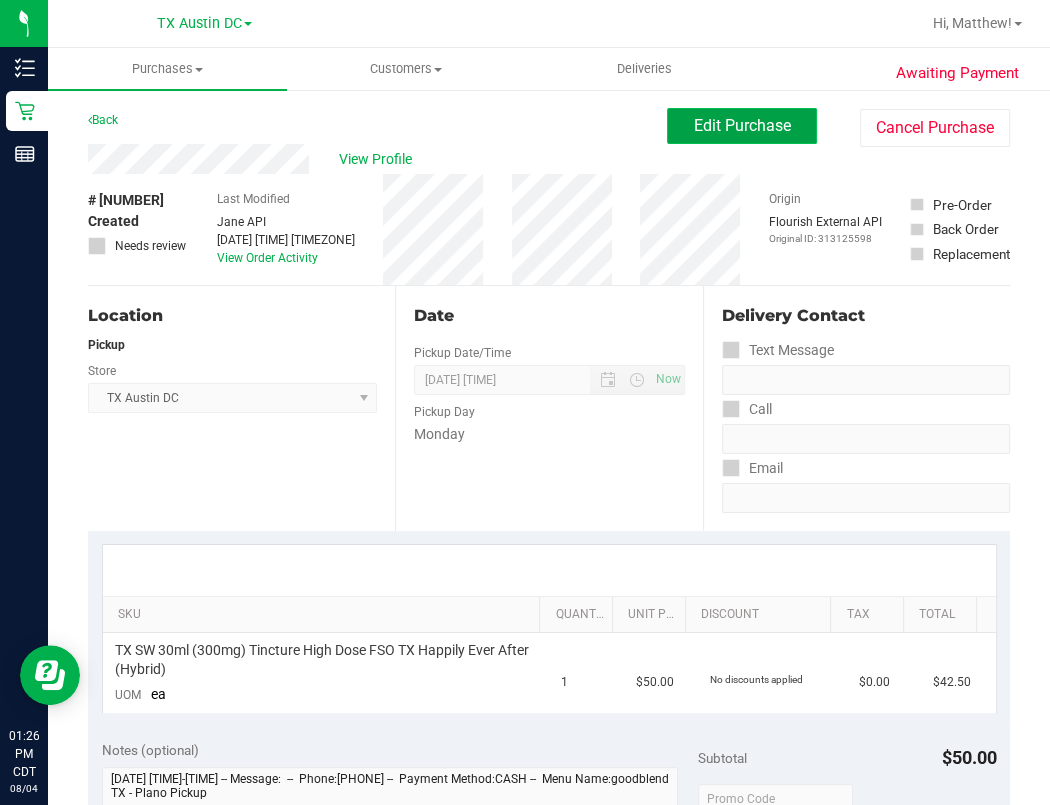 click on "Edit Purchase" at bounding box center (742, 125) 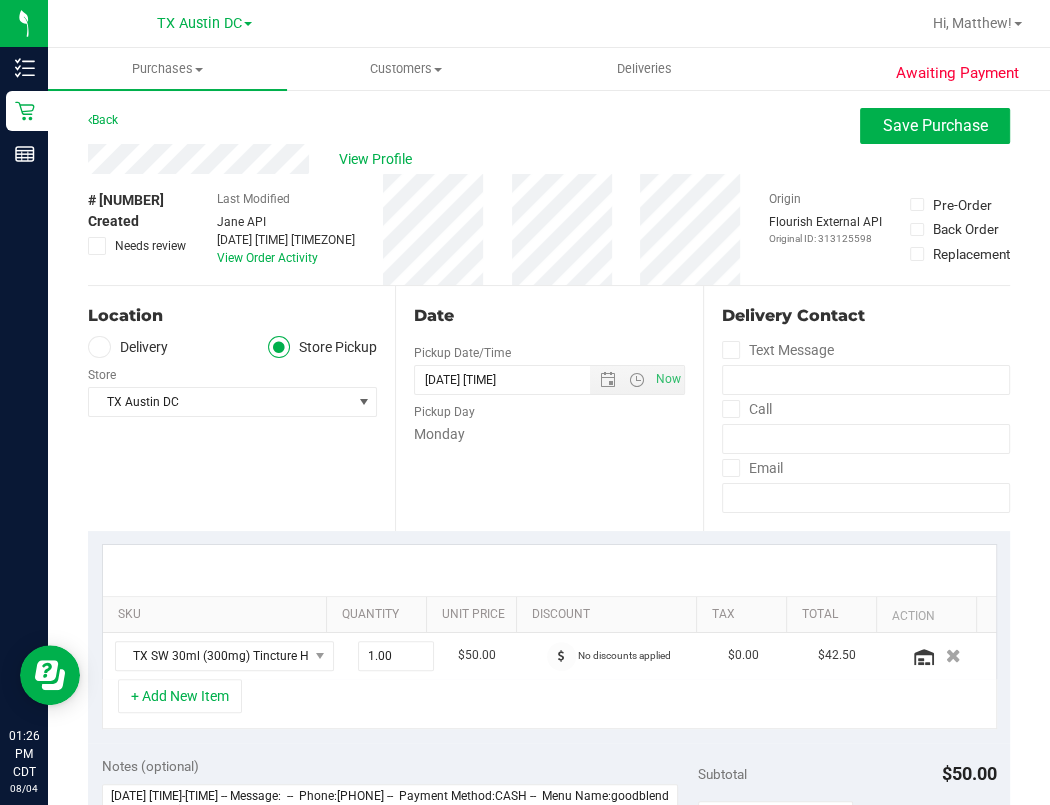 click on "Delivery" at bounding box center (128, 347) 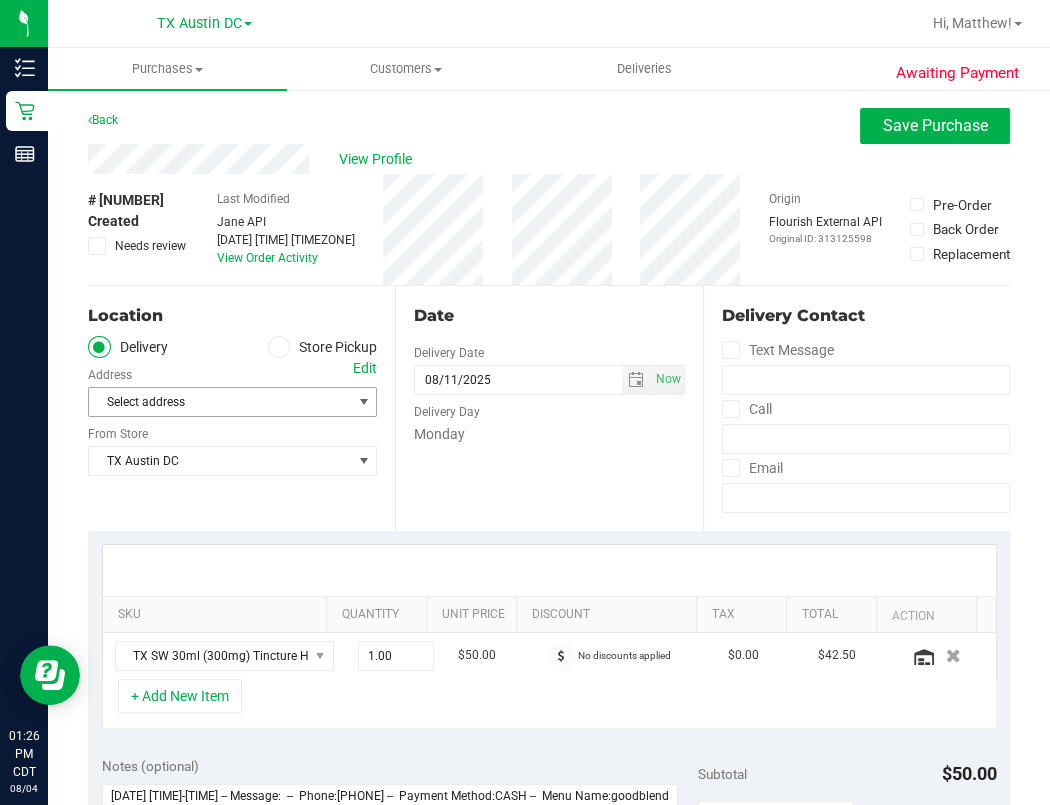 click on "Select address" at bounding box center (213, 402) 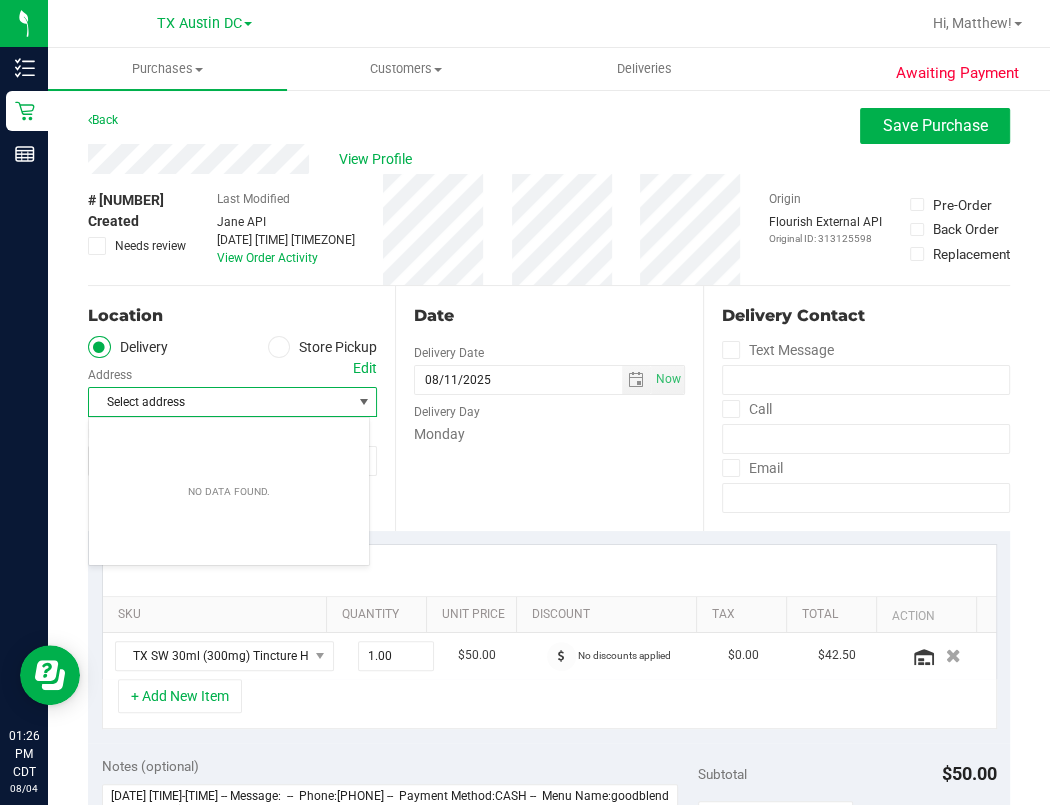 click on "Select address" at bounding box center [213, 402] 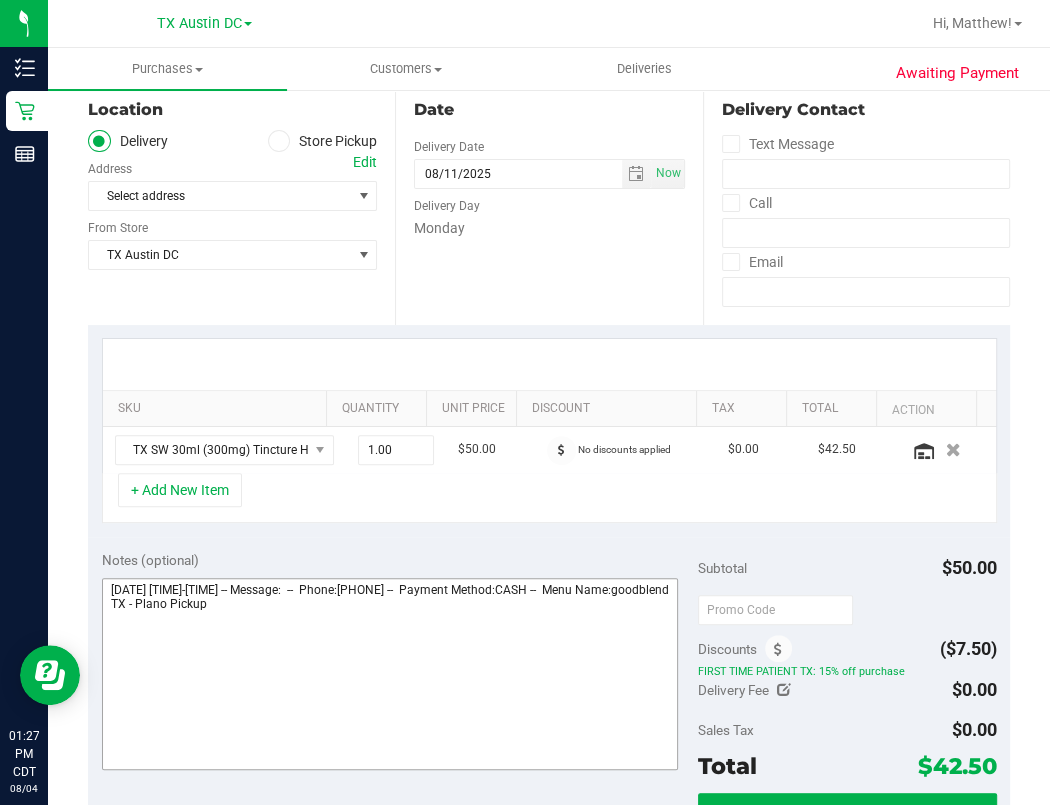 scroll, scrollTop: 266, scrollLeft: 0, axis: vertical 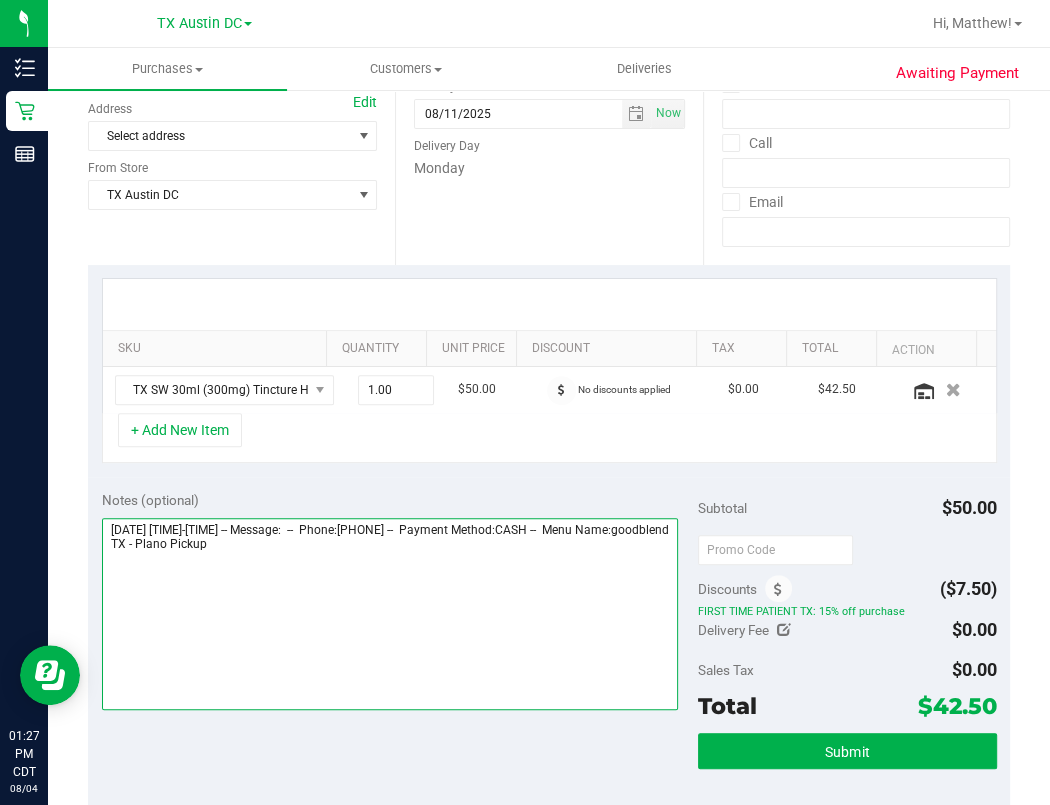 click at bounding box center (390, 614) 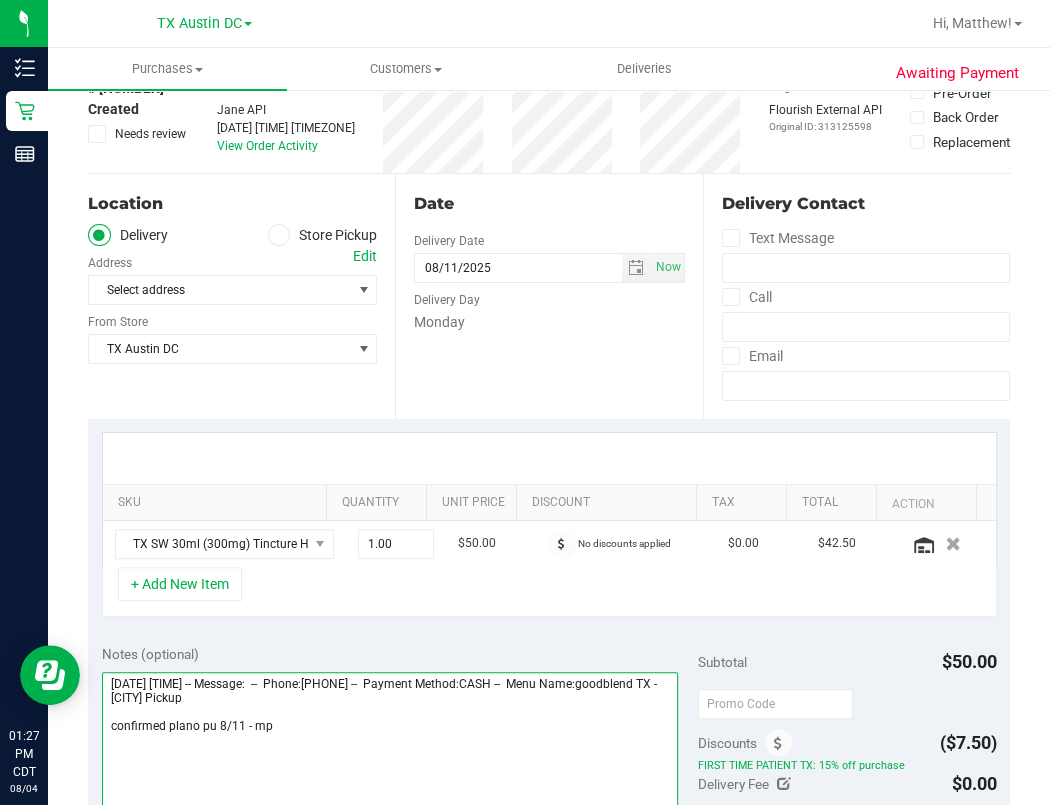 scroll, scrollTop: 0, scrollLeft: 0, axis: both 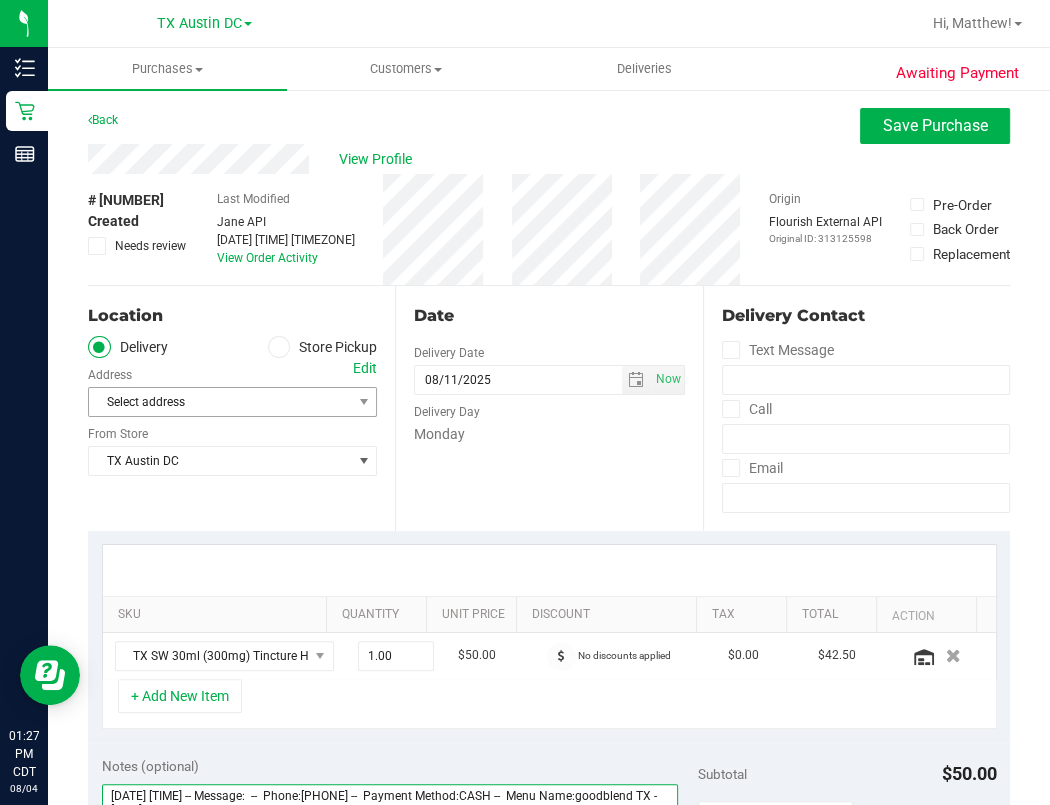 type on "[DATE] [TIME] -- Message:  --  Phone:[PHONE] --  Payment Method:CASH --  Menu Name:goodblend TX - [CITY] Pickup
confirmed plano pu 8/11 - mp" 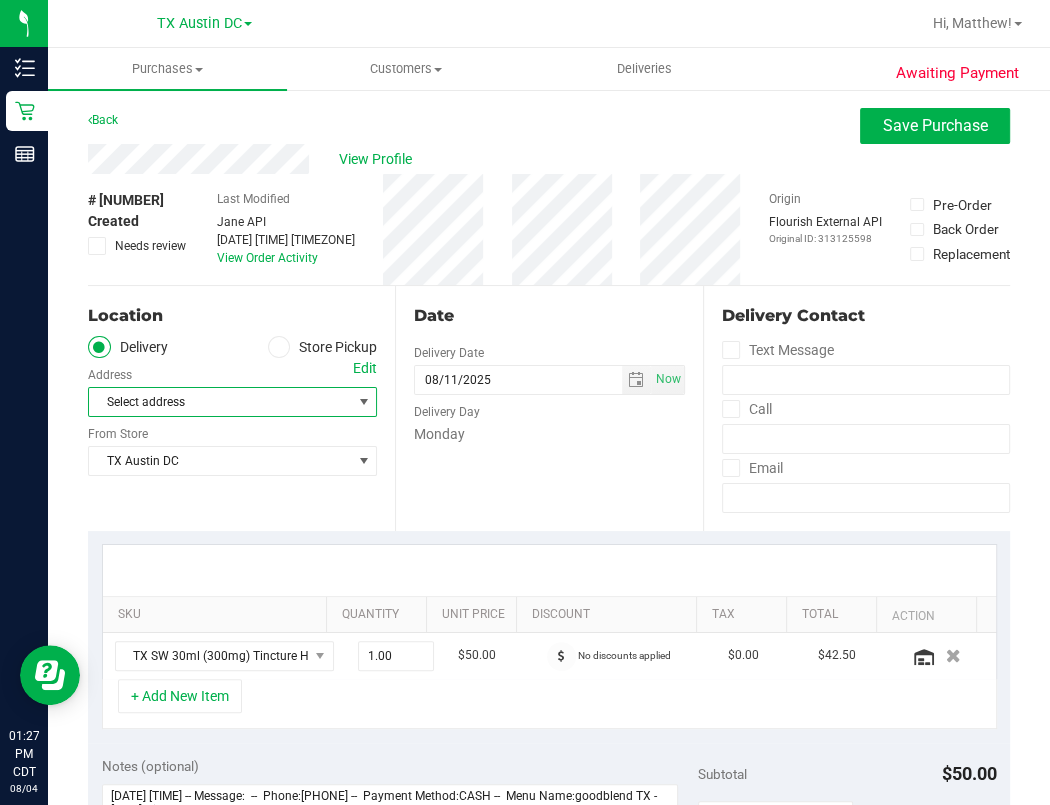 click on "Select address" at bounding box center [213, 402] 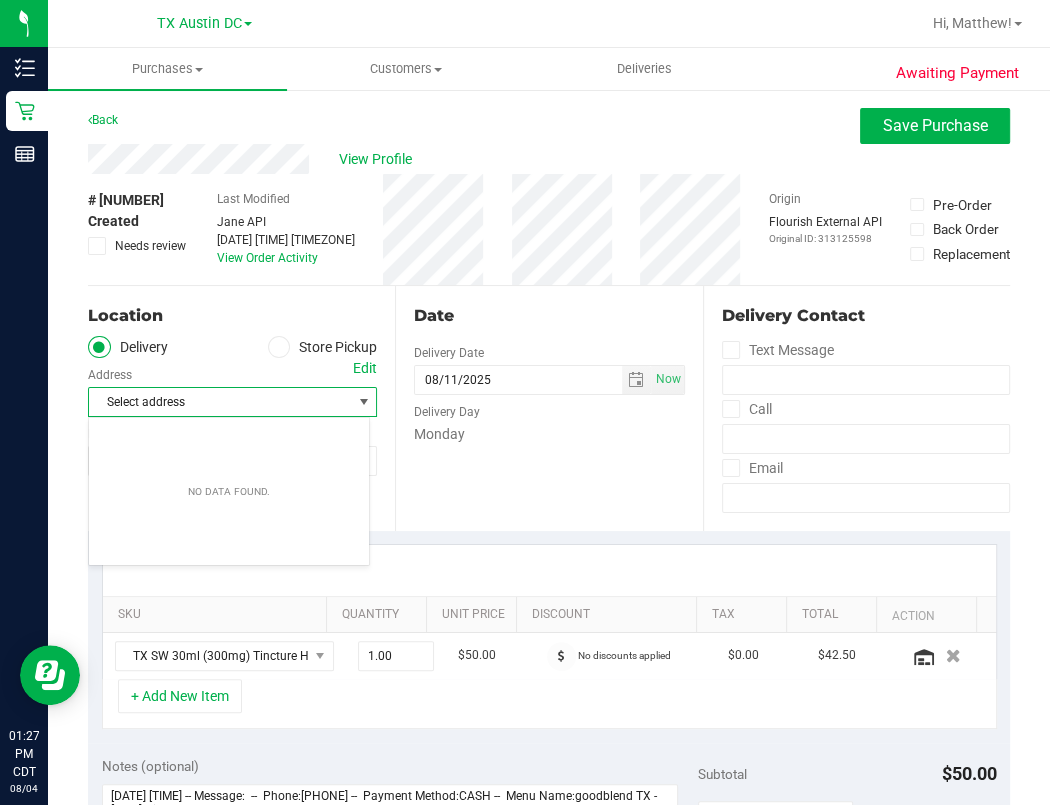 click on "Select address" at bounding box center [213, 402] 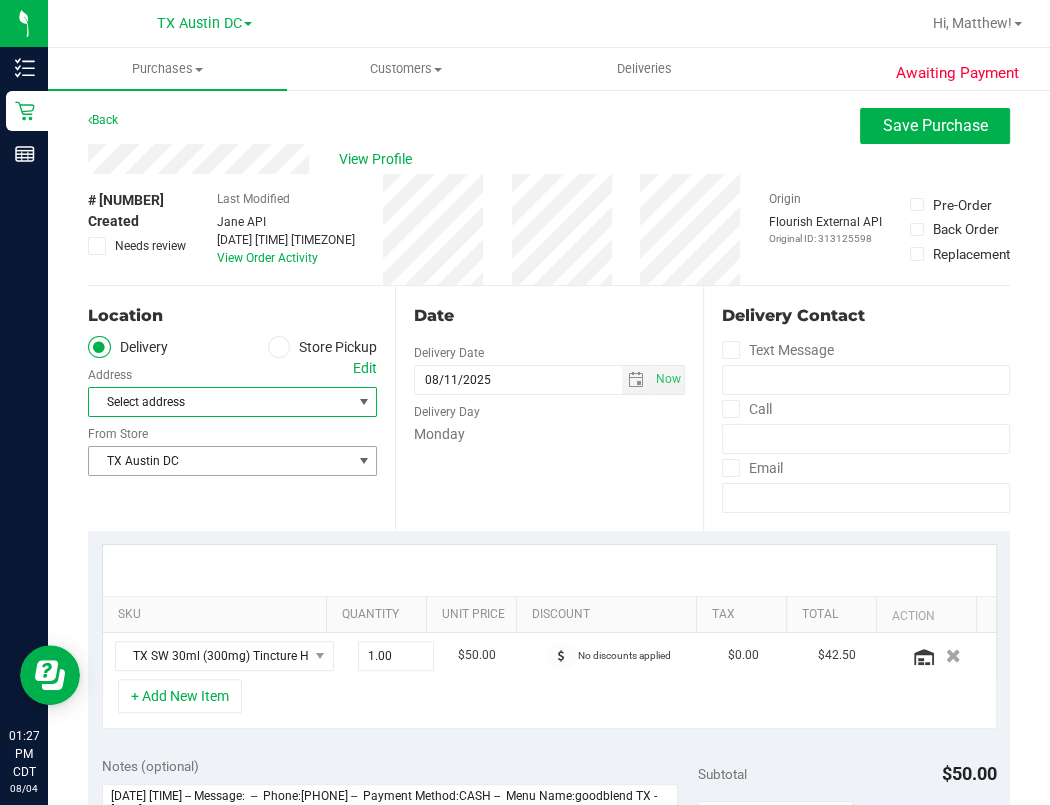 click on "TX Austin DC" at bounding box center [220, 461] 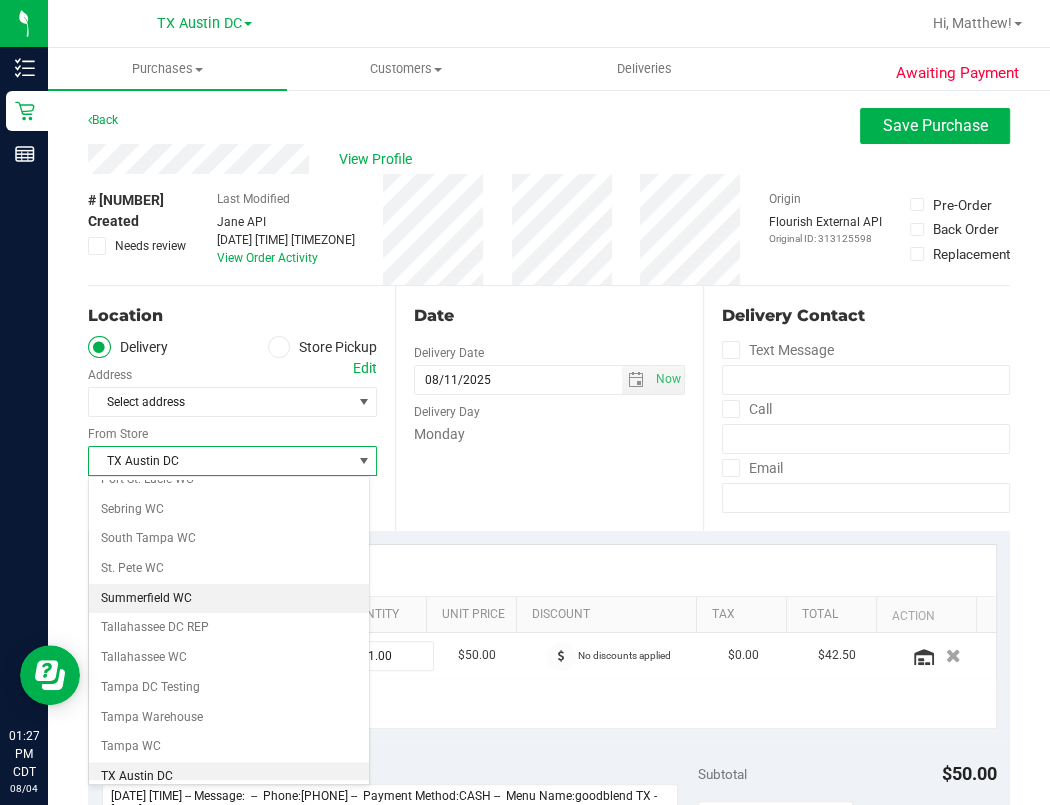 scroll, scrollTop: 1440, scrollLeft: 0, axis: vertical 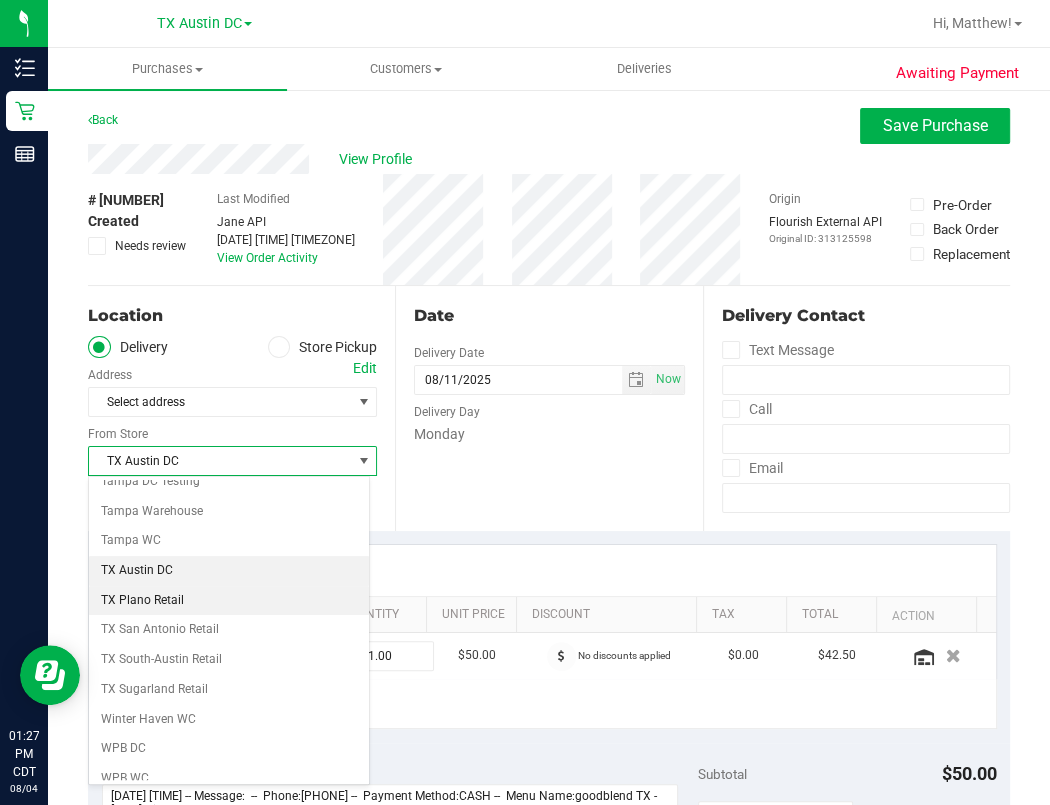 click on "TX Plano Retail" at bounding box center (229, 601) 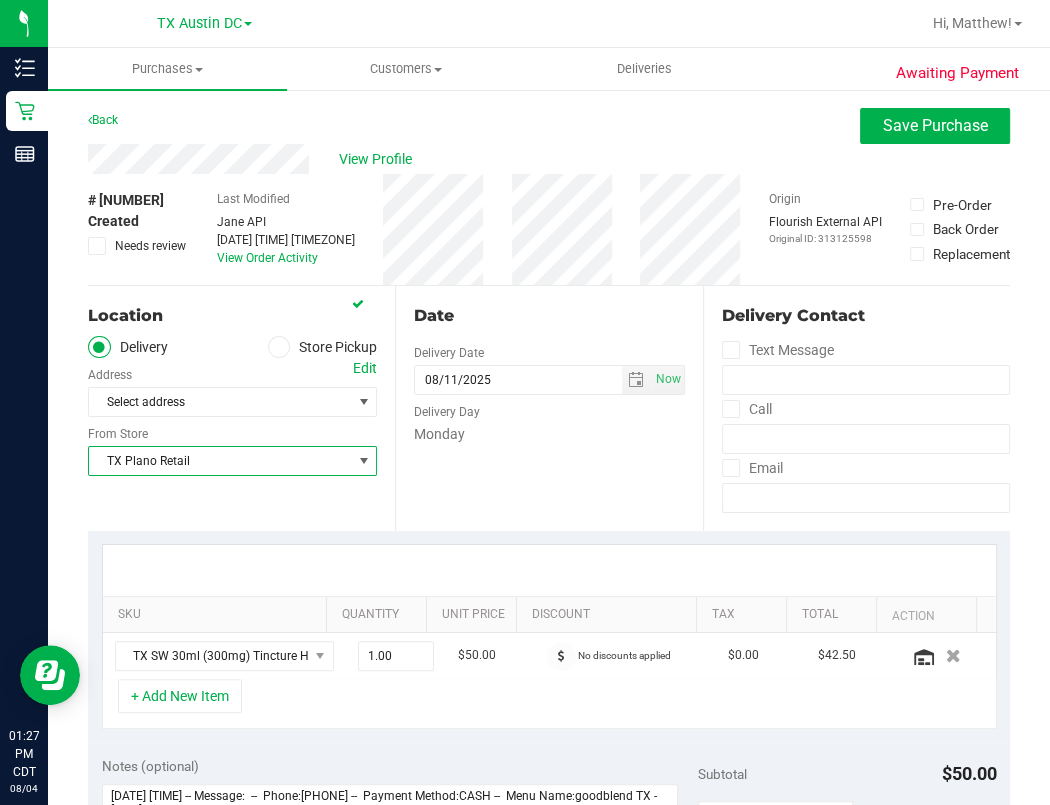 click on "Edit" at bounding box center (365, 368) 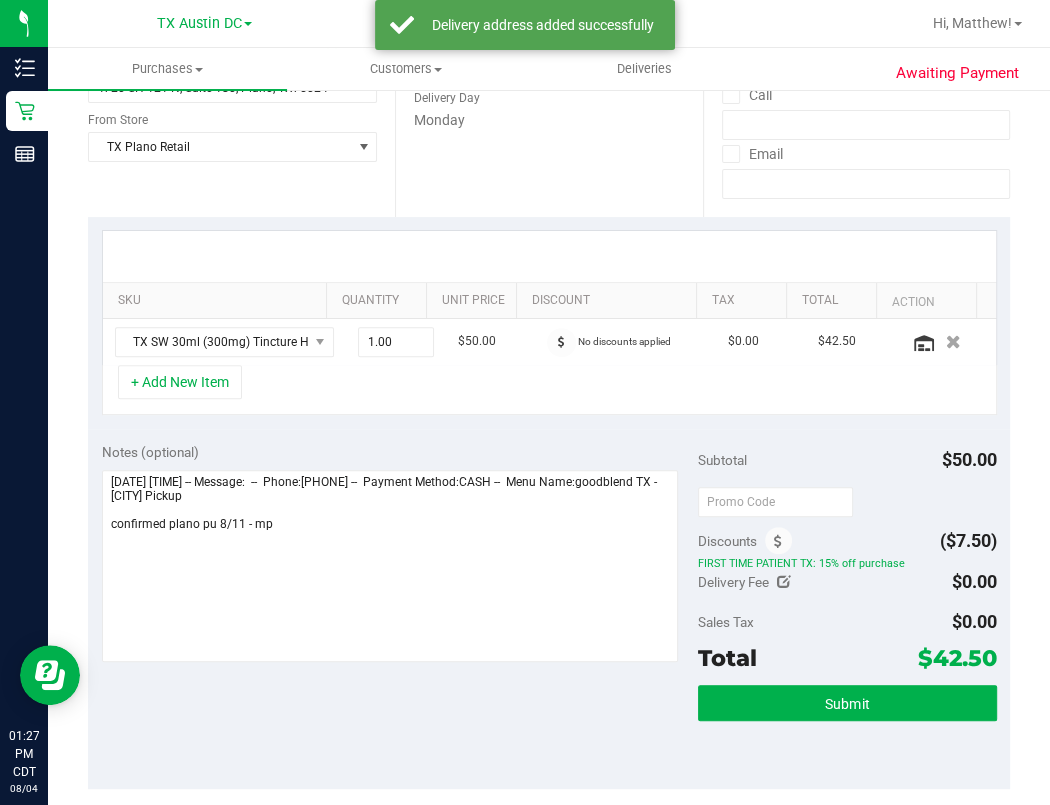 scroll, scrollTop: 0, scrollLeft: 0, axis: both 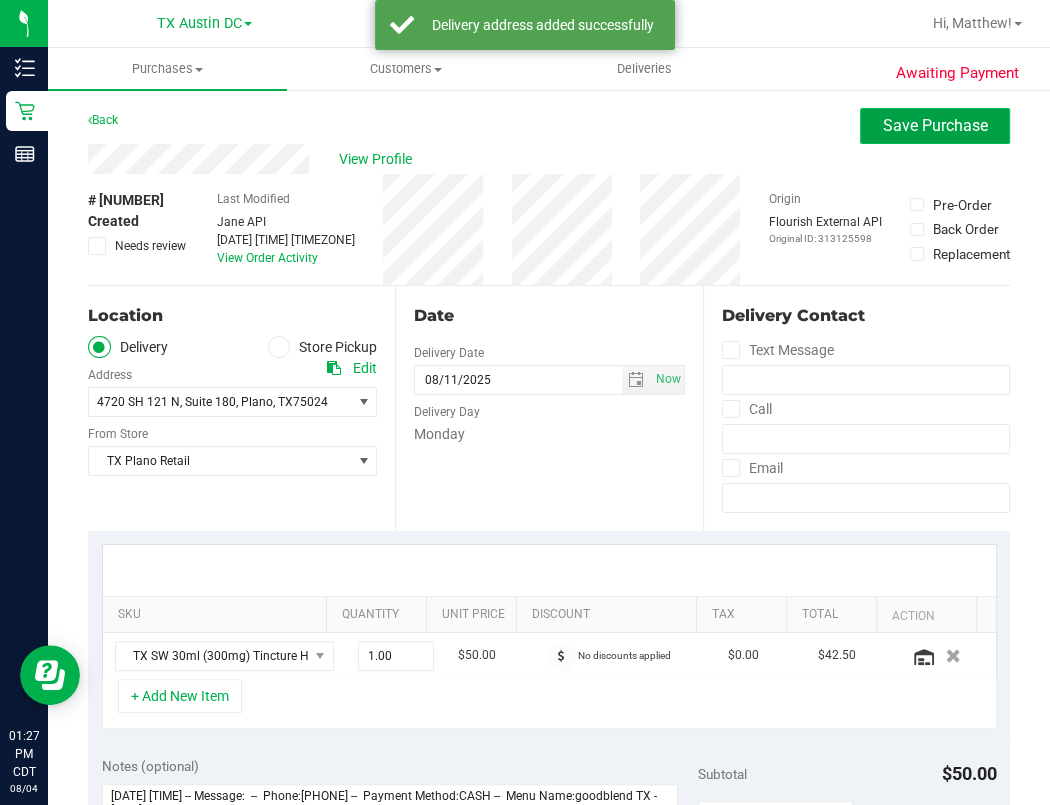 click on "Save Purchase" at bounding box center [935, 125] 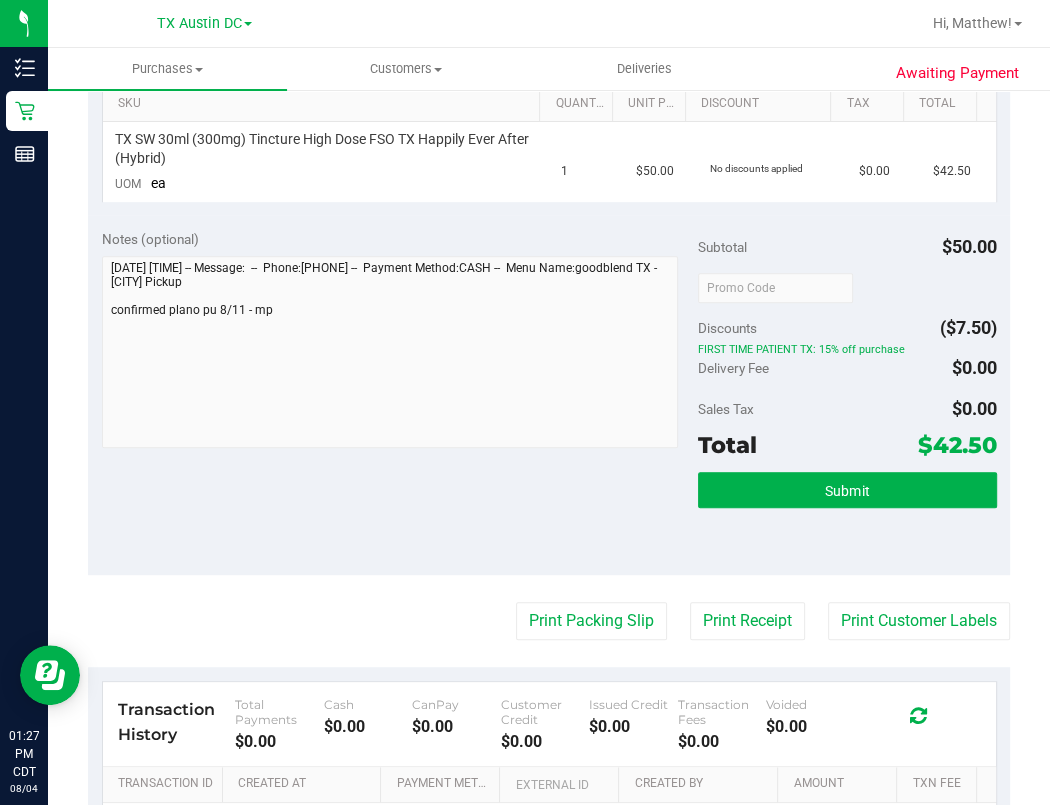 scroll, scrollTop: 533, scrollLeft: 0, axis: vertical 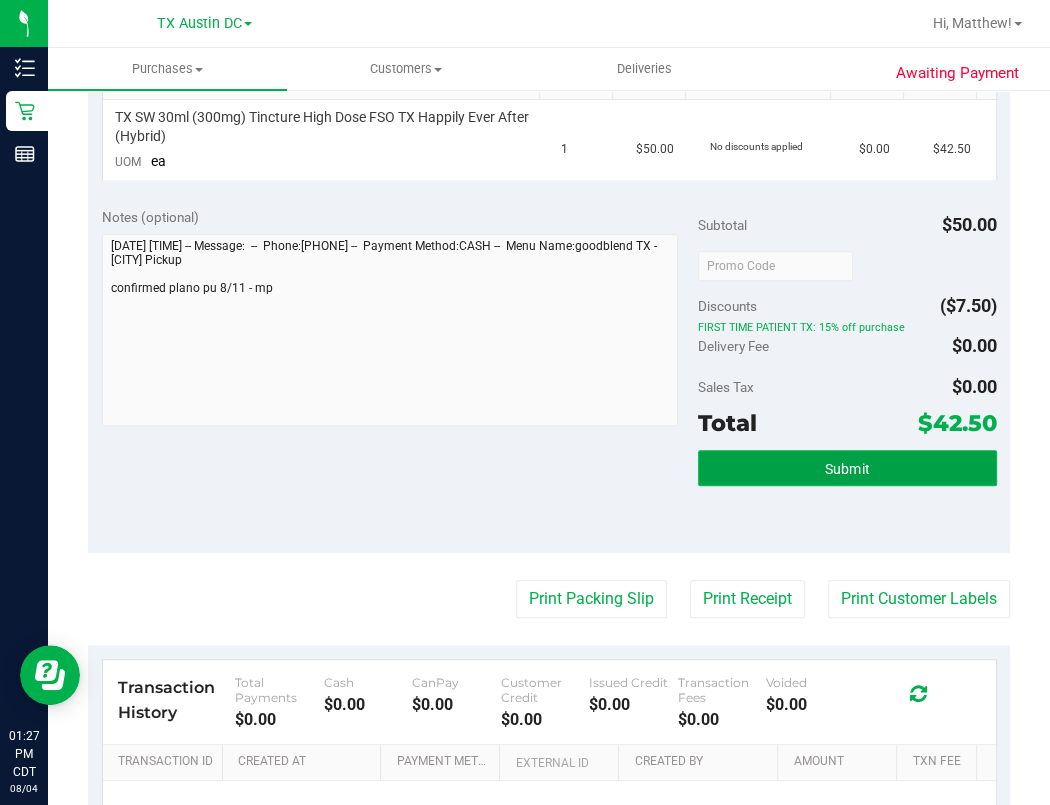 click on "Submit" at bounding box center (847, 468) 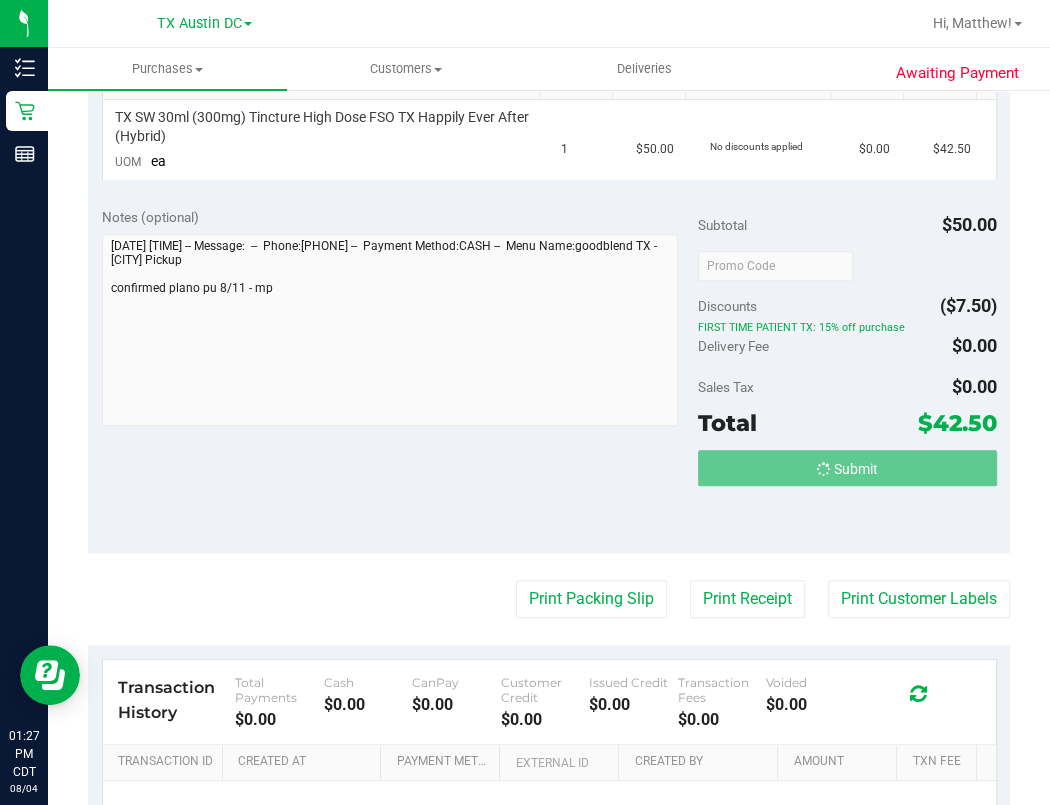 scroll, scrollTop: 0, scrollLeft: 0, axis: both 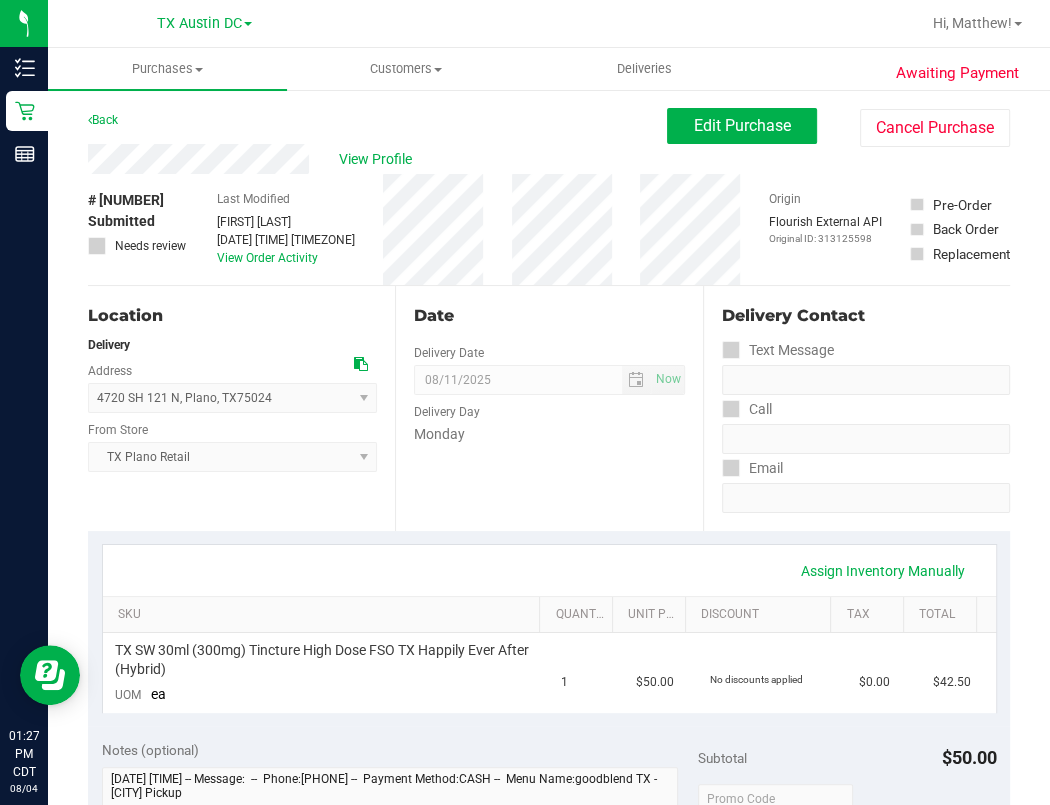 click on "View Profile" at bounding box center (377, 159) 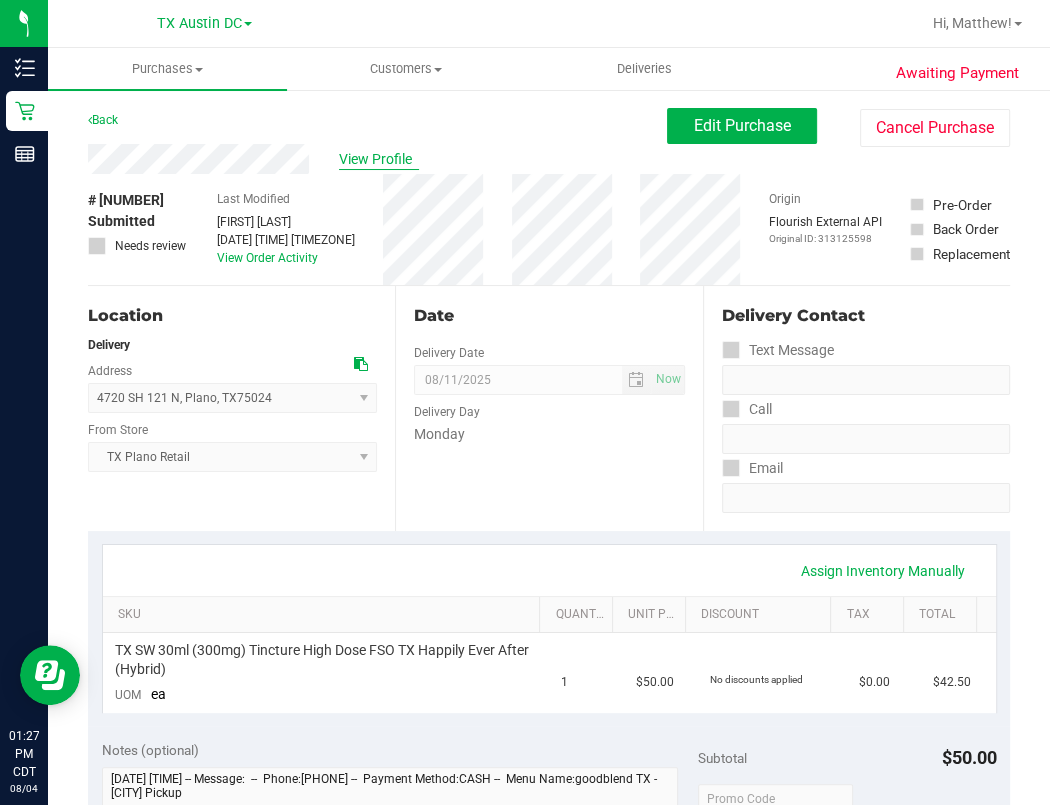 drag, startPoint x: 409, startPoint y: 147, endPoint x: 408, endPoint y: 160, distance: 13.038404 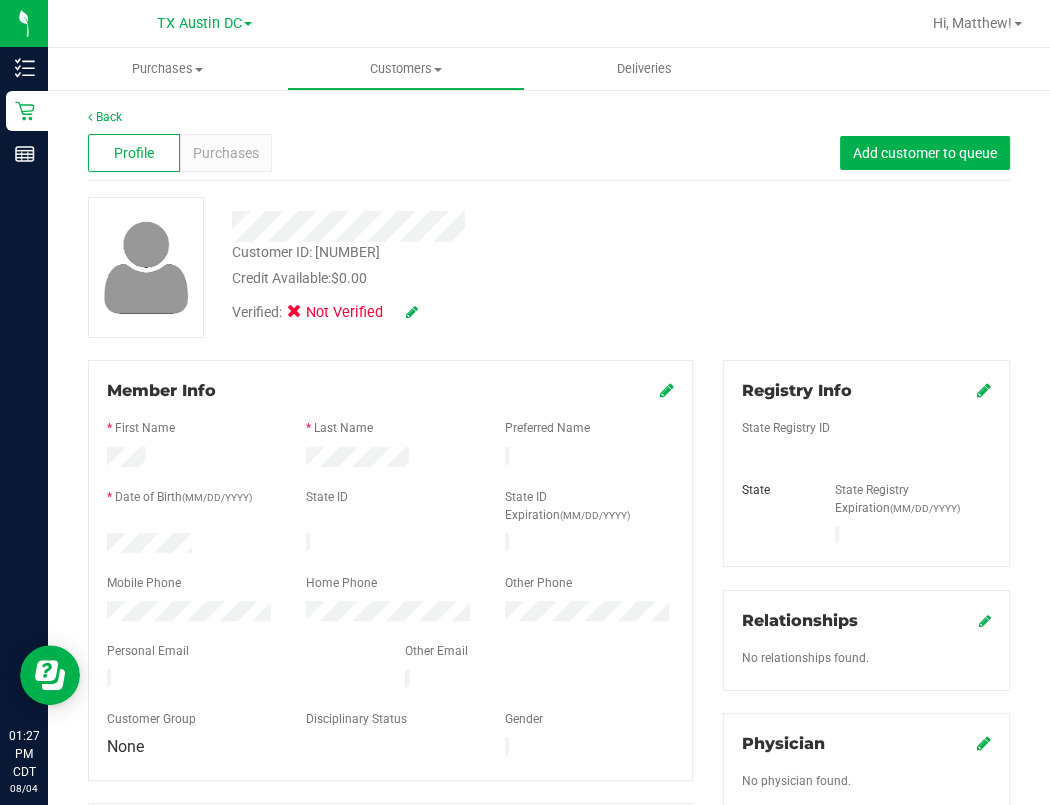 click at bounding box center [412, 312] 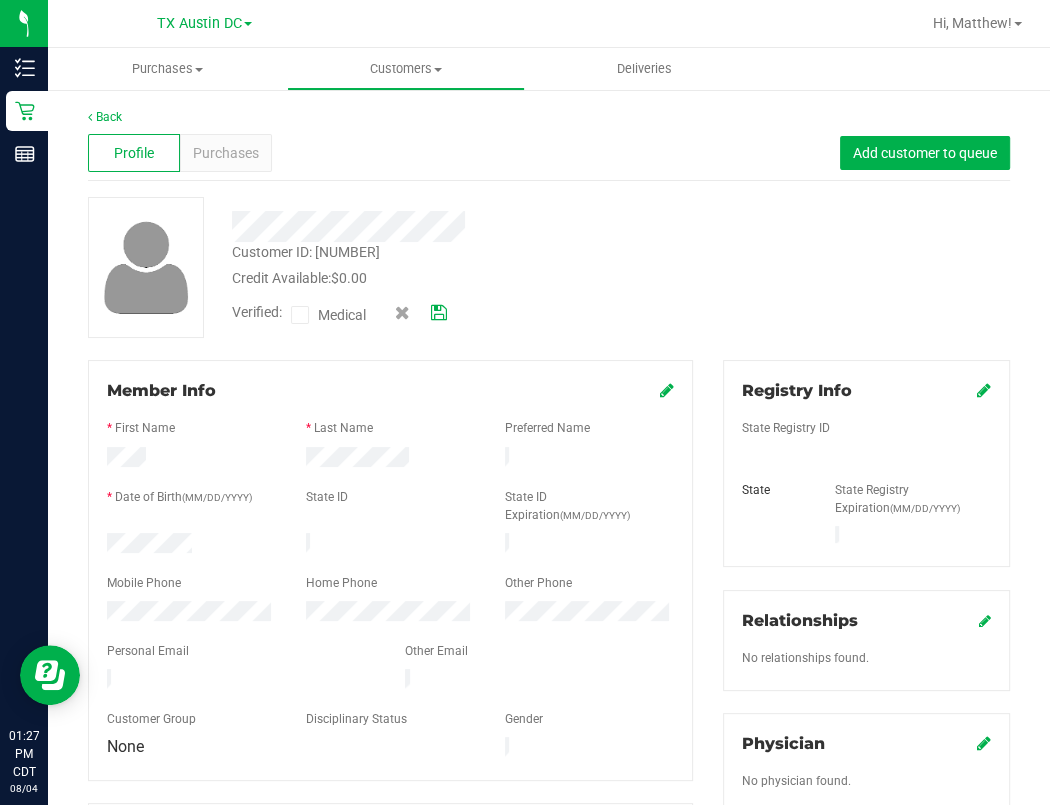 click at bounding box center [300, 315] 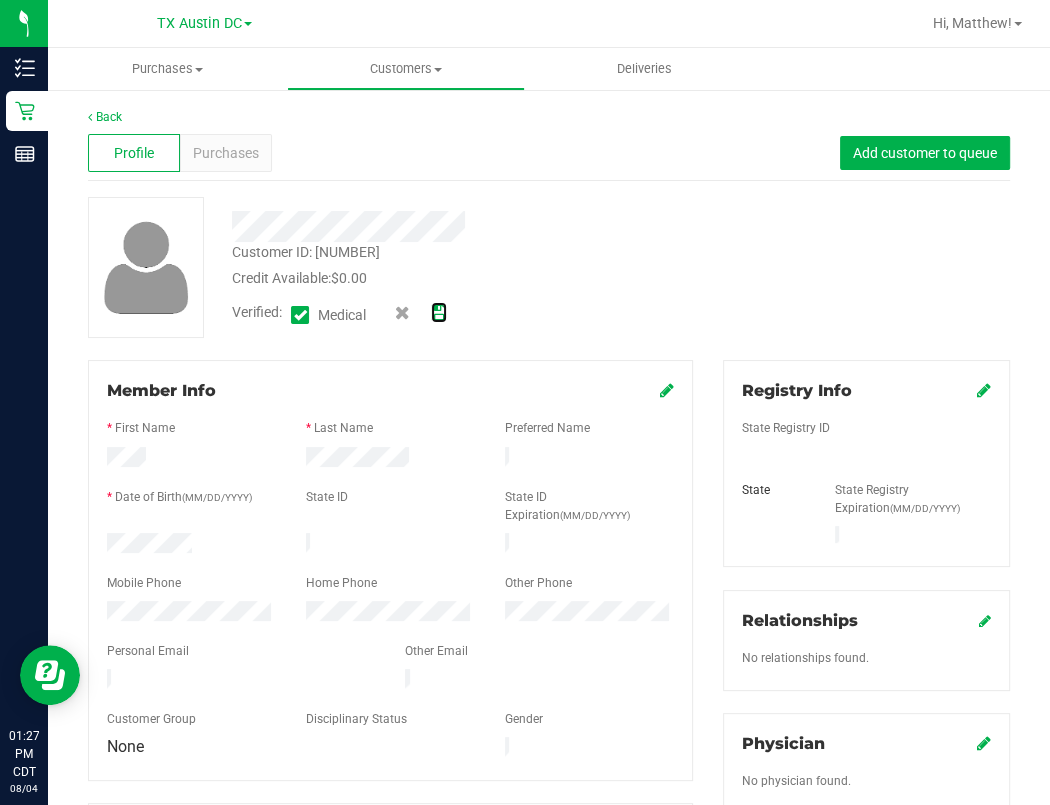 click at bounding box center [439, 313] 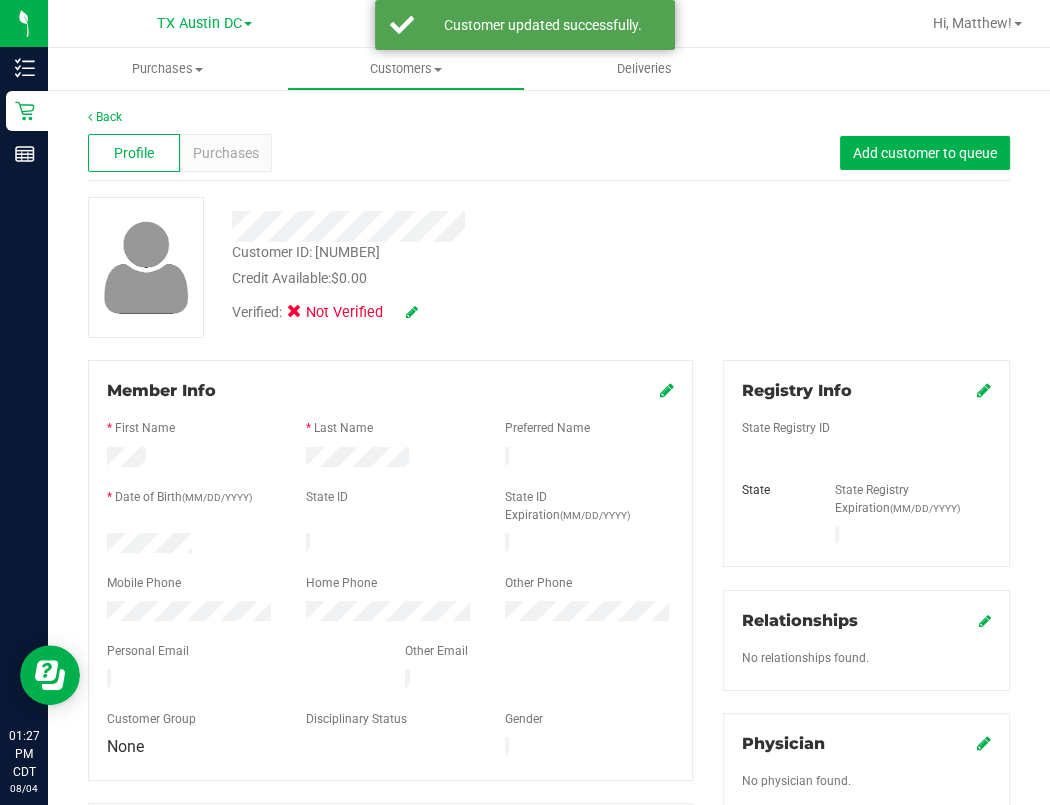 click at bounding box center (412, 312) 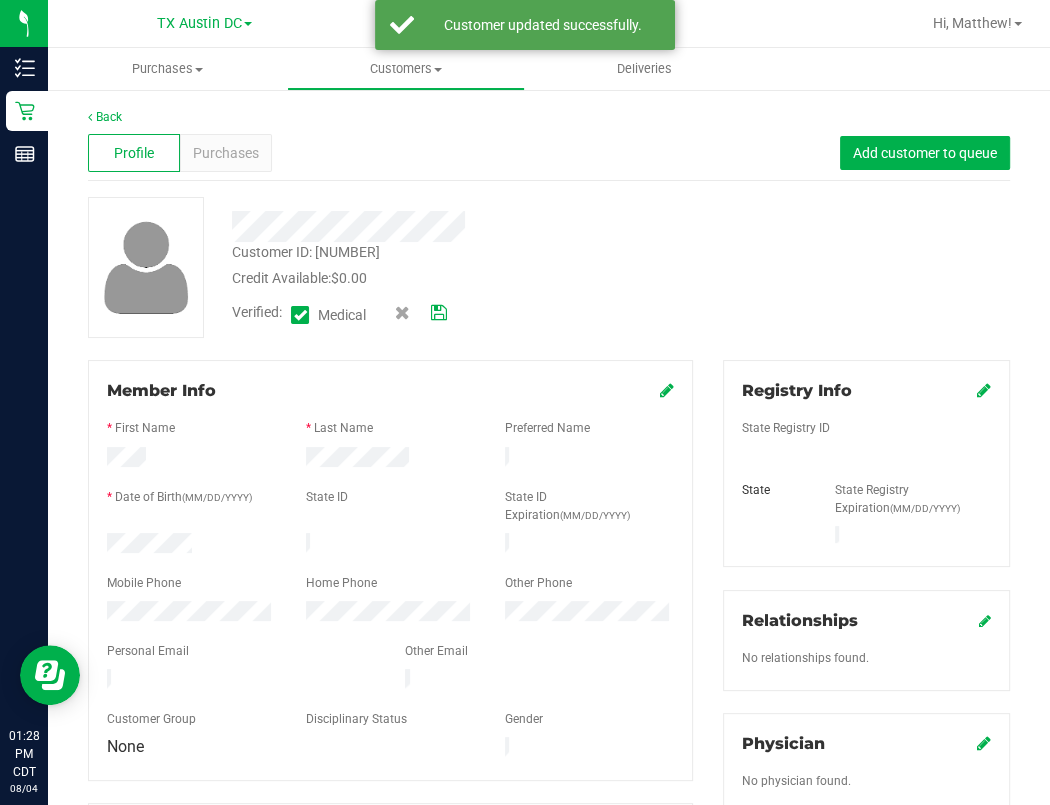 click on "Registry Info
State Registry ID
State
State Registry Expiration
(MM/DD/YYYY)" at bounding box center (866, 463) 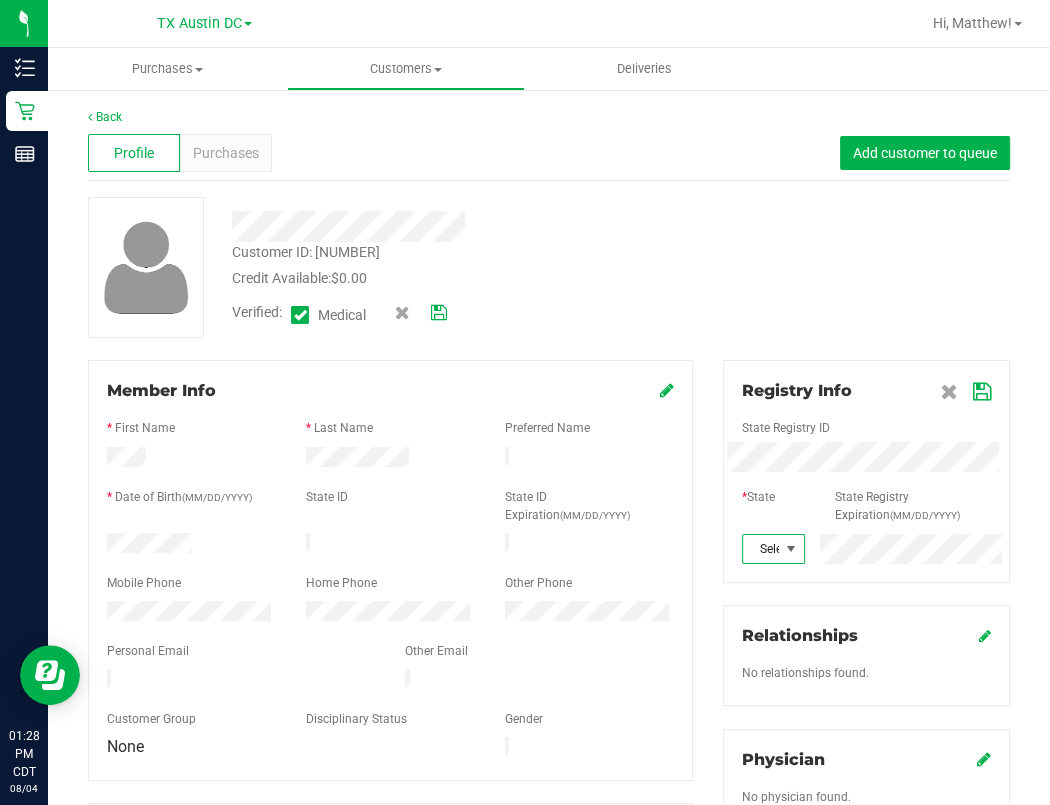 click at bounding box center (791, 549) 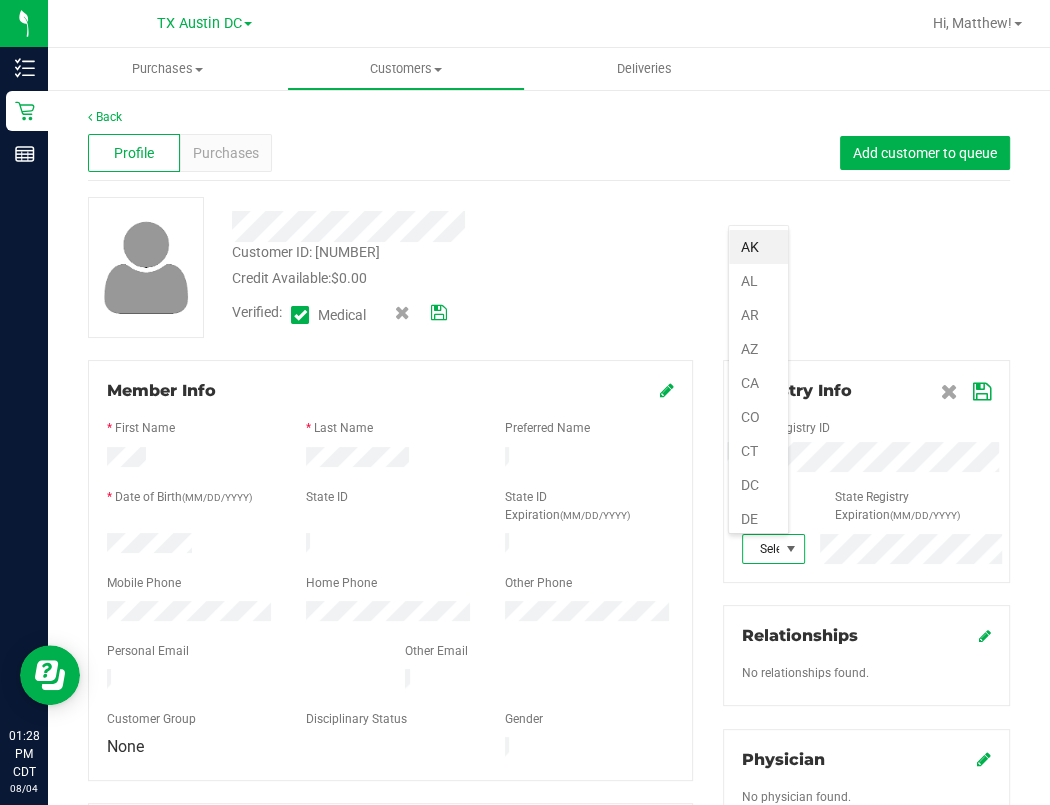 scroll, scrollTop: 99969, scrollLeft: 99938, axis: both 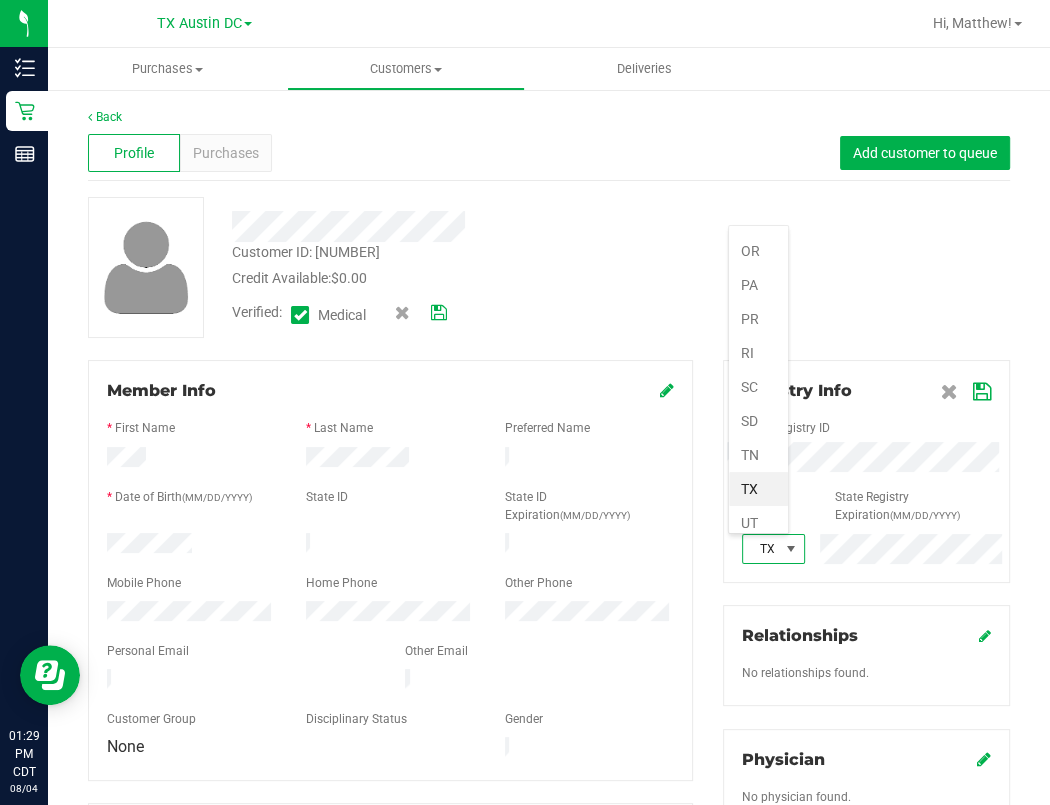 click at bounding box center [866, 480] 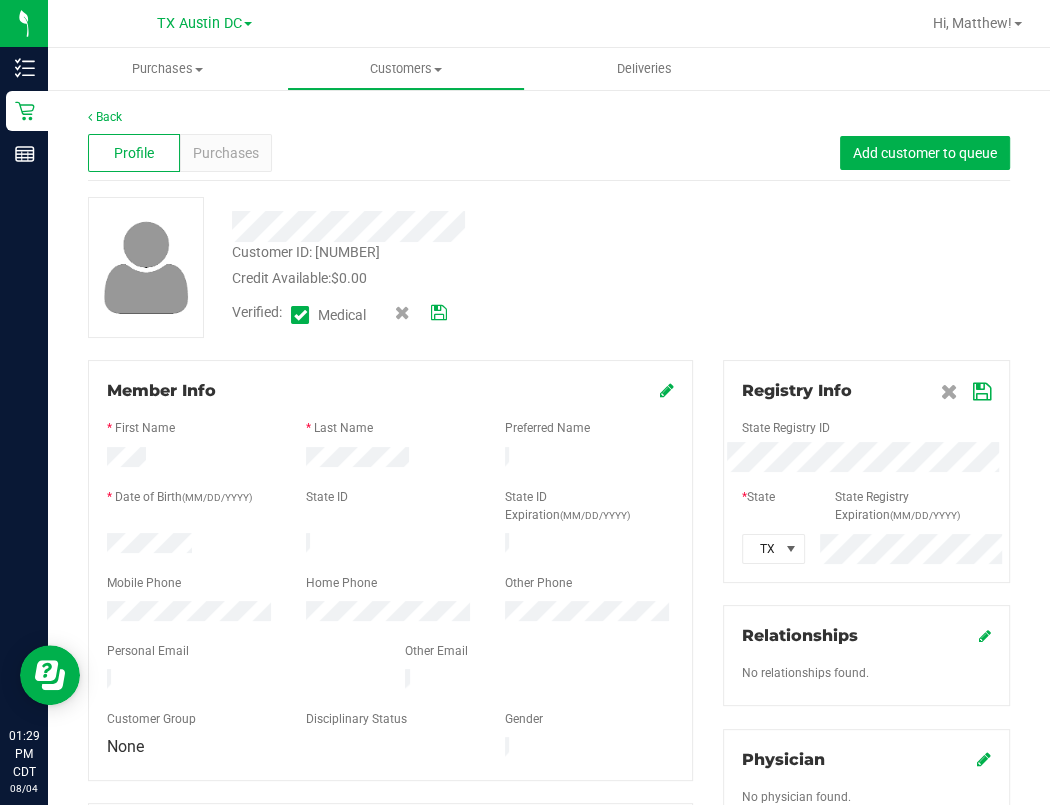 click at bounding box center [982, 392] 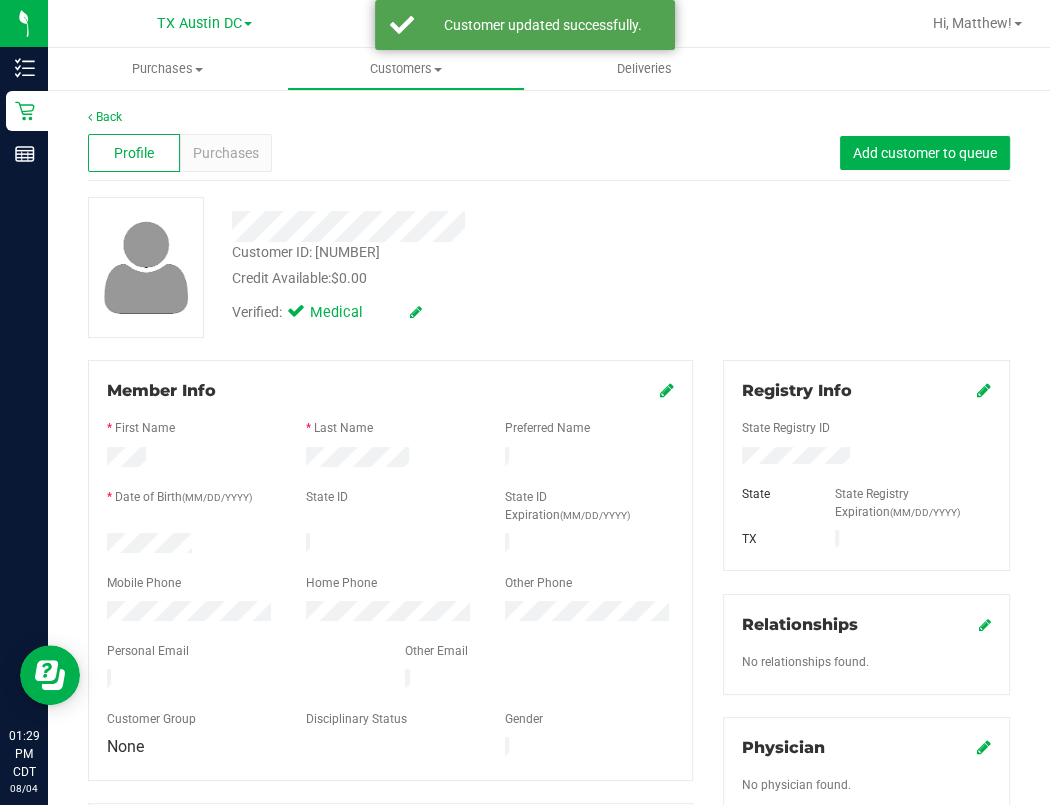 drag, startPoint x: 127, startPoint y: 115, endPoint x: 115, endPoint y: 115, distance: 12 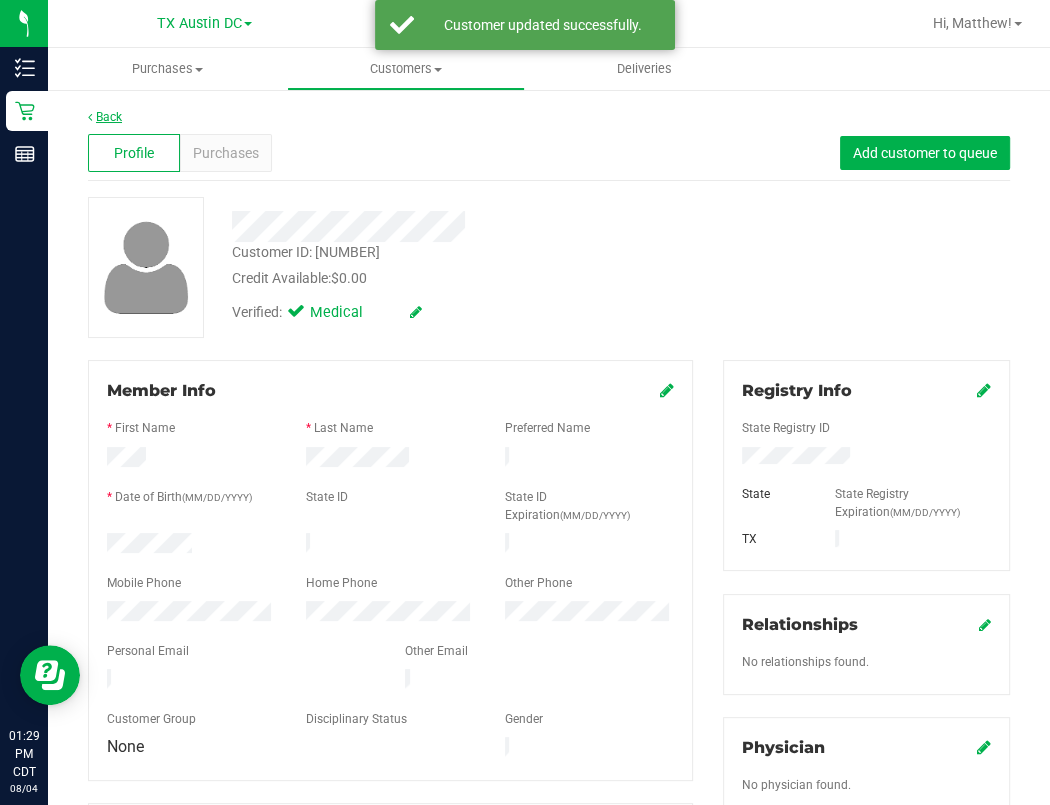 click on "Back" at bounding box center (105, 117) 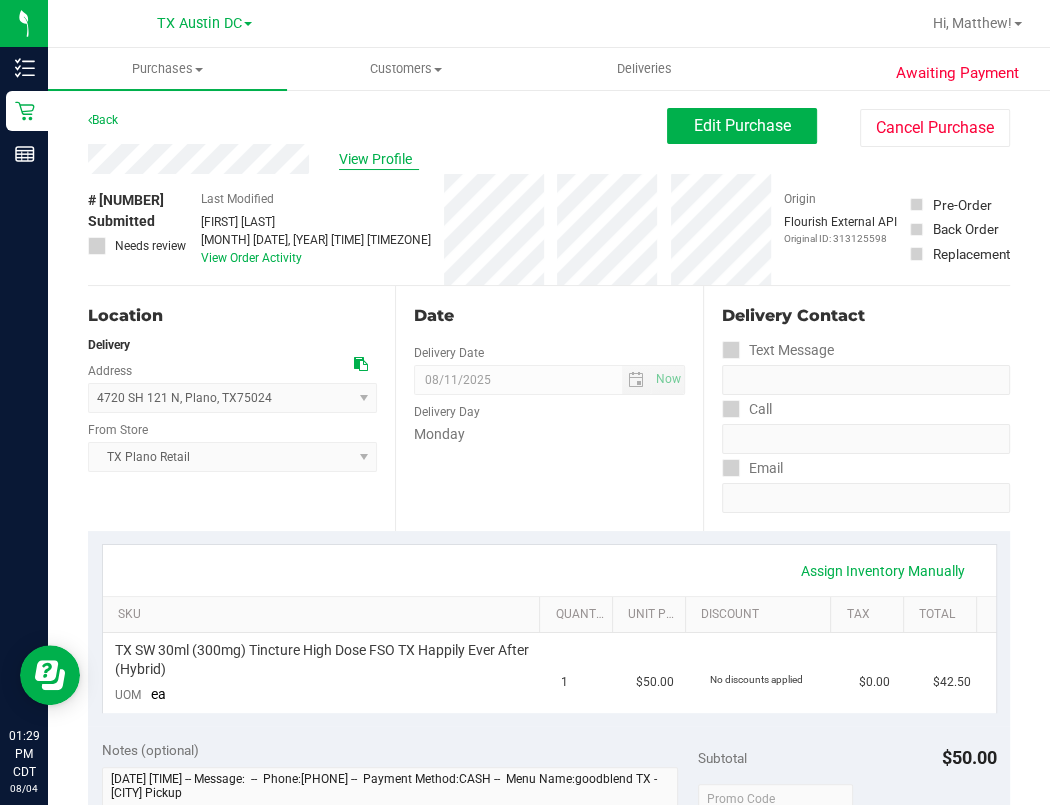 click on "View Profile" at bounding box center (379, 159) 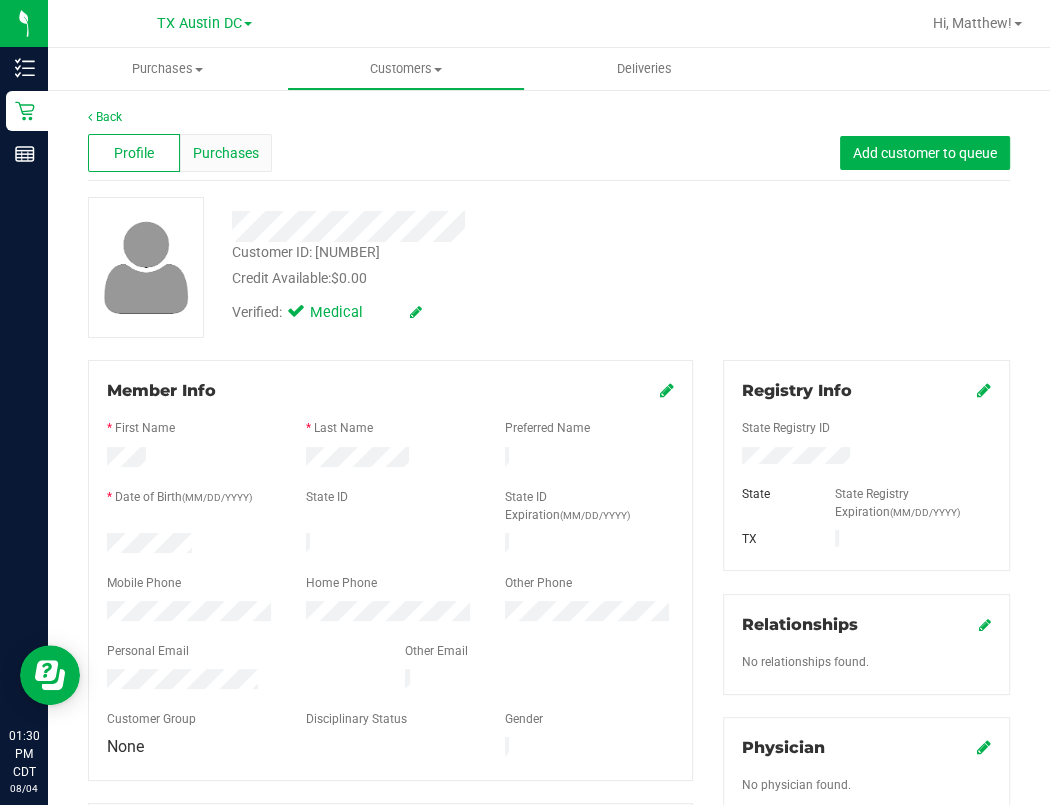 click on "Purchases" at bounding box center (226, 153) 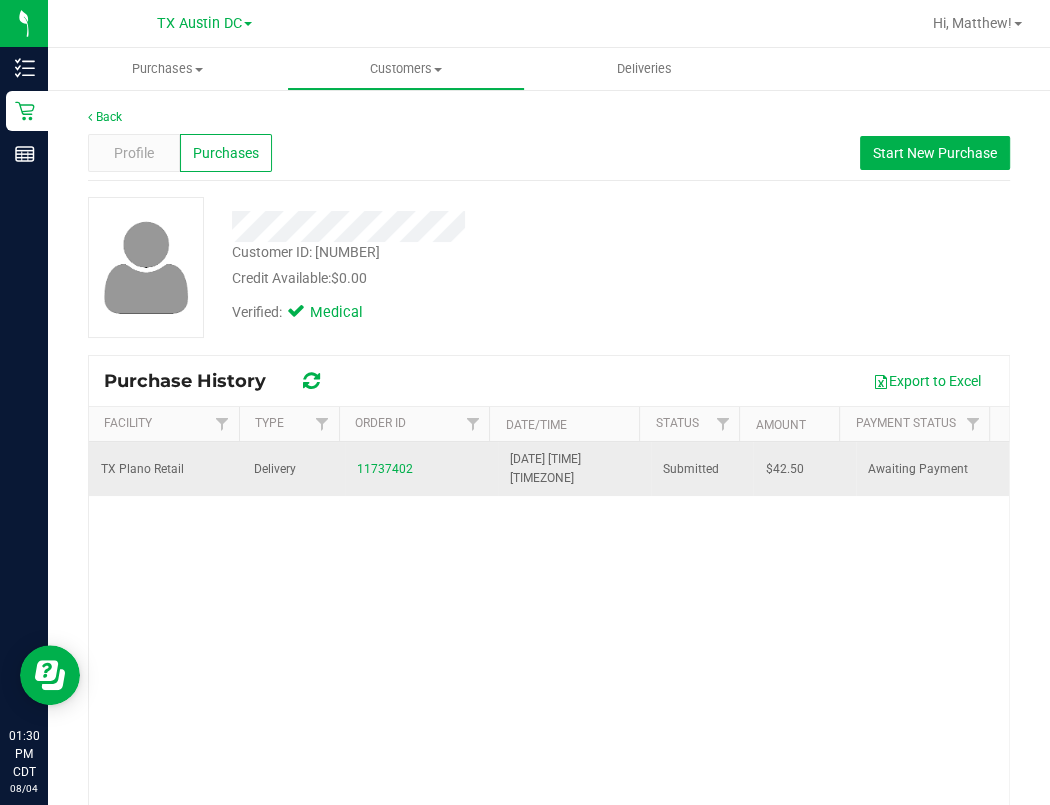 click on "11737402" at bounding box center (421, 469) 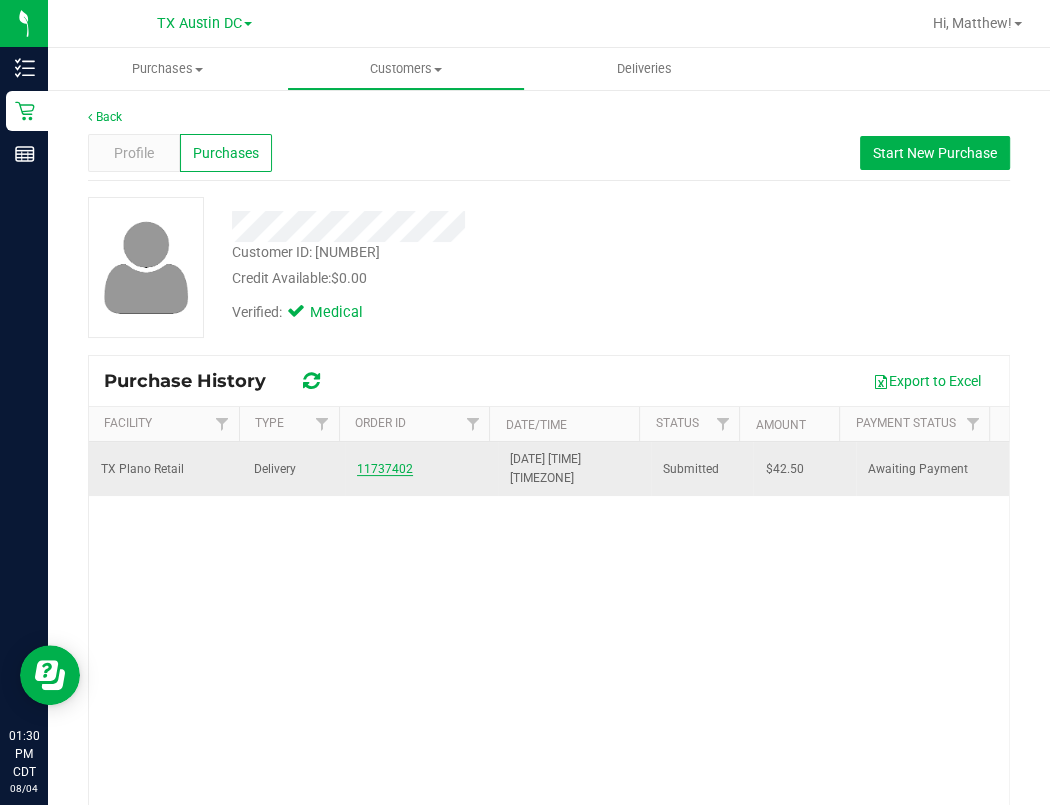 click on "11737402" at bounding box center [385, 469] 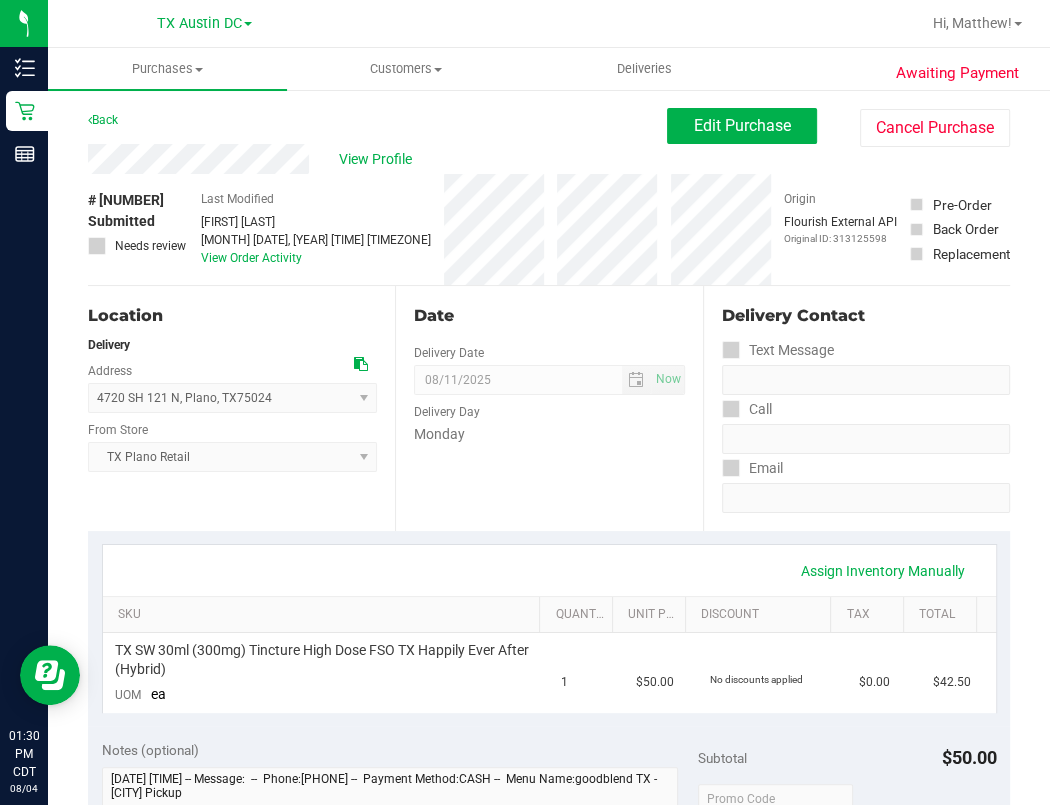 click on "Deliveries" at bounding box center (644, 69) 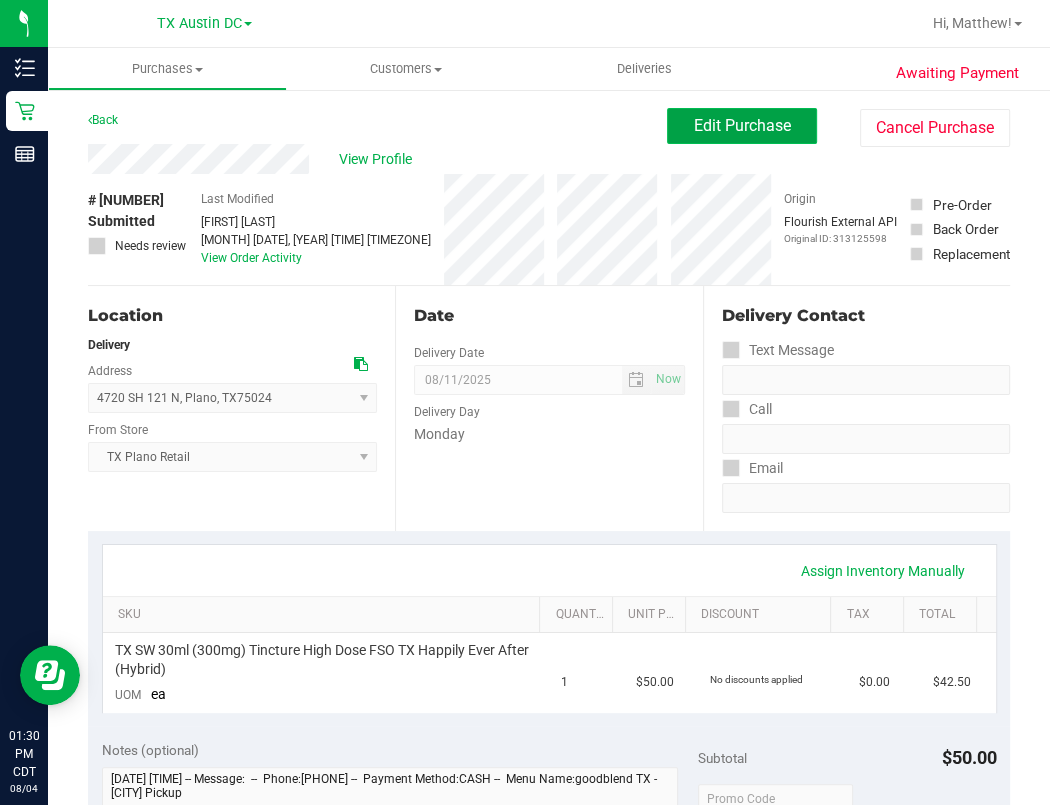 click on "Edit Purchase" at bounding box center (742, 125) 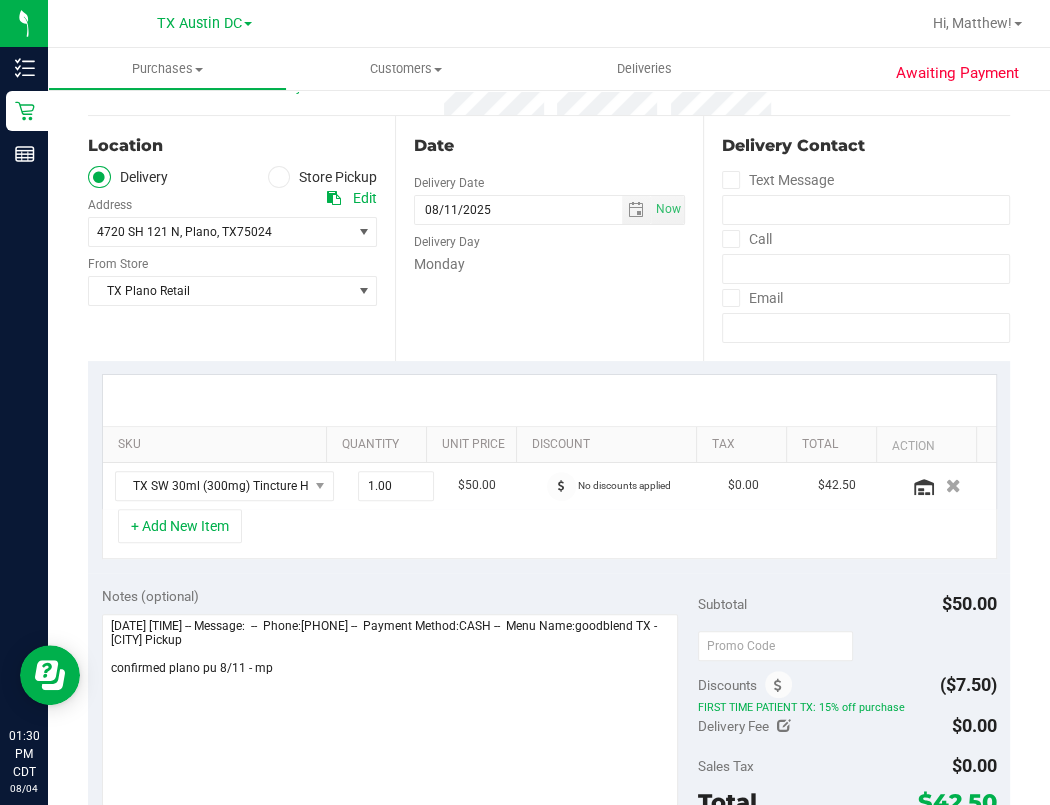 scroll, scrollTop: 133, scrollLeft: 0, axis: vertical 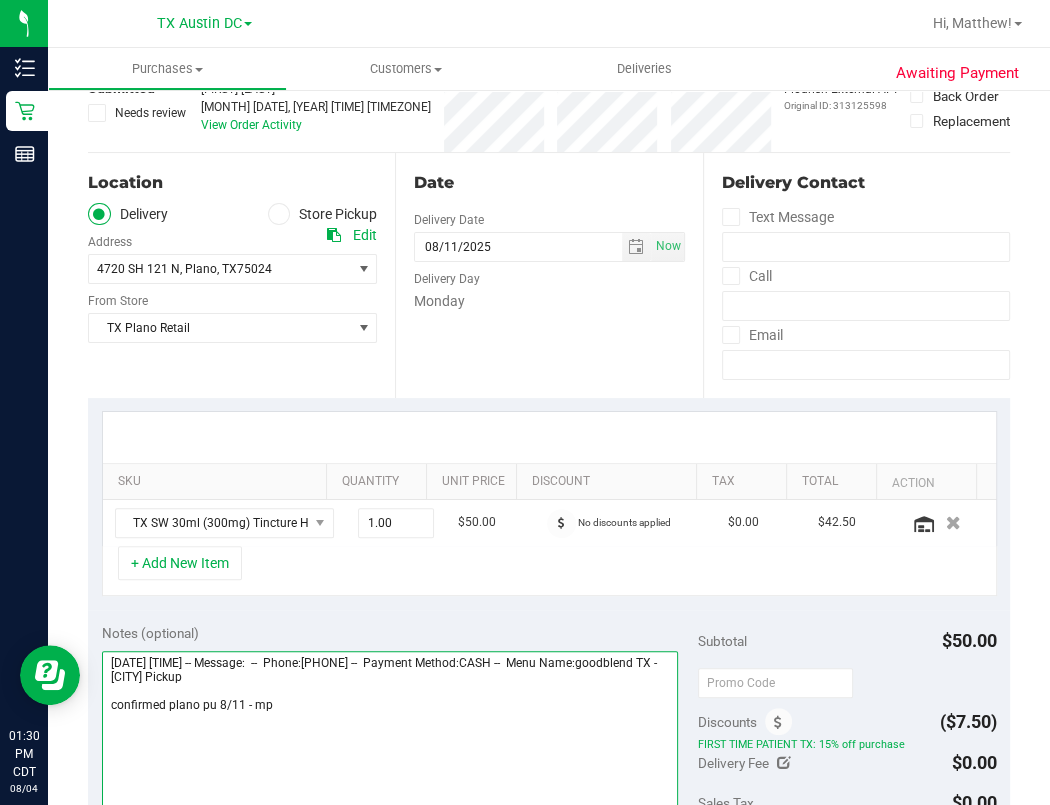 click at bounding box center (390, 747) 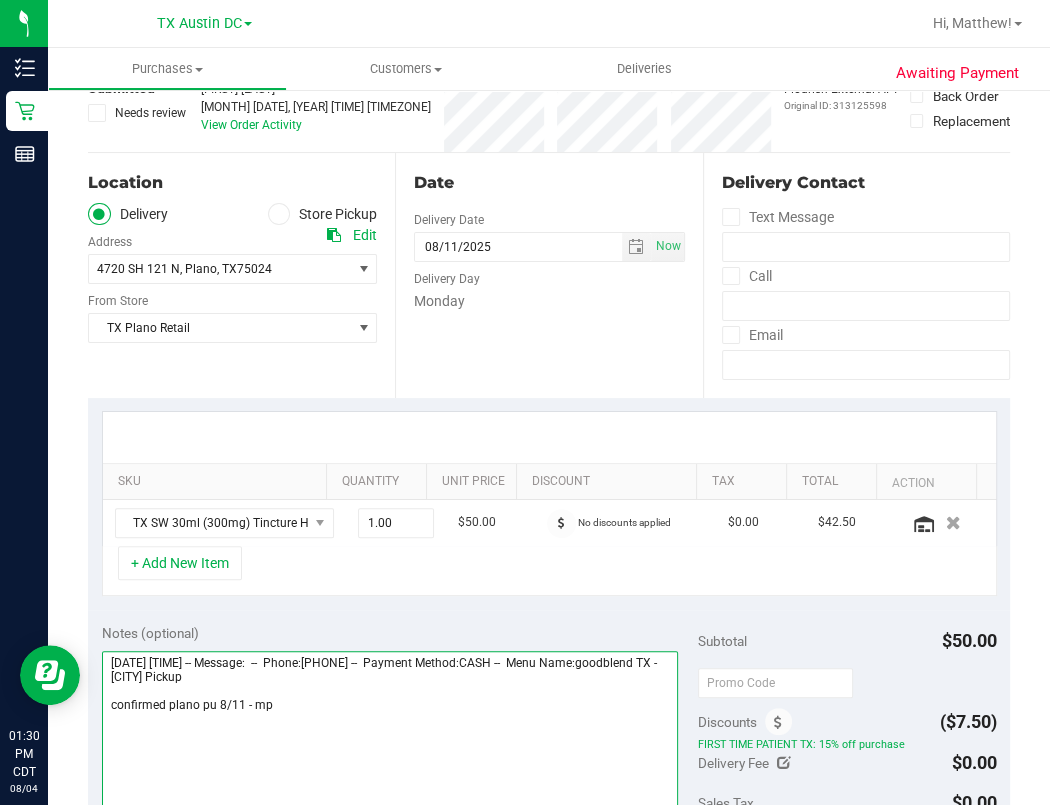scroll, scrollTop: 0, scrollLeft: 0, axis: both 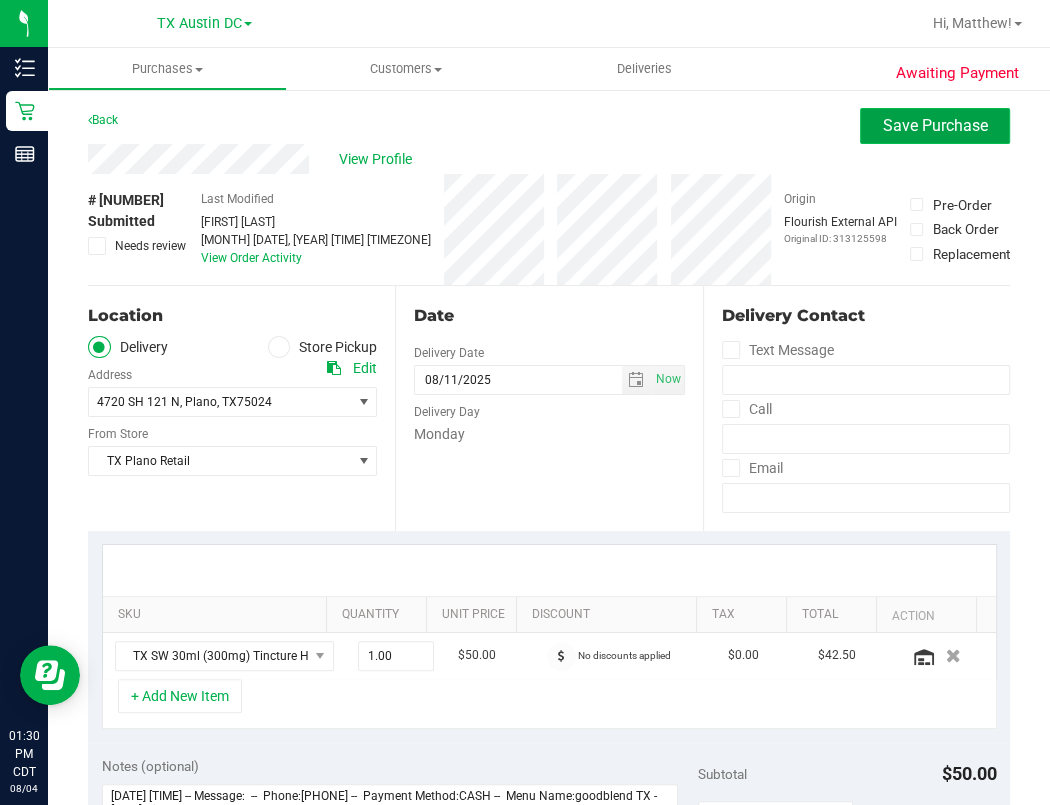 click on "Save Purchase" at bounding box center (935, 125) 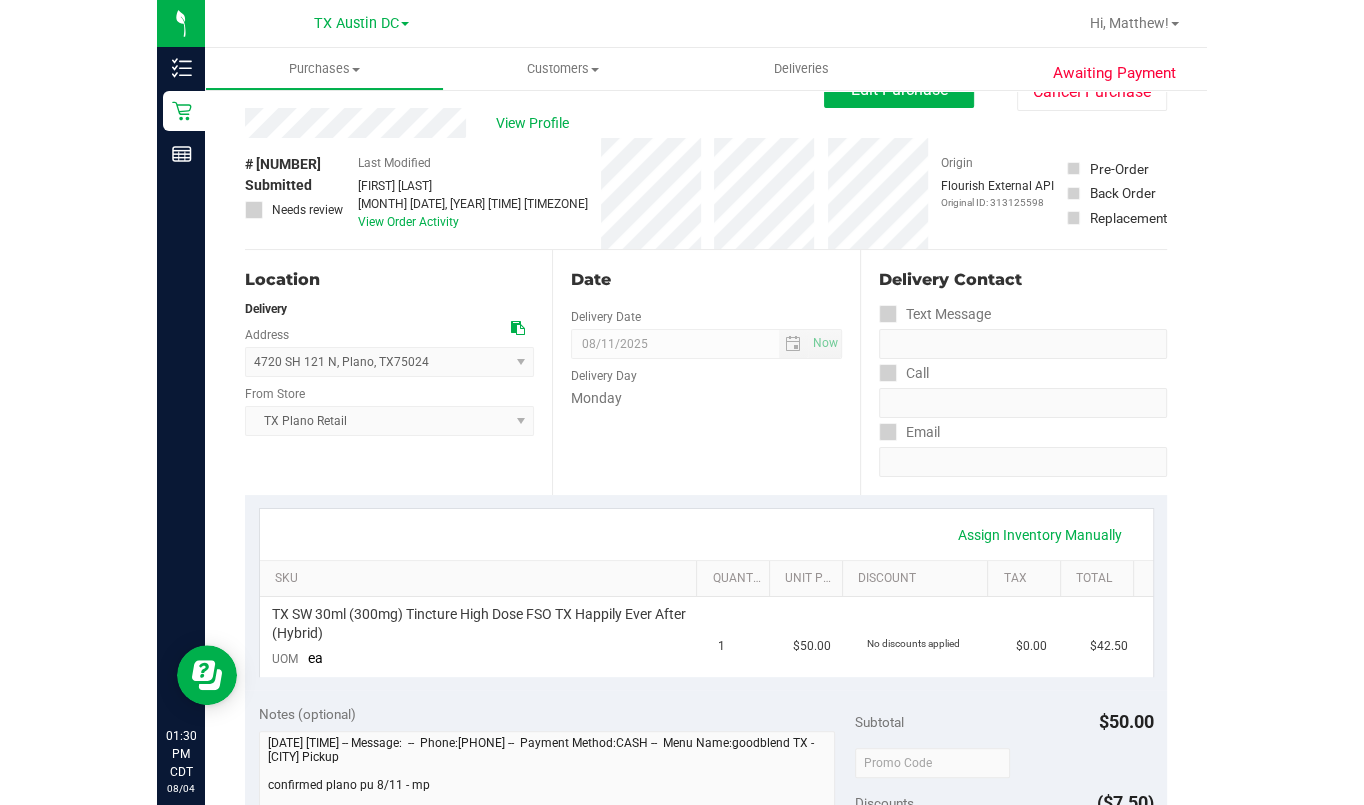 scroll, scrollTop: 0, scrollLeft: 0, axis: both 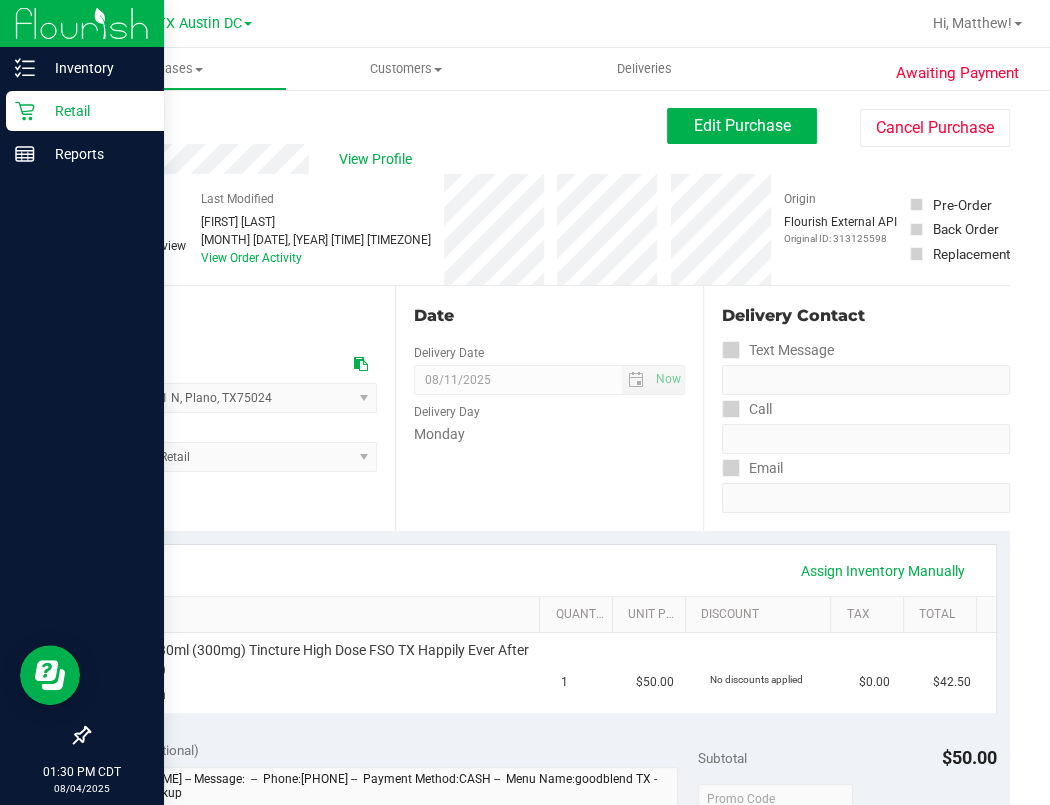 click 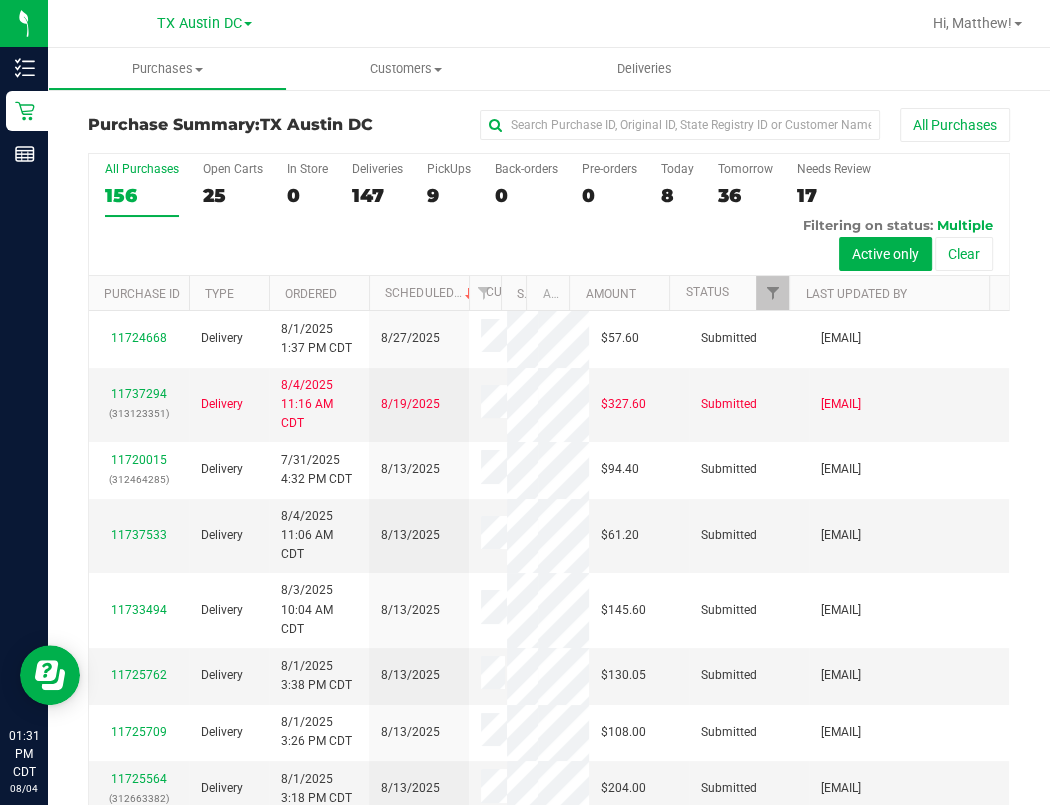 click on "All Purchases
156
Open Carts
25
In Store
0
Deliveries
147
PickUps
9
Back-orders
0
Pre-orders
0
Today
8
Tomorrow
36" at bounding box center [549, 215] 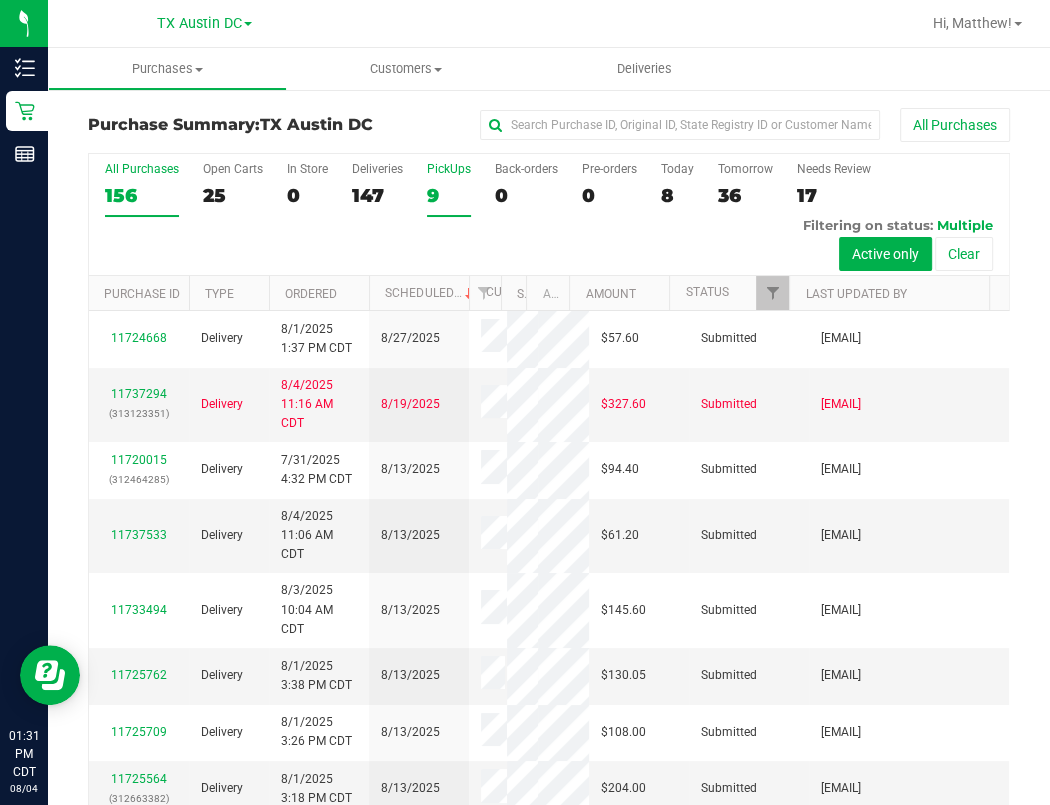 click on "9" at bounding box center [449, 195] 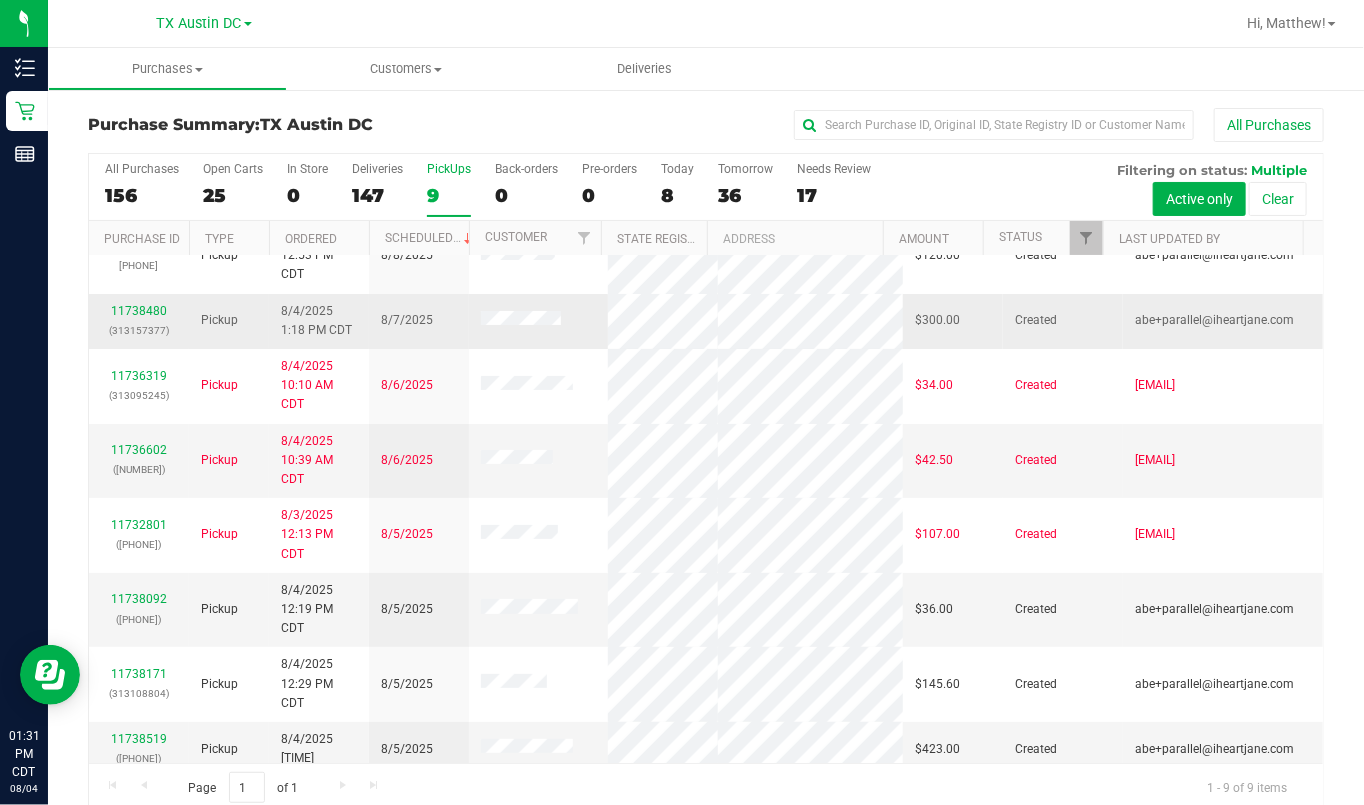 scroll, scrollTop: 0, scrollLeft: 0, axis: both 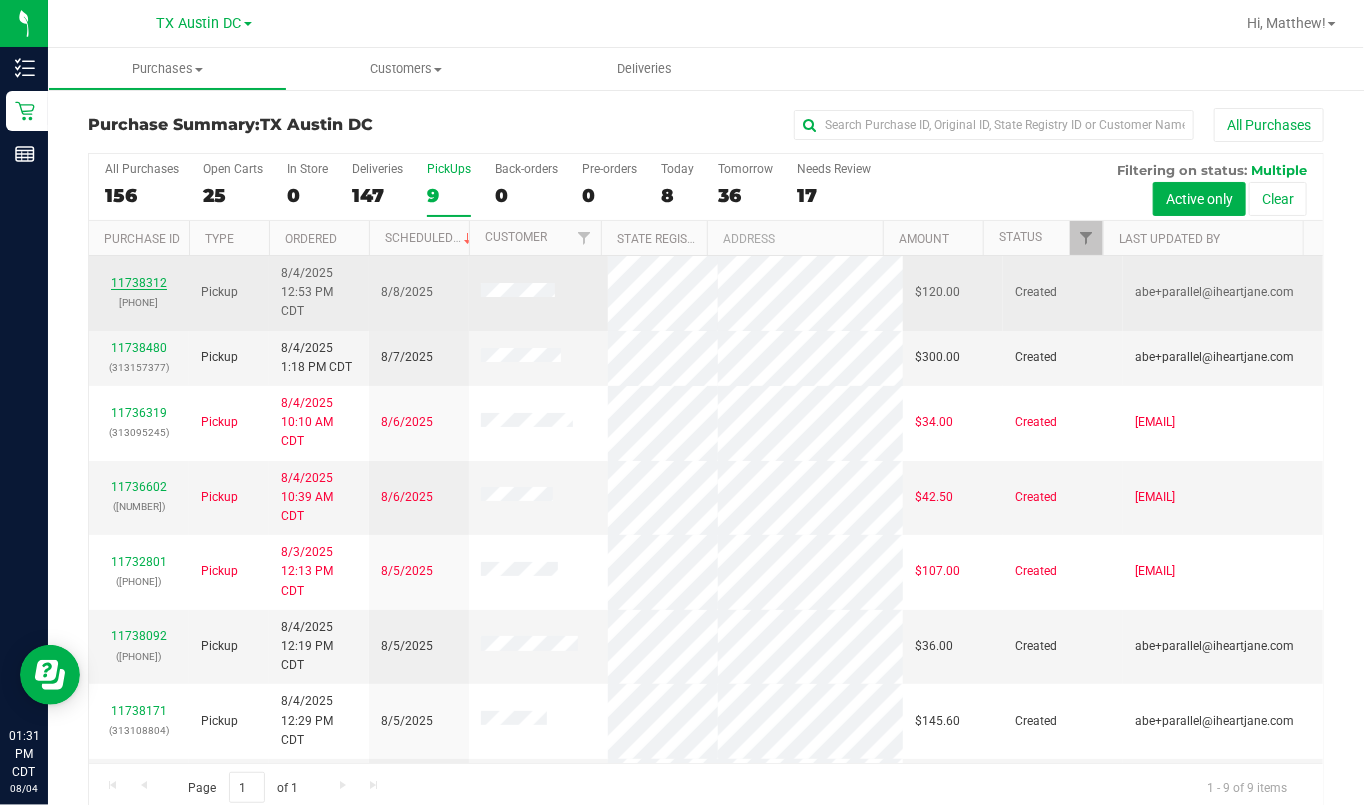 click on "11738312" at bounding box center (139, 283) 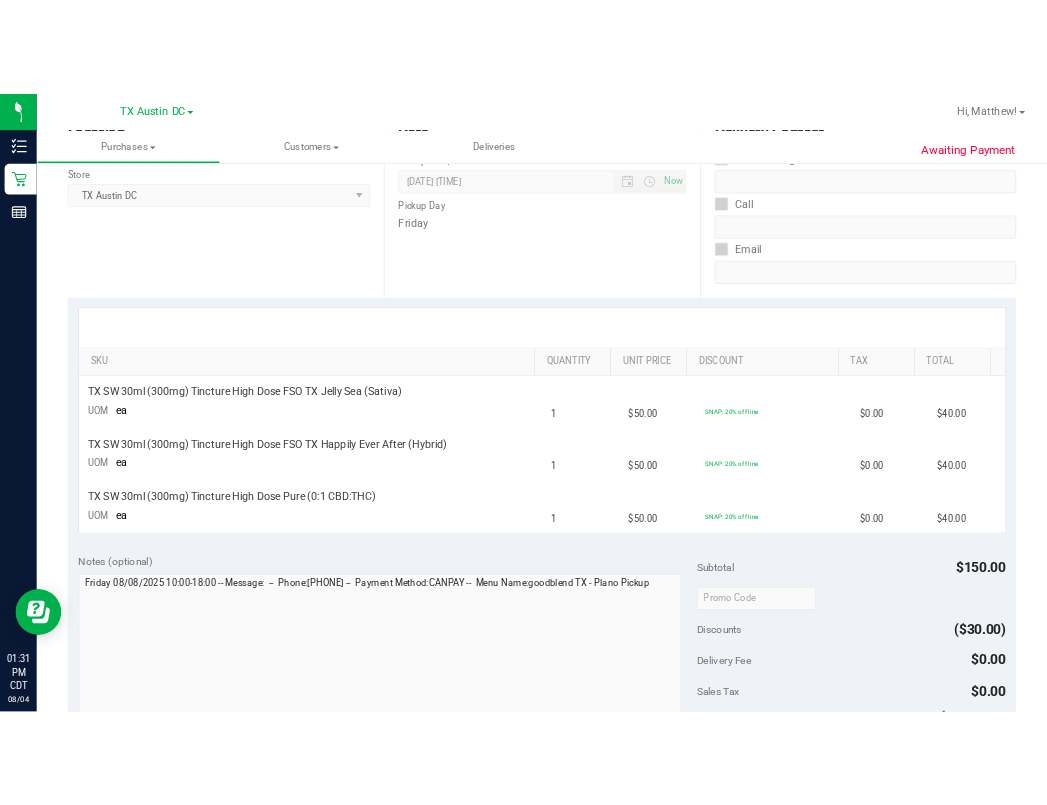 scroll, scrollTop: 0, scrollLeft: 0, axis: both 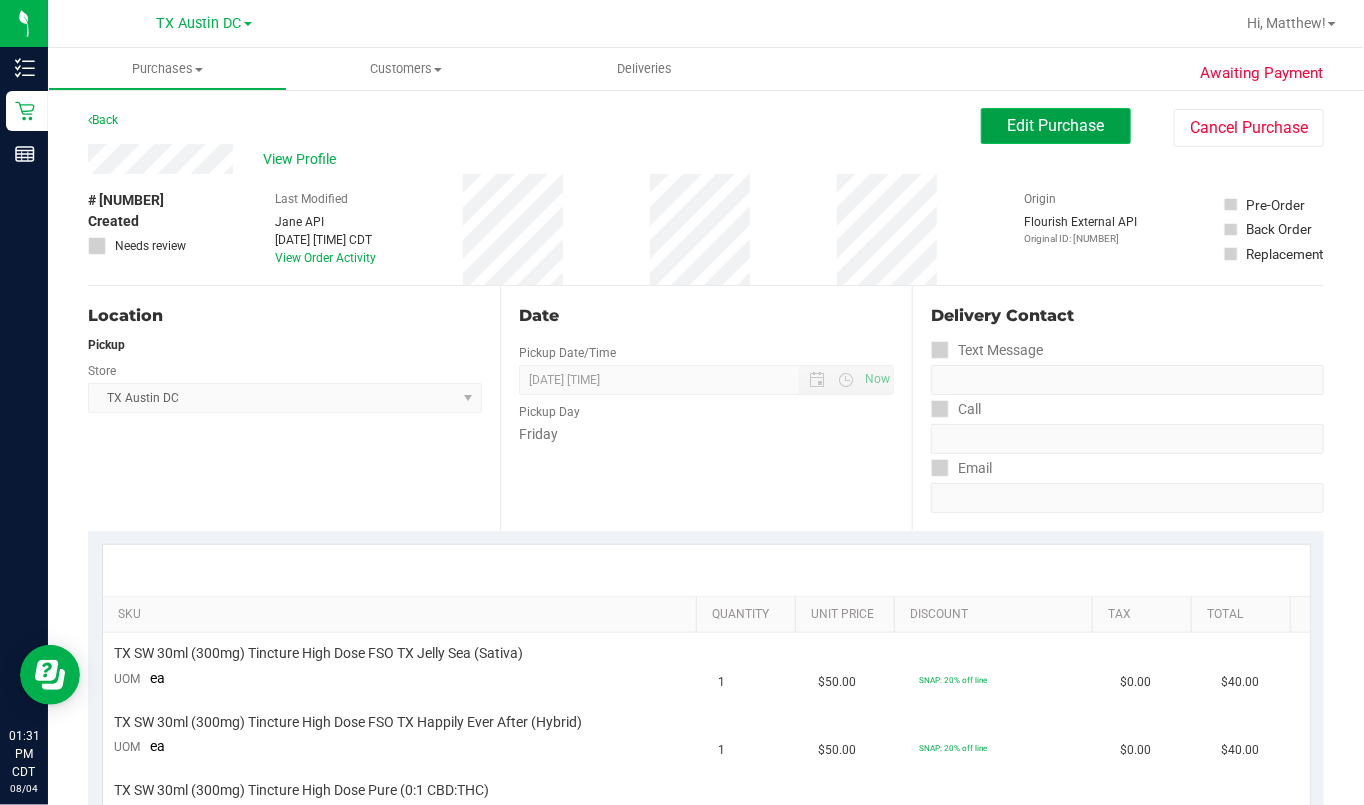 click on "Edit Purchase" at bounding box center (1056, 125) 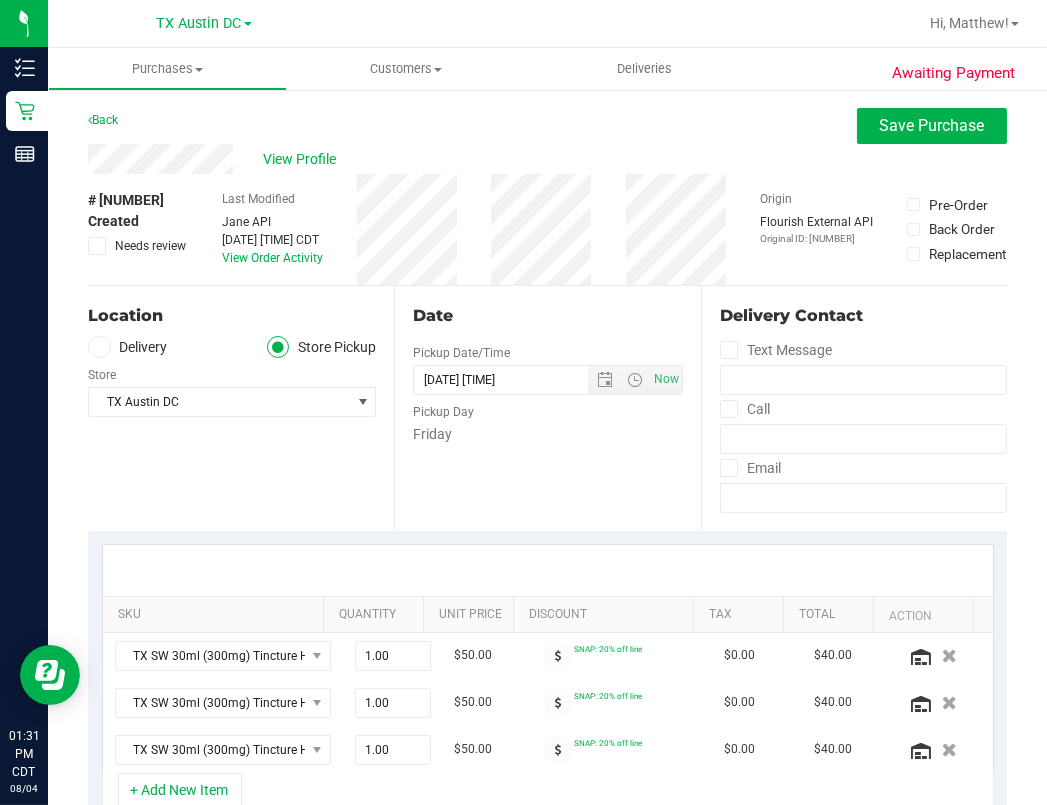 click on "Date
Pickup Date/Time
08/08/2025
Now
08/08/2025 06:00 PM
Now
Pickup Day
Friday" at bounding box center [547, 408] 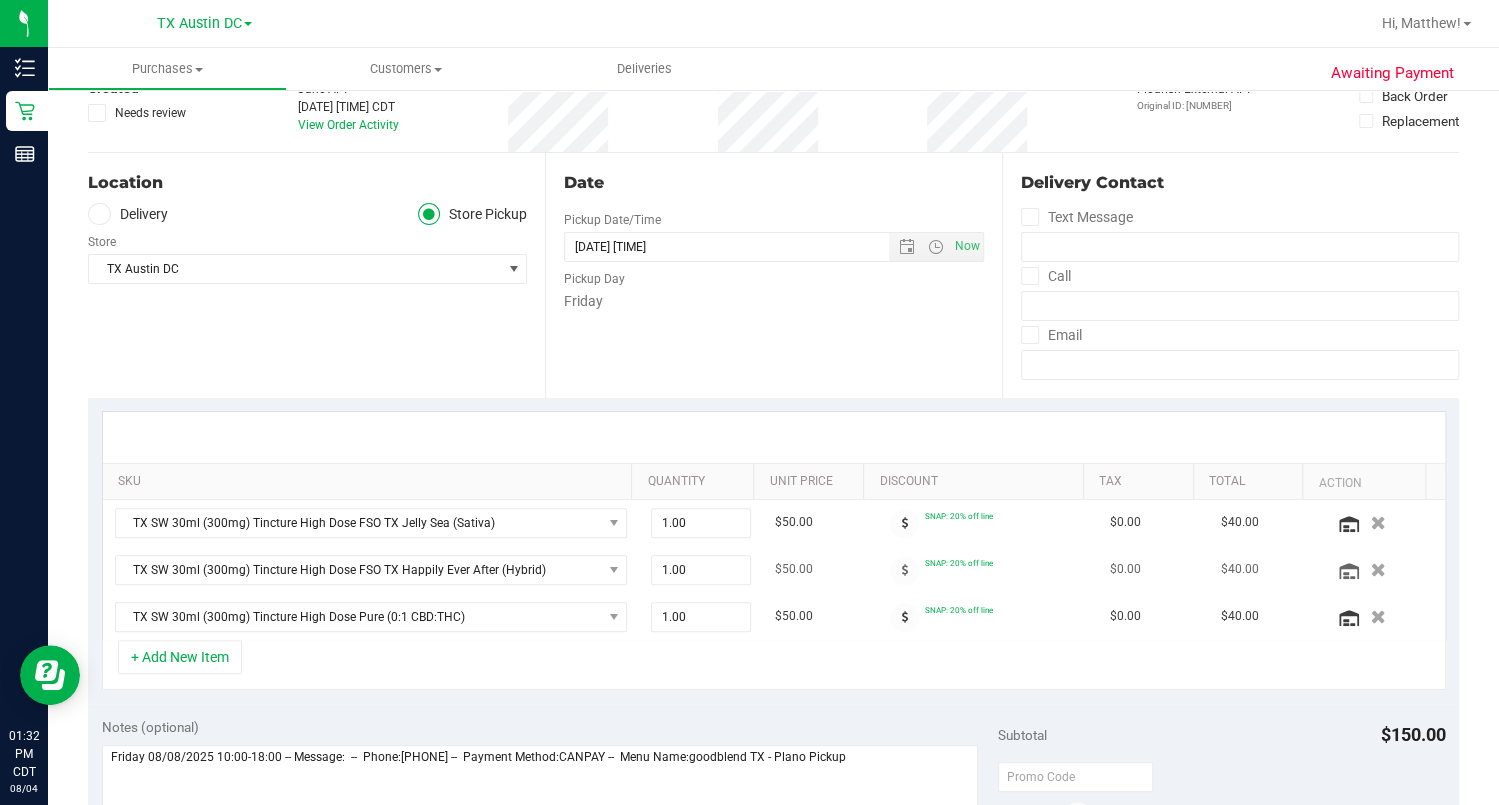 scroll, scrollTop: 0, scrollLeft: 0, axis: both 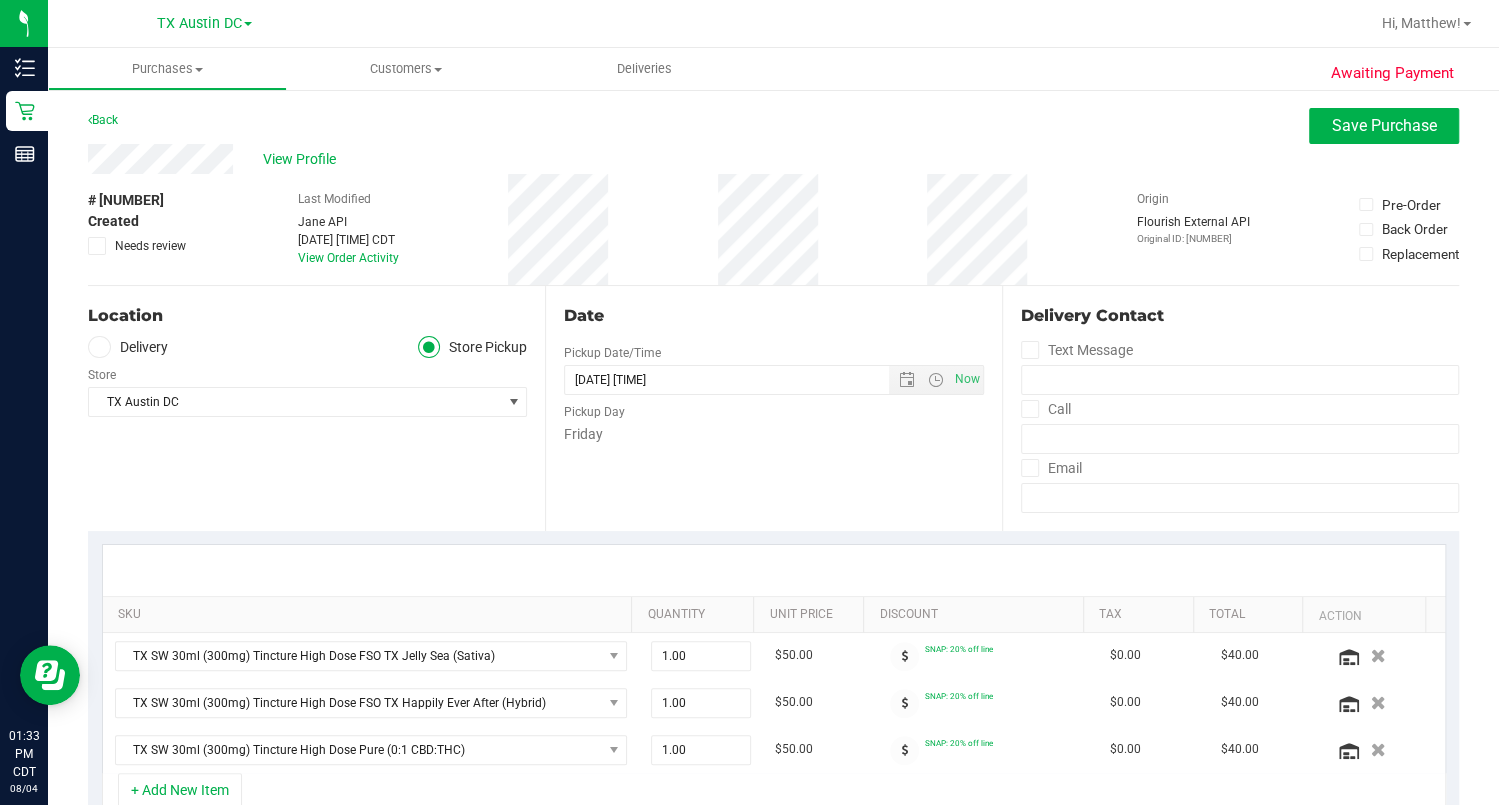 click on "Date
Pickup Date/Time
08/08/2025
Now
08/08/2025 06:00 PM
Now
Pickup Day
Friday" at bounding box center (773, 408) 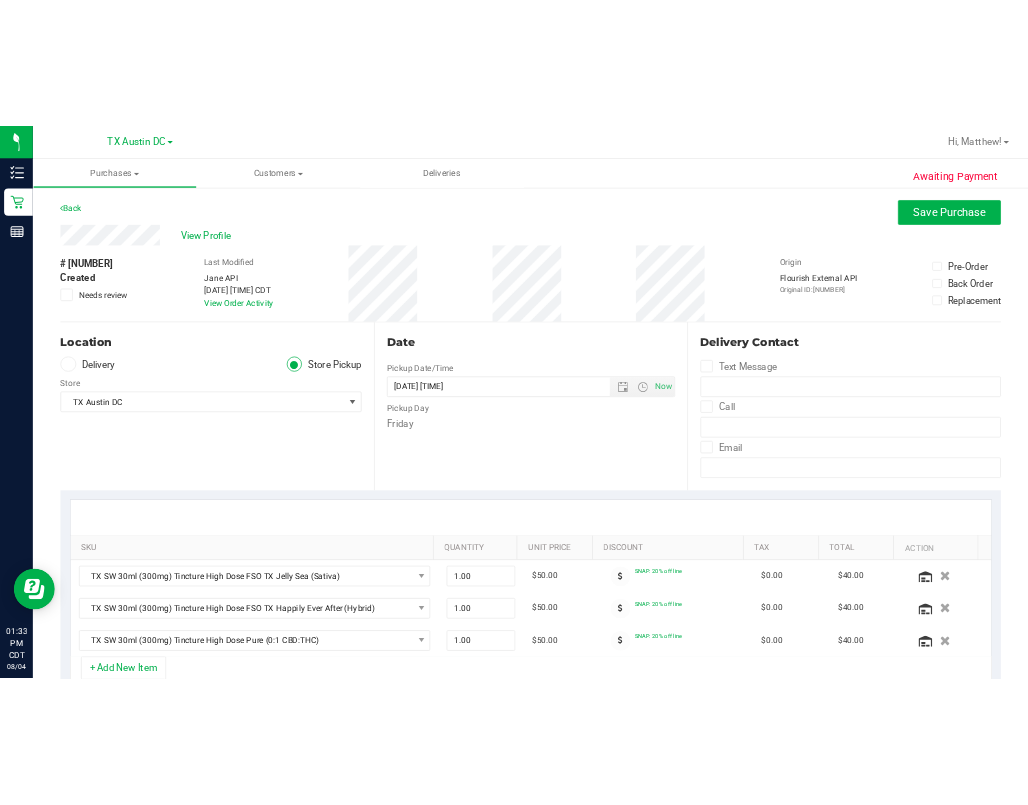 scroll, scrollTop: 662, scrollLeft: 0, axis: vertical 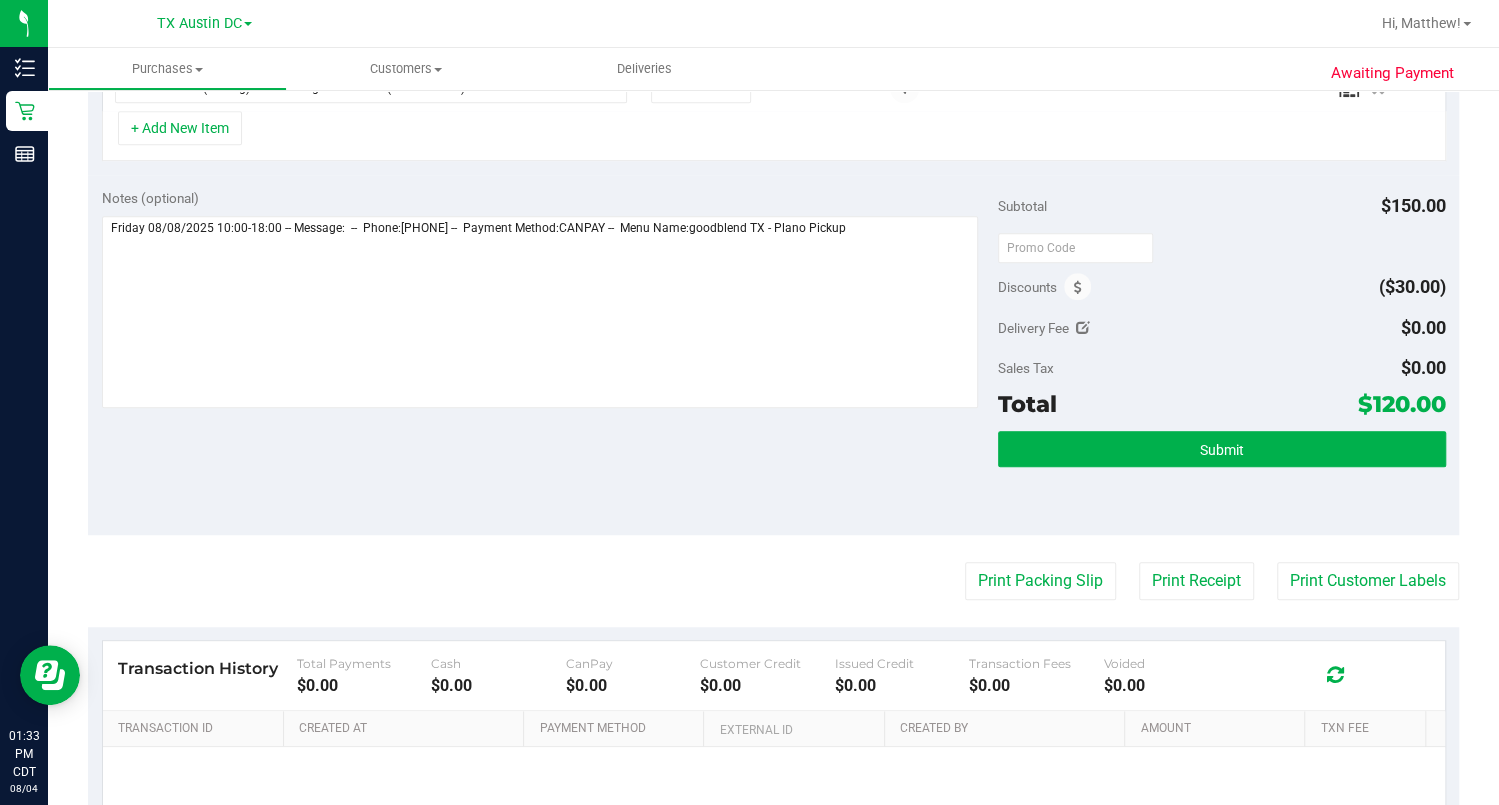 click on "Purchases
Summary of purchases
Fulfillment
All purchases
Customers
All customers
Add a new customer" at bounding box center (773, 426) 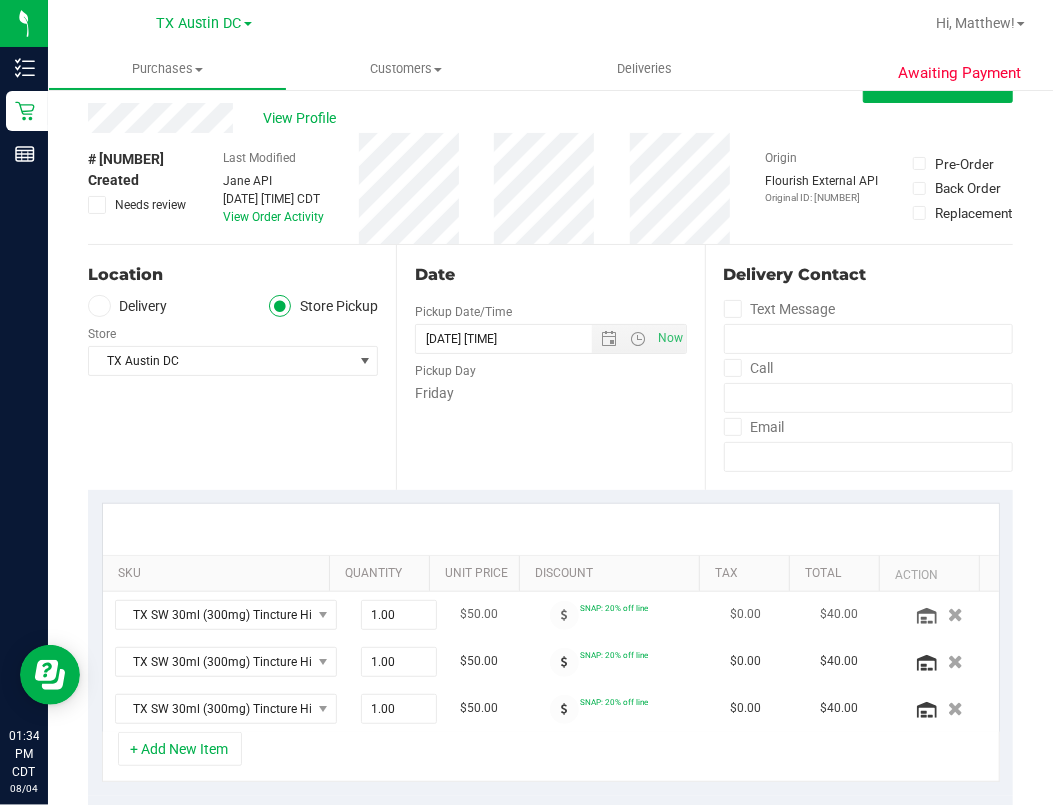 scroll, scrollTop: 0, scrollLeft: 0, axis: both 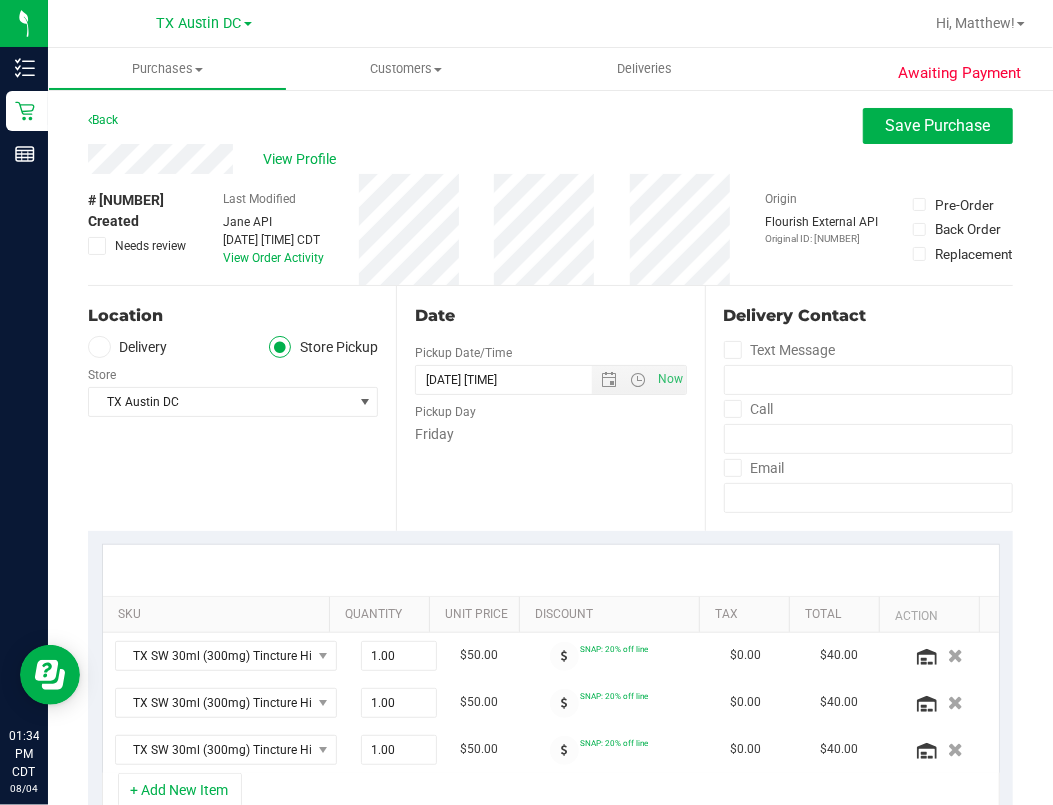 click at bounding box center (97, 246) 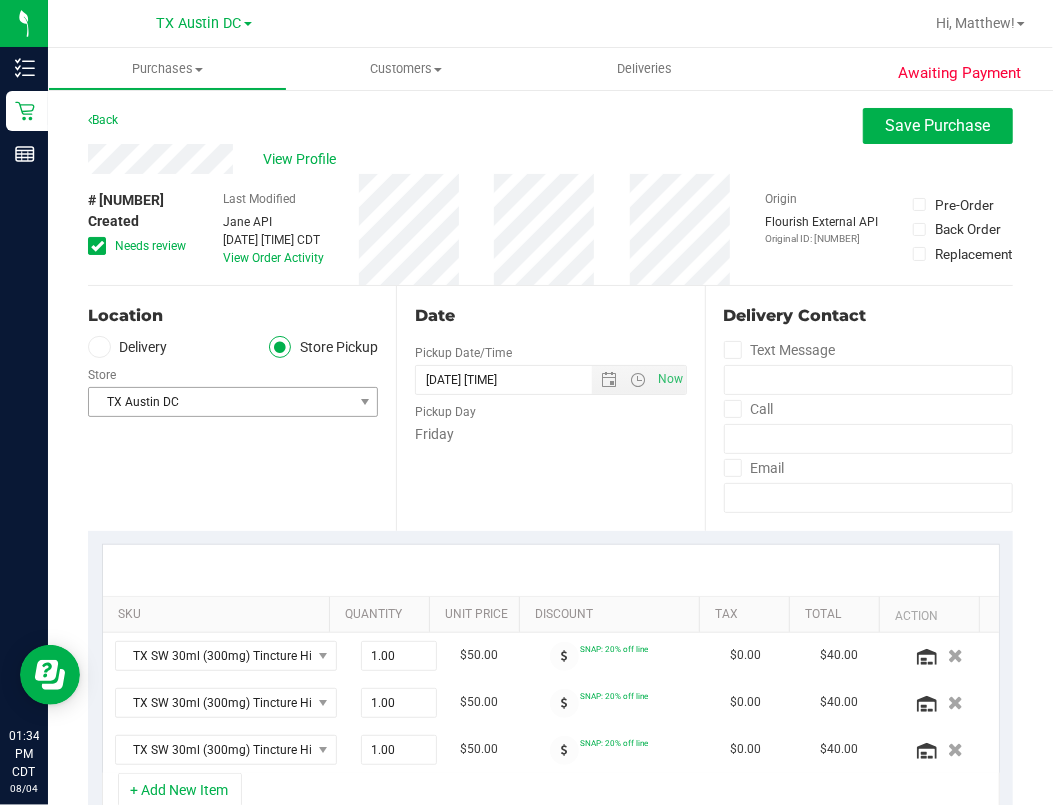click on "TX Austin DC" at bounding box center (220, 402) 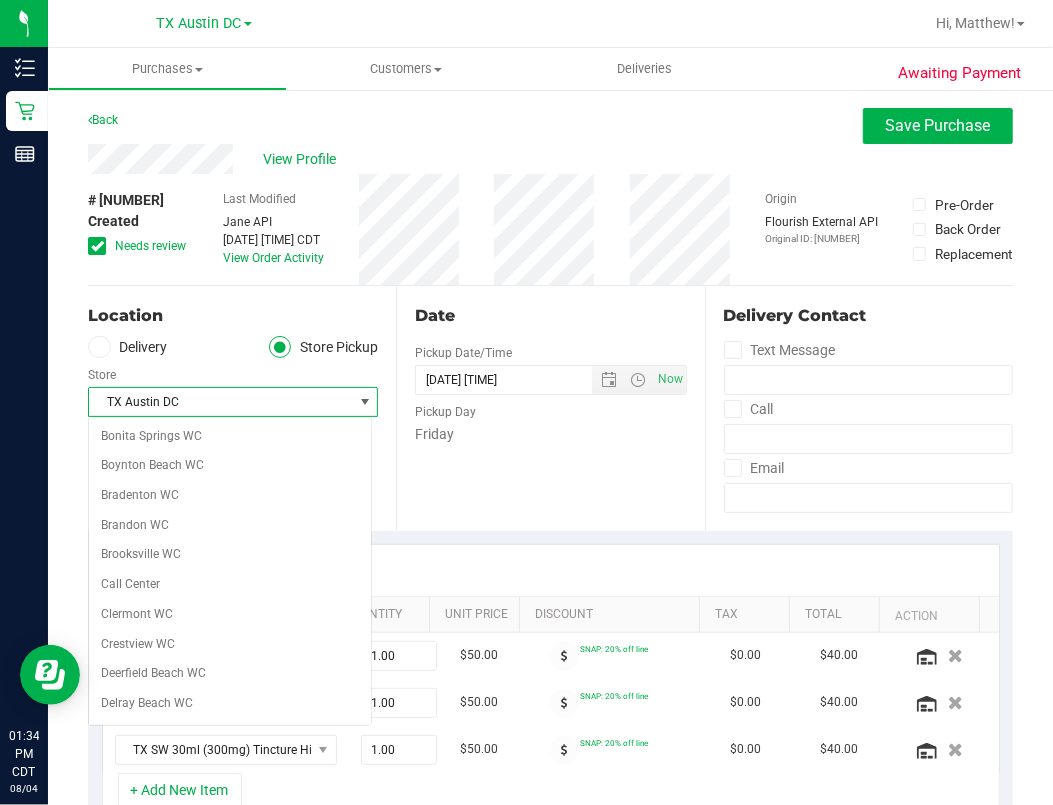 scroll, scrollTop: 1234, scrollLeft: 0, axis: vertical 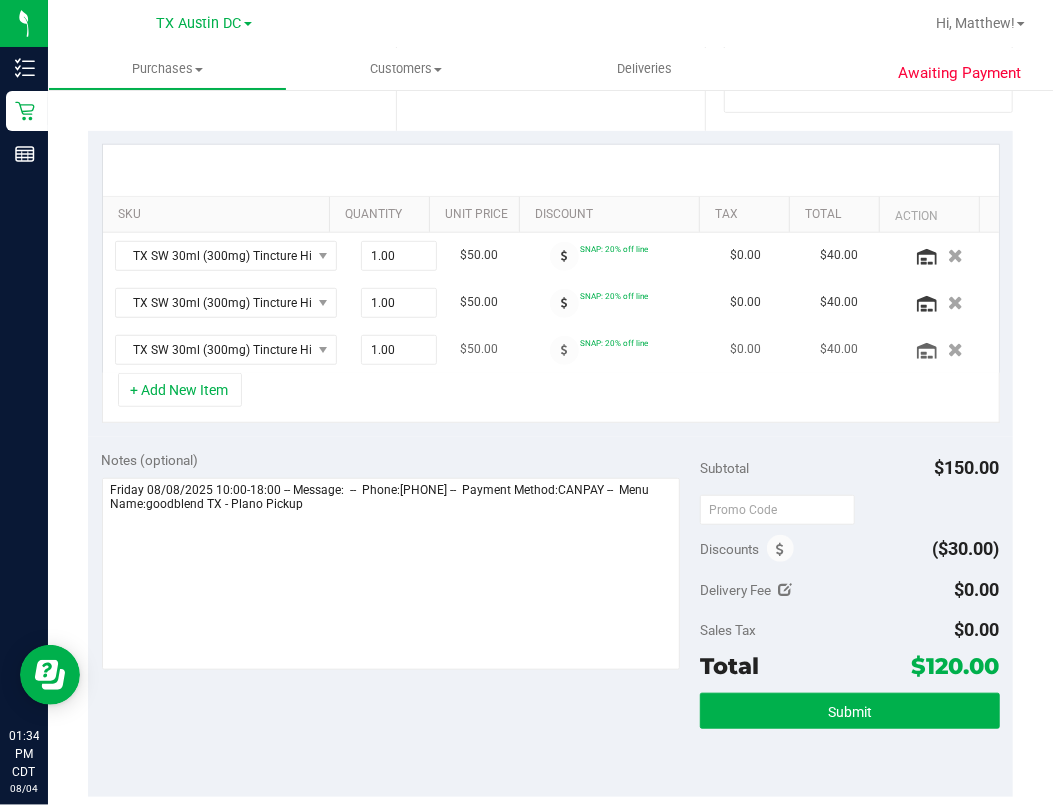 click on "SNAP:
20%
off
line" at bounding box center [629, 350] 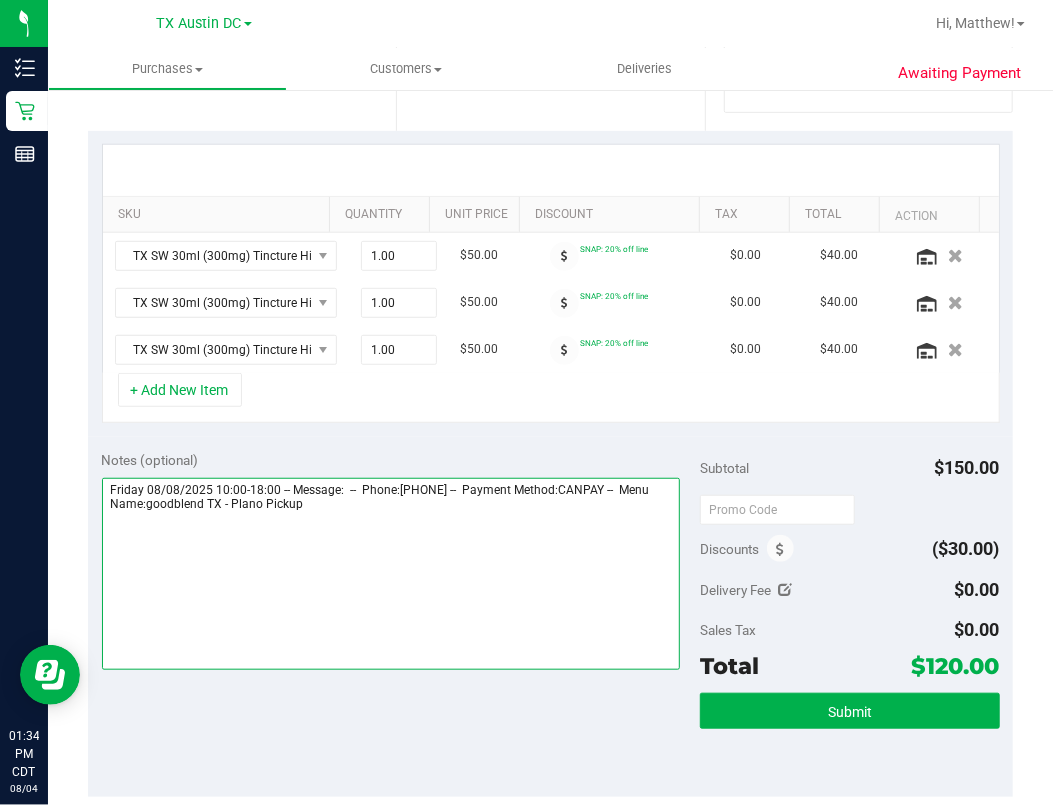 click at bounding box center [391, 574] 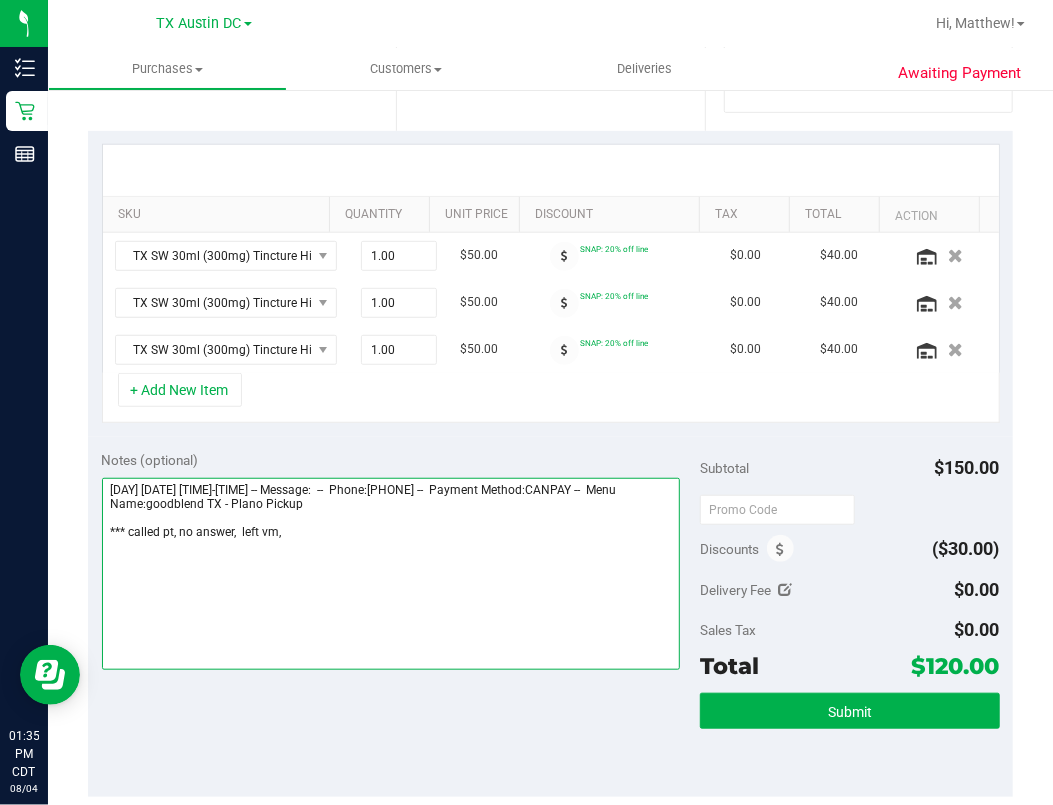 click at bounding box center (391, 574) 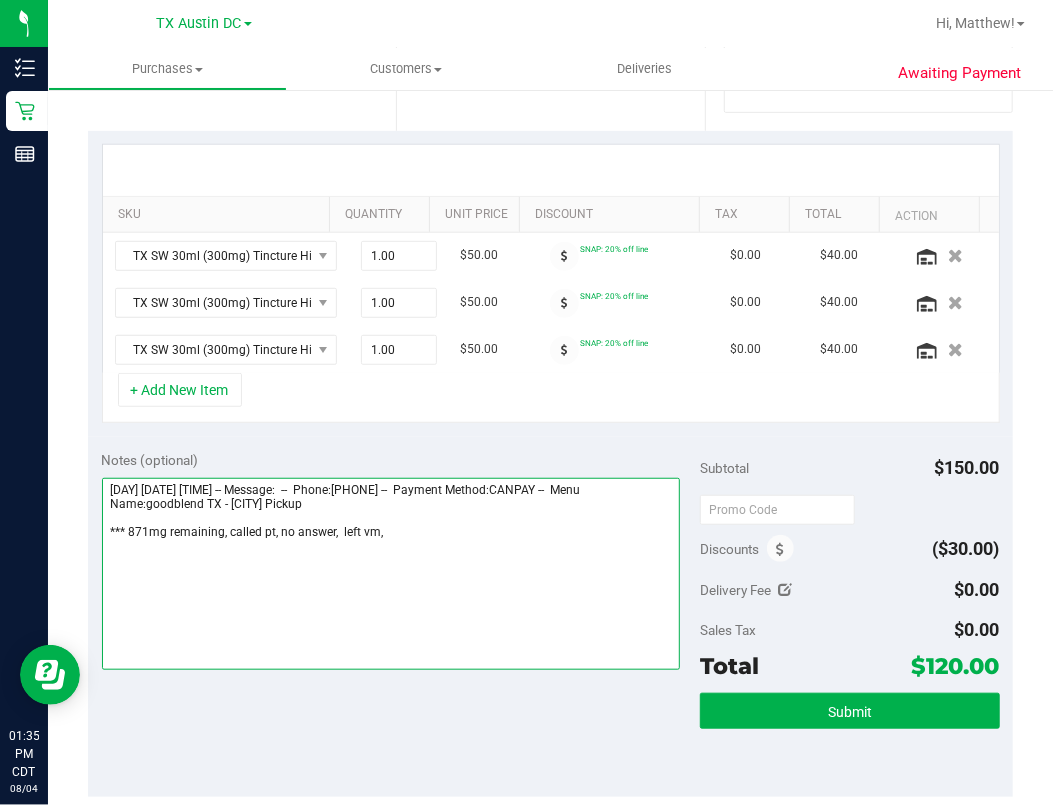 click at bounding box center (391, 574) 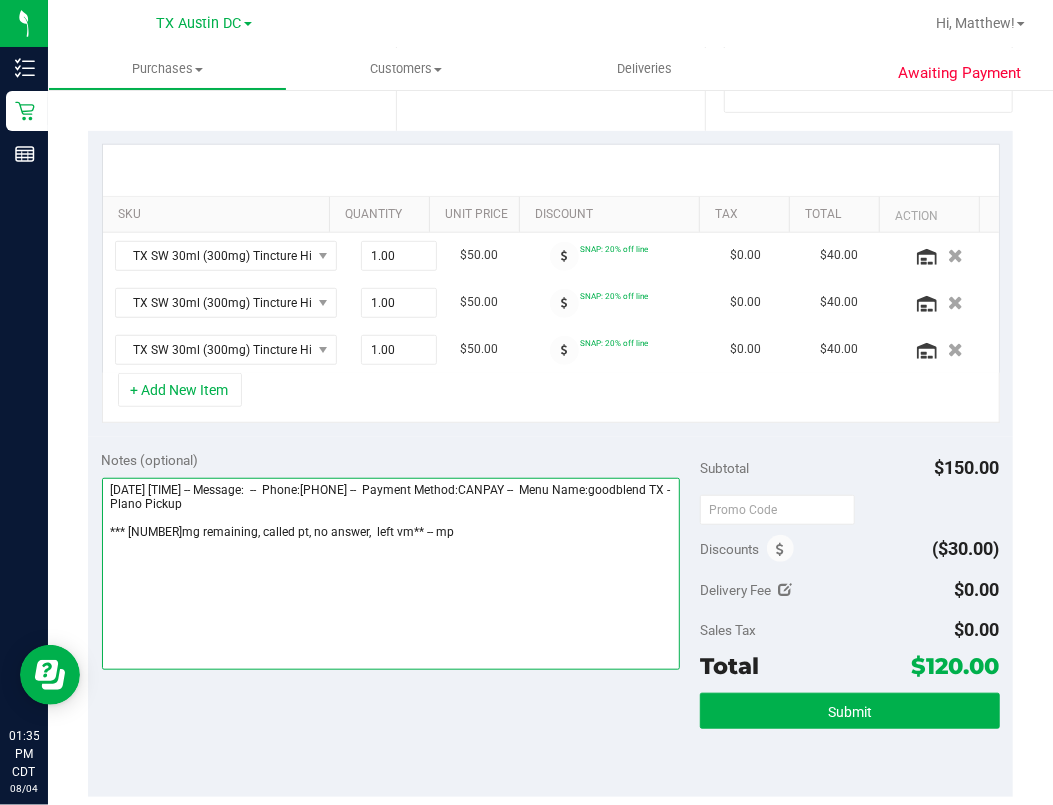 click at bounding box center (391, 574) 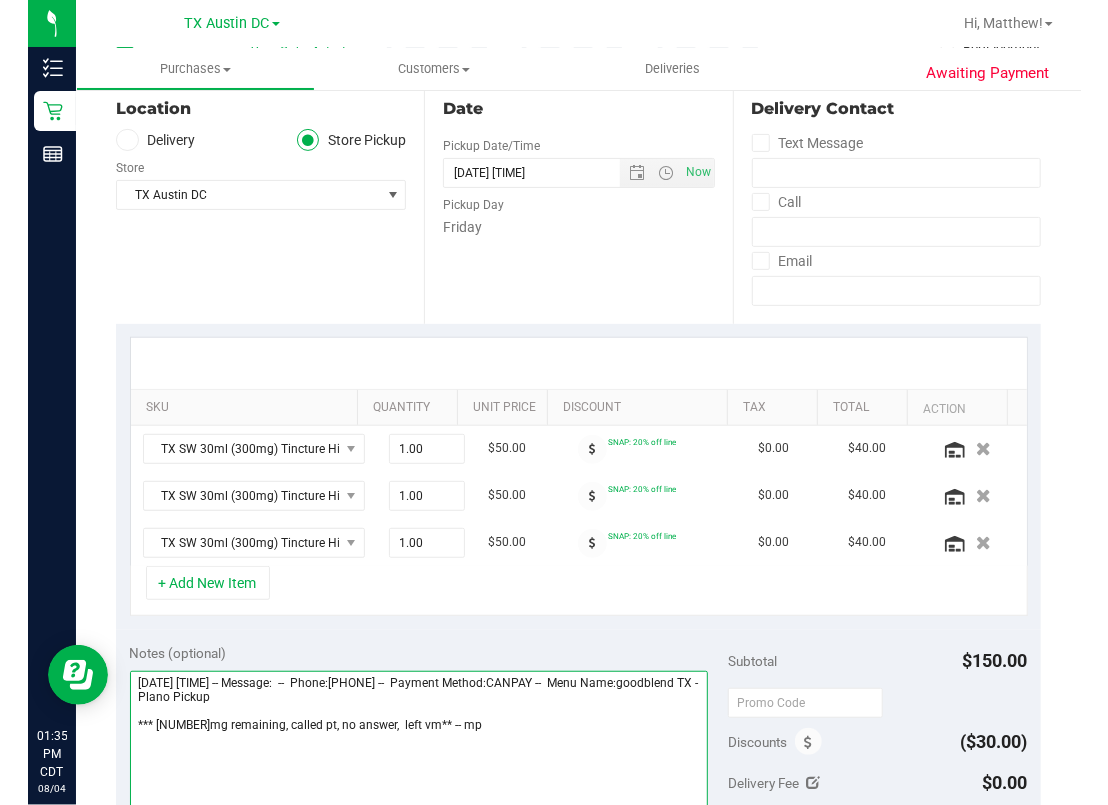 scroll, scrollTop: 0, scrollLeft: 0, axis: both 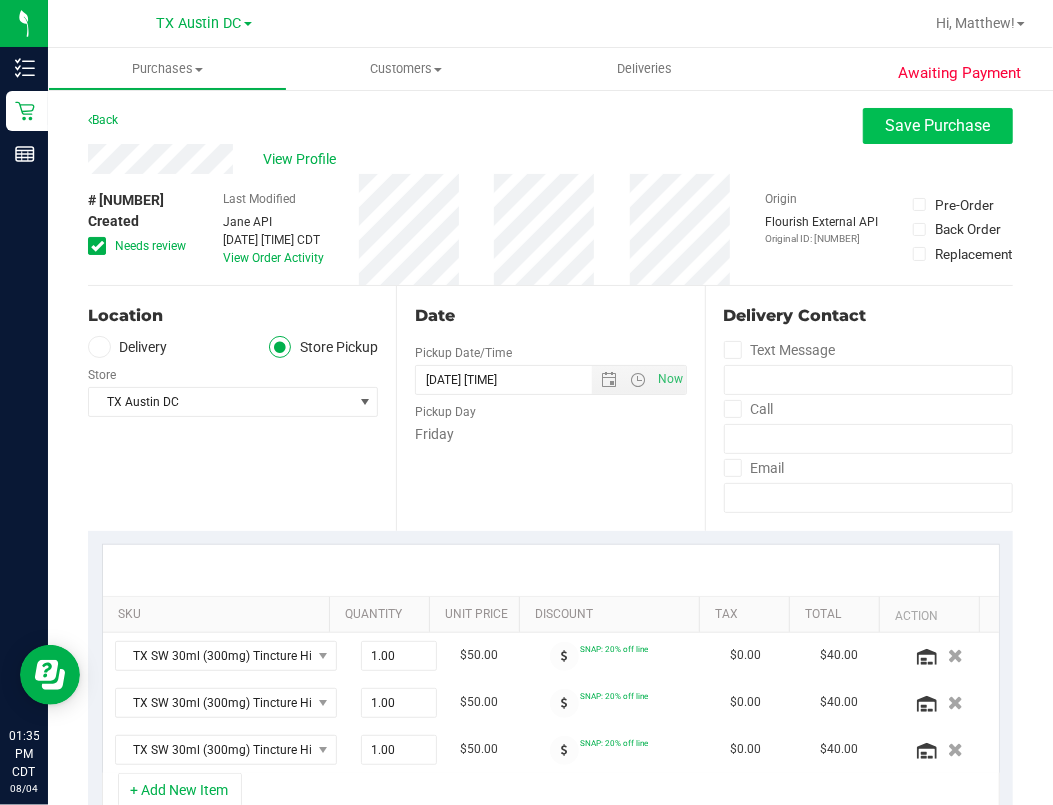 type on "[DATE] [TIME] -- Message:  --  Phone:[PHONE] --  Payment Method:CANPAY --  Menu Name:goodblend TX - Plano Pickup
*** [NUMBER]mg remaining, called pt, no answer,  left vm** -- mp" 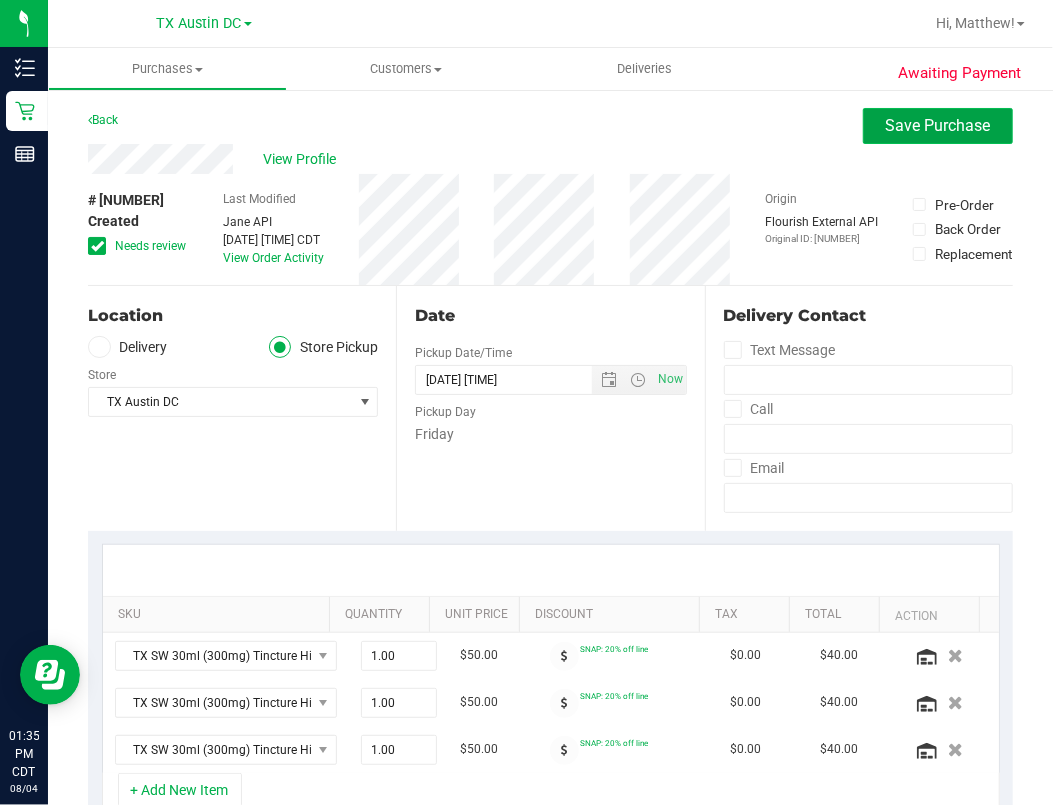 click on "Save Purchase" at bounding box center (938, 125) 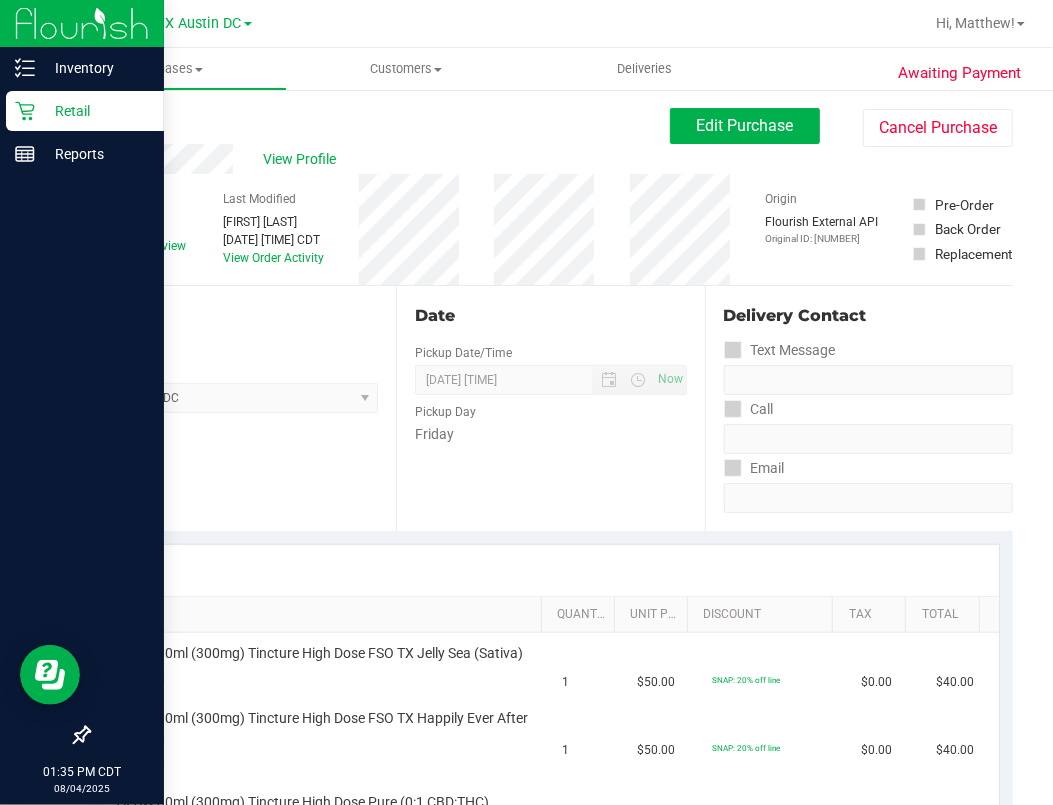 click 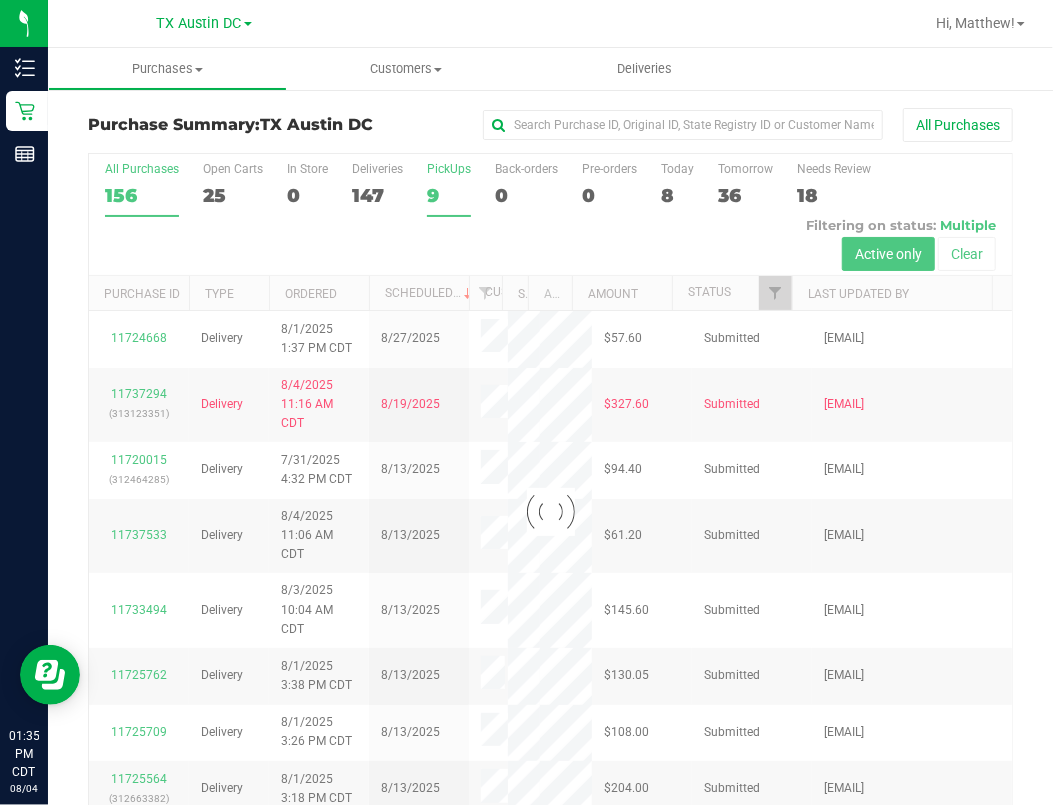 drag, startPoint x: 452, startPoint y: 160, endPoint x: 452, endPoint y: 175, distance: 15 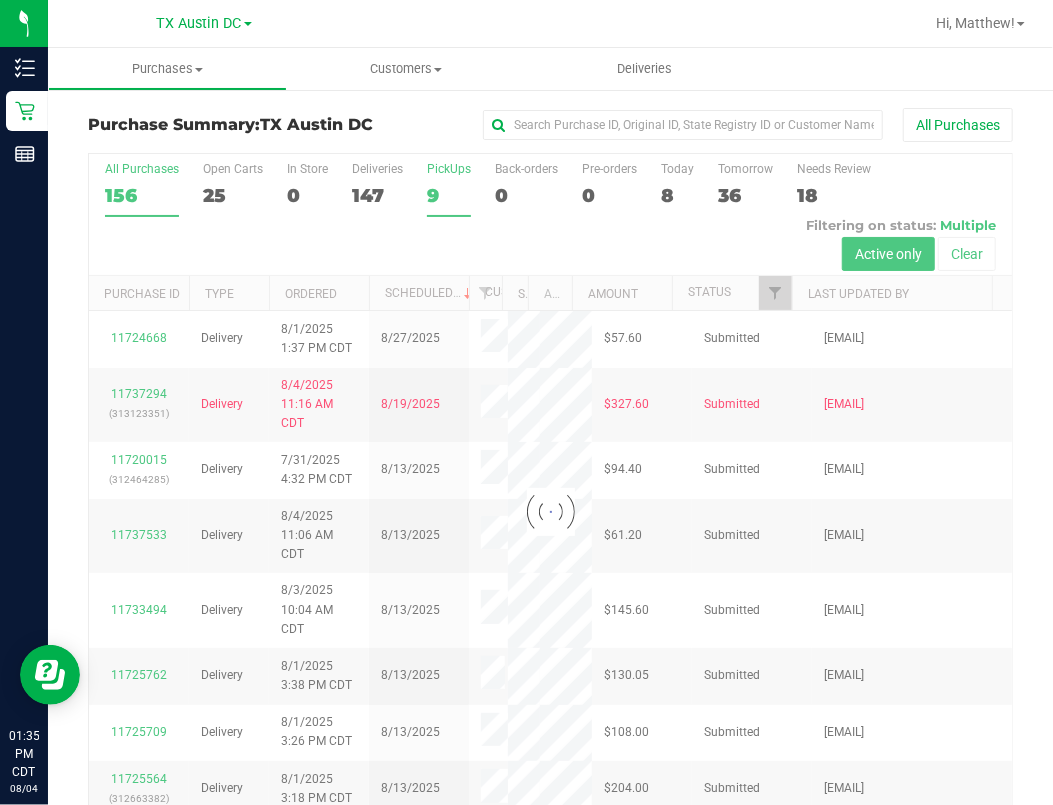 click at bounding box center [550, 512] 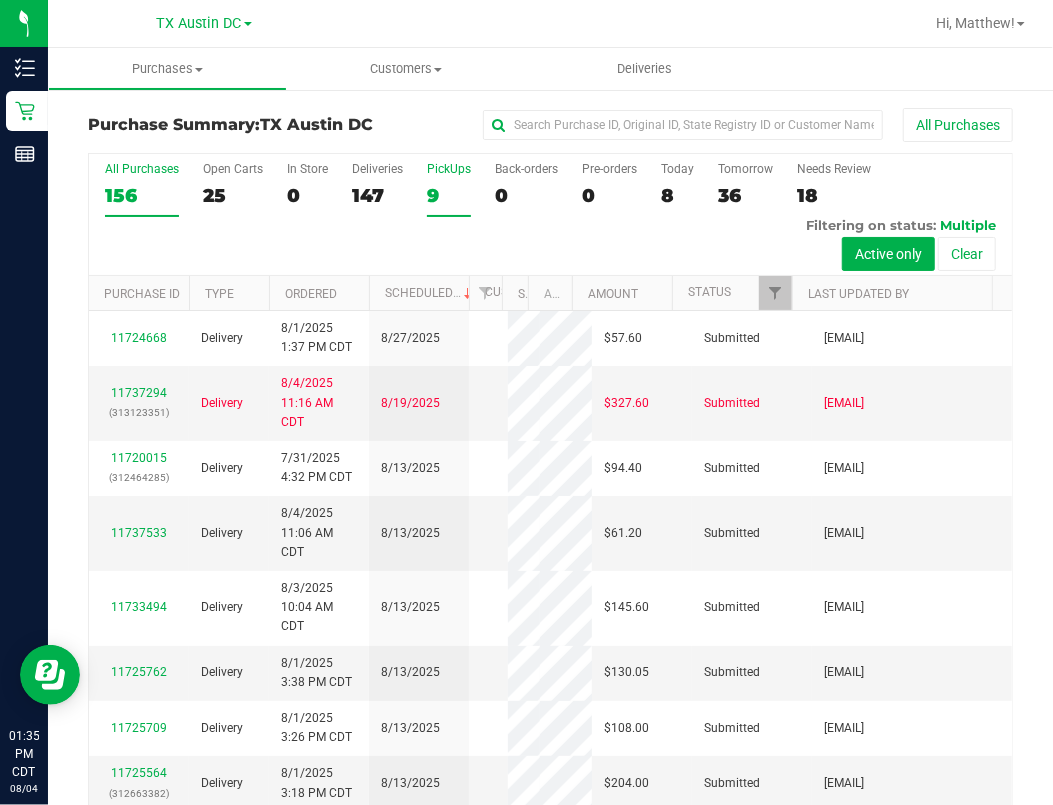 click on "PickUps
9" at bounding box center (449, 189) 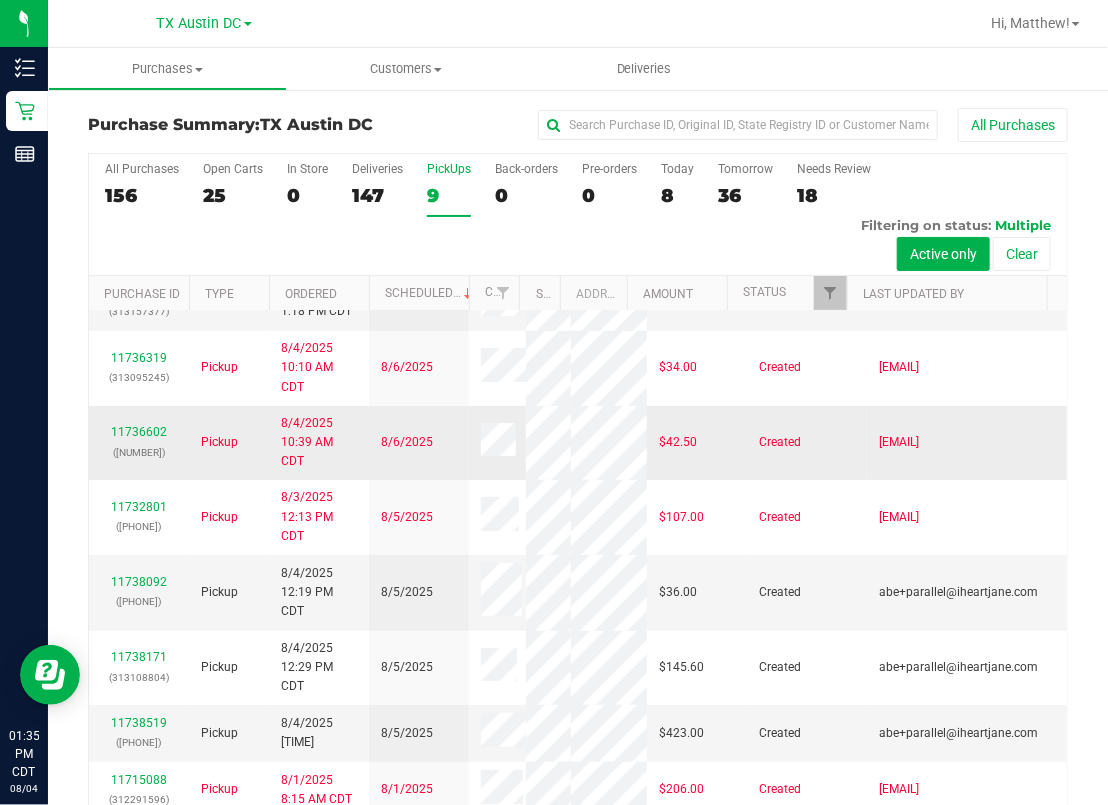 scroll, scrollTop: 133, scrollLeft: 0, axis: vertical 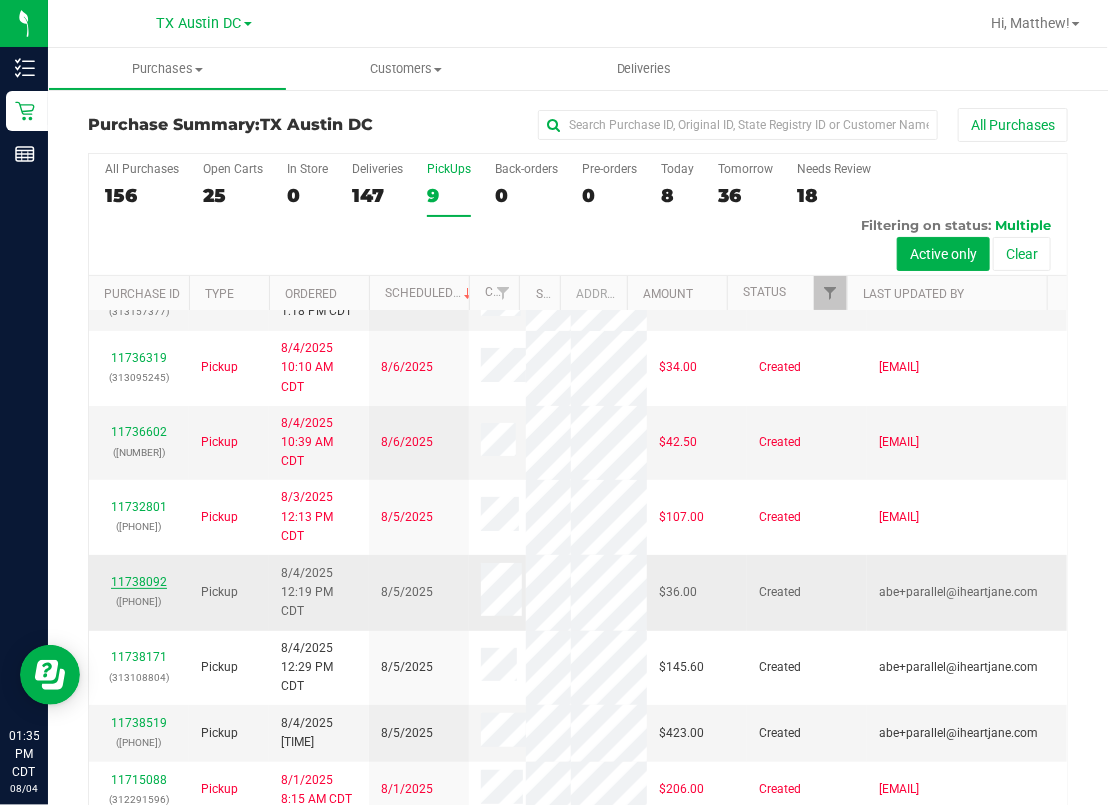 click on "11738092" at bounding box center [139, 582] 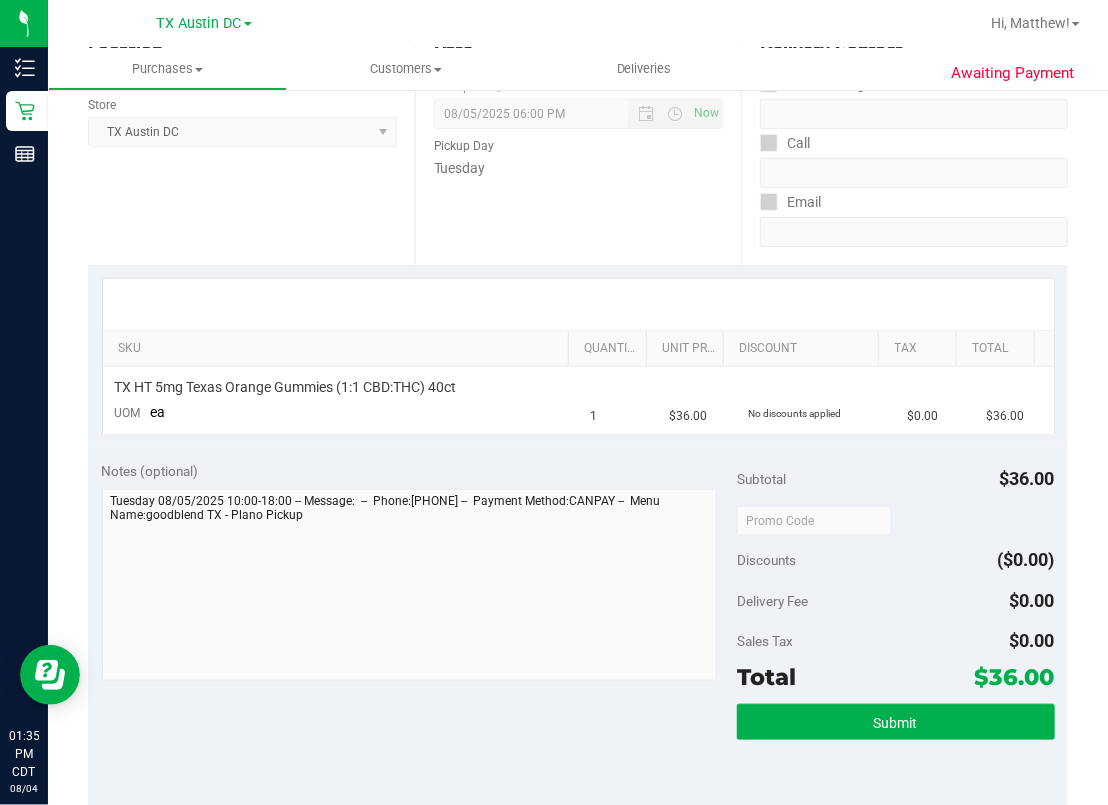 scroll, scrollTop: 0, scrollLeft: 0, axis: both 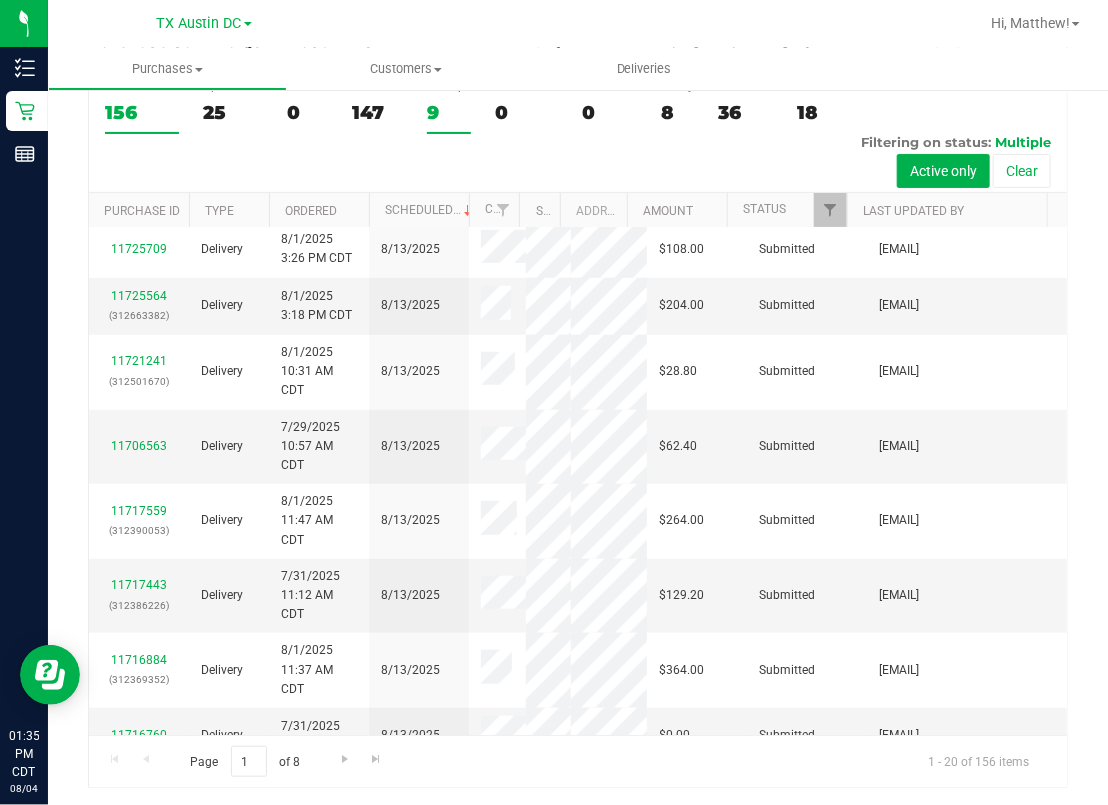 click on "9" at bounding box center [449, 112] 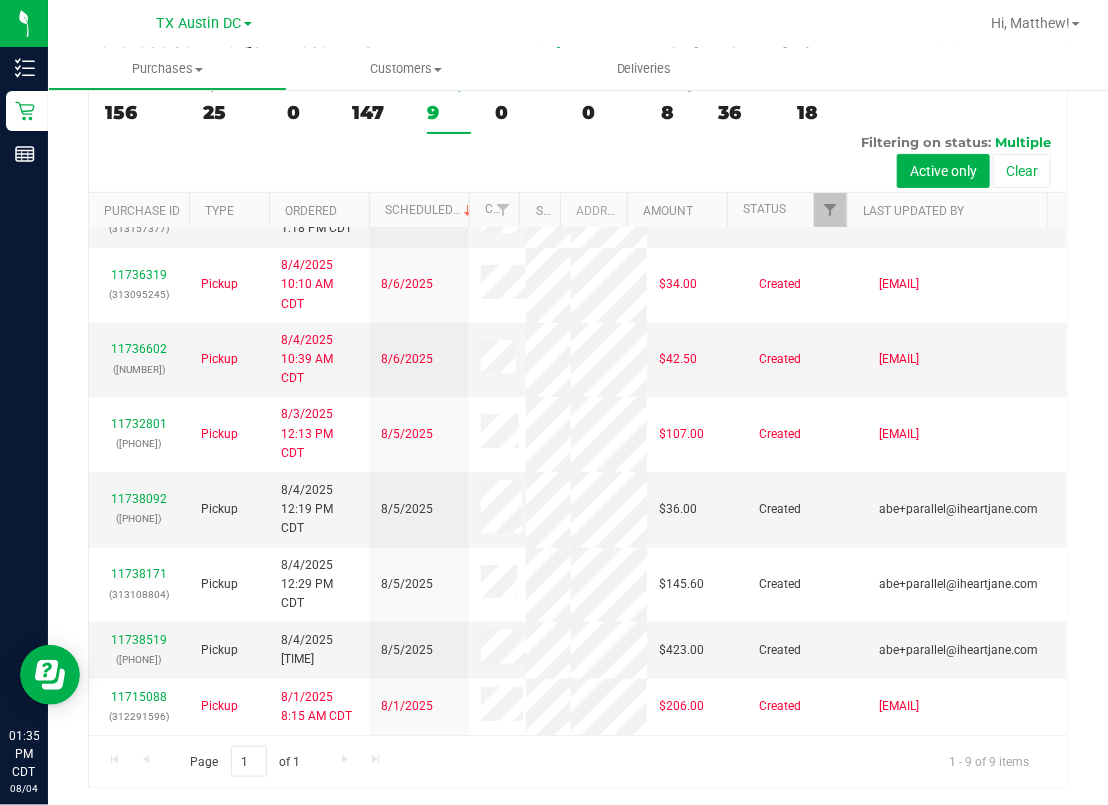scroll, scrollTop: 133, scrollLeft: 0, axis: vertical 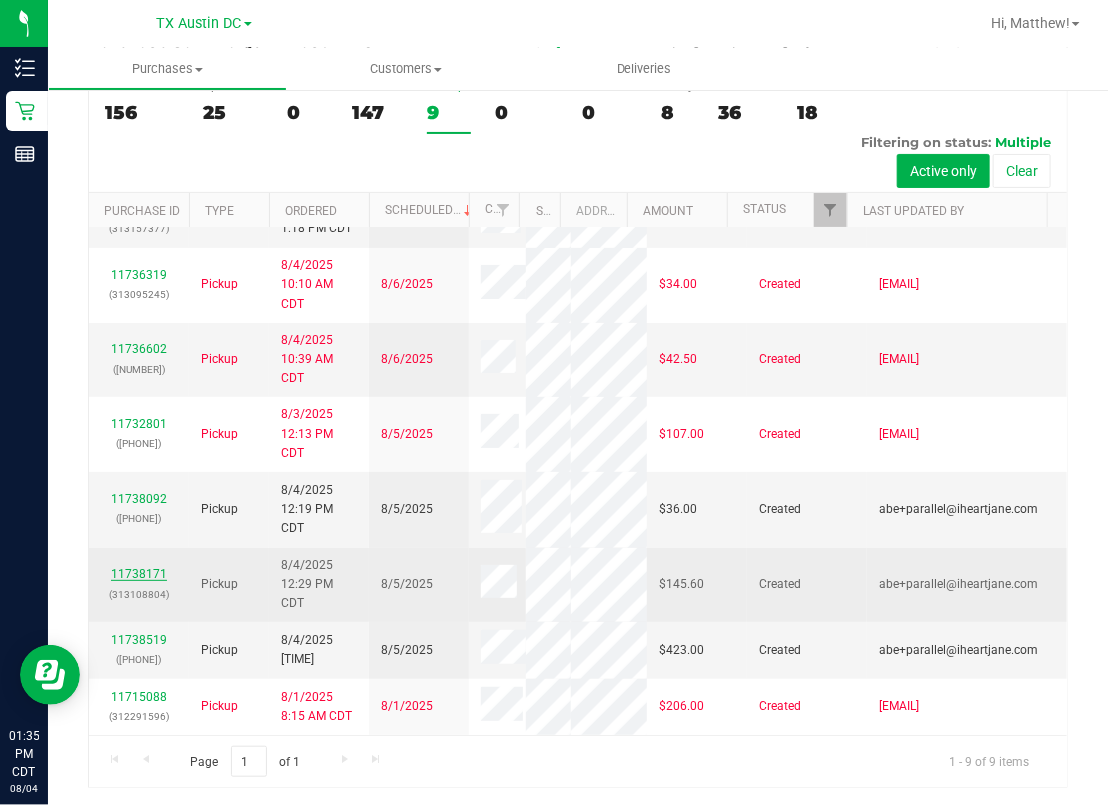 click on "11738171" at bounding box center [139, 574] 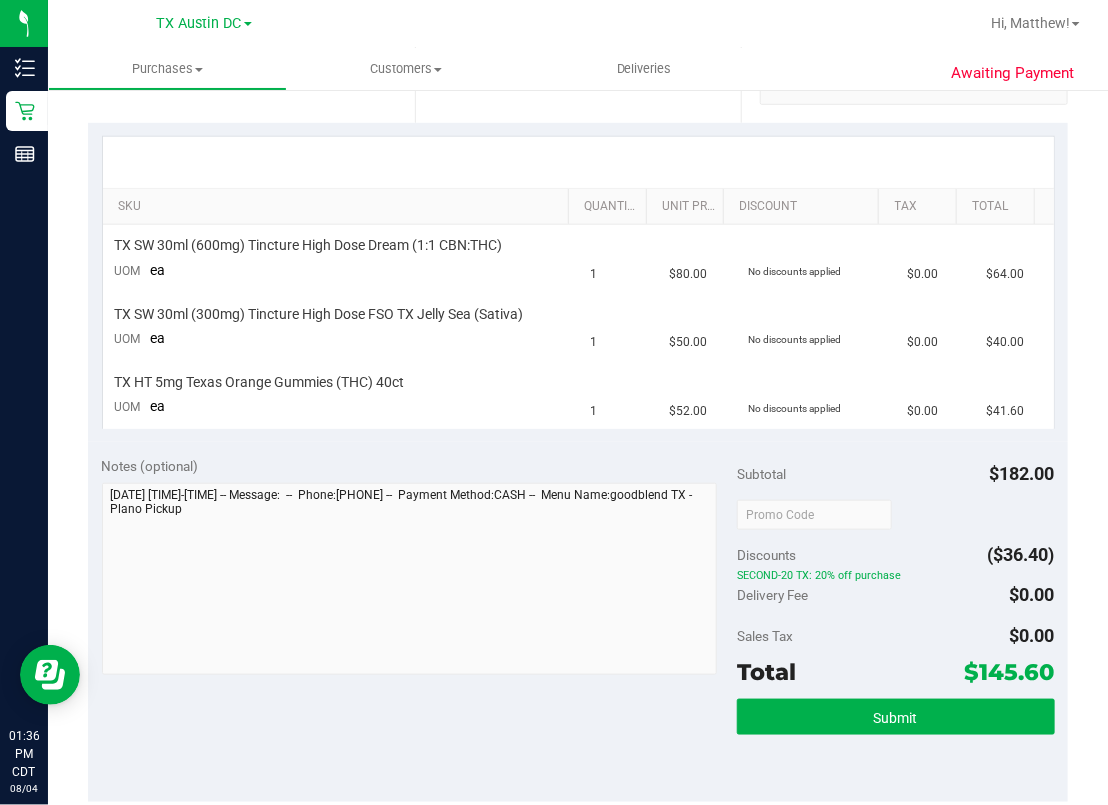 scroll, scrollTop: 483, scrollLeft: 0, axis: vertical 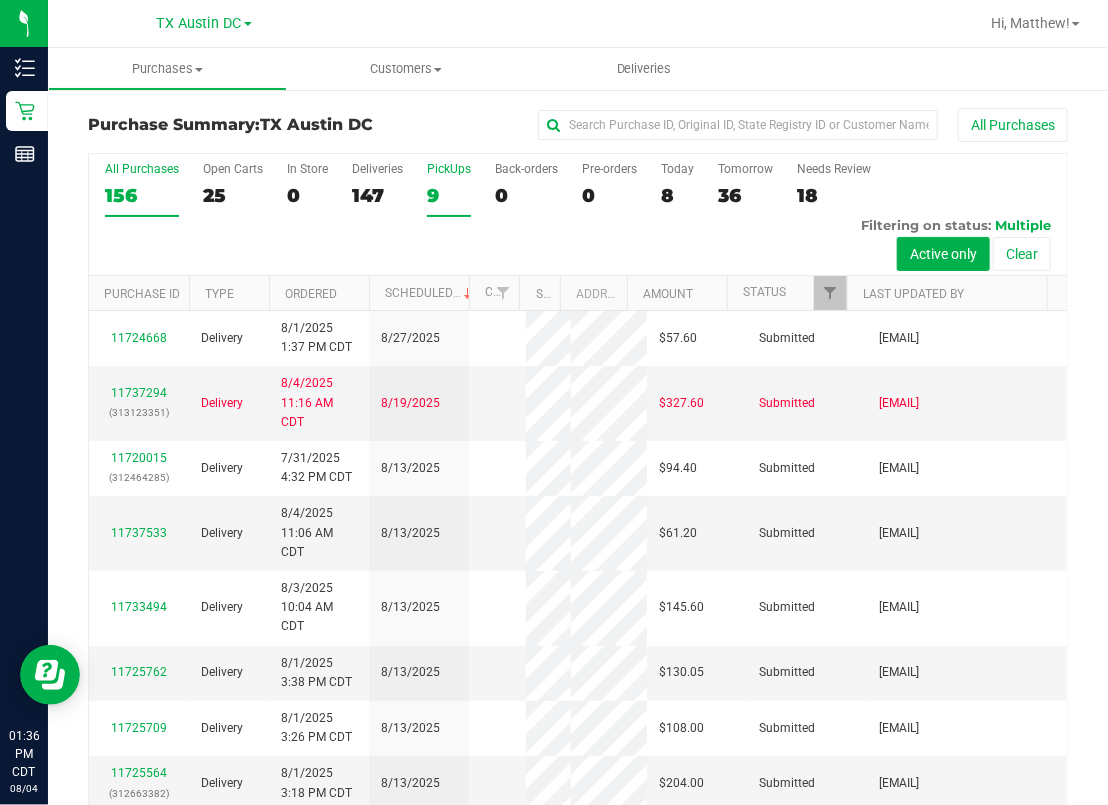 click on "9" at bounding box center [449, 195] 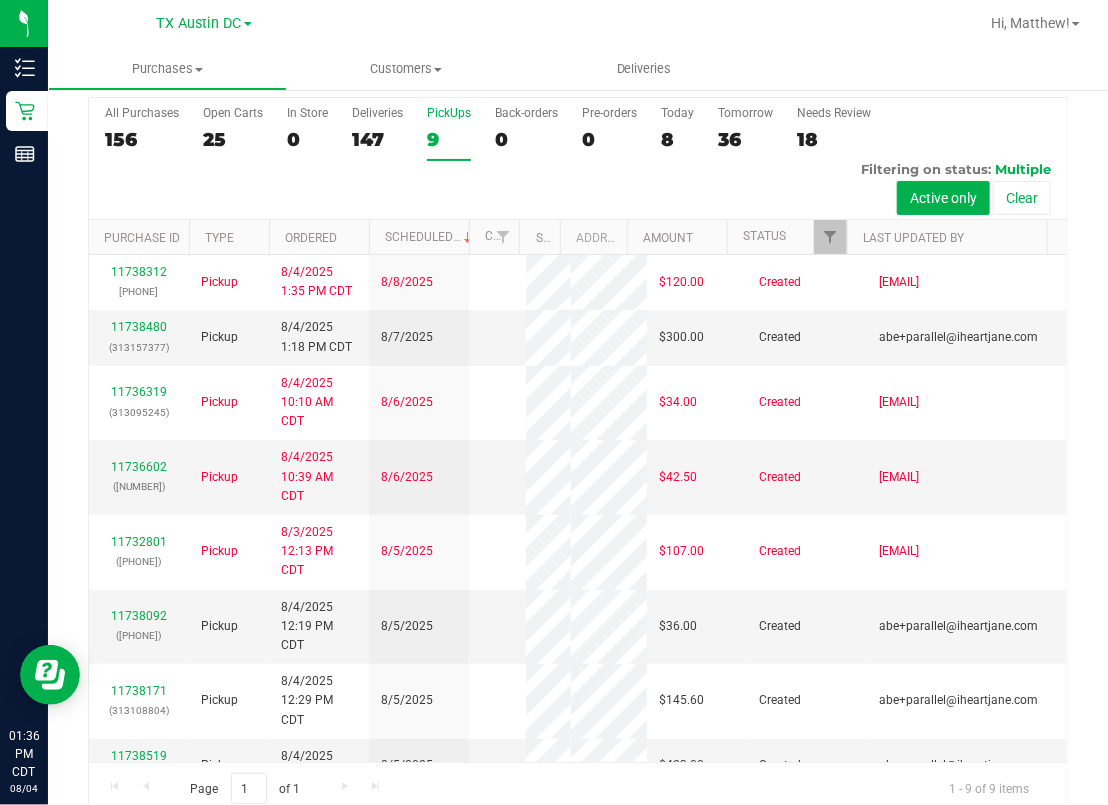 scroll, scrollTop: 83, scrollLeft: 0, axis: vertical 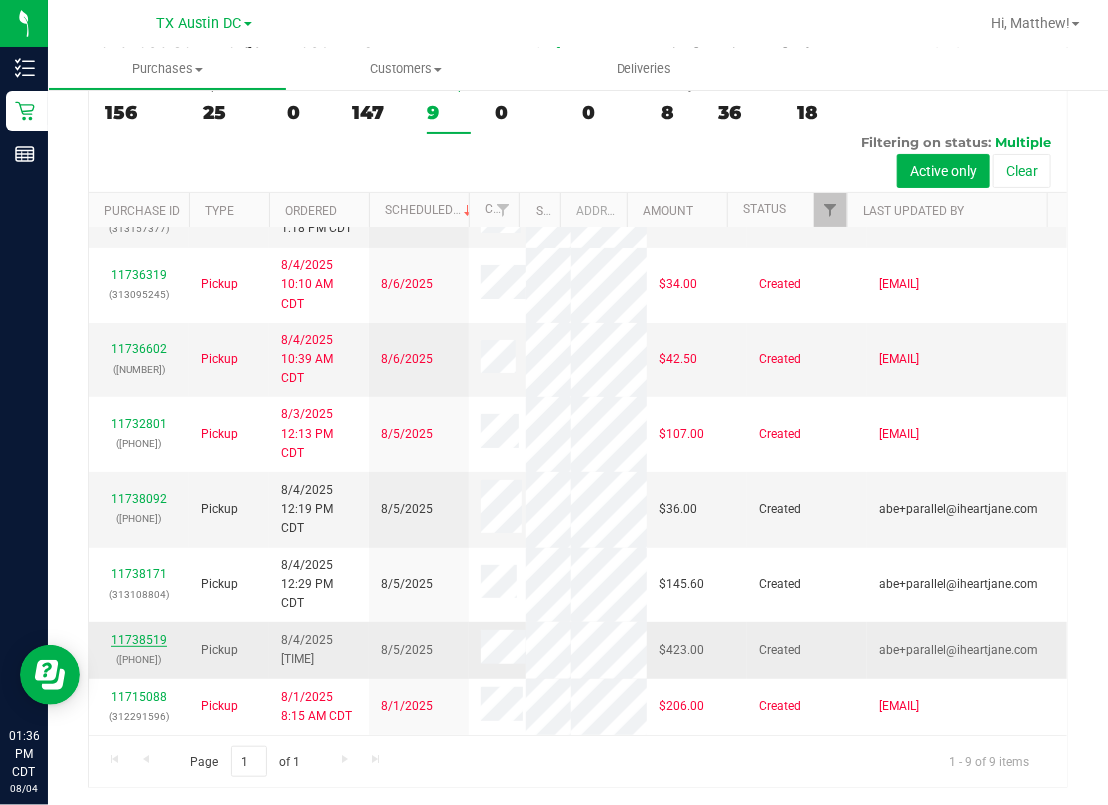 click on "11738519" at bounding box center (139, 640) 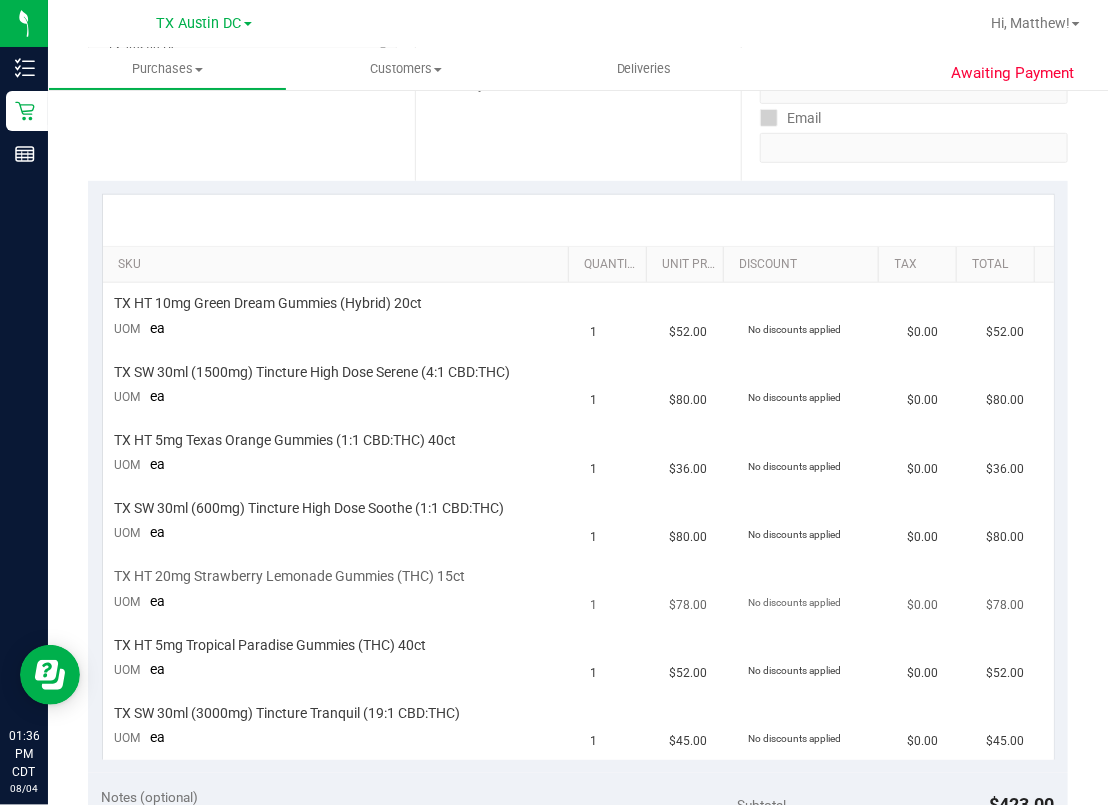 scroll, scrollTop: 1016, scrollLeft: 0, axis: vertical 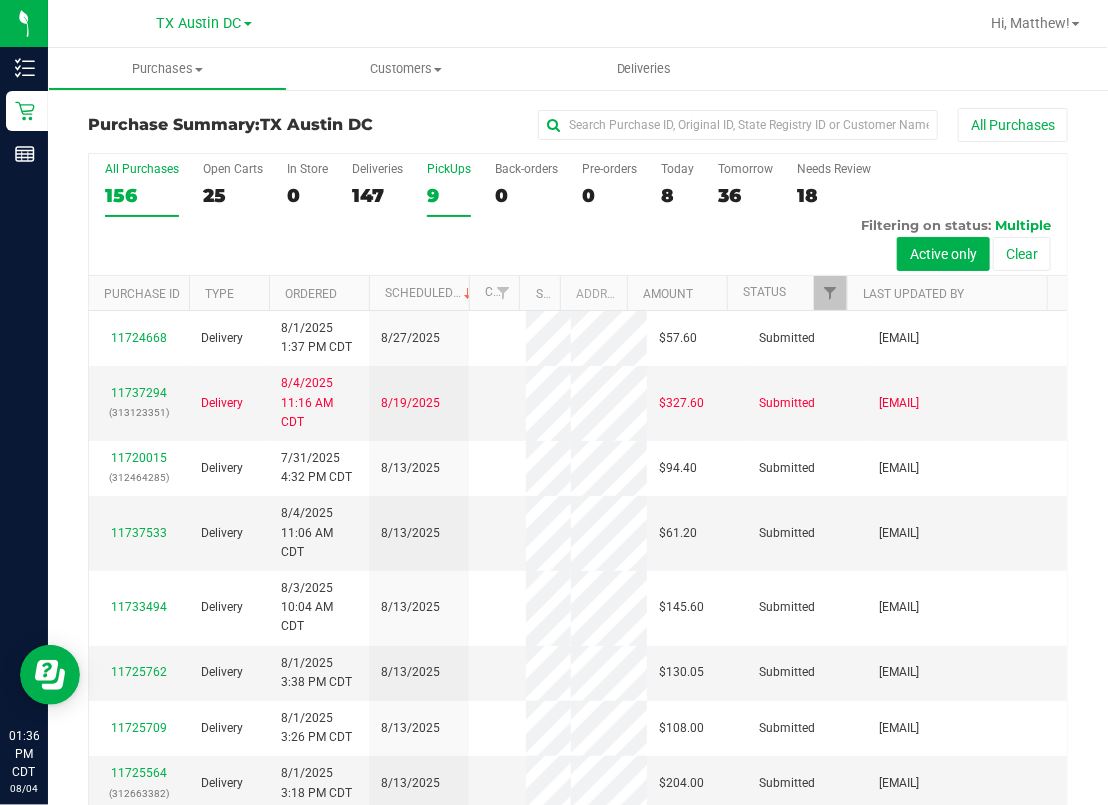click on "PickUps
9" at bounding box center (449, 189) 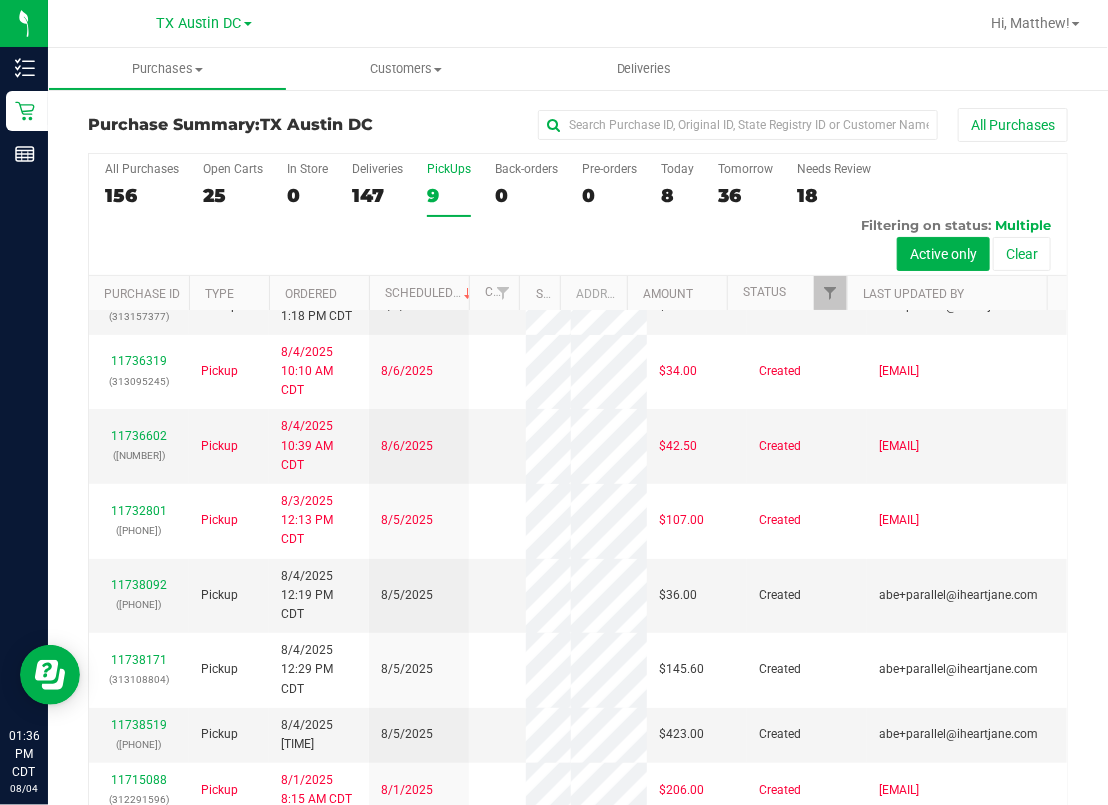 scroll, scrollTop: 257, scrollLeft: 0, axis: vertical 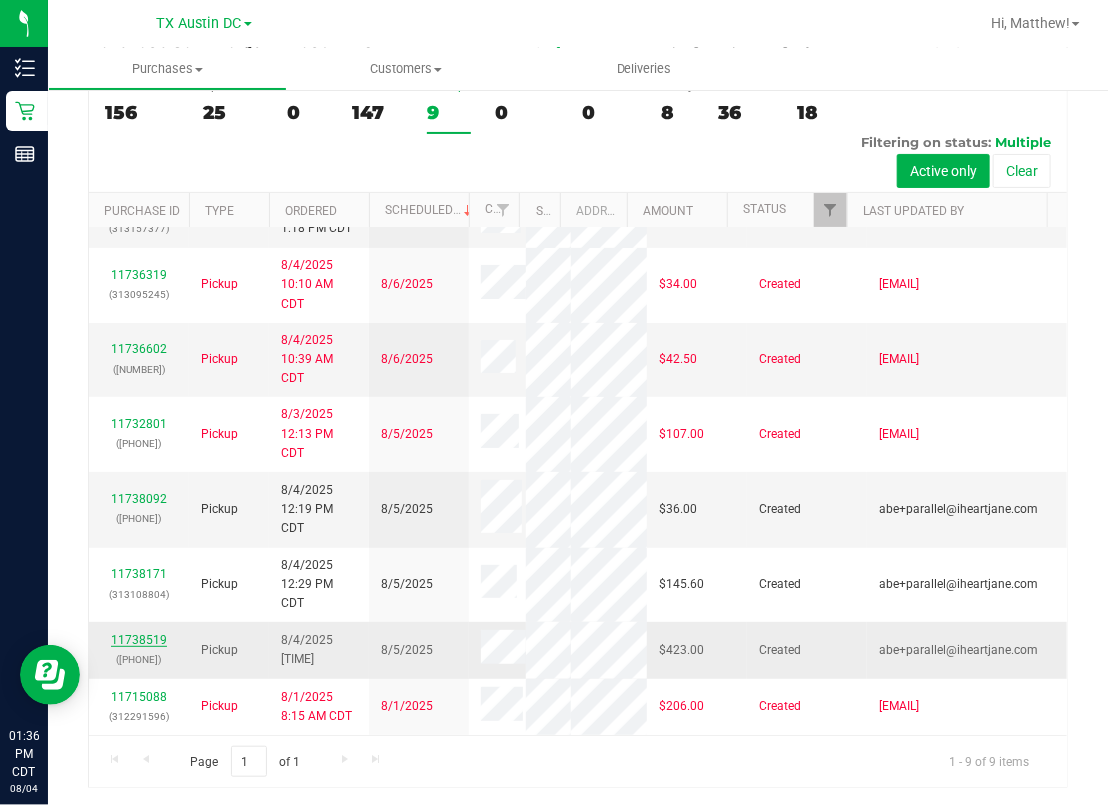 click on "11738519" at bounding box center [139, 640] 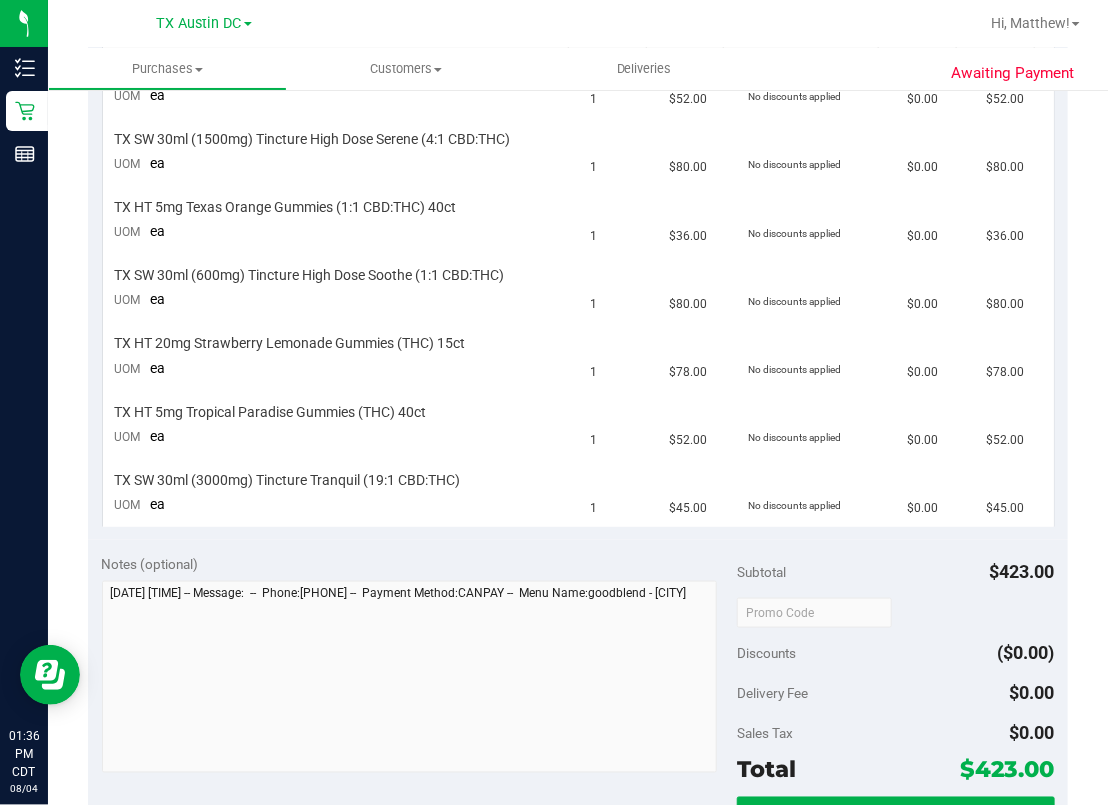 scroll, scrollTop: 616, scrollLeft: 0, axis: vertical 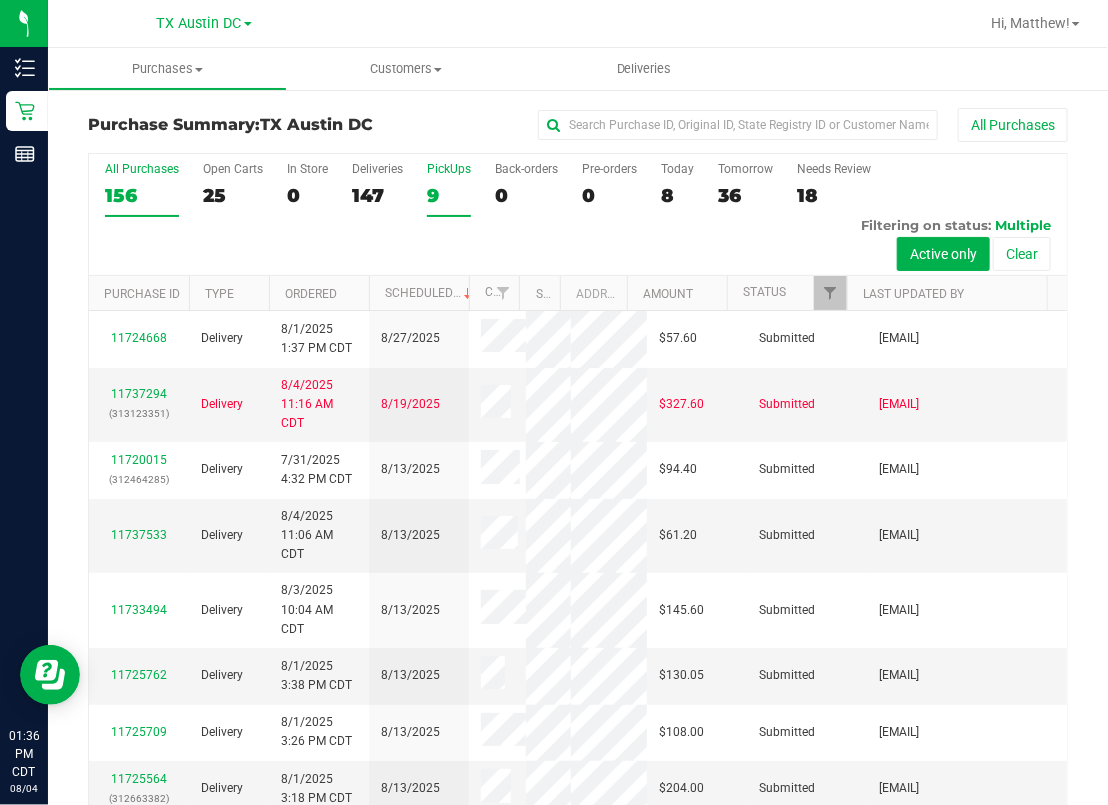 click on "PickUps
9" at bounding box center (449, 189) 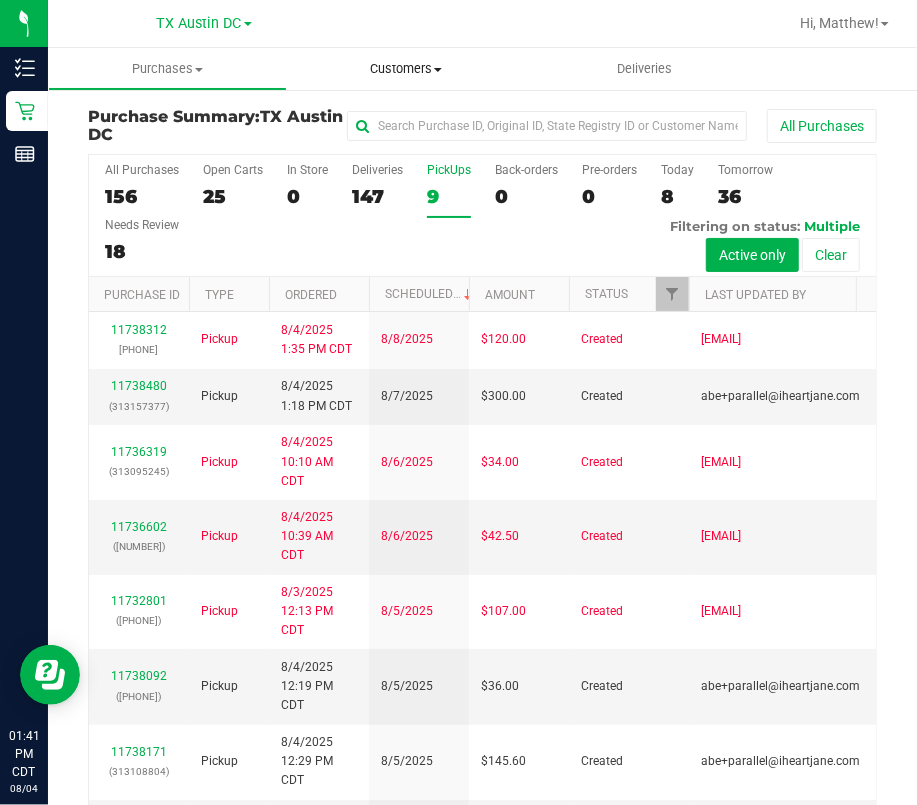 click on "Customers" at bounding box center (406, 69) 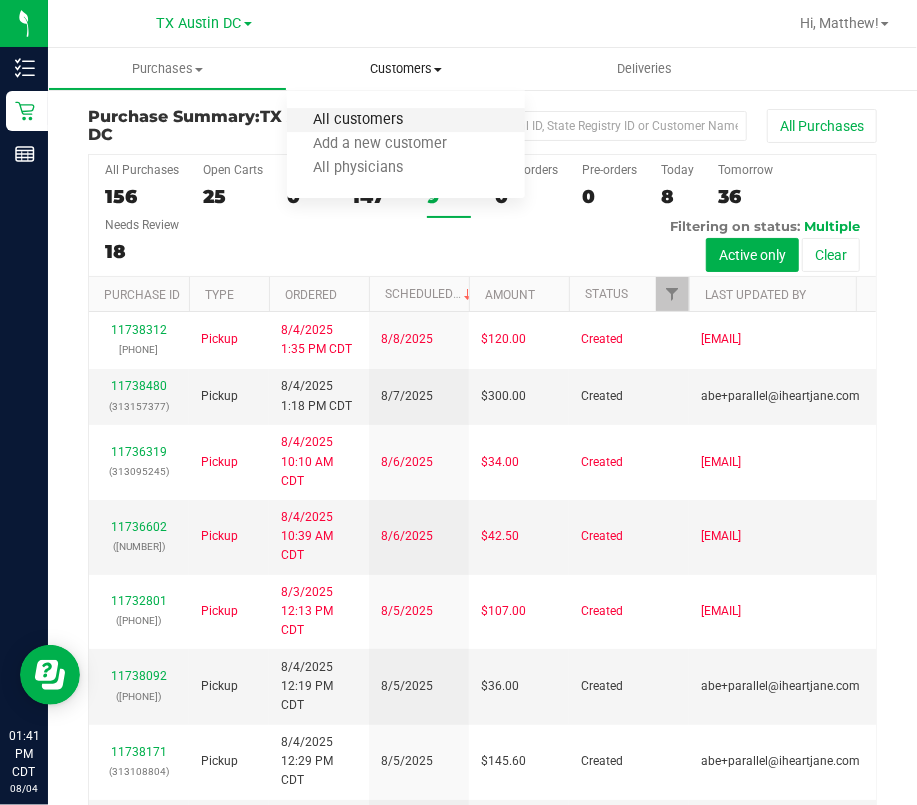 click on "All customers" at bounding box center [359, 120] 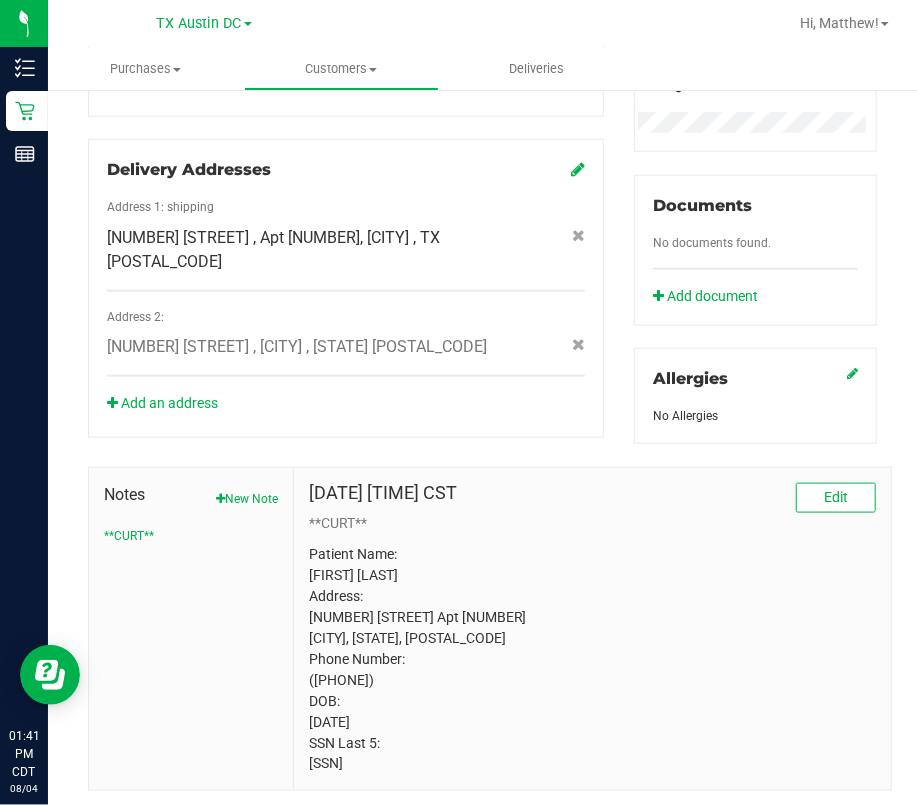 scroll, scrollTop: 728, scrollLeft: 0, axis: vertical 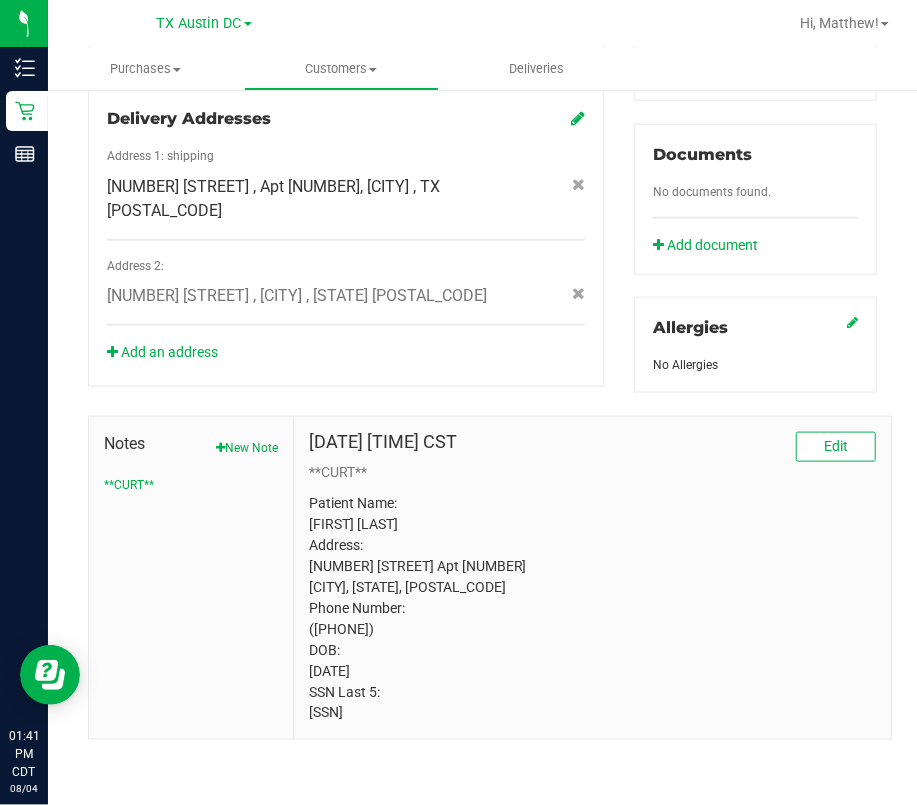 click on "Patient Name:
[FIRST] [LAST]
Address:
[NUMBER] [STREET] Apt [NUMBER]
[CITY], [STATE], [POSTAL_CODE]
Phone Number:
([PHONE])
DOB:
[DATE]
SSN Last 5:
[SSN]" at bounding box center [592, 608] 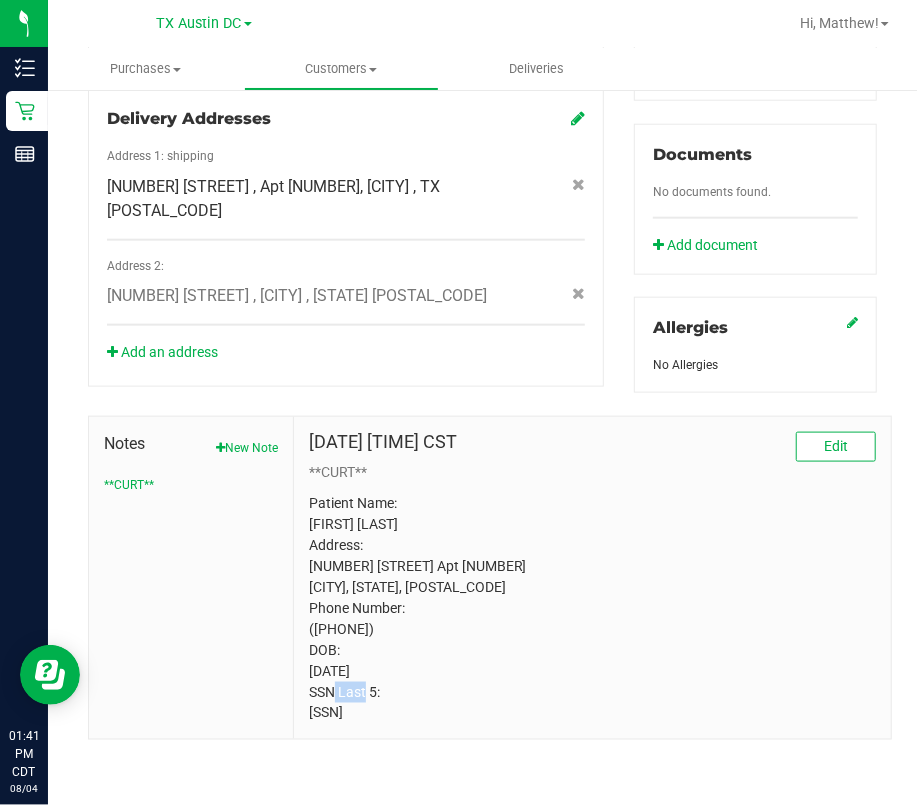 click on "Patient Name:
[FIRST] [LAST]
Address:
[NUMBER] [STREET] Apt [NUMBER]
[CITY], [STATE], [POSTAL_CODE]
Phone Number:
([PHONE])
DOB:
[DATE]
SSN Last 5:
[SSN]" at bounding box center [592, 608] 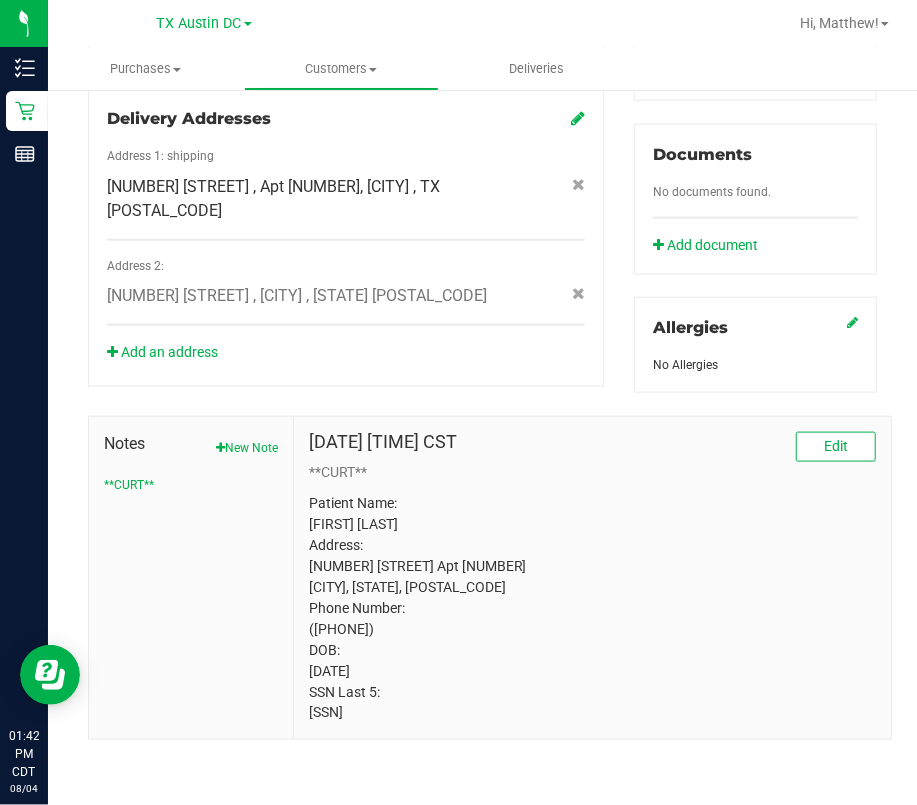 click on "Patient Name:
[FIRST] [LAST]
Address:
[NUMBER] [STREET] Apt [NUMBER]
[CITY], [STATE], [POSTAL_CODE]
Phone Number:
([PHONE])
DOB:
[DATE]
SSN Last 5:
[SSN]" at bounding box center (592, 608) 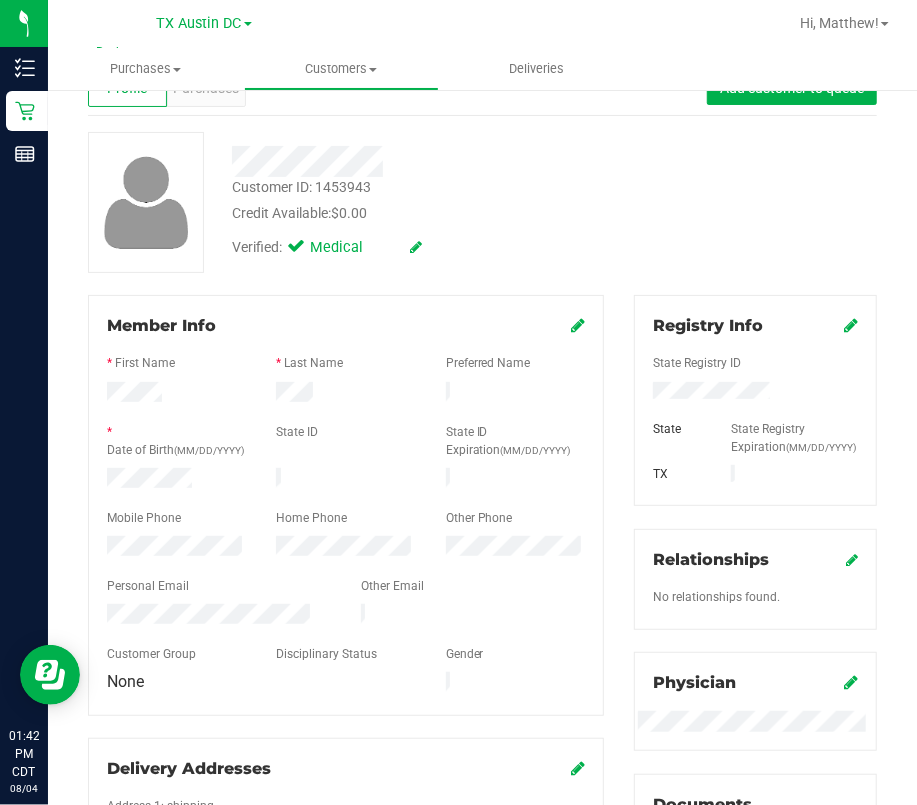 scroll, scrollTop: 0, scrollLeft: 0, axis: both 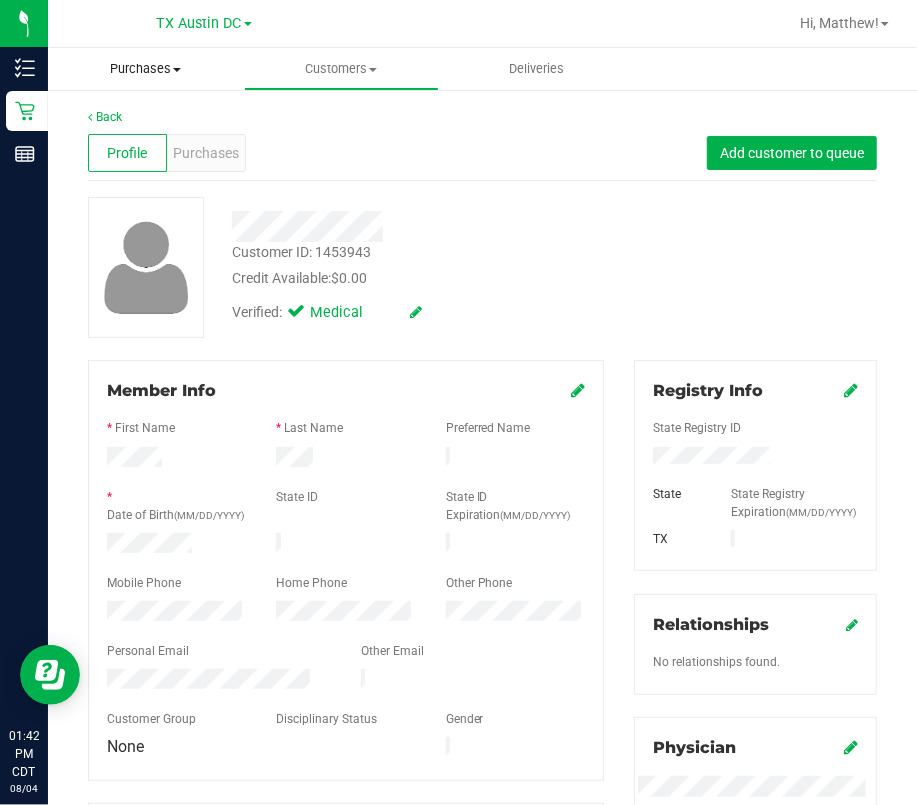 click on "Purchases" at bounding box center [146, 69] 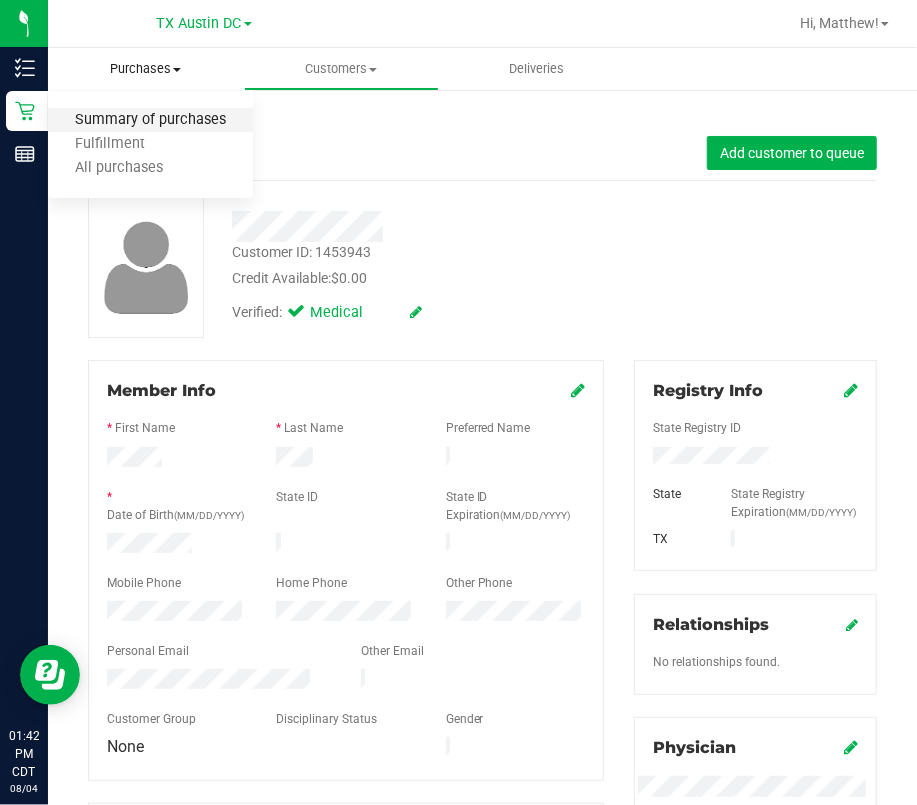 click on "Summary of purchases" at bounding box center [150, 120] 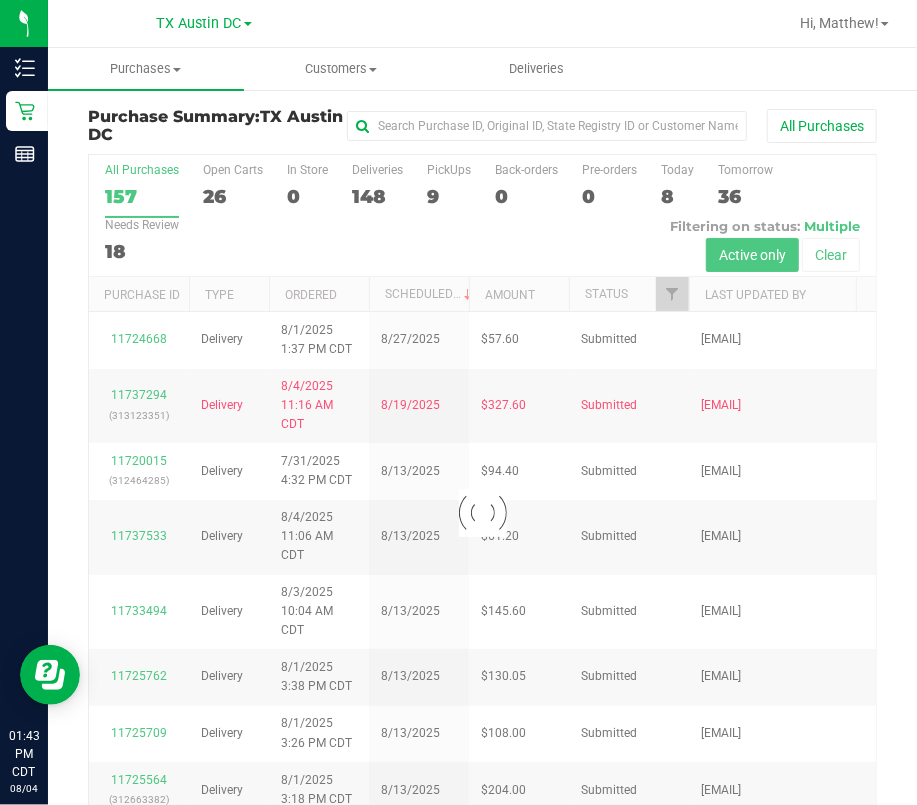 click at bounding box center [482, 513] 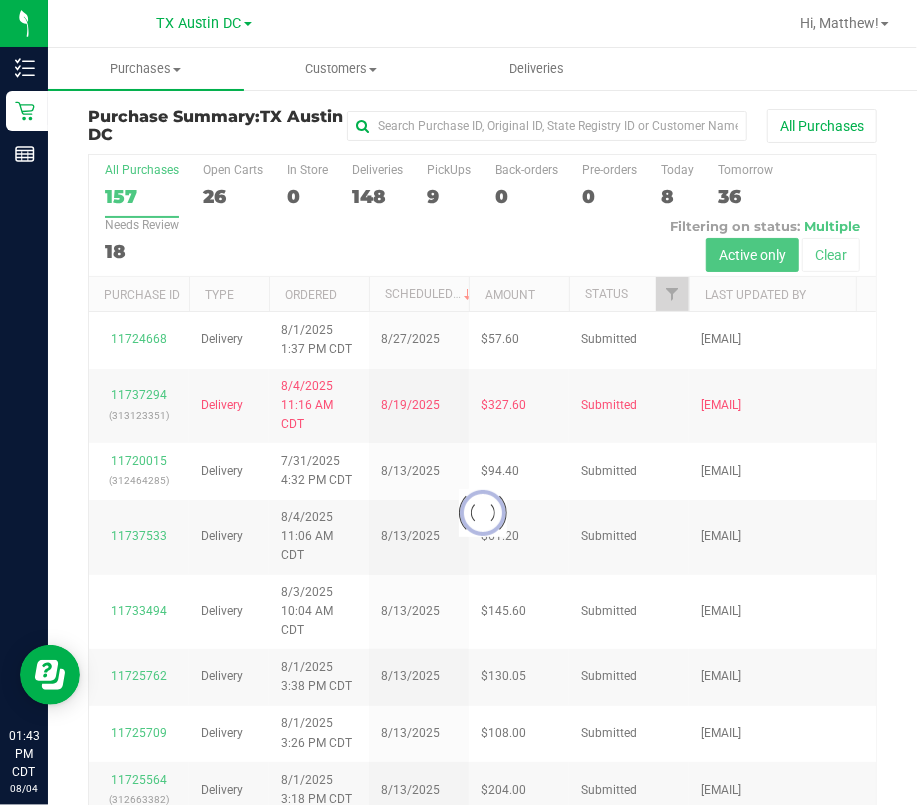 click on "9" at bounding box center (449, 196) 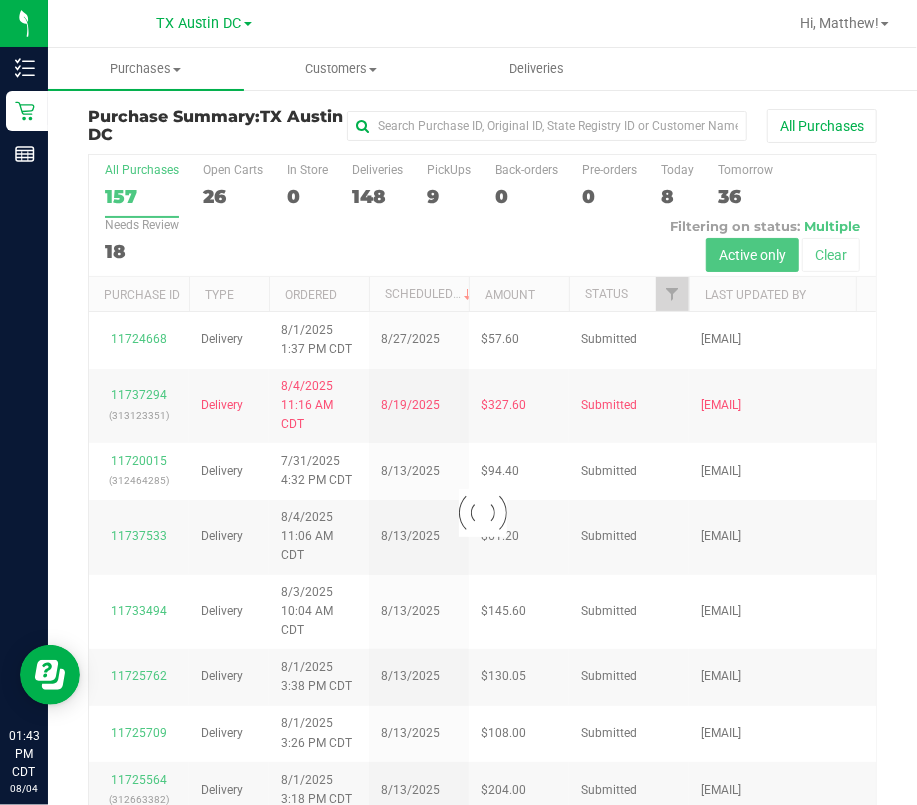 click on "PickUps
9" at bounding box center [0, 0] 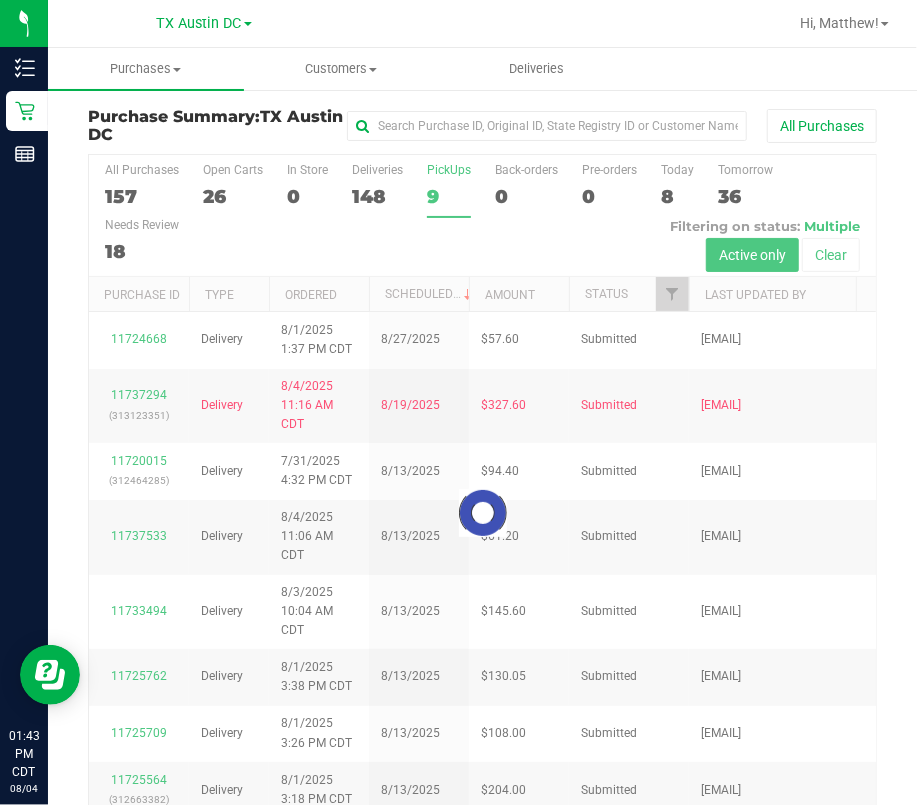 click at bounding box center [482, 513] 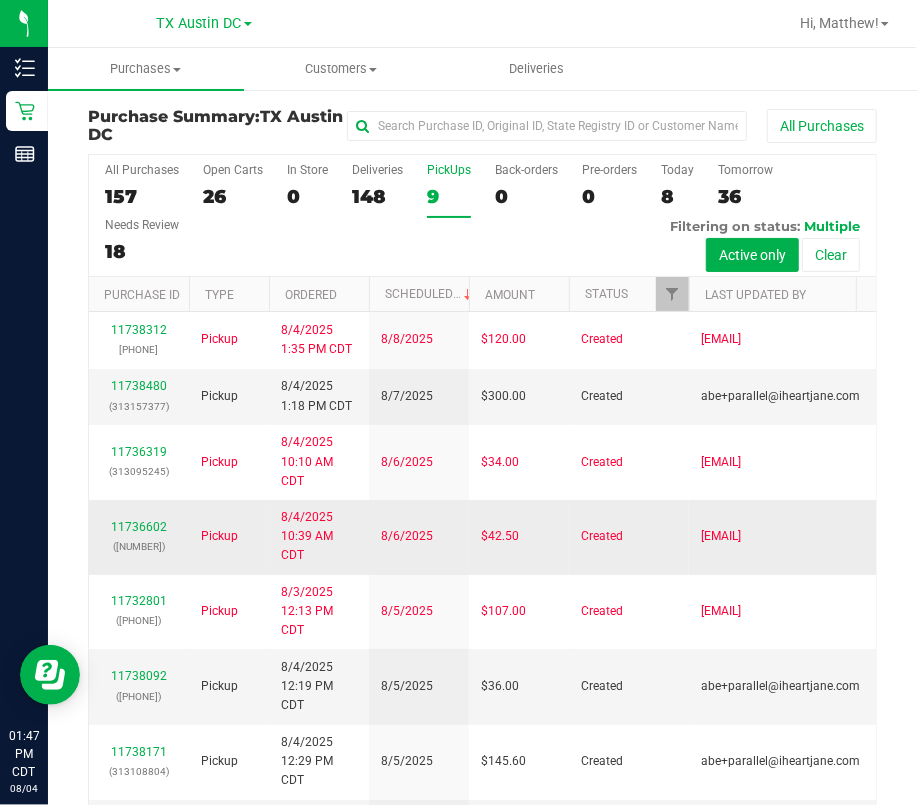 click on "11736602
([NUMBER])" at bounding box center [139, 537] 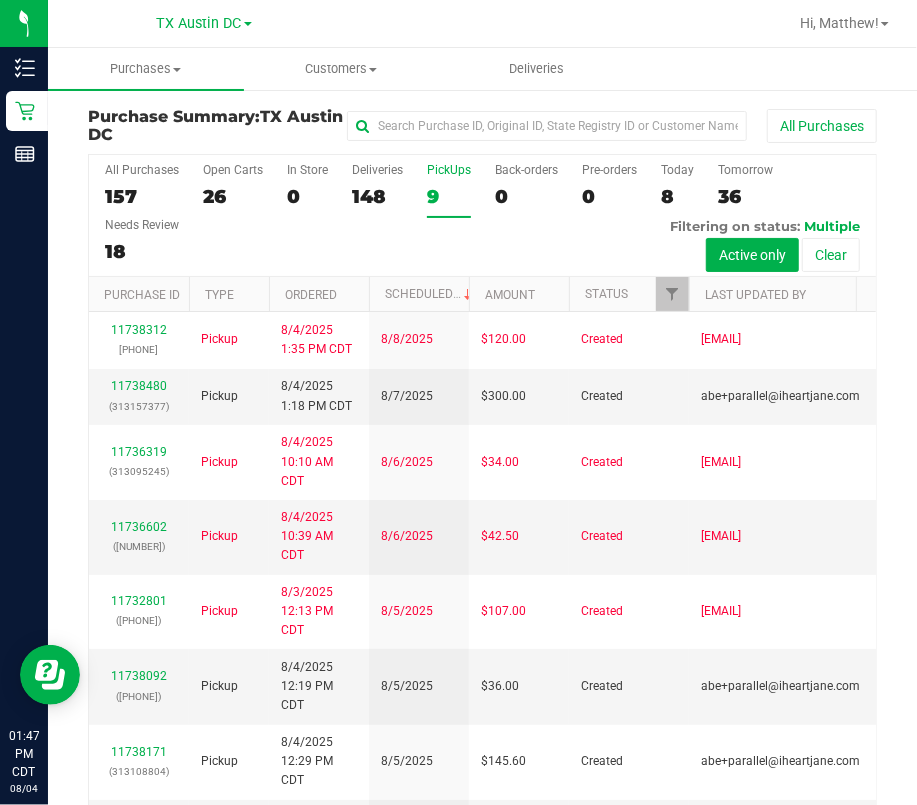 click on "9" at bounding box center [449, 196] 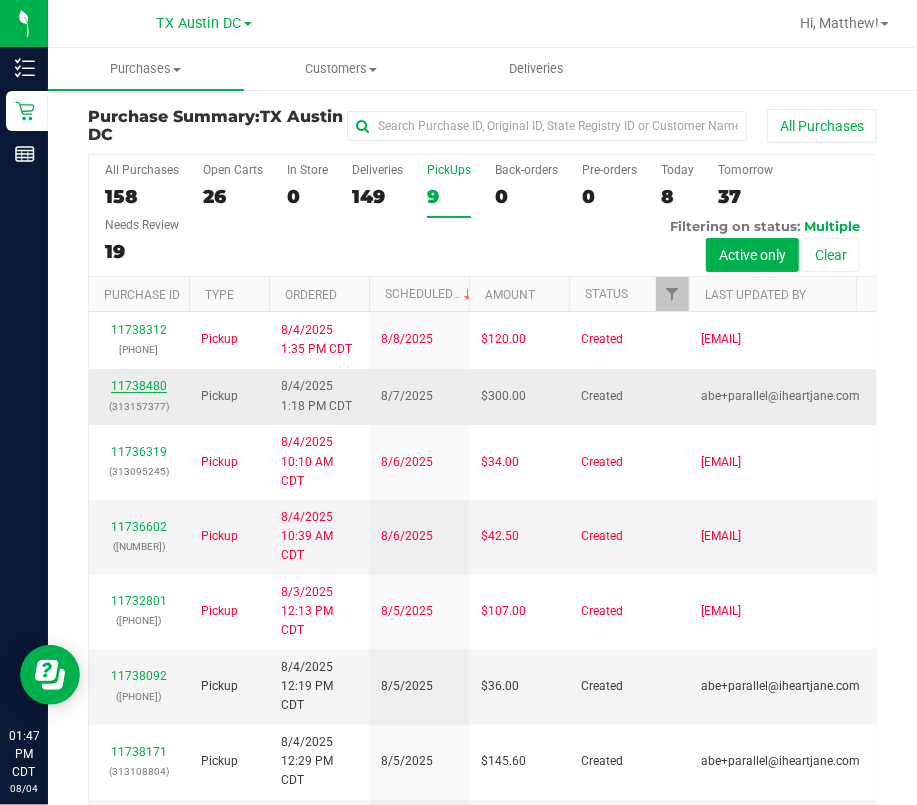 click on "11738480
([NUMBER])" at bounding box center [139, 396] 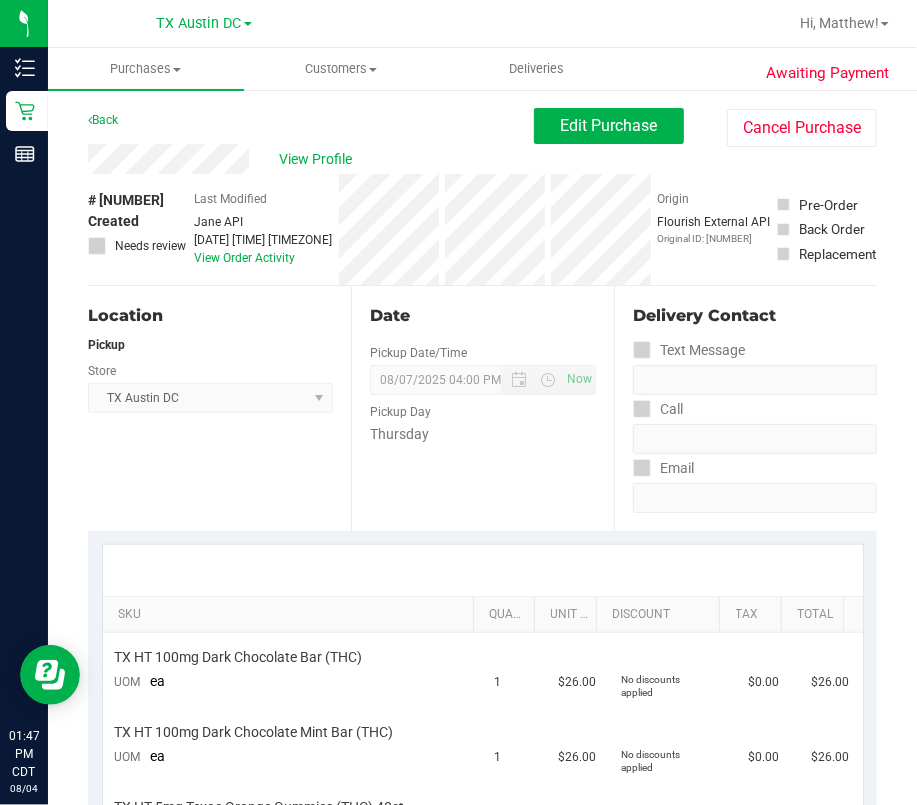 click on "Location
Pickup
Store
TX Austin DC Select Store Bonita Springs WC Boynton Beach WC Bradenton WC Brandon WC Brooksville WC Call Center Clermont WC Crestview WC Deerfield Beach WC Delray Beach WC Deltona WC Ft Walton Beach WC Ft. Lauderdale WC Ft. Myers WC Gainesville WC Jax Atlantic WC JAX DC REP Jax WC Key West WC Lakeland WC Largo WC Lehigh Acres DC REP Merritt Island WC Miami 72nd WC Miami Beach WC Miami Dadeland WC Miramar DC REP New Port Richey WC North Palm Beach WC North Port WC Ocala WC Orange Park WC Orlando Colonial WC Orlando DC REP Orlando WC Oviedo WC Palm Bay WC Palm Coast WC Panama City WC Pensacola WC Port Orange WC Port St. Lucie WC Sebring WC South Tampa WC St. Pete WC Summerfield WC Tallahassee DC REP Tallahassee WC Tampa DC Testing Tampa Warehouse Tampa WC TX Austin DC TX Plano Retail WPB DC WPB WC" at bounding box center (219, 408) 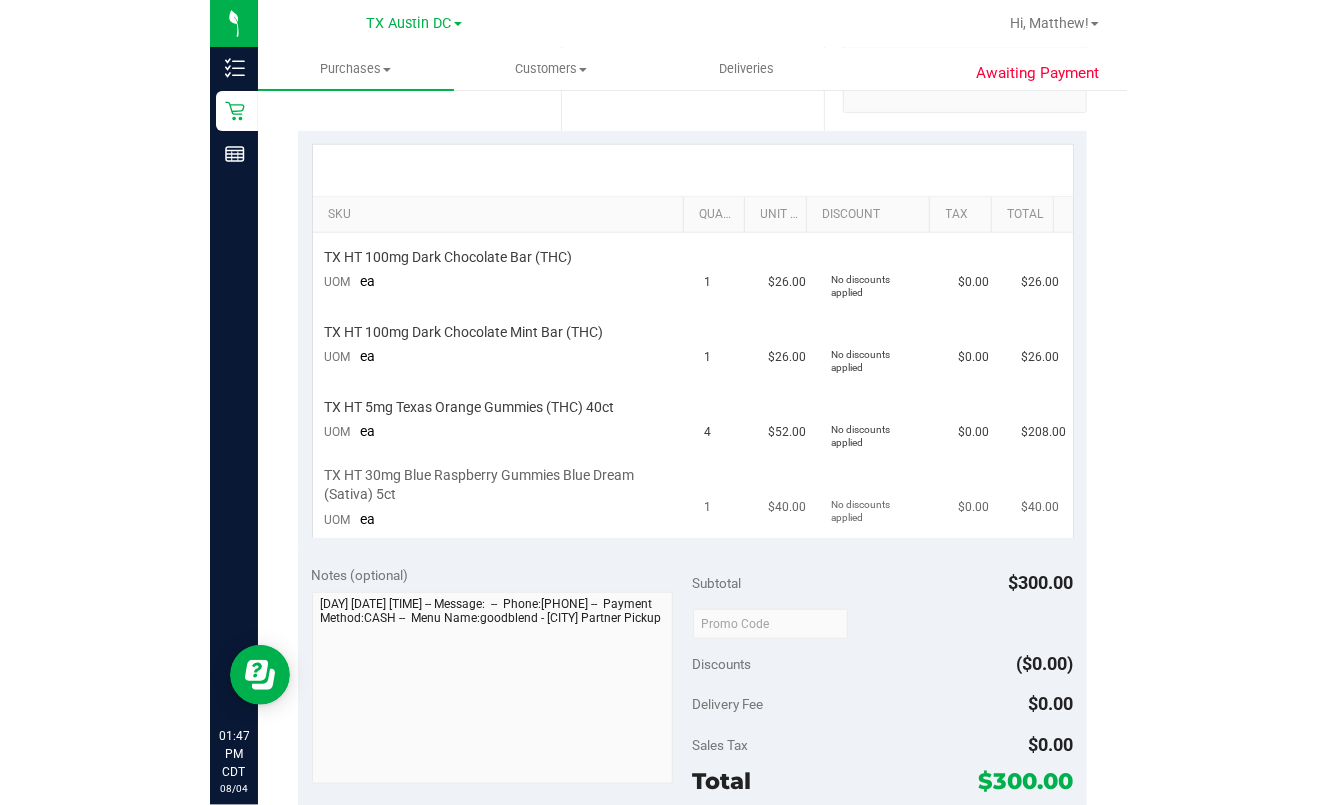 scroll, scrollTop: 0, scrollLeft: 0, axis: both 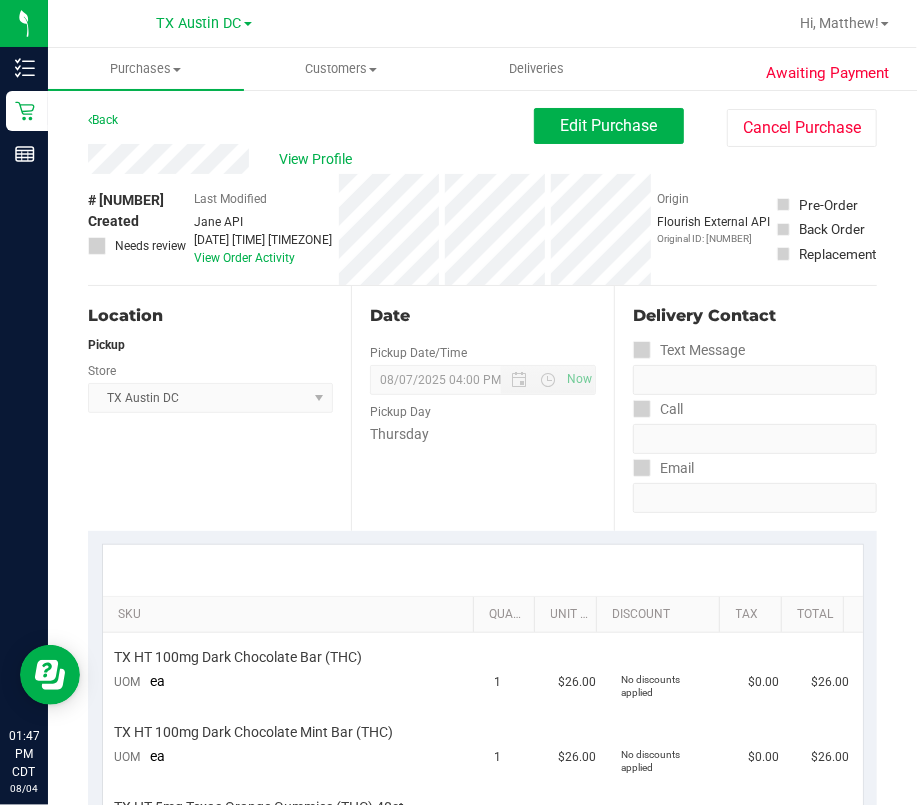 click on "Date
Pickup Date/Time
[DATE]
Now
[DATE] [TIME]
Now
Pickup Day
[DAY]" at bounding box center (482, 408) 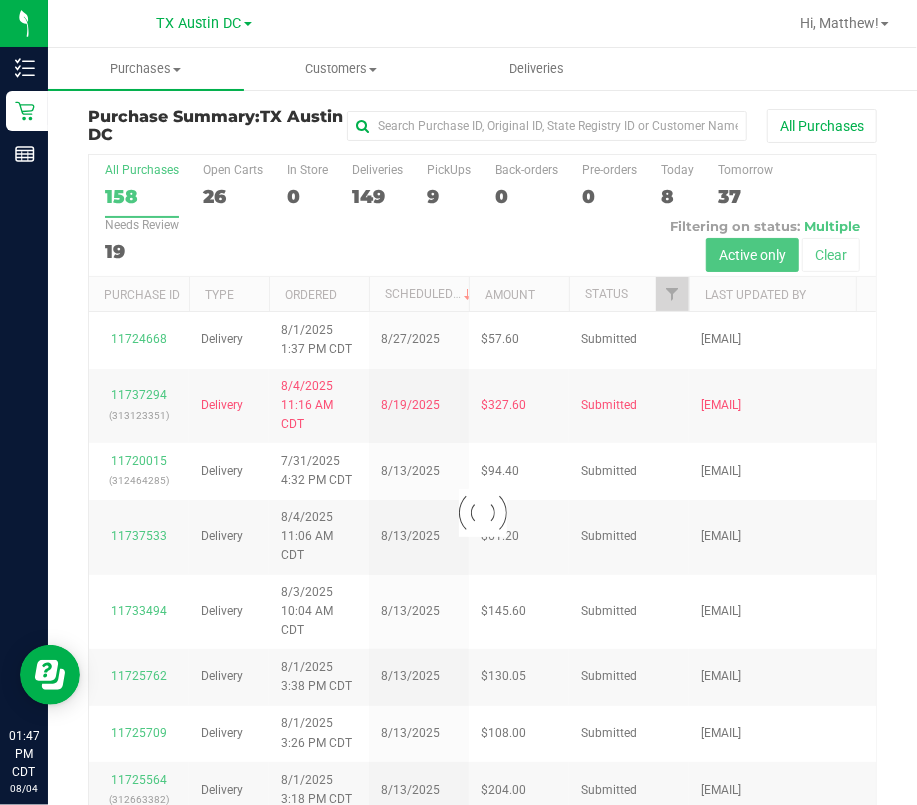 click at bounding box center [482, 513] 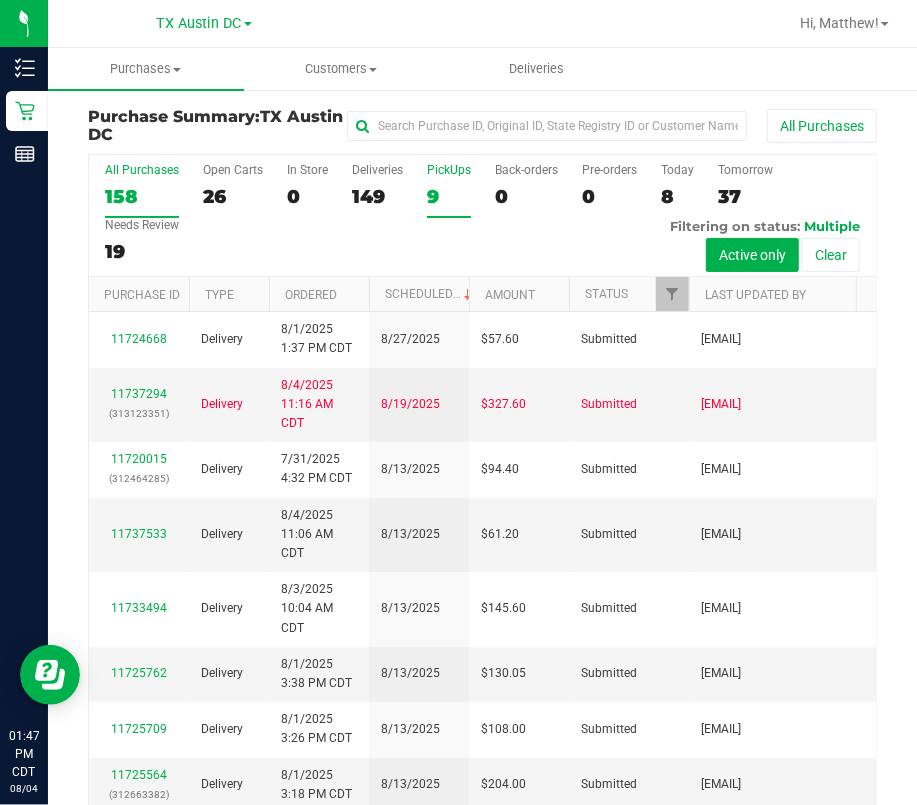 click on "9" at bounding box center [449, 196] 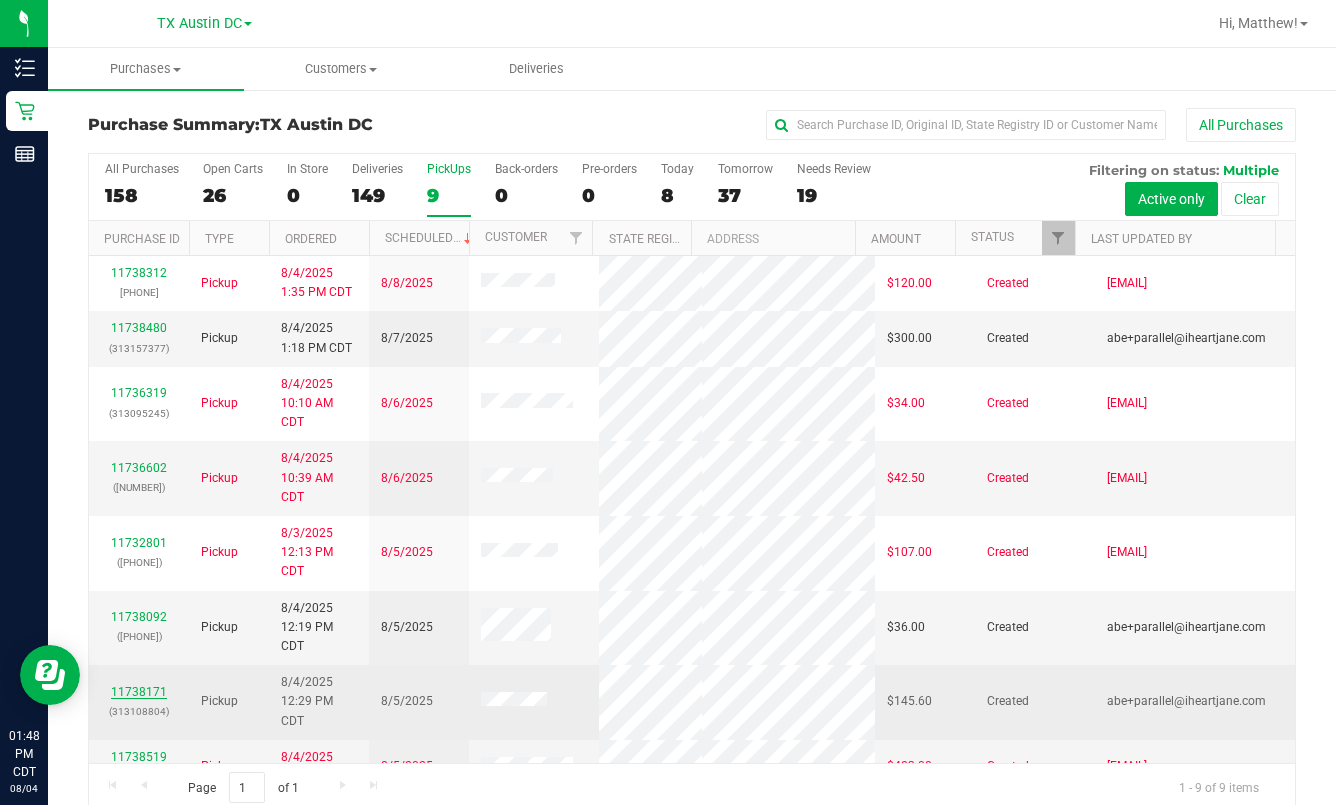 click on "11738171" at bounding box center [139, 692] 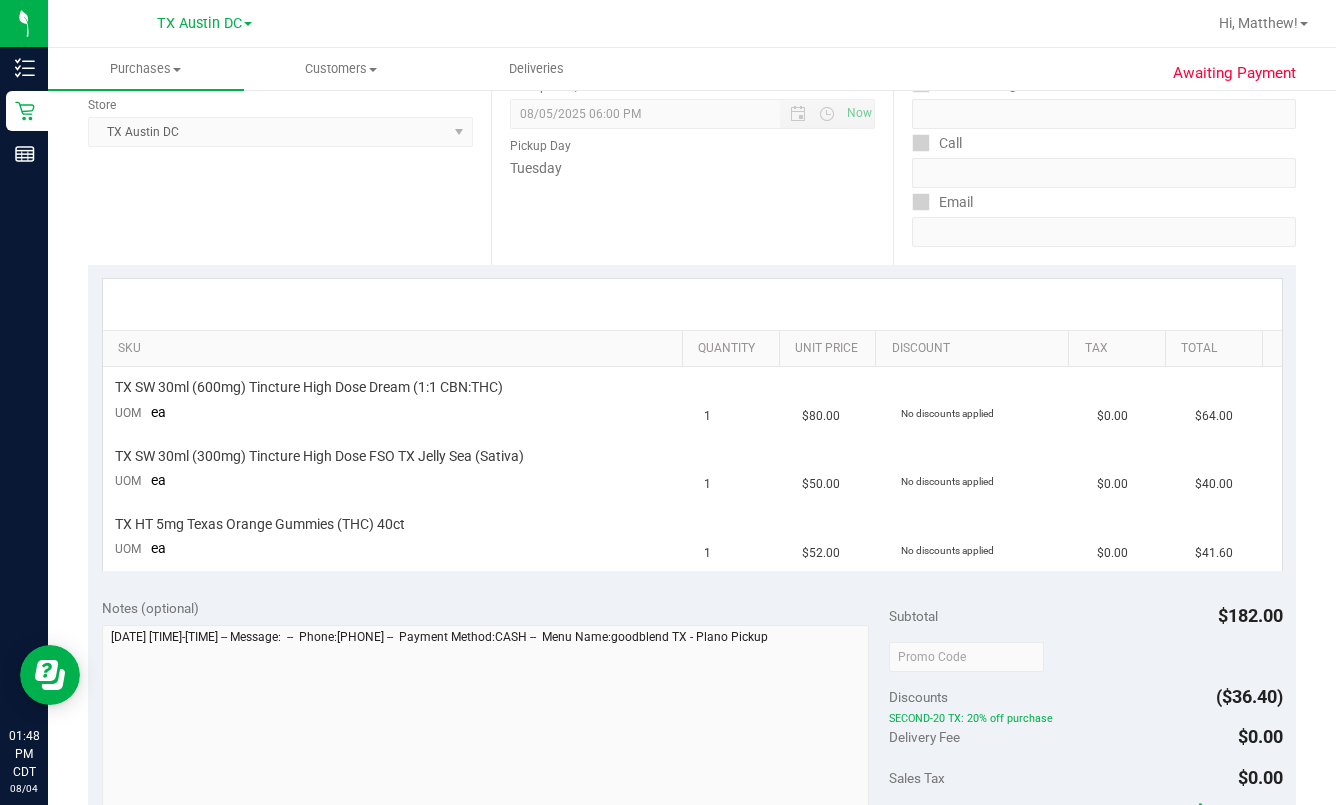 scroll, scrollTop: 400, scrollLeft: 0, axis: vertical 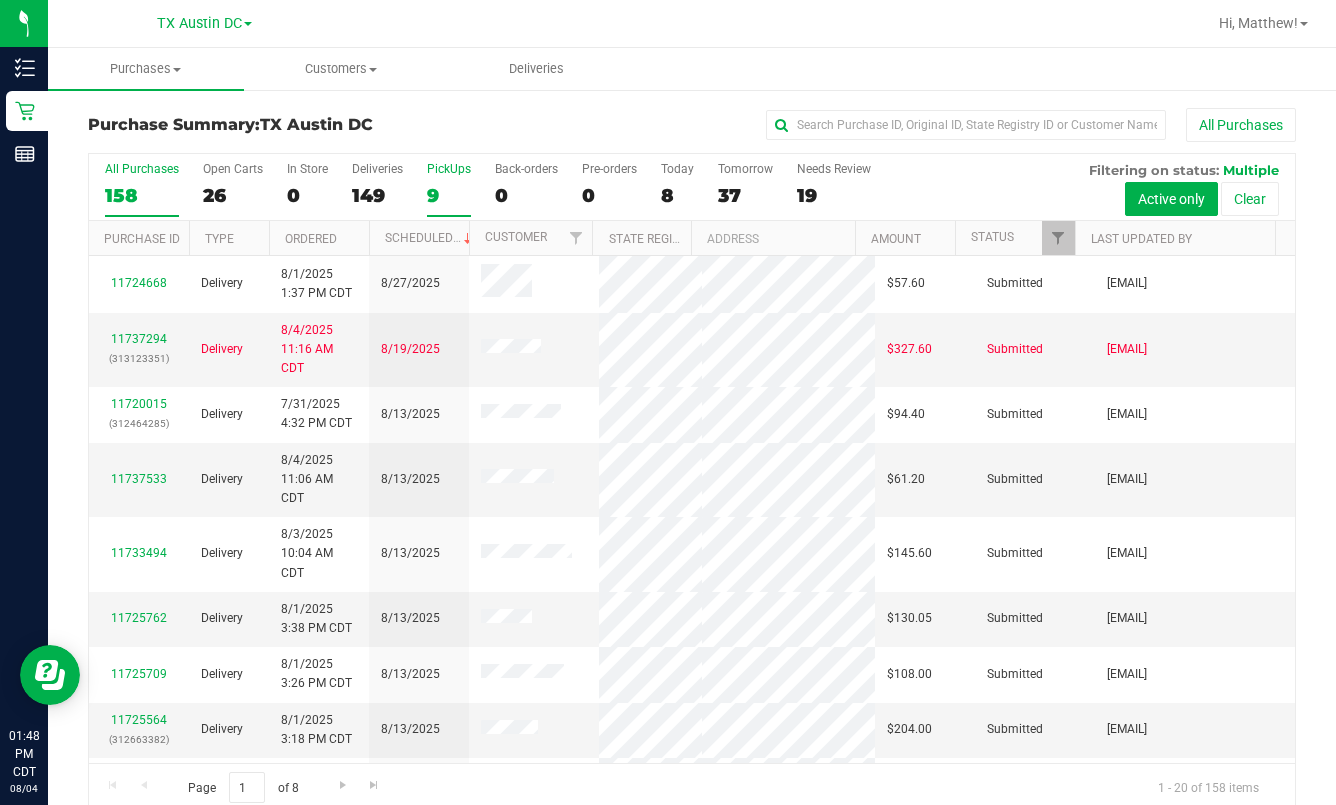 click on "PickUps" at bounding box center (449, 169) 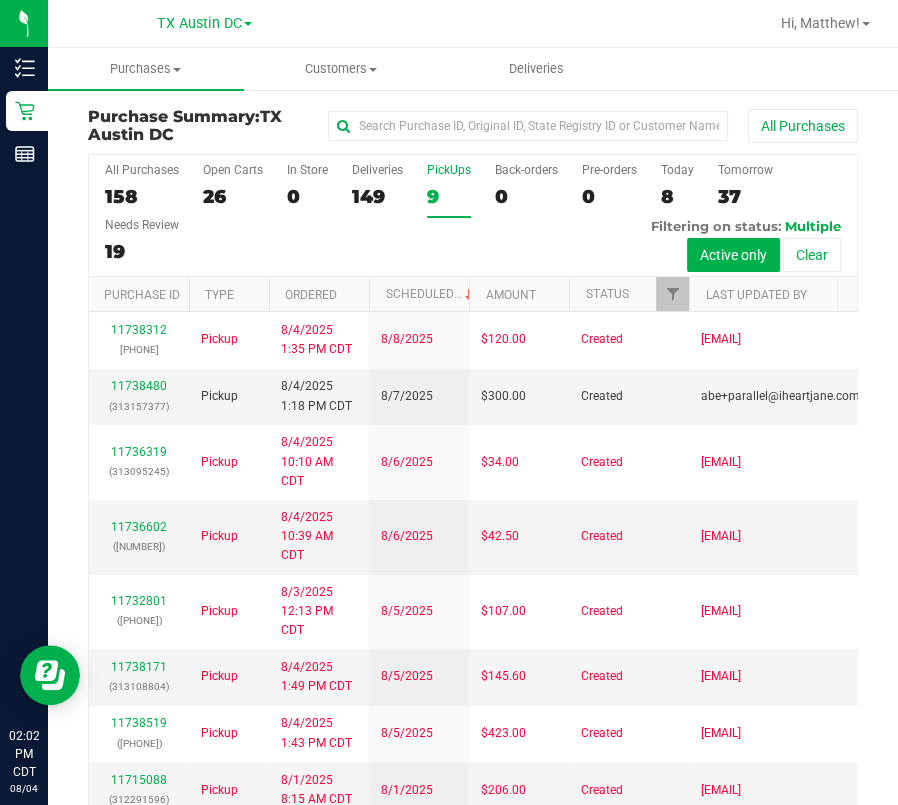 click on "9" at bounding box center (449, 196) 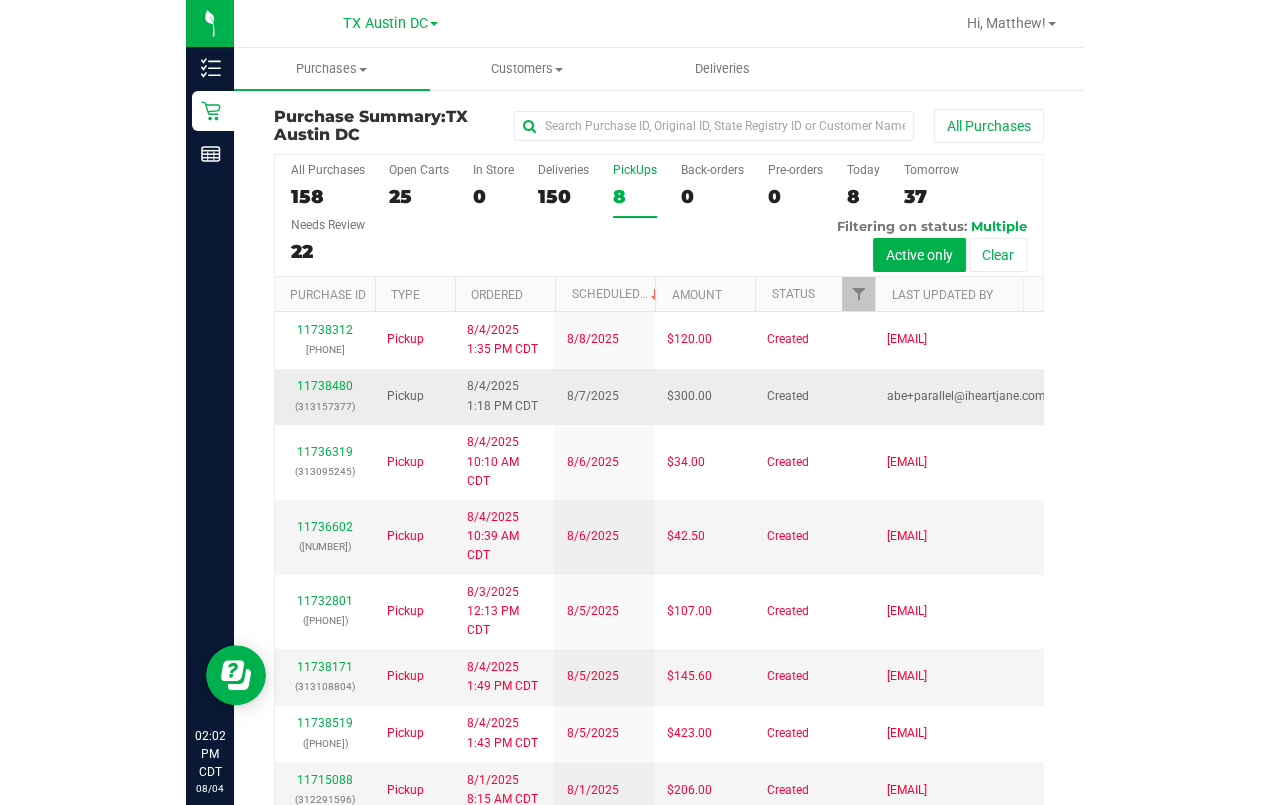 scroll, scrollTop: 0, scrollLeft: 0, axis: both 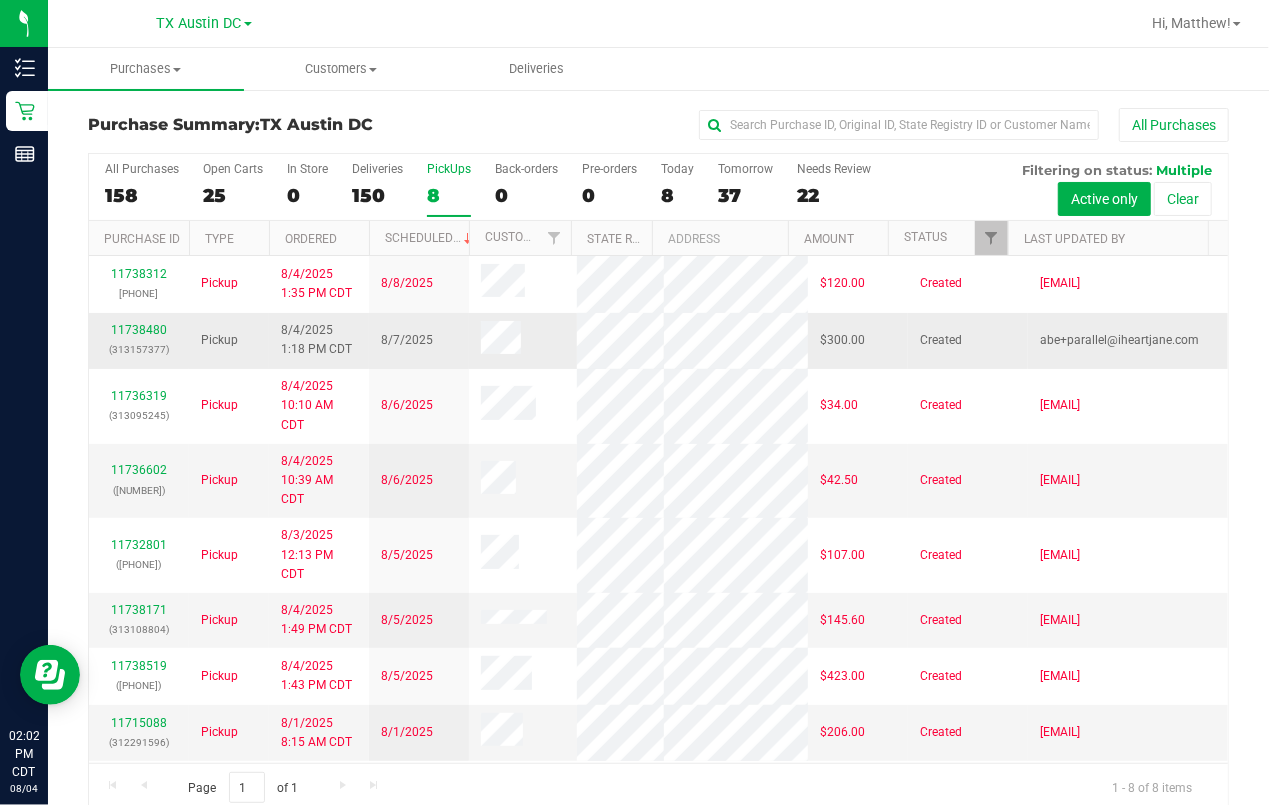 click on "11738480
([NUMBER])" at bounding box center (139, 340) 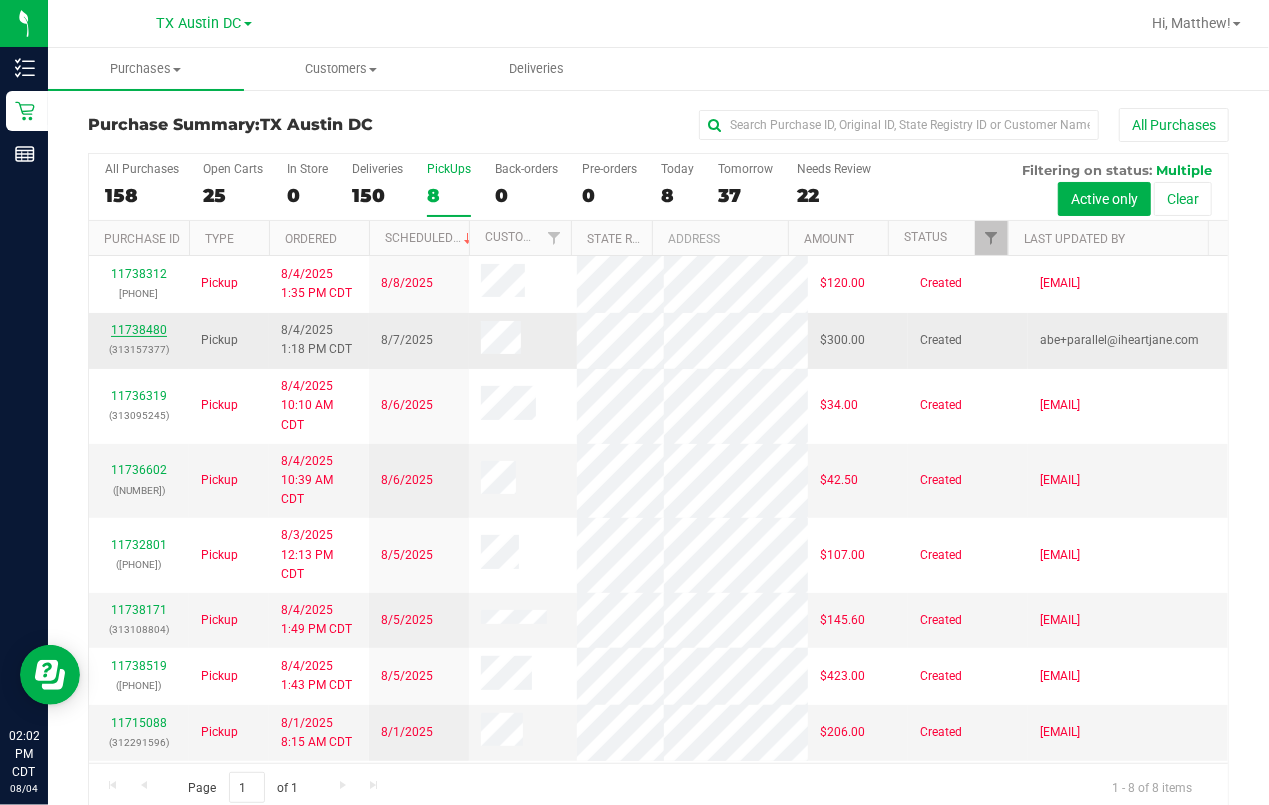 click on "11738480" at bounding box center (139, 330) 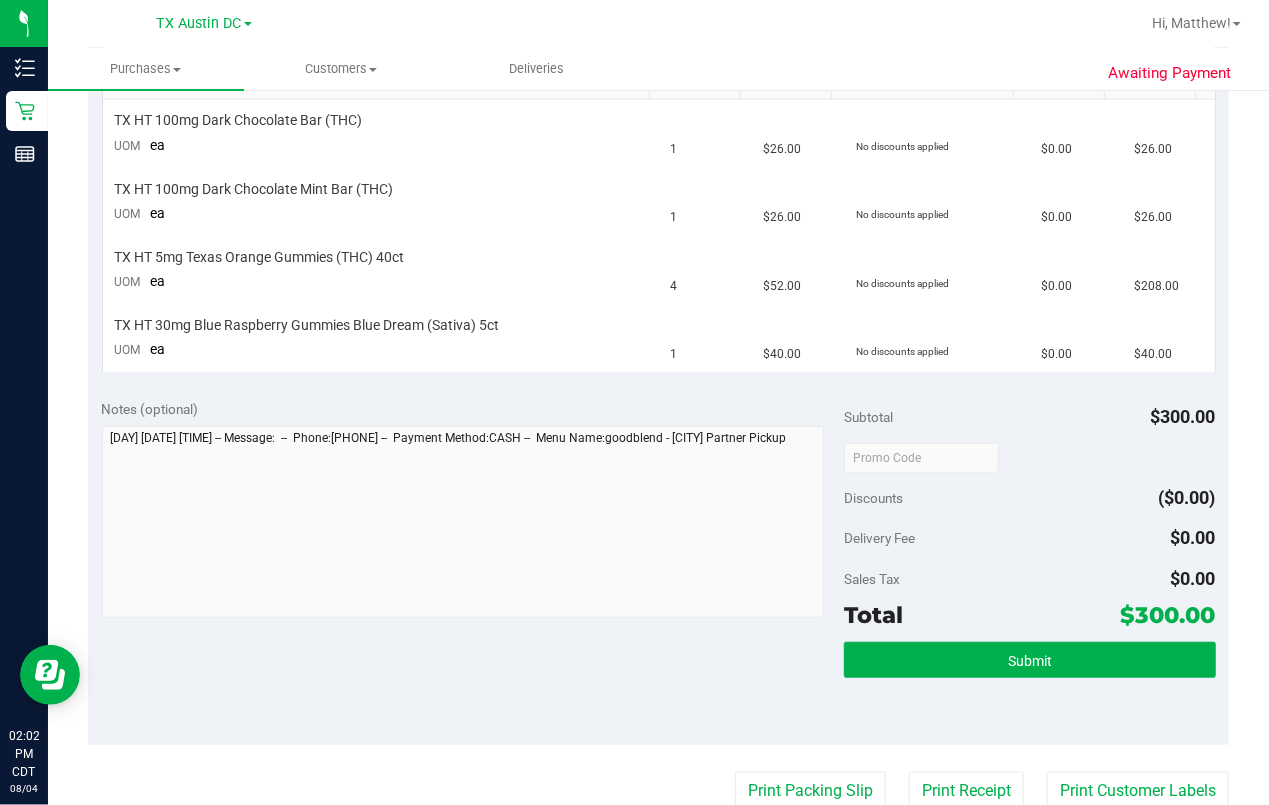 scroll, scrollTop: 0, scrollLeft: 0, axis: both 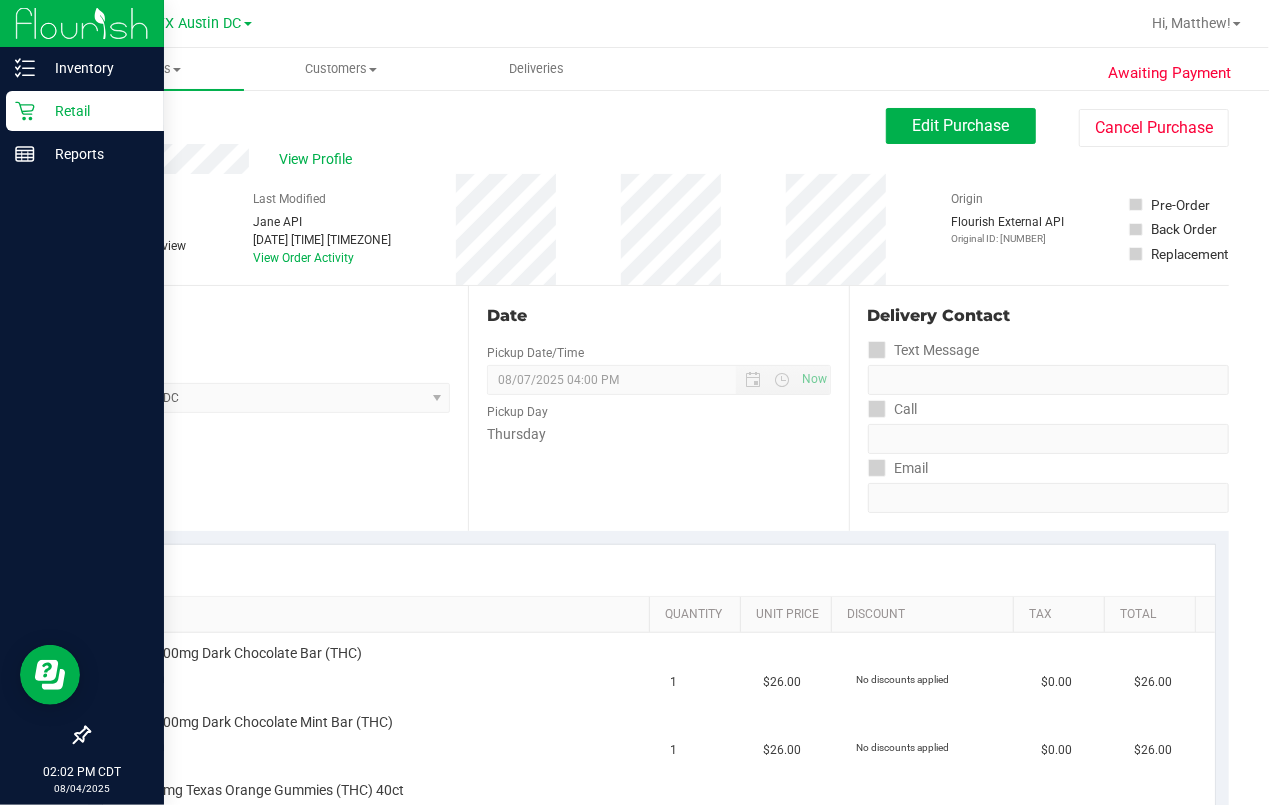 click on "Retail" at bounding box center (95, 111) 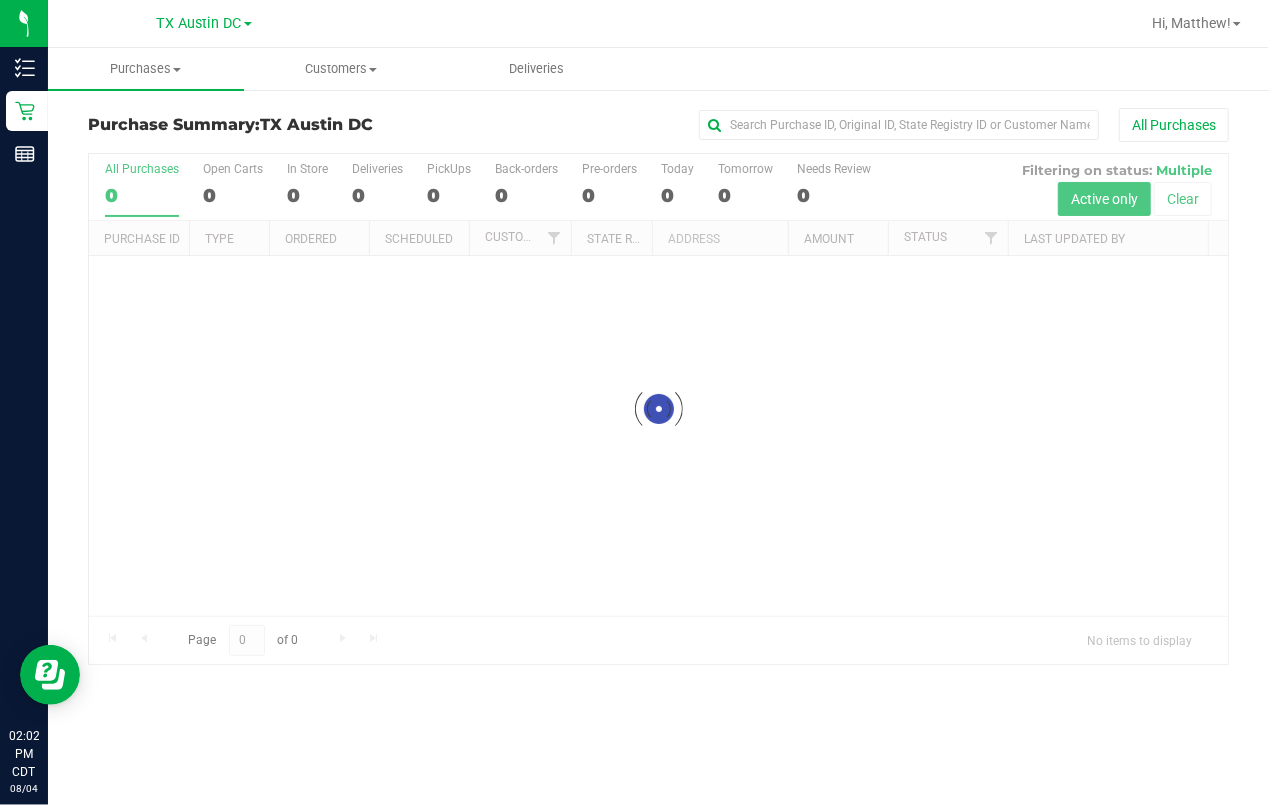 click on "TX Austin DC" at bounding box center (204, 22) 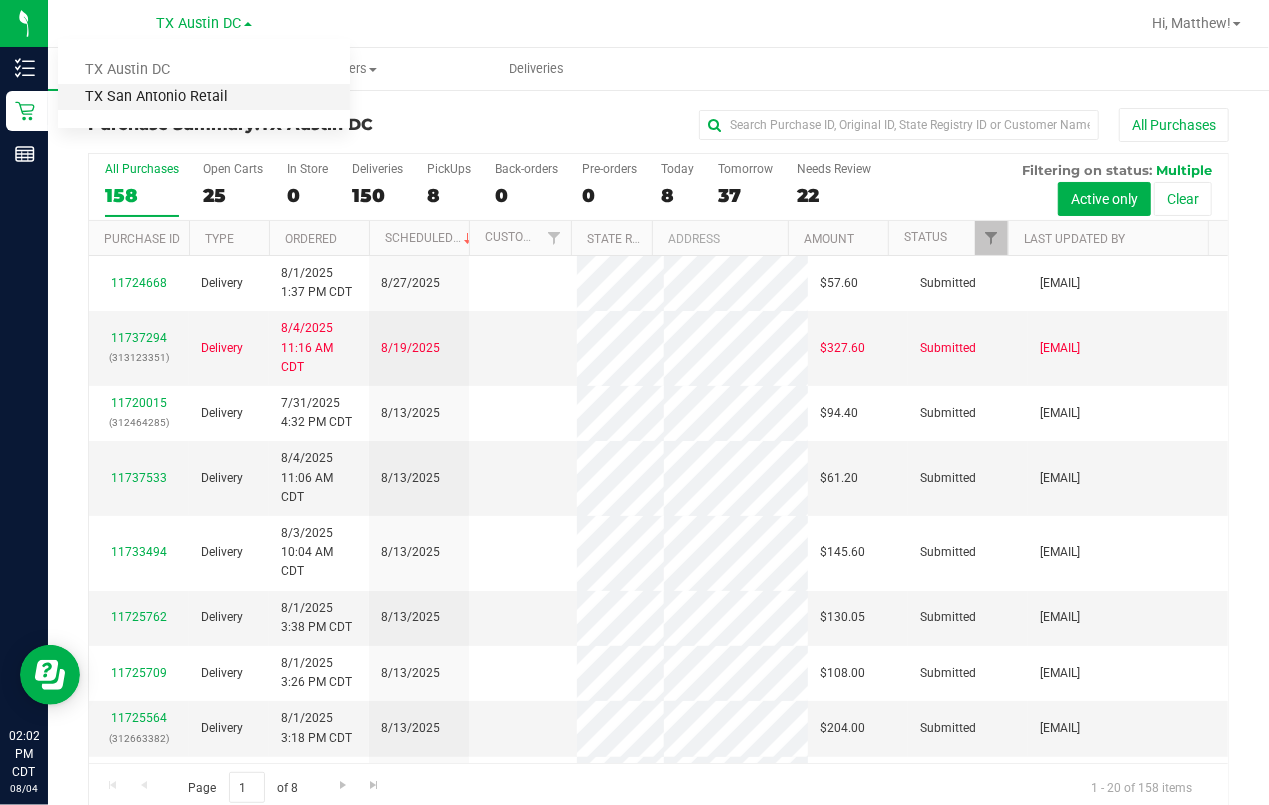 click on "TX San Antonio Retail" at bounding box center (204, 97) 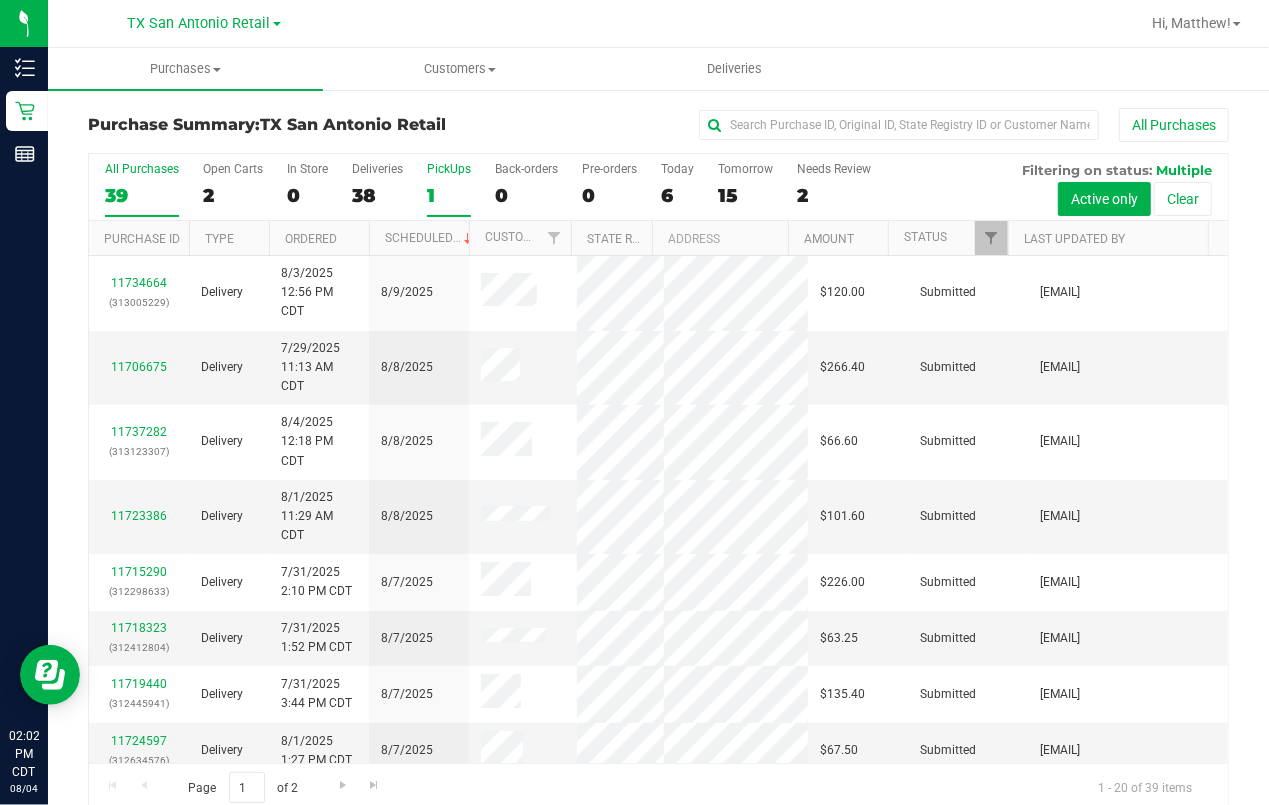 click on "PickUps
1" at bounding box center [449, 189] 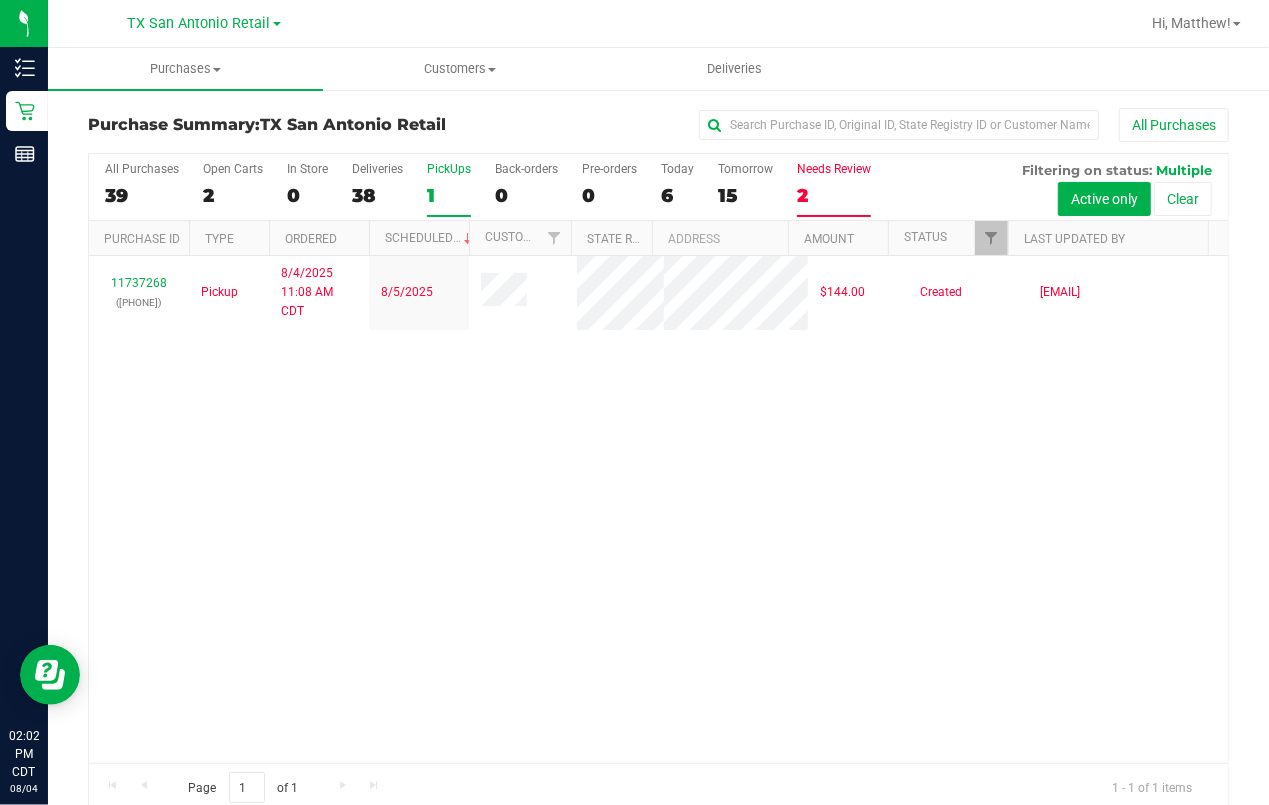click on "Needs Review" at bounding box center (834, 169) 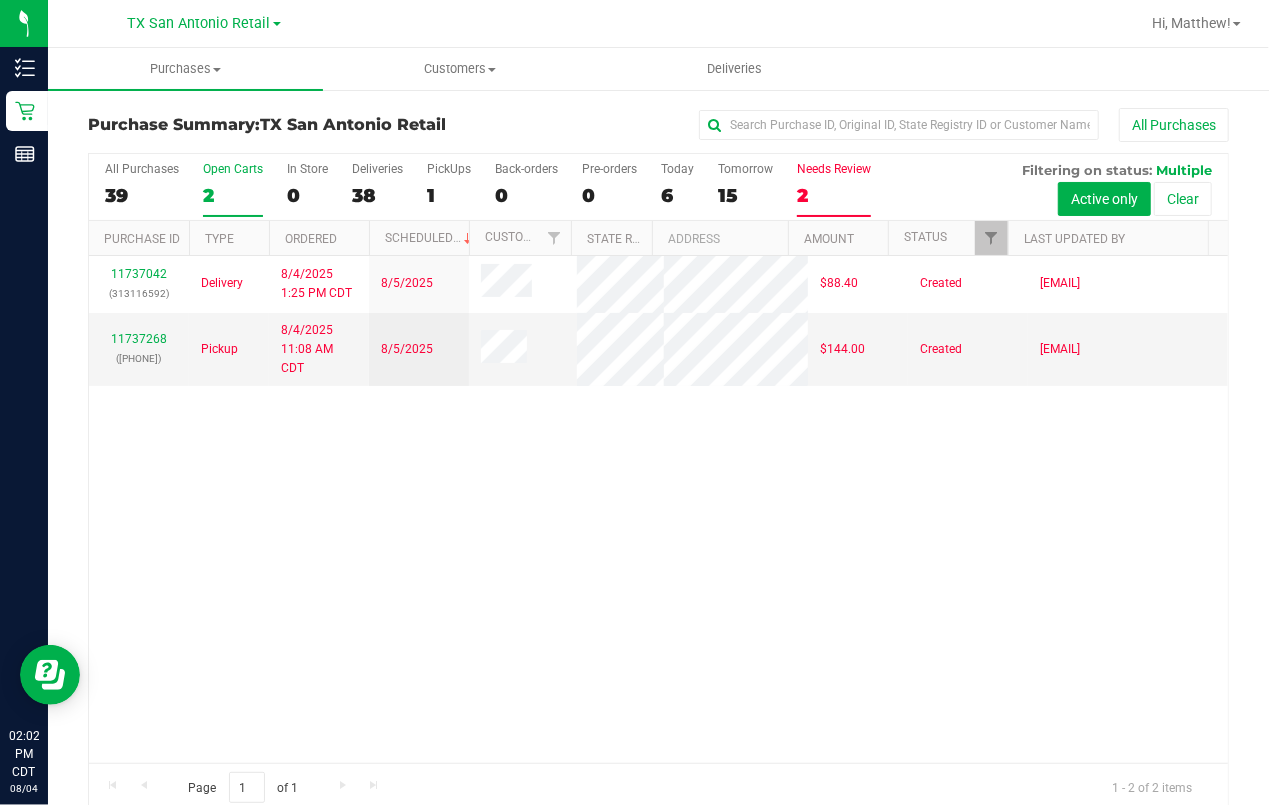 click on "Open Carts
2" at bounding box center [233, 189] 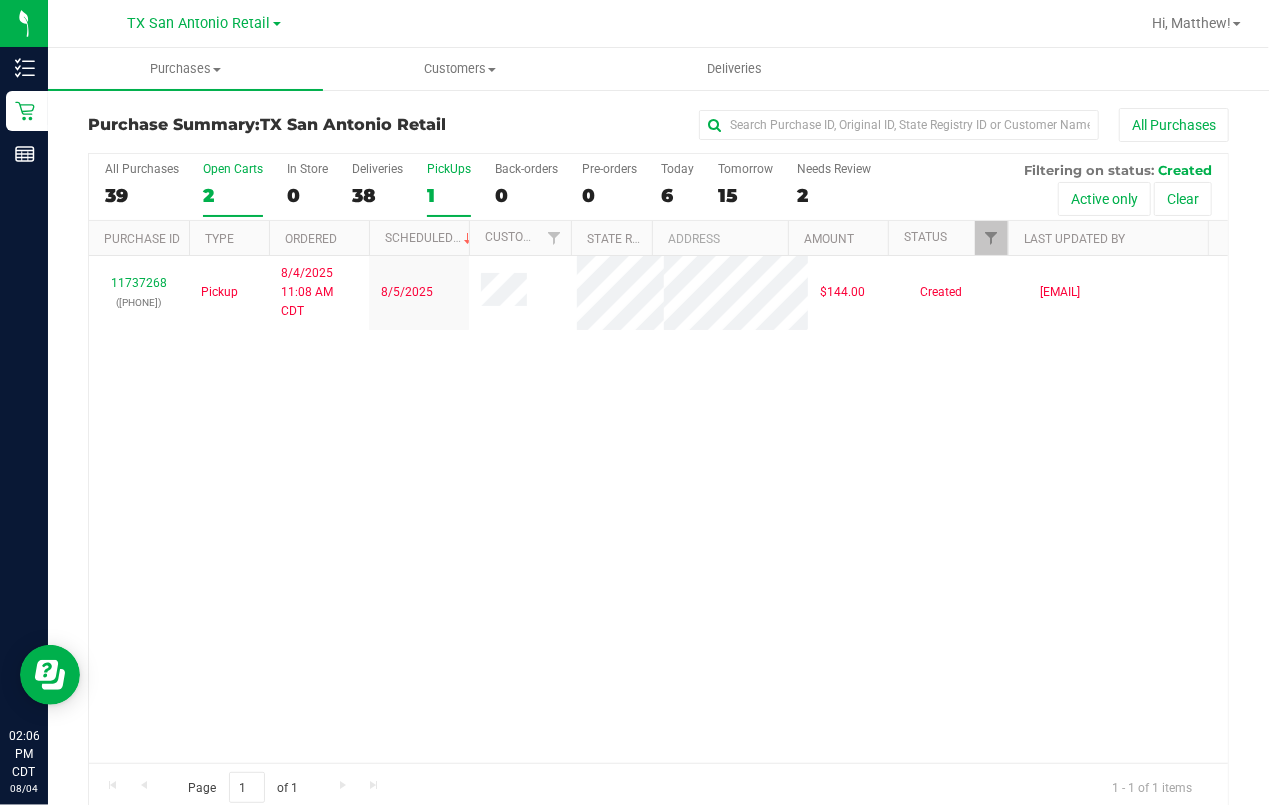 click on "1" at bounding box center [449, 195] 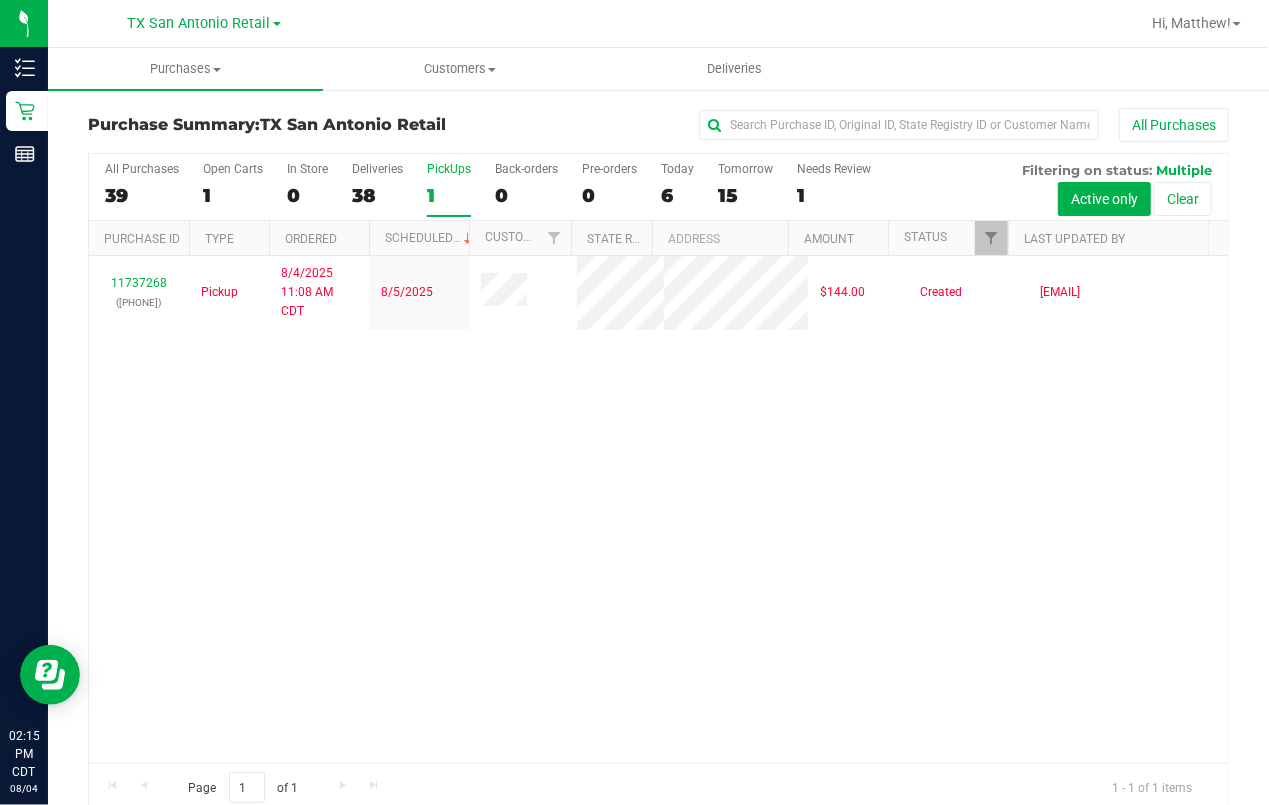 click on "11737268
([PHONE])
Pickup [DATE] [TIME] [DATE]
$144.00
Created [EMAIL]" at bounding box center (658, 509) 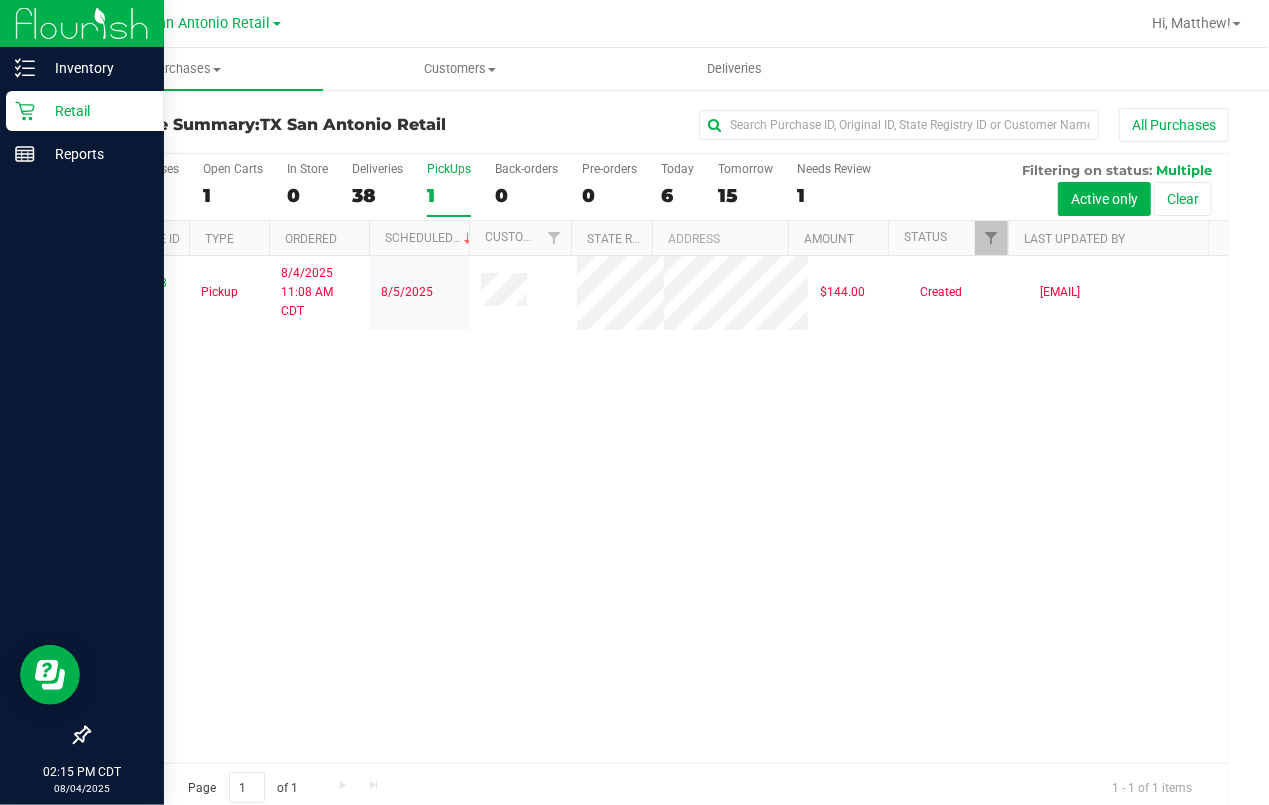 click 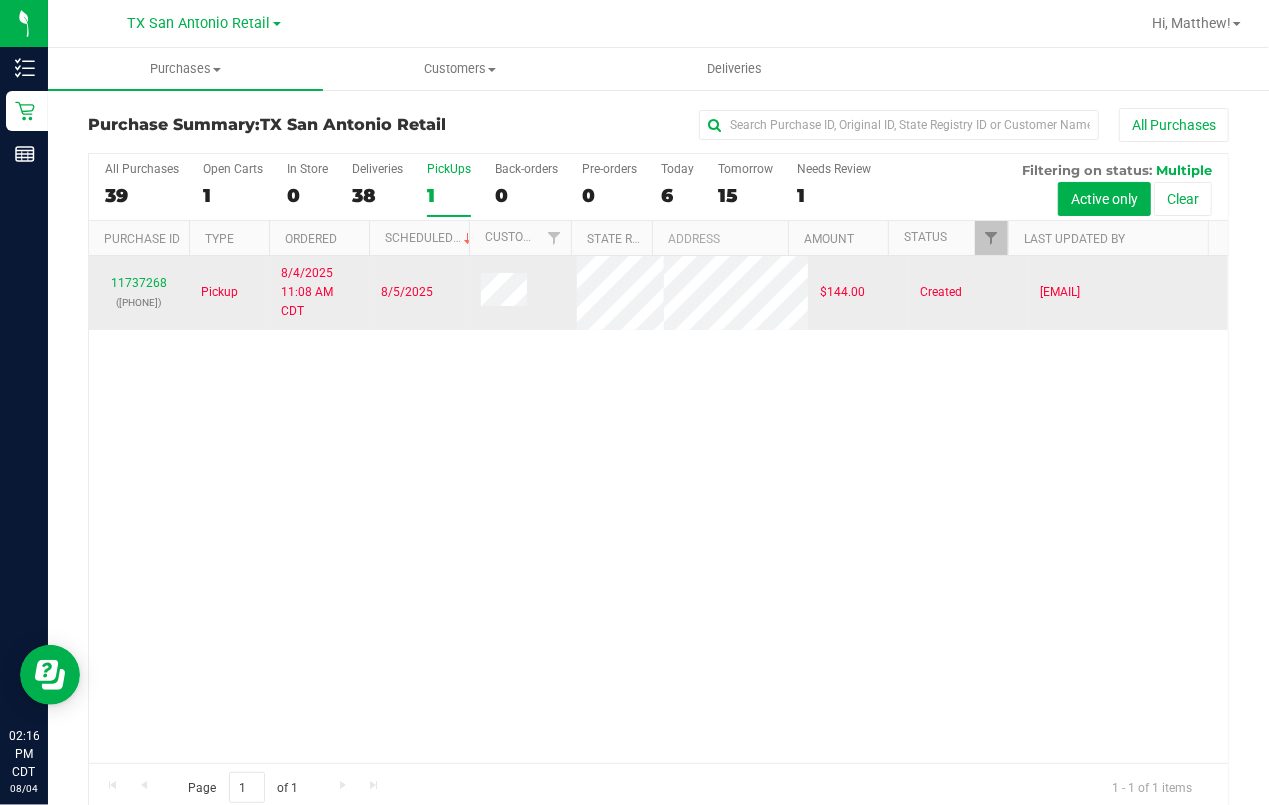 click on "11737268
([NUMBER])" at bounding box center [139, 293] 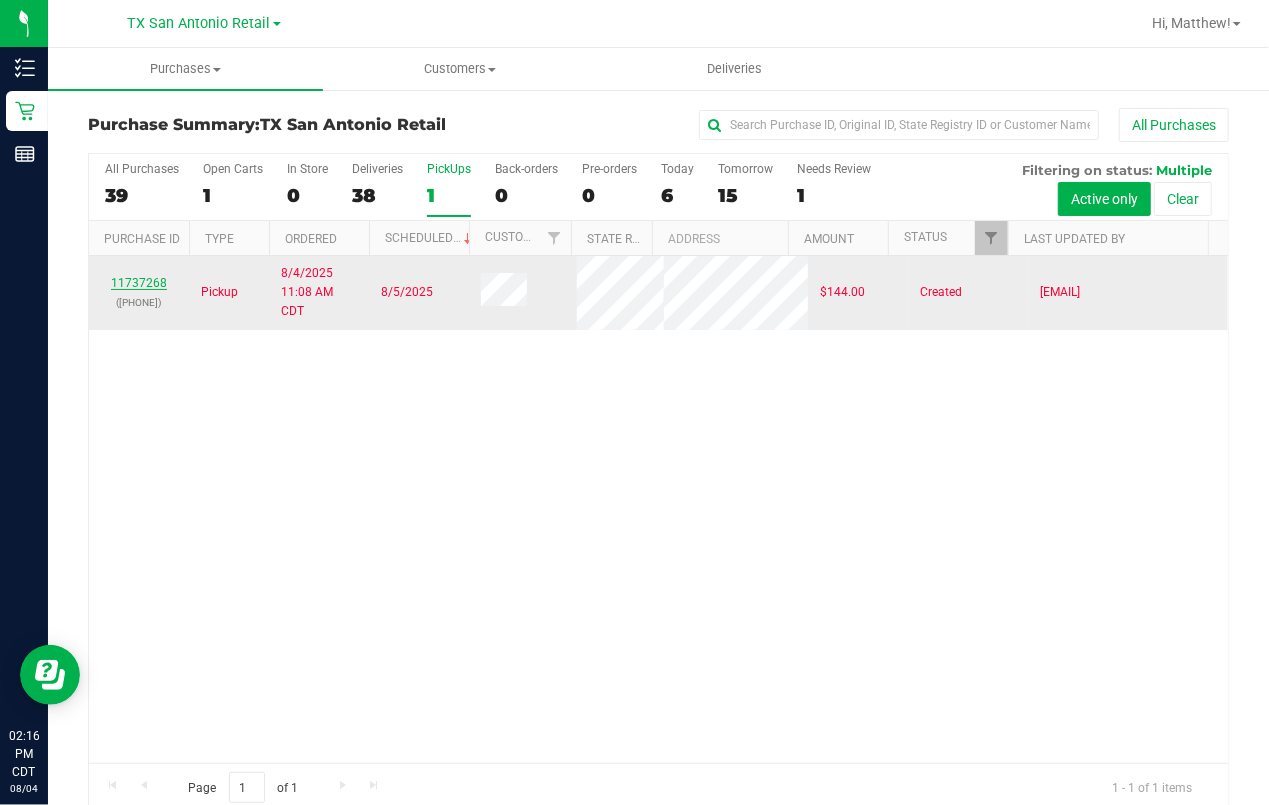 click on "11737268" at bounding box center (139, 283) 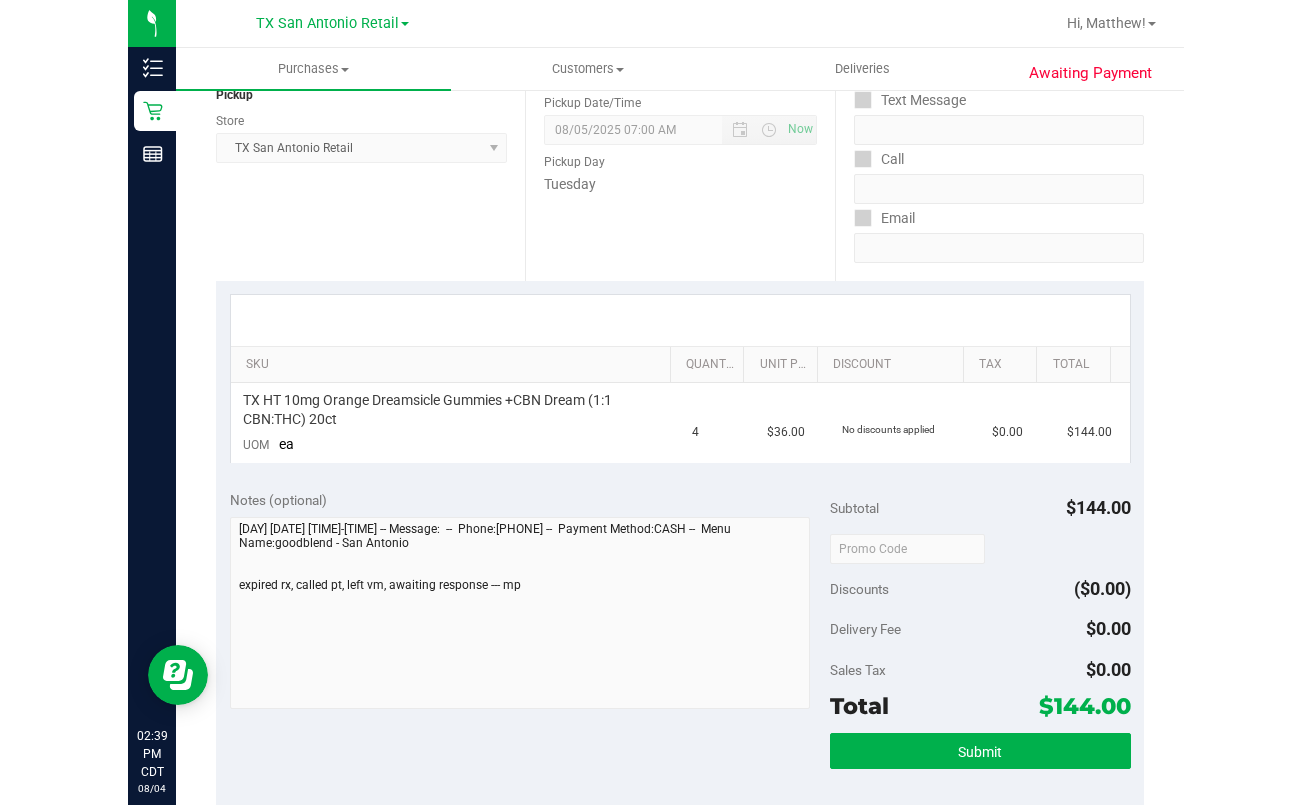 scroll, scrollTop: 0, scrollLeft: 0, axis: both 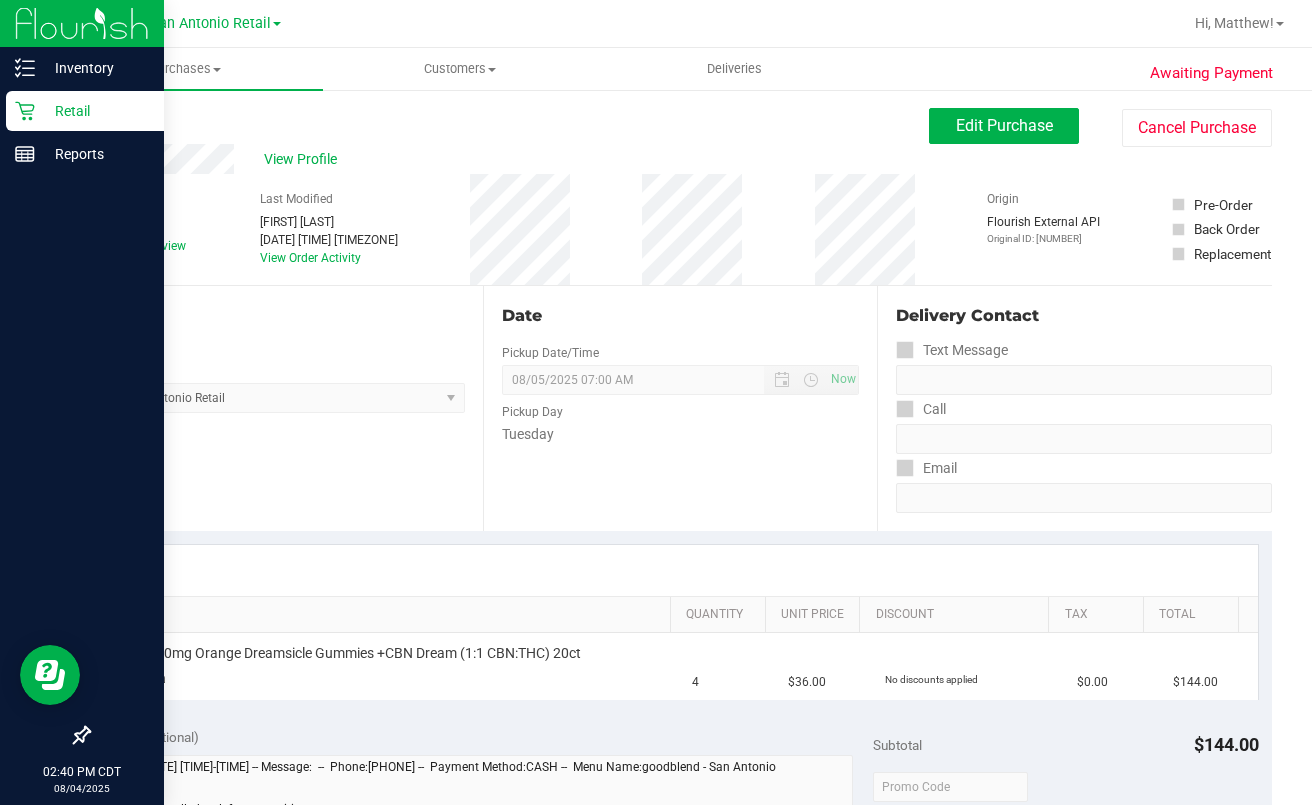 click 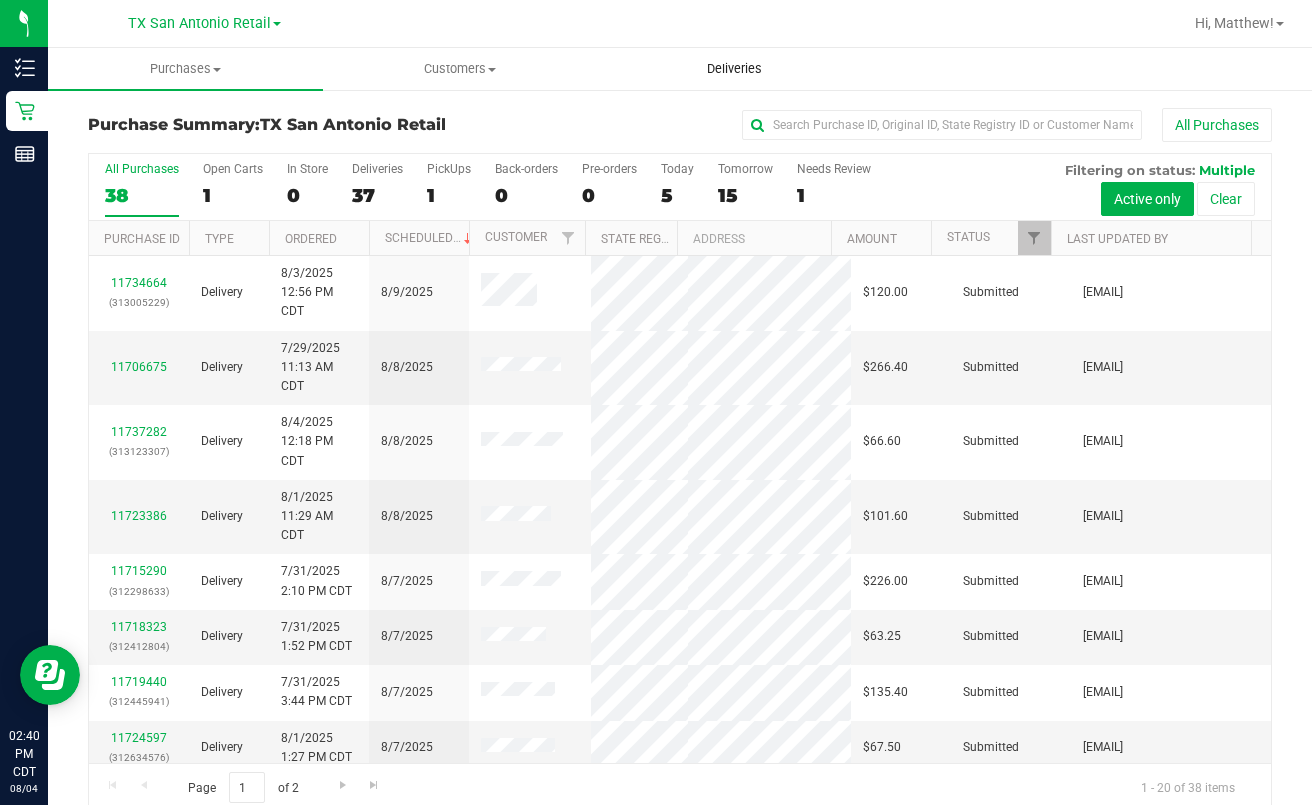 click on "Deliveries" at bounding box center [734, 69] 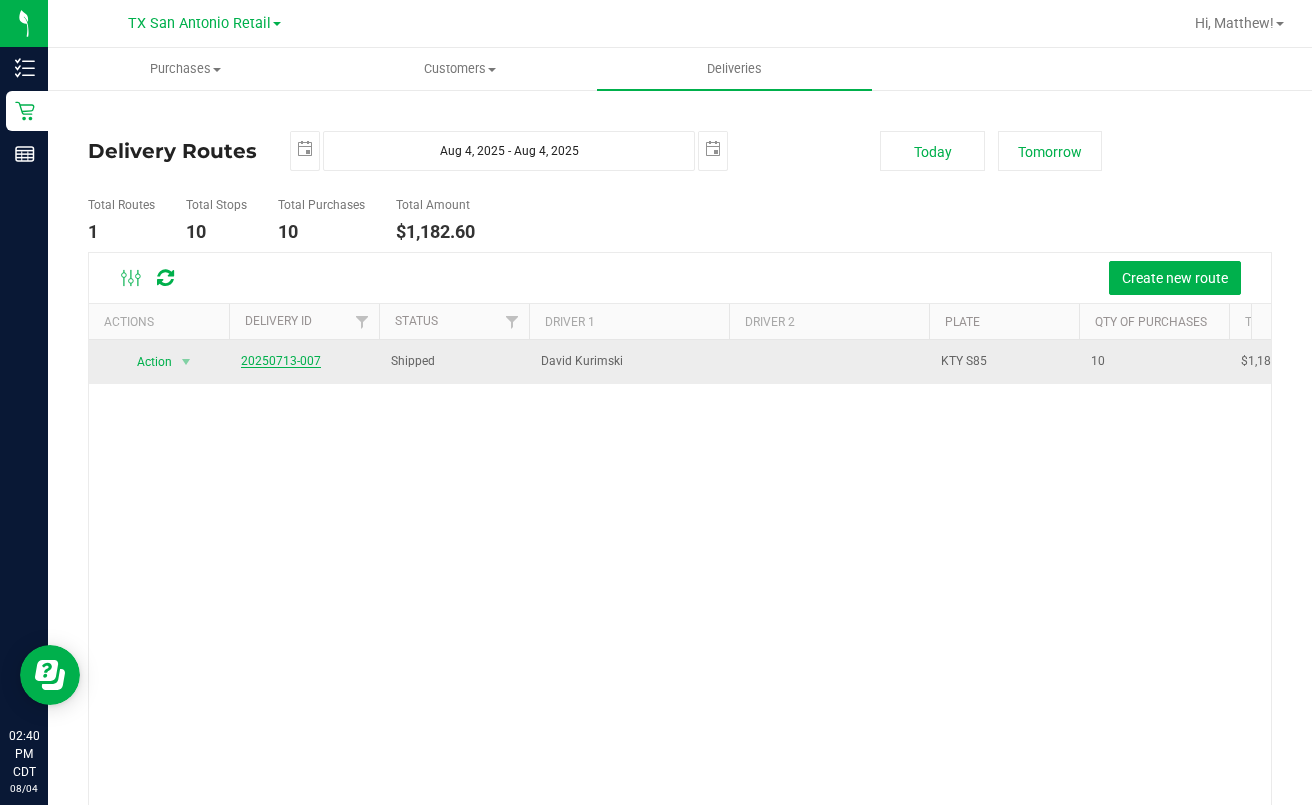 click on "20250713-007" at bounding box center [281, 361] 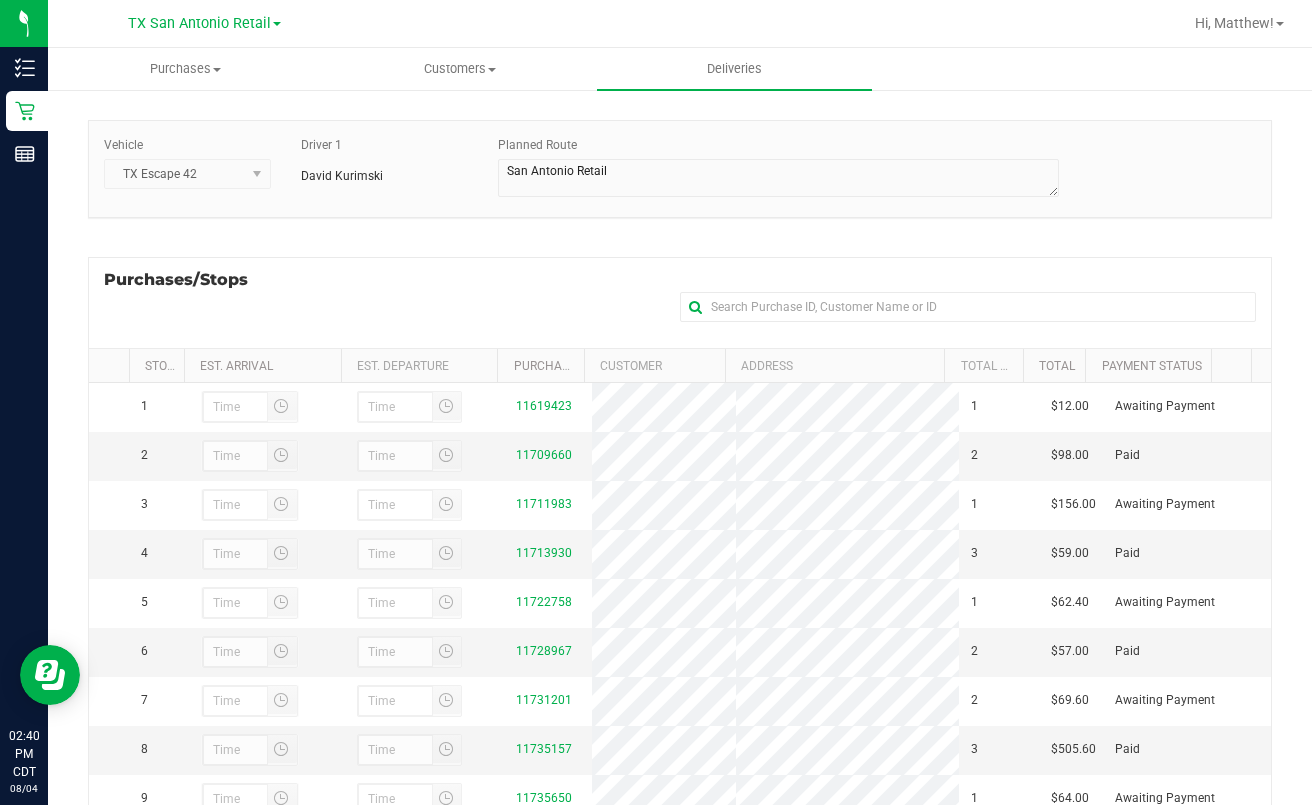 scroll, scrollTop: 0, scrollLeft: 0, axis: both 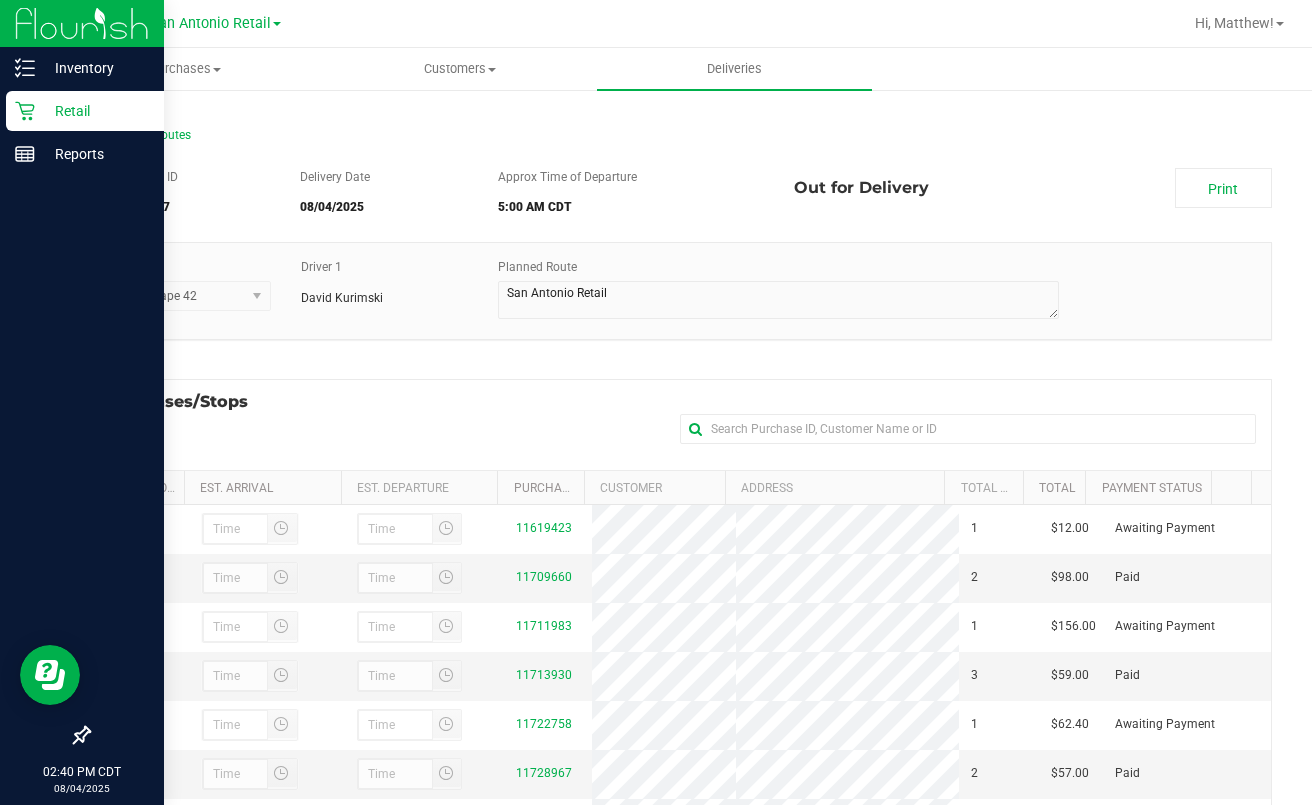 click on "Retail" at bounding box center [85, 111] 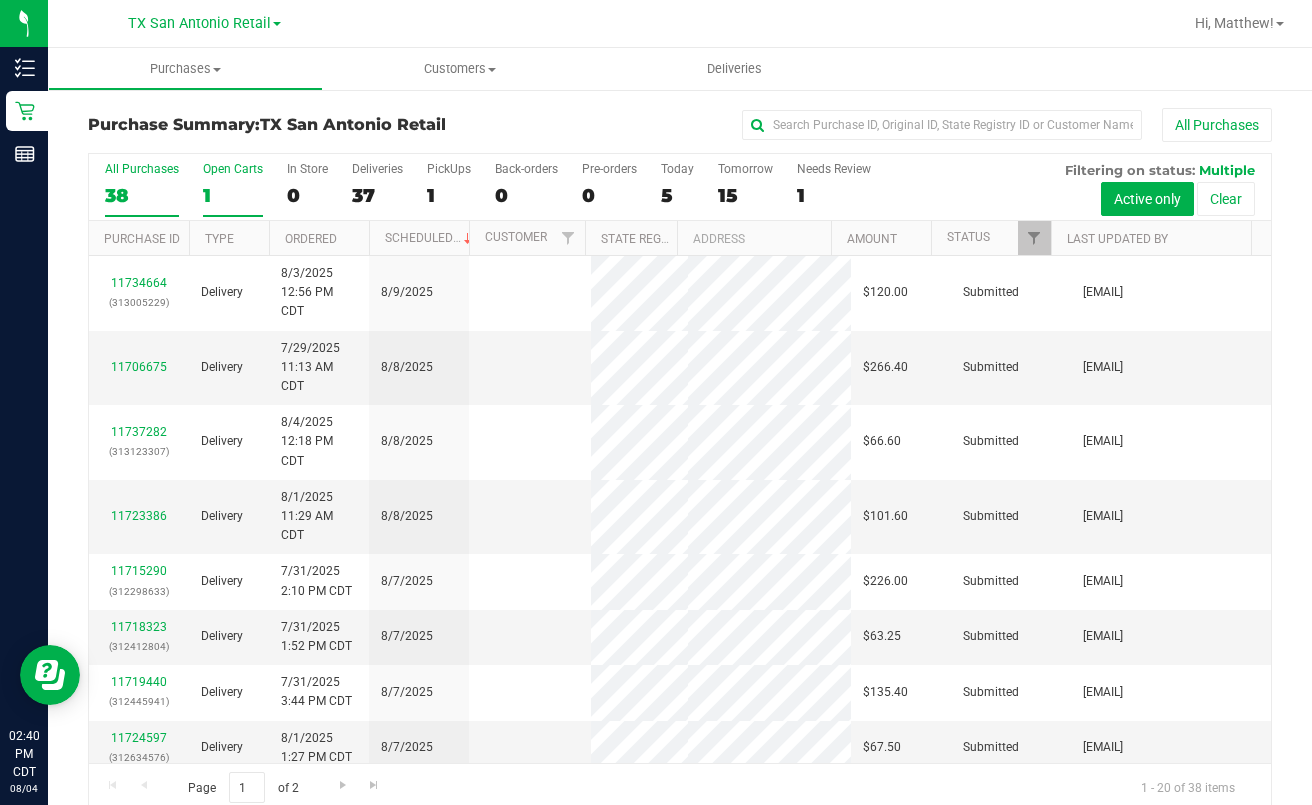 click on "Open Carts" at bounding box center [233, 169] 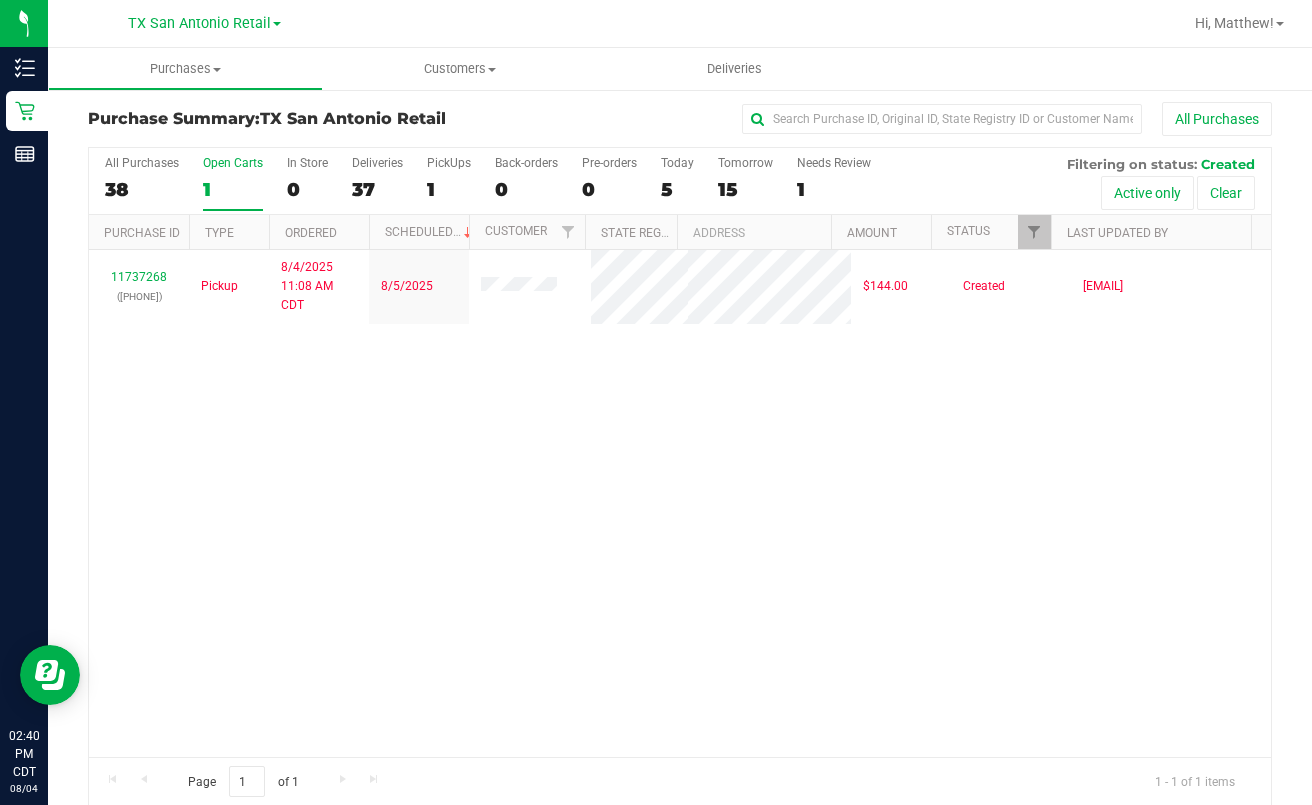 scroll, scrollTop: 0, scrollLeft: 0, axis: both 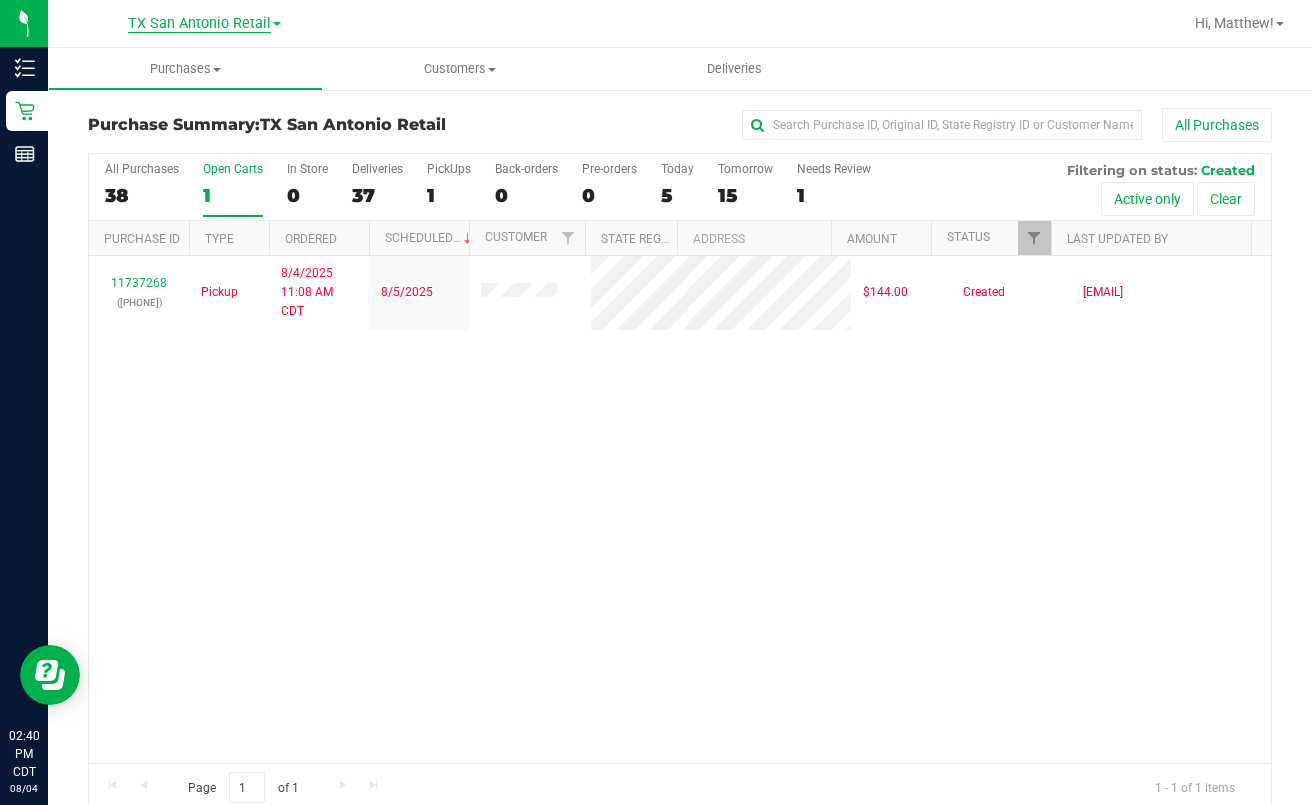 click on "TX San Antonio Retail" at bounding box center [199, 24] 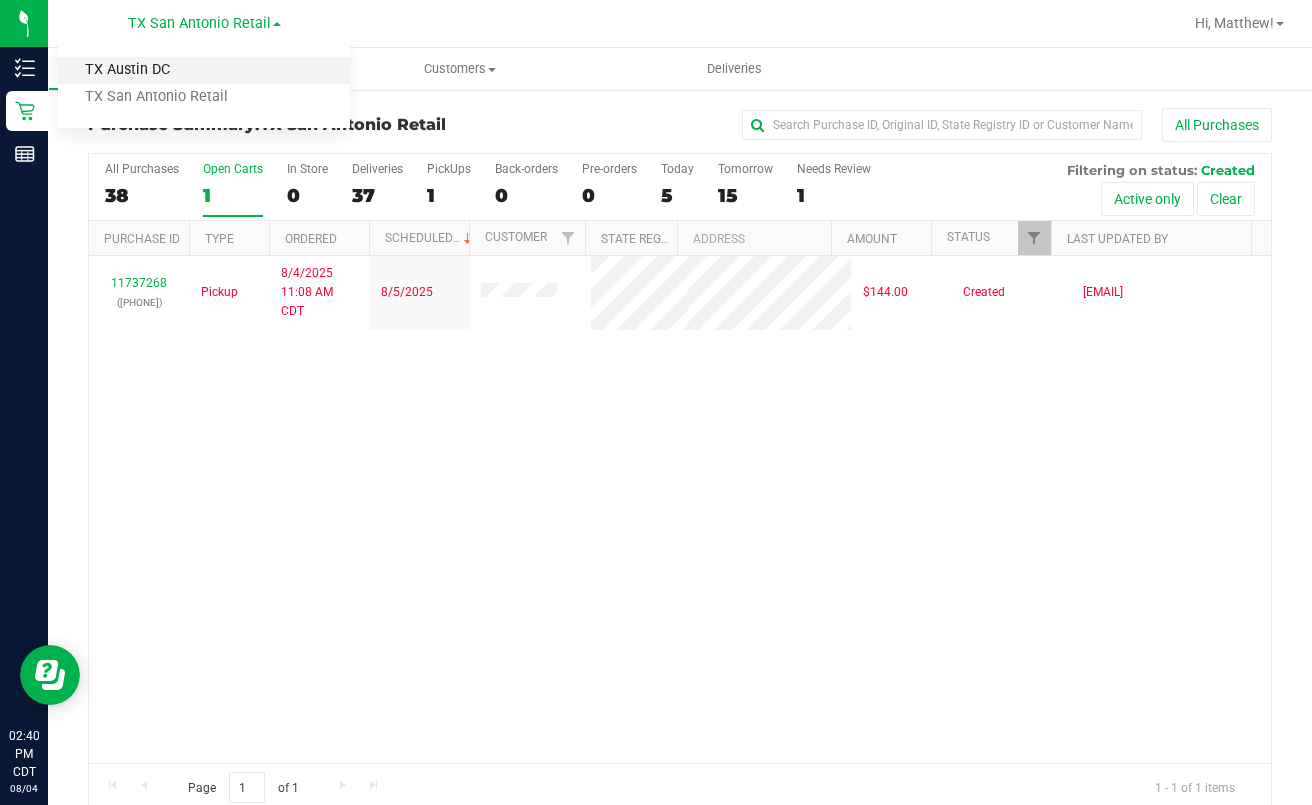 click on "TX Austin DC" at bounding box center [204, 70] 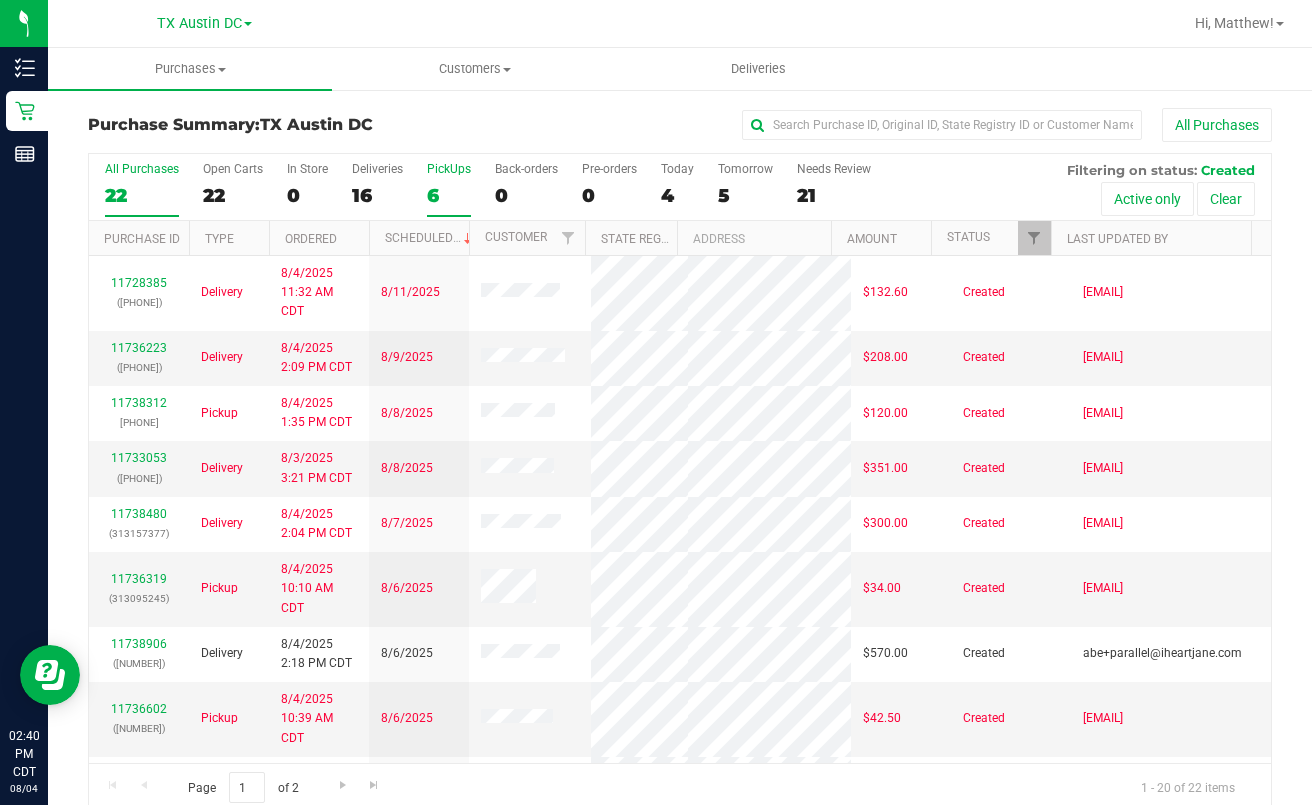 click on "6" at bounding box center (449, 195) 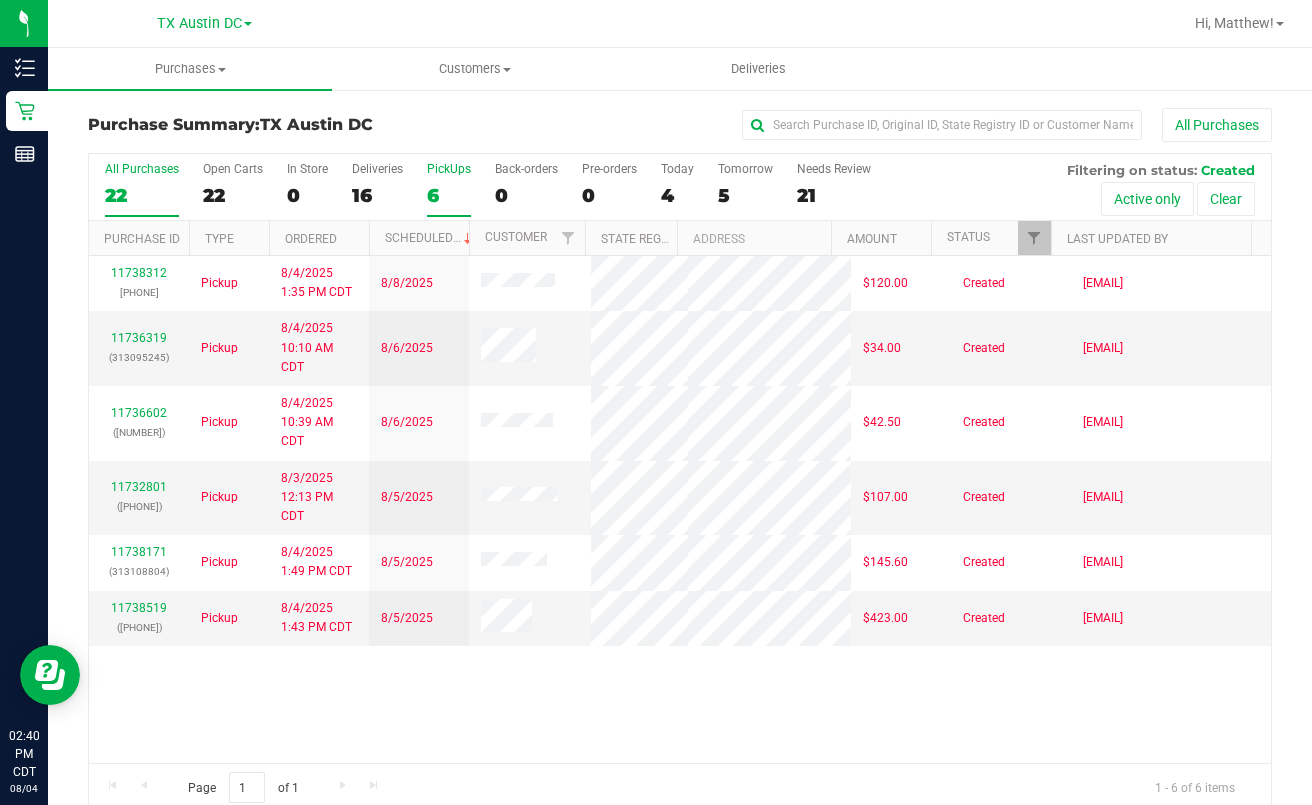 click on "All Purchases
22" at bounding box center [142, 189] 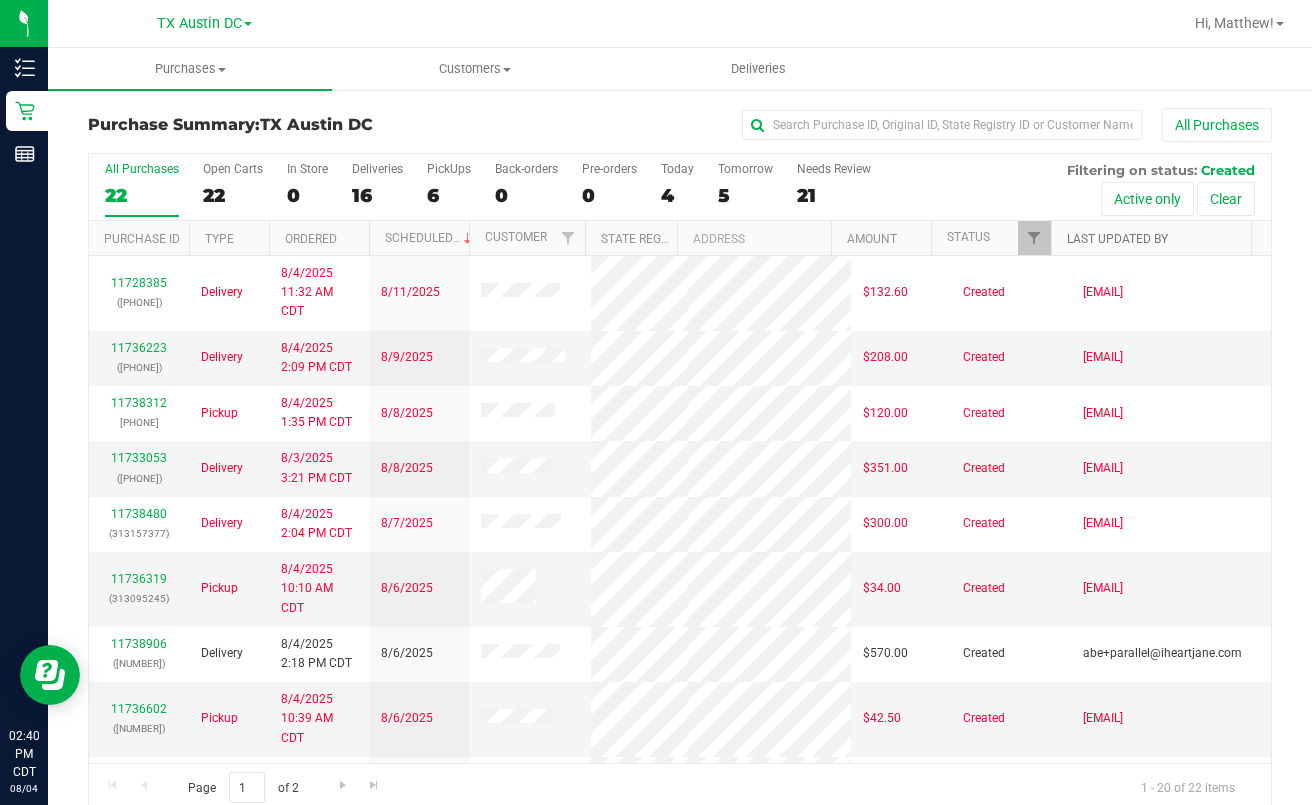 click on "Last Updated By" at bounding box center (1117, 239) 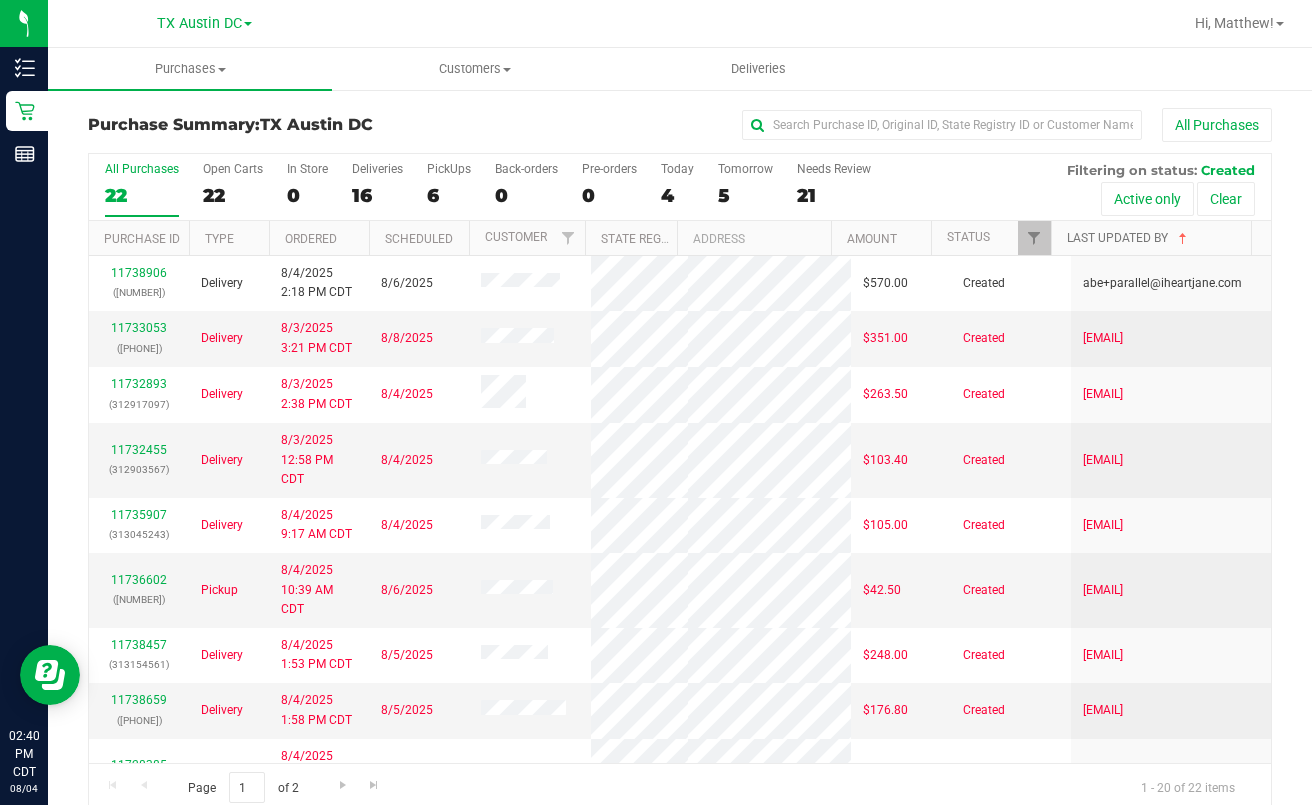 click on "Last Updated By" at bounding box center (1129, 238) 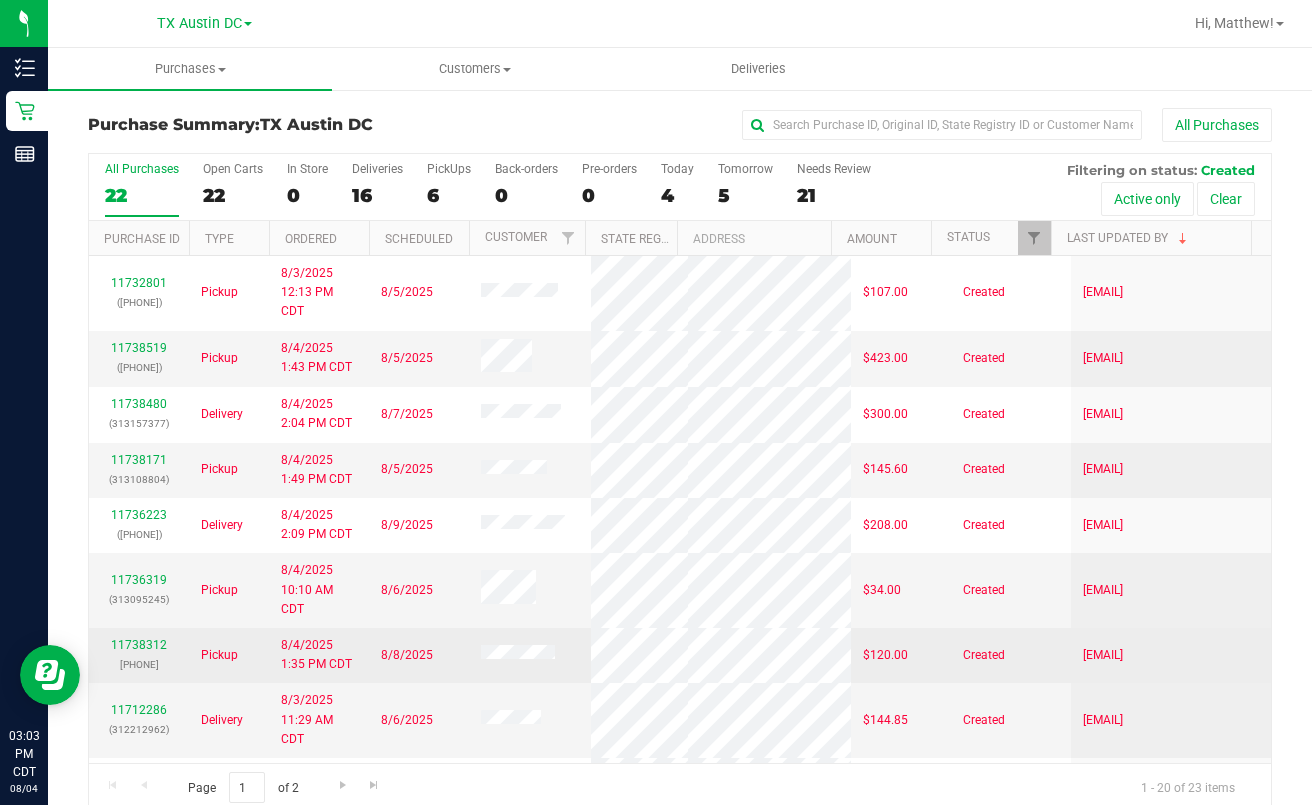 click on "All Purchases
22
Open Carts
22
In Store
0
Deliveries
16
PickUps
6
Back-orders
0
Pre-orders
0
Today
4
Tomorrow
5" at bounding box center [680, 482] 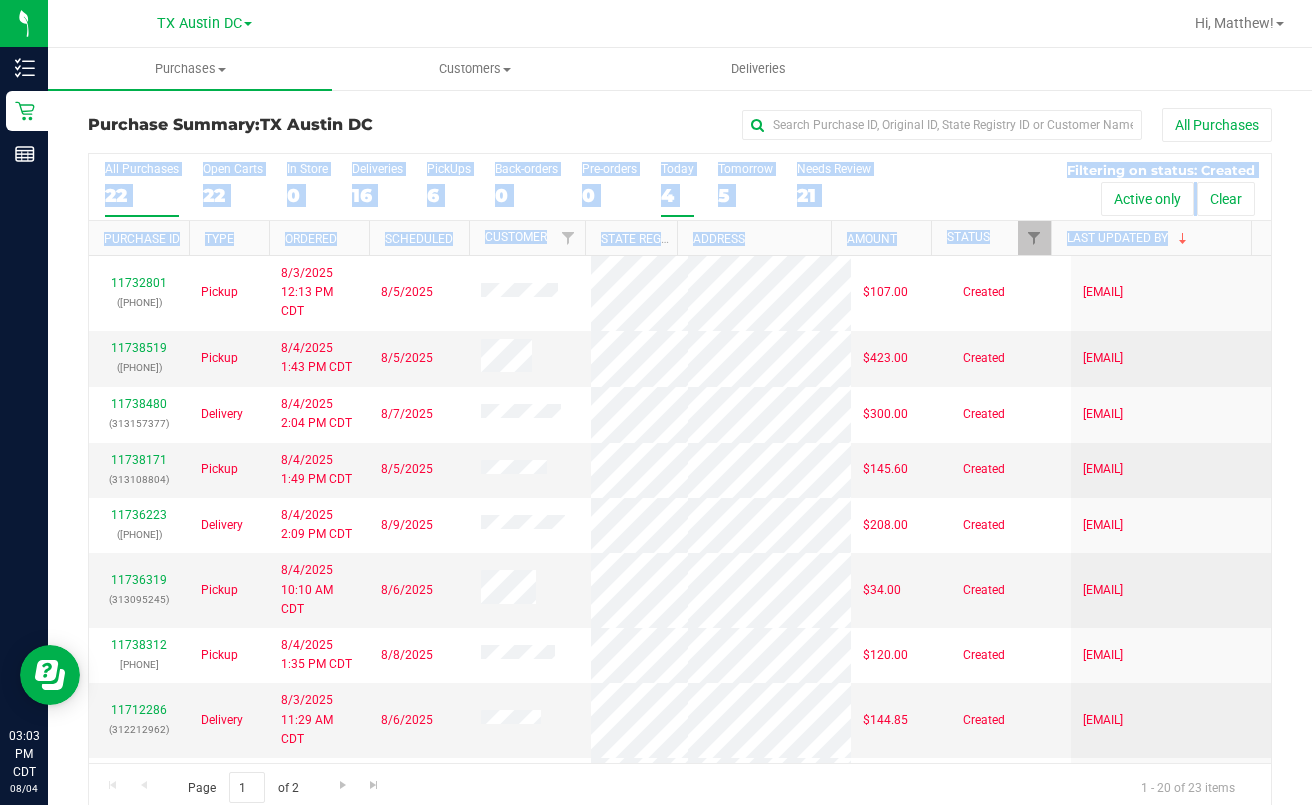 click on "Today
4" at bounding box center [677, 189] 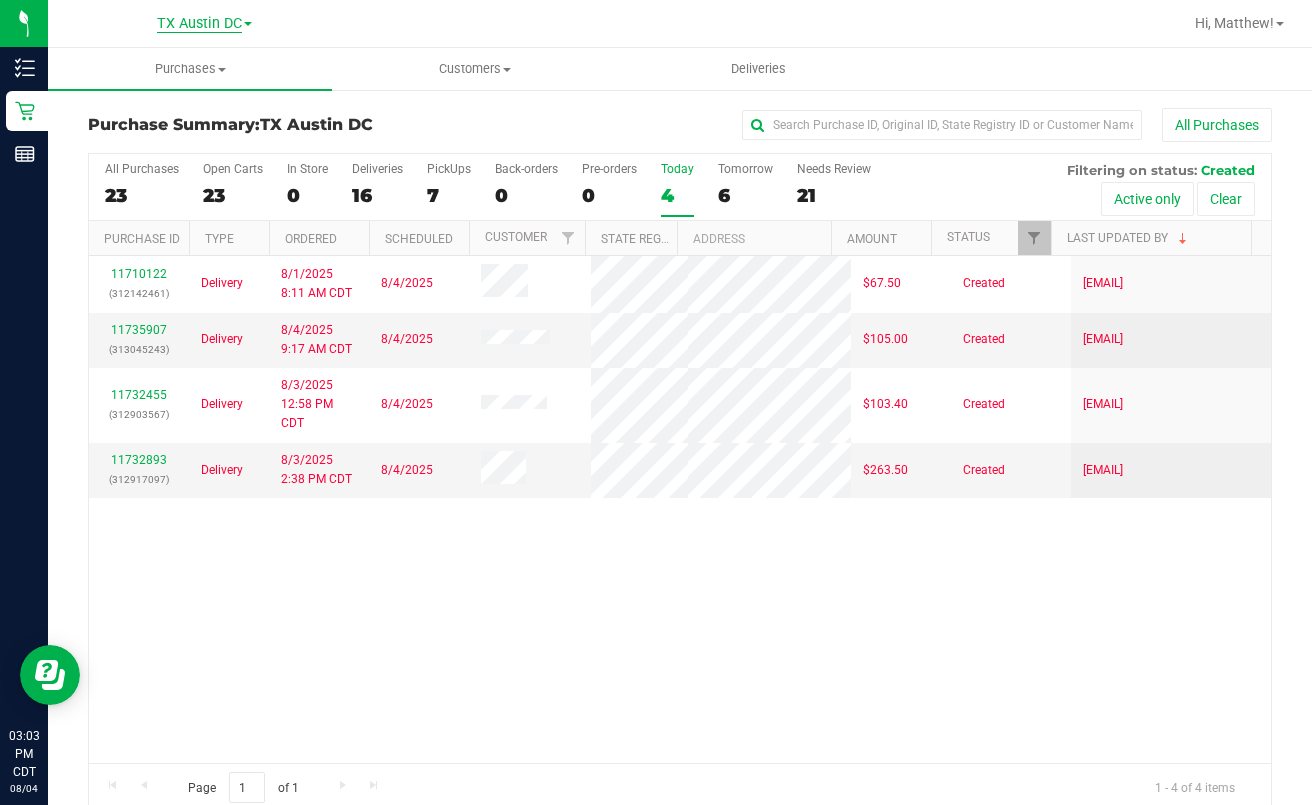 click on "TX Austin DC" at bounding box center (199, 24) 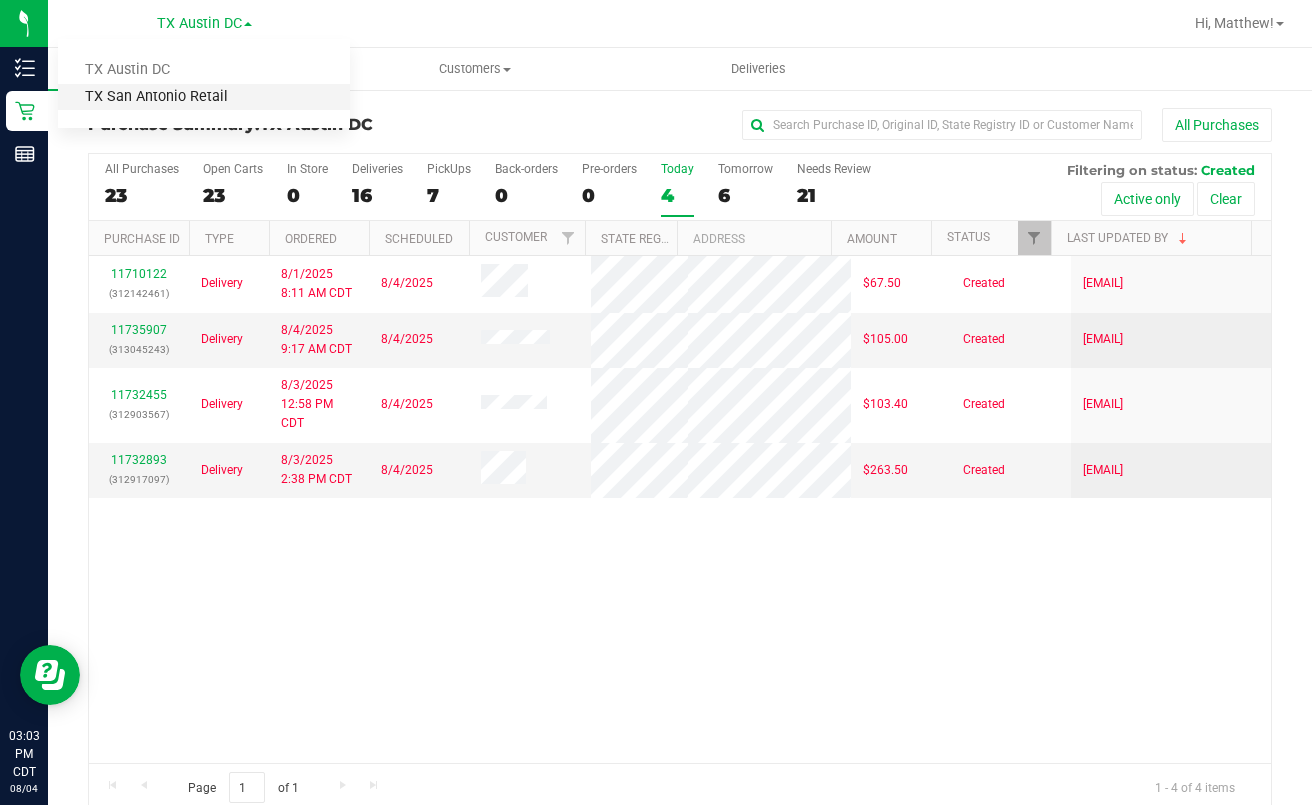 click on "TX San Antonio Retail" at bounding box center [204, 97] 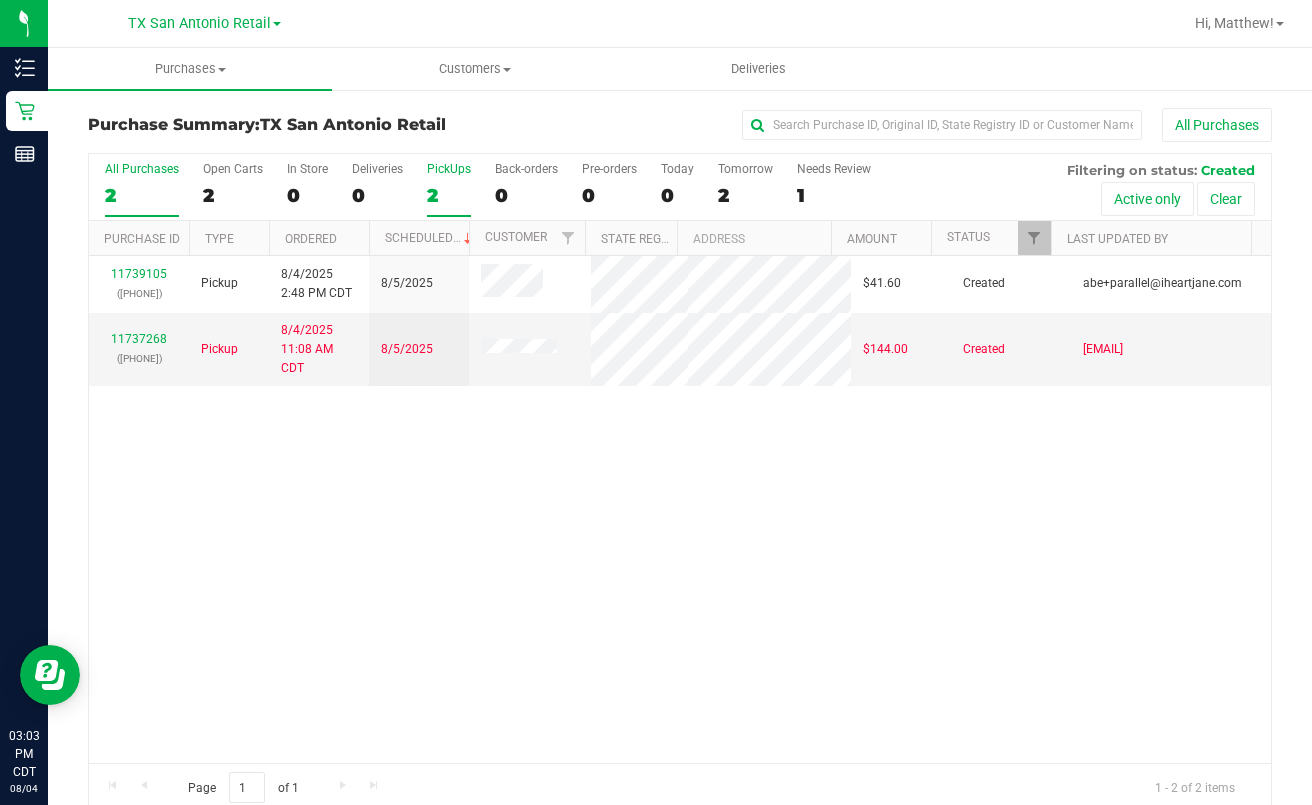 click on "2" at bounding box center (449, 195) 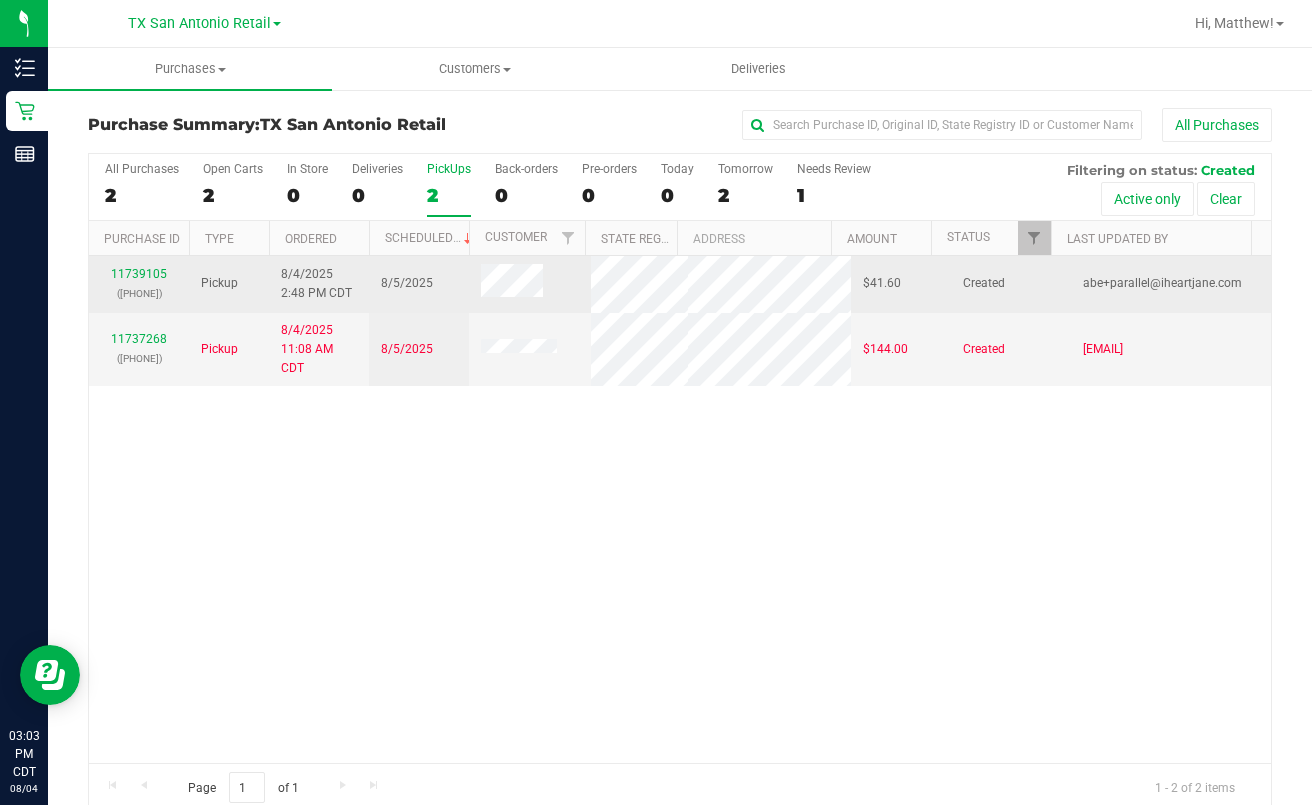 click on "([PHONE])" at bounding box center (139, 293) 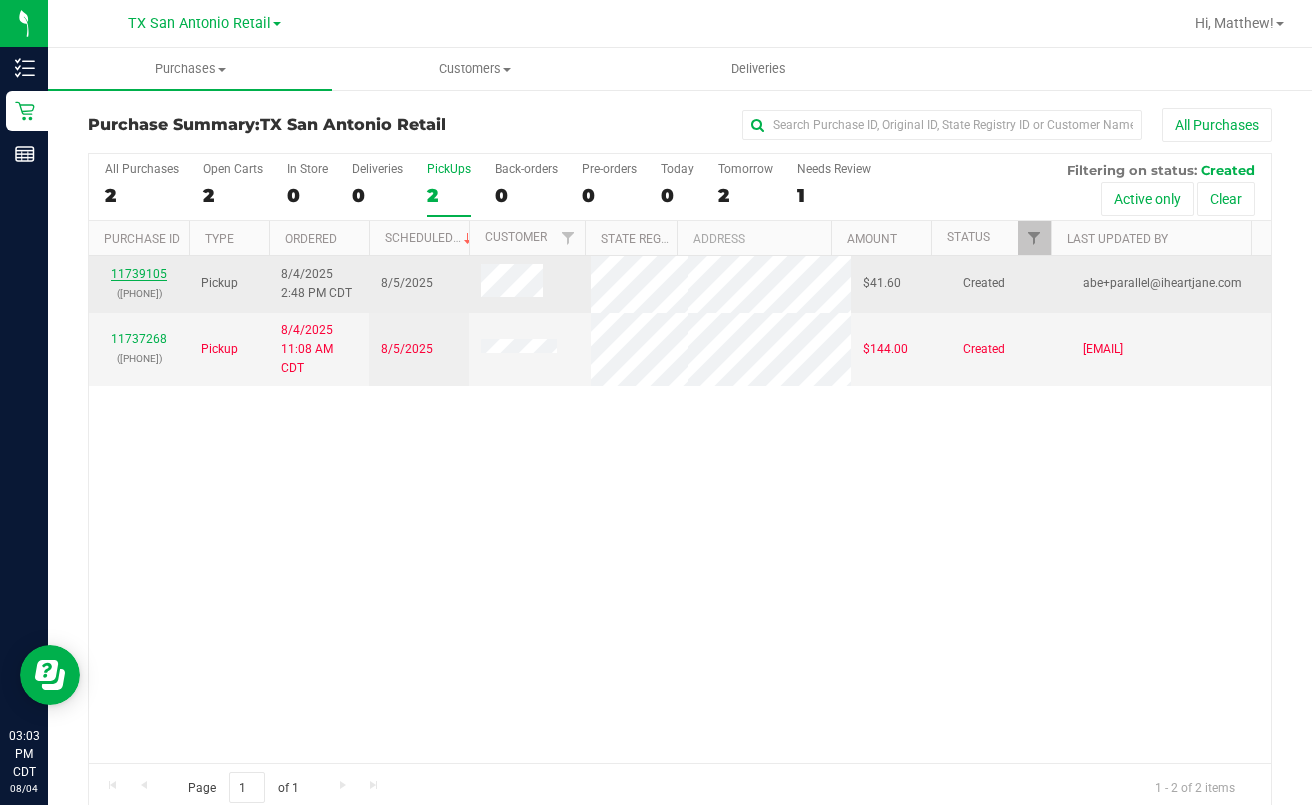 click on "11739105" at bounding box center [139, 274] 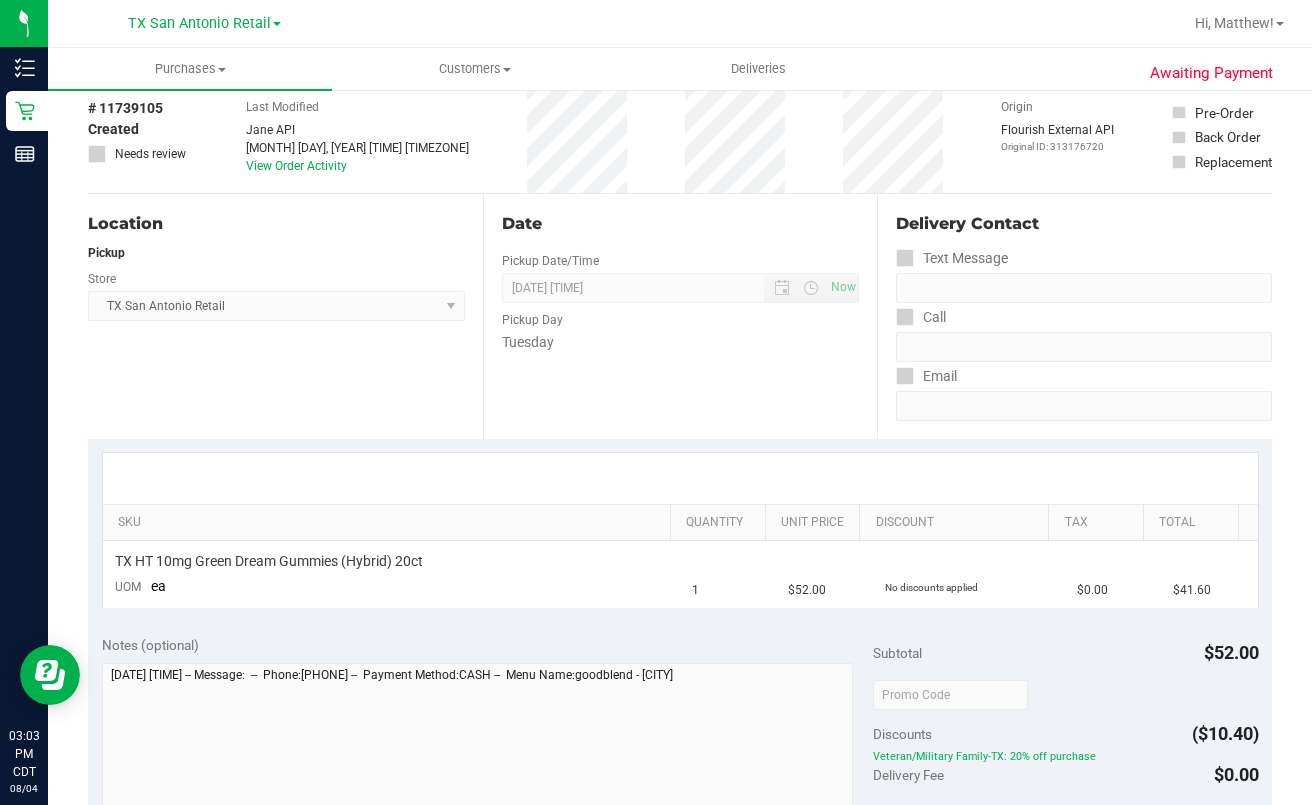 scroll, scrollTop: 0, scrollLeft: 0, axis: both 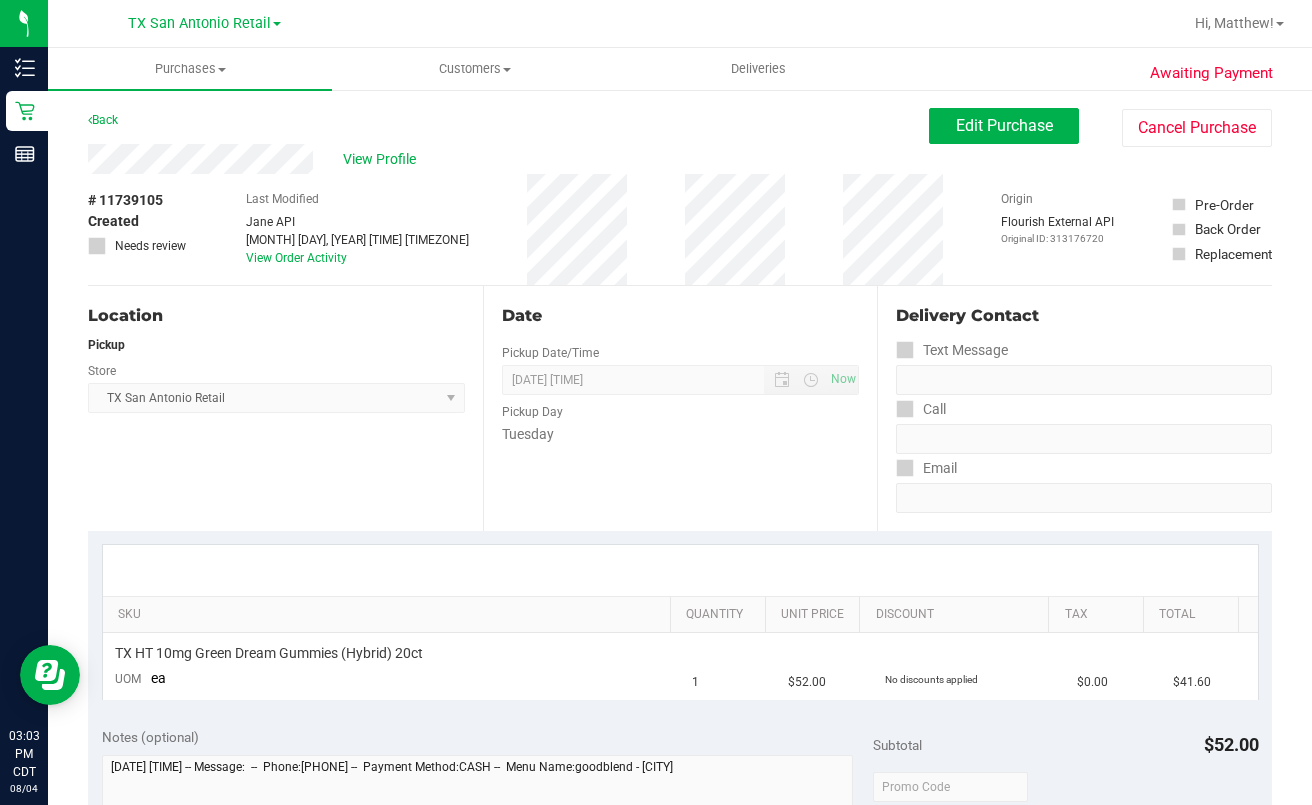 click on "Date
Pickup Date/Time
[DATE]
Now
[DATE] [TIME]
Now
Pickup Day
Tuesday" at bounding box center [680, 408] 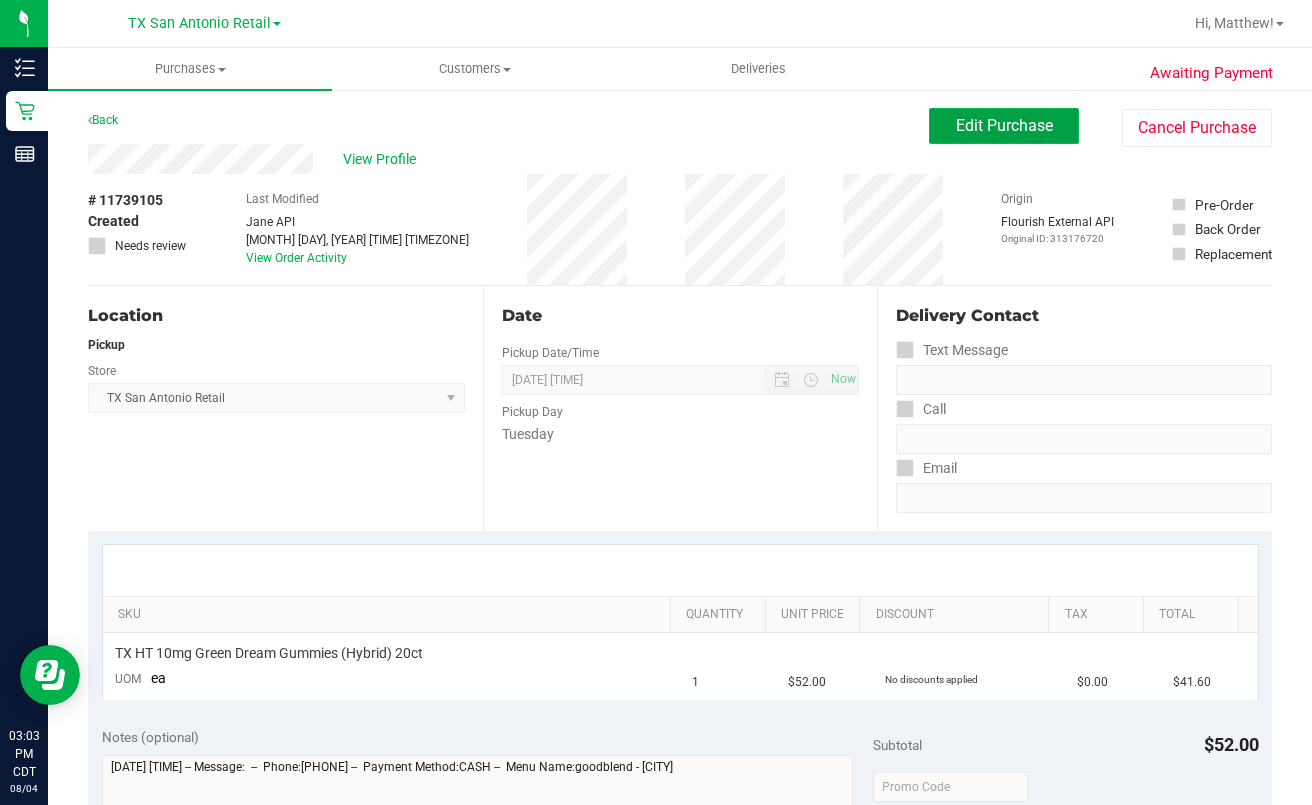click on "Edit Purchase" at bounding box center (1004, 125) 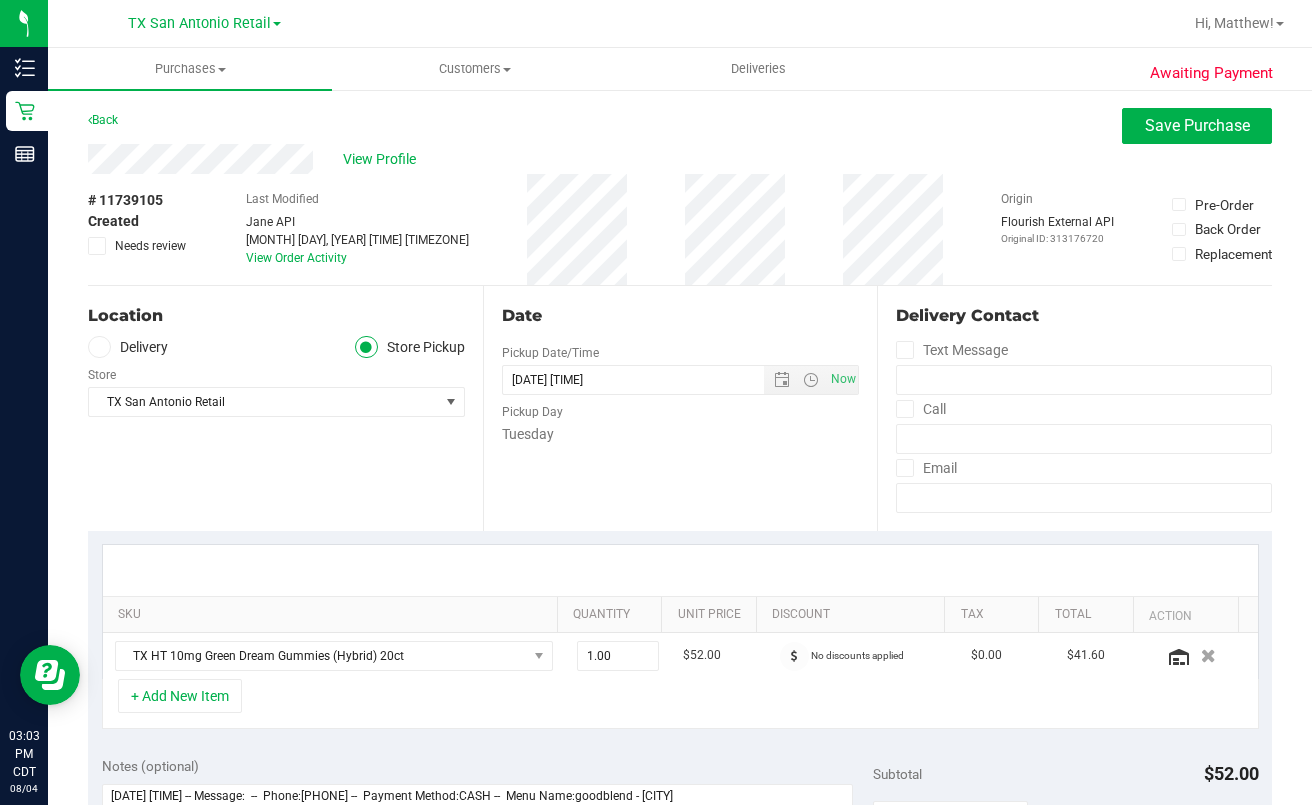 click on "Delivery" at bounding box center [128, 347] 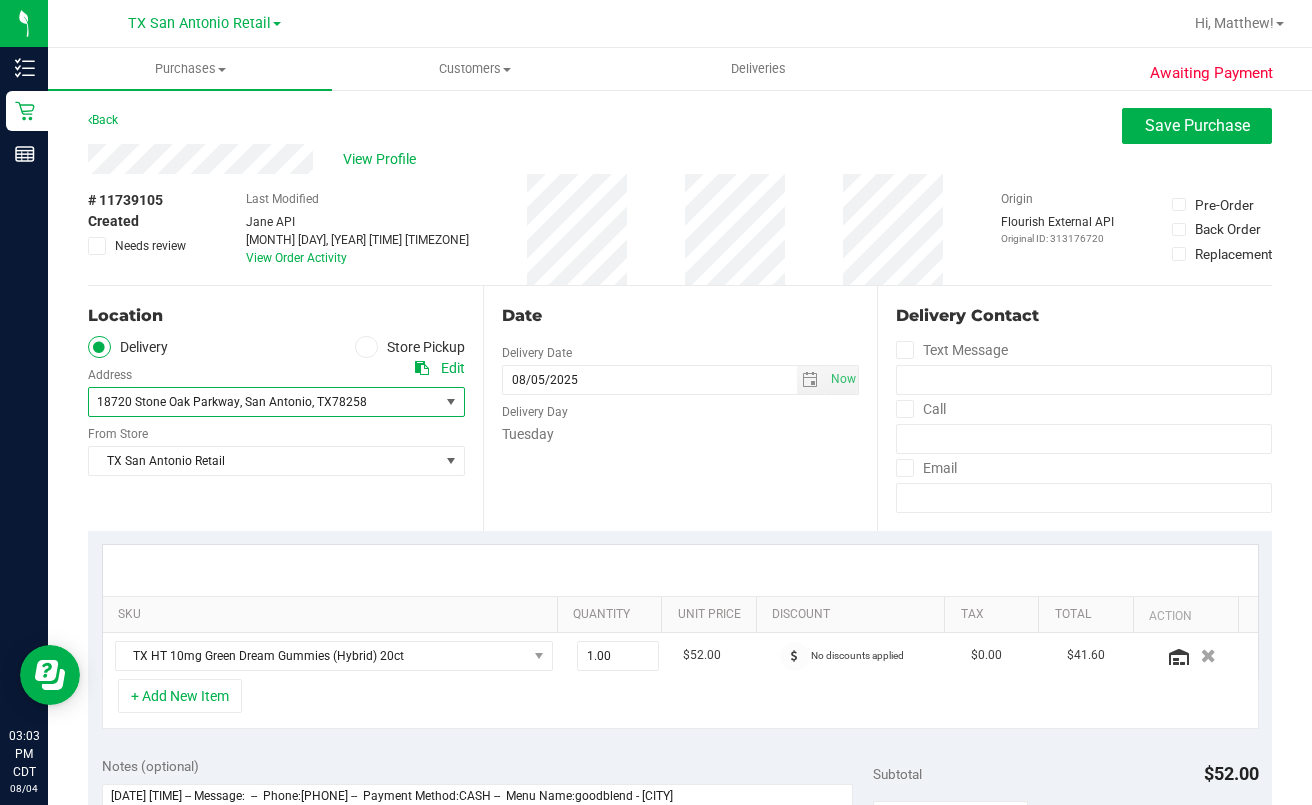 click on "18720 Stone Oak Parkway" at bounding box center [168, 402] 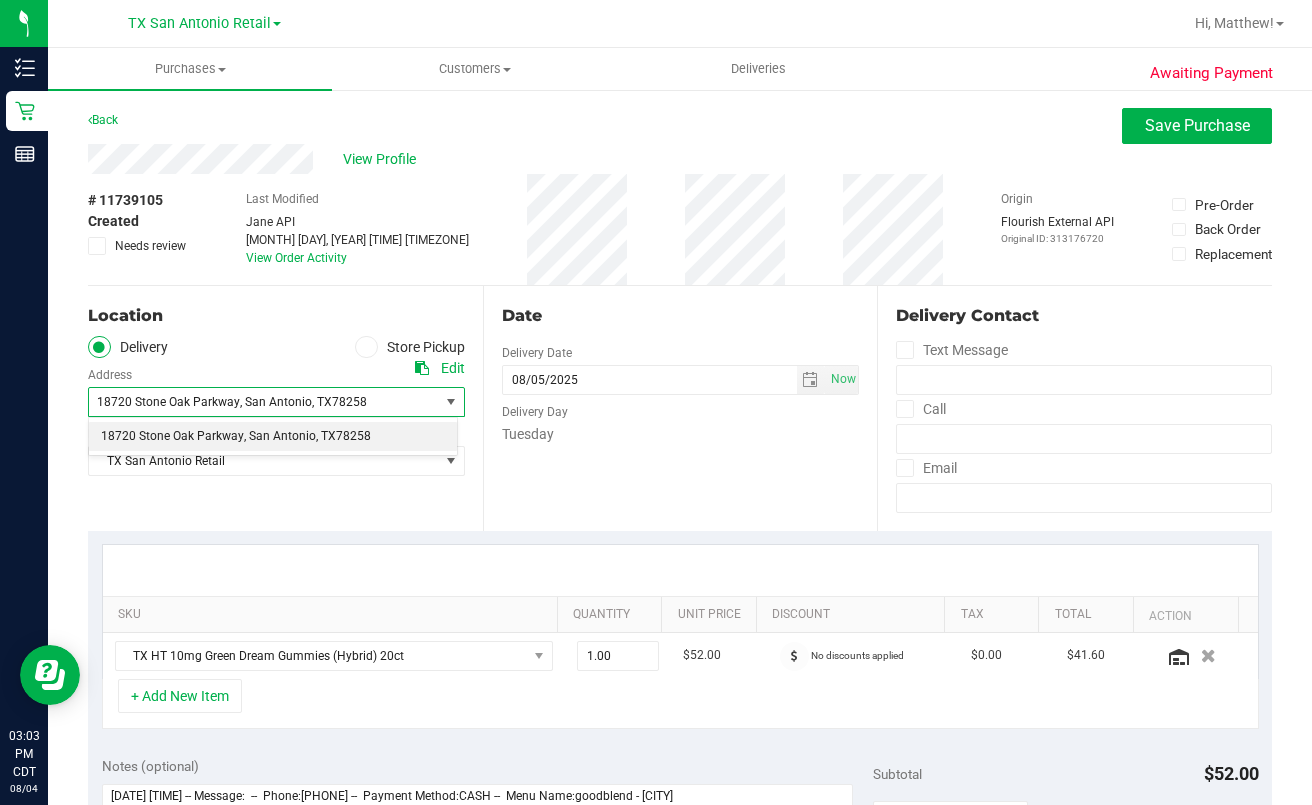click on "18720 Stone Oak Parkway" at bounding box center (168, 402) 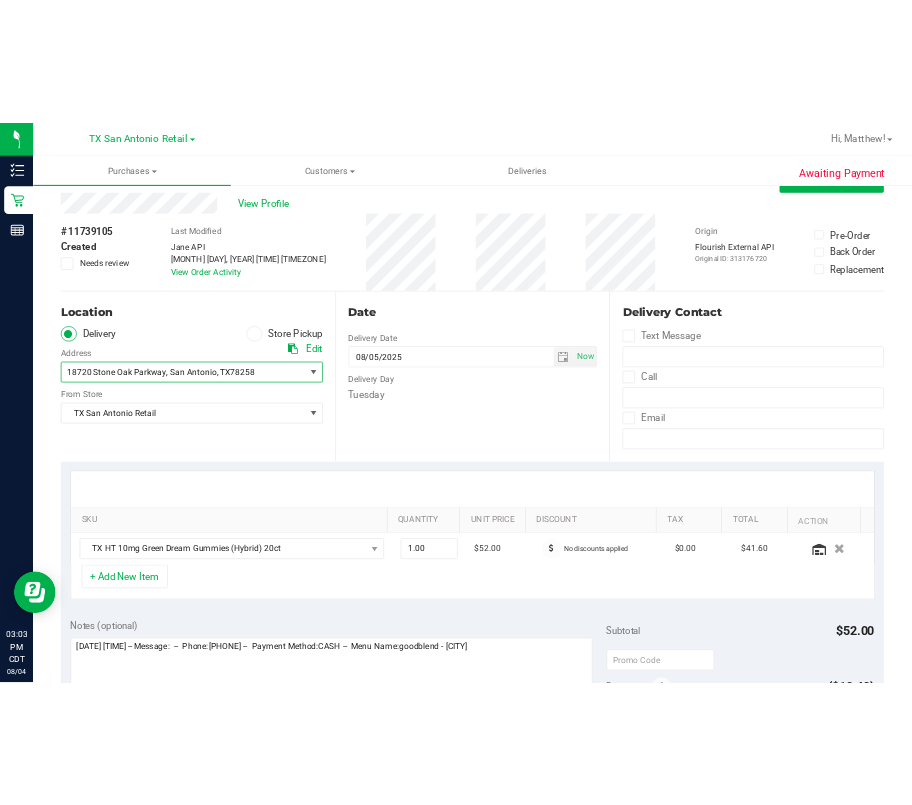 scroll, scrollTop: 0, scrollLeft: 0, axis: both 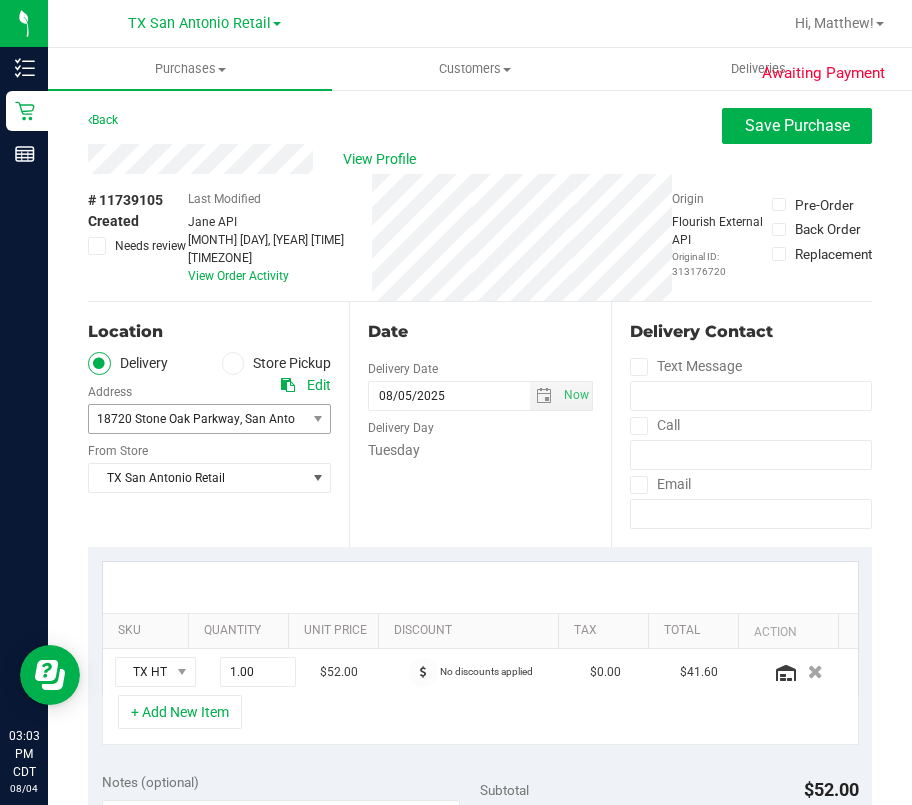 click on "# [NUMBER]
Created
Needs review
Last Modified
[NAME]
[DATE] [TIME] [TIMEZONE]
View Order Activity
Origin
Flourish External API
Original ID: [NUMBER]
Pre-Order
Back Order" at bounding box center (480, 237) 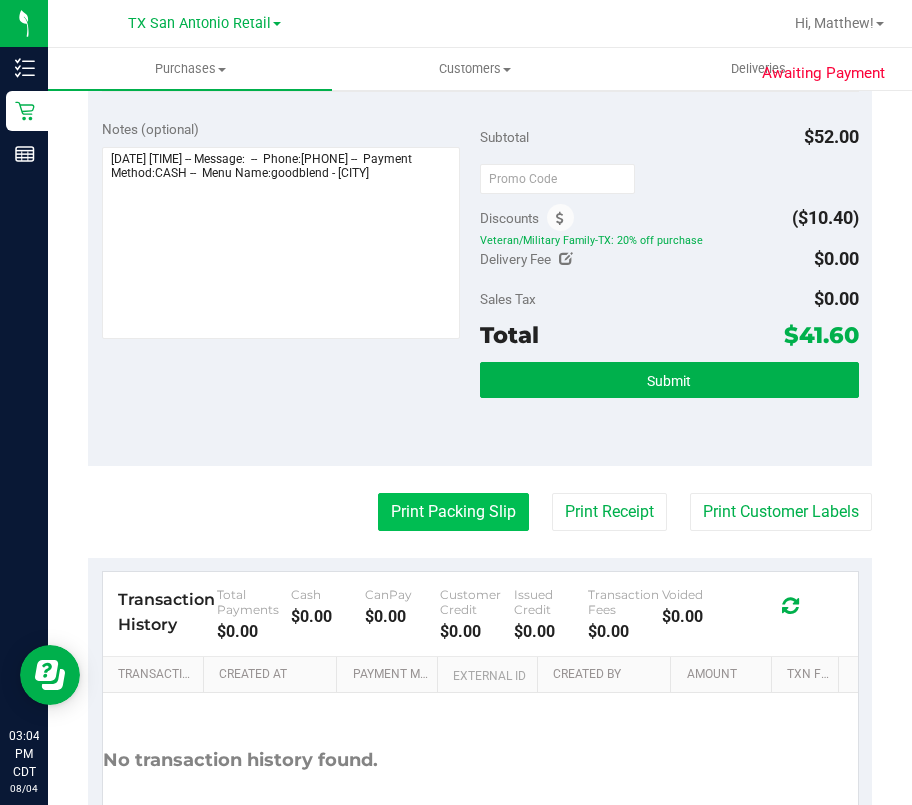 scroll, scrollTop: 666, scrollLeft: 0, axis: vertical 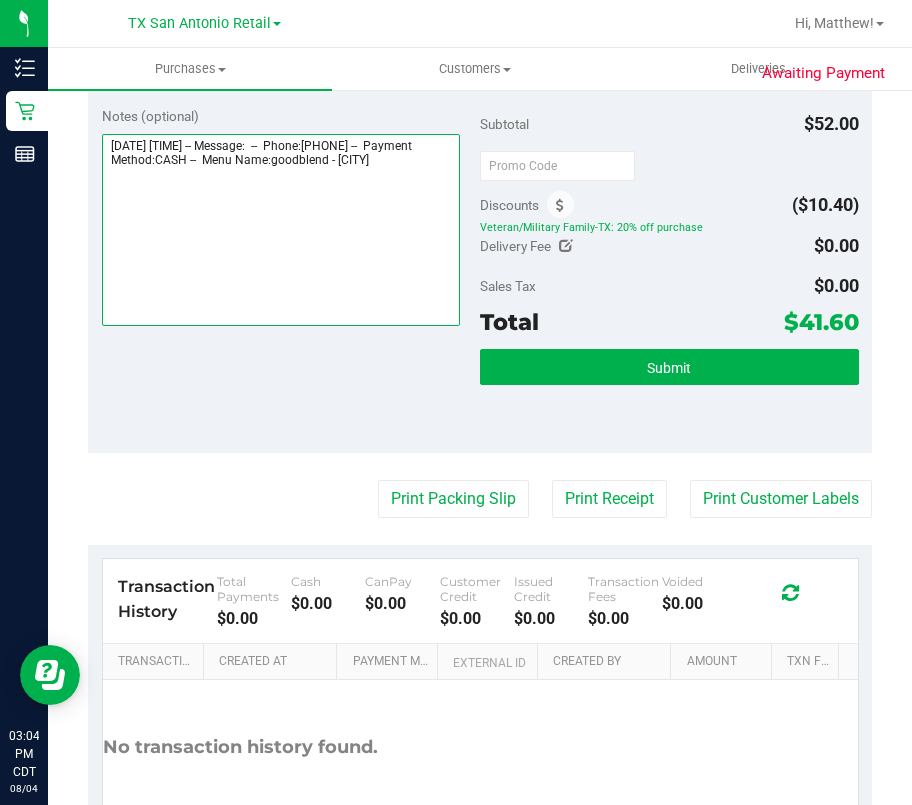 click at bounding box center (281, 230) 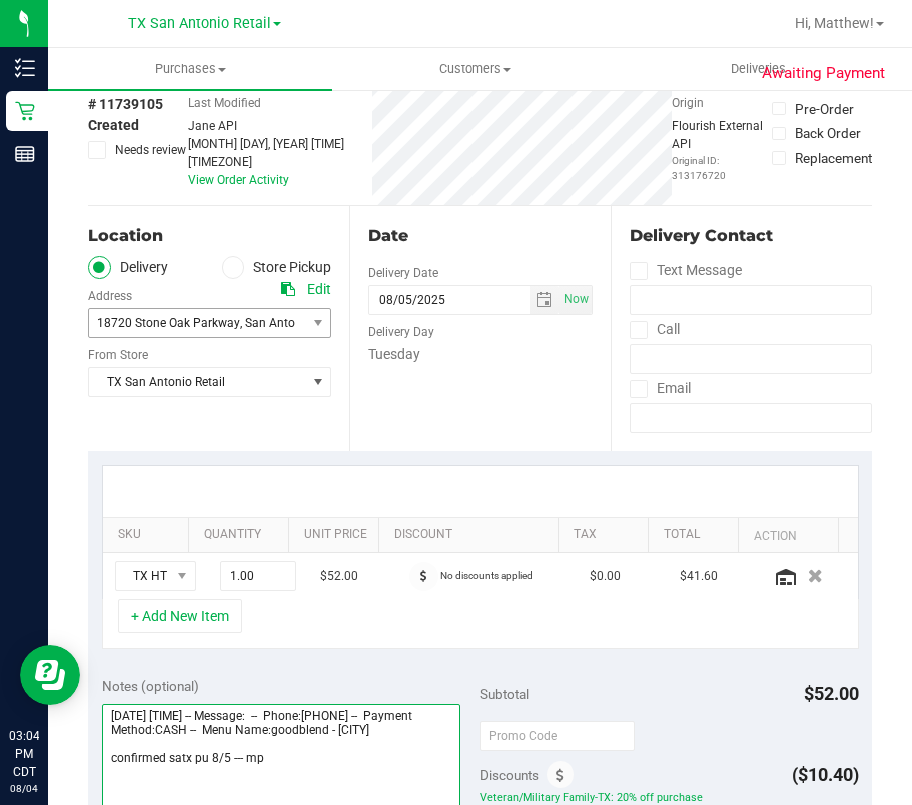 scroll, scrollTop: 0, scrollLeft: 0, axis: both 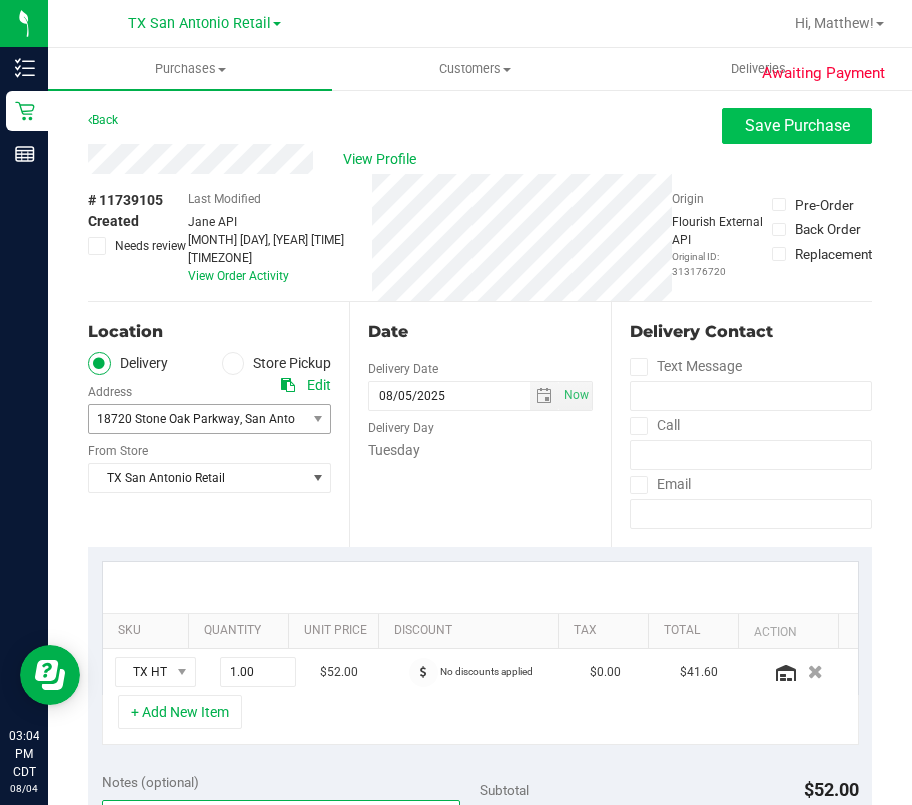 type on "[DATE] [TIME] -- Message:  --  Phone:[PHONE] --  Payment Method:CASH --  Menu Name:goodblend - [CITY]
confirmed satx pu 8/5 --- mp" 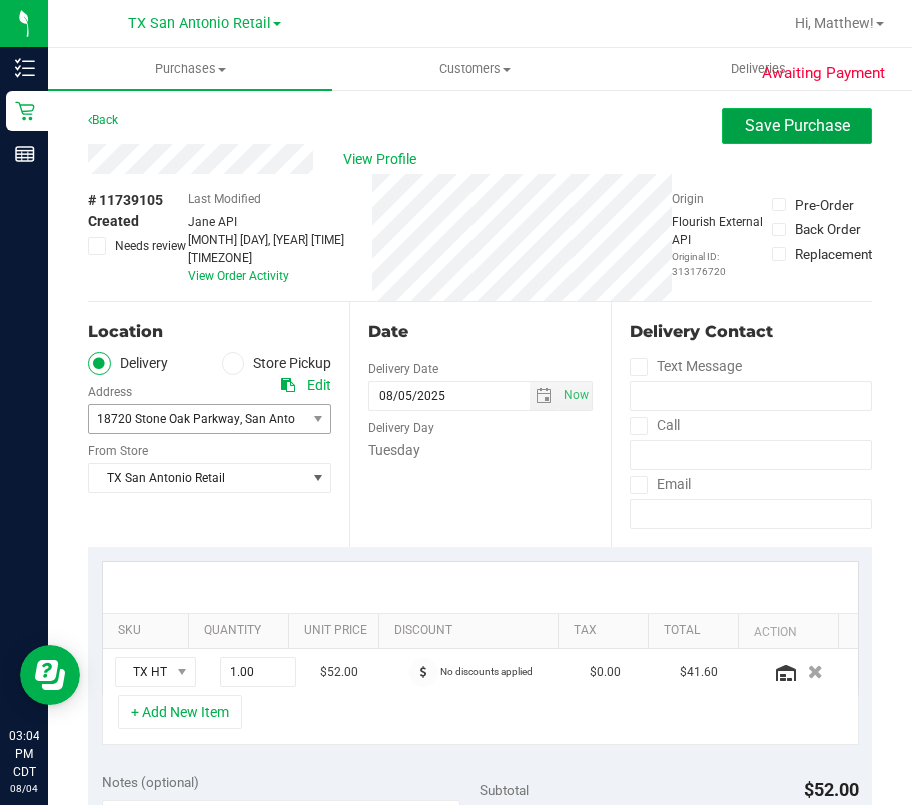 click on "Save Purchase" at bounding box center (797, 125) 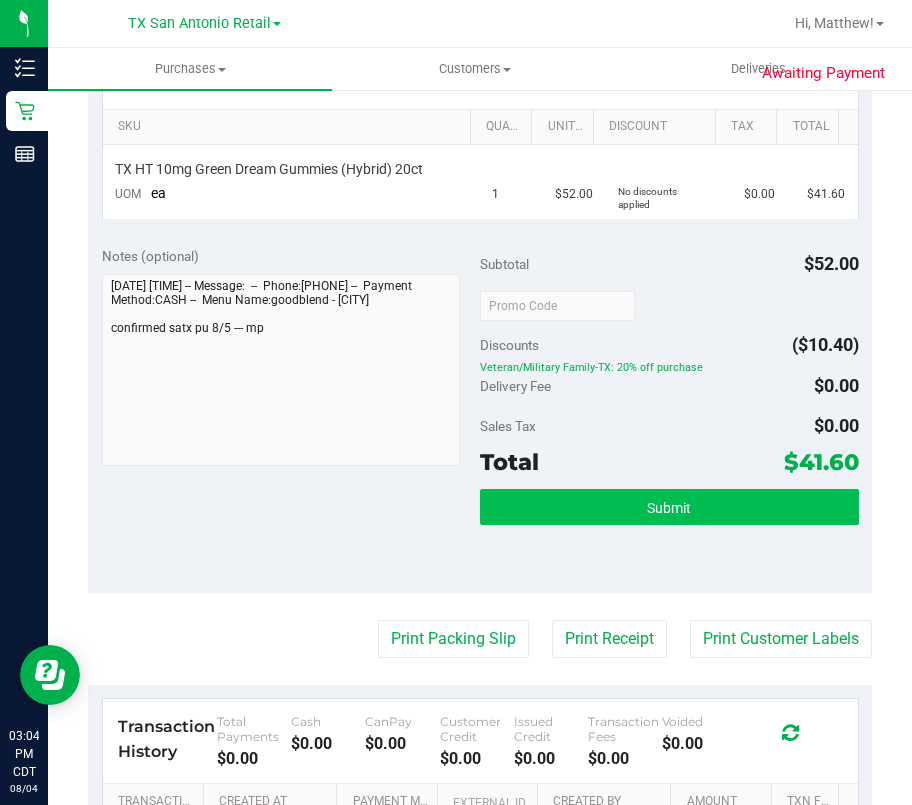 scroll, scrollTop: 504, scrollLeft: 0, axis: vertical 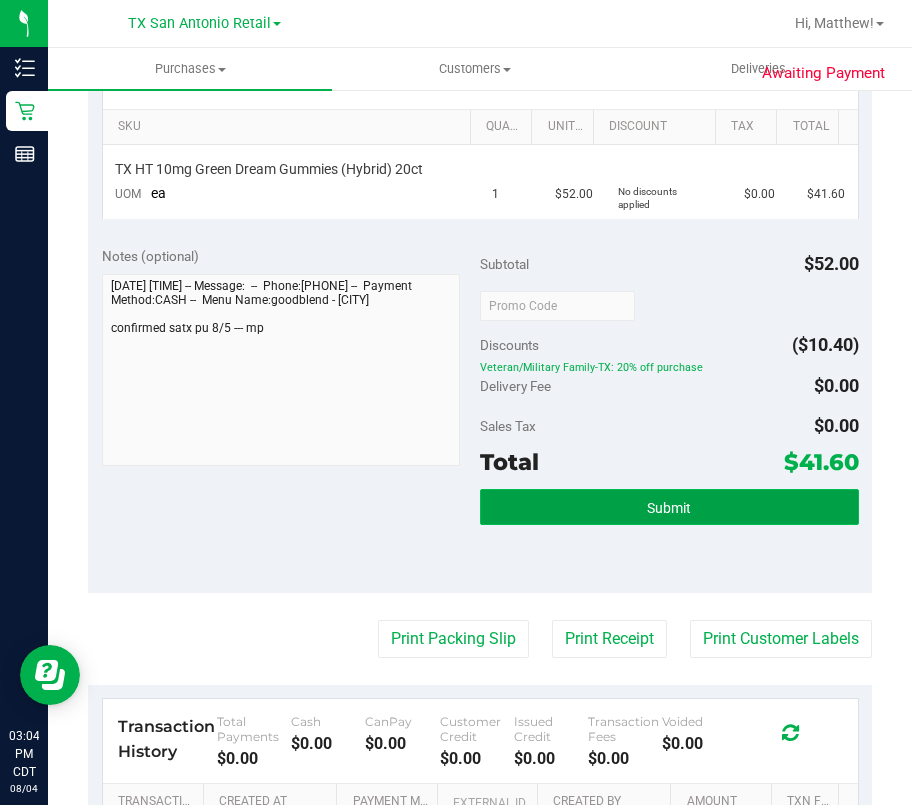 click on "Submit" at bounding box center (669, 508) 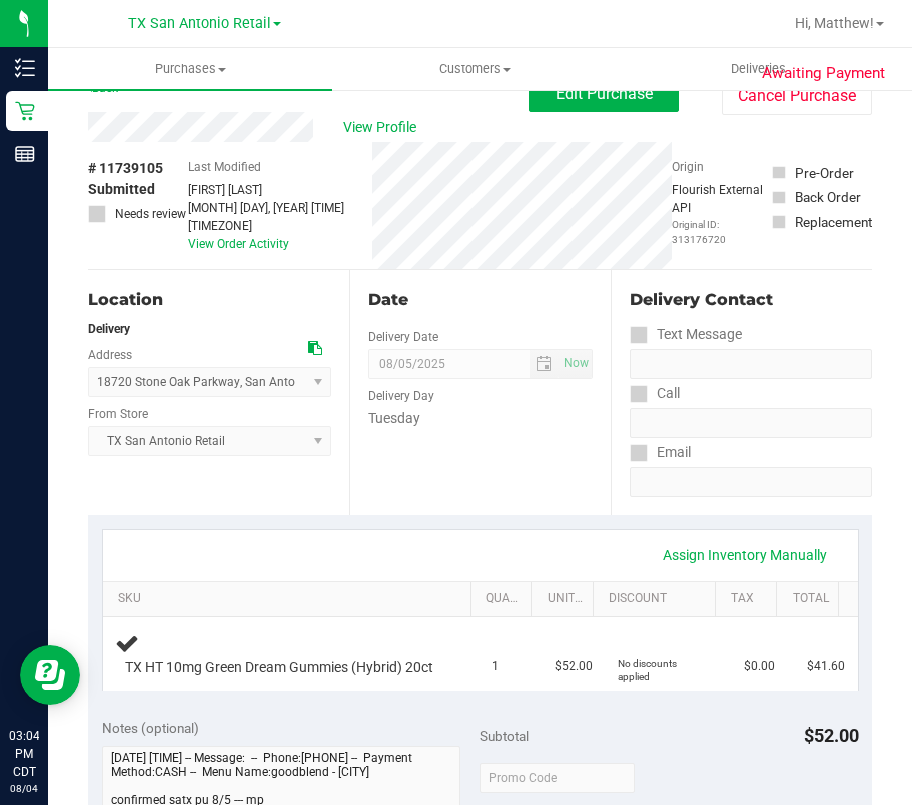 scroll, scrollTop: 0, scrollLeft: 0, axis: both 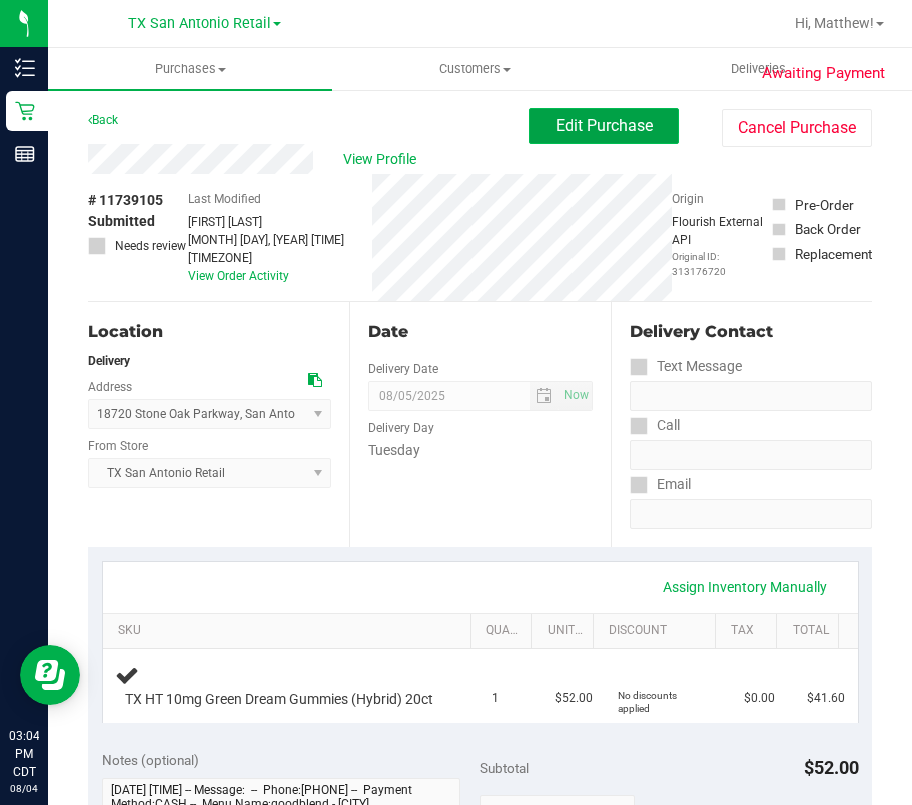 click on "Edit Purchase" at bounding box center (604, 126) 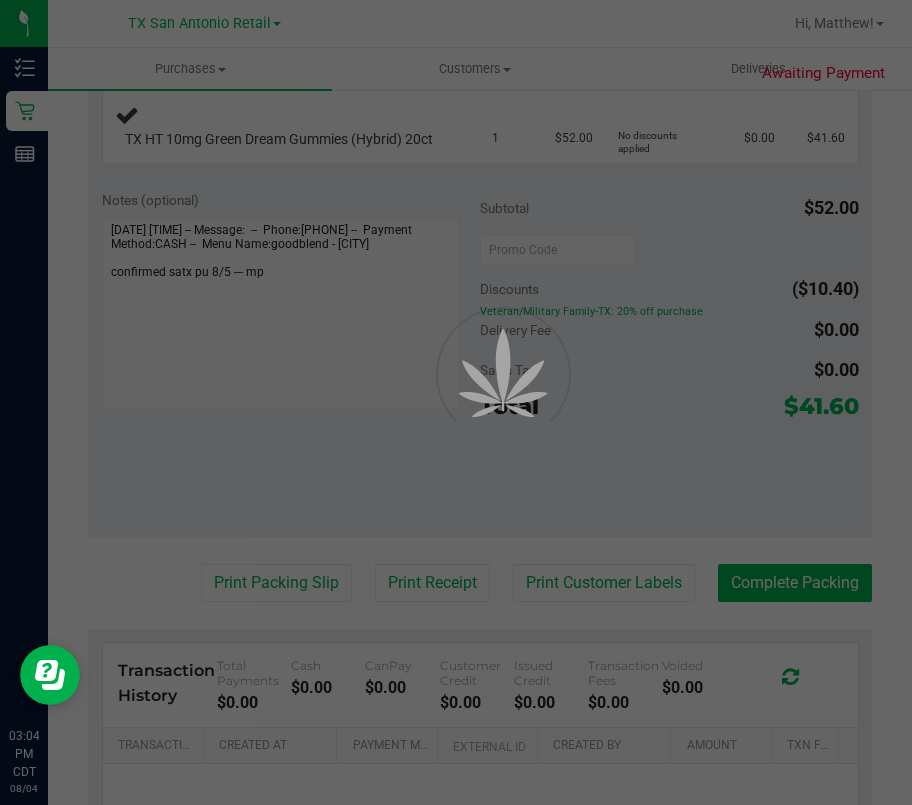 scroll, scrollTop: 666, scrollLeft: 0, axis: vertical 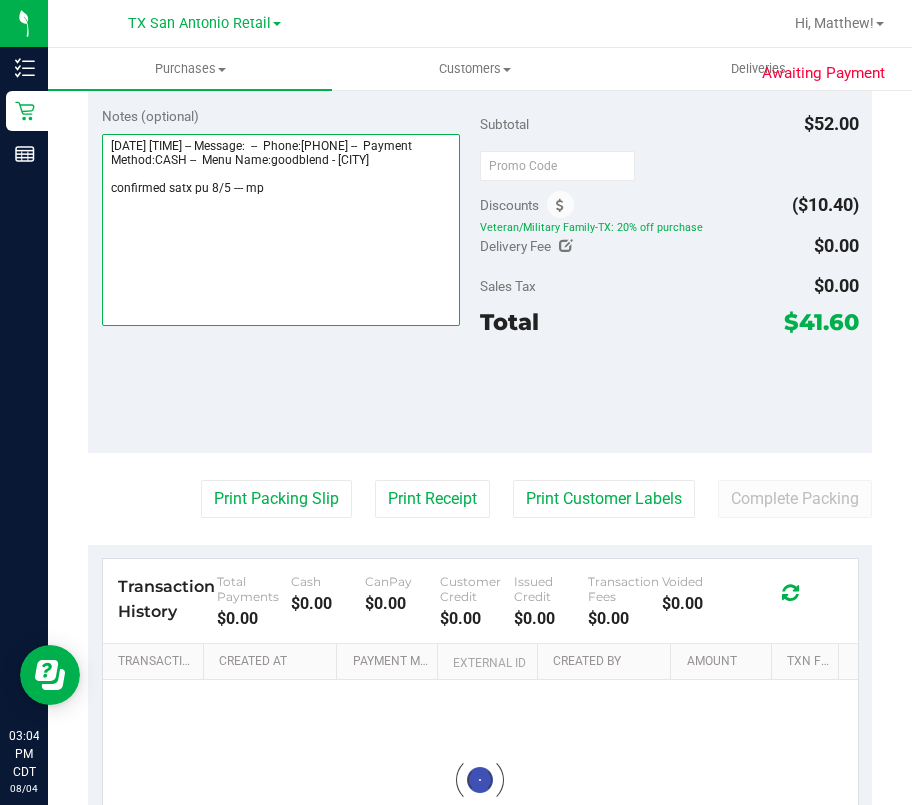 click at bounding box center [281, 230] 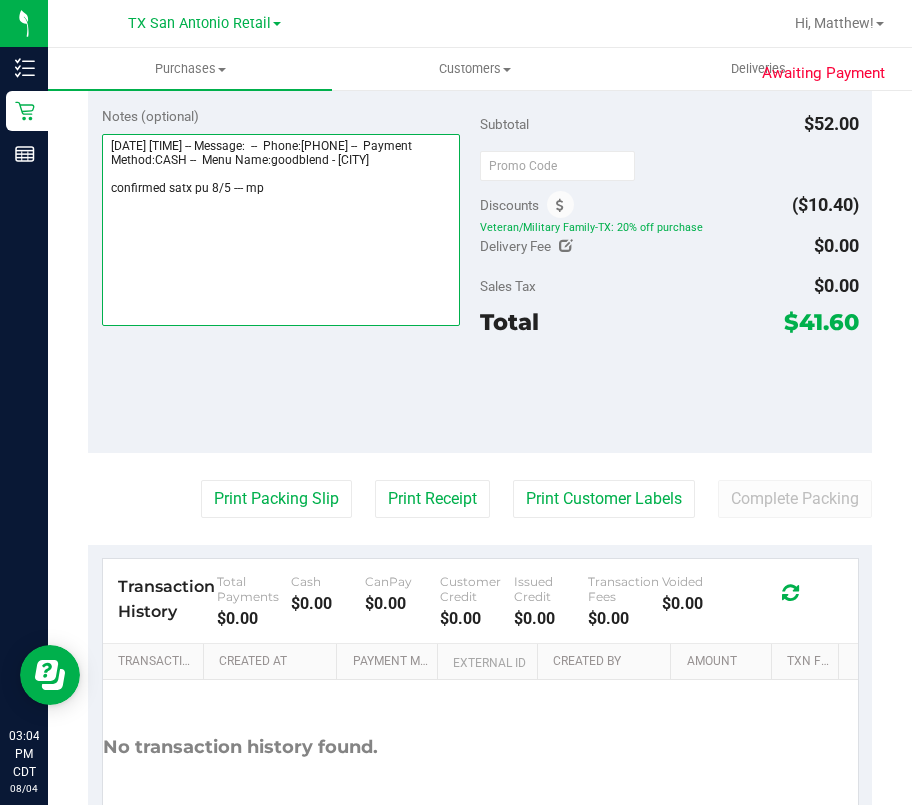 click at bounding box center (281, 230) 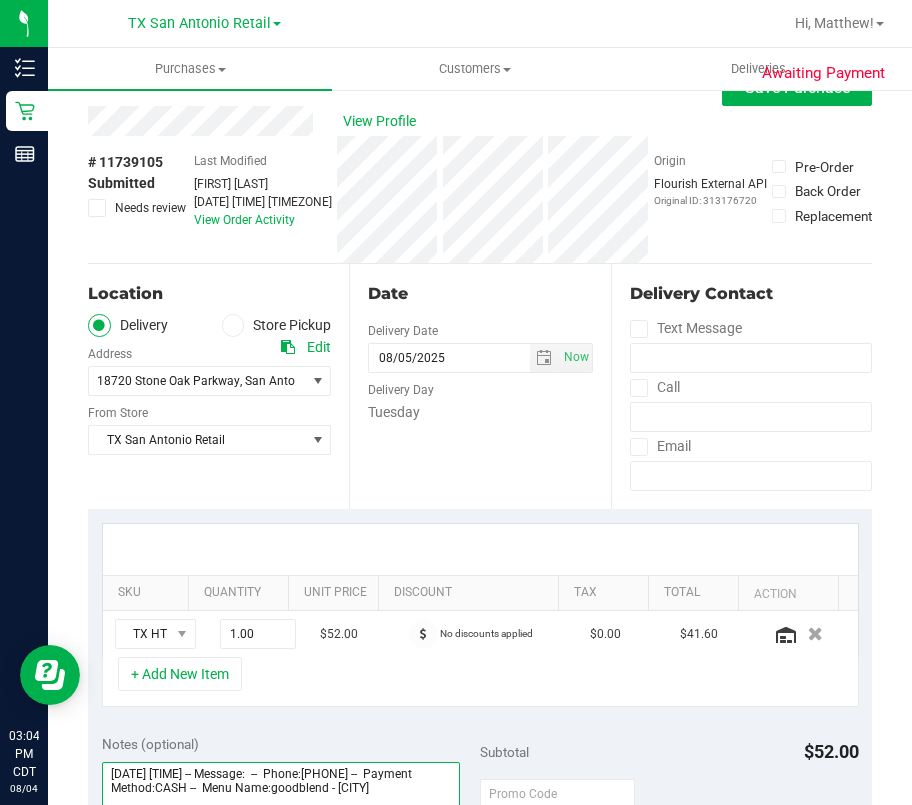 scroll, scrollTop: 0, scrollLeft: 0, axis: both 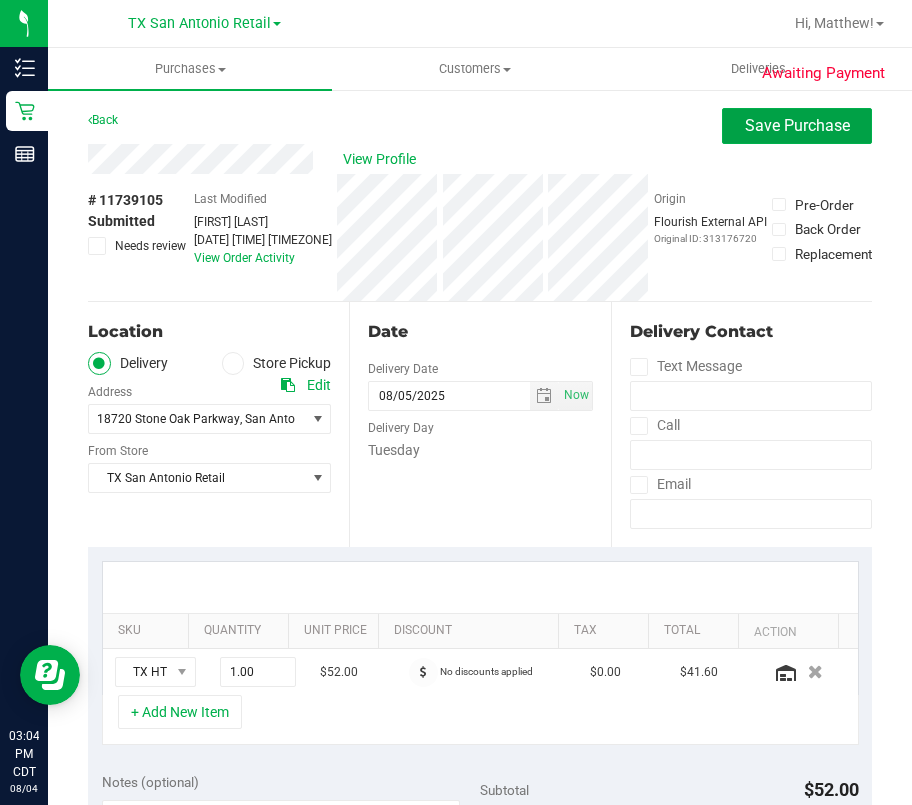 drag, startPoint x: 764, startPoint y: 119, endPoint x: 160, endPoint y: 189, distance: 608.0428 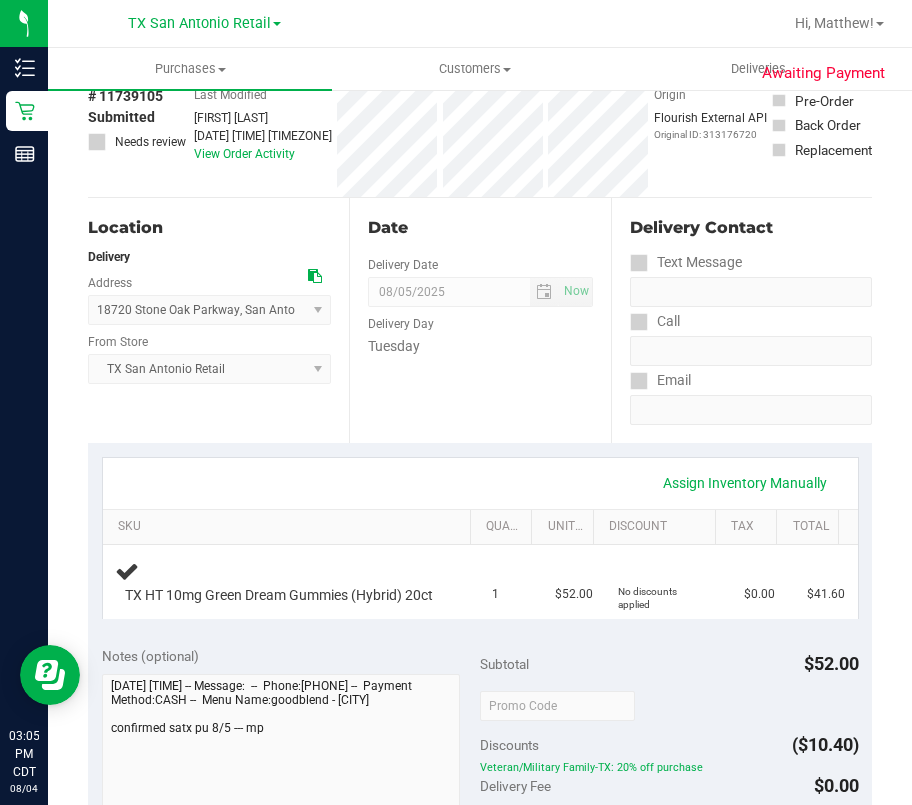 scroll, scrollTop: 266, scrollLeft: 0, axis: vertical 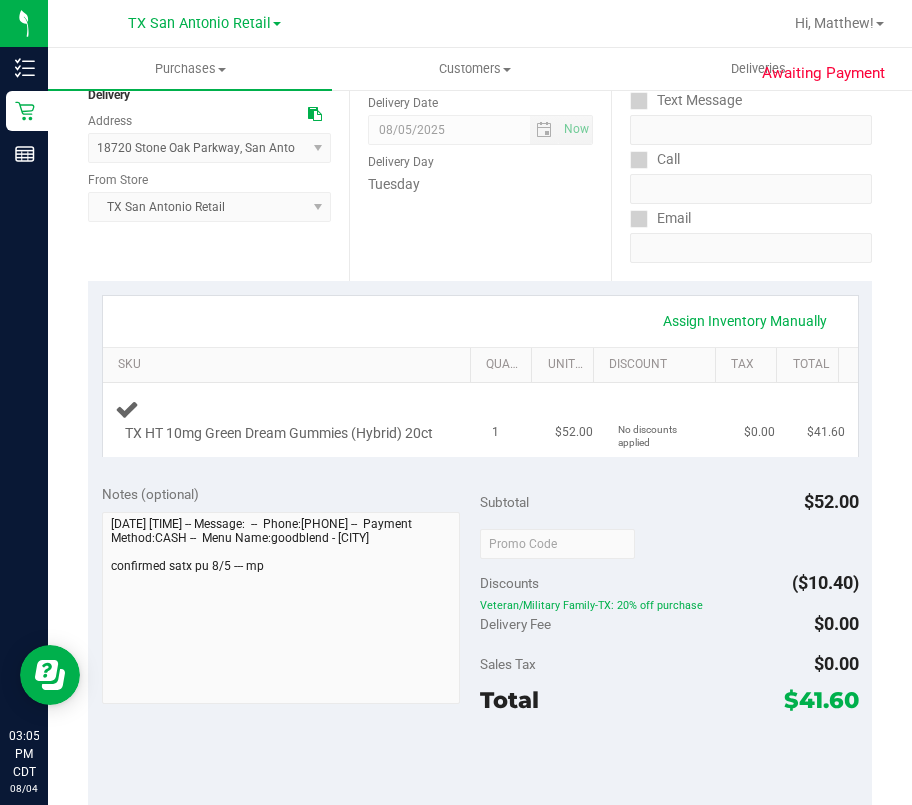click on "TX HT 10mg Green Dream Gummies (Hybrid) 20ct" at bounding box center [279, 433] 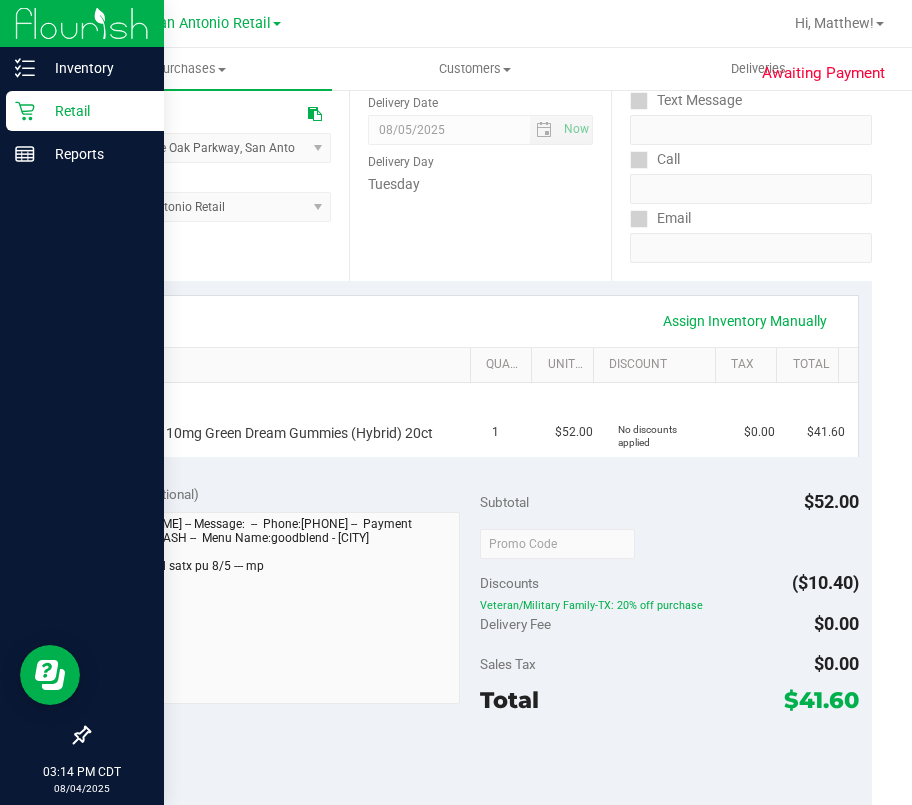 click 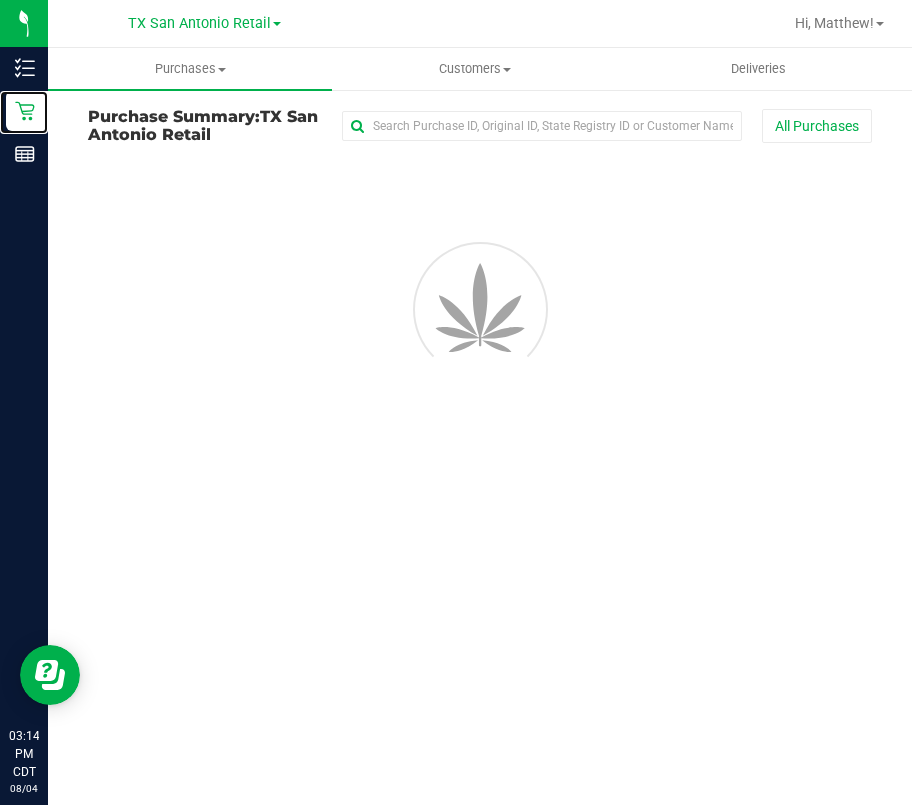 scroll, scrollTop: 0, scrollLeft: 0, axis: both 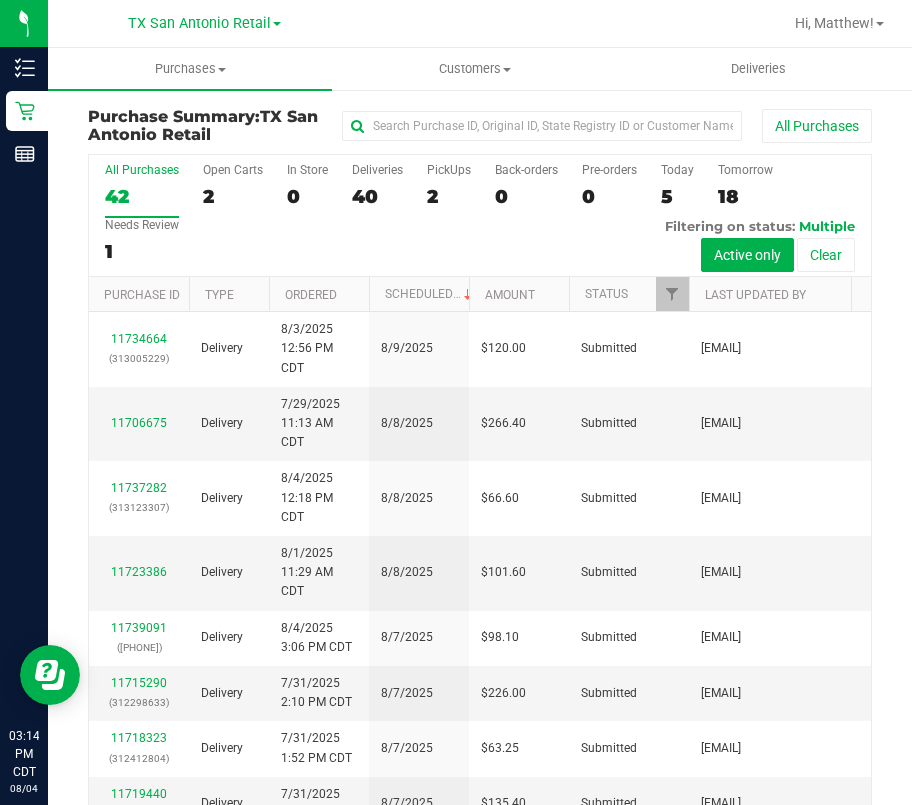 click on "All Purchases
42
Open Carts
2
In Store
0
Deliveries
40
PickUps
2
Back-orders
0
Pre-orders
0
Today
5
Tomorrow
18" at bounding box center [480, 216] 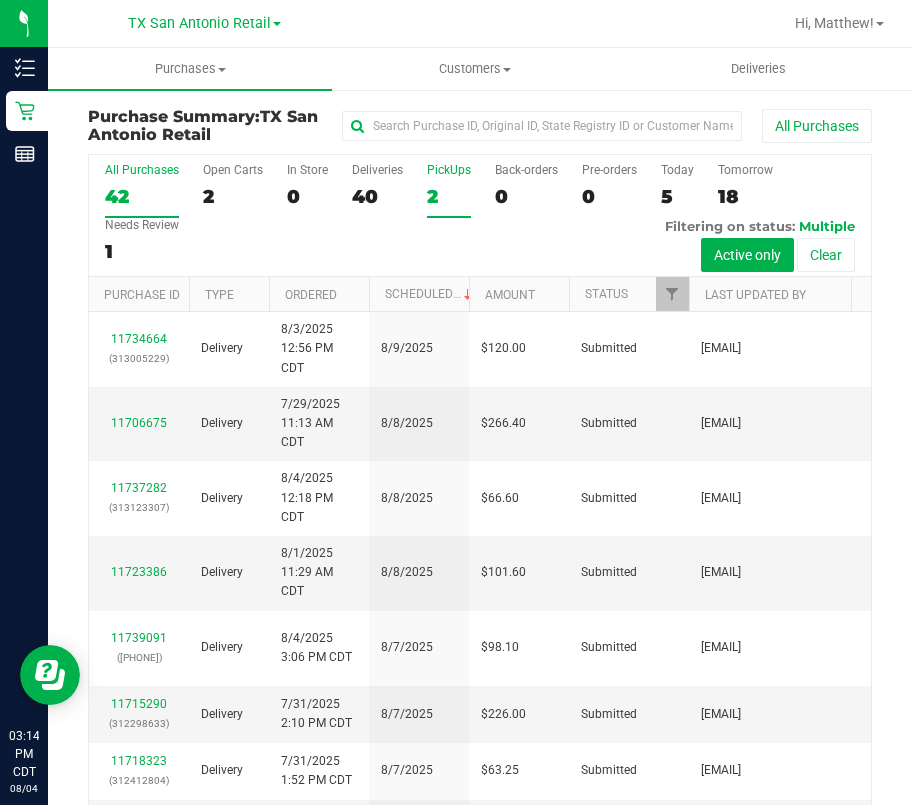 click on "2" at bounding box center [449, 196] 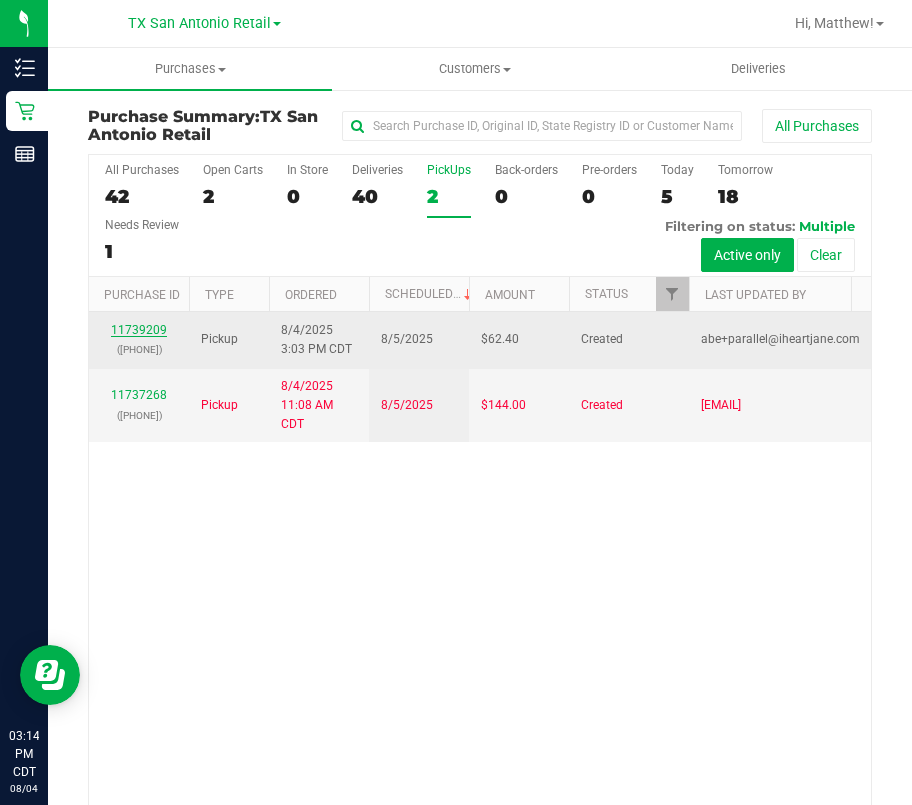 click on "11739209" at bounding box center [139, 330] 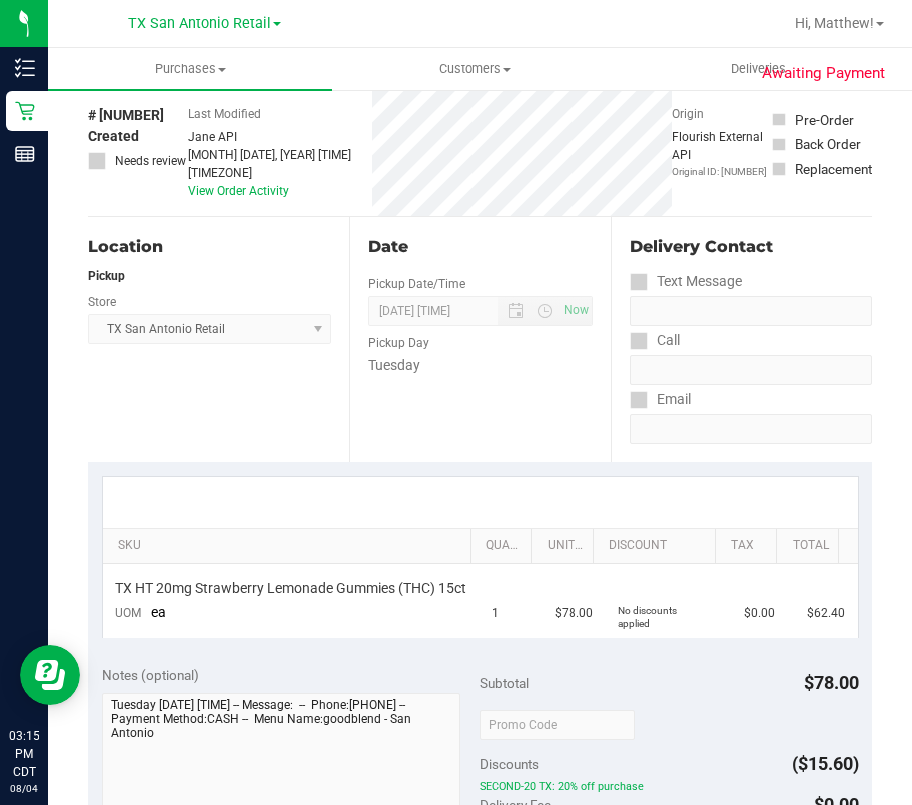 scroll, scrollTop: 0, scrollLeft: 0, axis: both 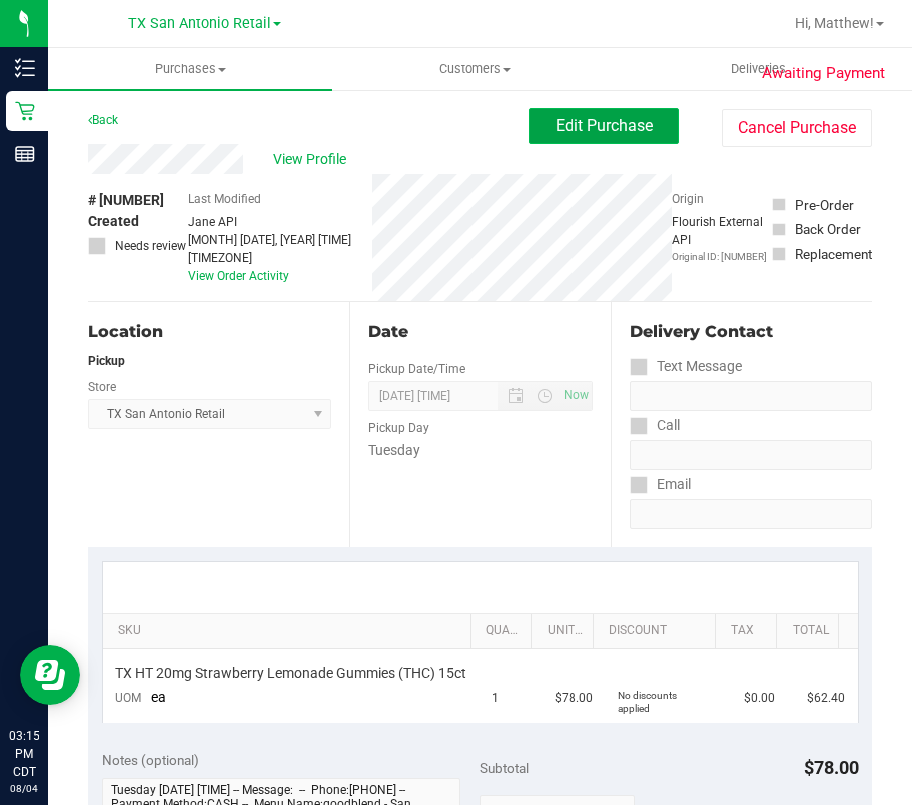 click on "Edit Purchase" at bounding box center [604, 125] 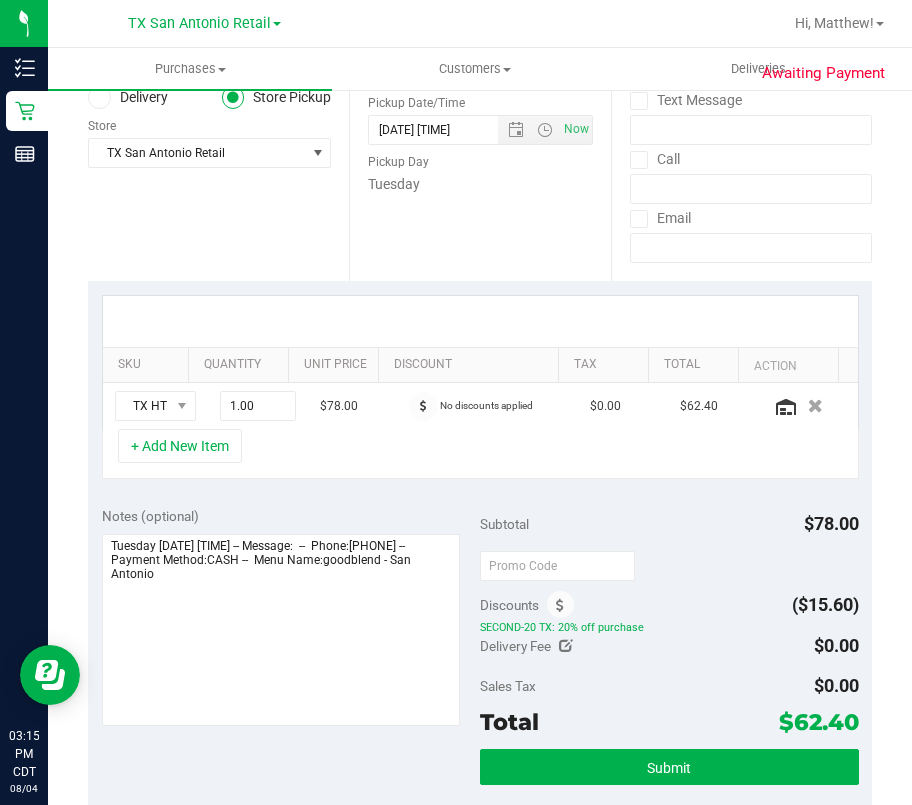scroll, scrollTop: 0, scrollLeft: 0, axis: both 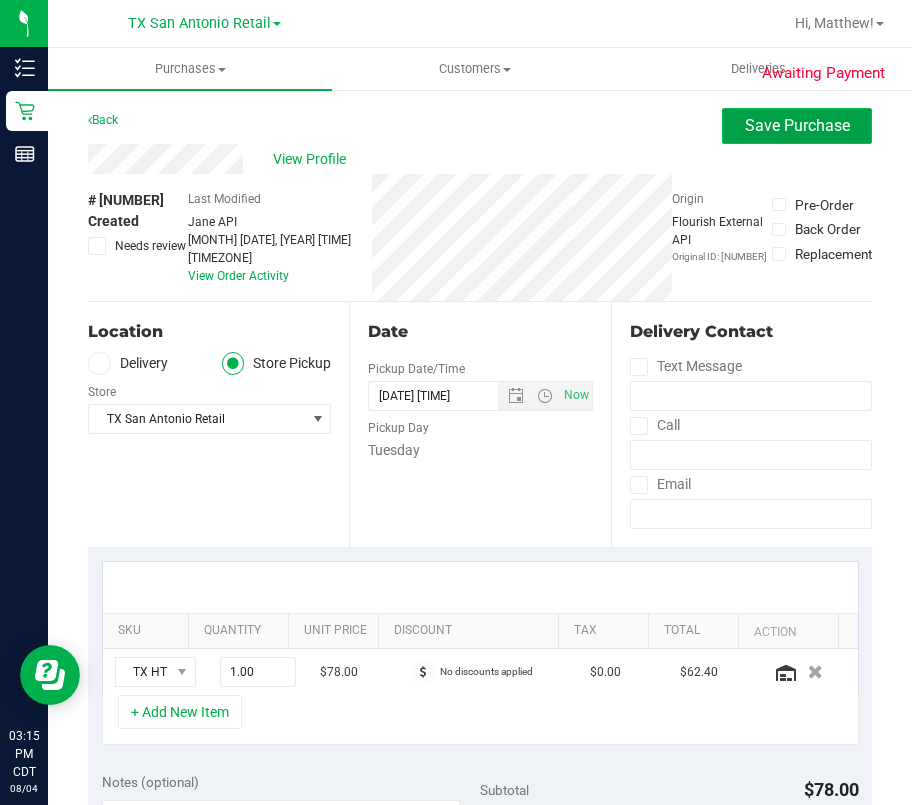 click on "Save Purchase" at bounding box center (797, 126) 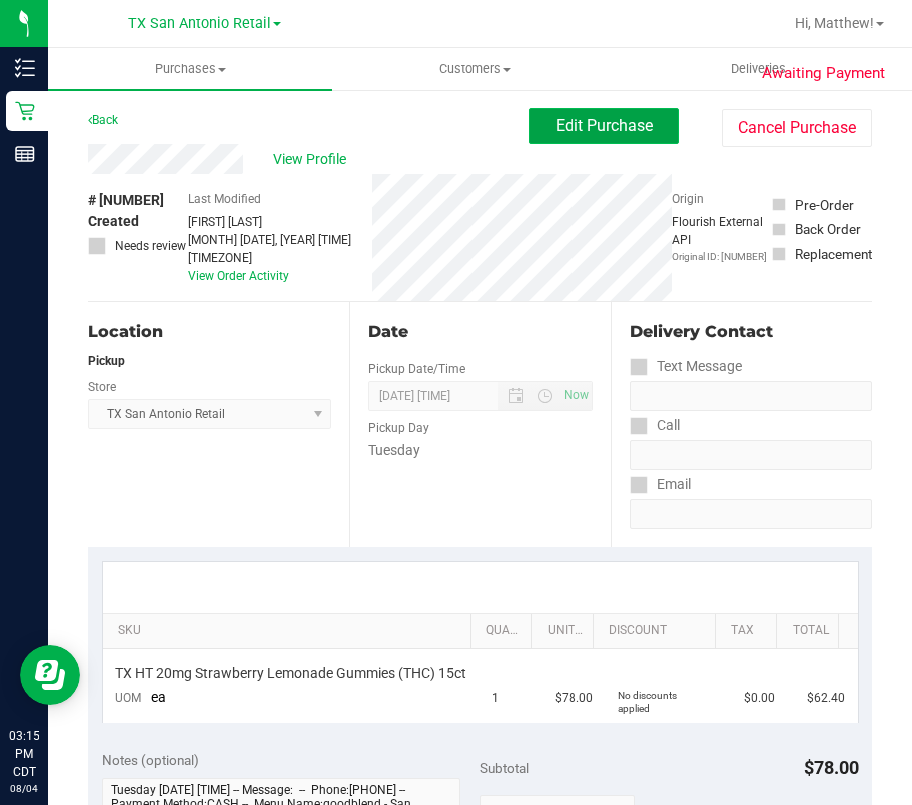 click on "Edit Purchase" at bounding box center (604, 126) 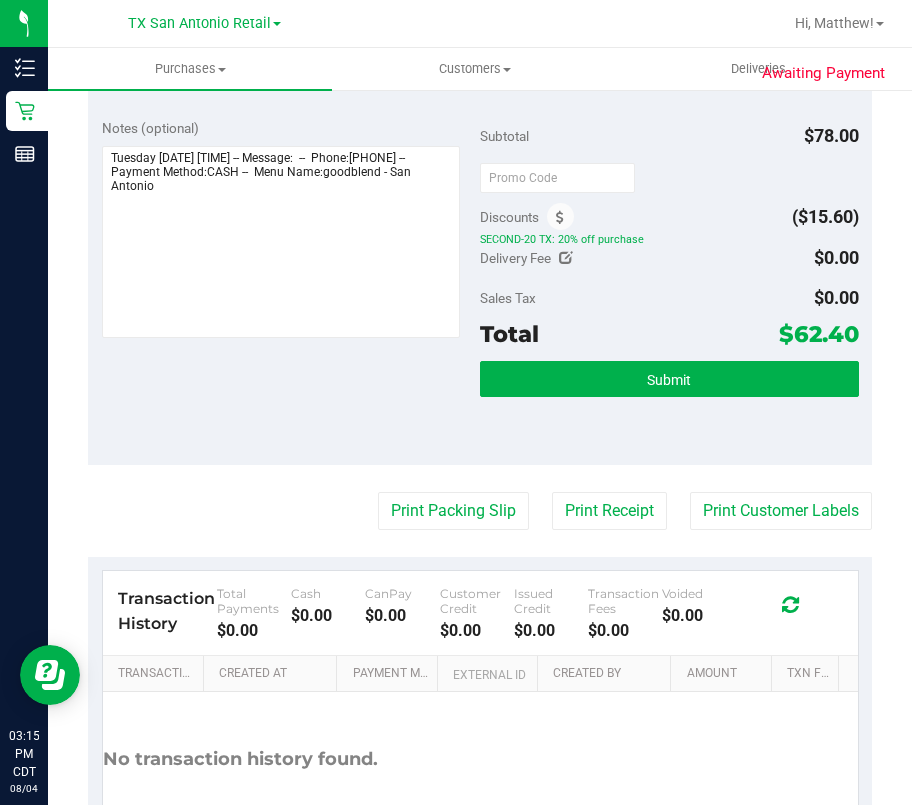scroll, scrollTop: 666, scrollLeft: 0, axis: vertical 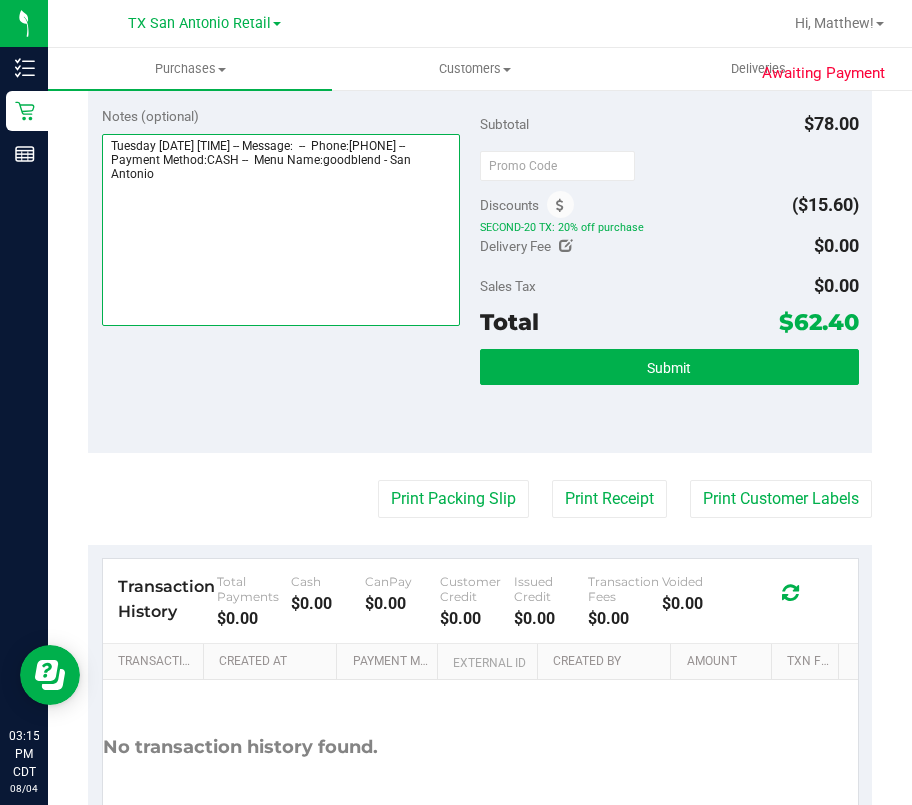 click at bounding box center (281, 230) 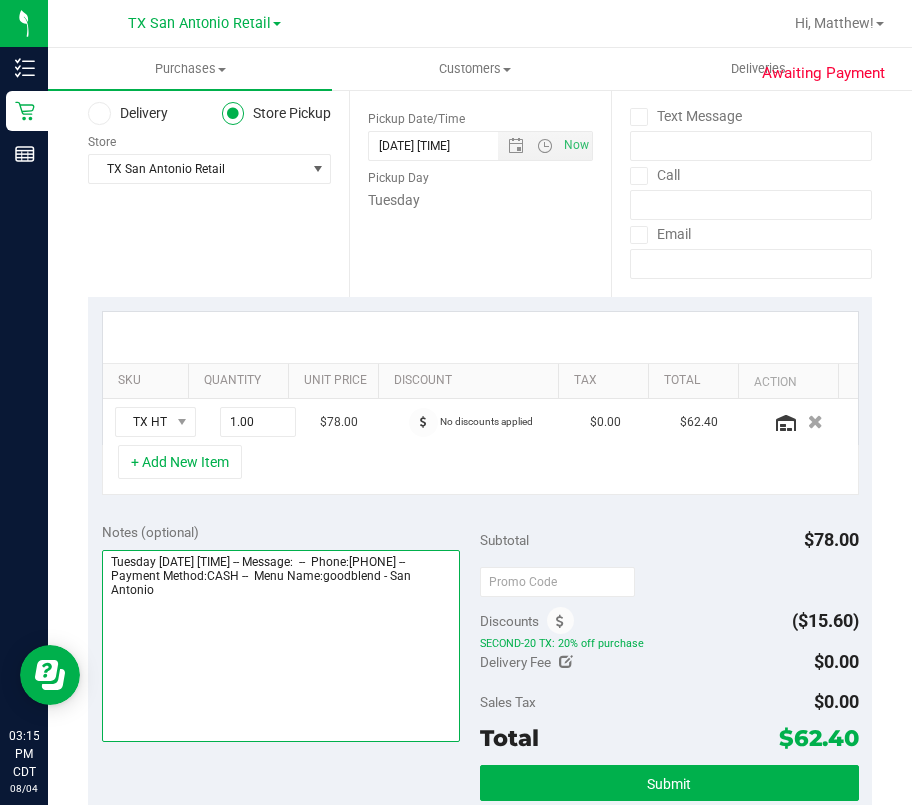 scroll, scrollTop: 400, scrollLeft: 0, axis: vertical 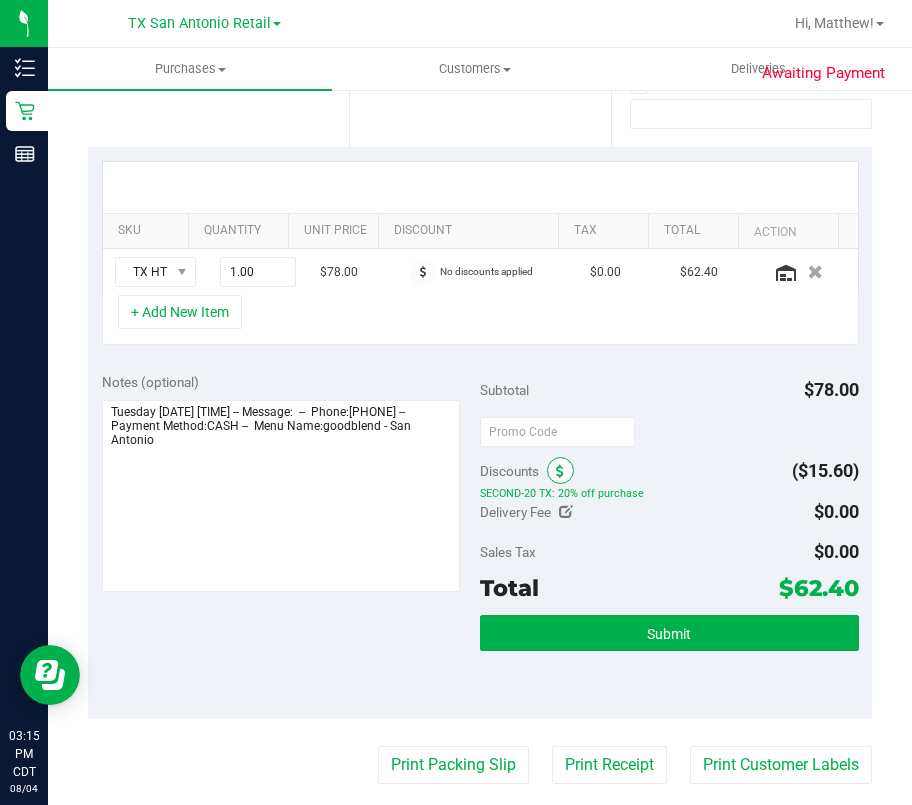 click at bounding box center (560, 470) 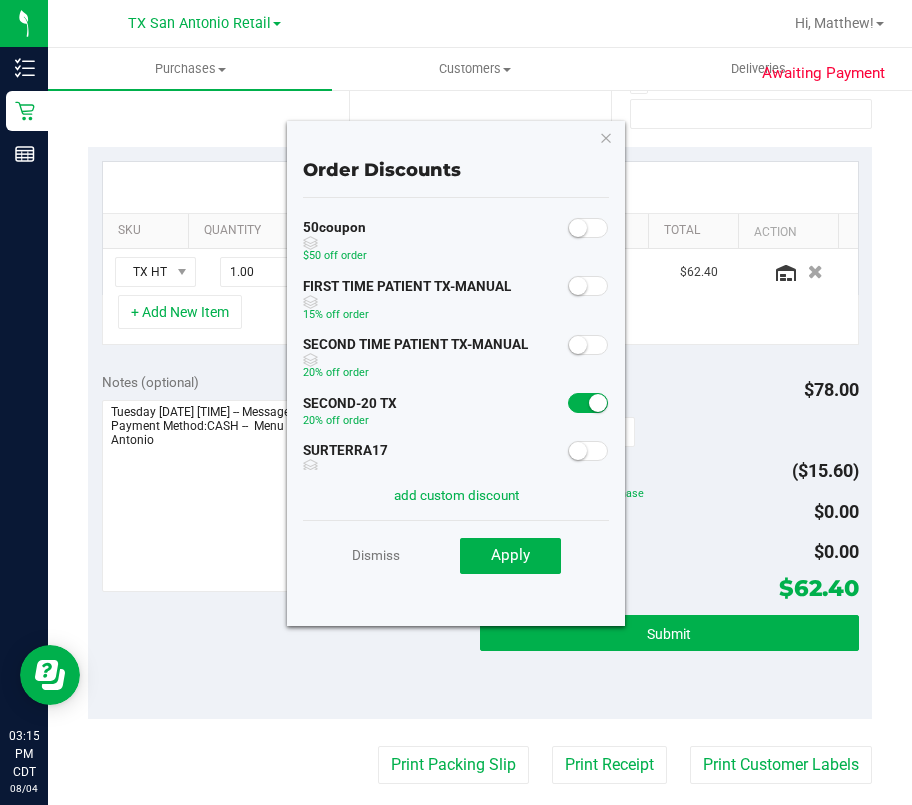 click at bounding box center (588, 403) 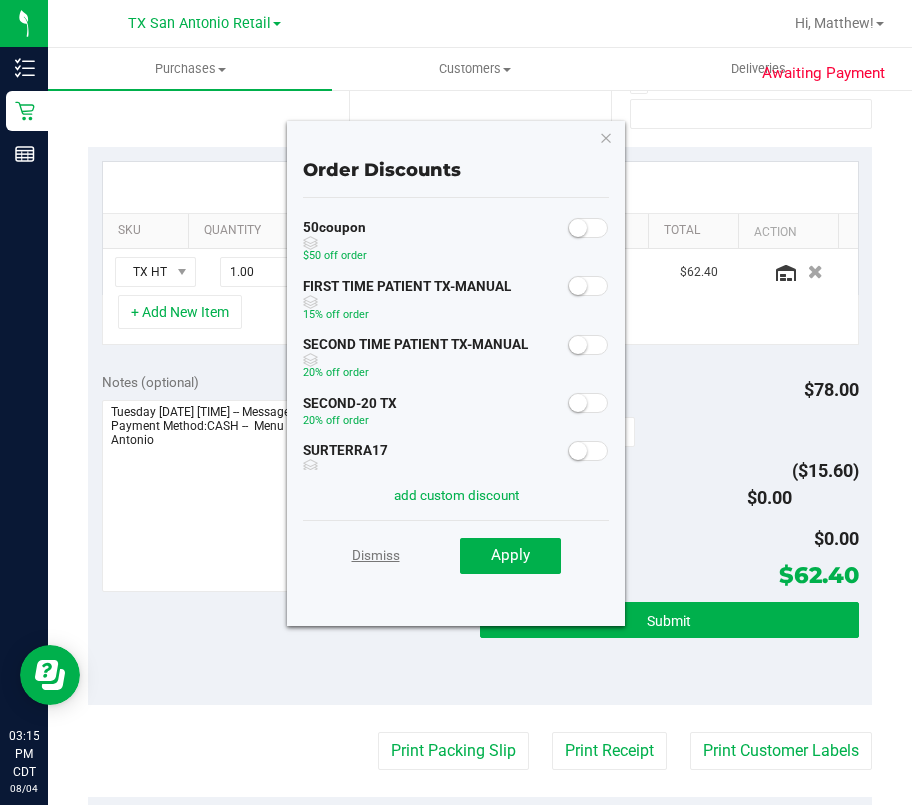 click on "Dismiss" at bounding box center (376, 555) 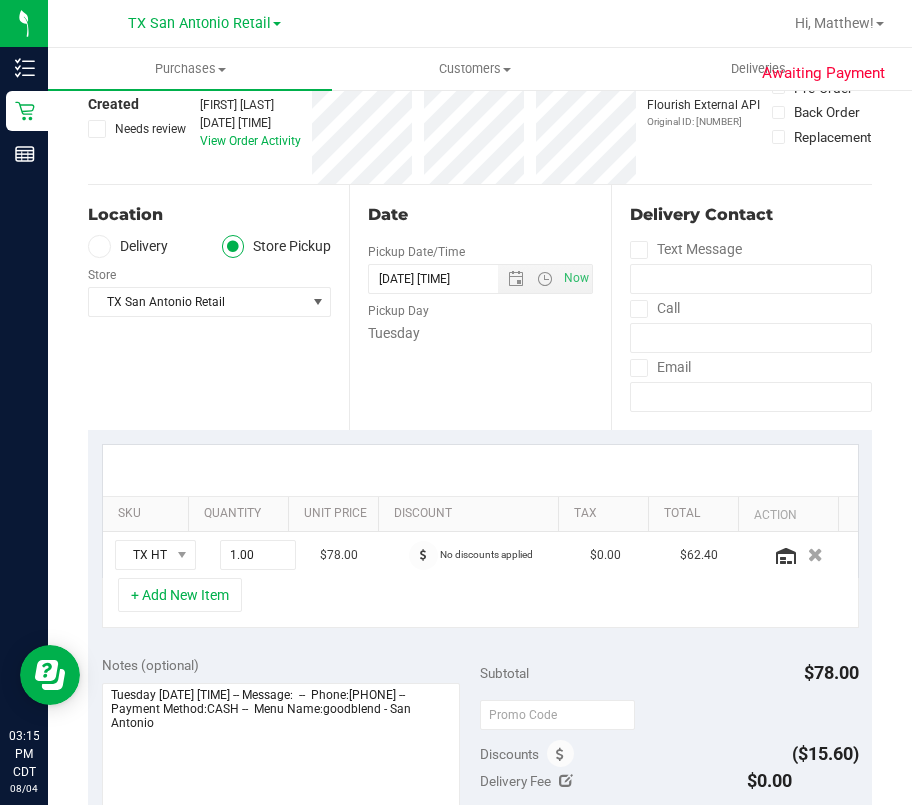 scroll, scrollTop: 0, scrollLeft: 0, axis: both 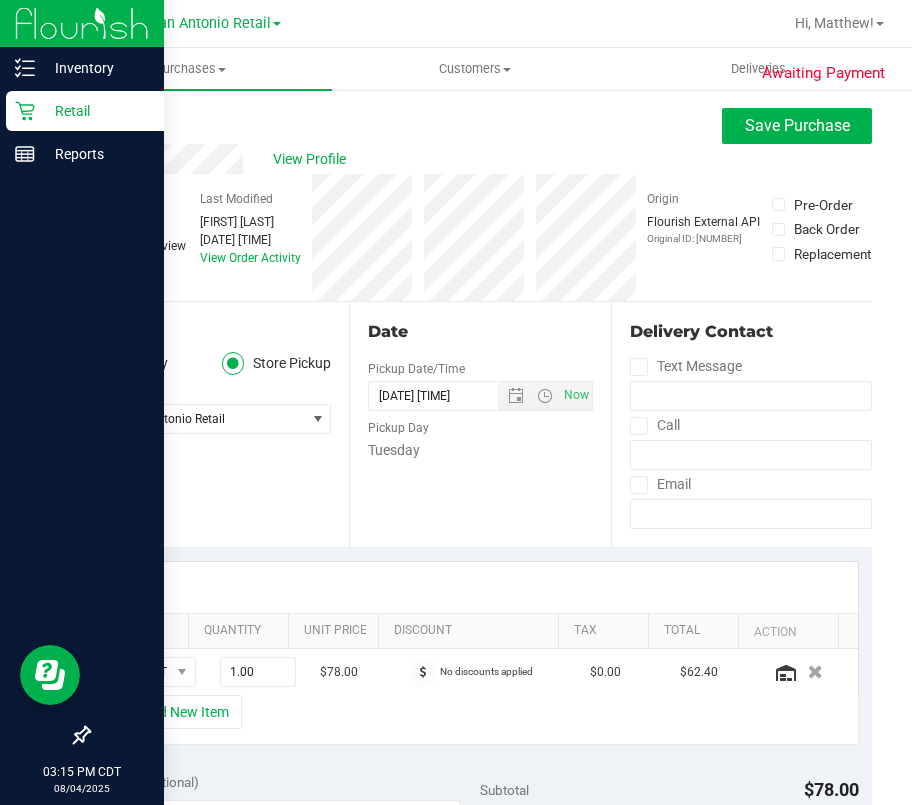 click on "Retail" at bounding box center [95, 111] 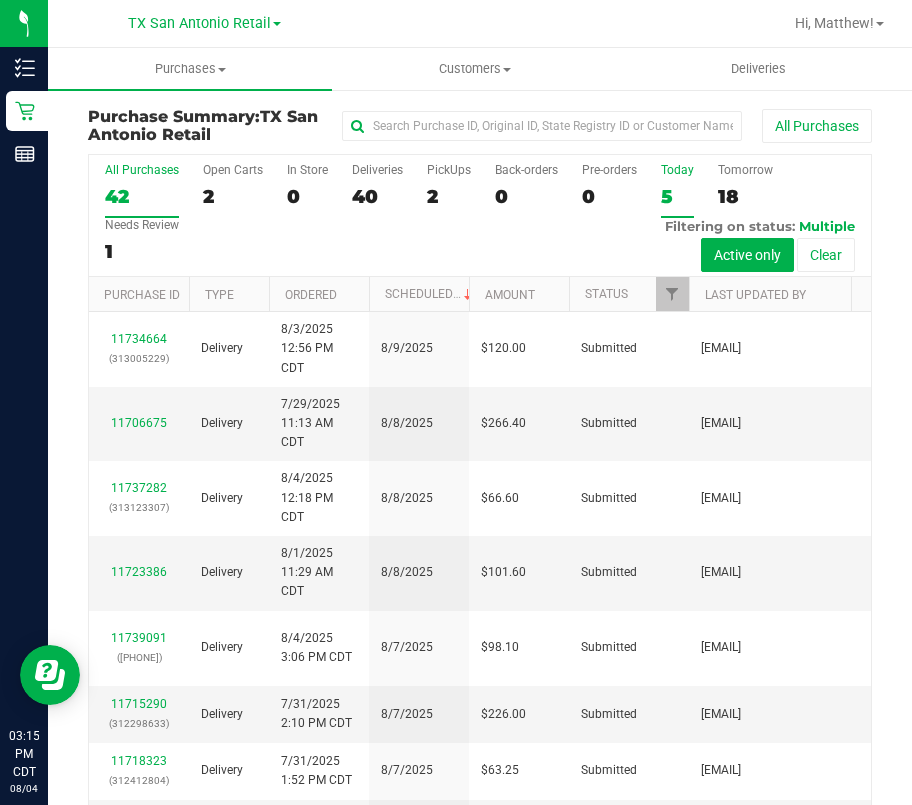 click on "5" at bounding box center (677, 196) 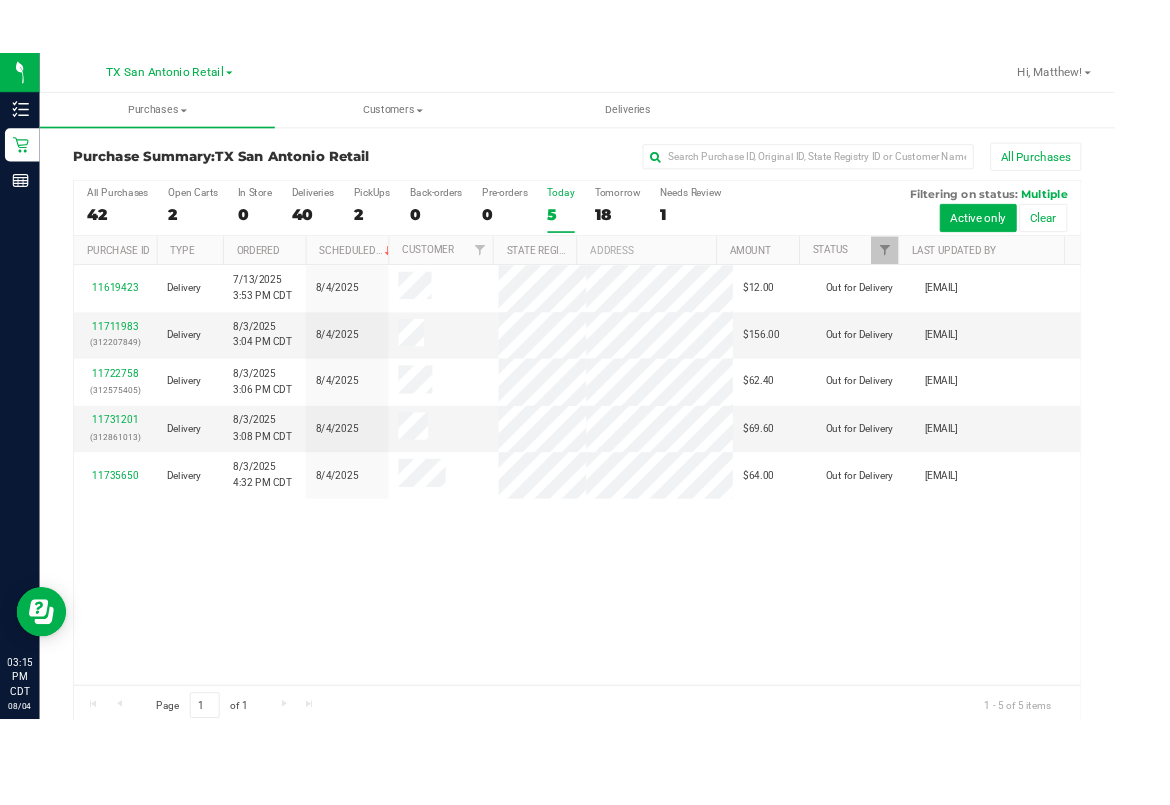 scroll, scrollTop: 0, scrollLeft: 0, axis: both 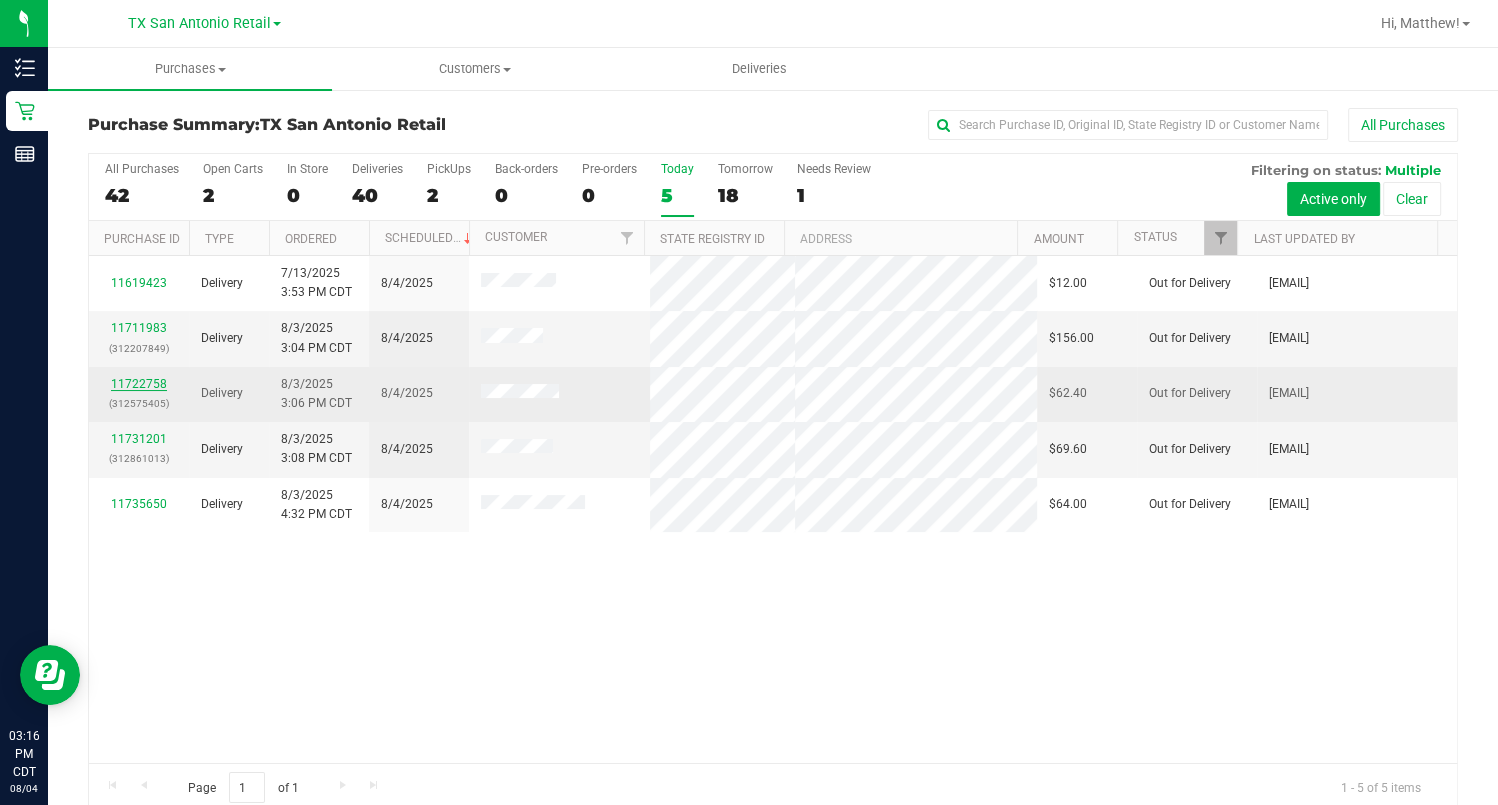click on "11722758" at bounding box center [139, 384] 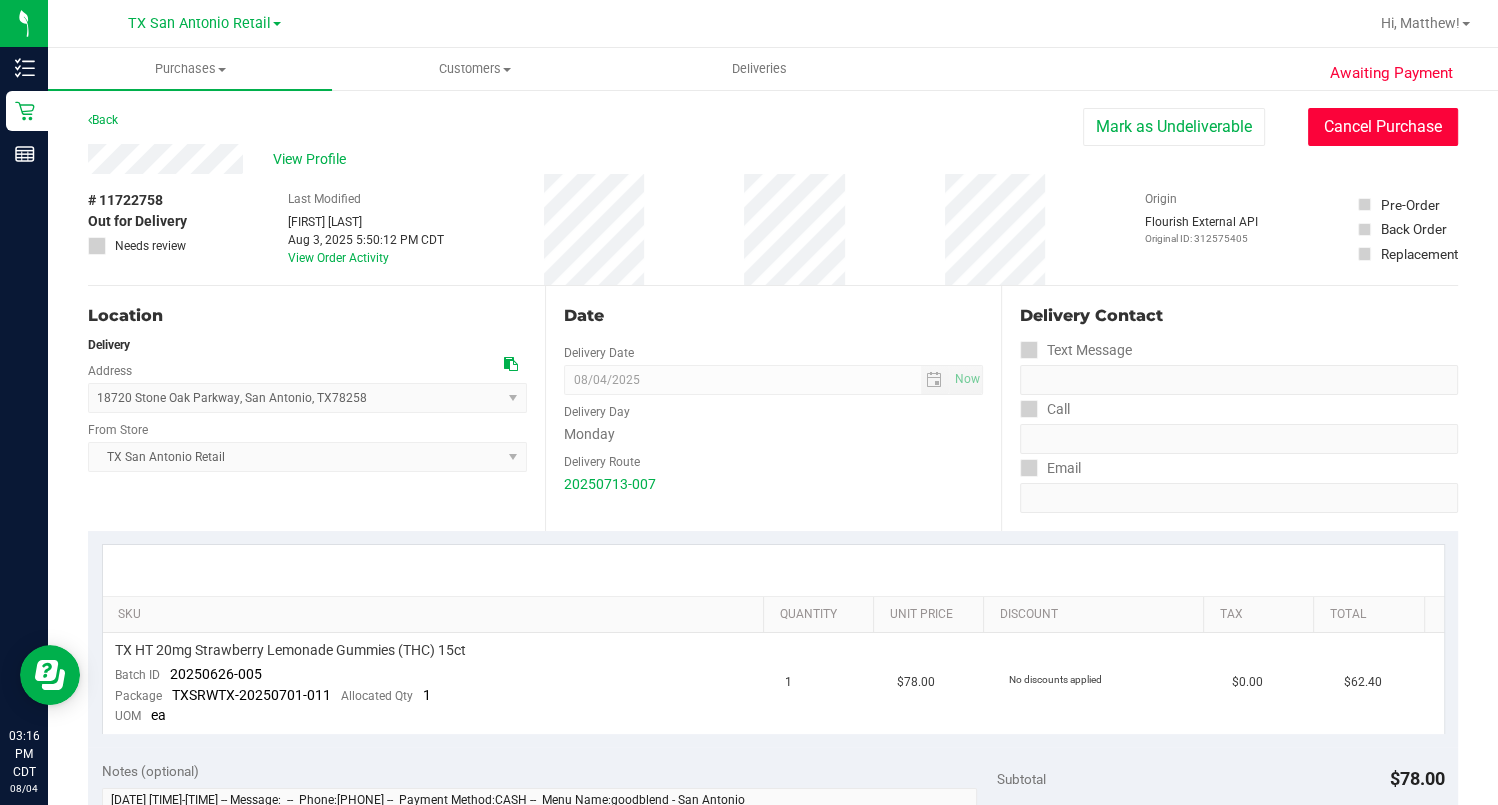 click on "Cancel Purchase" at bounding box center [1383, 127] 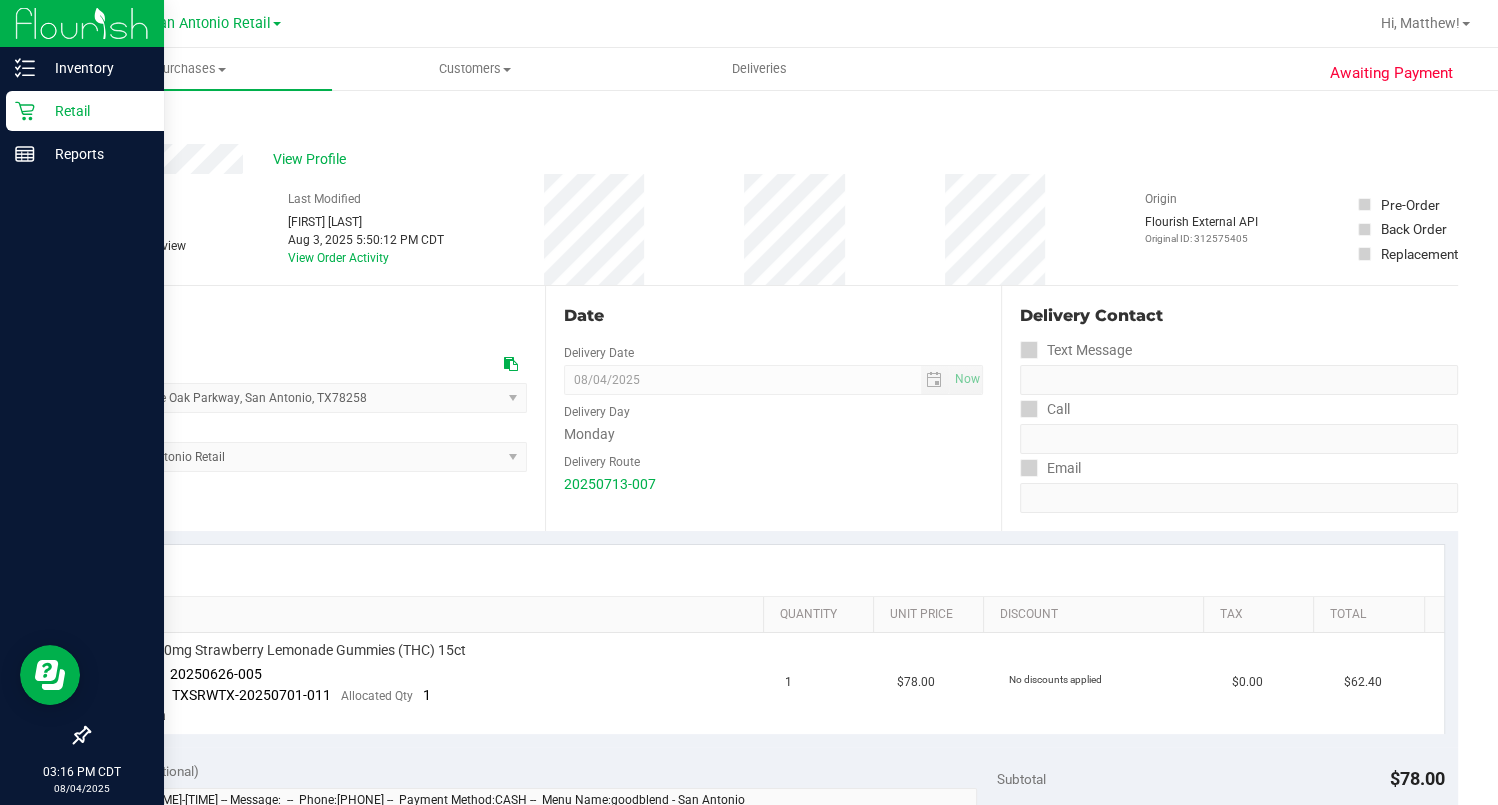 click 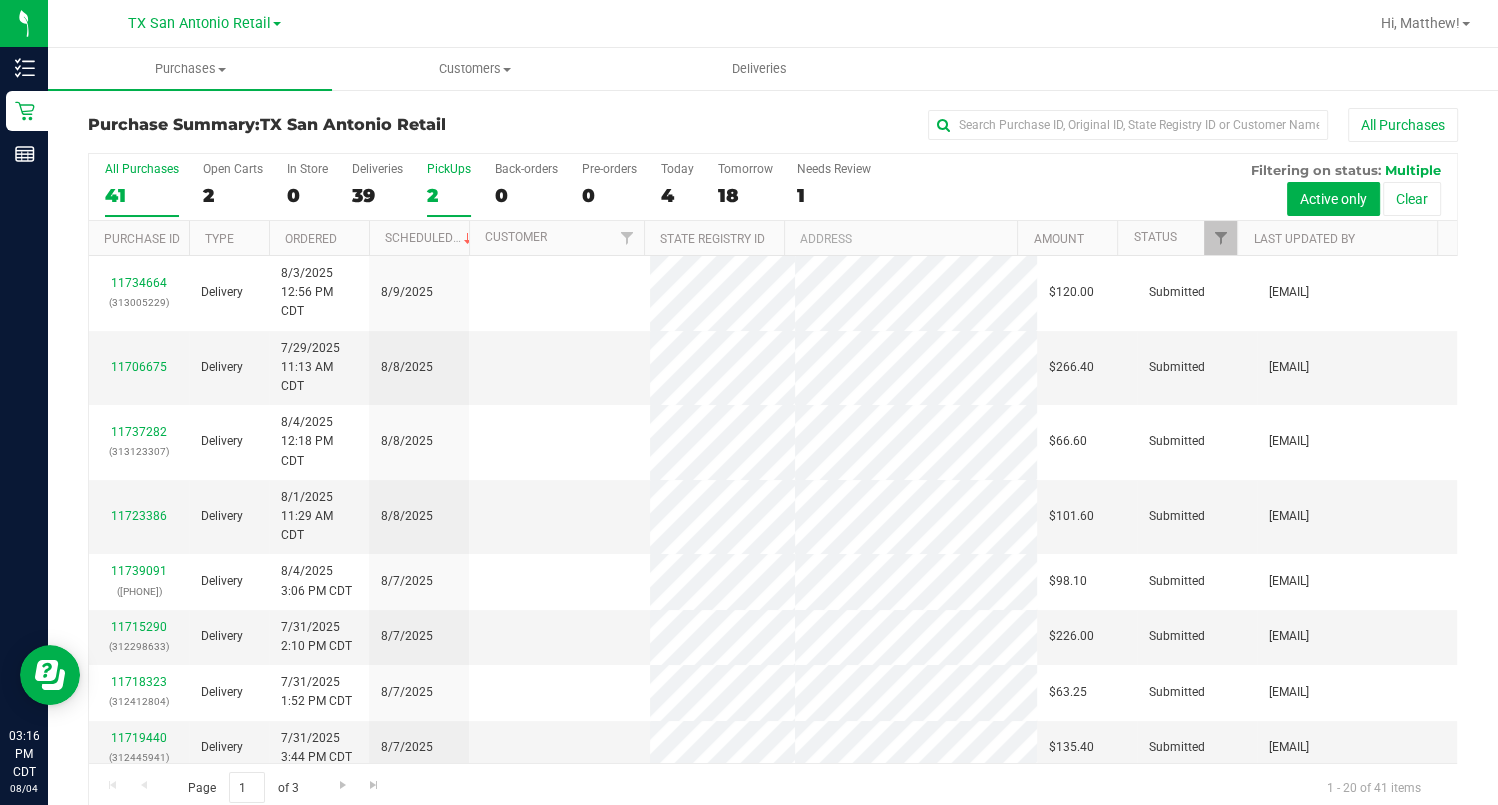 click on "PickUps" at bounding box center [449, 169] 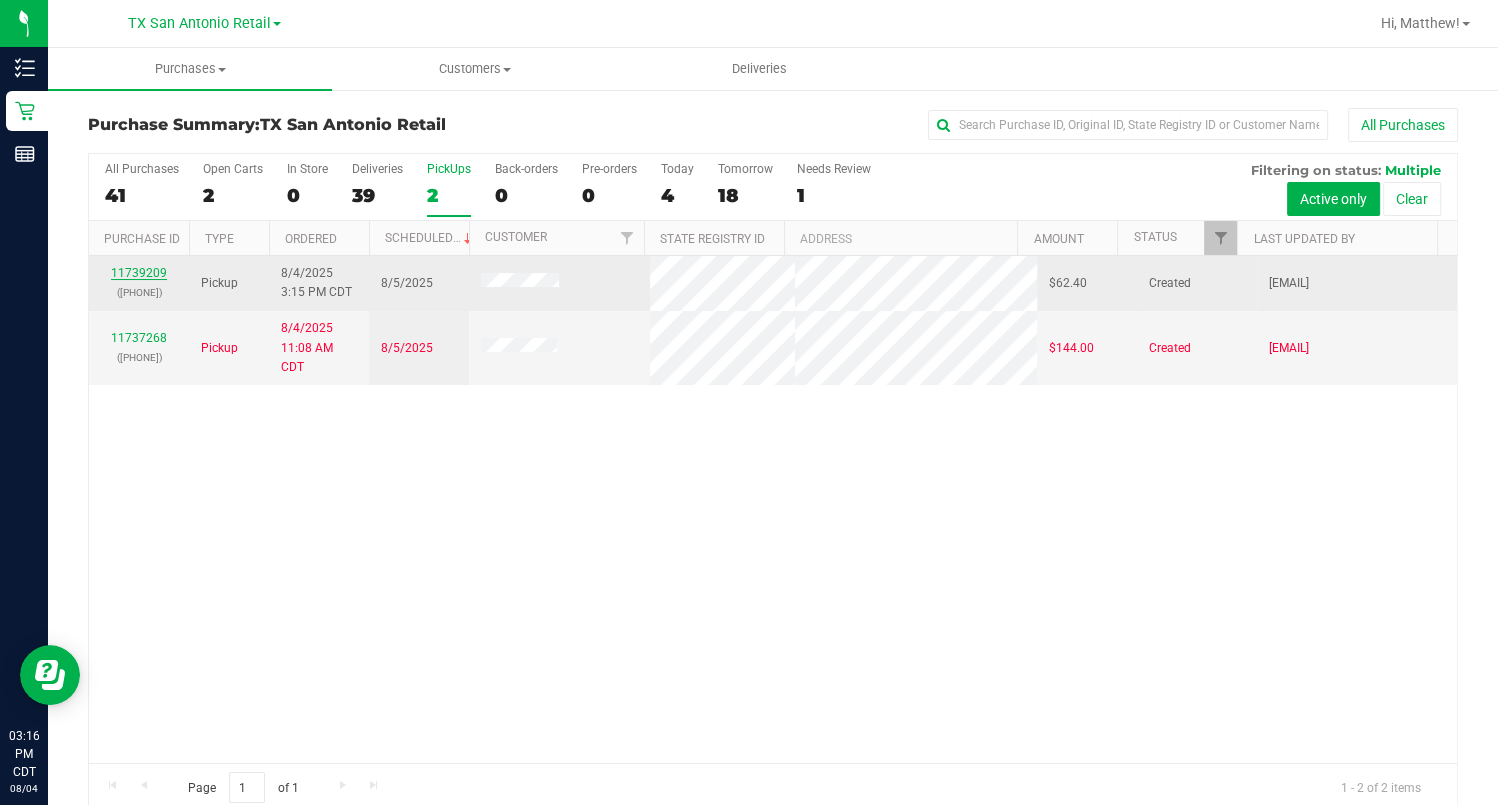 click on "11739209" at bounding box center (139, 273) 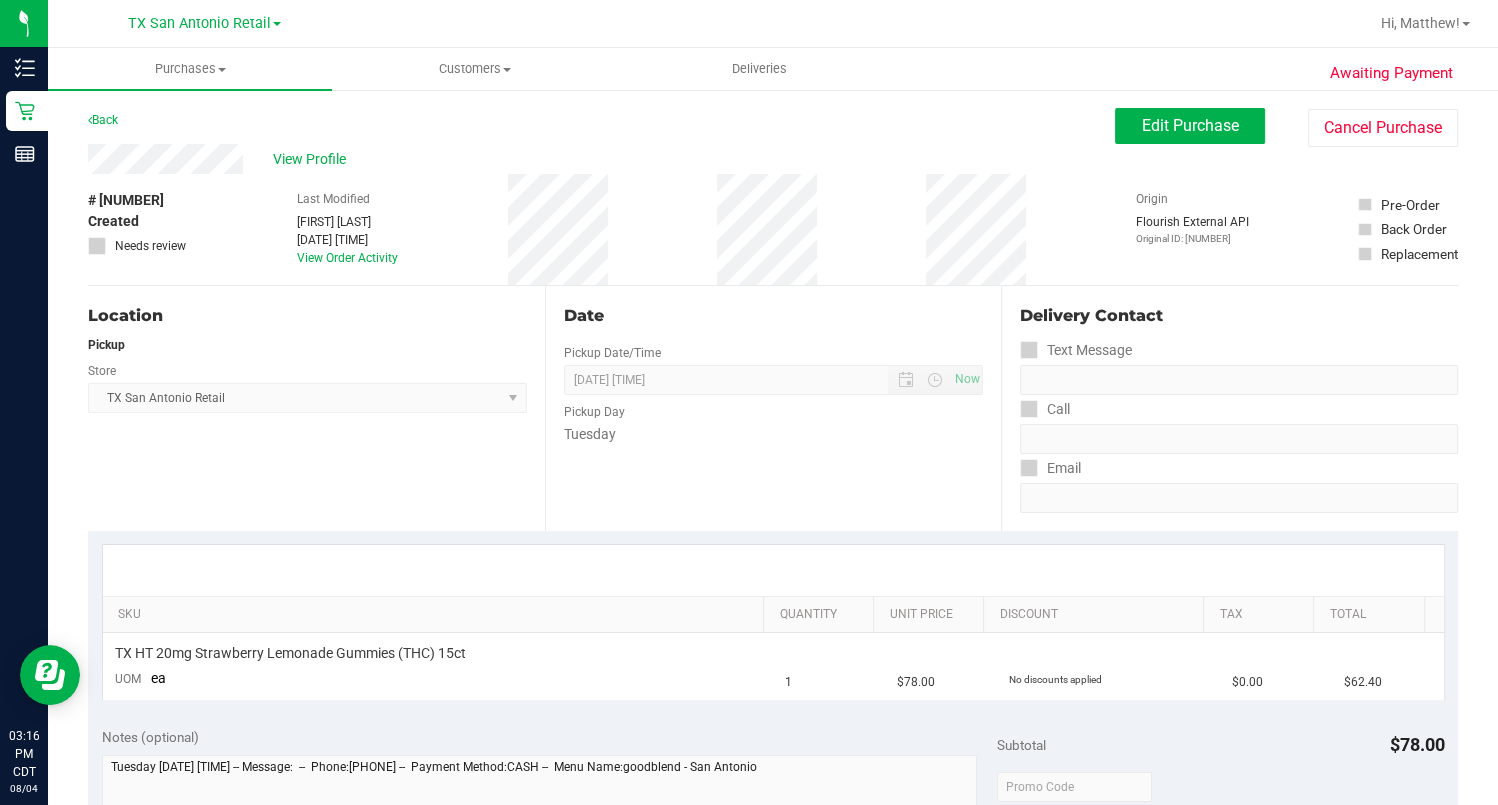click on "Awaiting Payment
View Profile
# 11739209
Created
Needs review
Last Modified
[FIRST] [LAST]
Aug 4, 2025 3:15:30 PM CDT
View Order Activity
Origin" at bounding box center [773, 814] 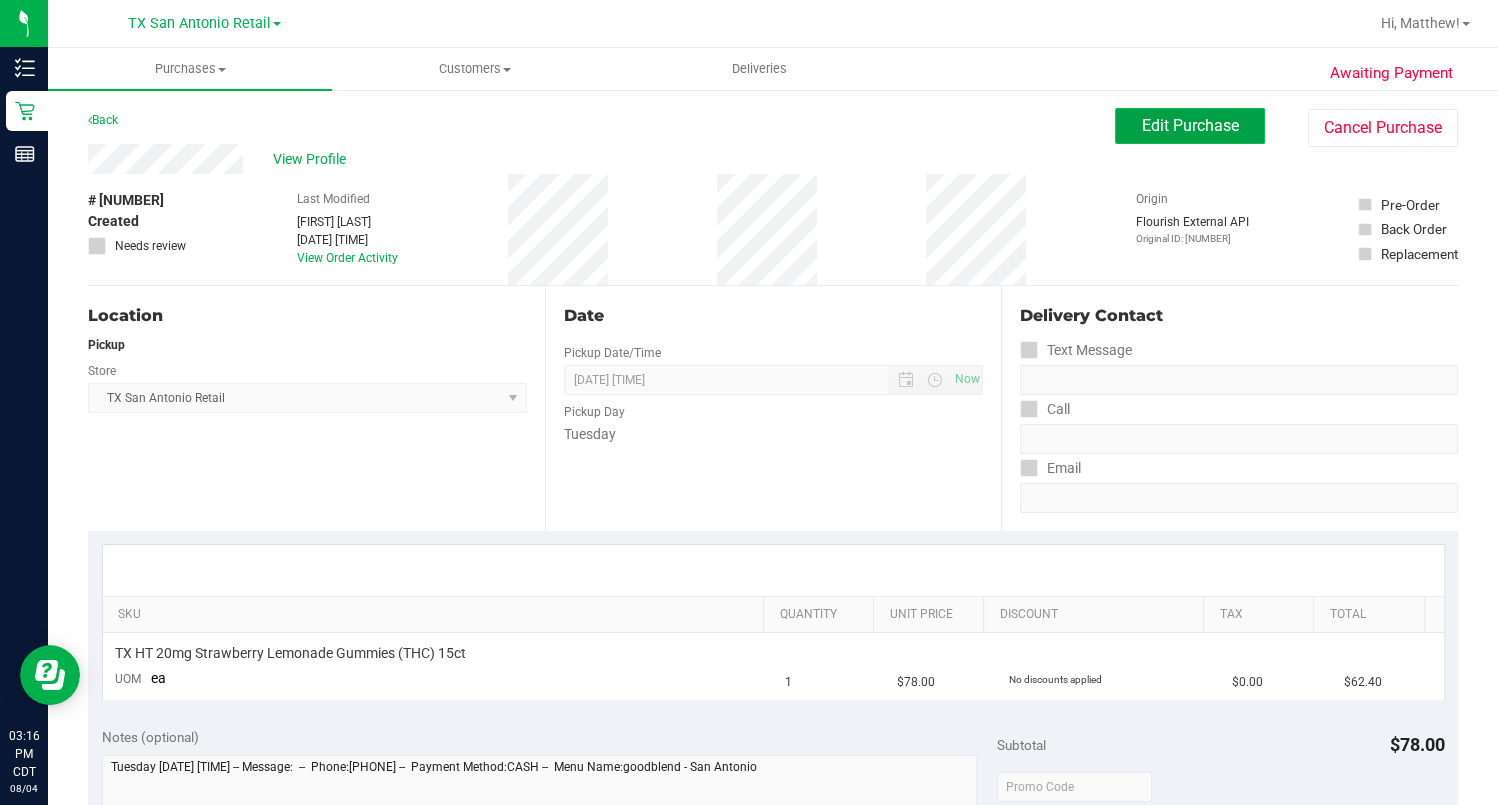 click on "Edit Purchase" at bounding box center [1190, 125] 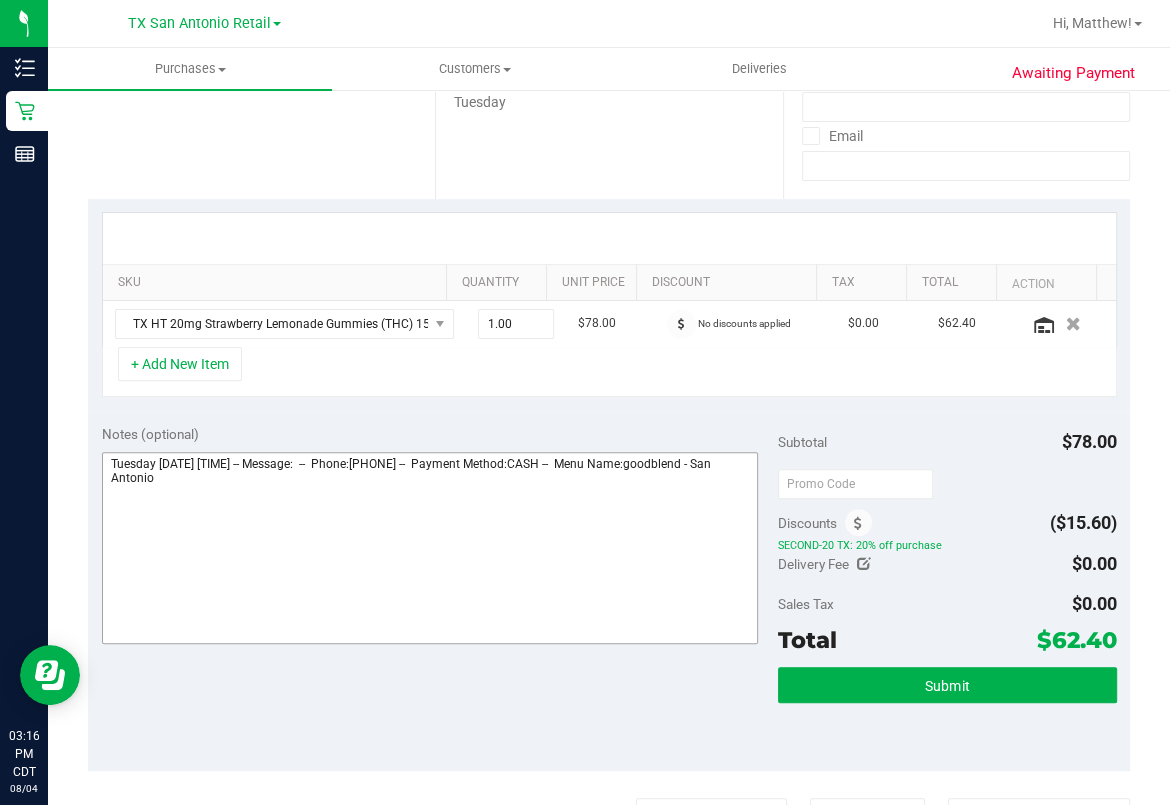 scroll, scrollTop: 400, scrollLeft: 0, axis: vertical 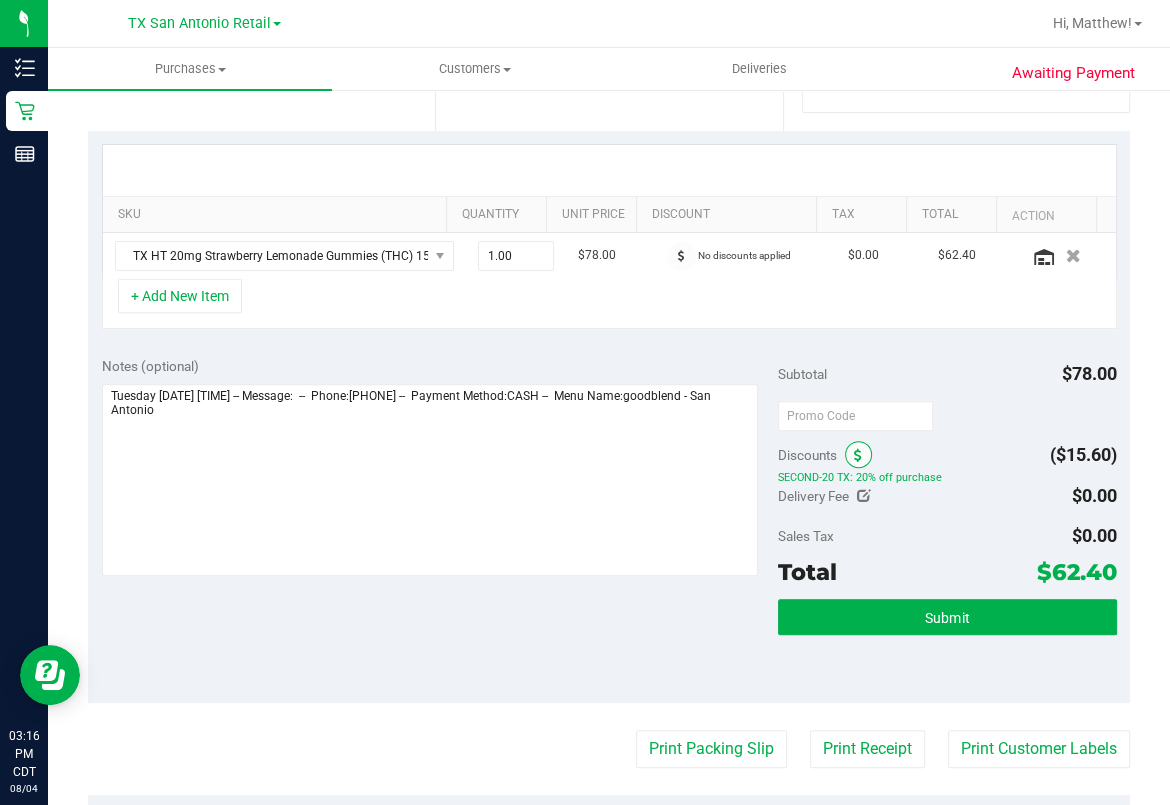 click at bounding box center (858, 454) 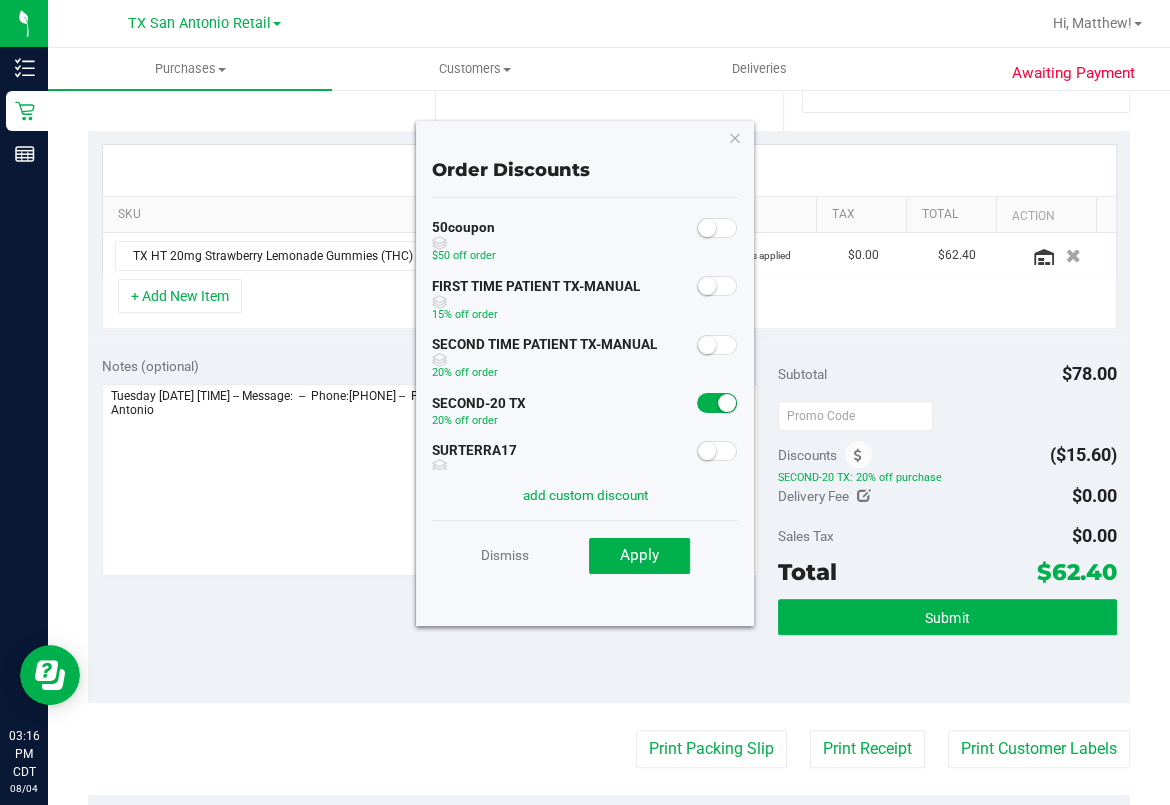 click at bounding box center (717, 403) 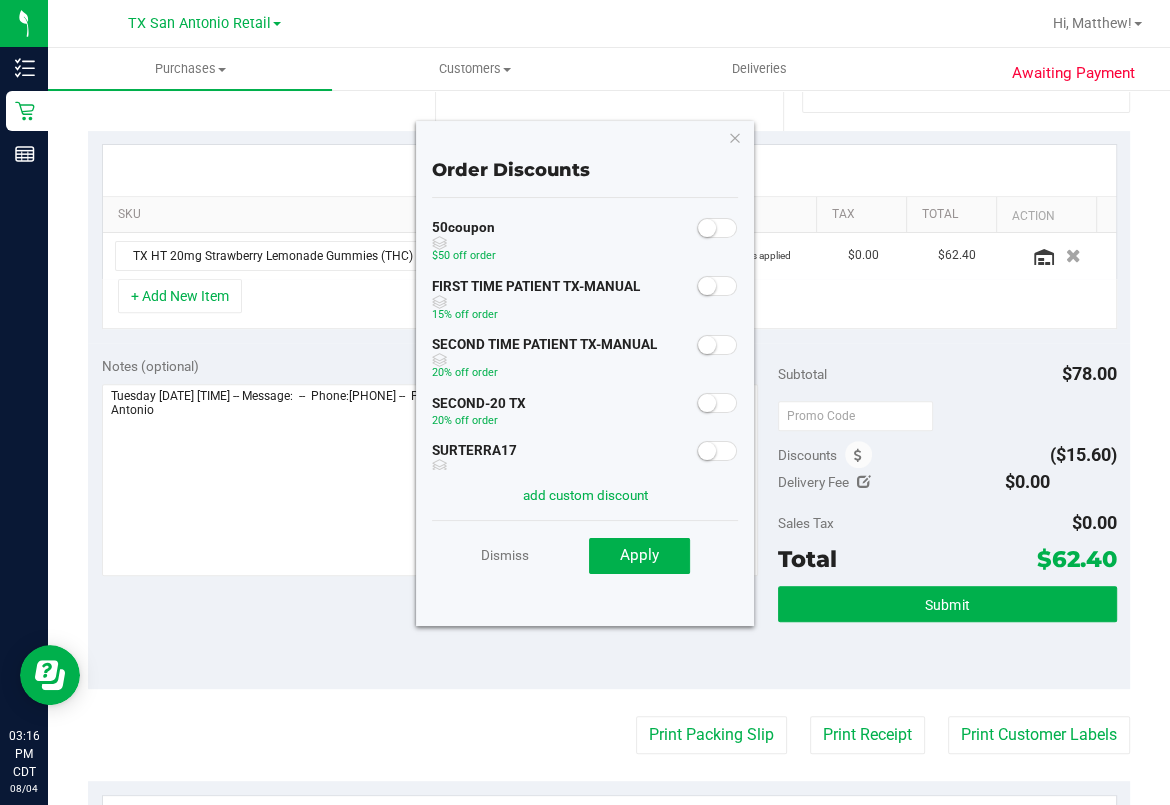 click at bounding box center [717, 286] 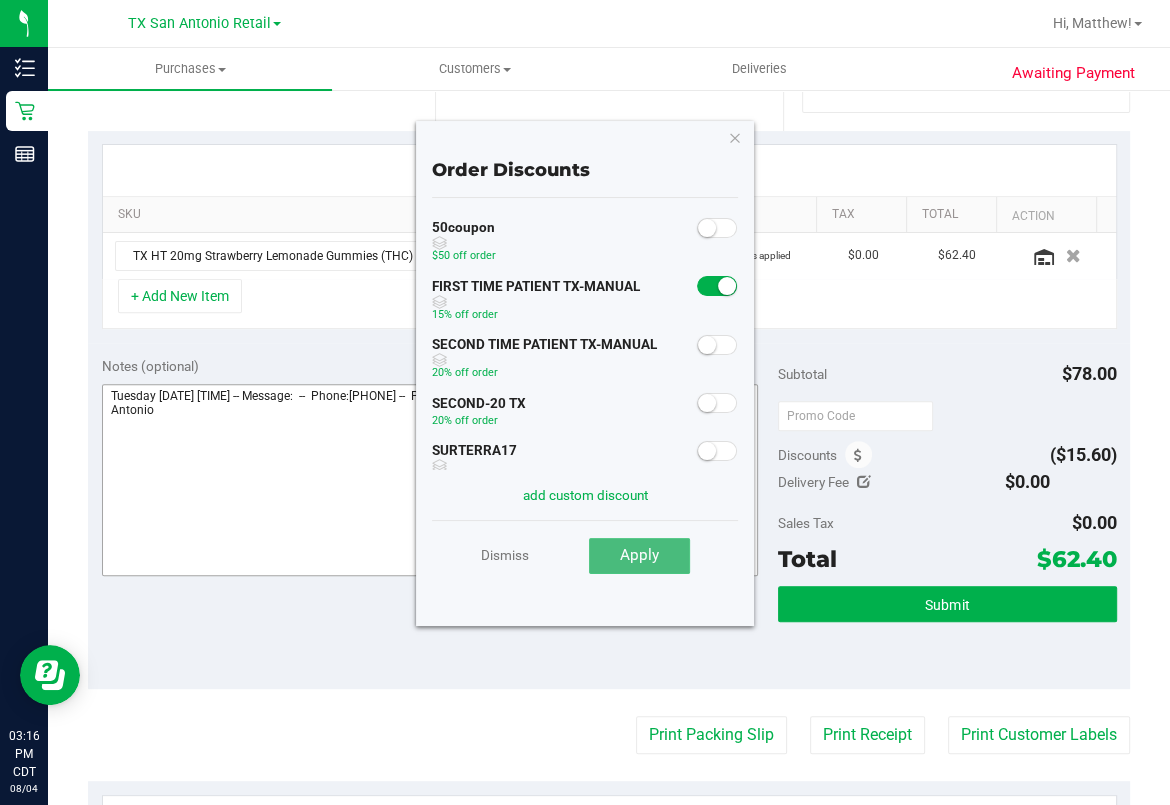click on "Apply" at bounding box center [639, 556] 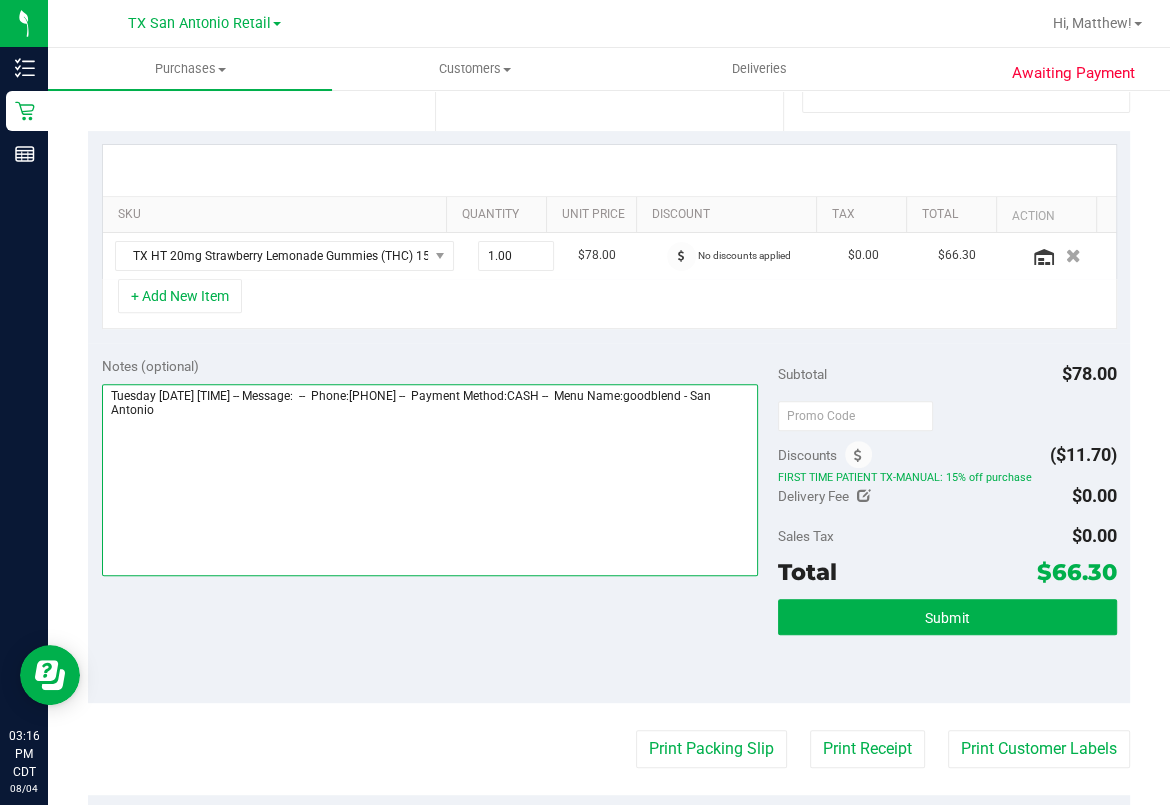 click at bounding box center (430, 480) 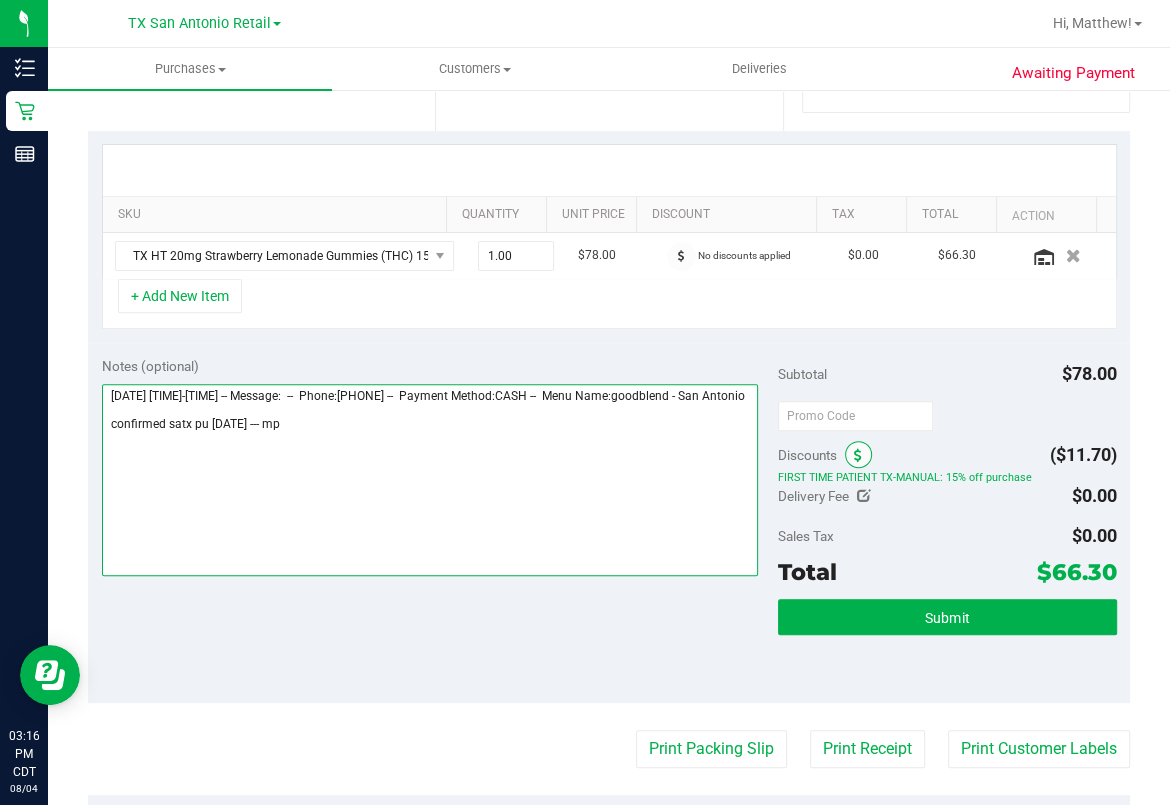 type on "[DATE] [TIME]-[TIME] -- Message:  --  Phone:[PHONE] --  Payment Method:CASH --  Menu Name:goodblend - San Antonio
confirmed satx pu [DATE] --- mp" 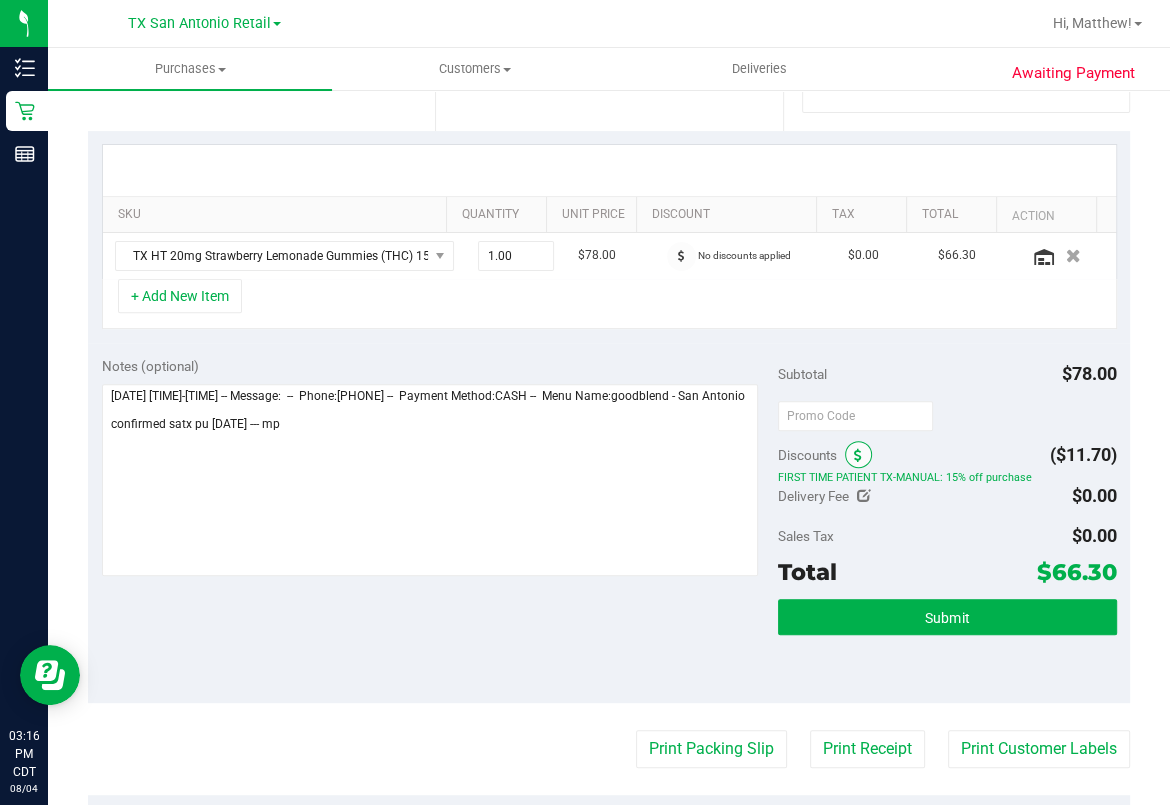 click at bounding box center (858, 454) 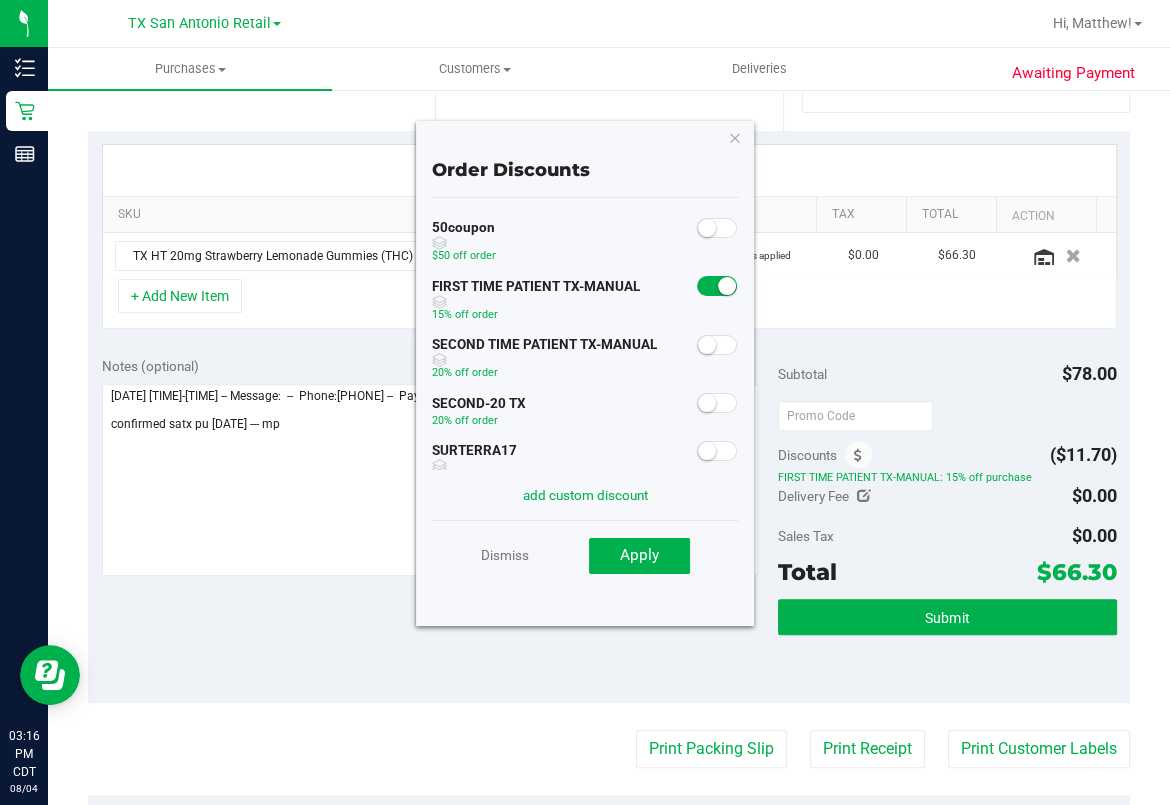 click at bounding box center [717, 286] 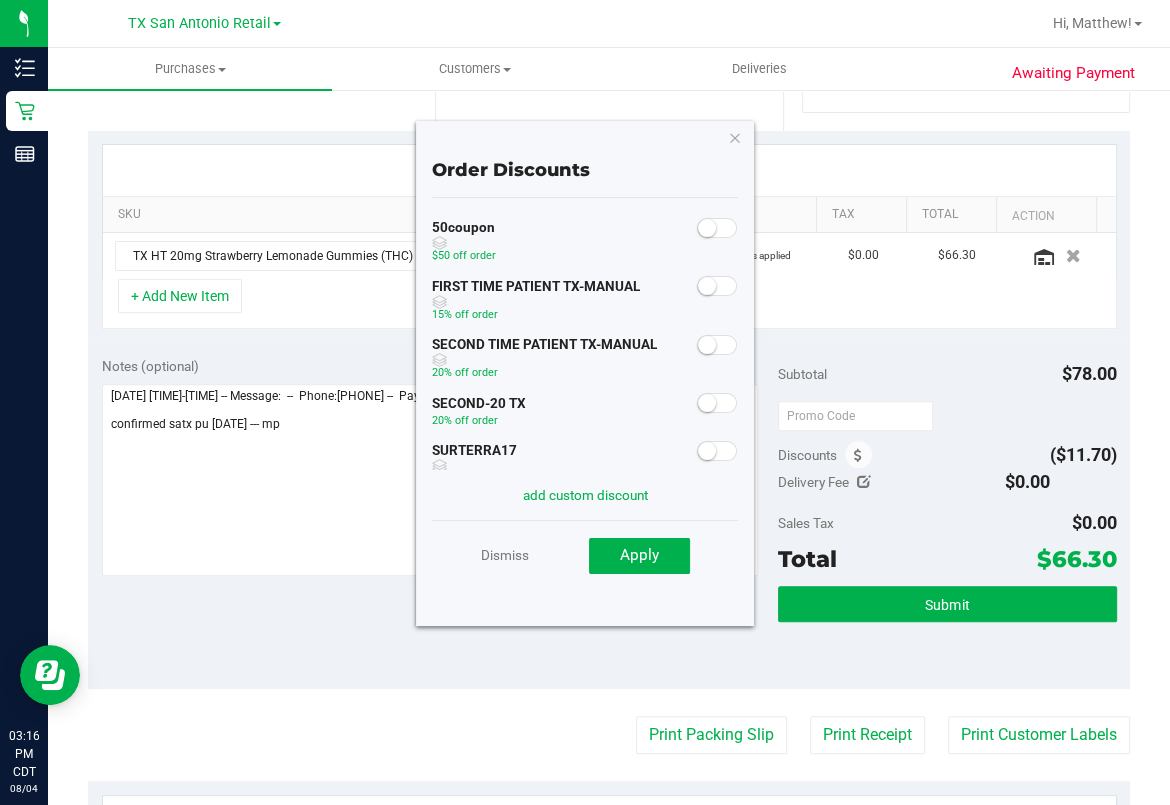 click at bounding box center (717, 343) 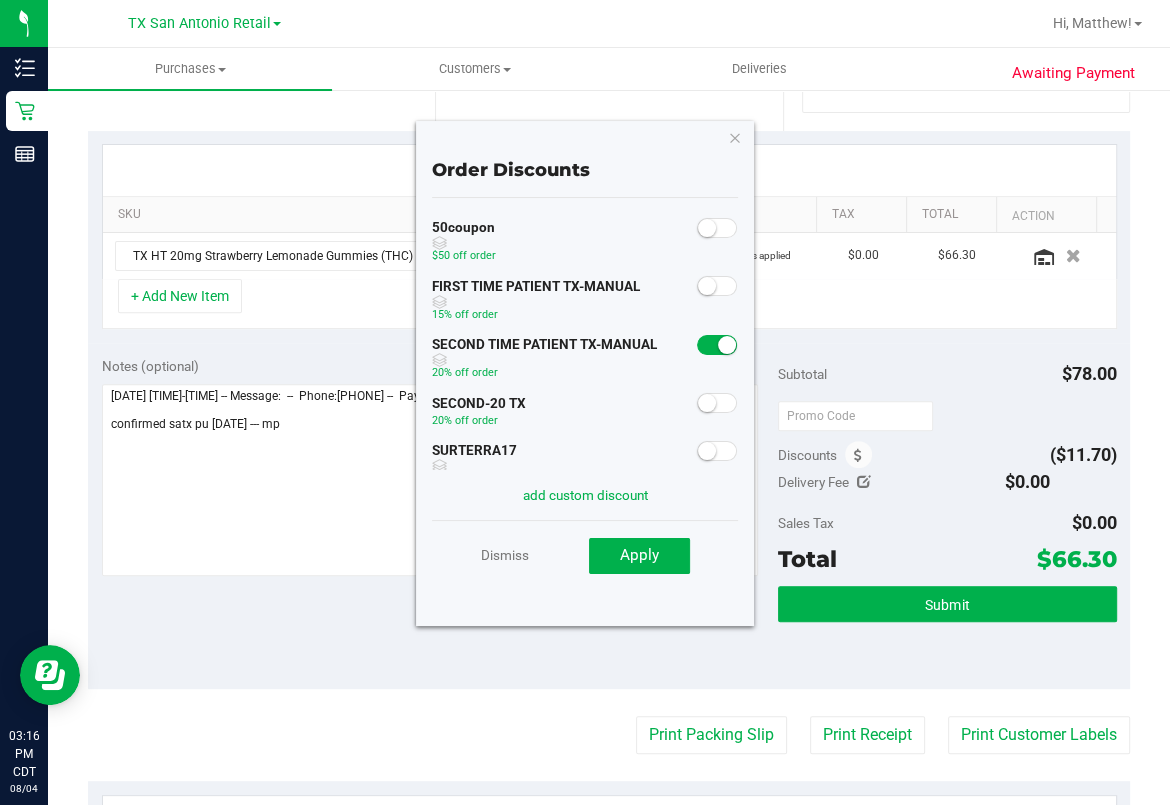 click at bounding box center (717, 345) 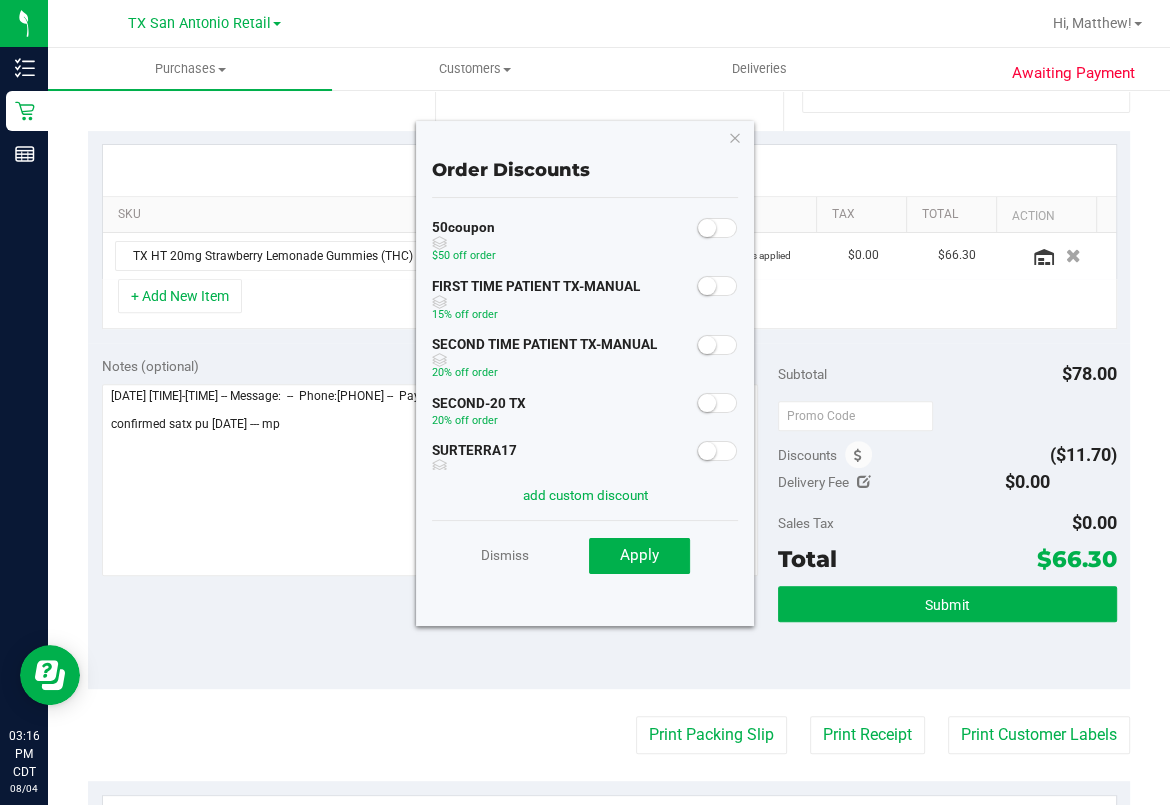 click on "SECOND TIME PATIENT TX-MANUAL
20% off order" at bounding box center [585, 360] 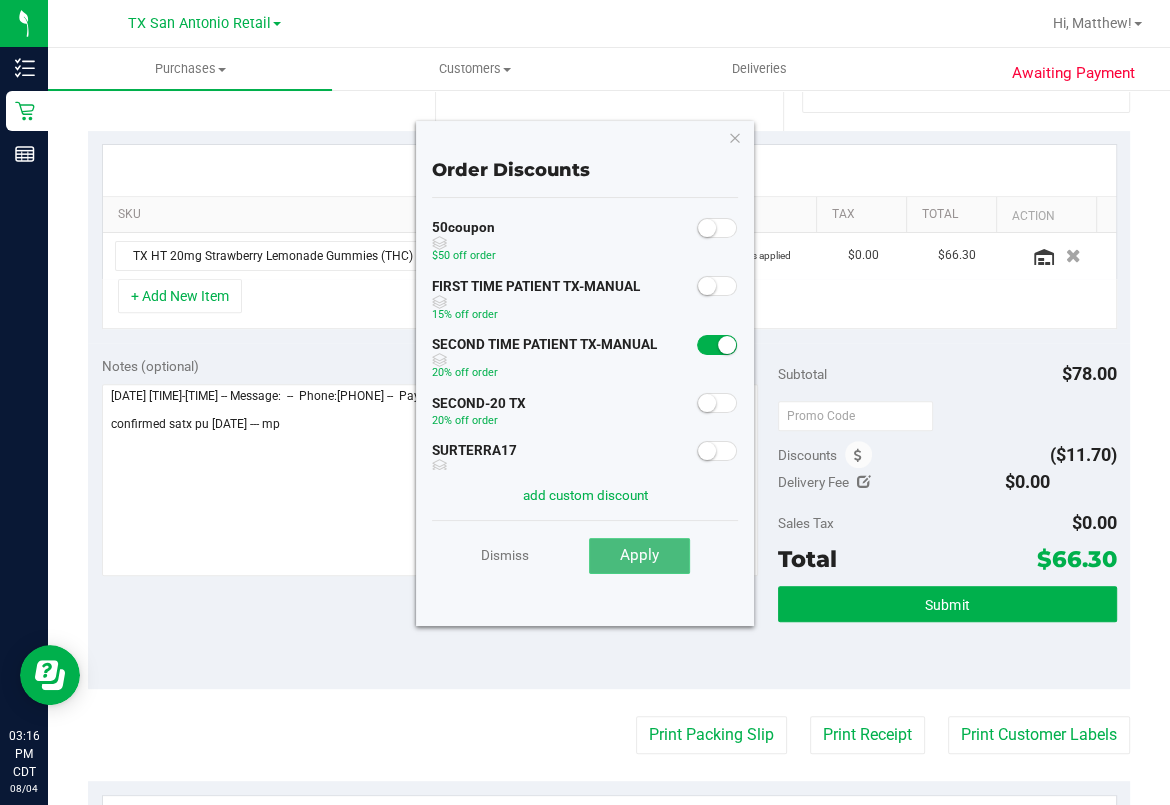 click on "Apply" at bounding box center (639, 555) 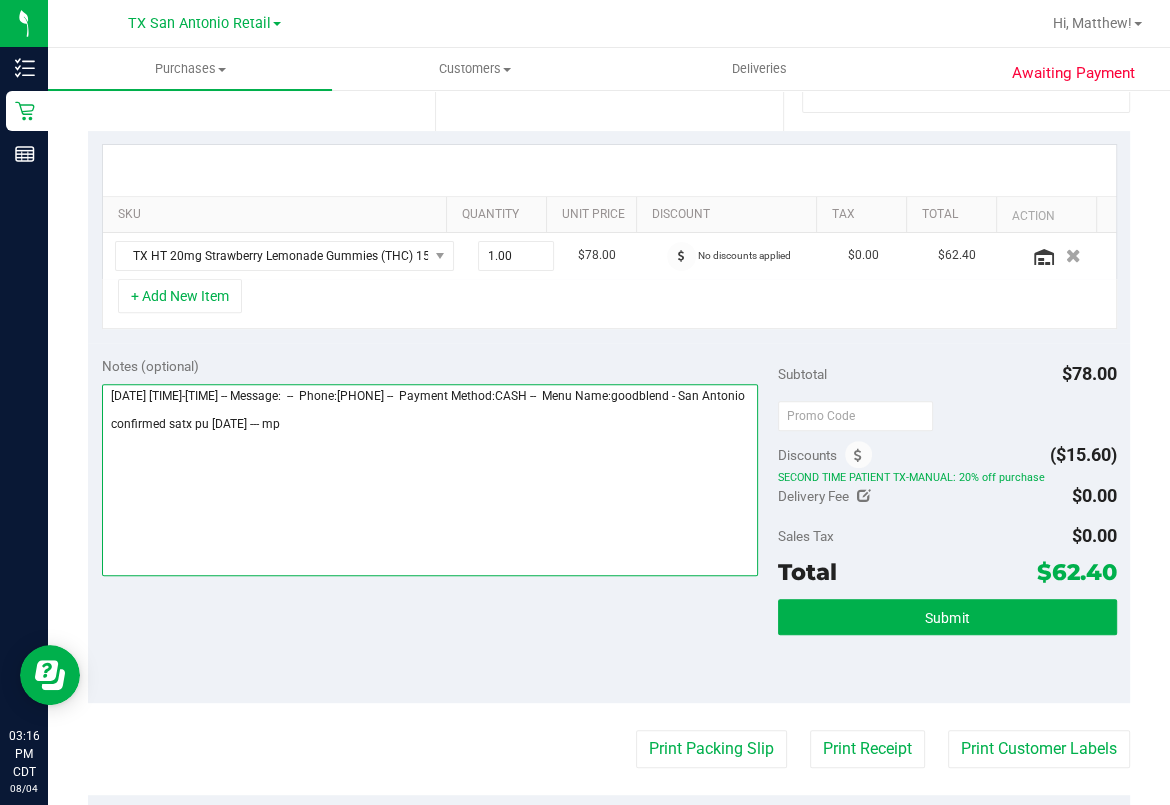 click at bounding box center (430, 480) 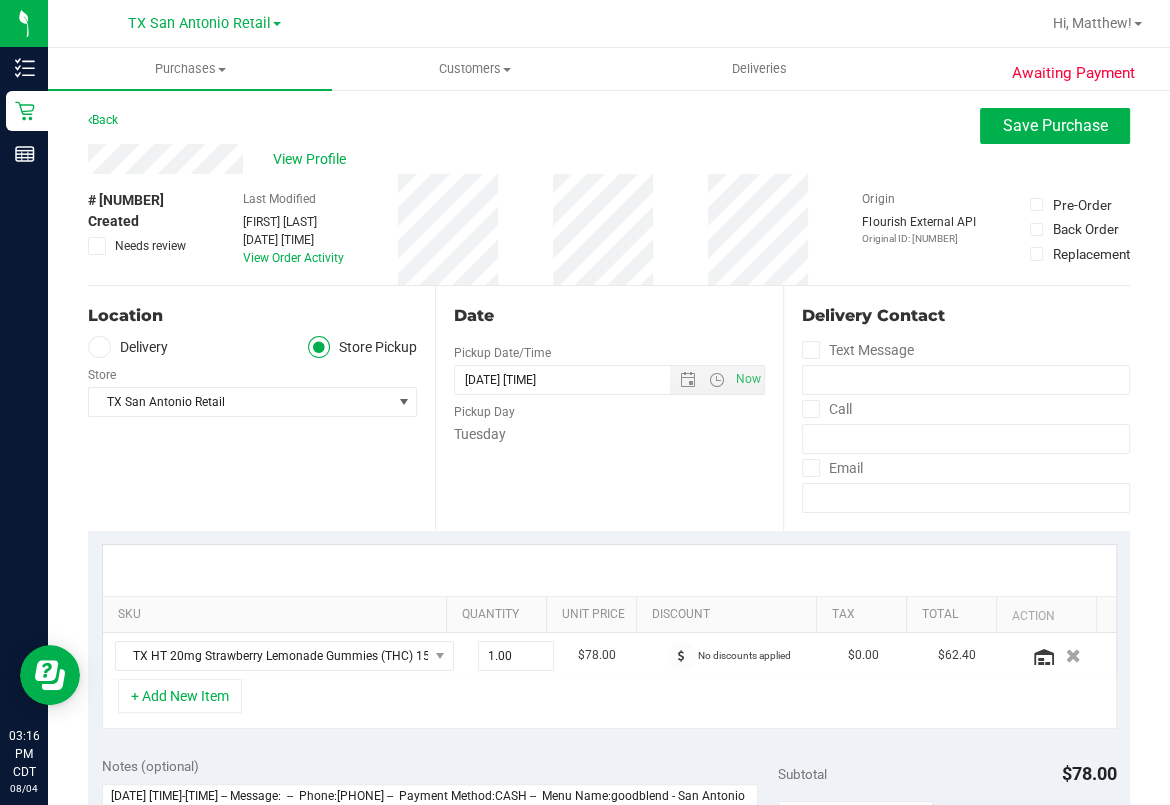 click on "Delivery" at bounding box center [128, 347] 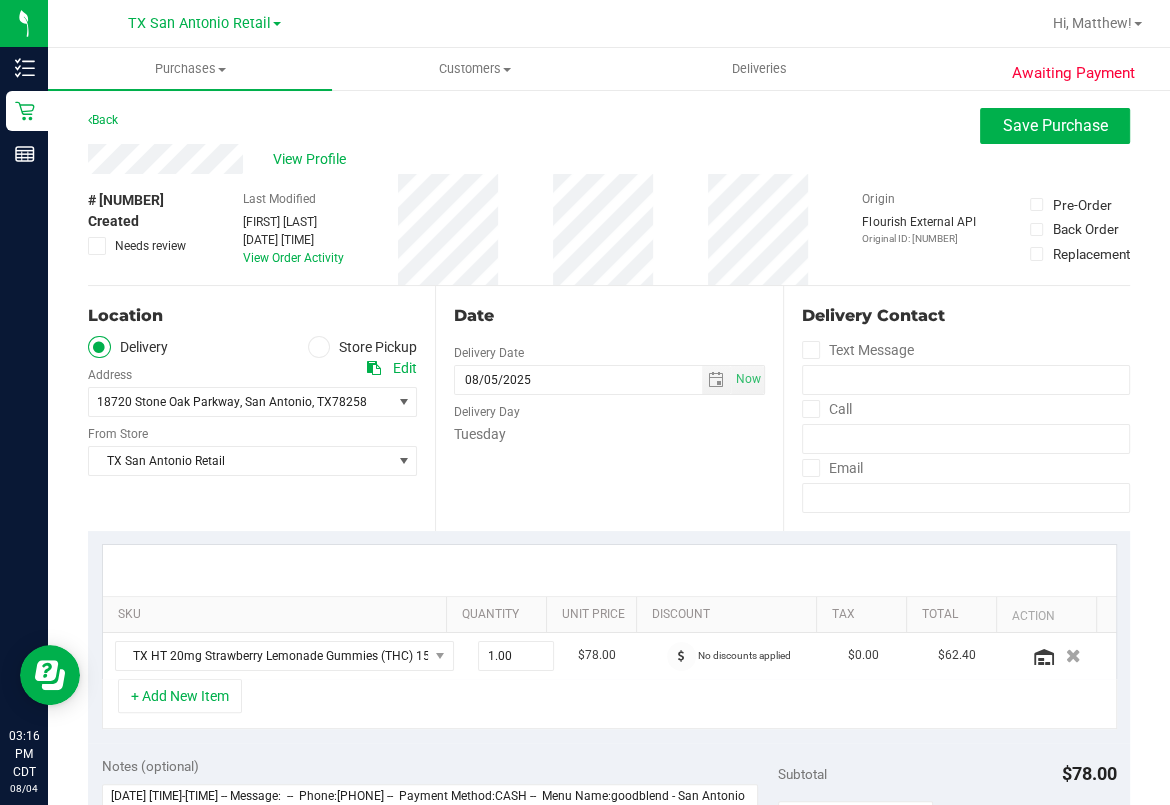 click on "Awaiting Payment
Back
Save Purchase
View Profile
# [NUMBER]
Created
Needs review
Last Modified
[FIRST] [LAST]
[MONTH] [DAY], [YEAR] [TIME] [TIMEZONE]
View Order Activity
Origin
Flourish External API" at bounding box center [609, 836] 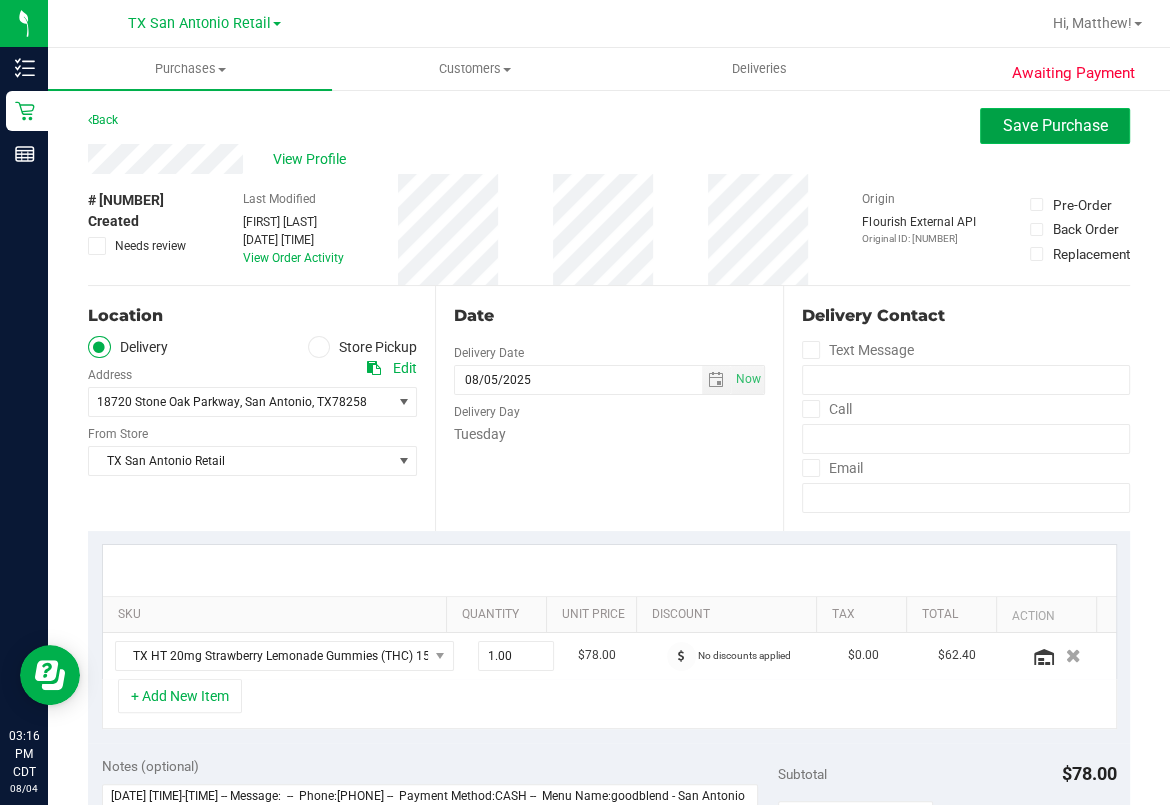 click on "Save Purchase" at bounding box center [1055, 125] 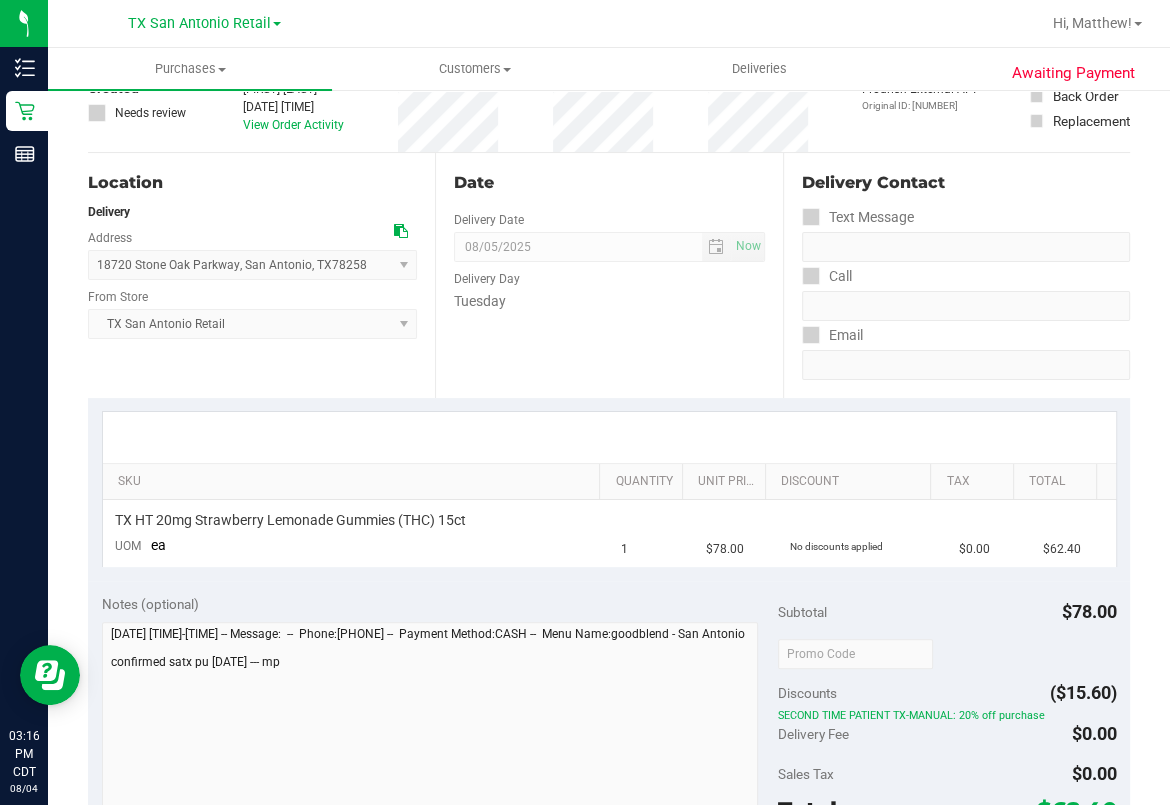 scroll, scrollTop: 400, scrollLeft: 0, axis: vertical 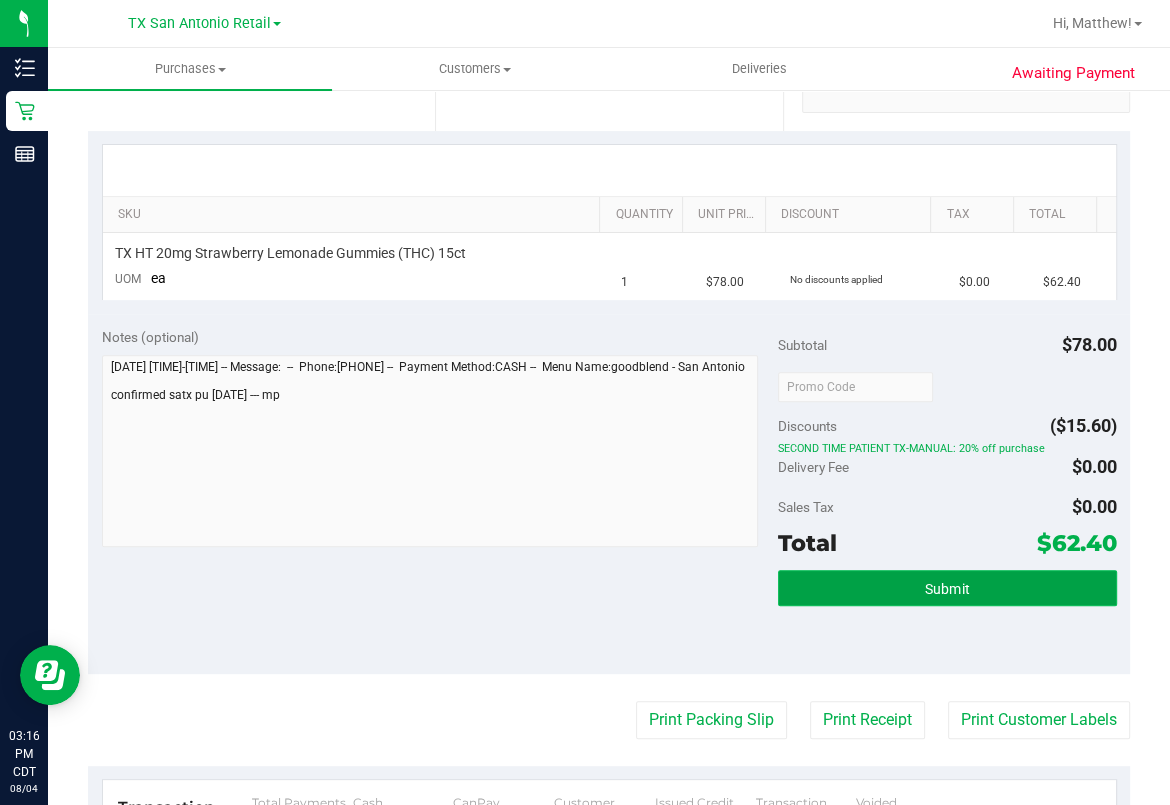 click on "Submit" at bounding box center (947, 588) 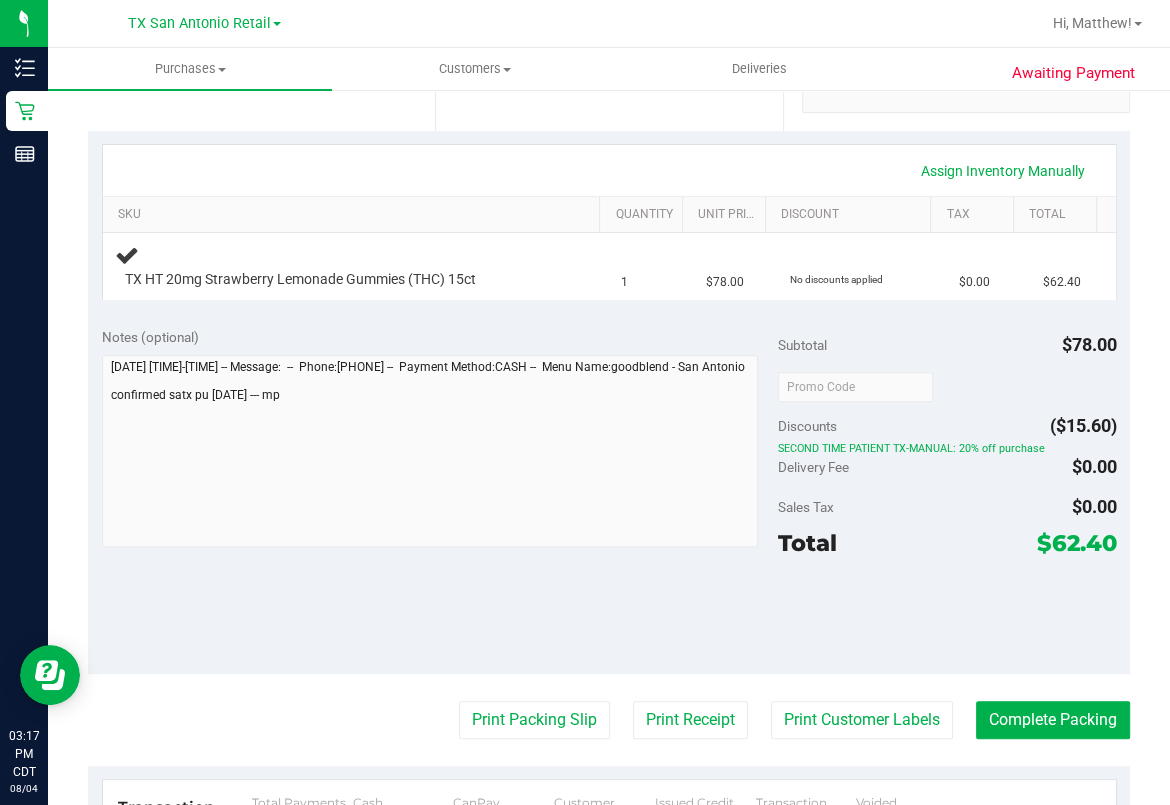 scroll, scrollTop: 0, scrollLeft: 0, axis: both 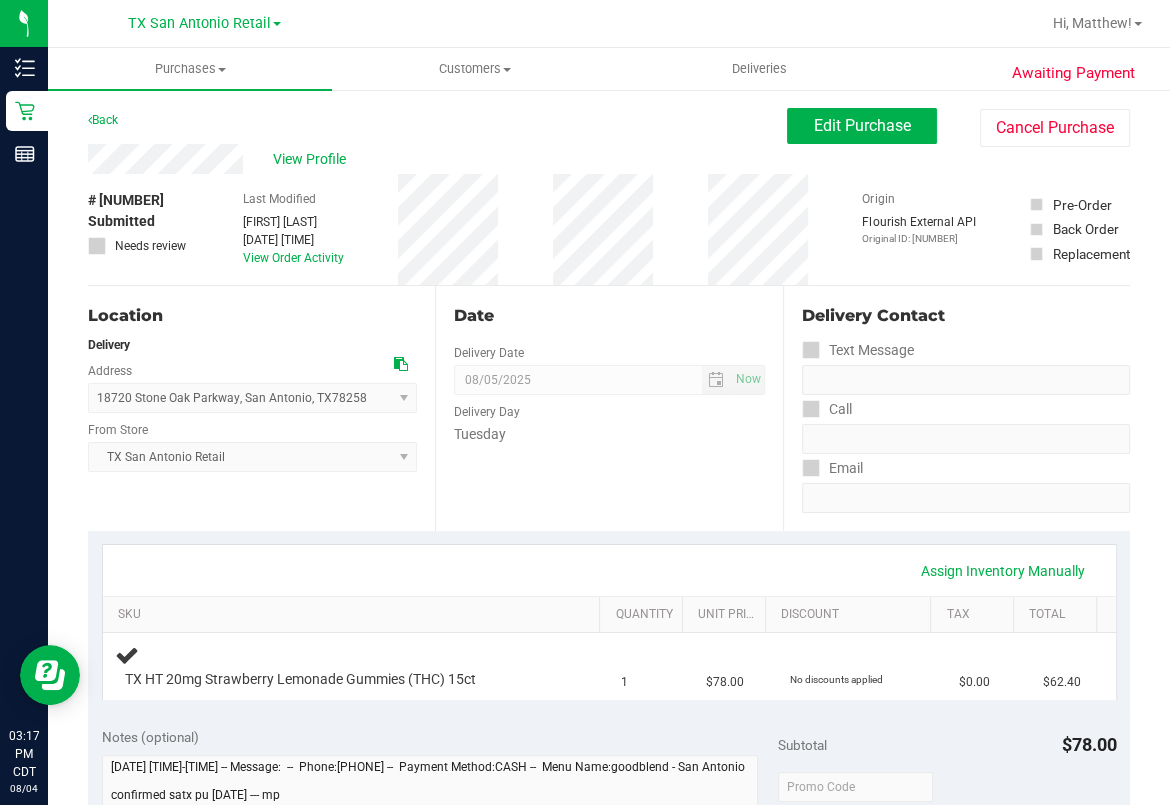 click on "Back
Edit Purchase
Cancel Purchase" at bounding box center (609, 126) 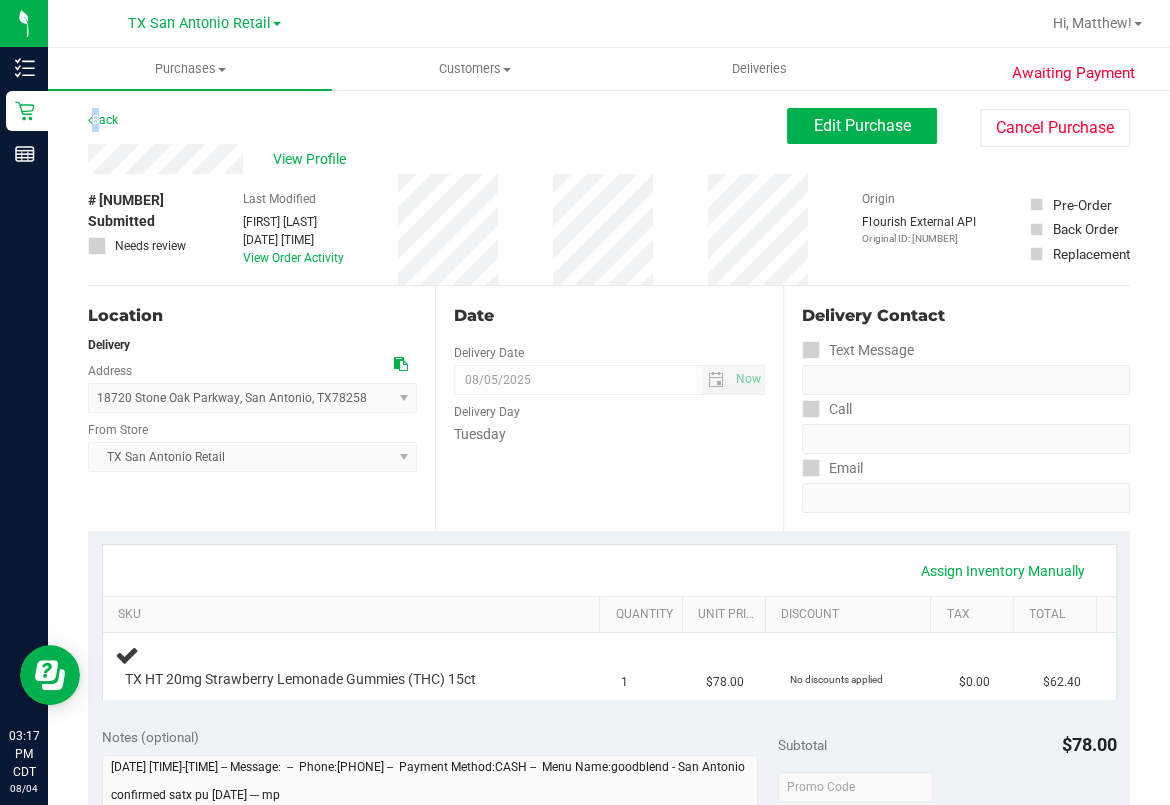click on "Back
Edit Purchase
Cancel Purchase" at bounding box center [609, 126] 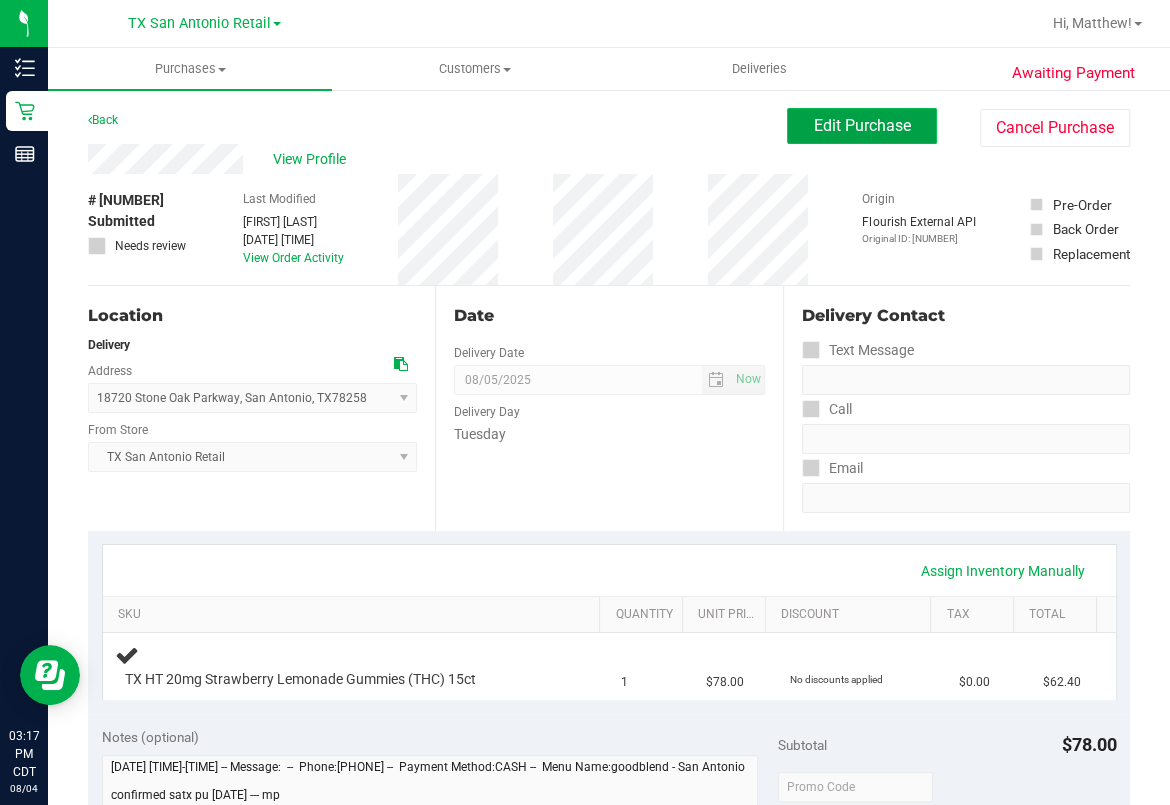 click on "Edit Purchase" at bounding box center [862, 125] 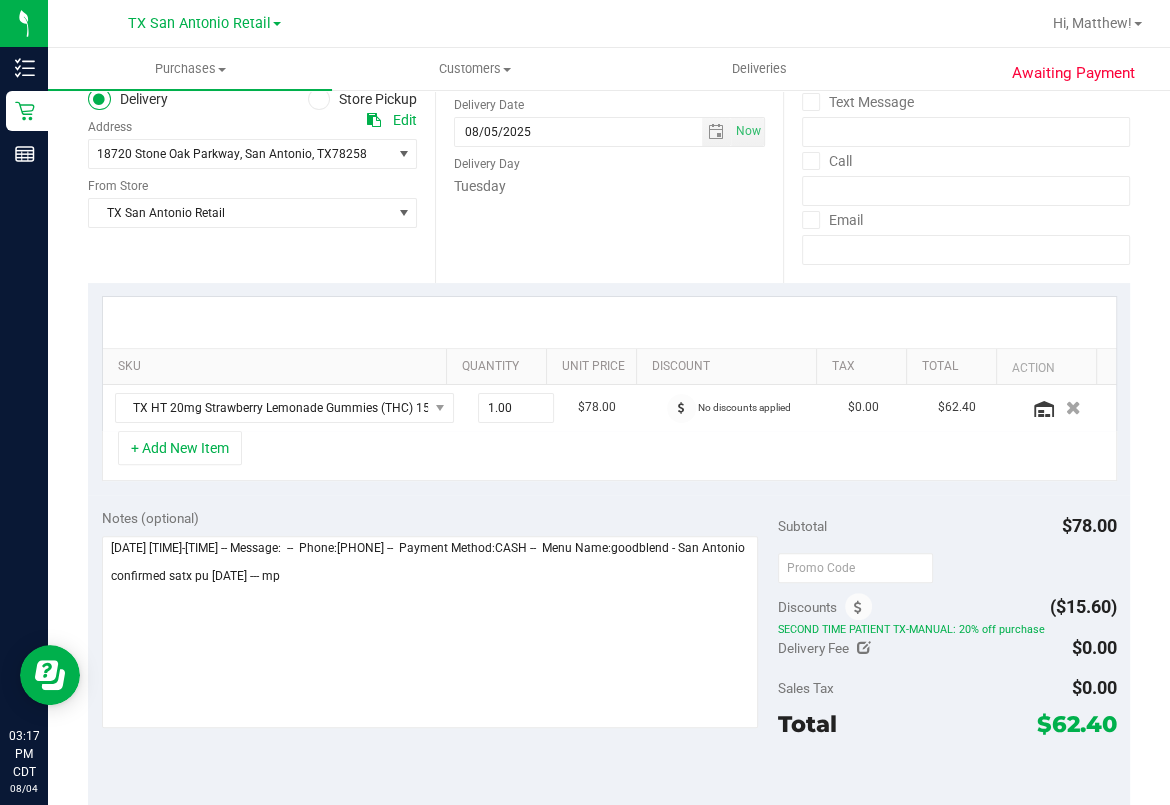 scroll, scrollTop: 533, scrollLeft: 0, axis: vertical 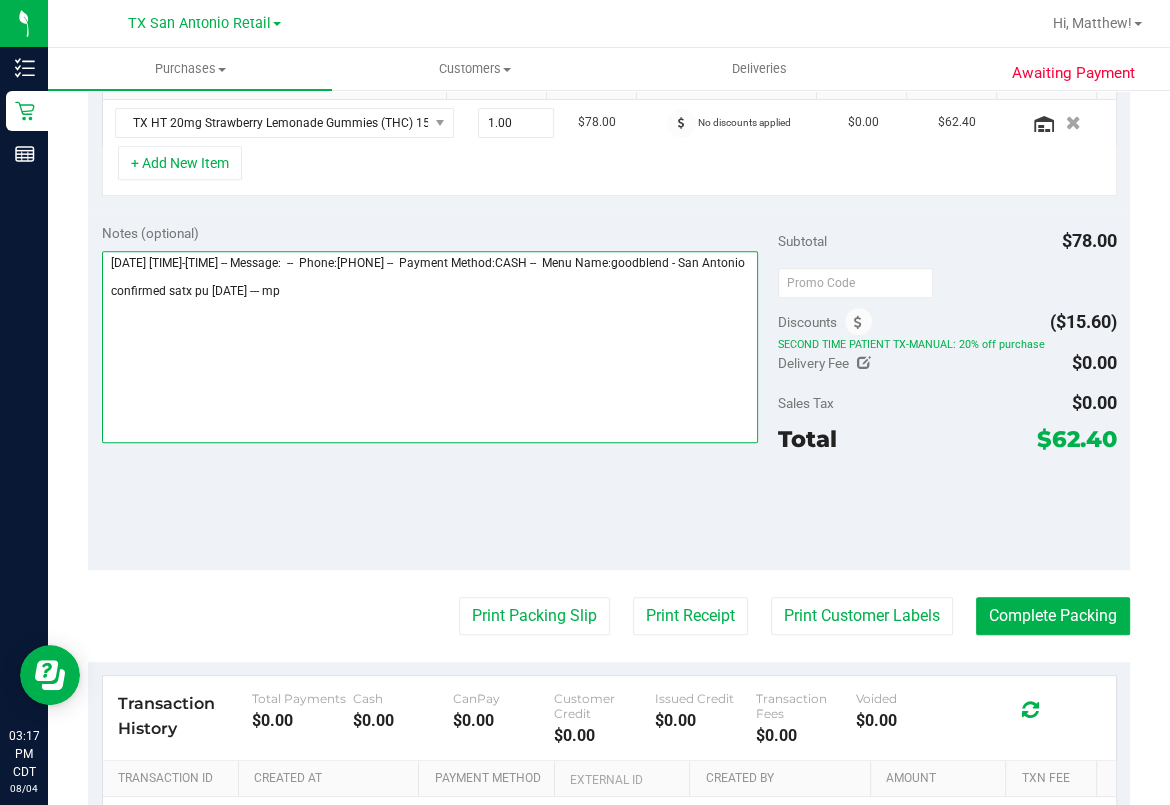 click at bounding box center [430, 347] 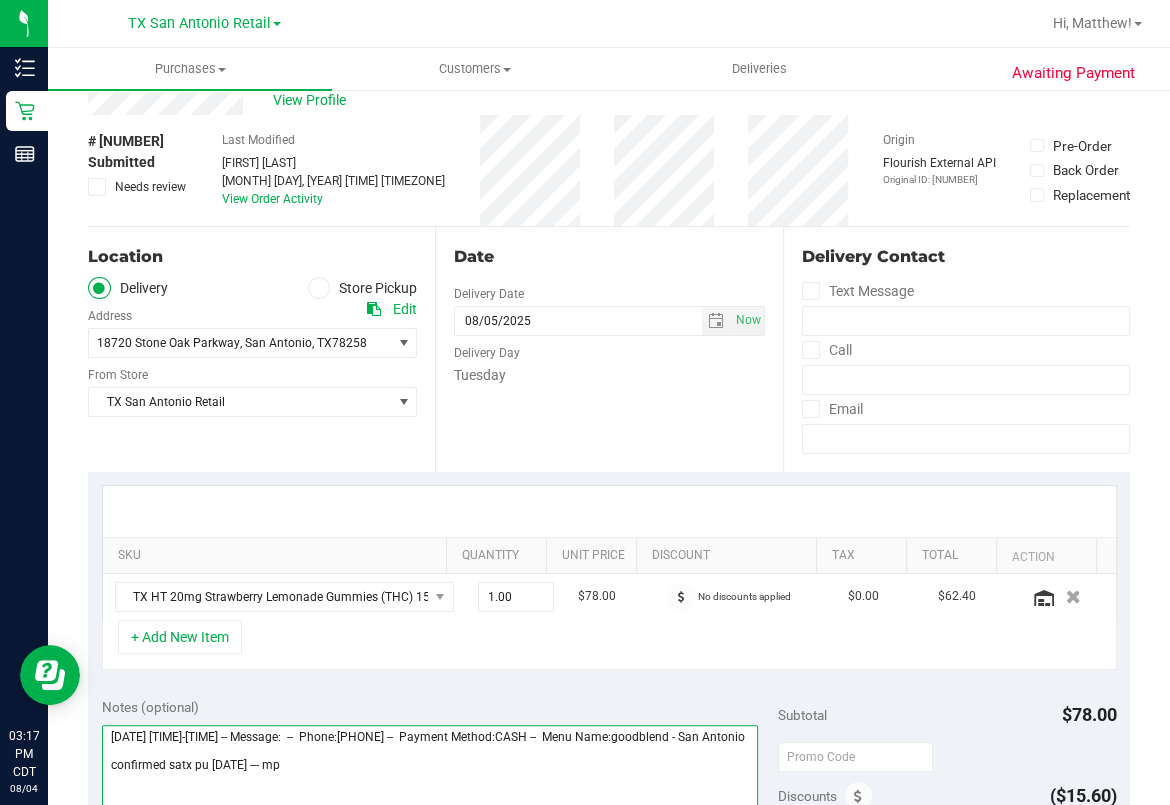 scroll, scrollTop: 0, scrollLeft: 0, axis: both 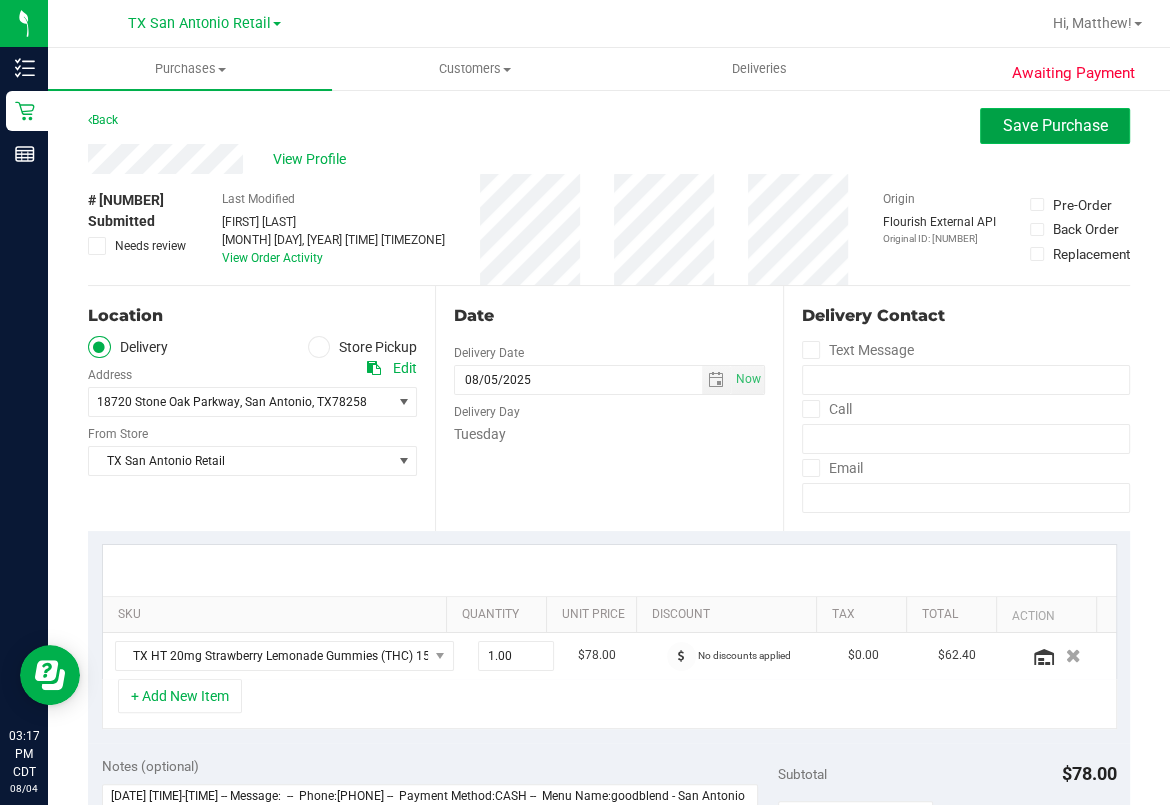 click on "Save Purchase" at bounding box center (1055, 125) 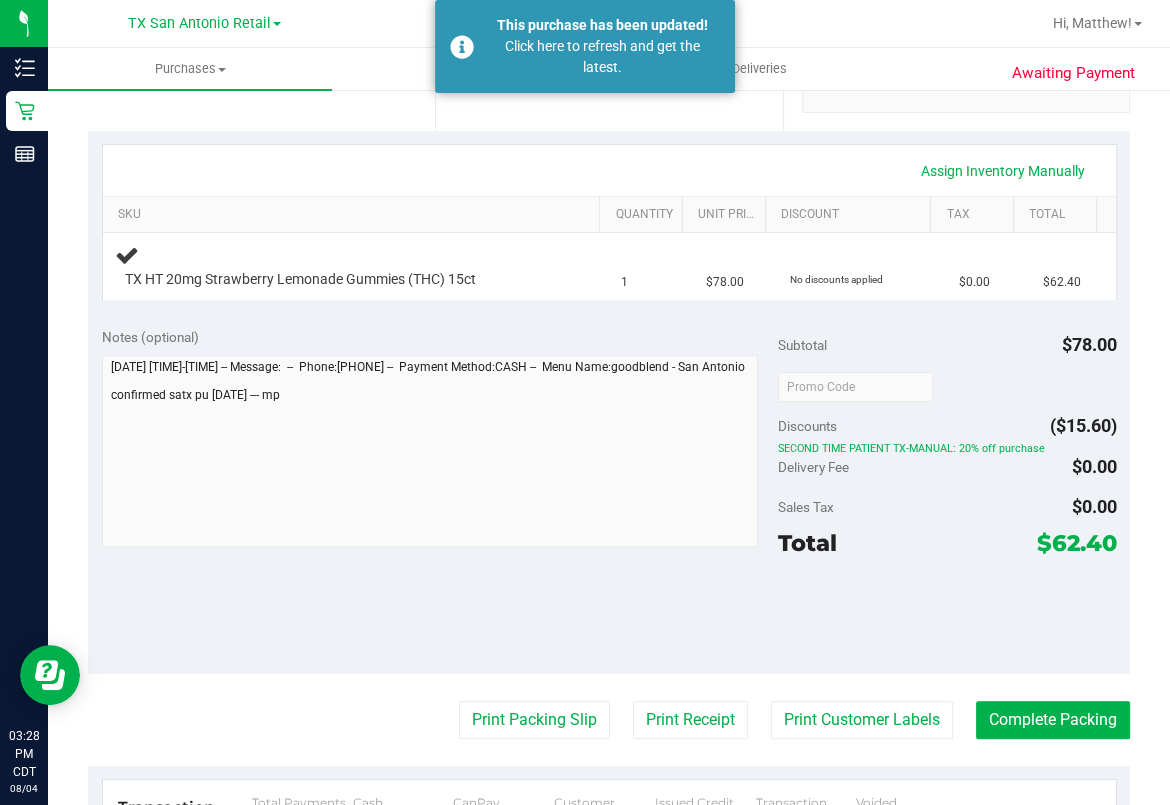 scroll, scrollTop: 0, scrollLeft: 0, axis: both 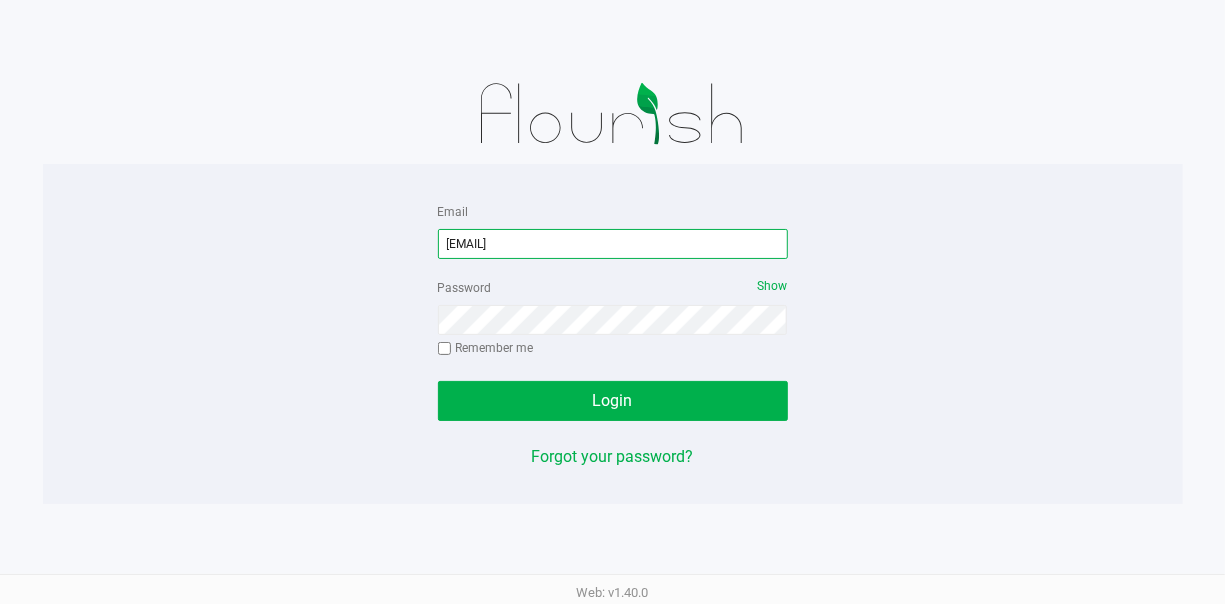click on "[EMAIL]" at bounding box center (613, 244) 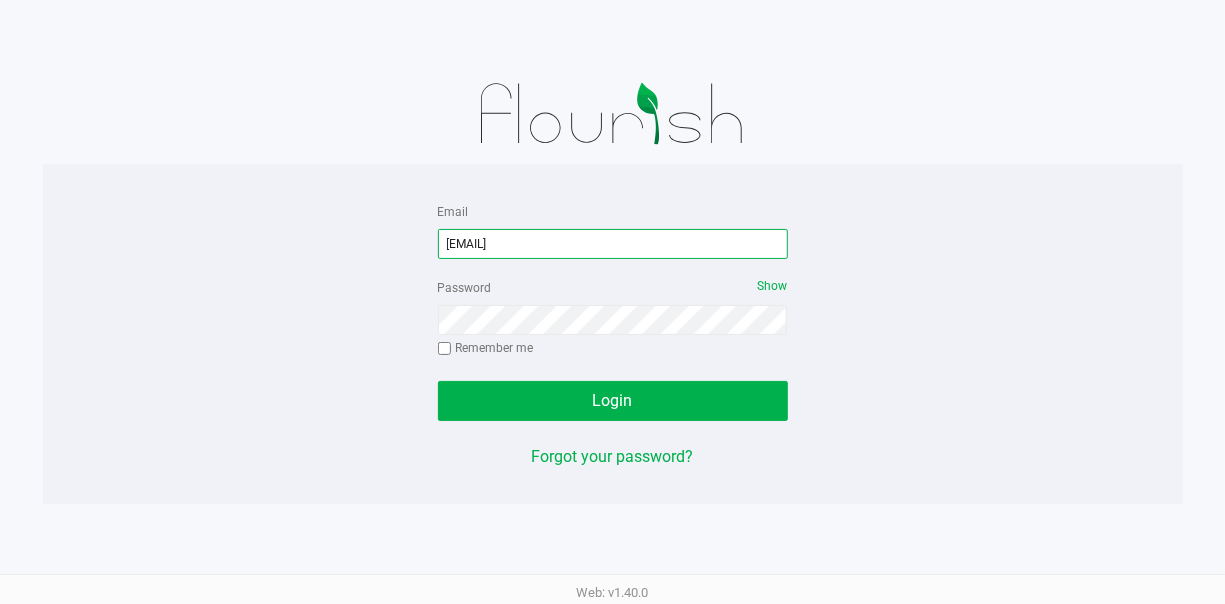 type on "[EMAIL]" 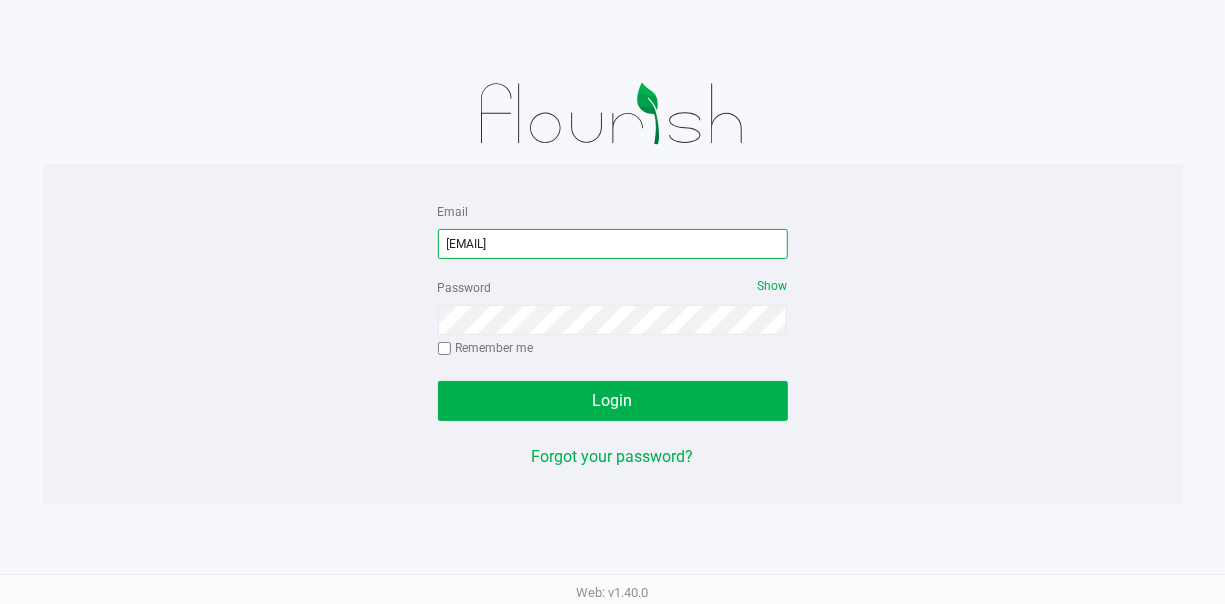 click on "[EMAIL]" at bounding box center (613, 244) 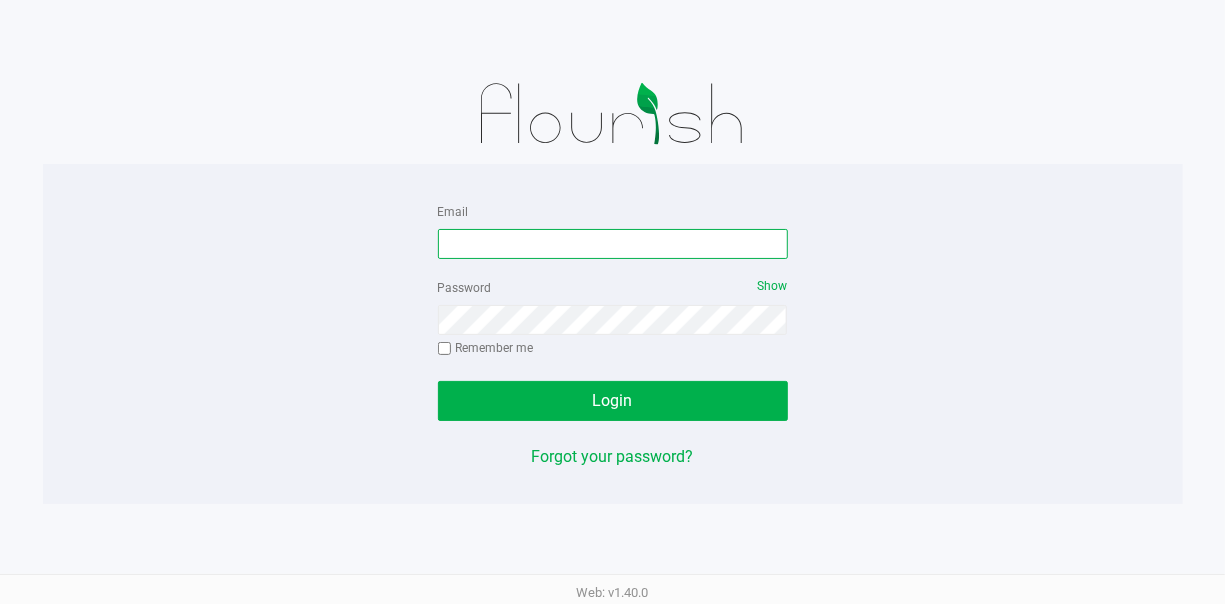 type on "[EMAIL]" 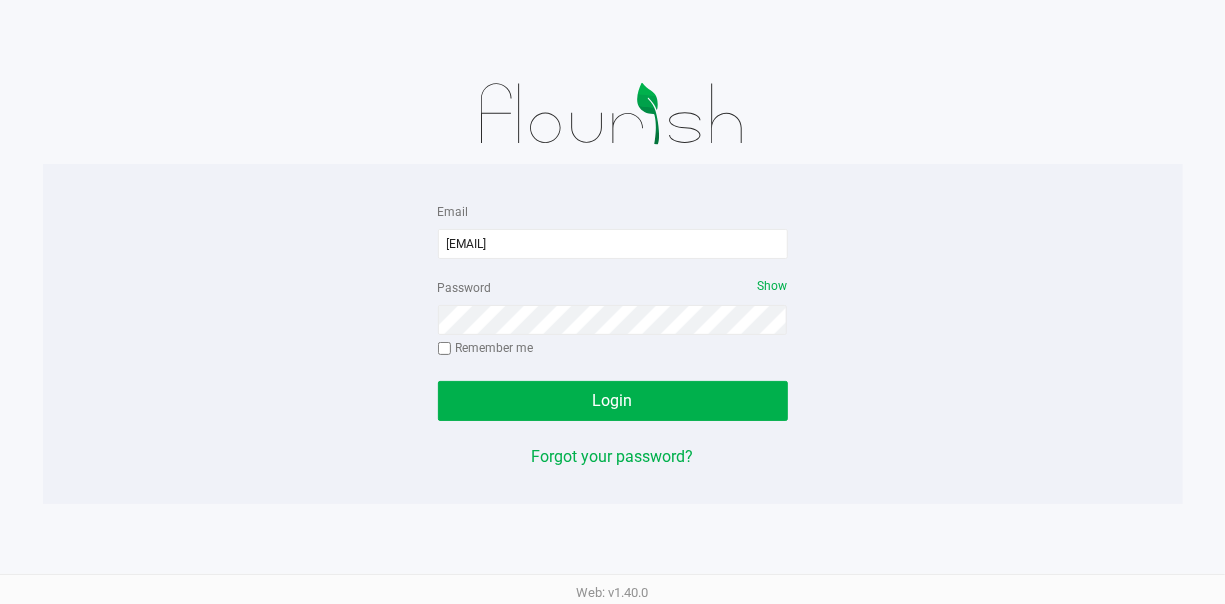 click on "Email  [EMAIL]  Password   Show  Remember me   Login" 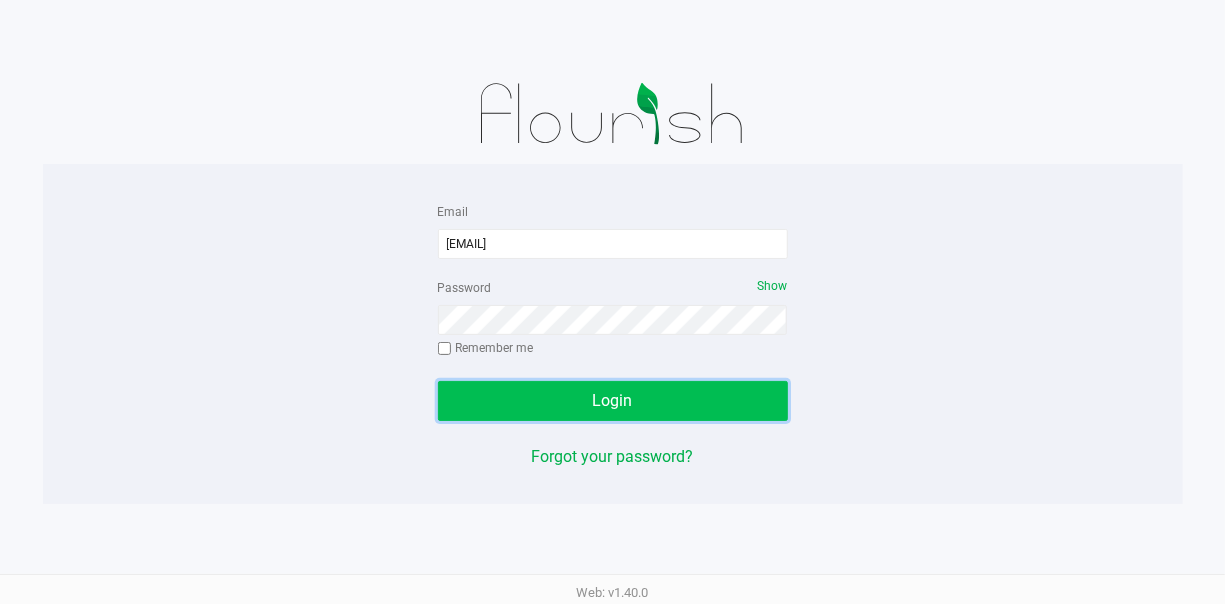 click on "Login" 